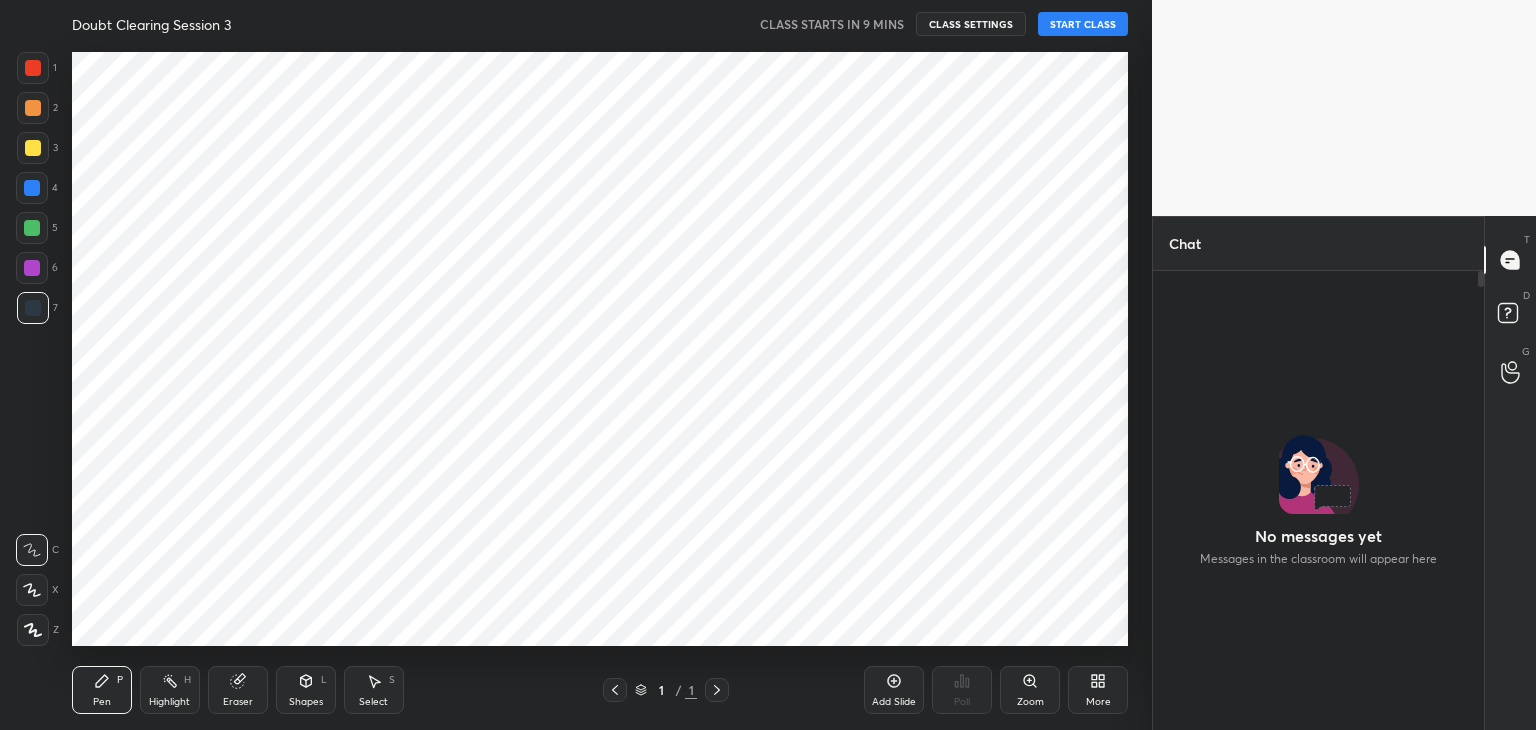 scroll, scrollTop: 0, scrollLeft: 0, axis: both 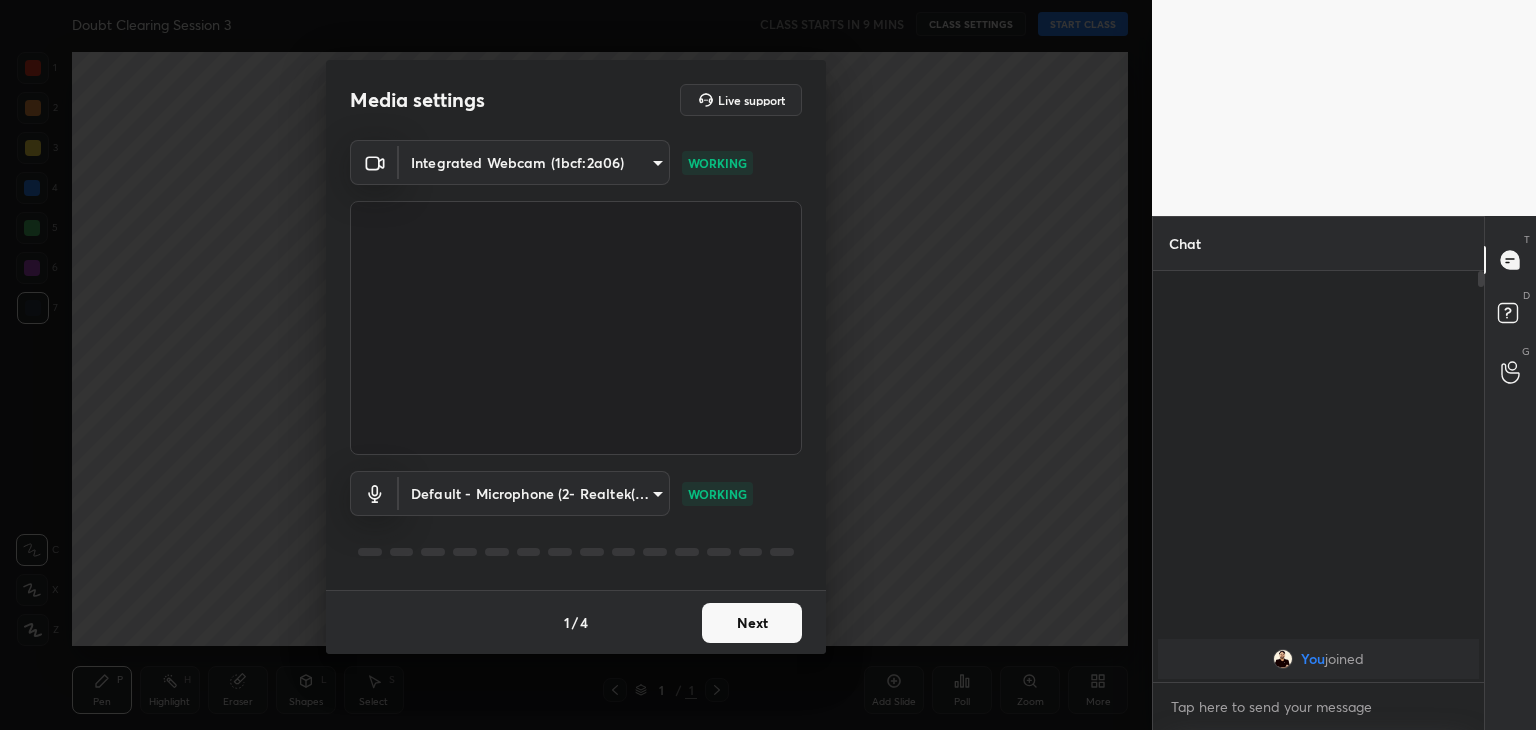 click on "Next" at bounding box center [752, 623] 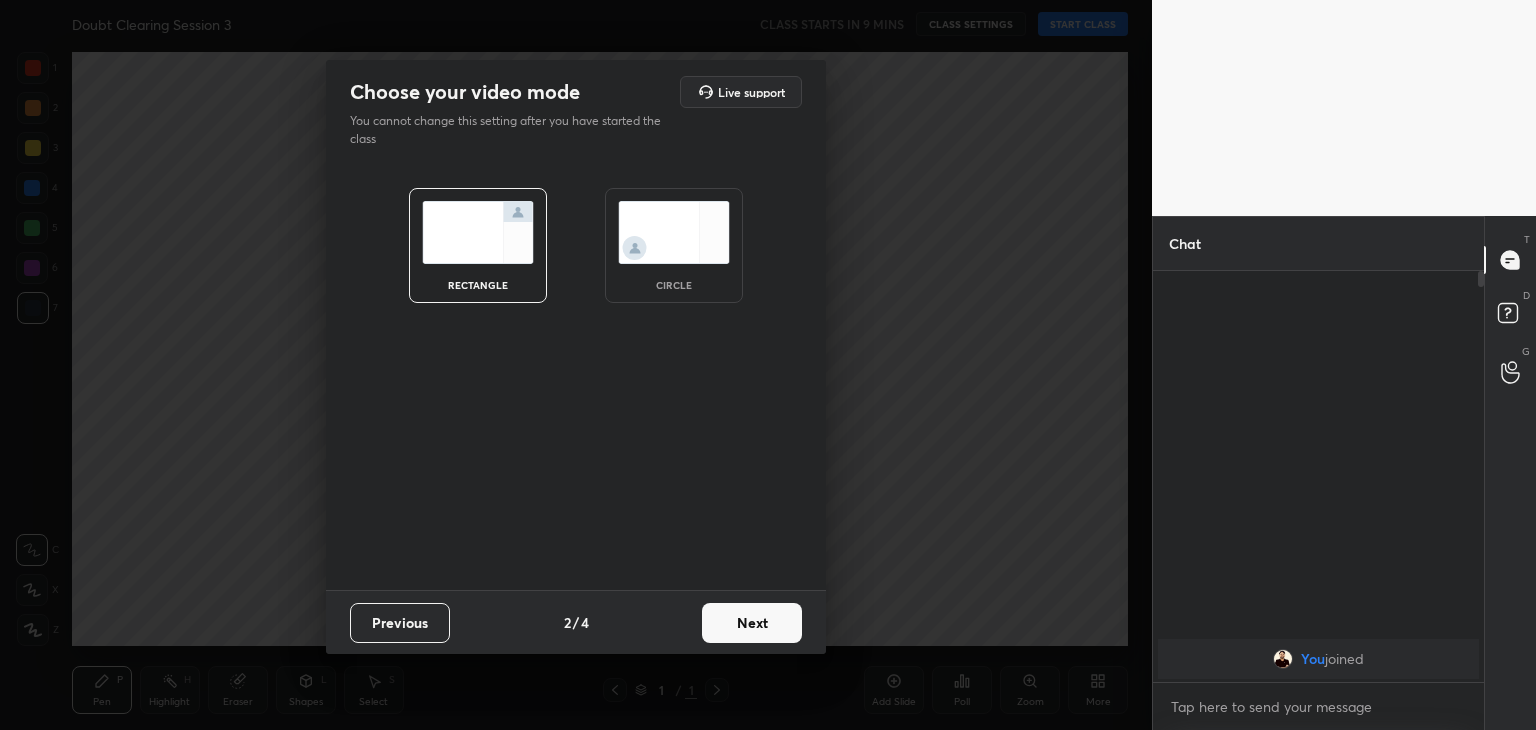 click on "circle" at bounding box center [674, 285] 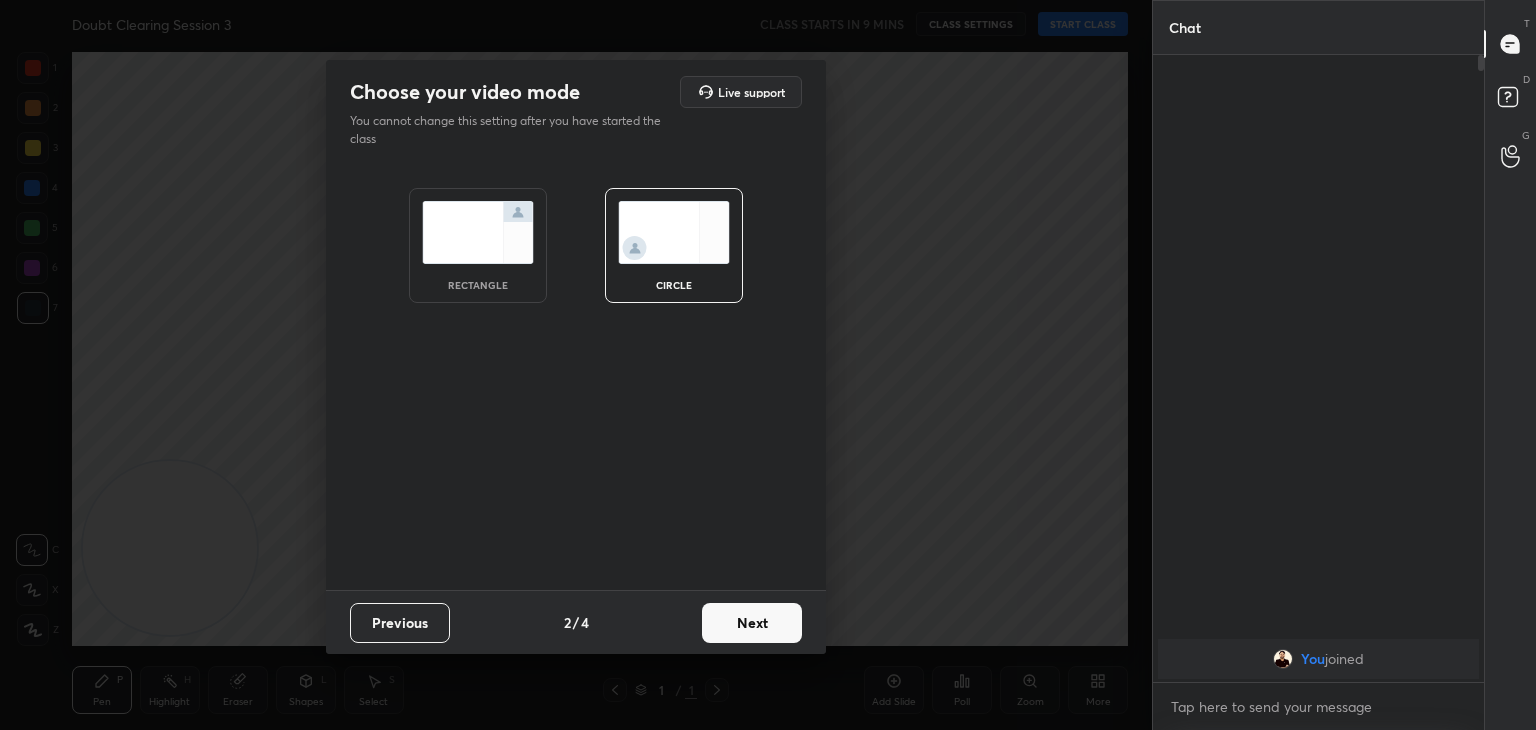 click on "Next" at bounding box center (752, 623) 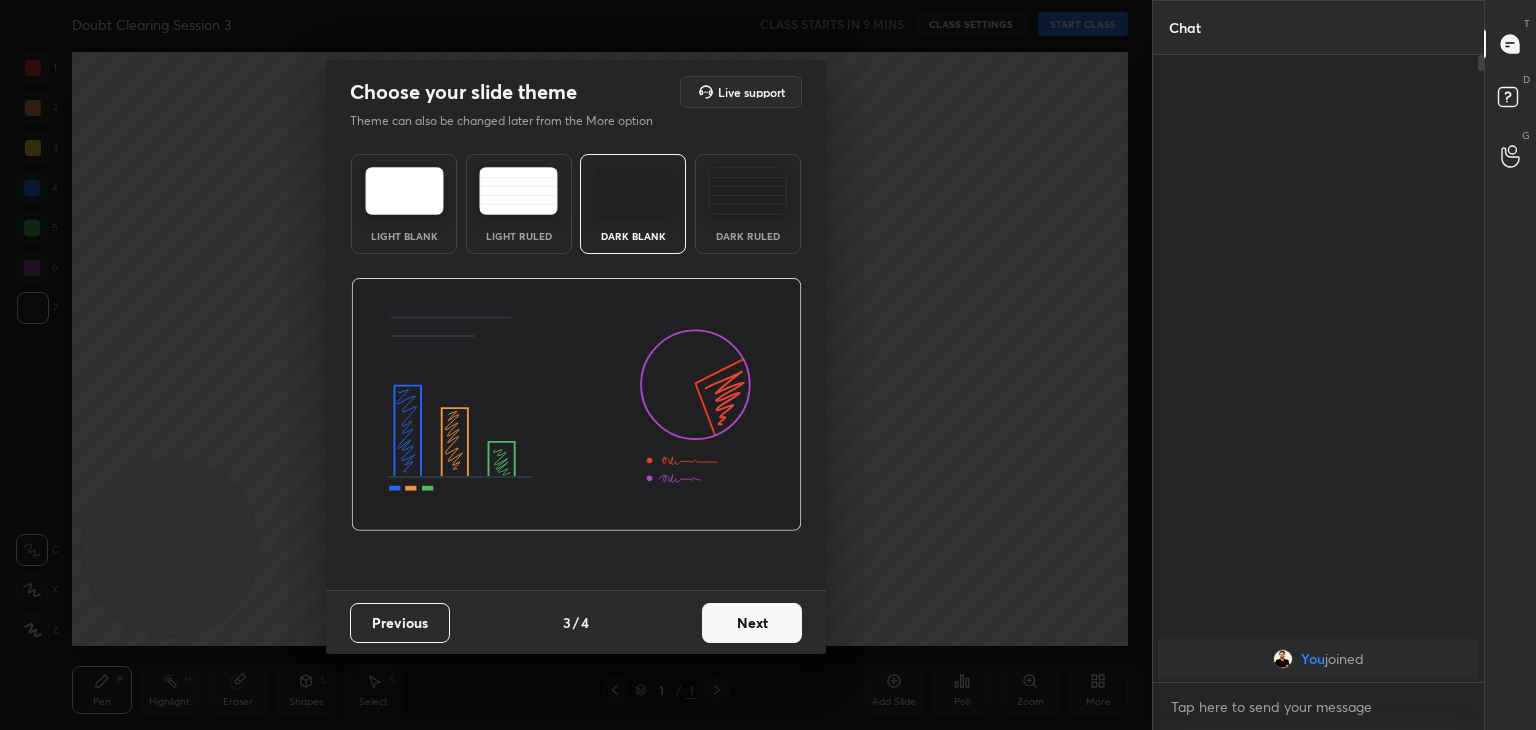 click on "Next" at bounding box center (752, 623) 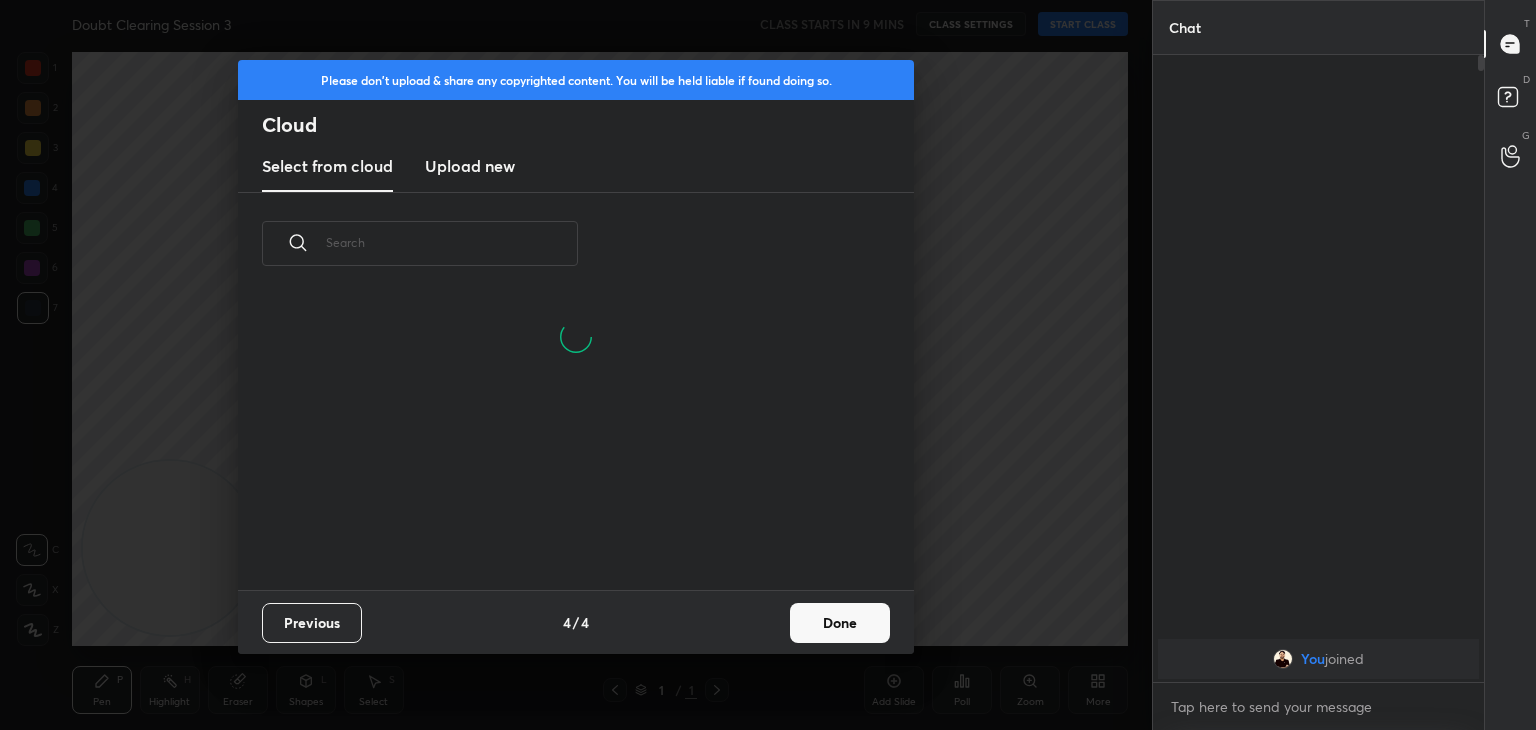 click on "Done" at bounding box center (840, 623) 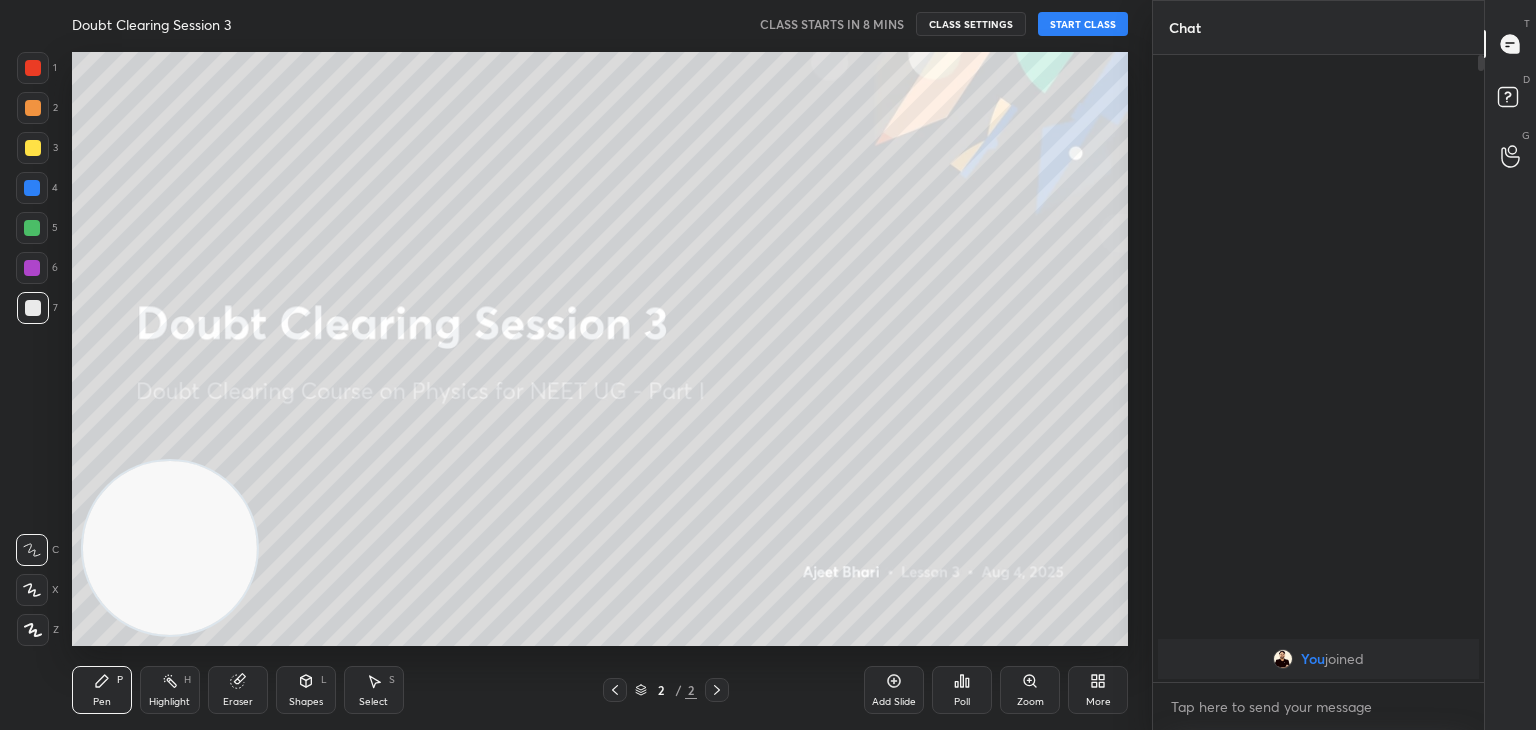 click on "START CLASS" at bounding box center (1083, 24) 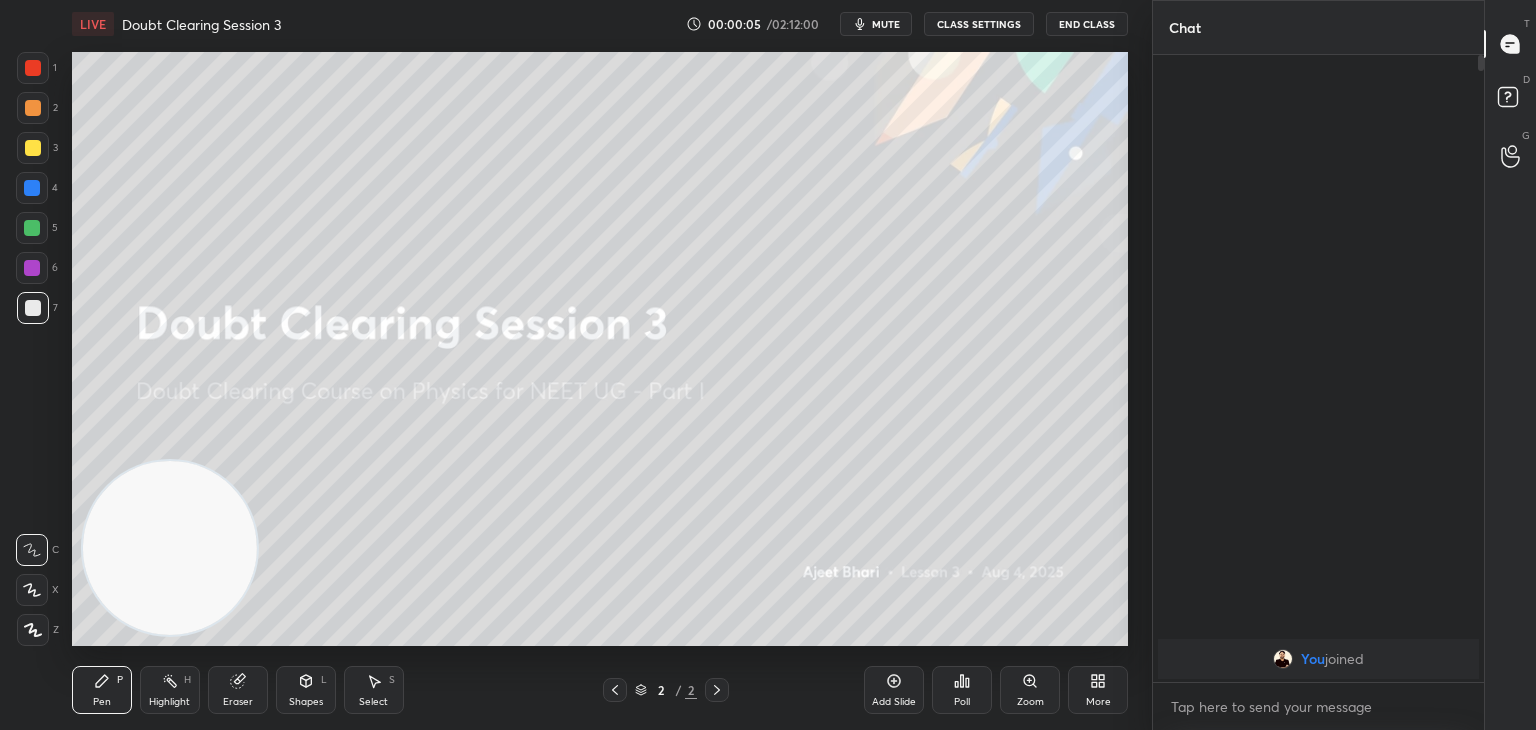 click on "mute" at bounding box center (876, 24) 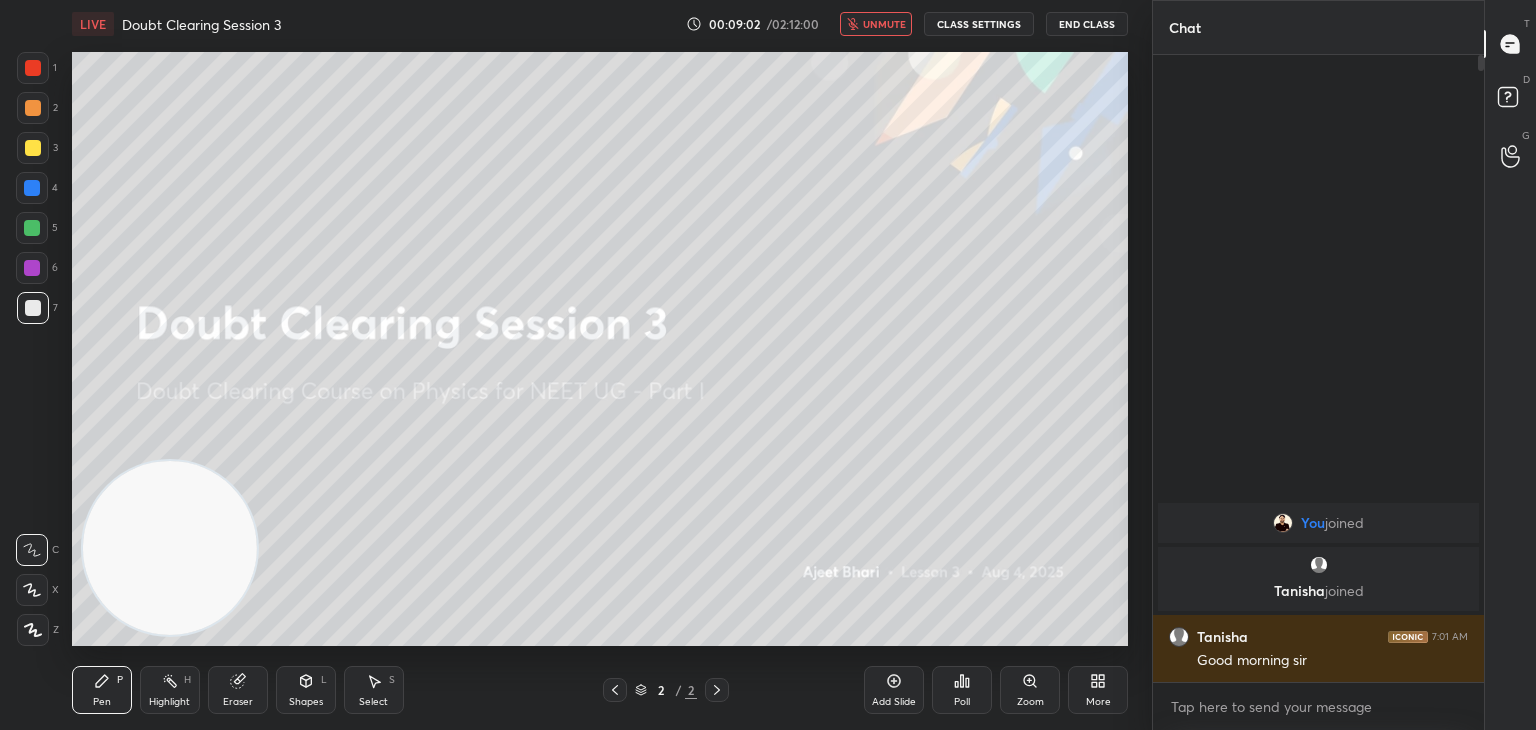 click on "unmute" at bounding box center (884, 24) 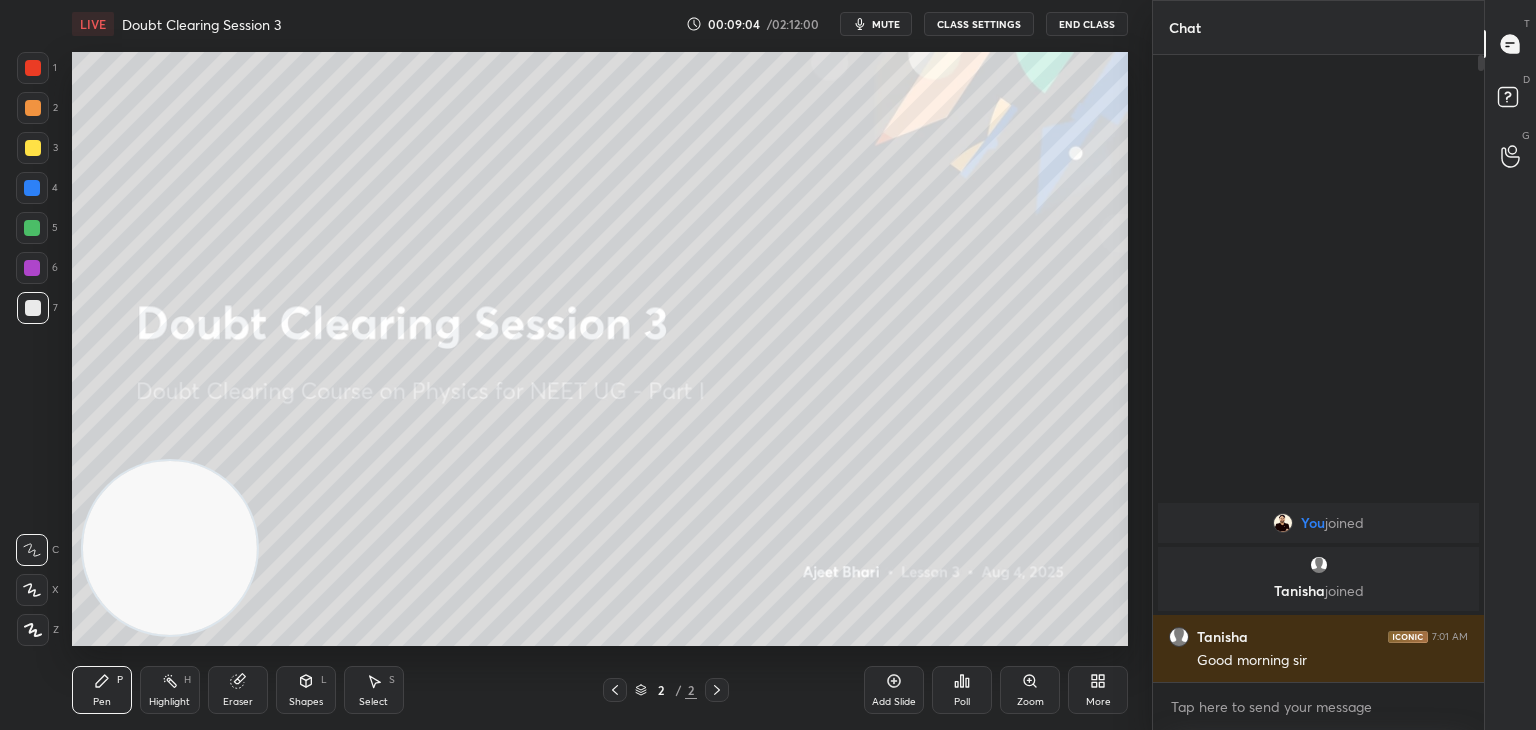 click on "mute" at bounding box center (886, 24) 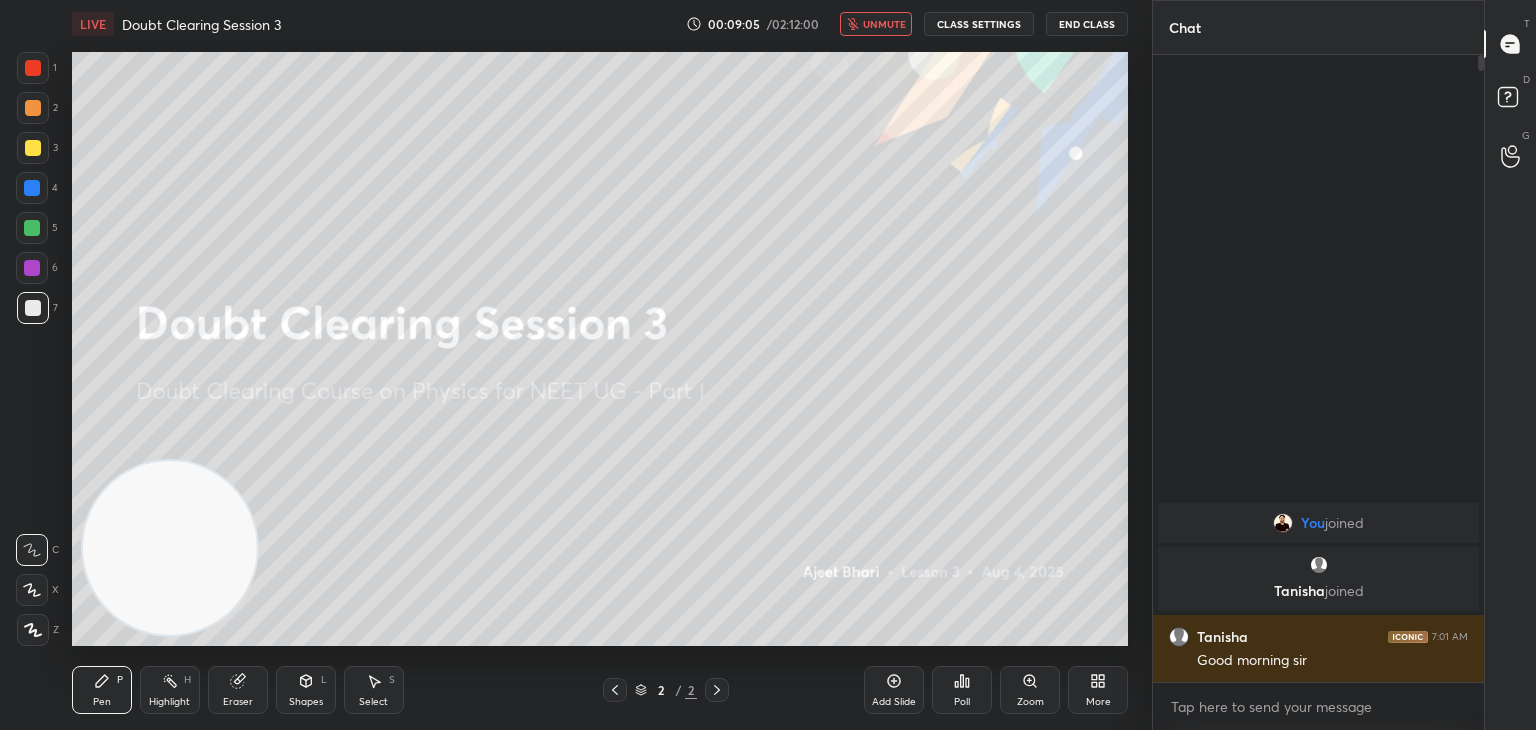 click on "unmute" at bounding box center (884, 24) 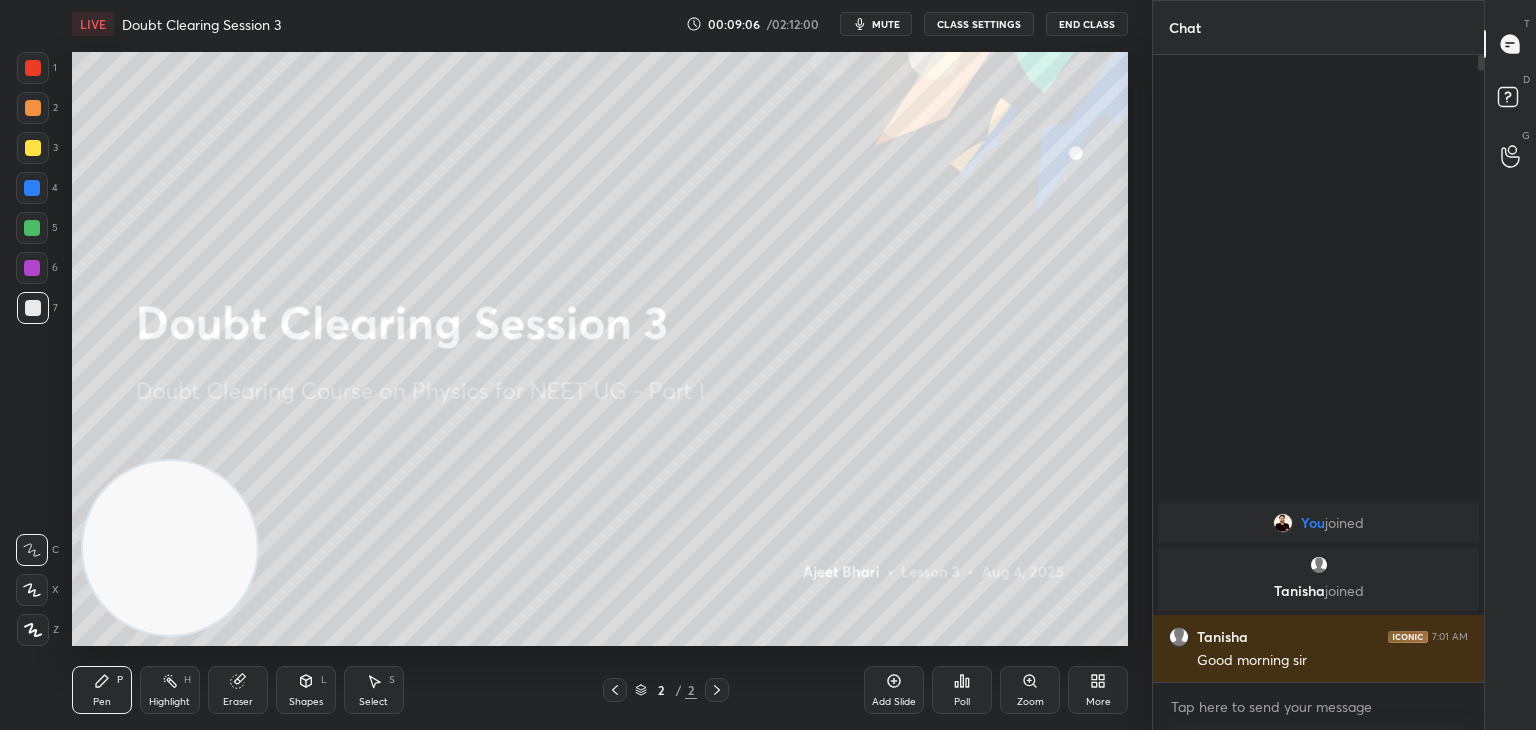 click on "mute" at bounding box center (886, 24) 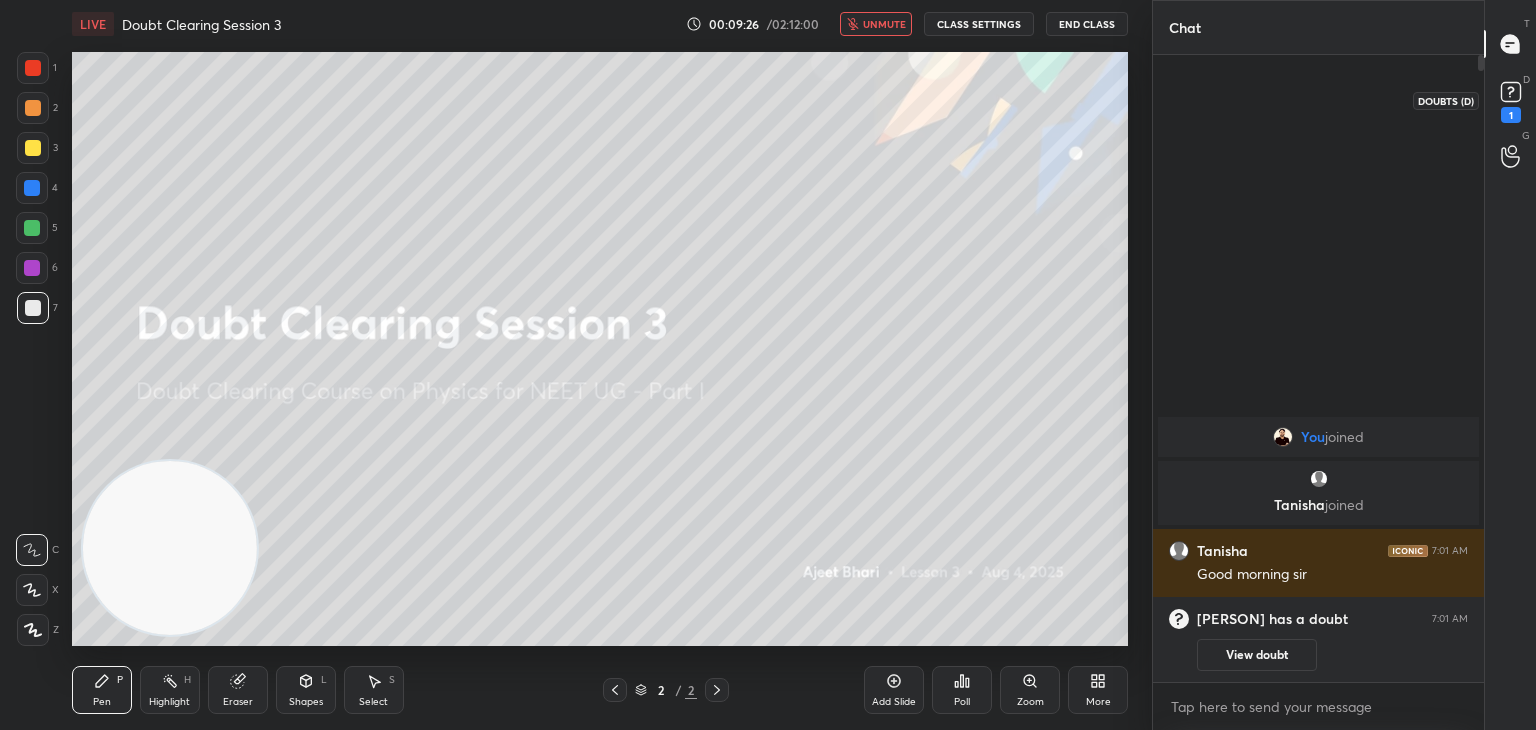 click 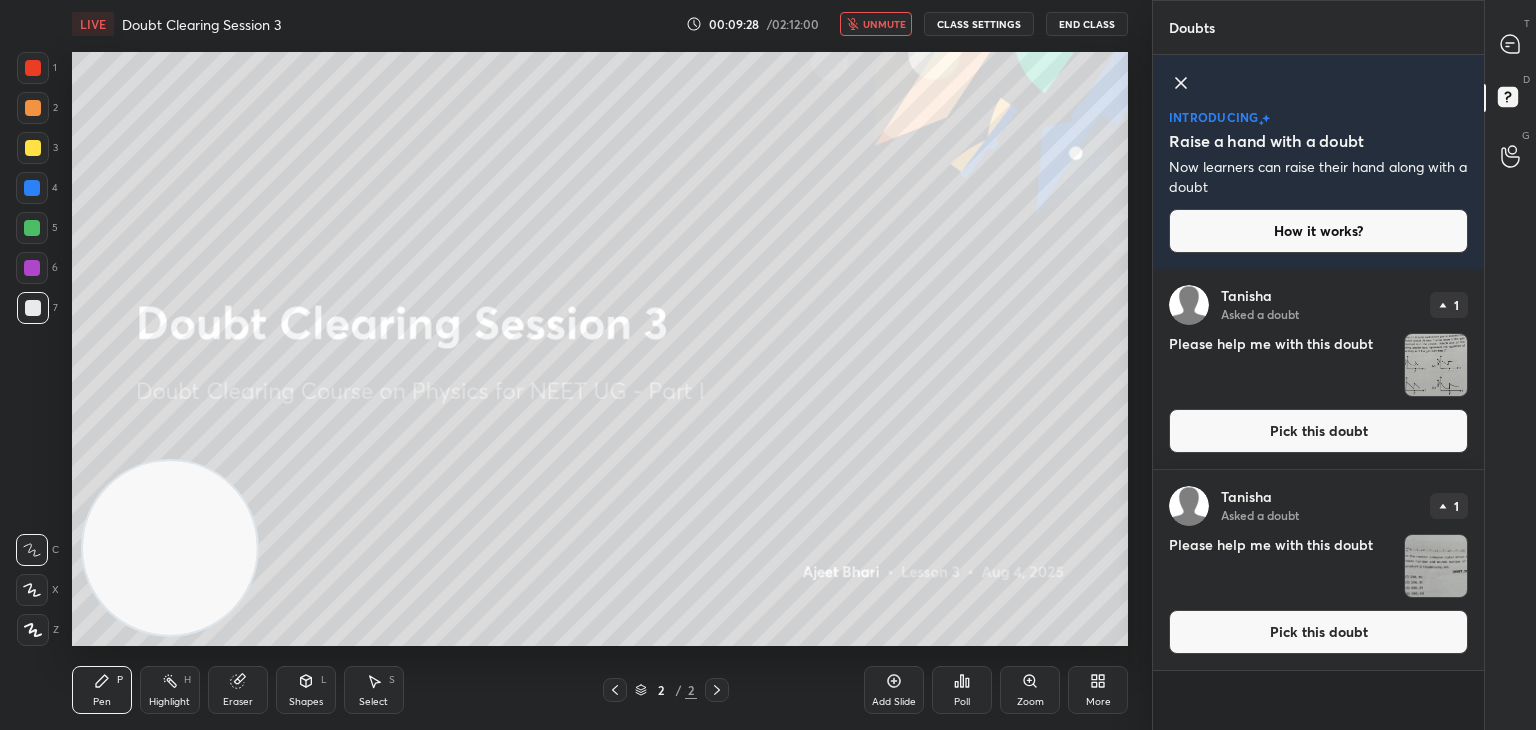 click at bounding box center [1436, 365] 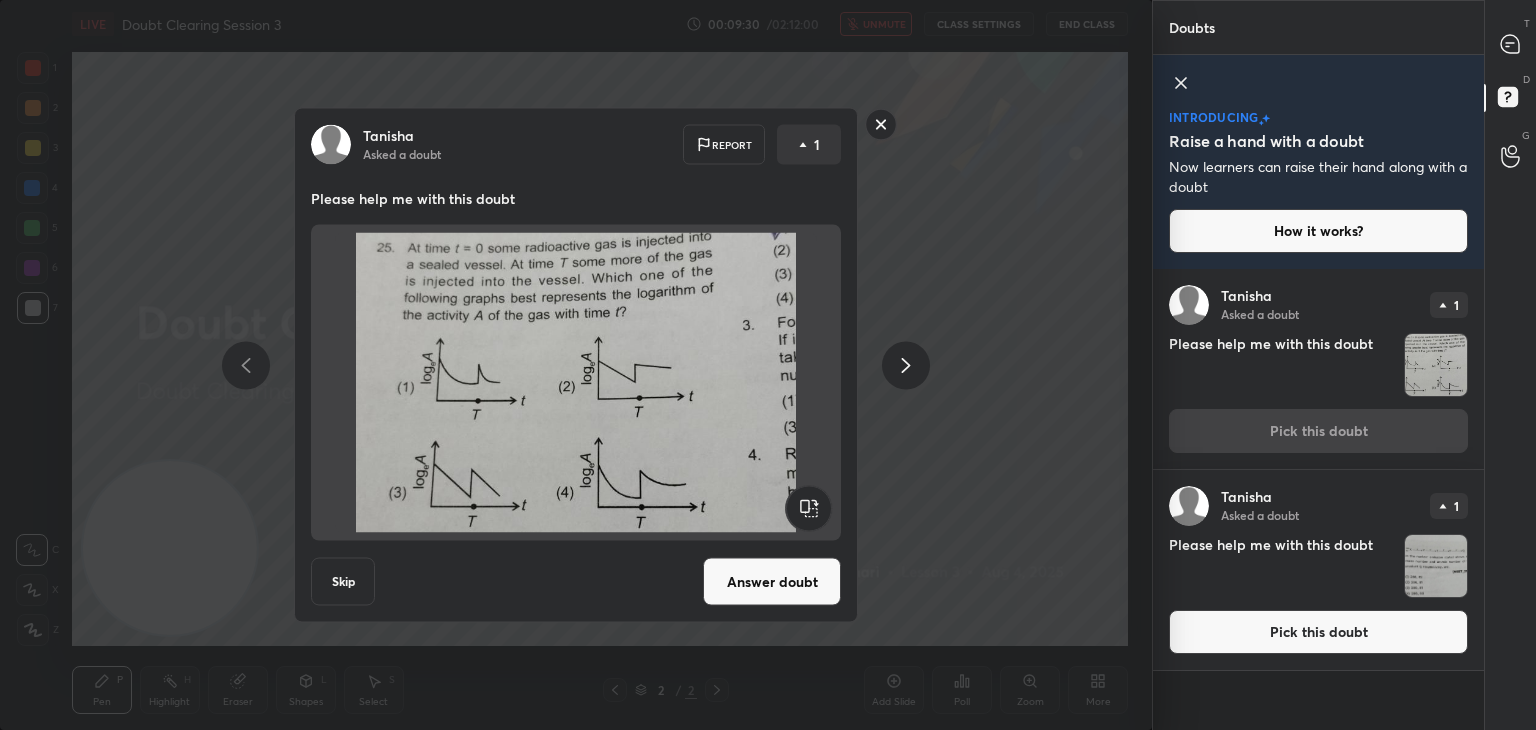 click at bounding box center (1436, 566) 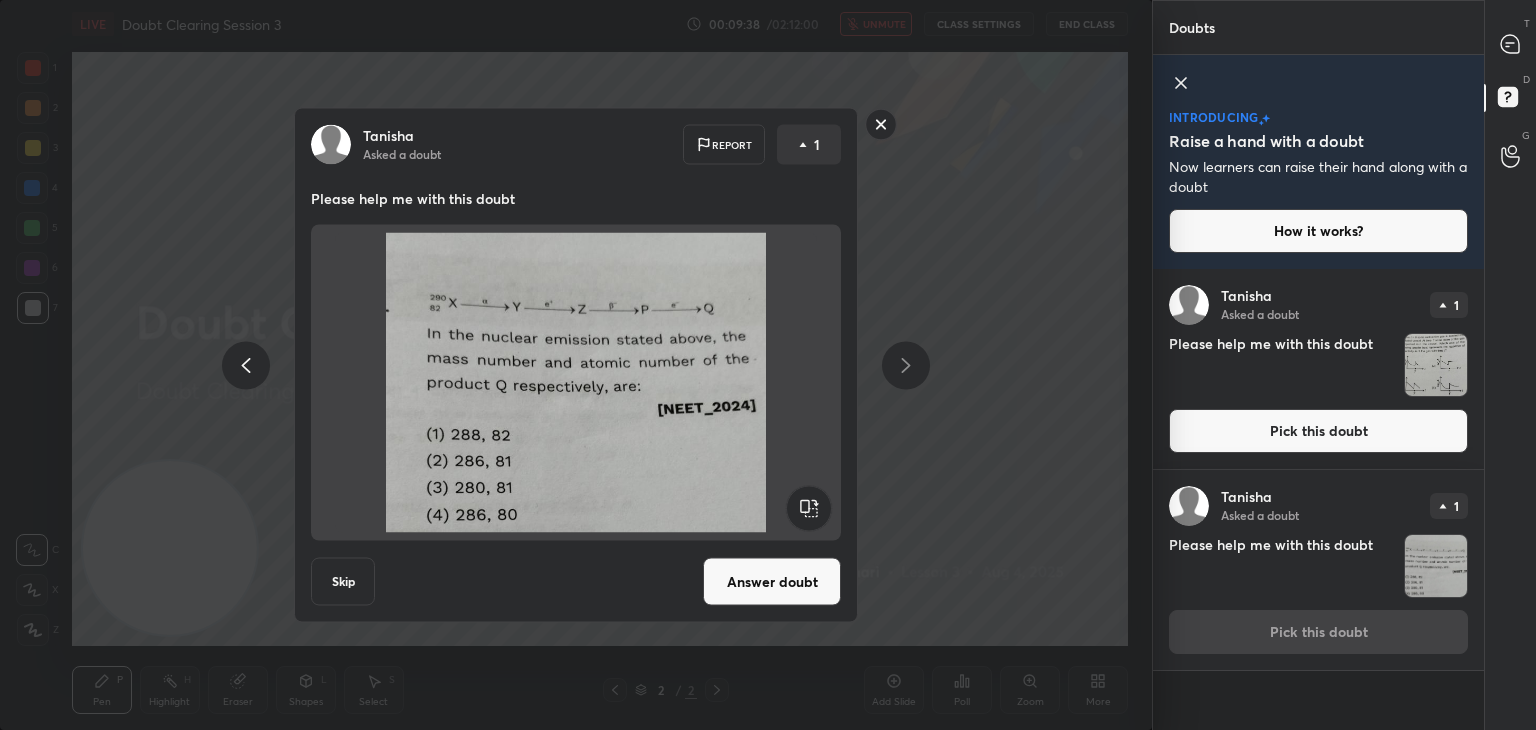 click on "[FIRST] Asked a doubt Report 1 Please help me with this doubt Skip Answer doubt" at bounding box center [576, 365] 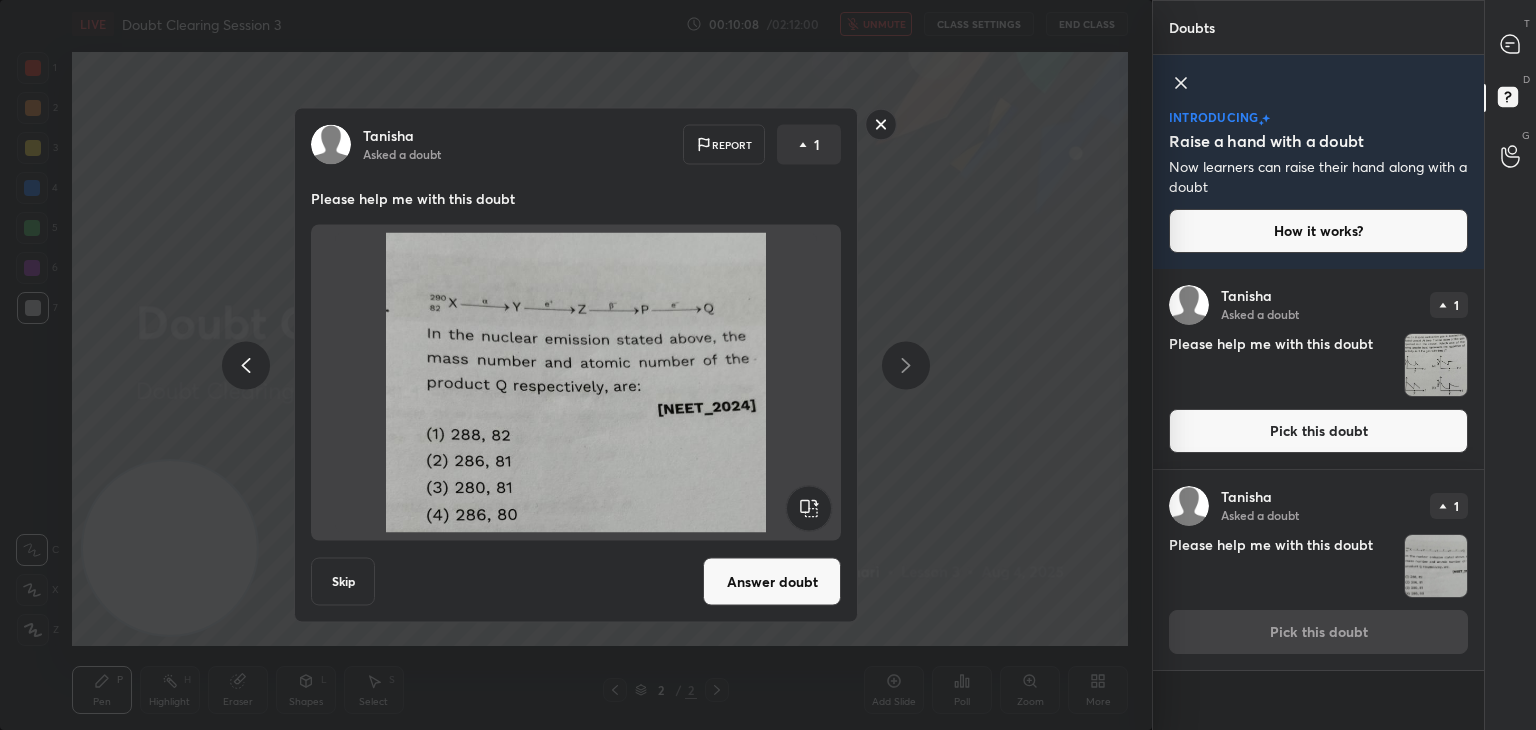 click on "[FIRST] Asked a doubt Report 1 Please help me with this doubt Skip Answer doubt" at bounding box center [576, 365] 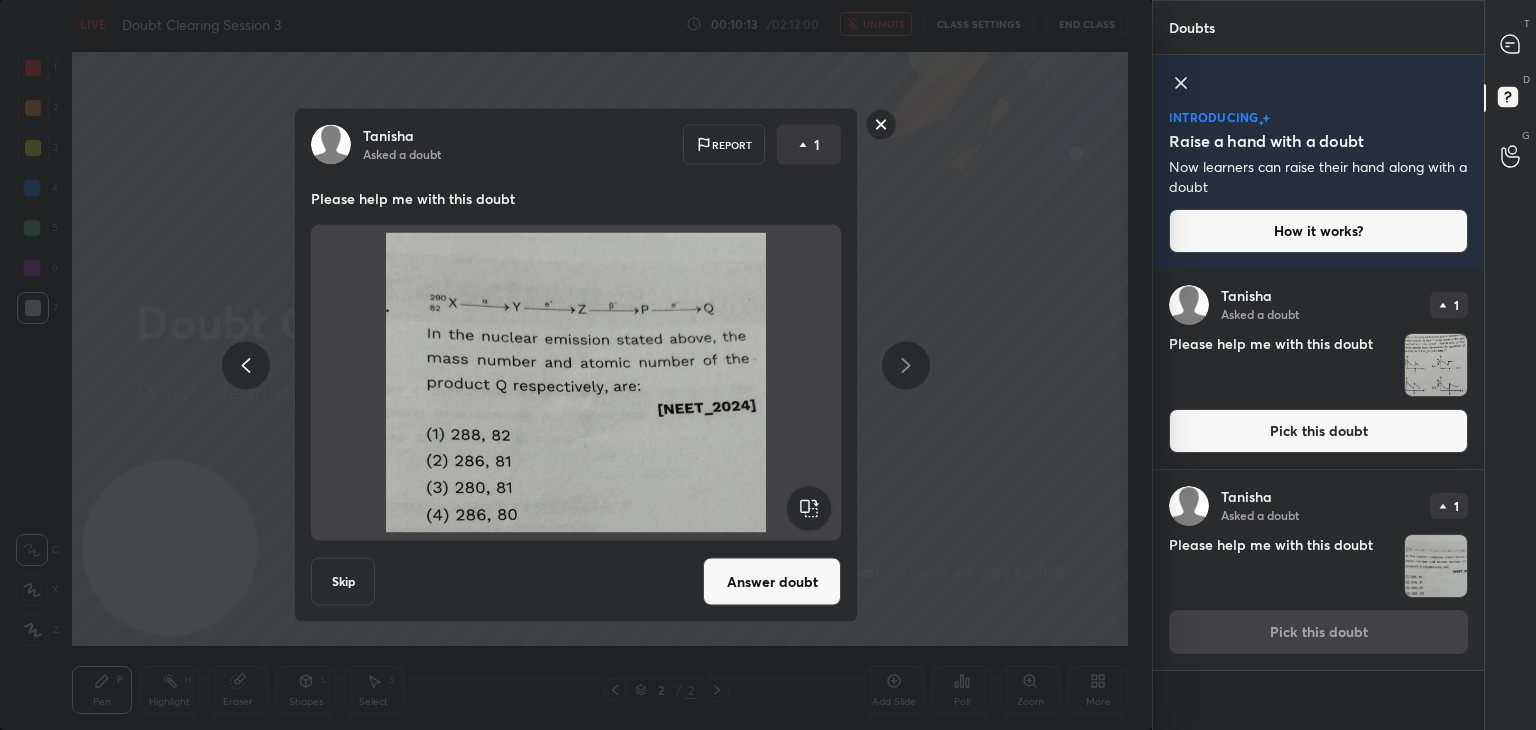 click on "Answer doubt" at bounding box center (772, 582) 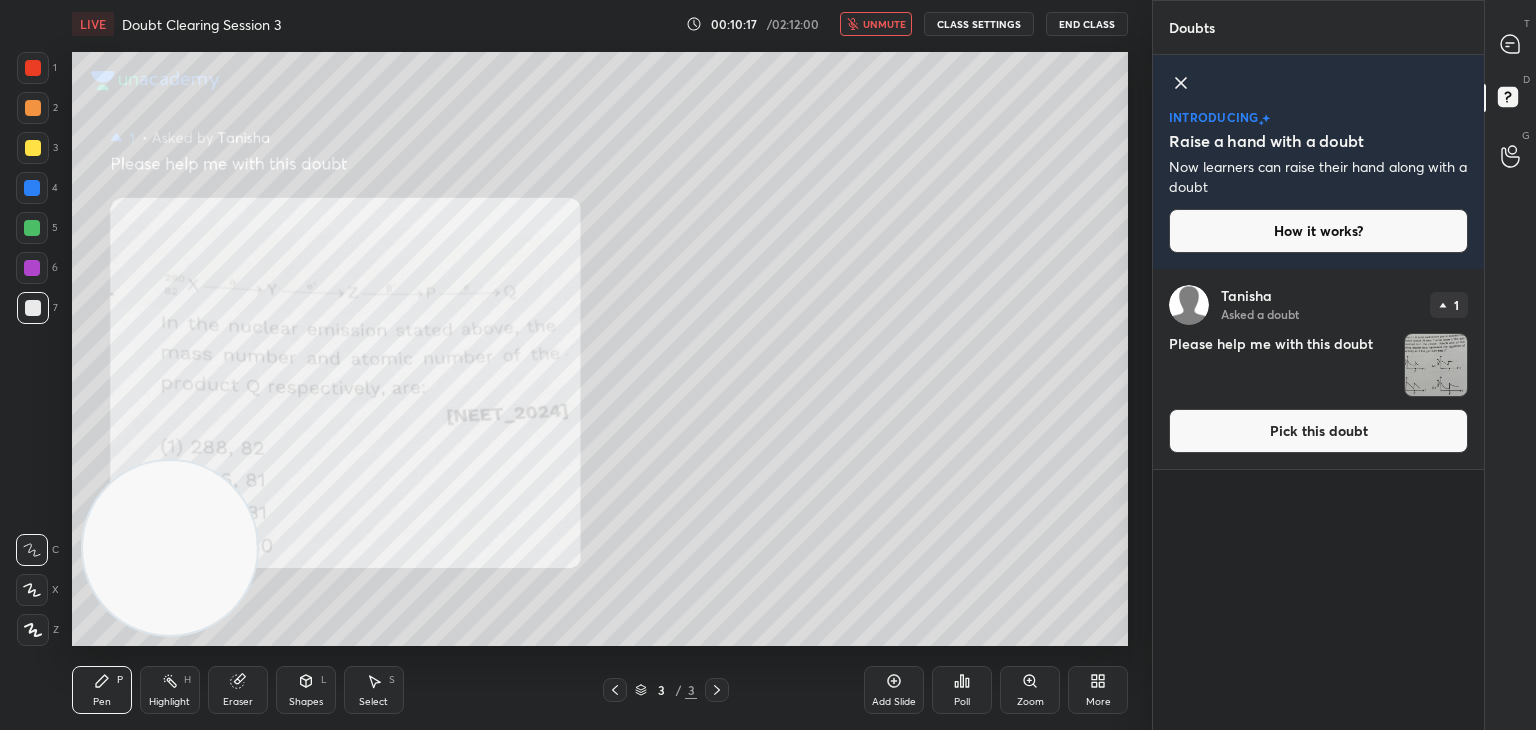 click on "unmute" at bounding box center [884, 24] 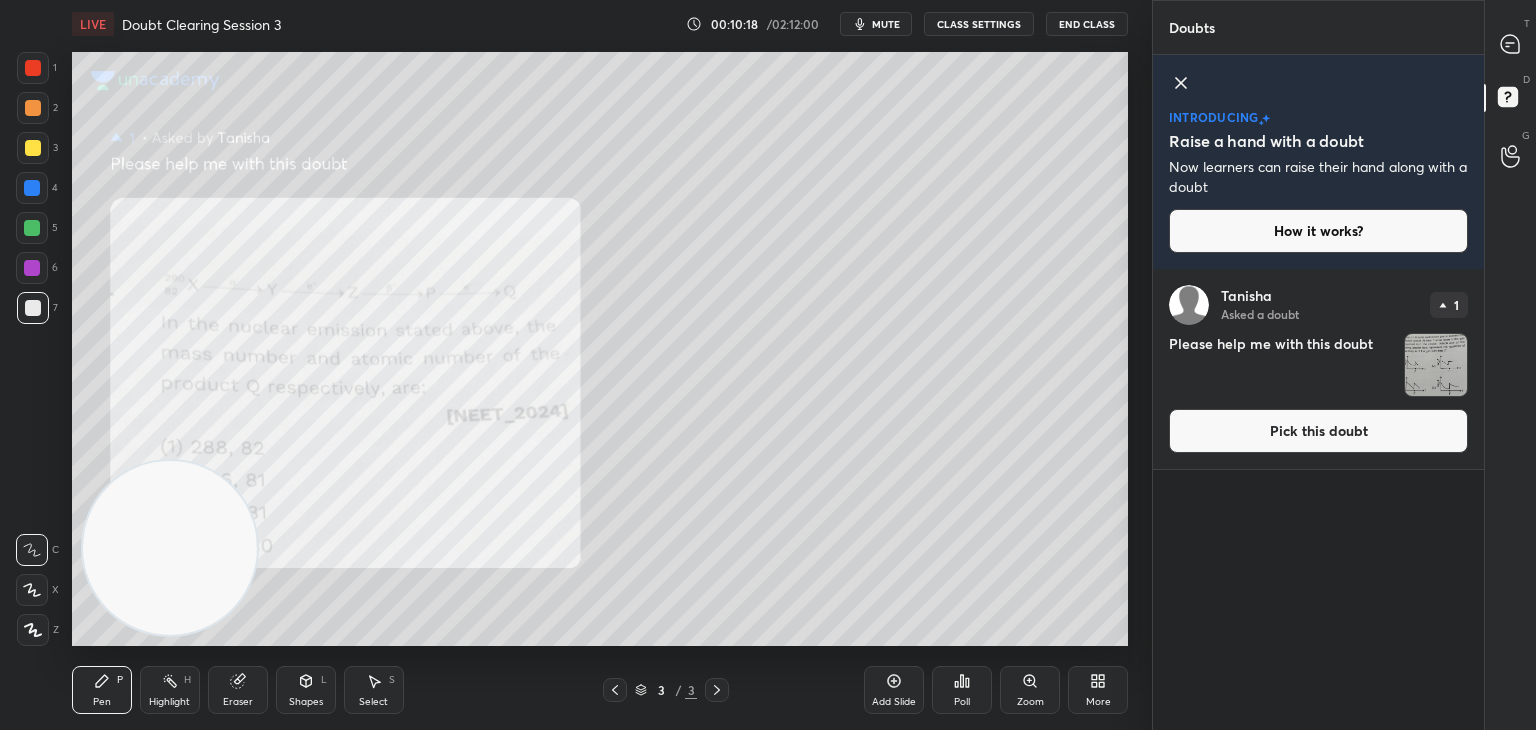 click at bounding box center (1511, 44) 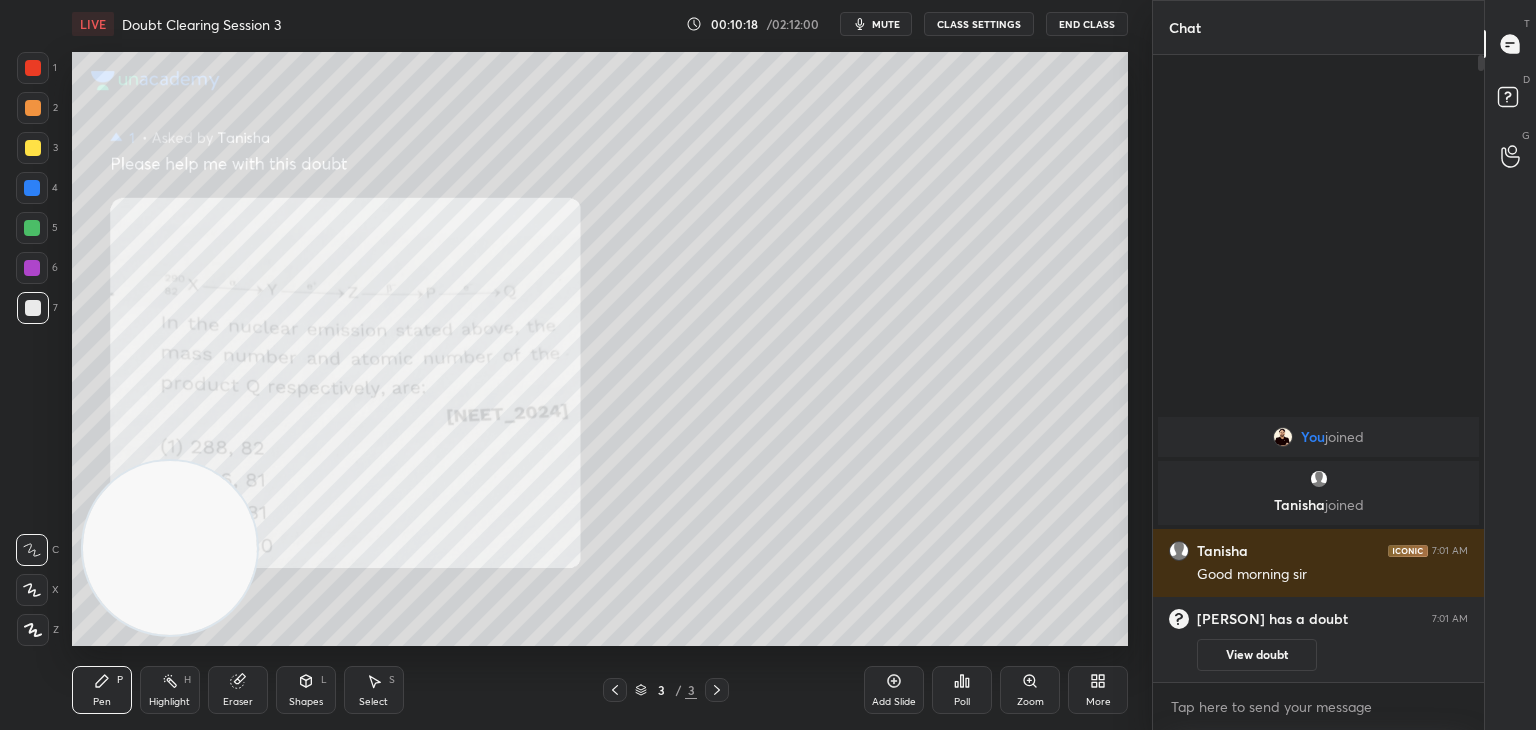 scroll, scrollTop: 6, scrollLeft: 6, axis: both 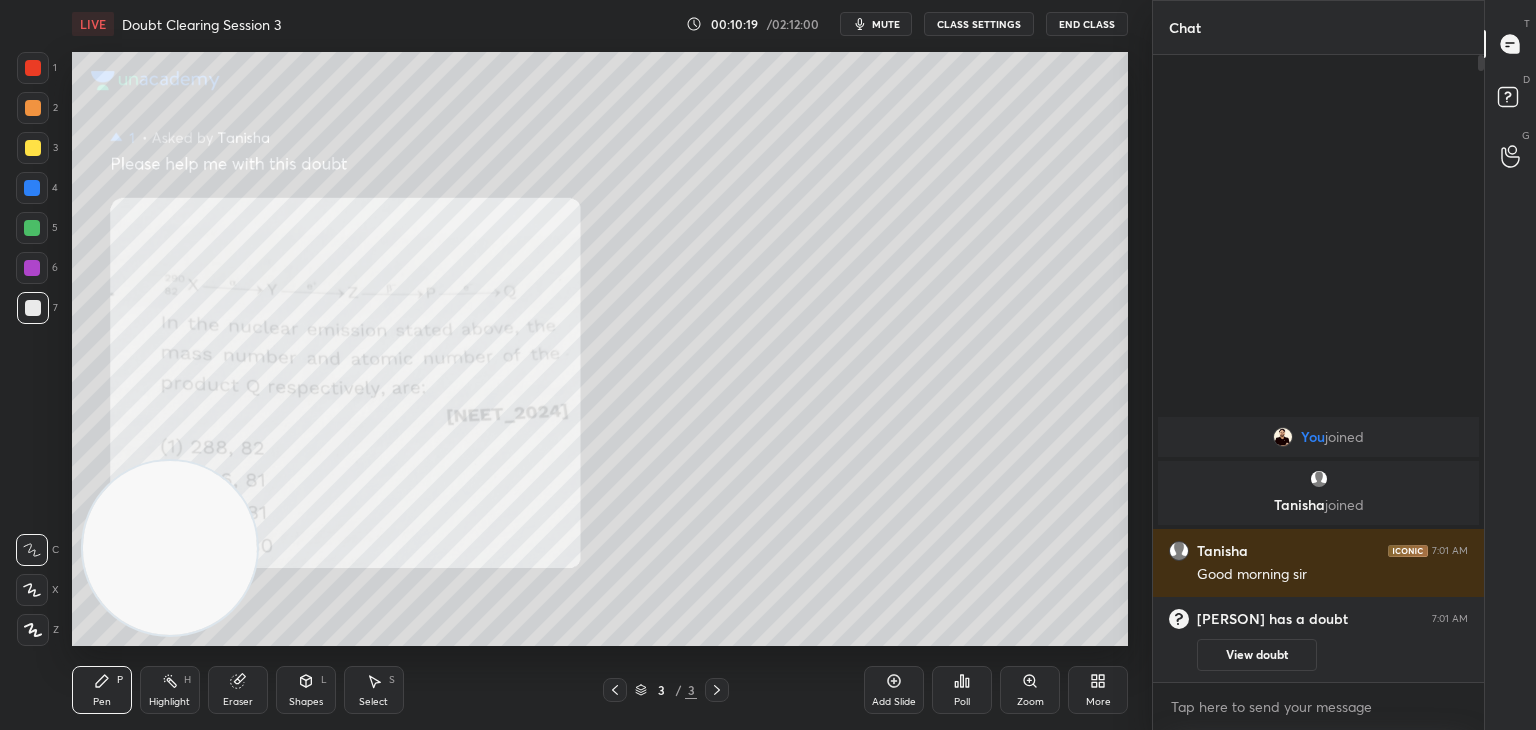 click on "Zoom" at bounding box center [1030, 702] 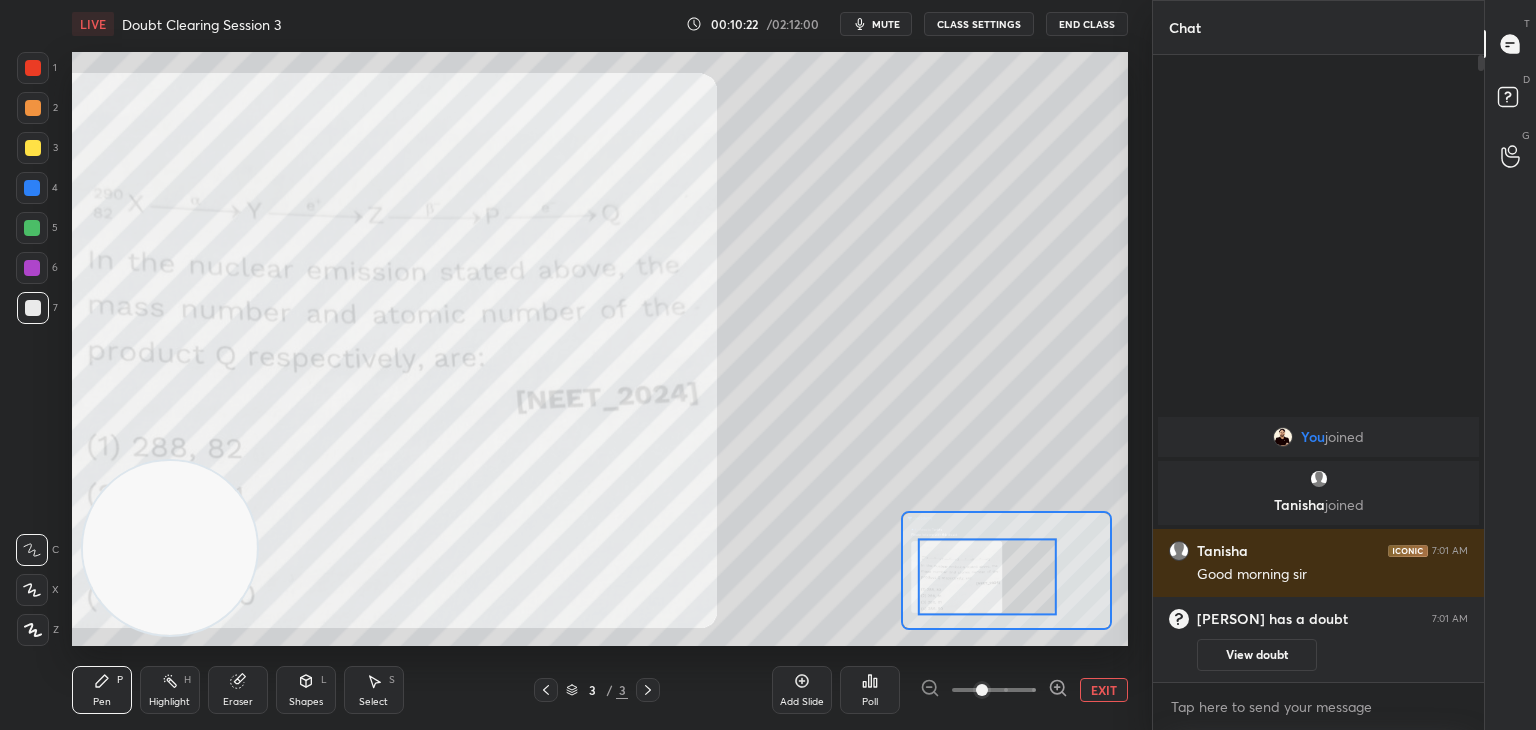 click at bounding box center [33, 68] 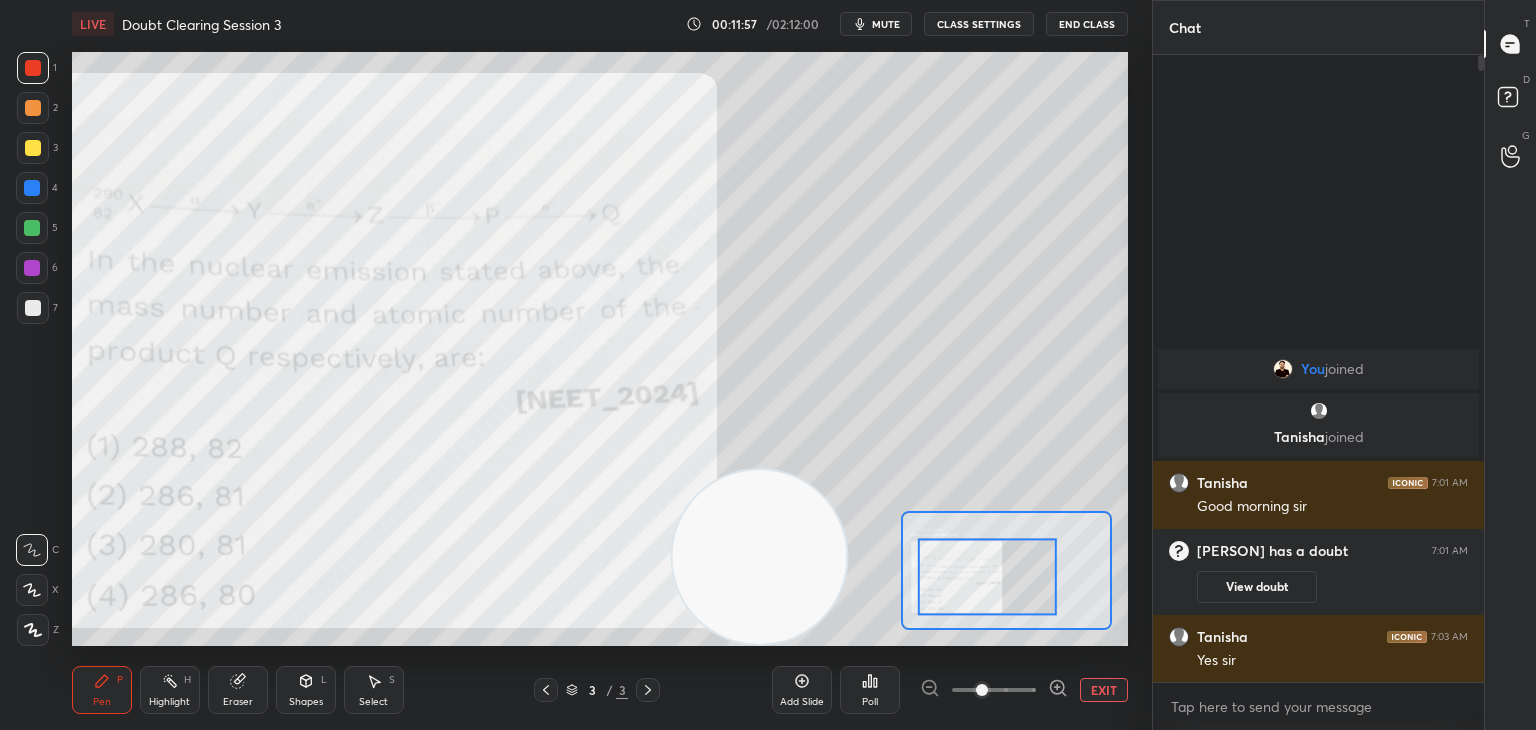 click on "mute" at bounding box center [876, 24] 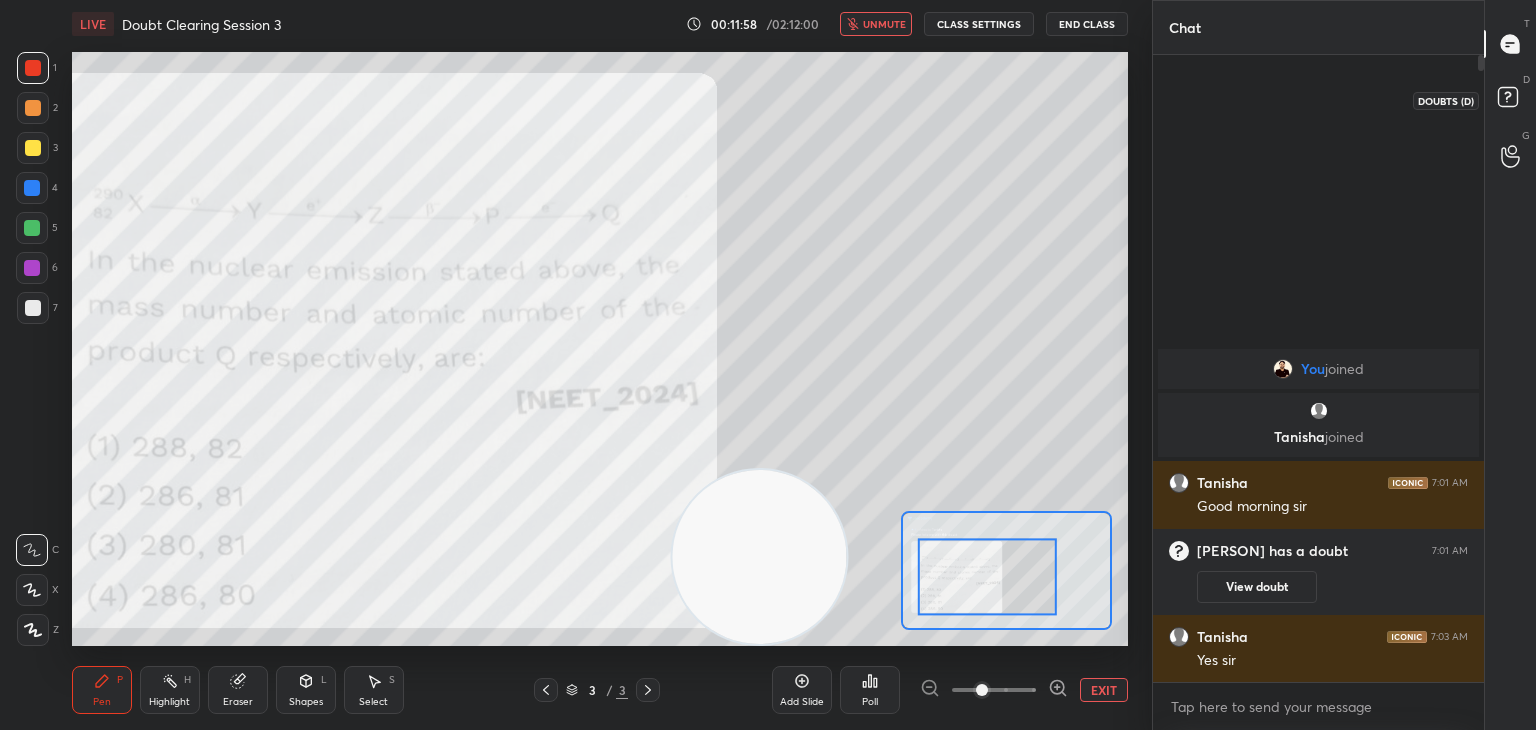 click 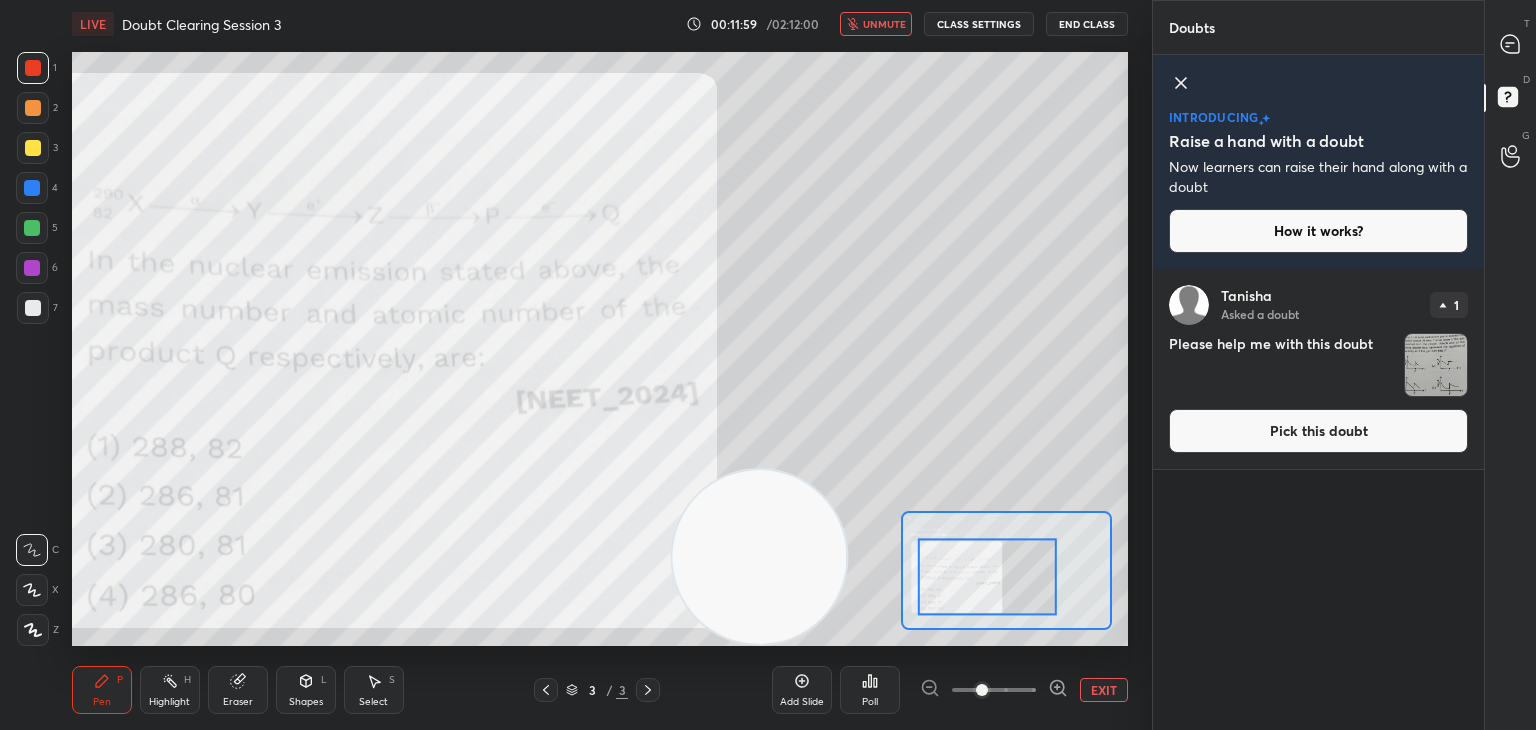 click at bounding box center [1436, 365] 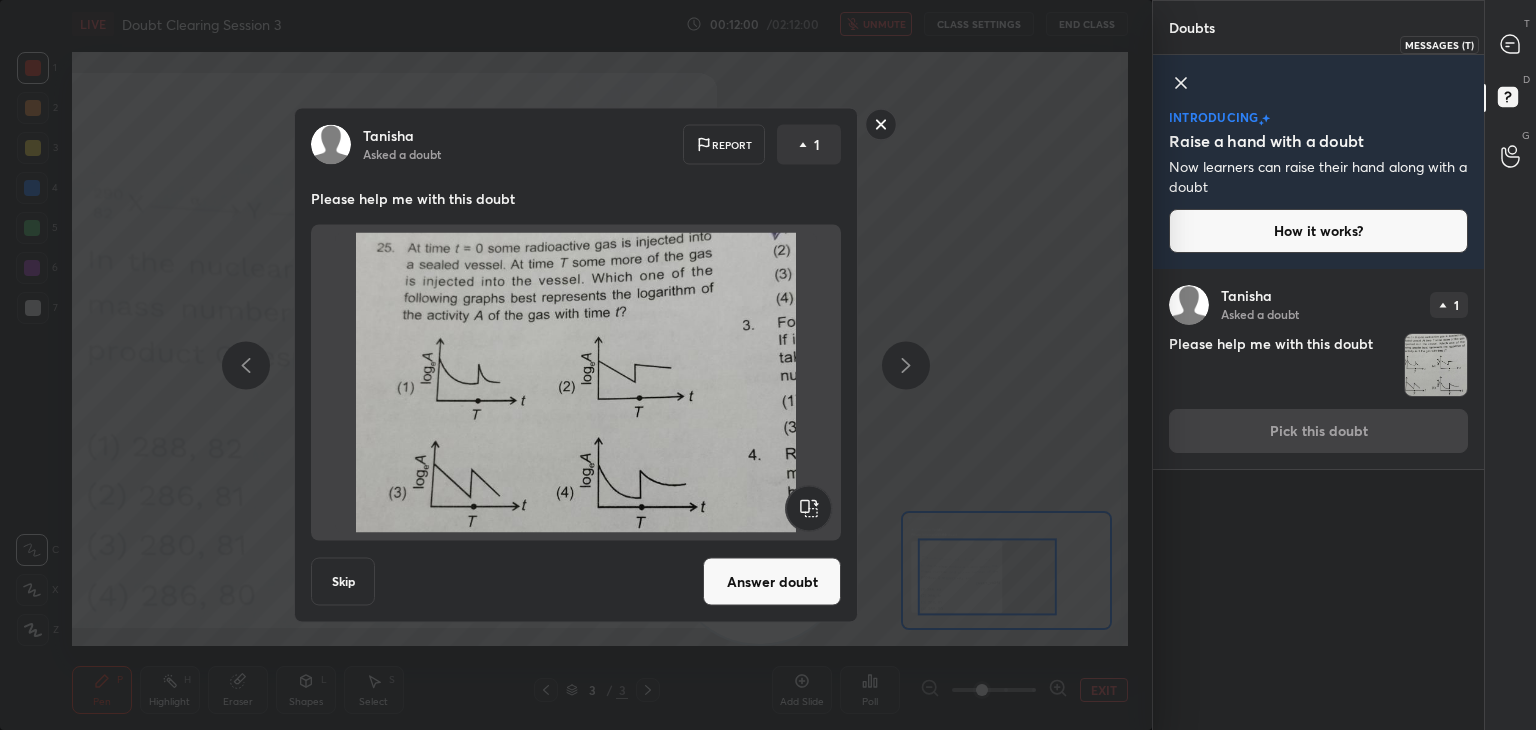 click 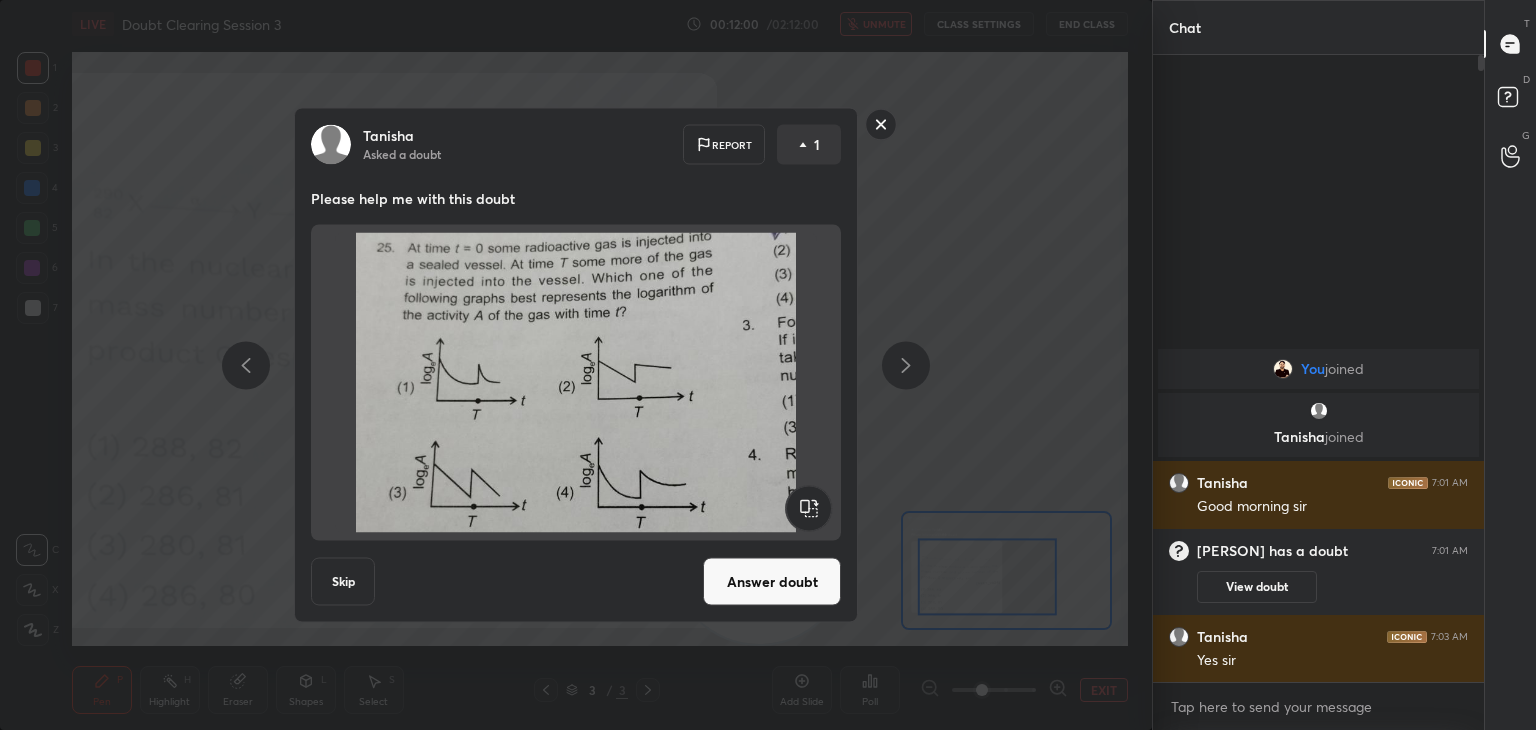 scroll, scrollTop: 6, scrollLeft: 6, axis: both 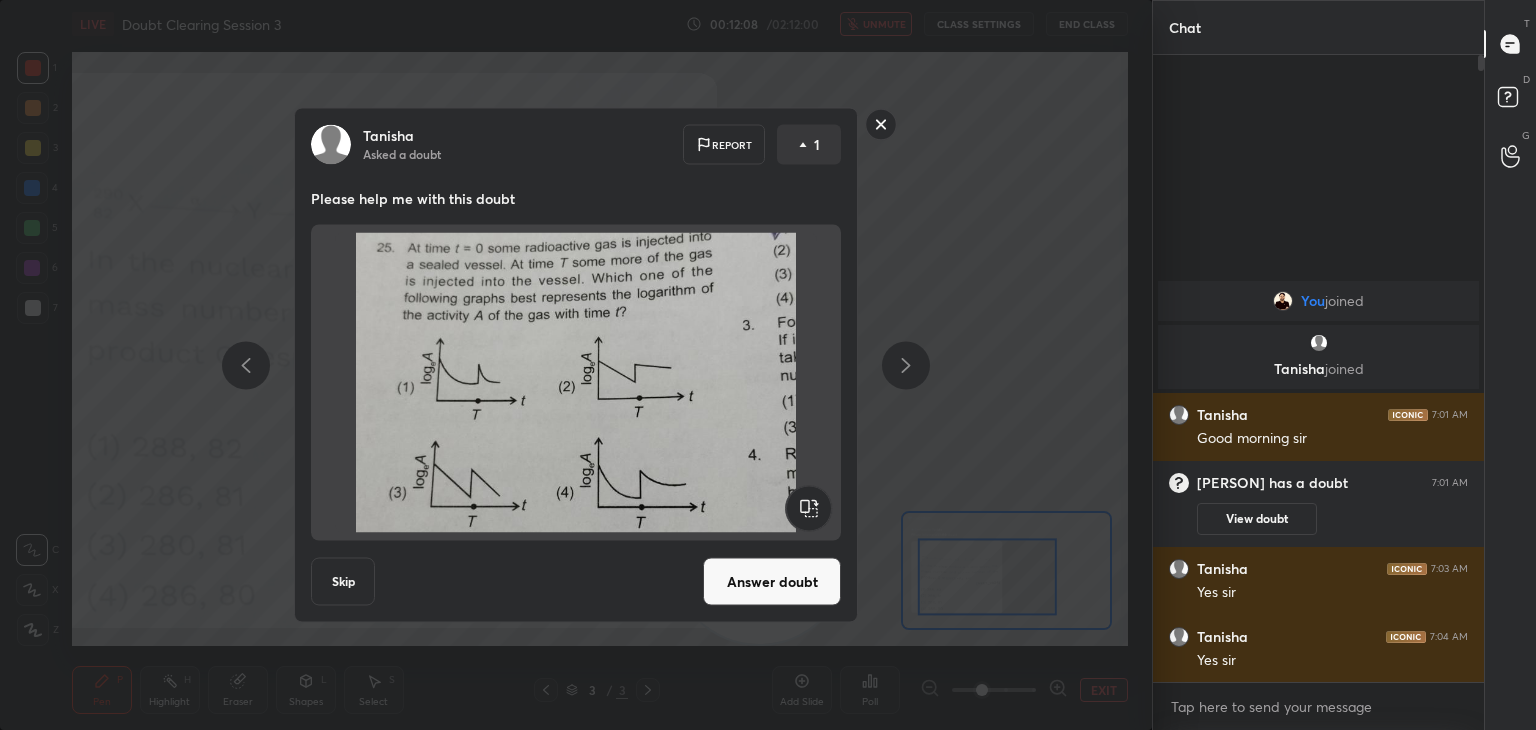 click at bounding box center [576, 383] 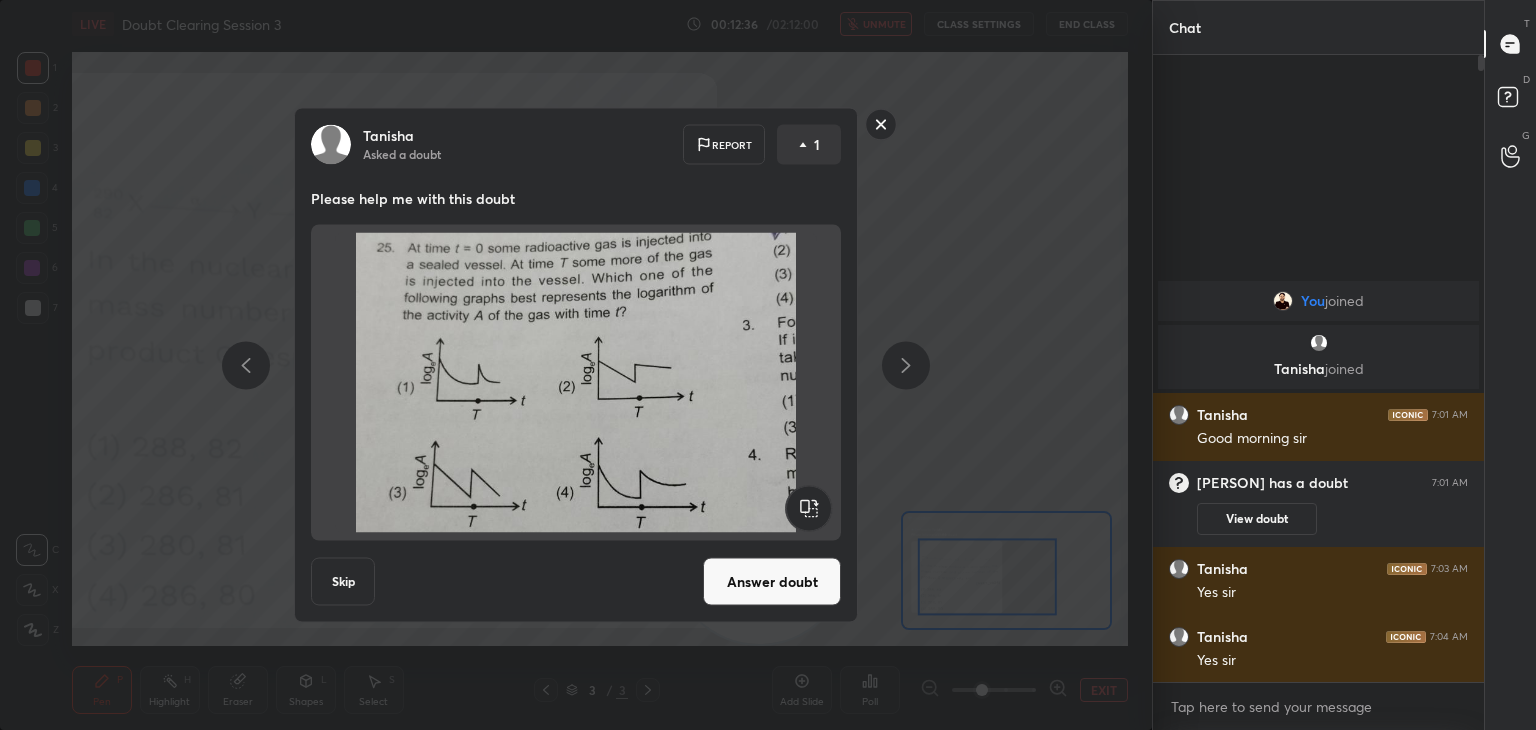 click on "Answer doubt" at bounding box center [772, 582] 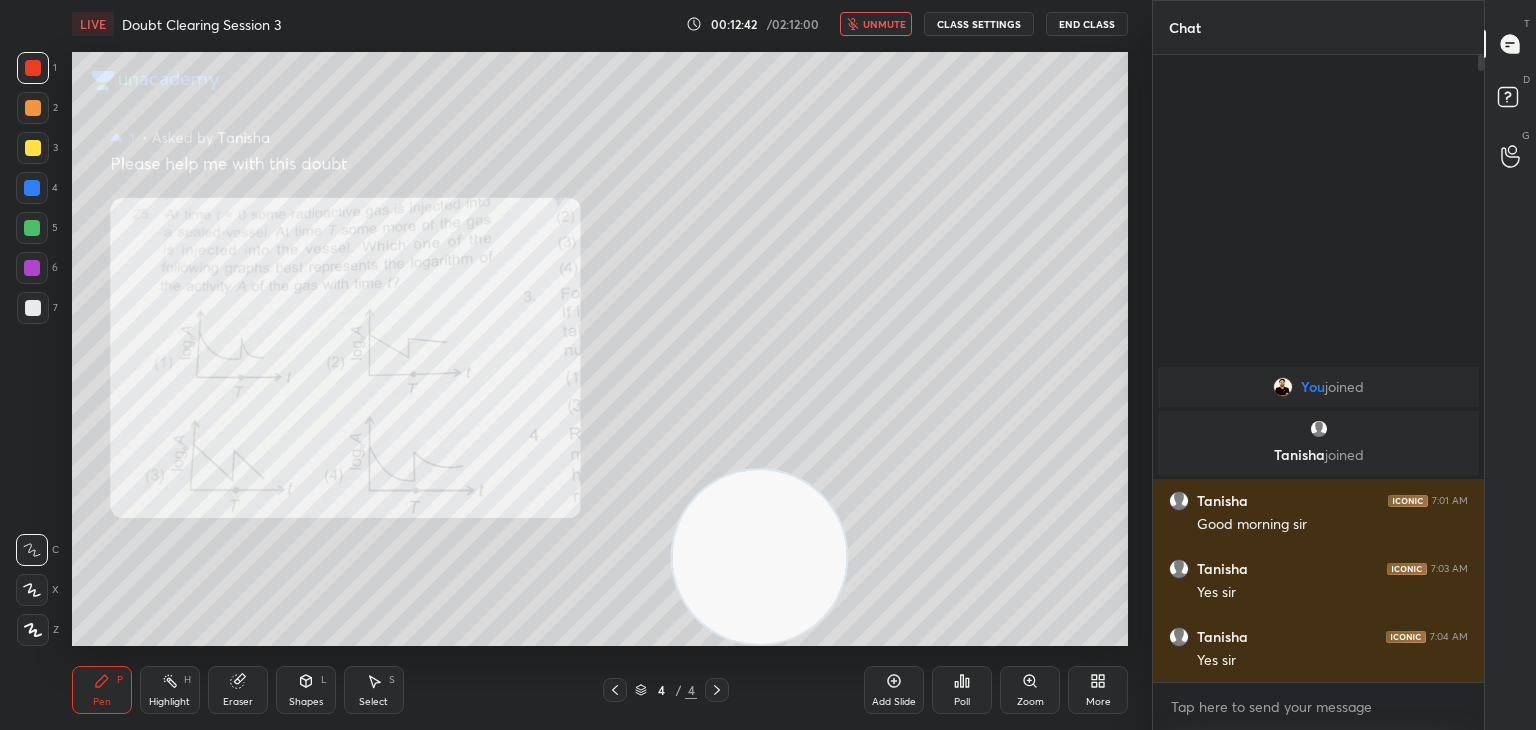 click on "unmute" at bounding box center (884, 24) 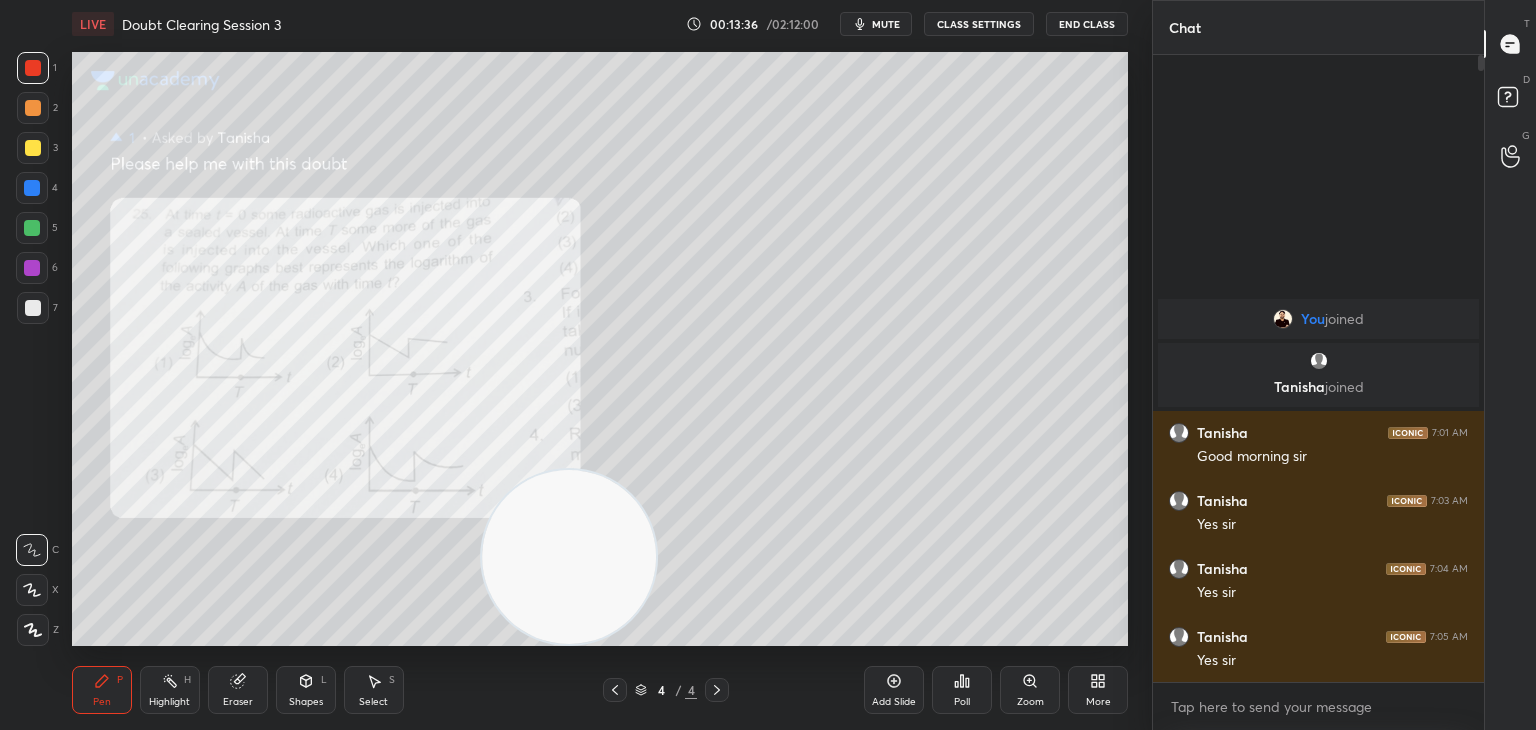 click on "mute" at bounding box center [886, 24] 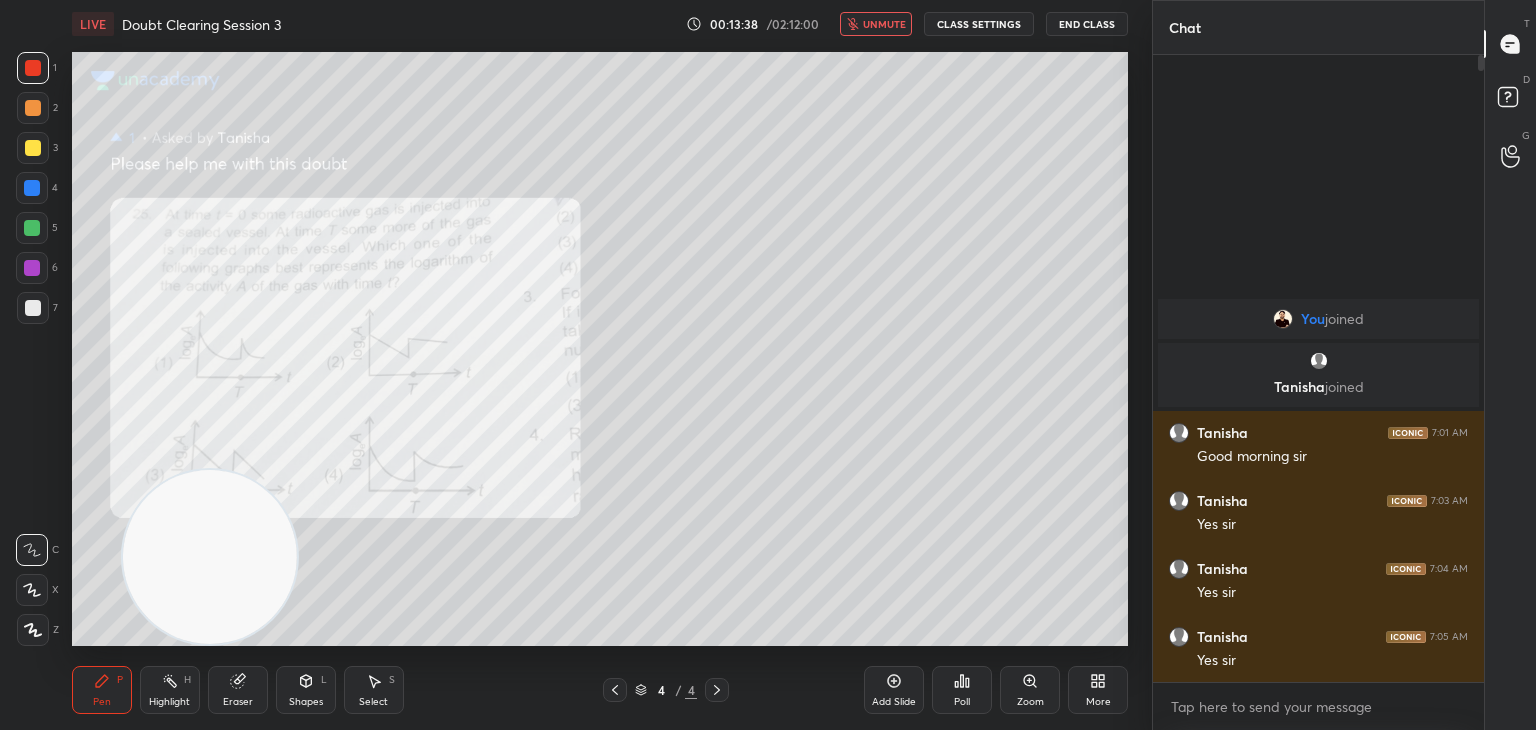 click 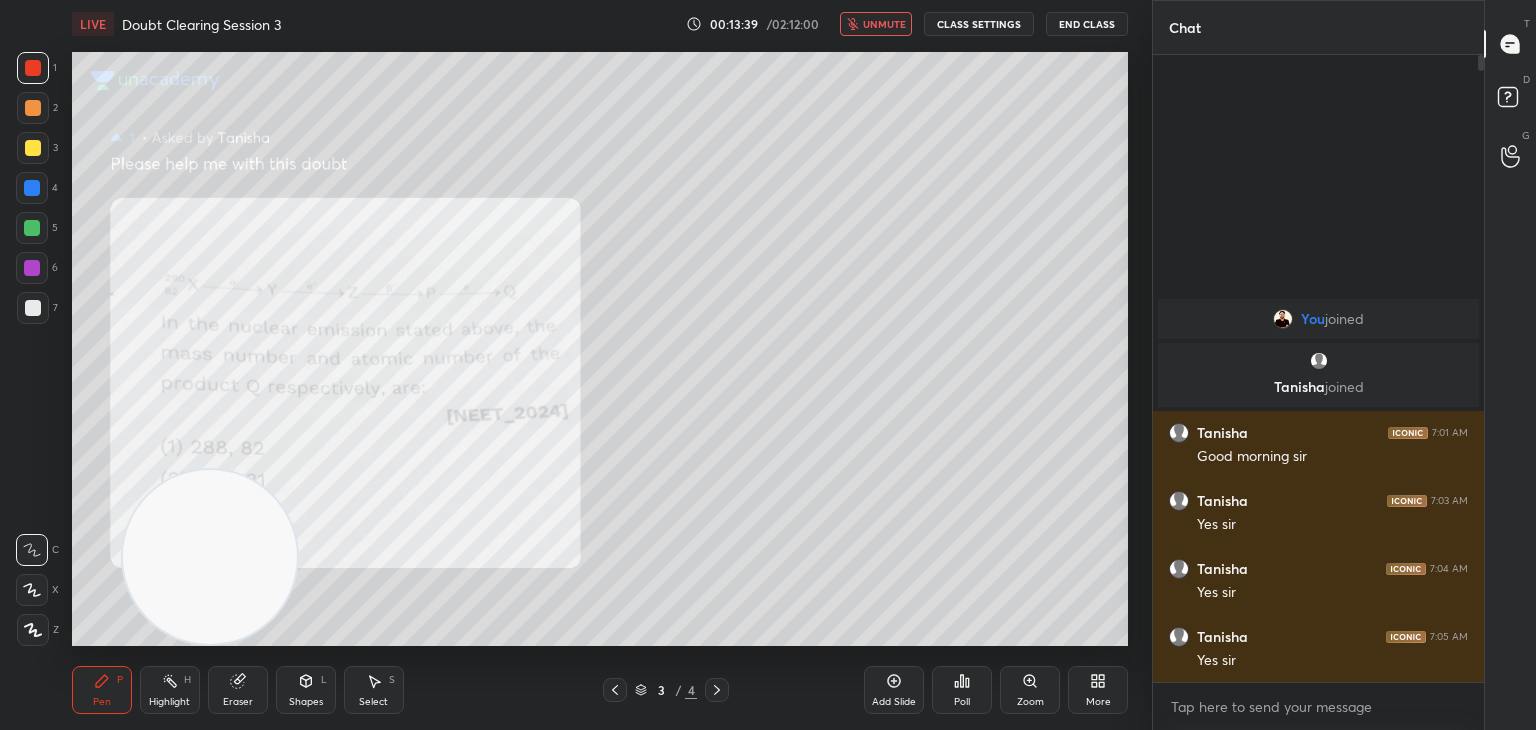 click 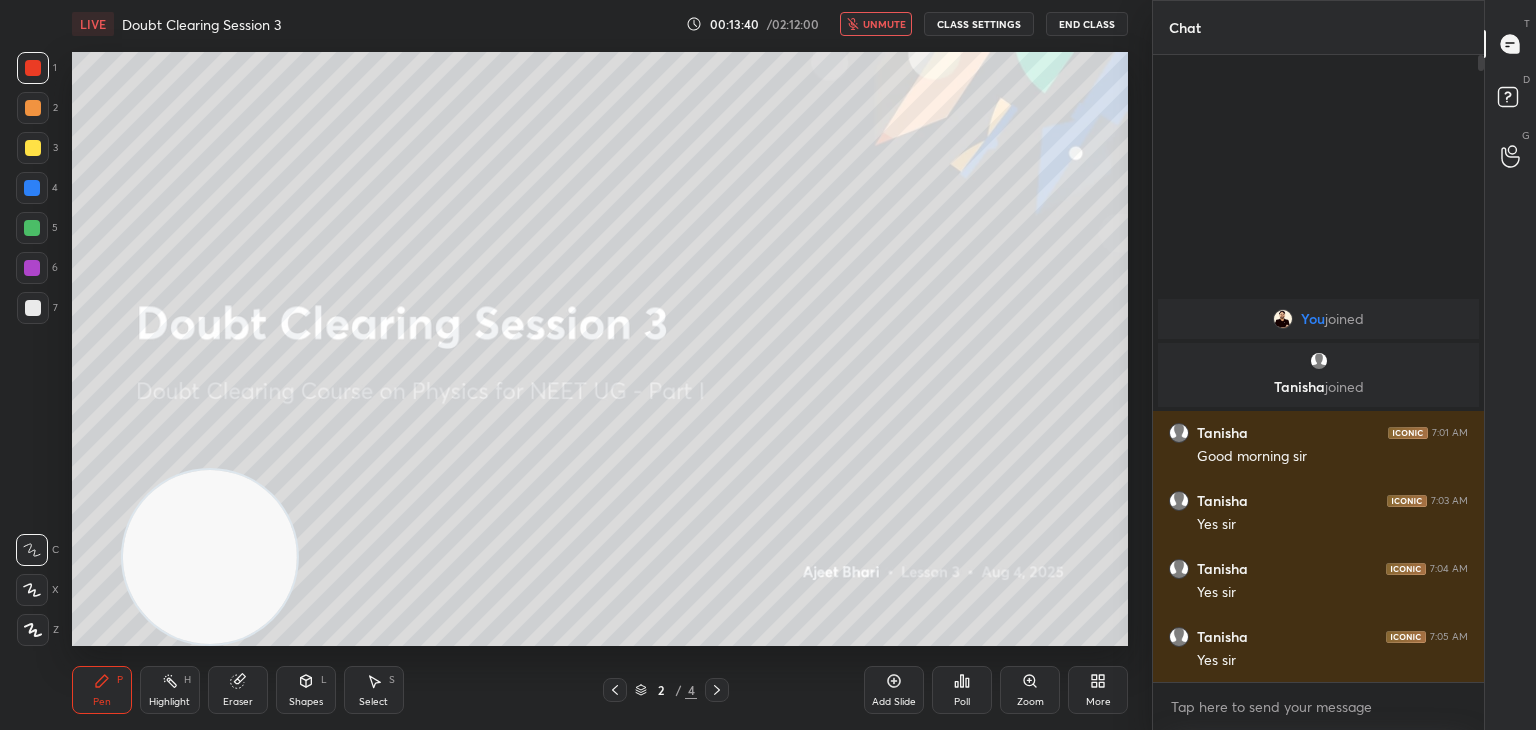 click at bounding box center [33, 308] 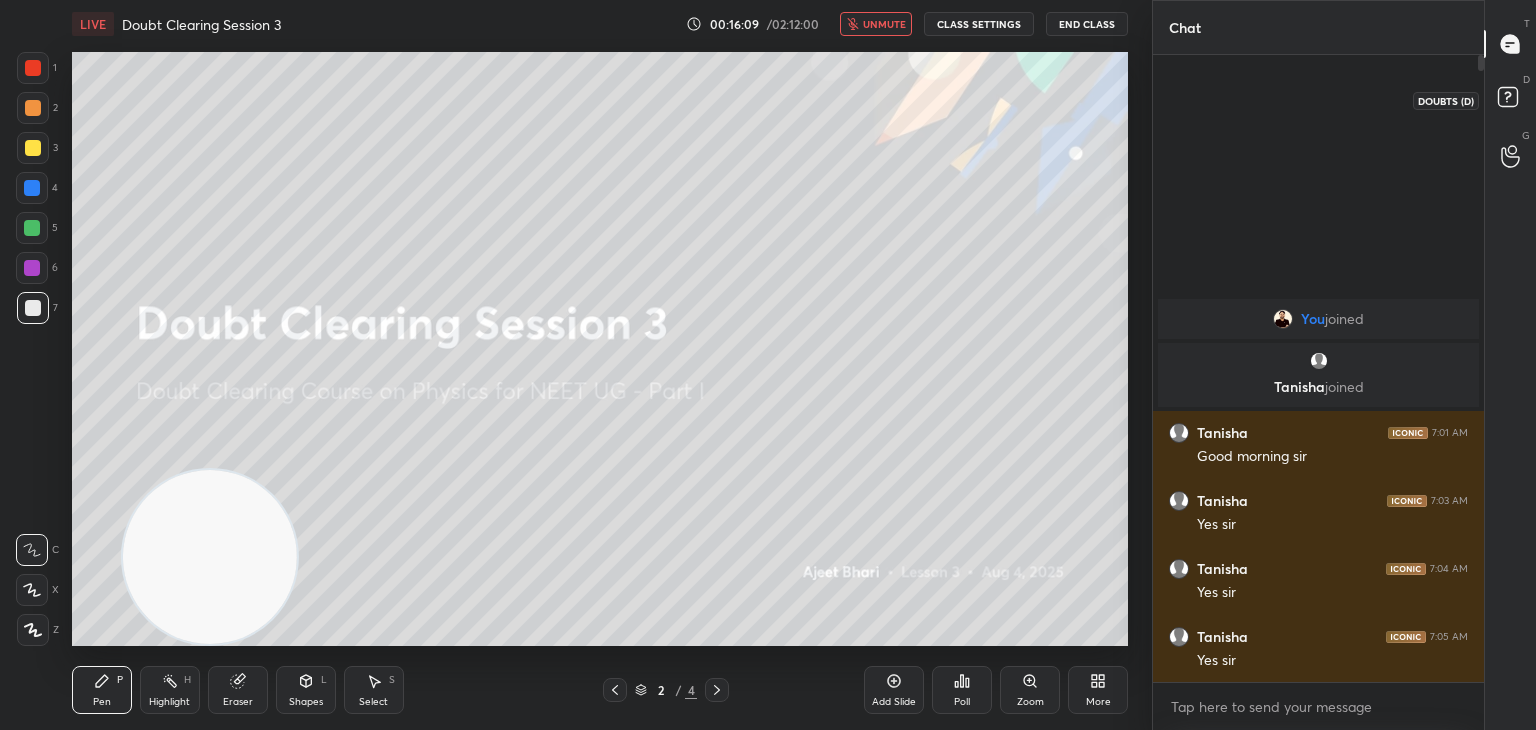 click 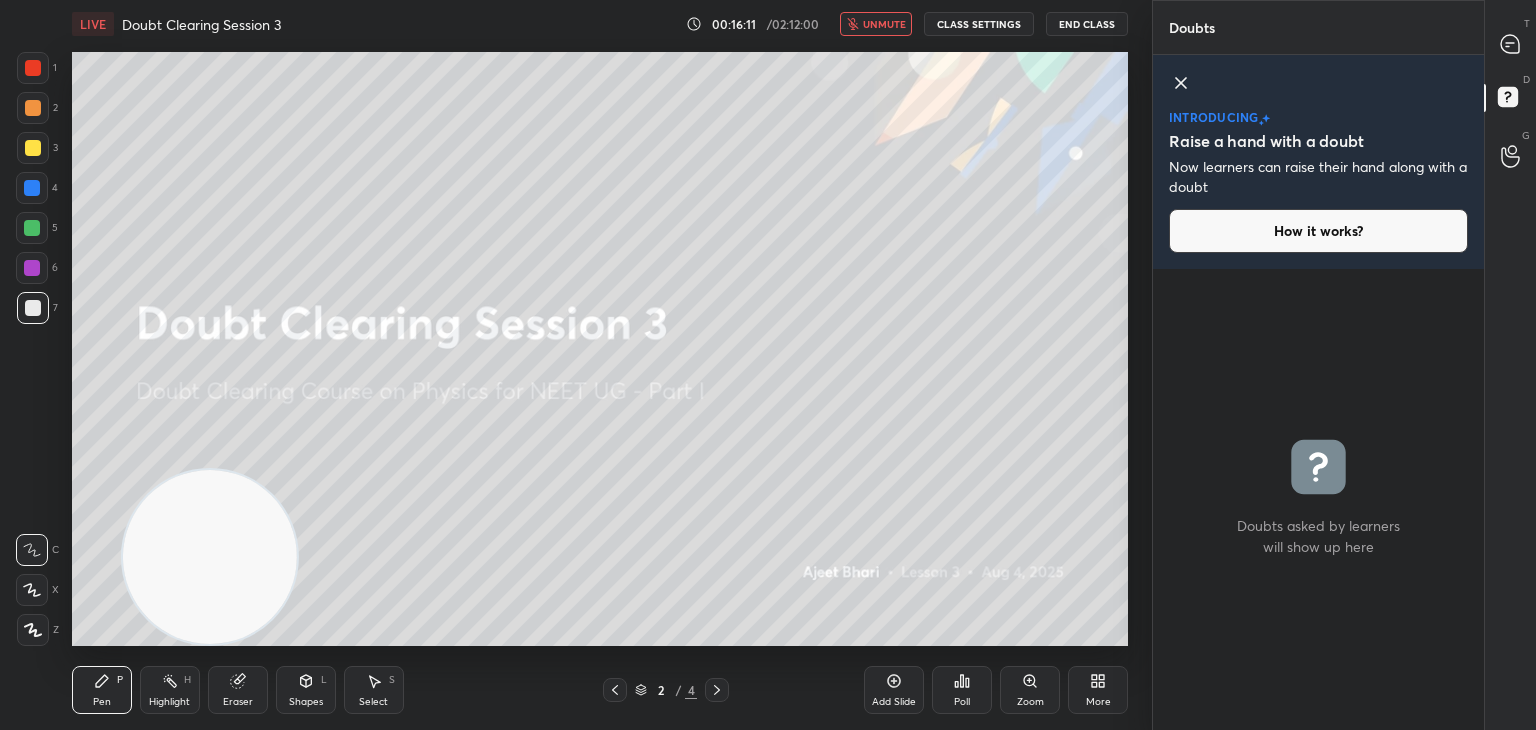 click 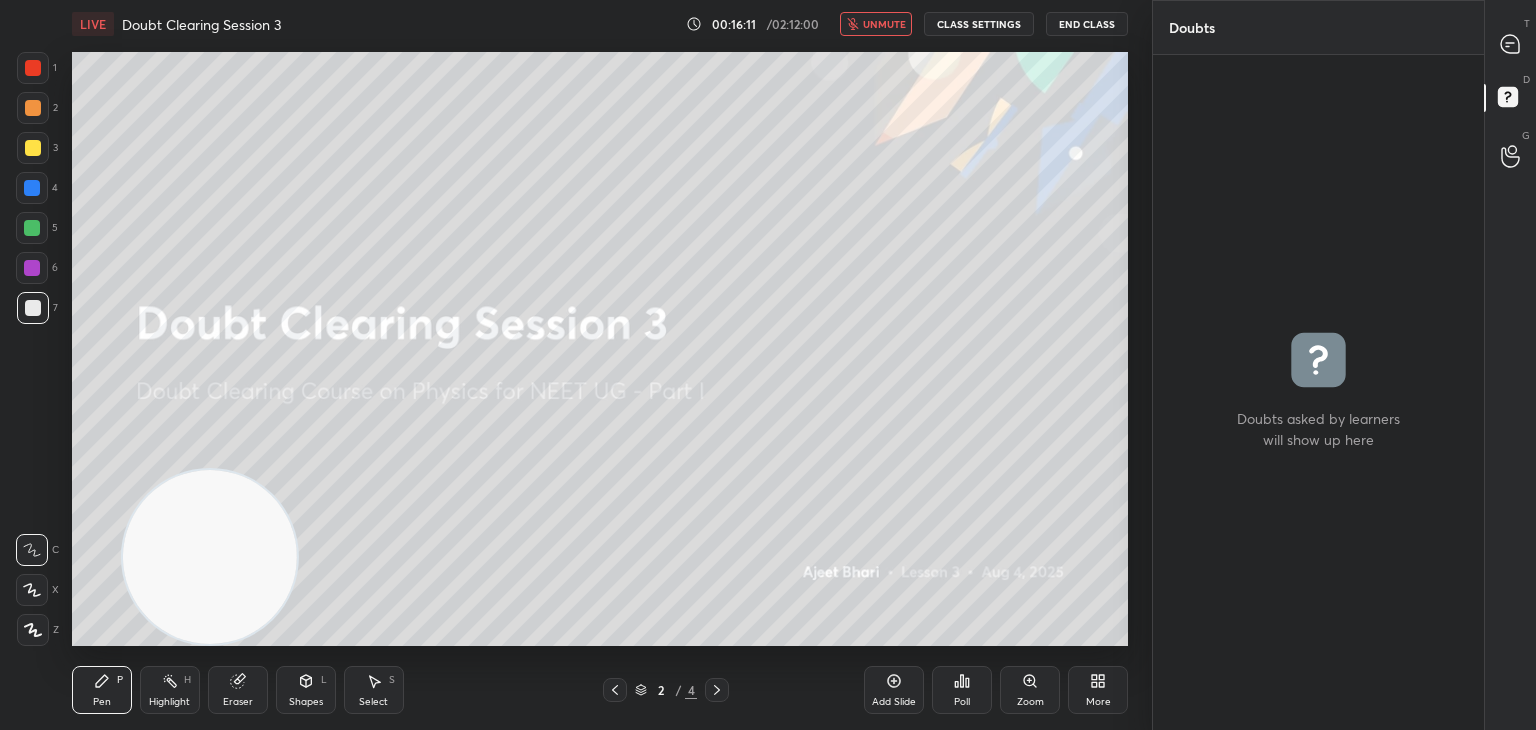 scroll, scrollTop: 6, scrollLeft: 6, axis: both 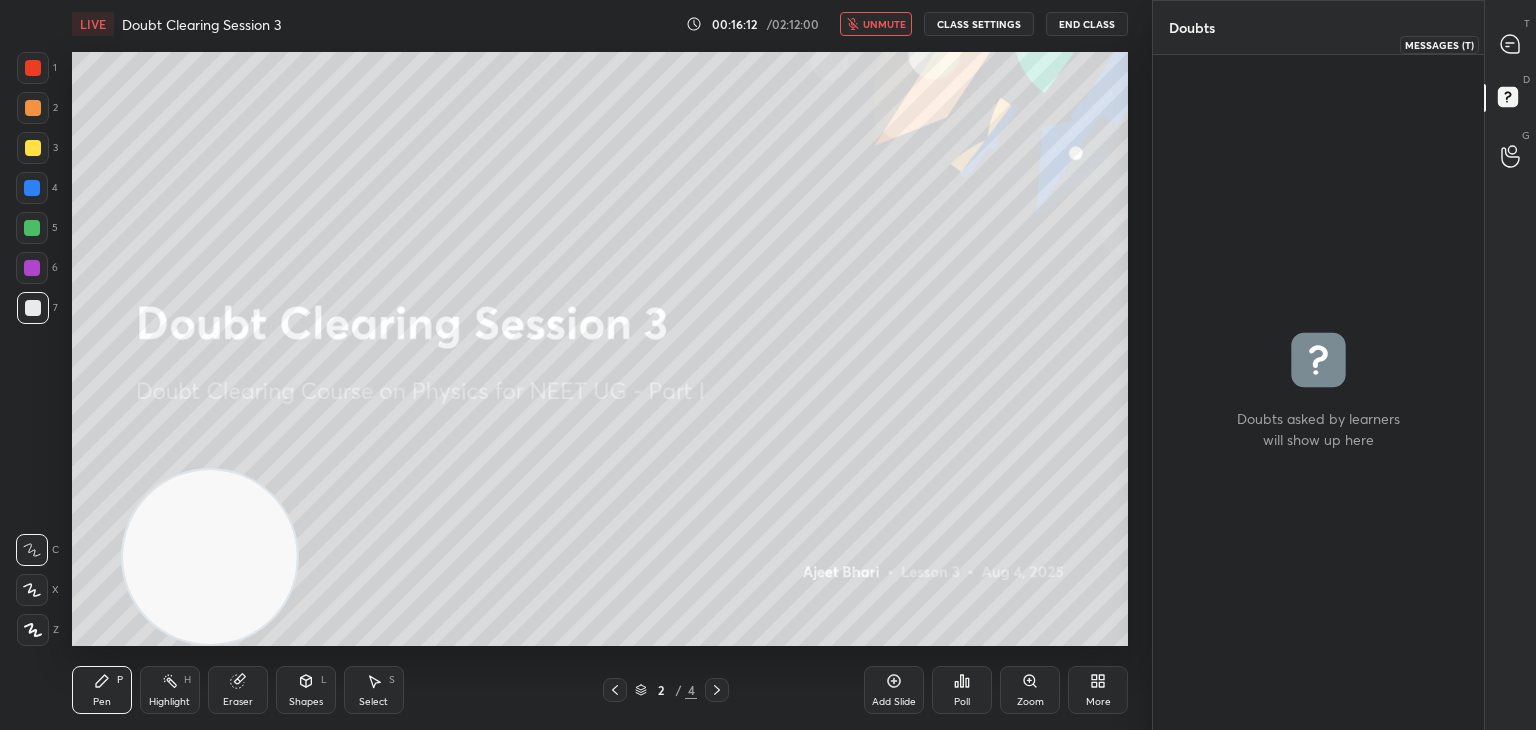 click 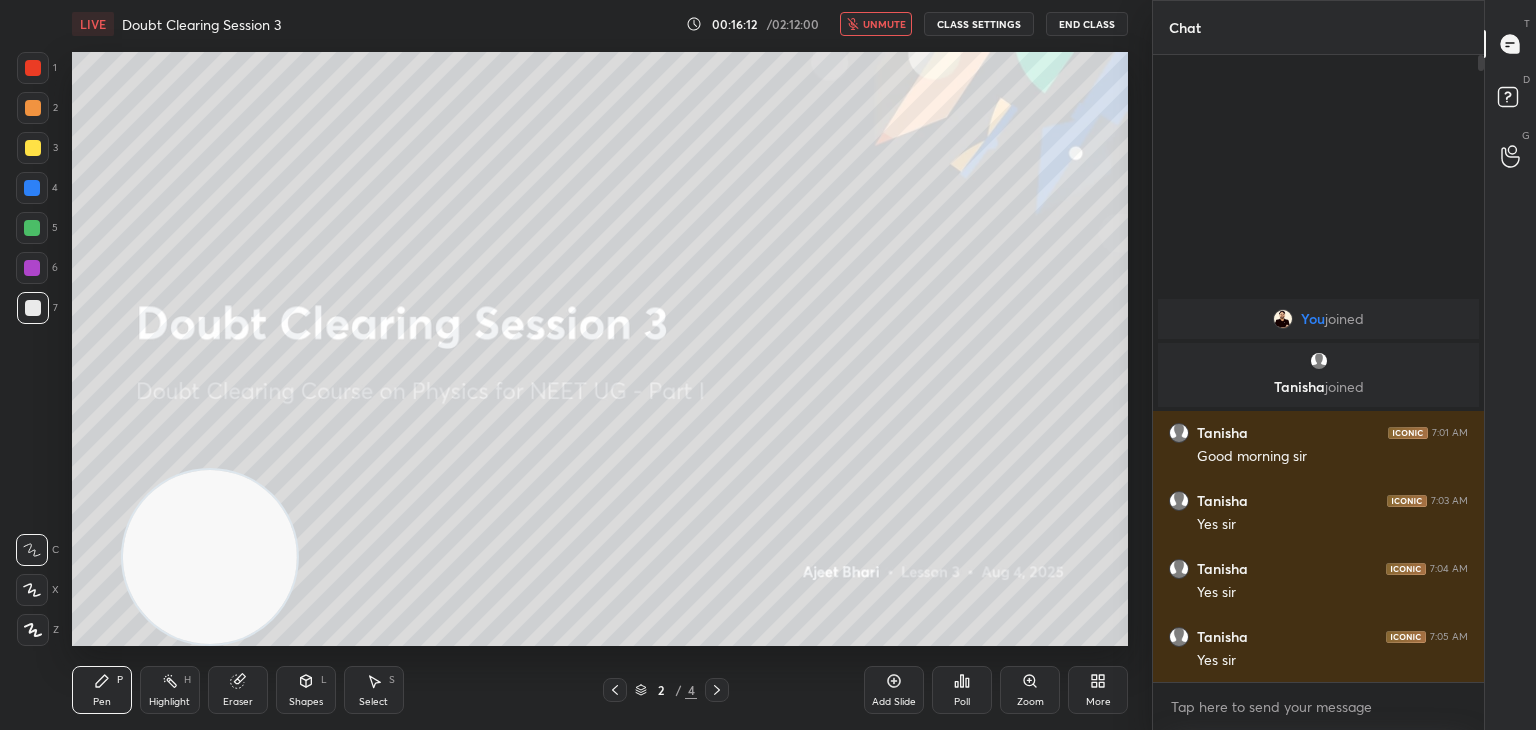 scroll, scrollTop: 6, scrollLeft: 6, axis: both 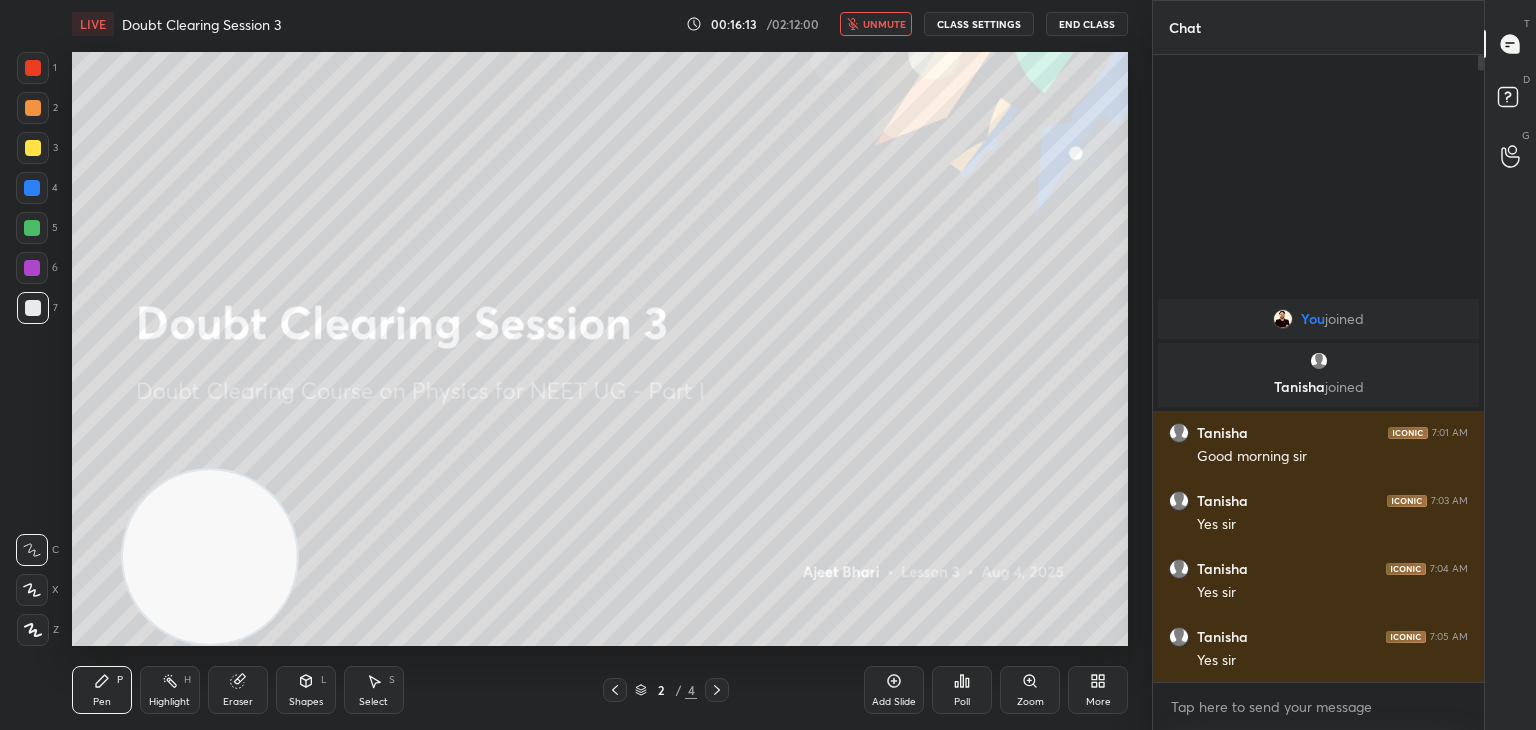 click 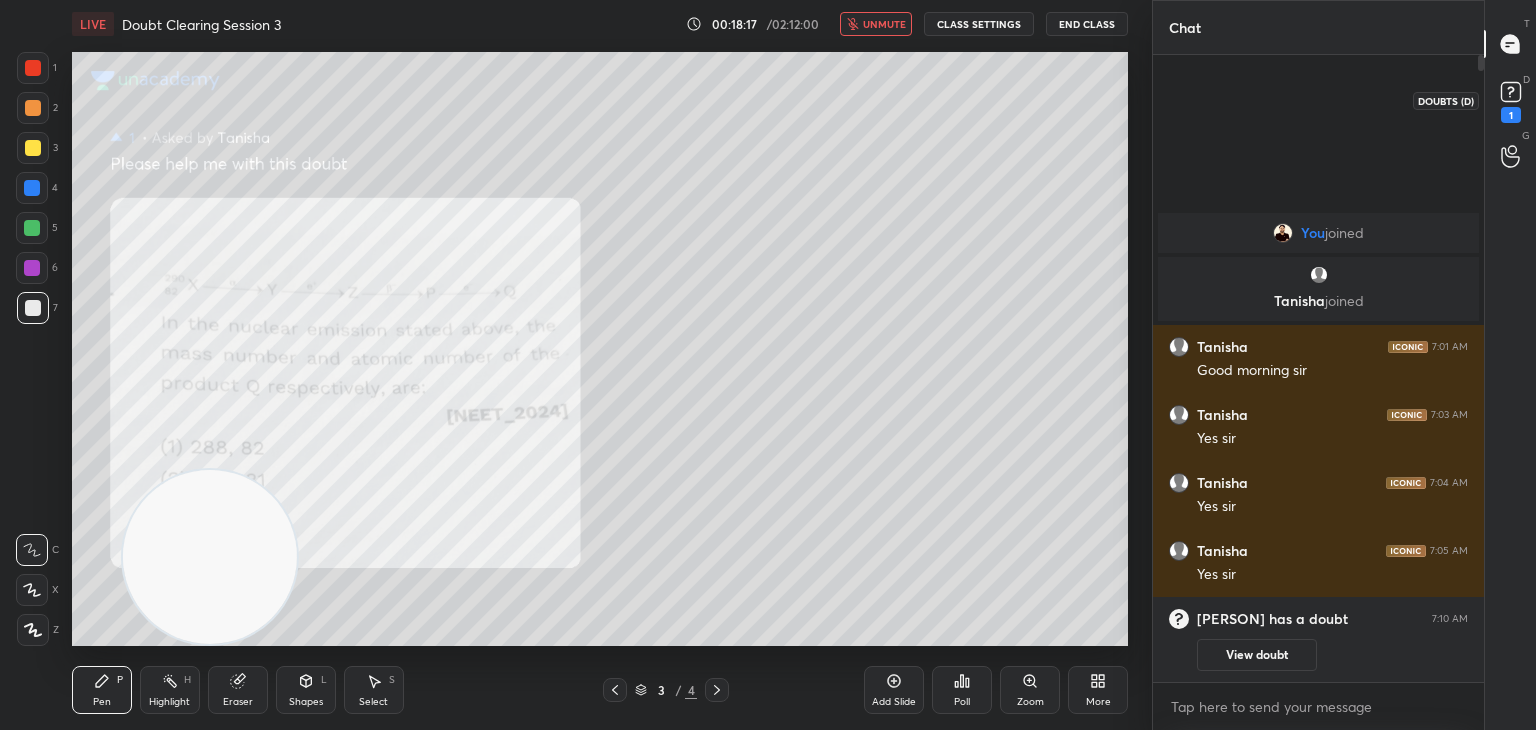 click on "1" at bounding box center (1511, 115) 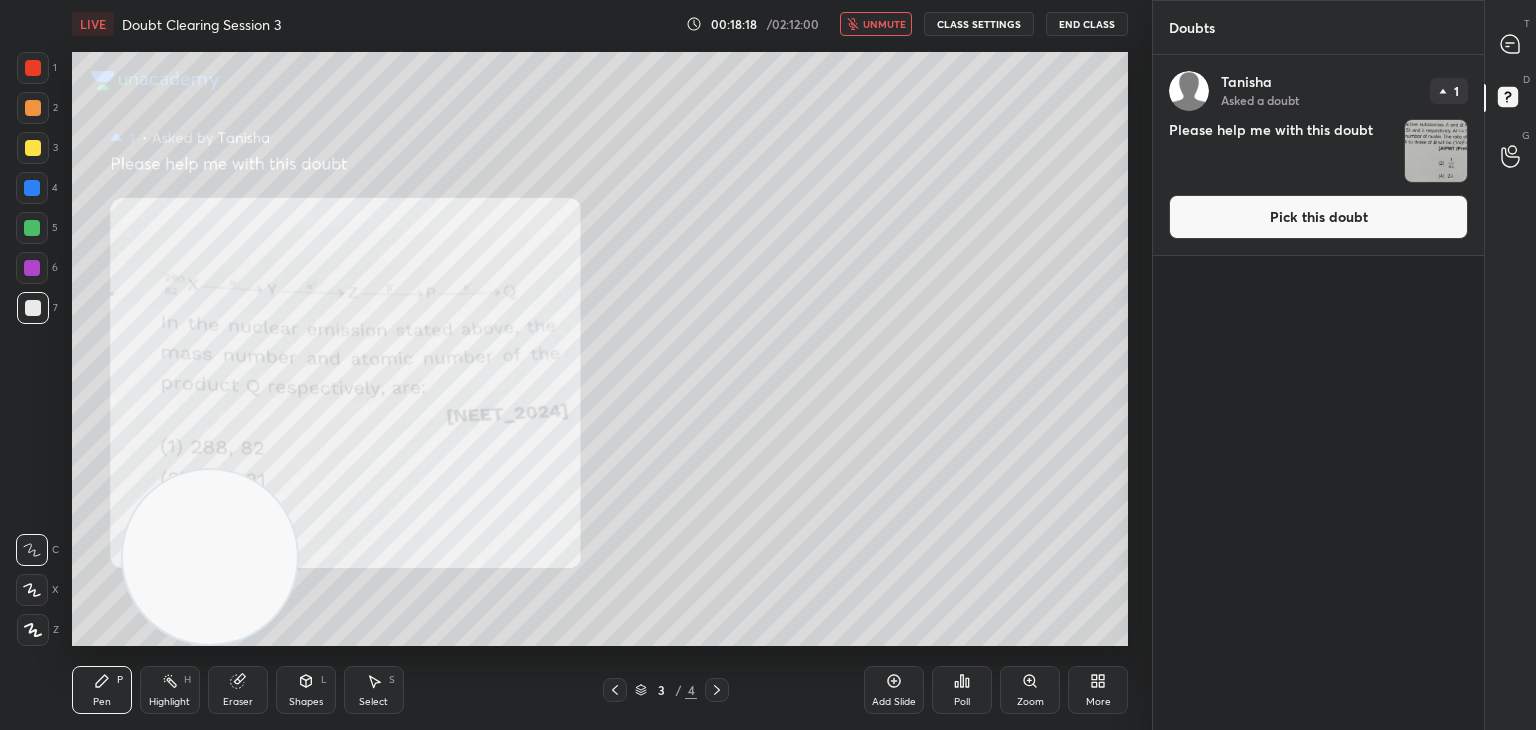 click at bounding box center [1436, 151] 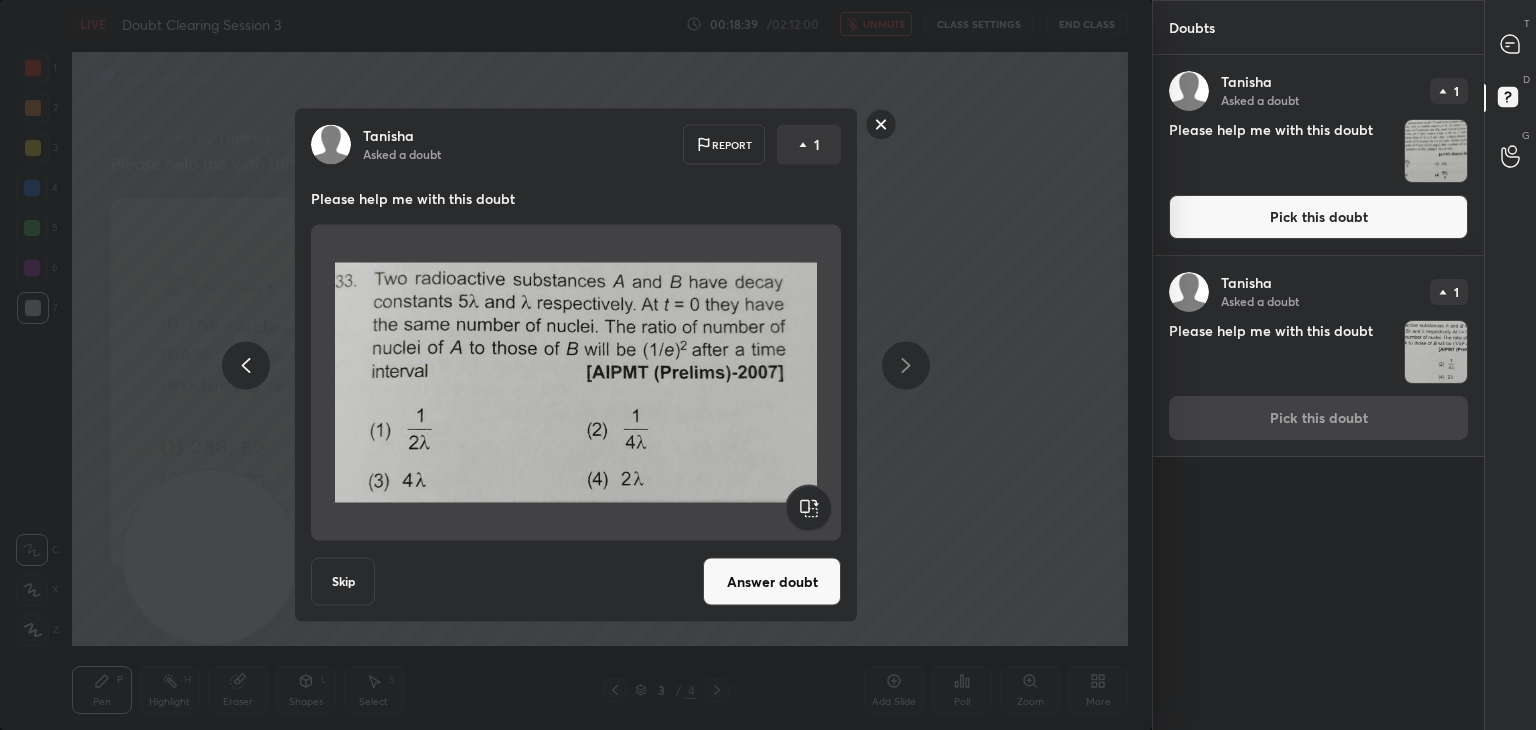 click at bounding box center (576, 383) 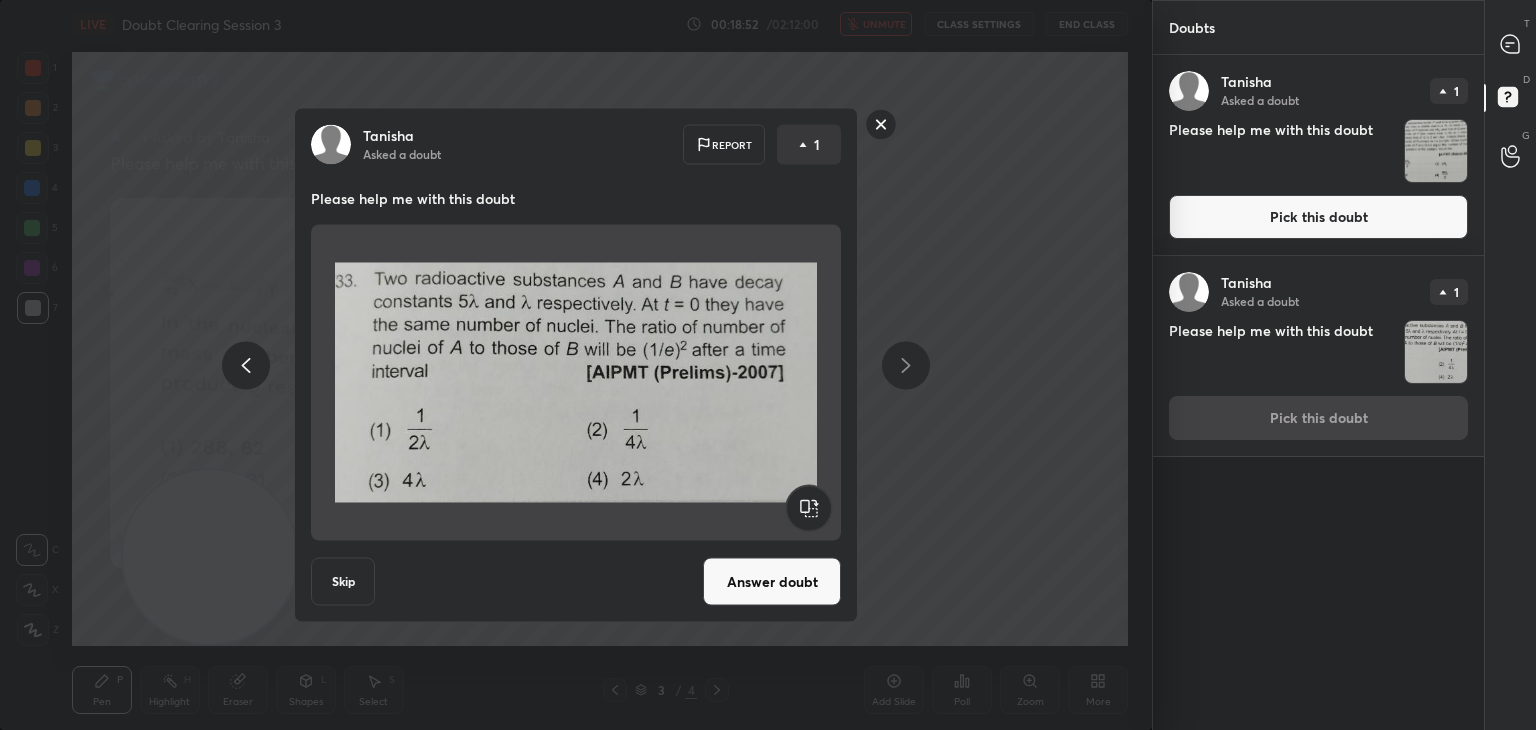 click at bounding box center (1436, 151) 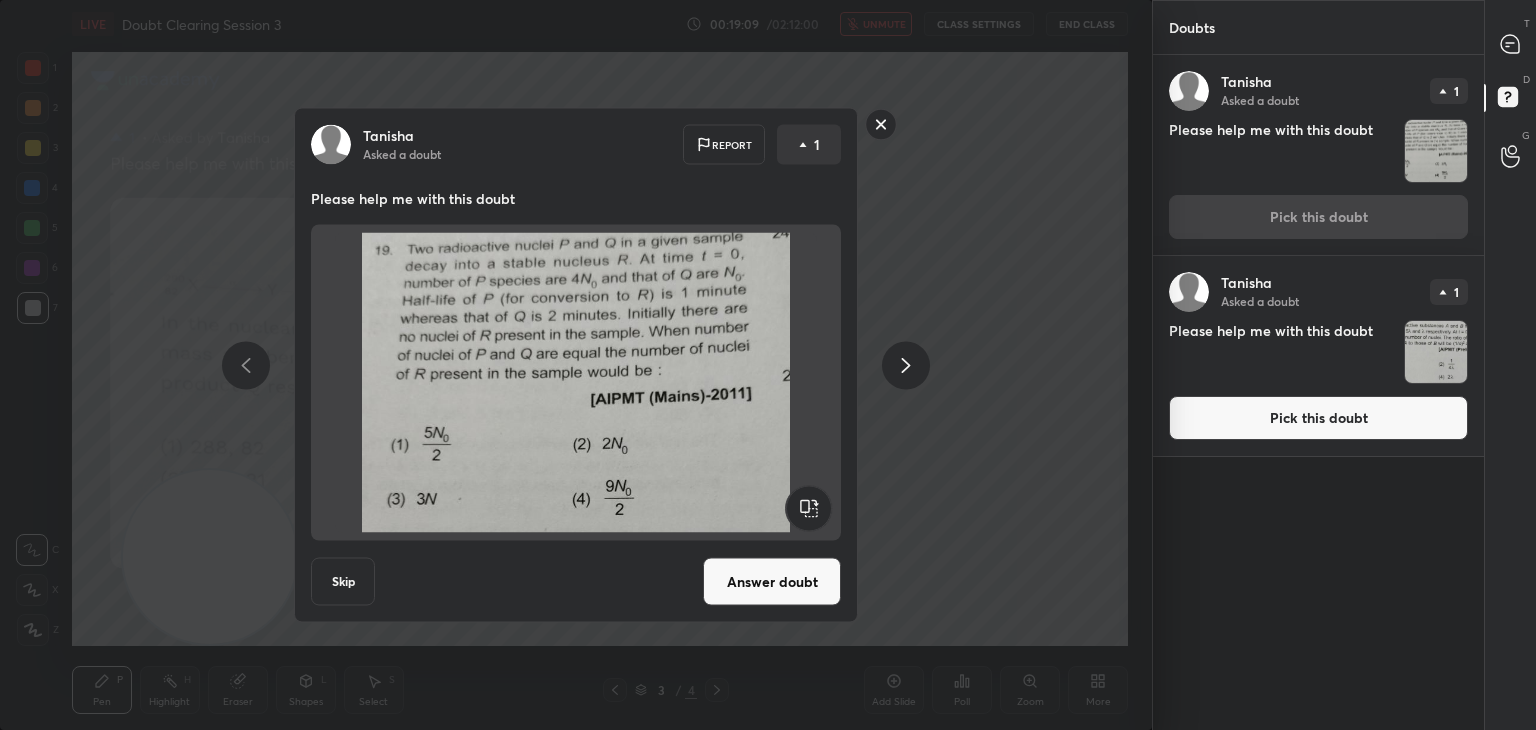 click at bounding box center (576, 383) 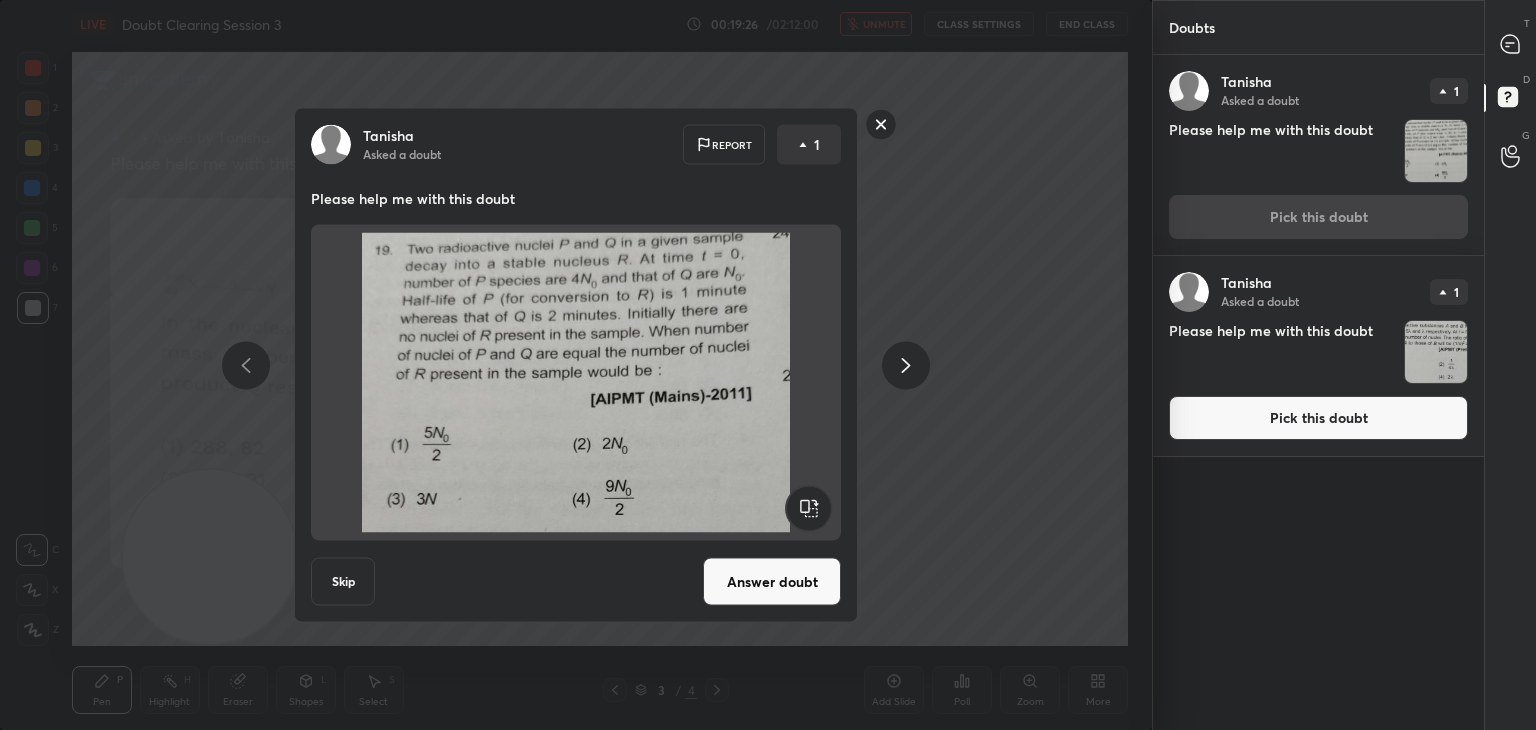 click on "Answer doubt" at bounding box center (772, 582) 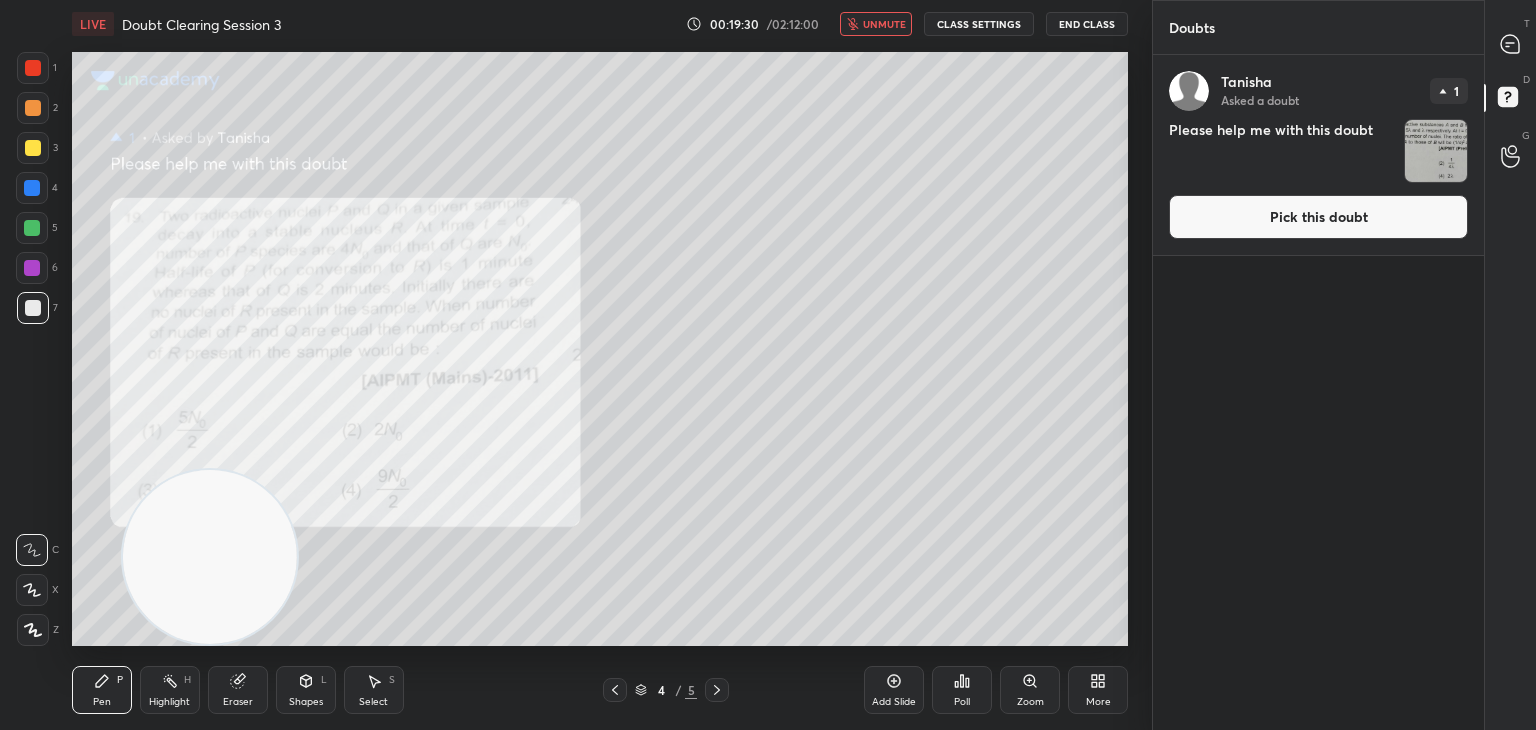 click on "unmute" at bounding box center [876, 24] 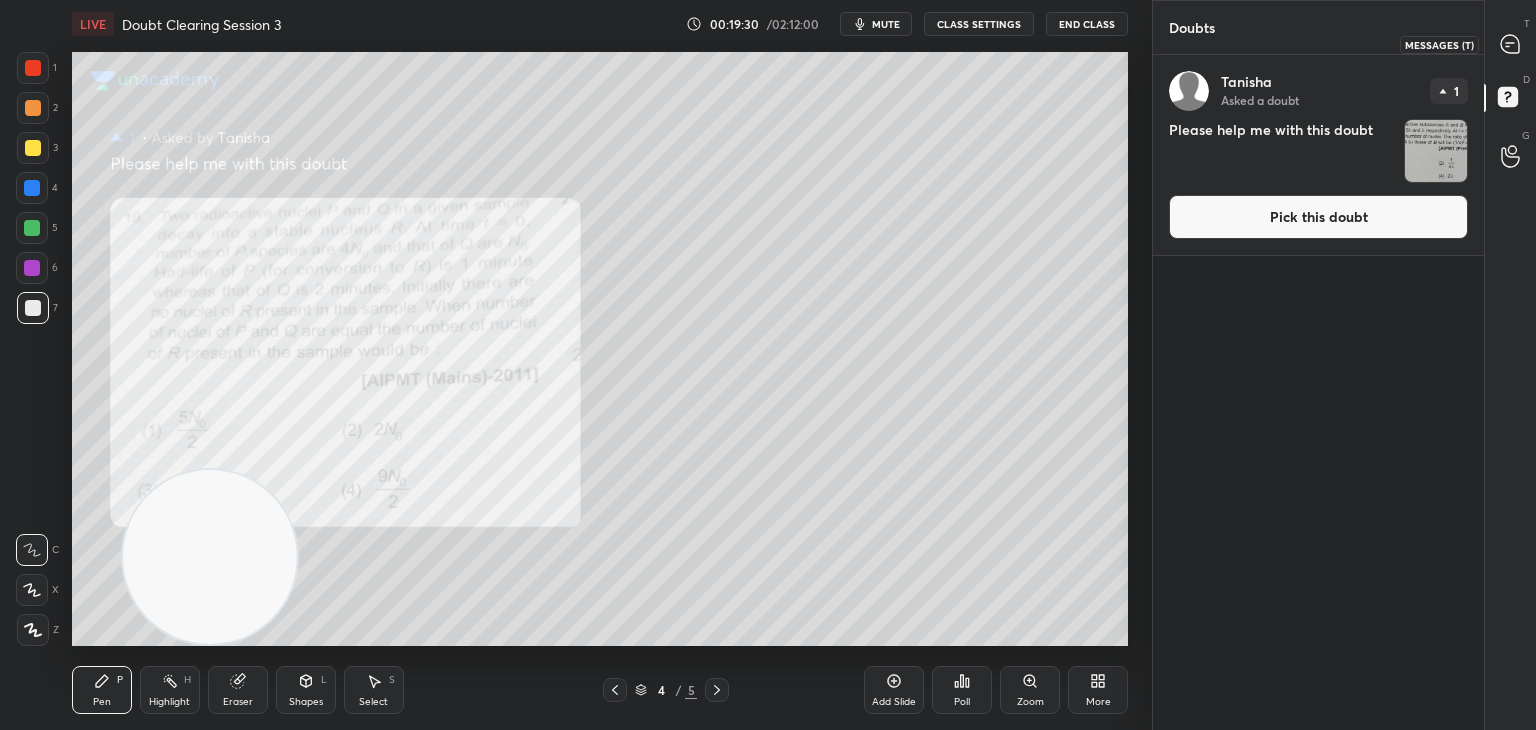 click 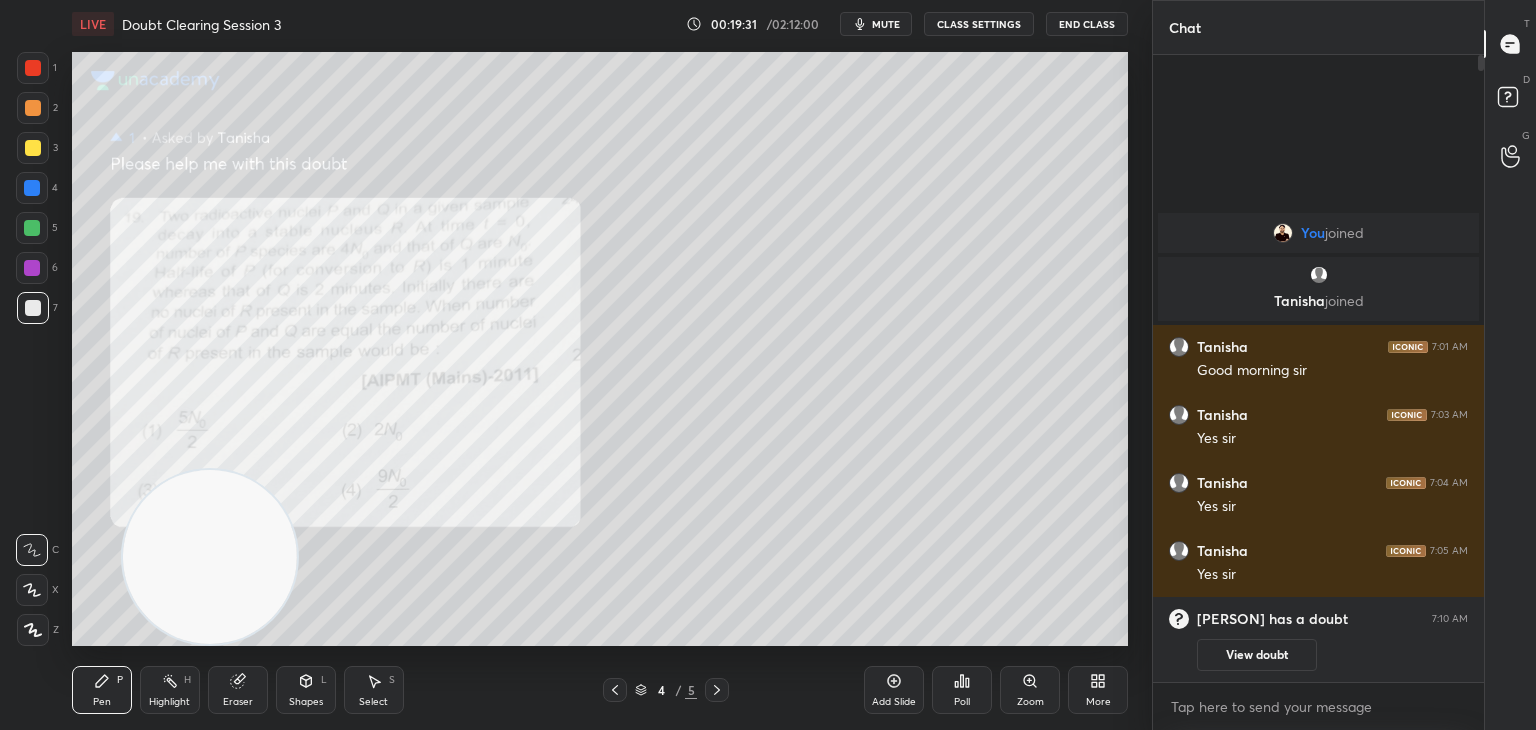 scroll, scrollTop: 6, scrollLeft: 6, axis: both 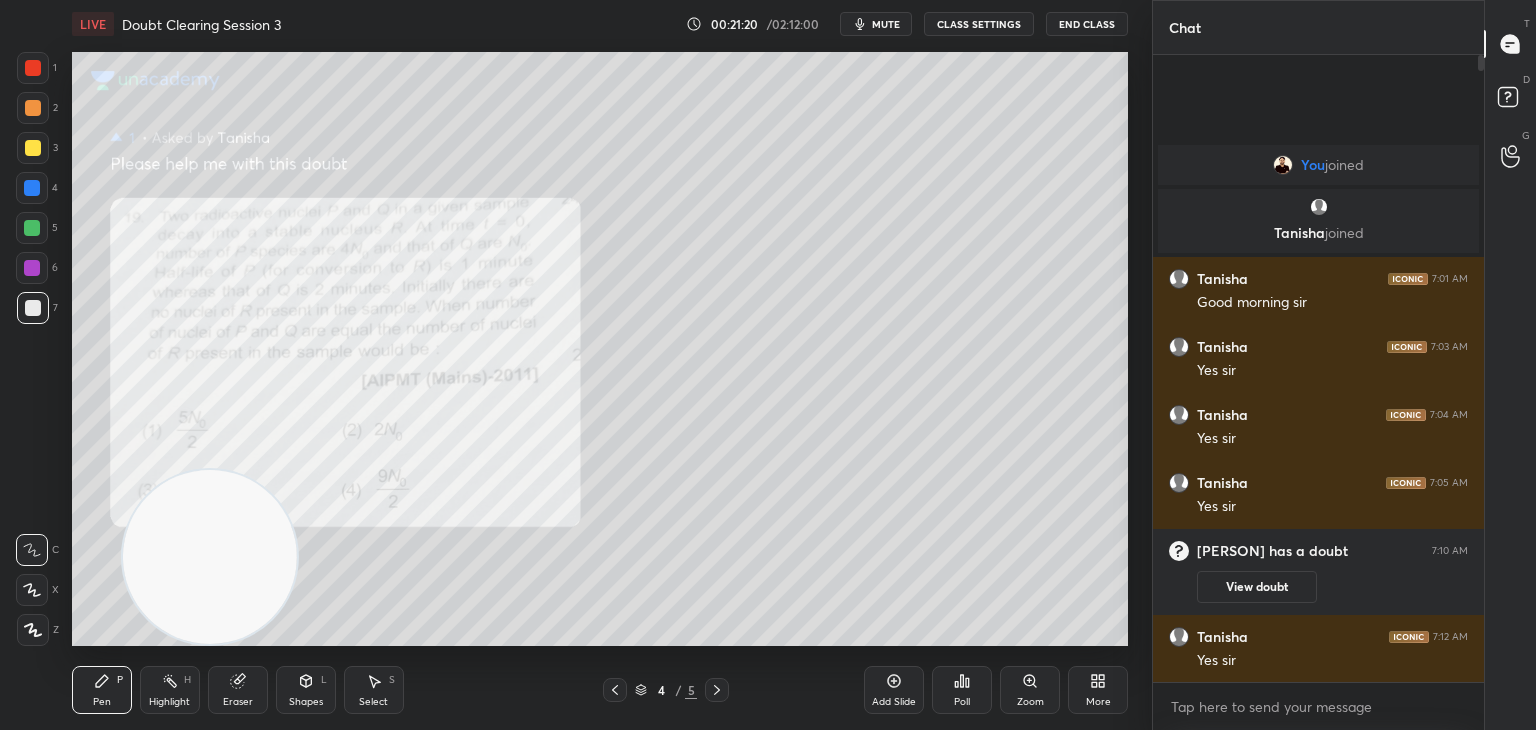 click on "Eraser" at bounding box center [238, 690] 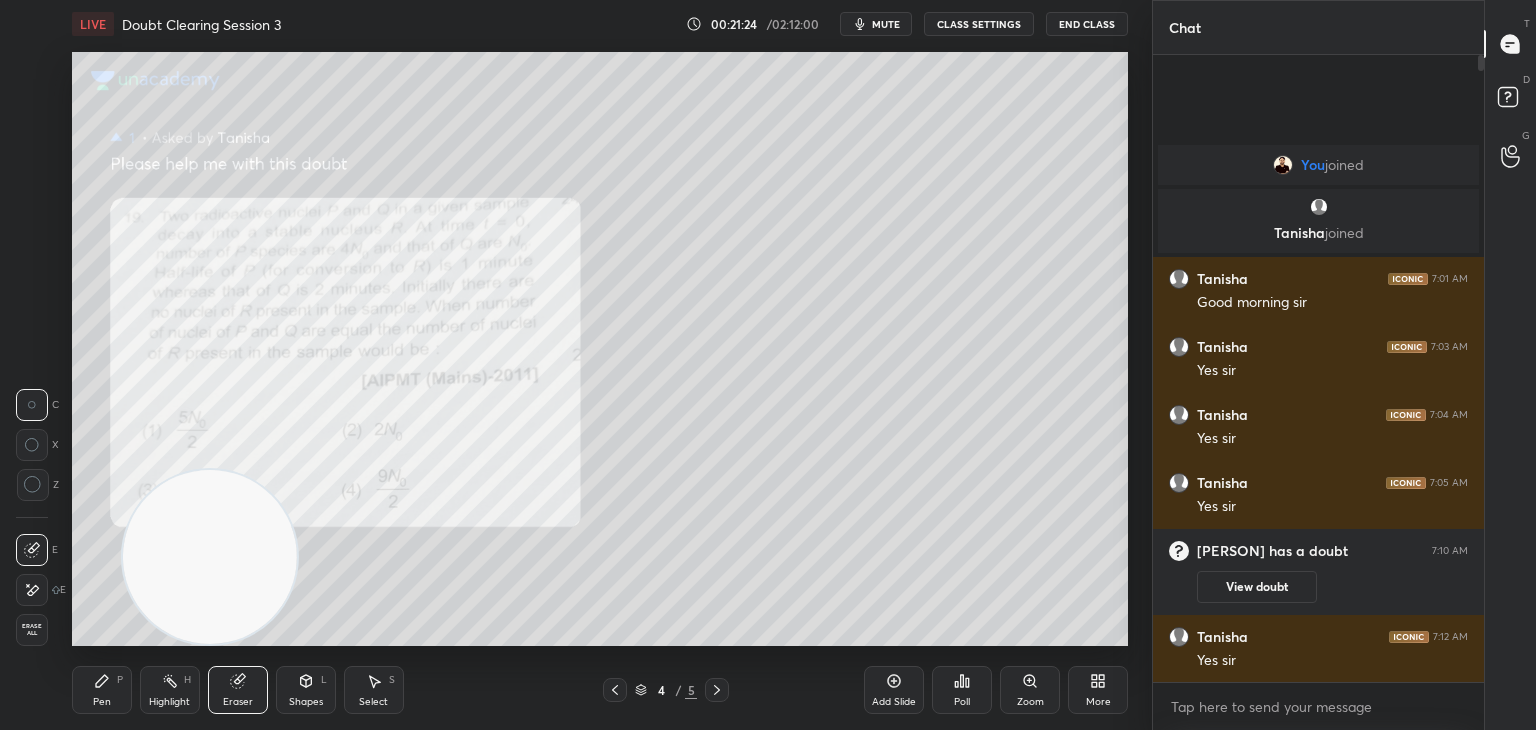 click on "Pen P" at bounding box center (102, 690) 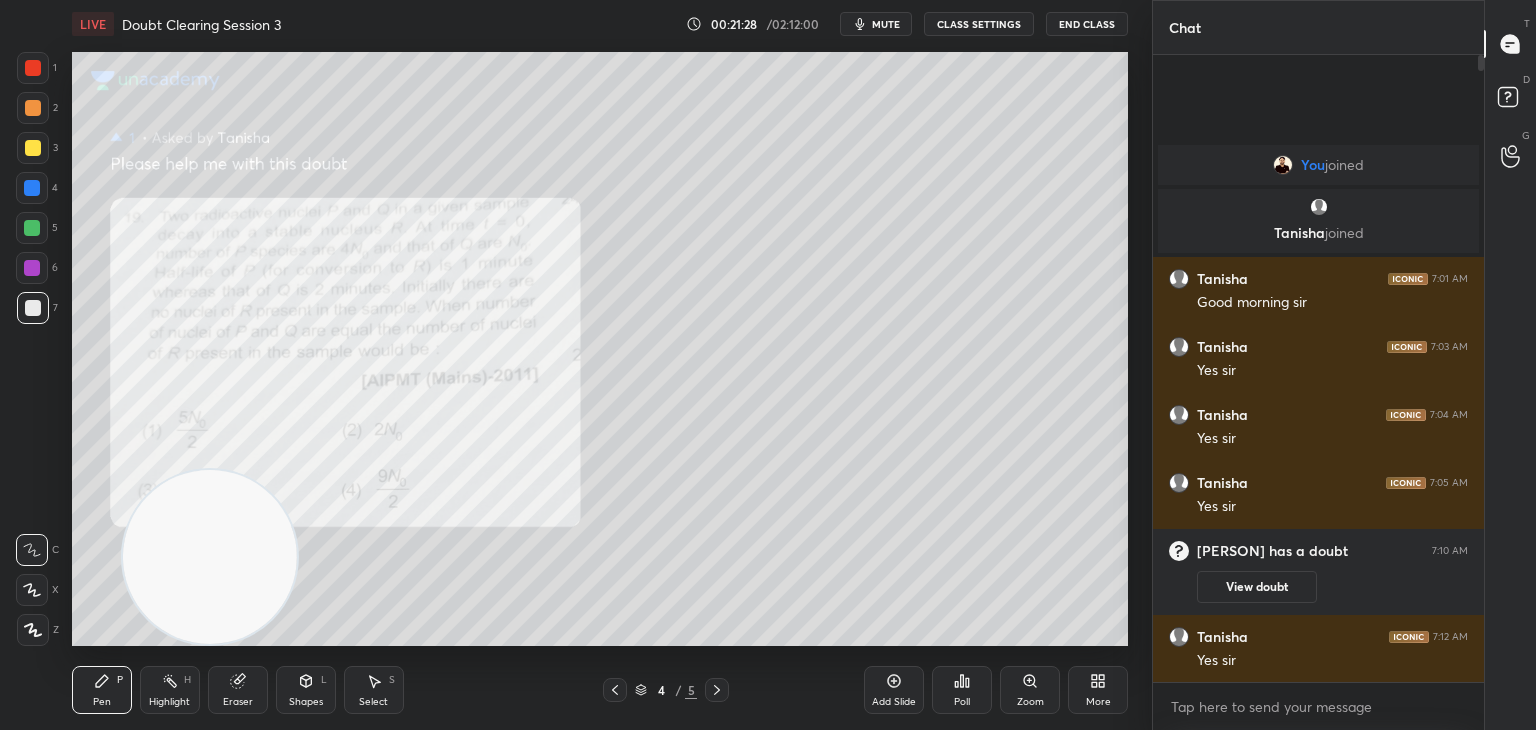 click 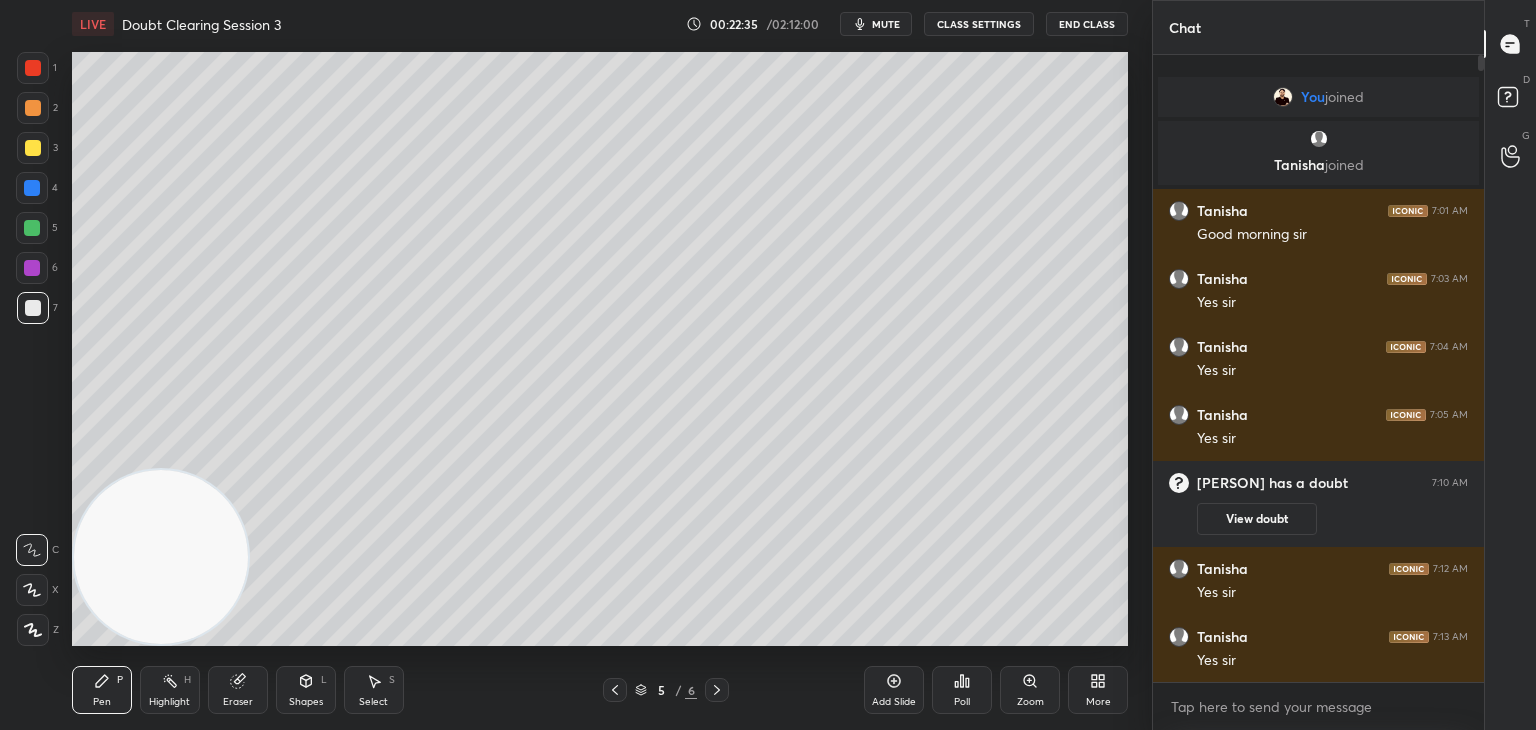 click 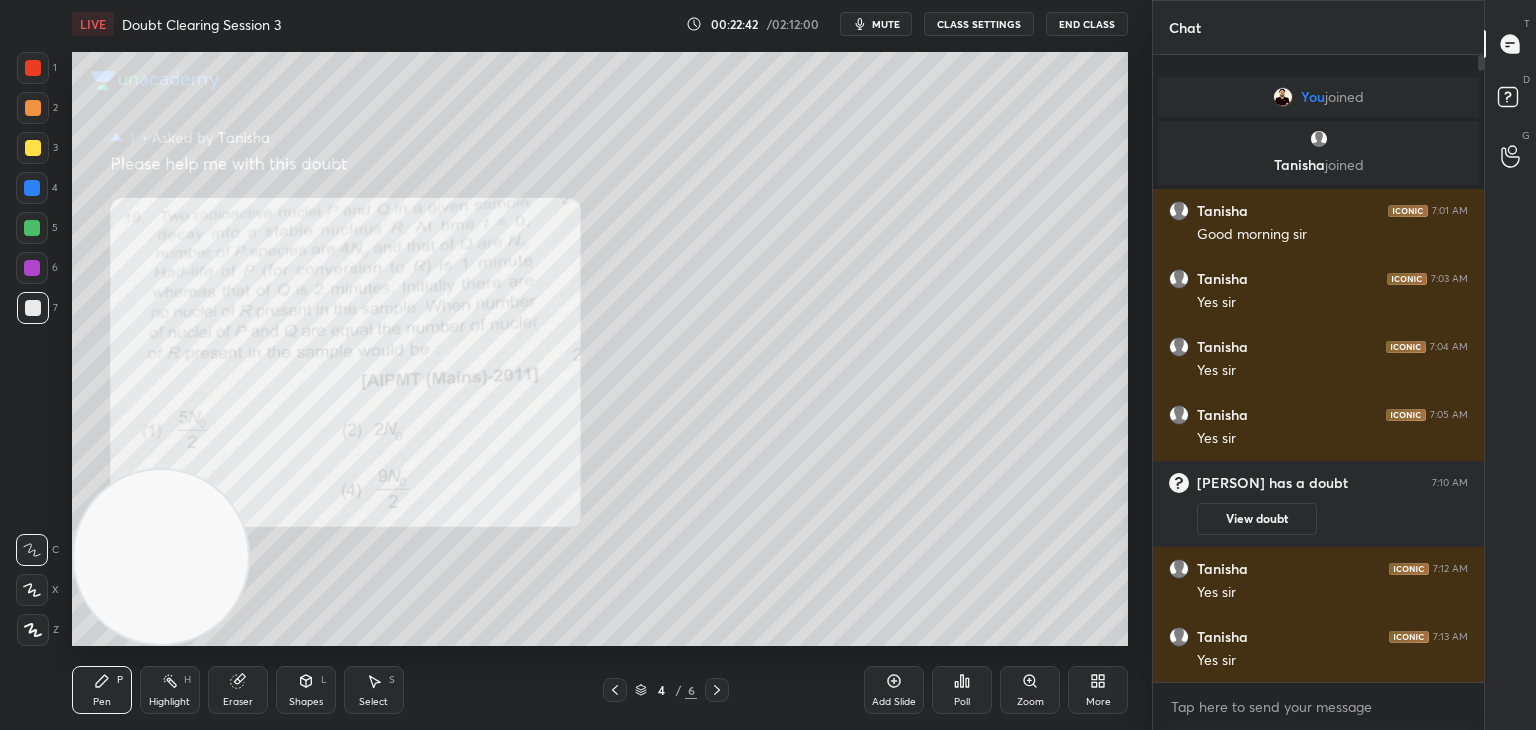 click 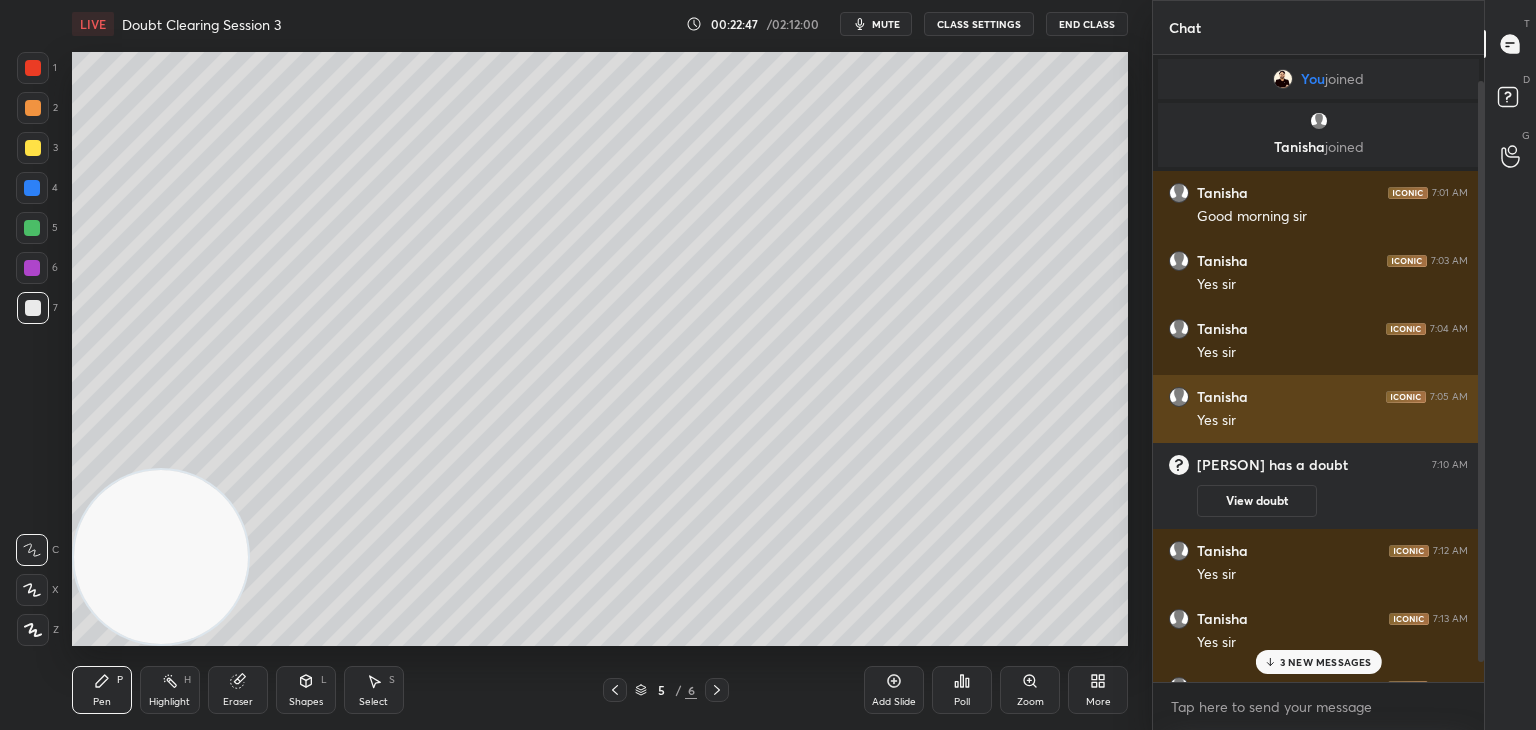 scroll, scrollTop: 50, scrollLeft: 0, axis: vertical 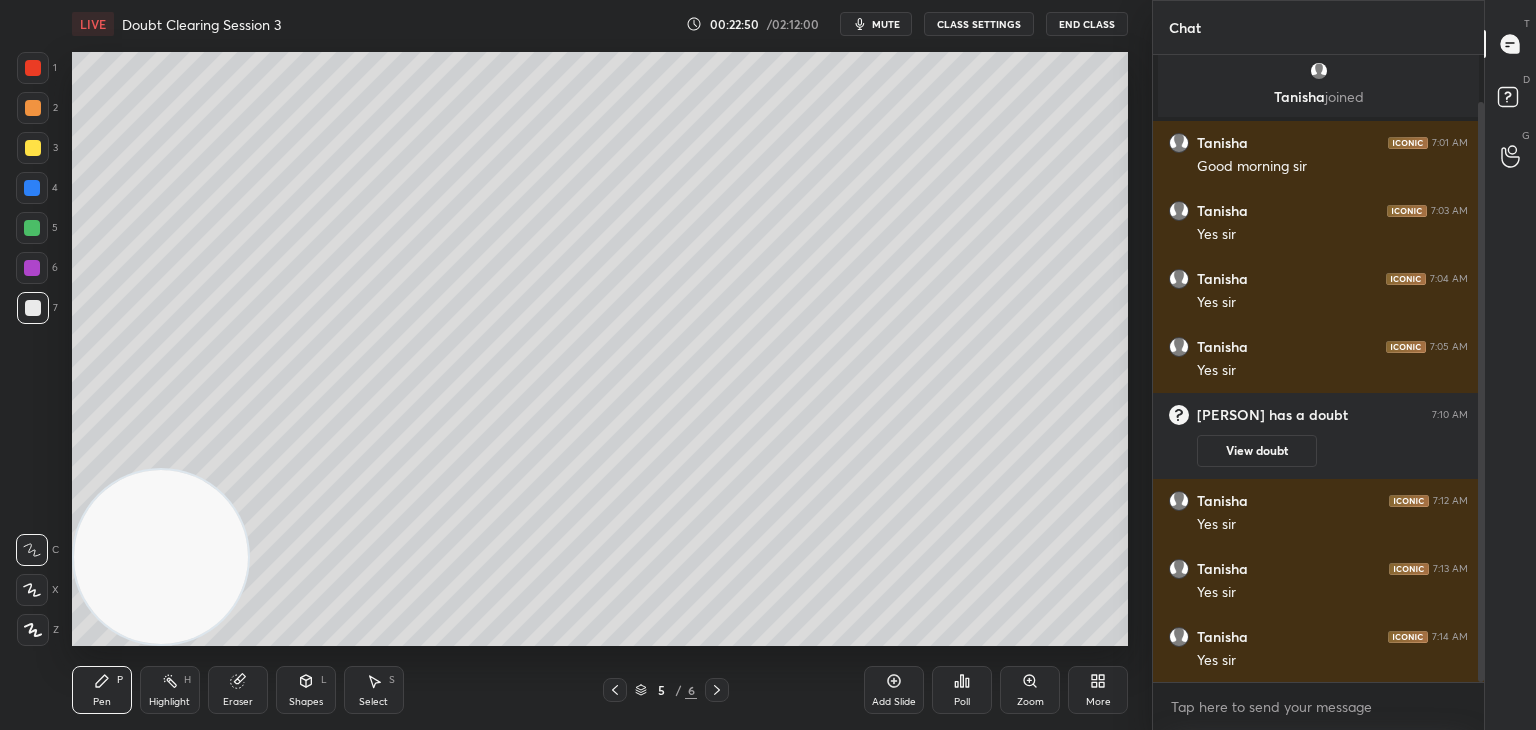 click on "mute" at bounding box center [886, 24] 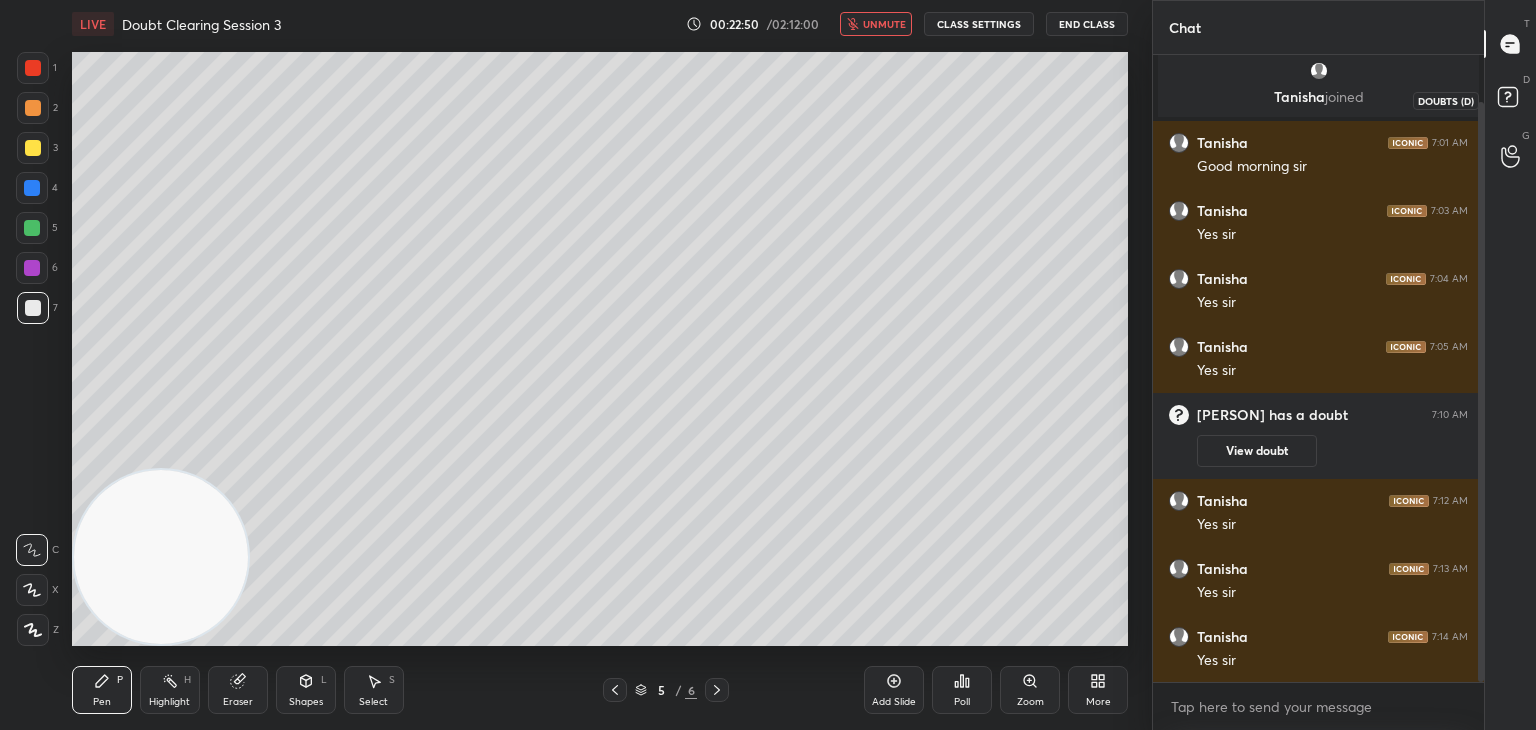 click 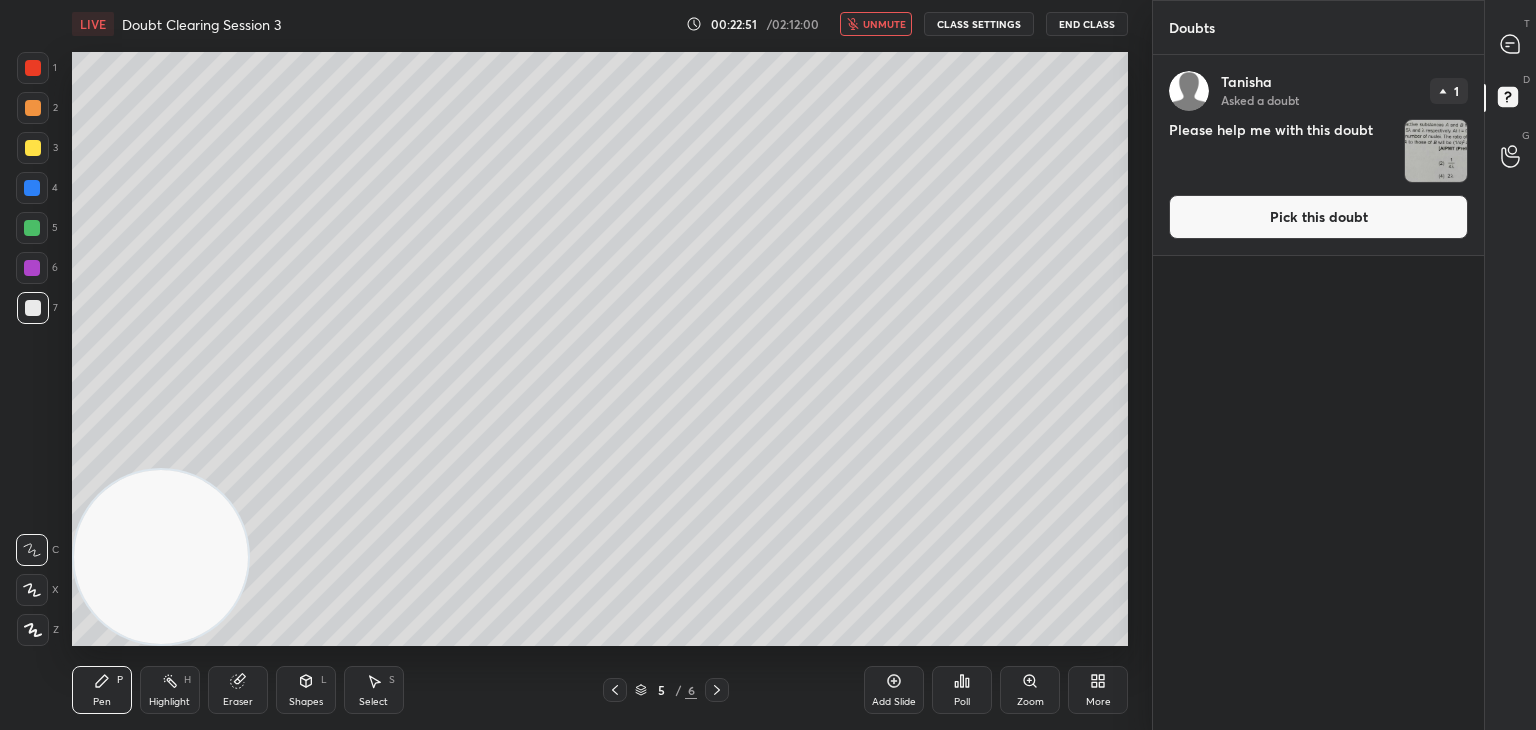 click at bounding box center [1436, 151] 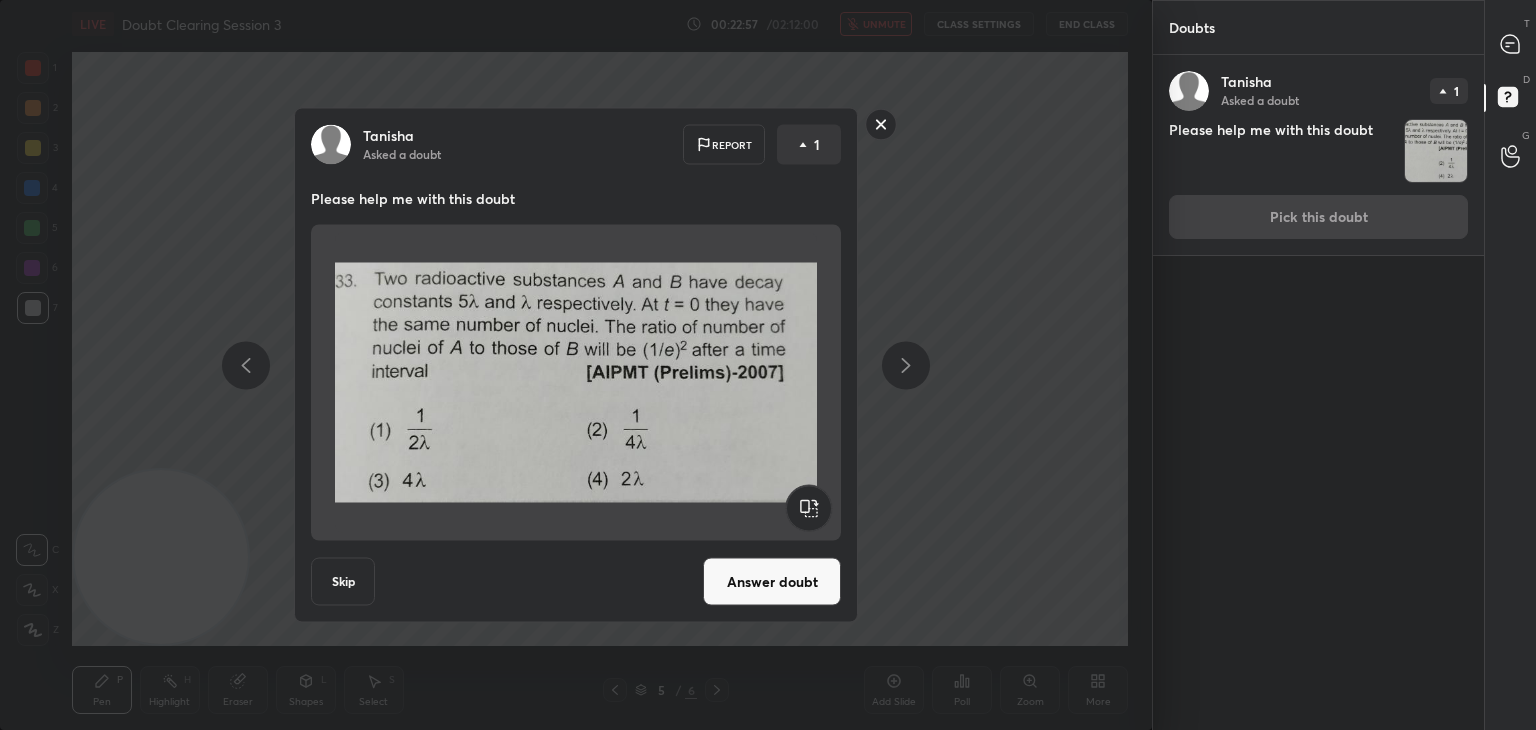 click on "Answer doubt" at bounding box center (772, 582) 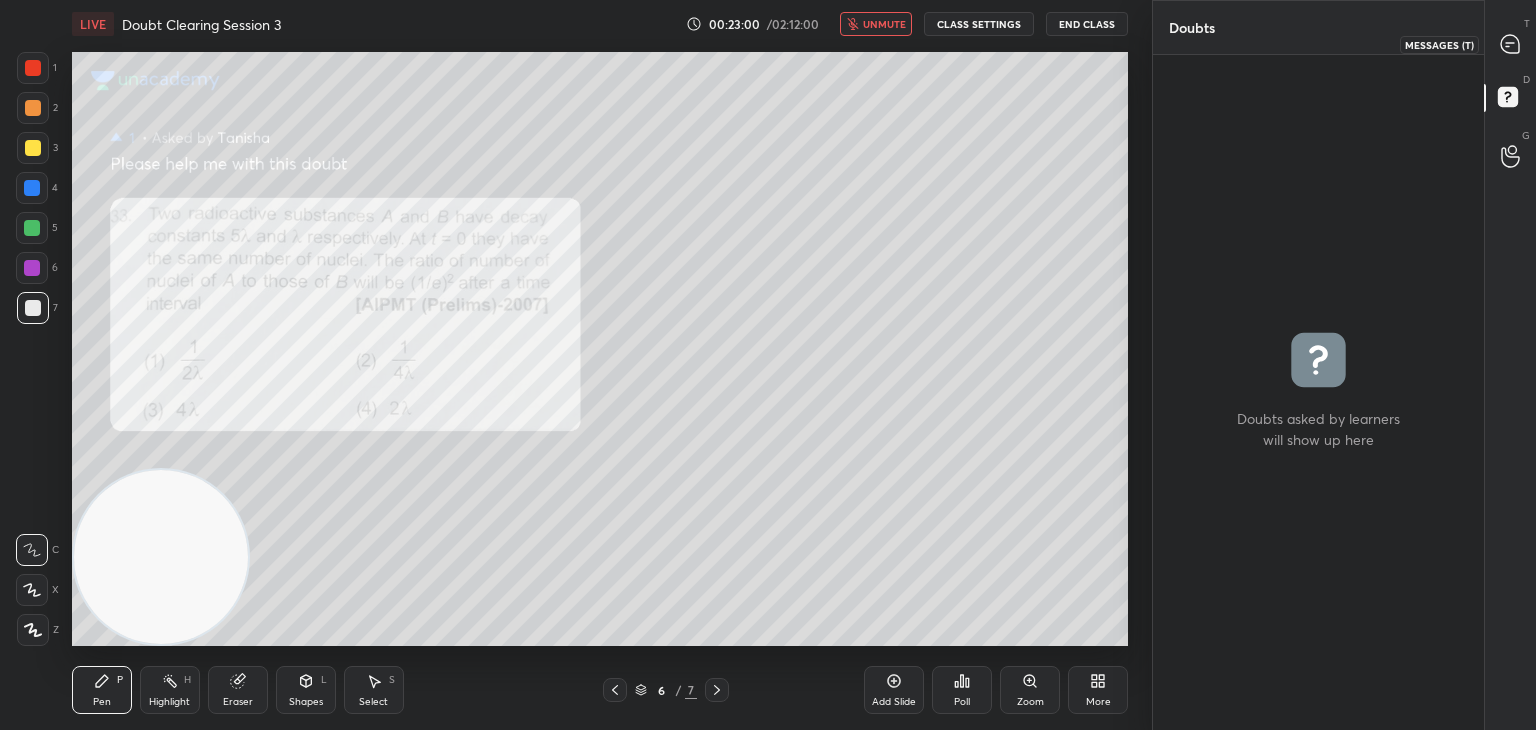 click at bounding box center (1511, 44) 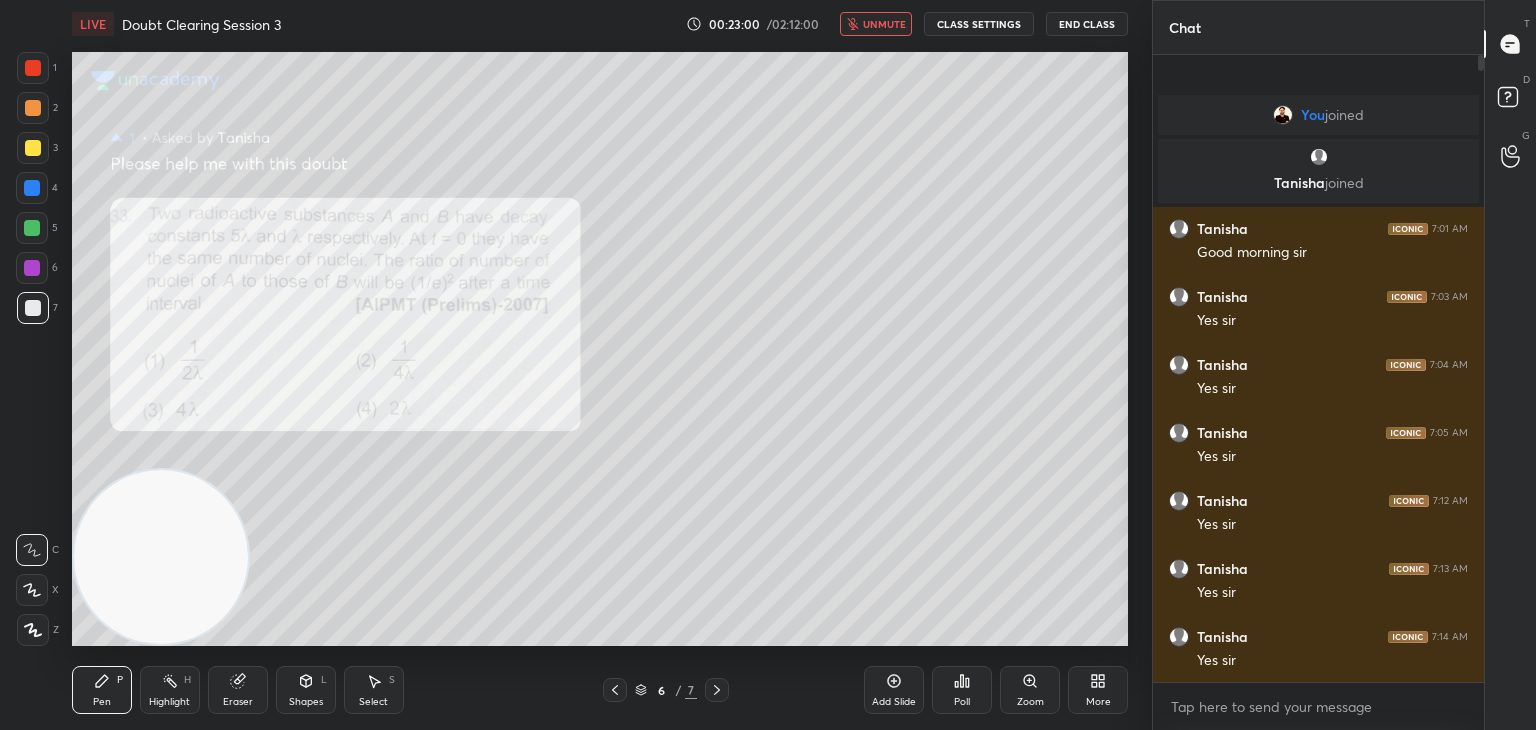 scroll, scrollTop: 6, scrollLeft: 6, axis: both 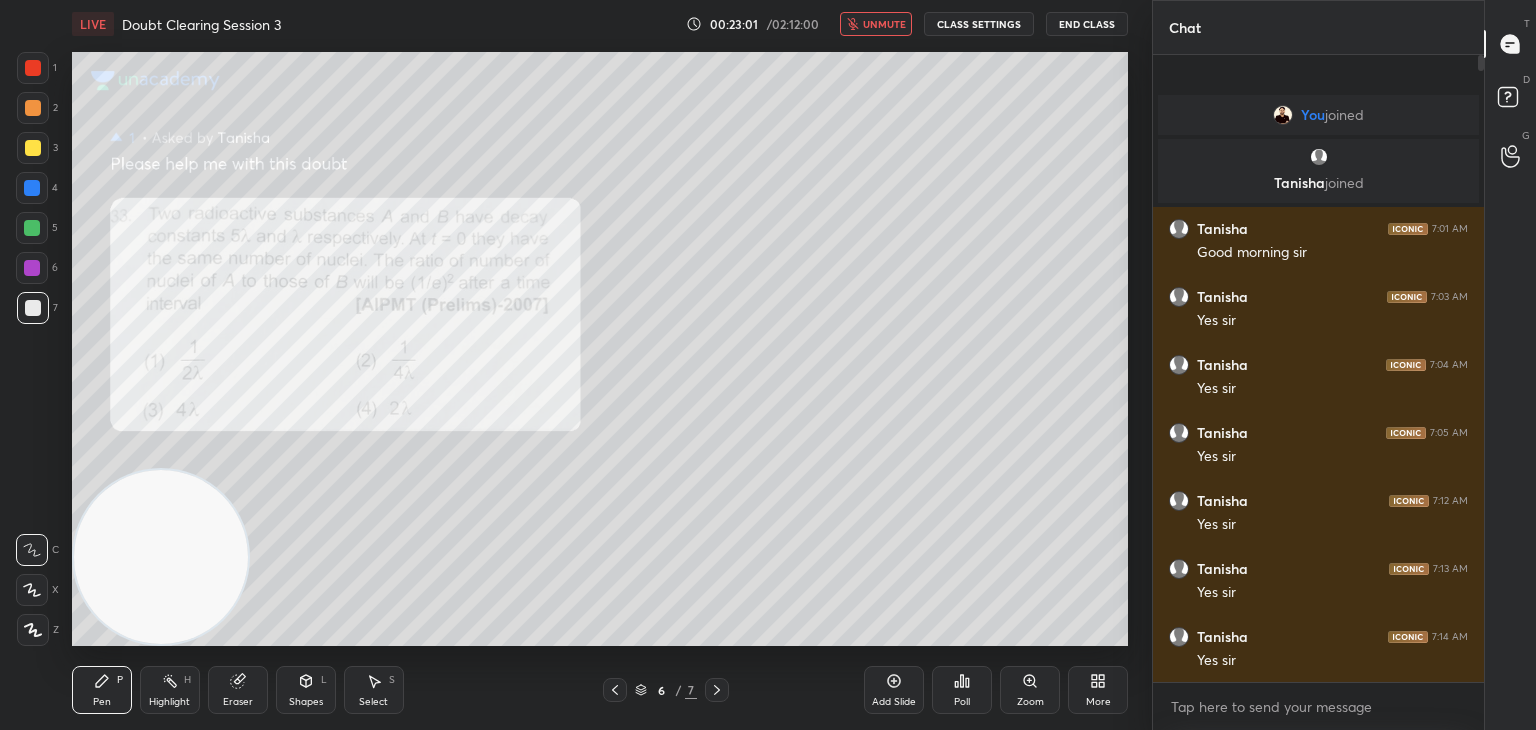 click on "unmute" at bounding box center (884, 24) 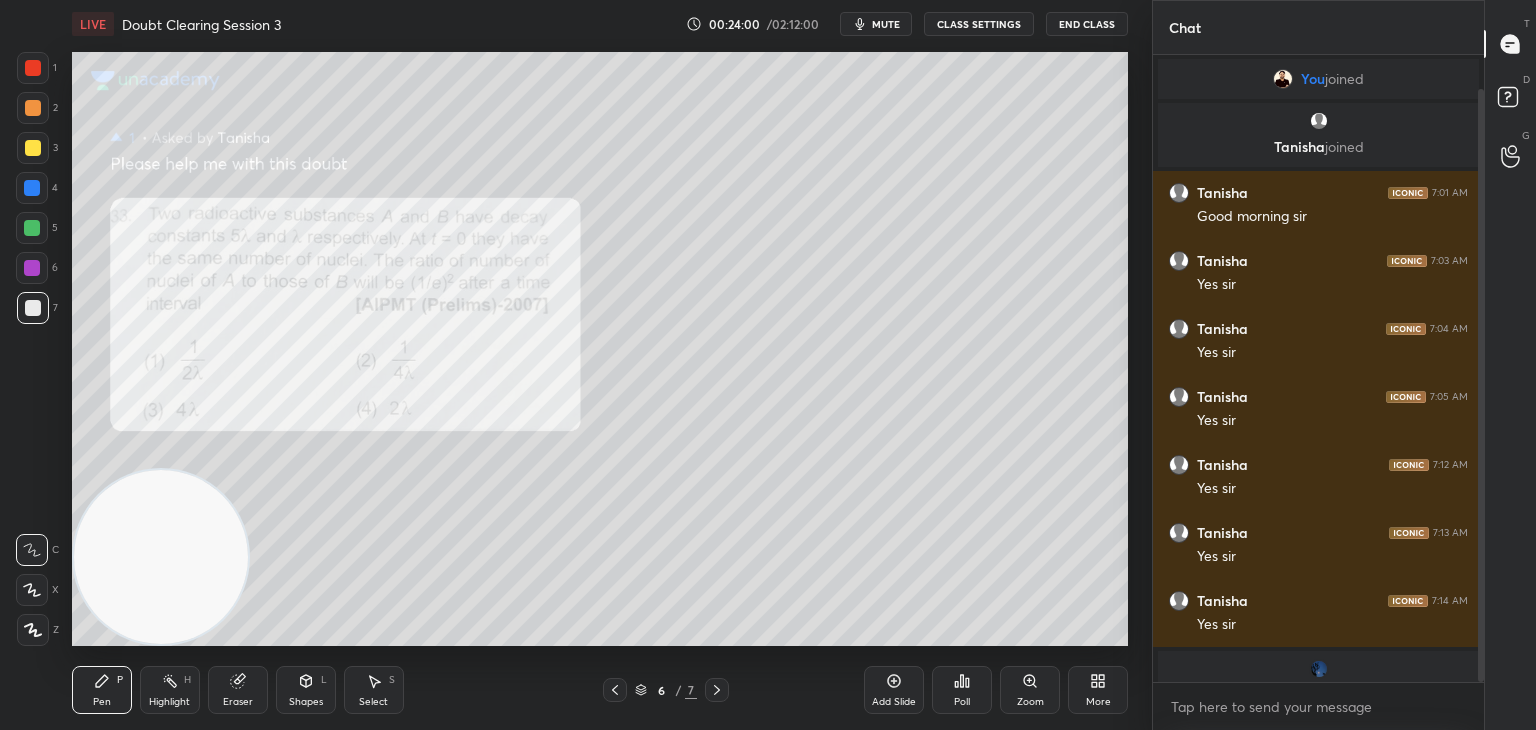 scroll, scrollTop: 36, scrollLeft: 0, axis: vertical 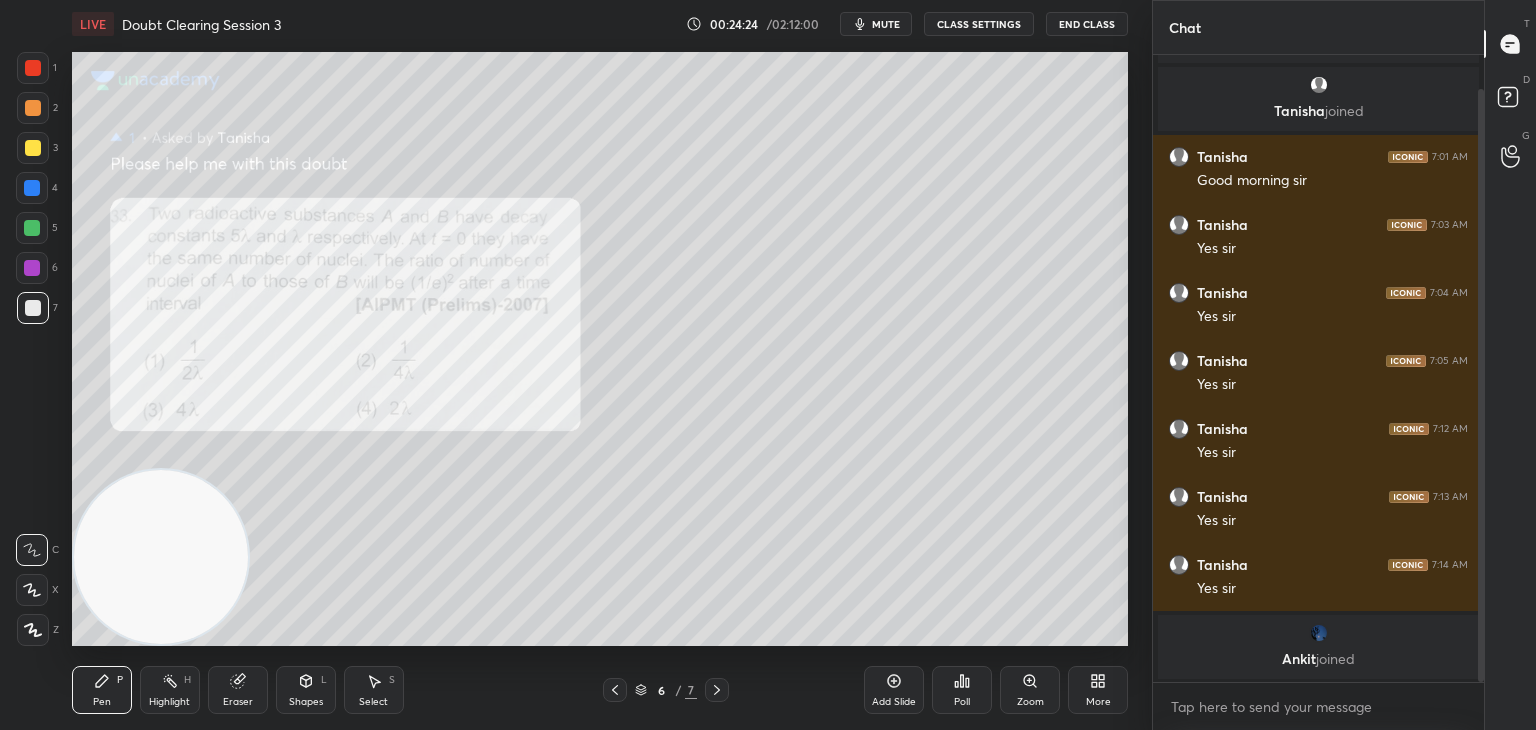 click 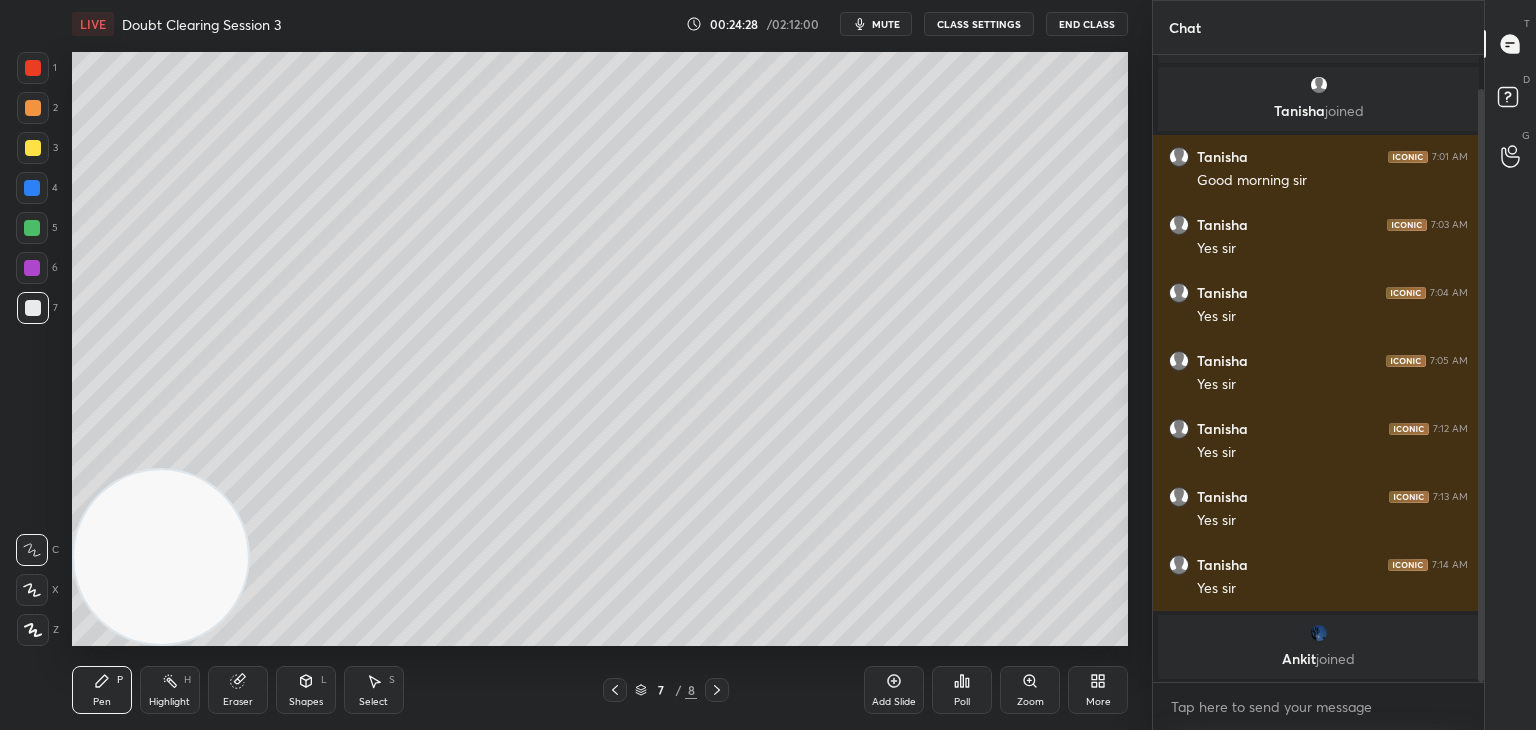 click 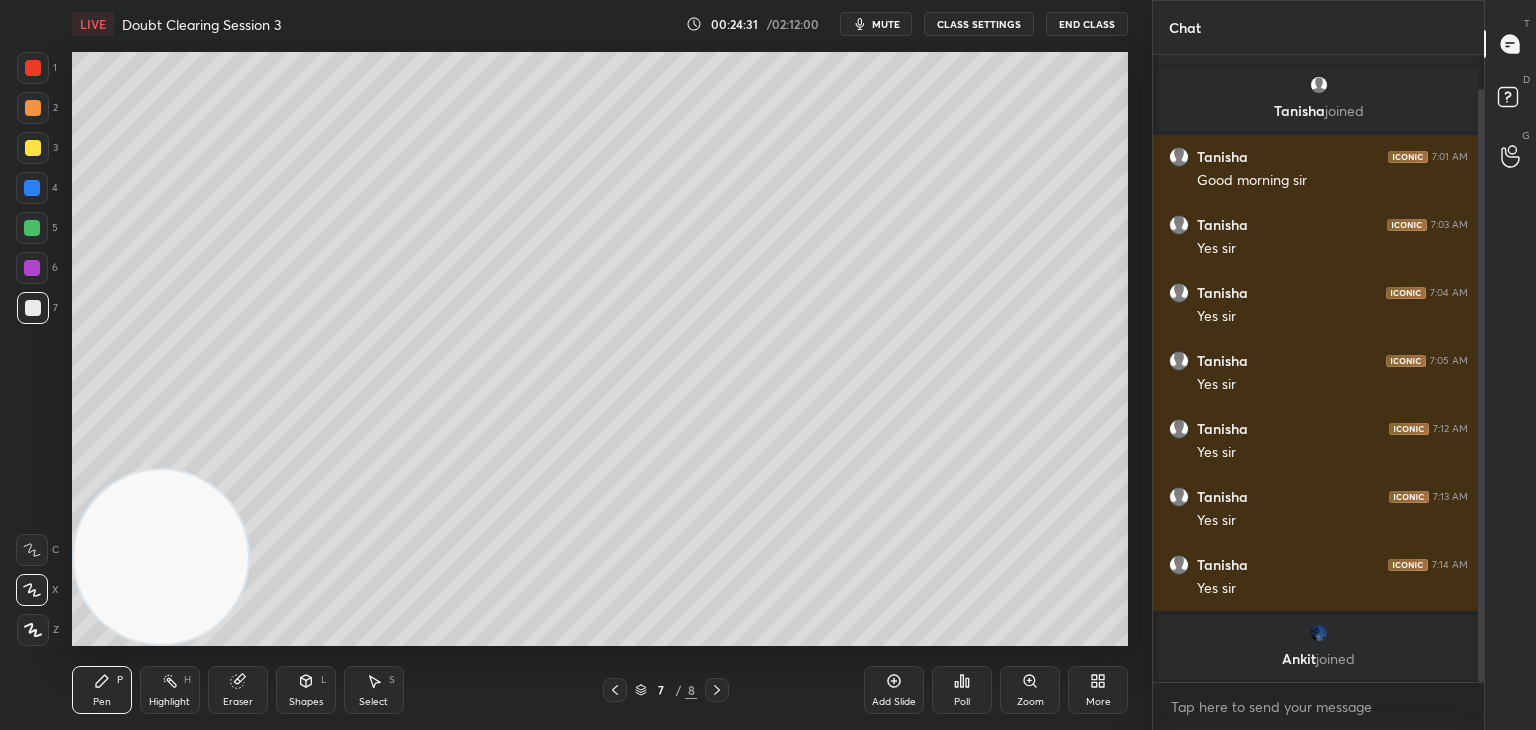 click 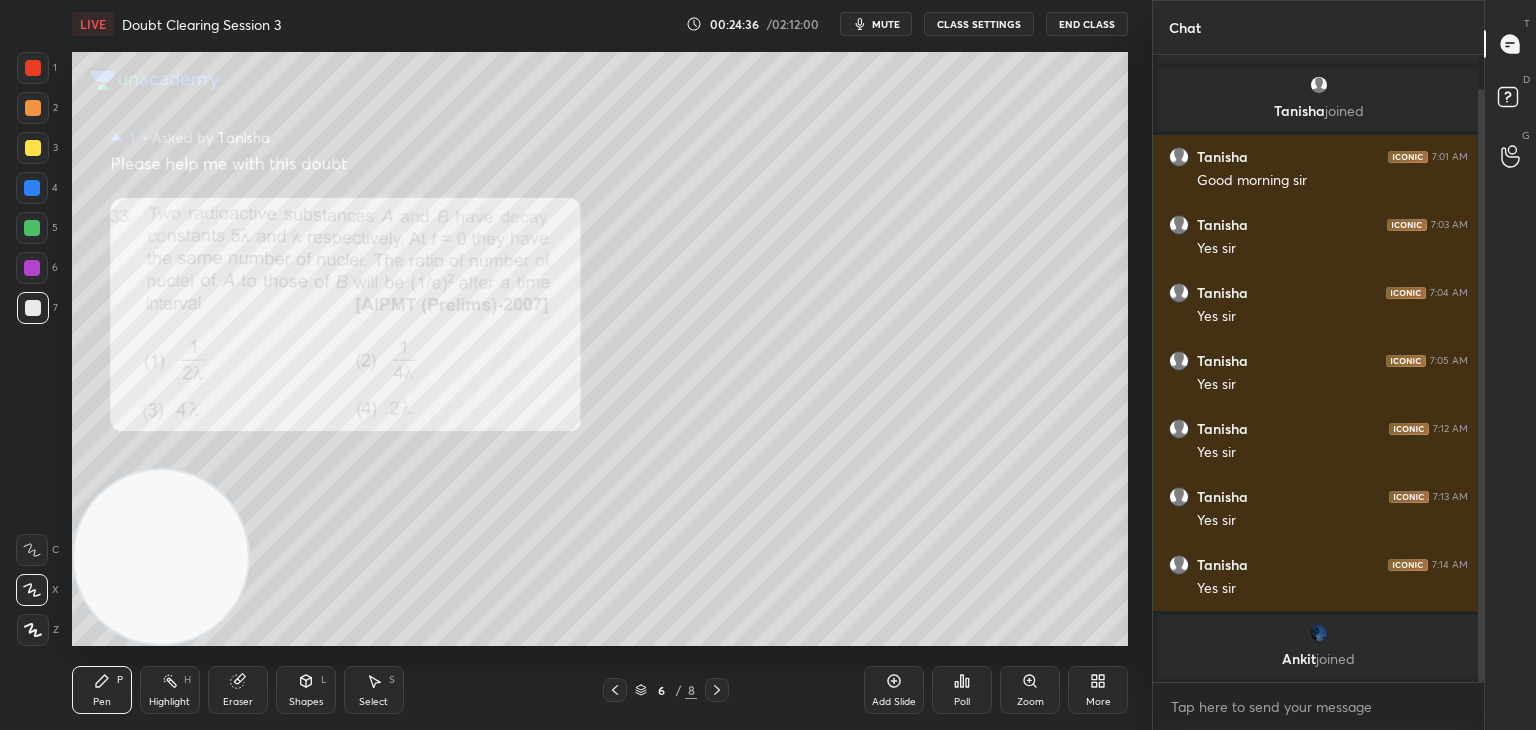 click at bounding box center [717, 690] 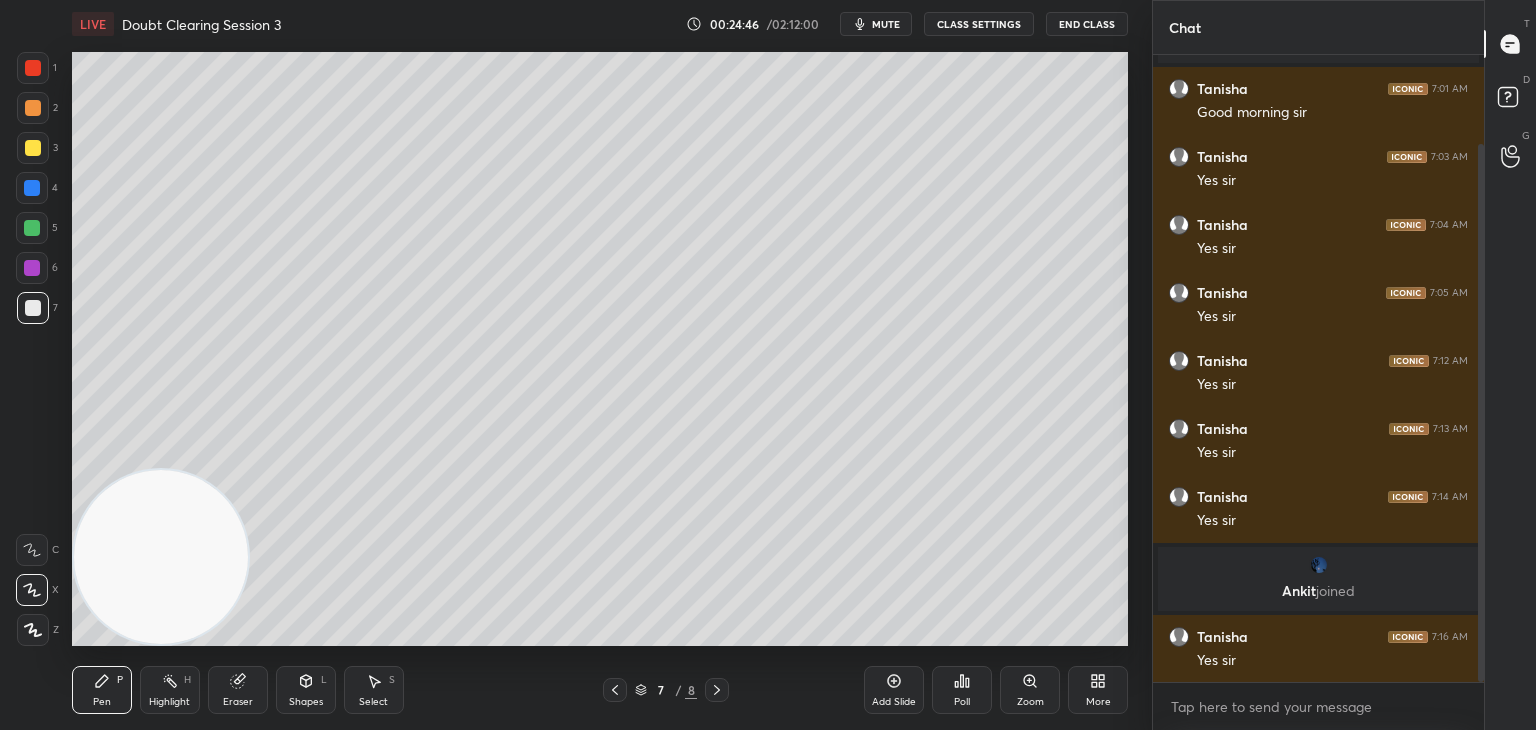 scroll, scrollTop: 190, scrollLeft: 0, axis: vertical 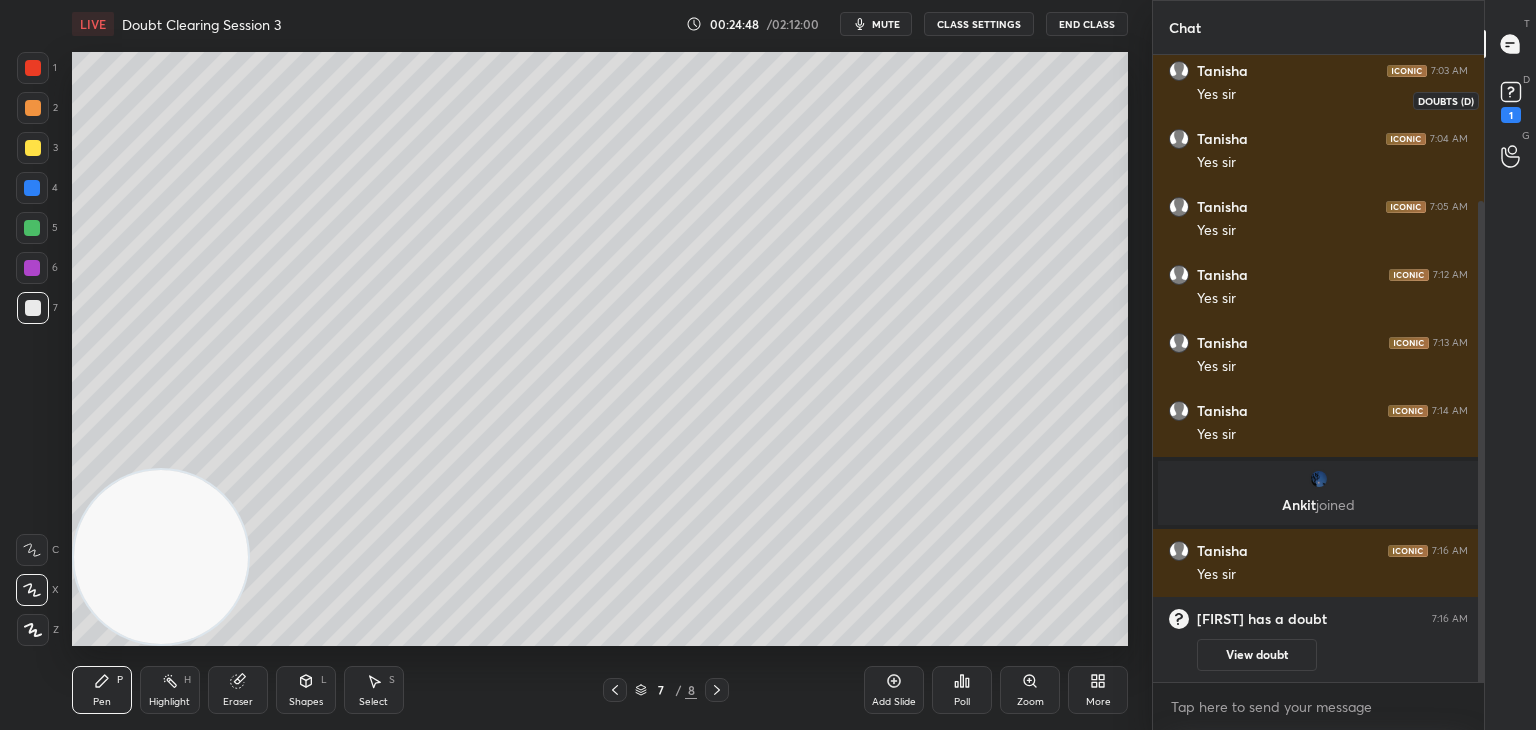 click 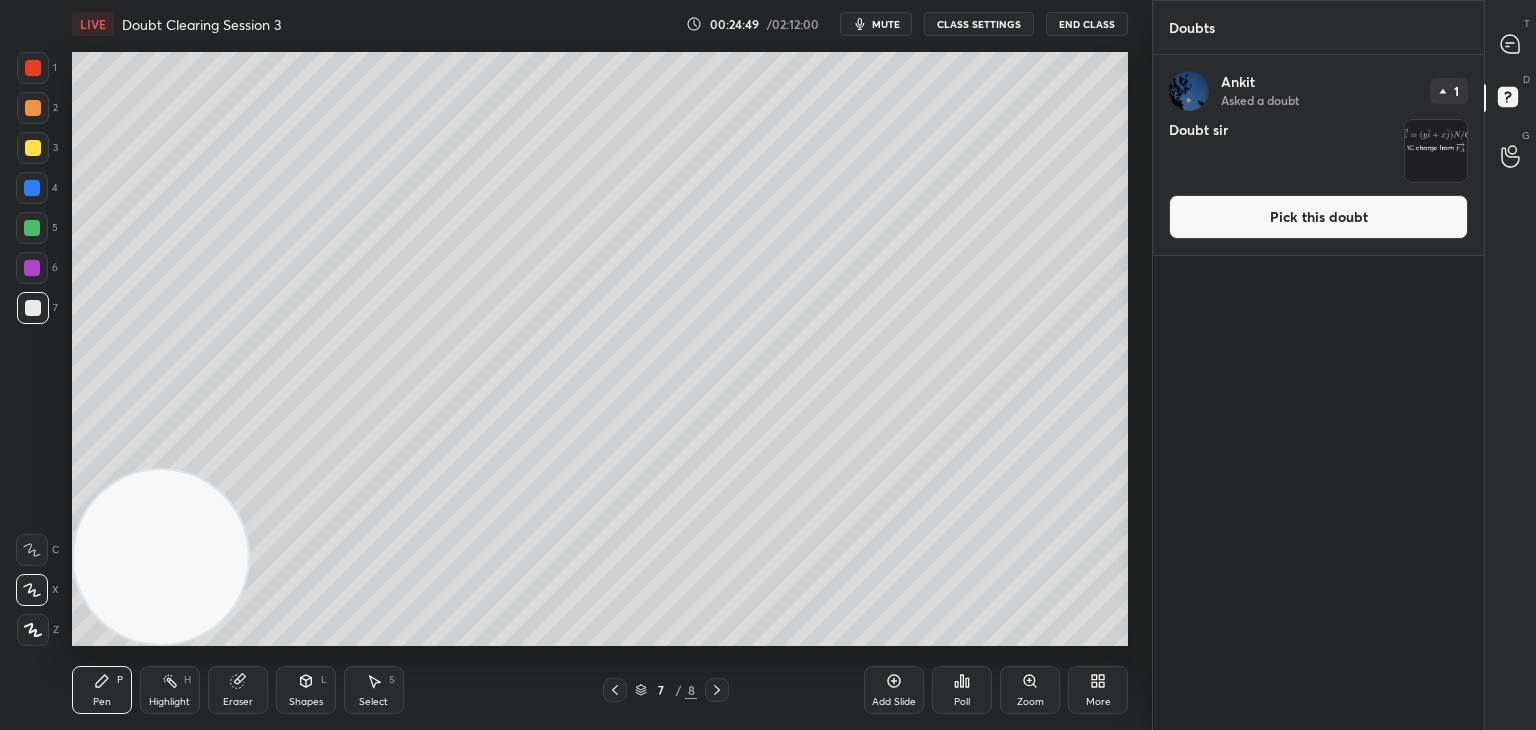 click at bounding box center (1436, 151) 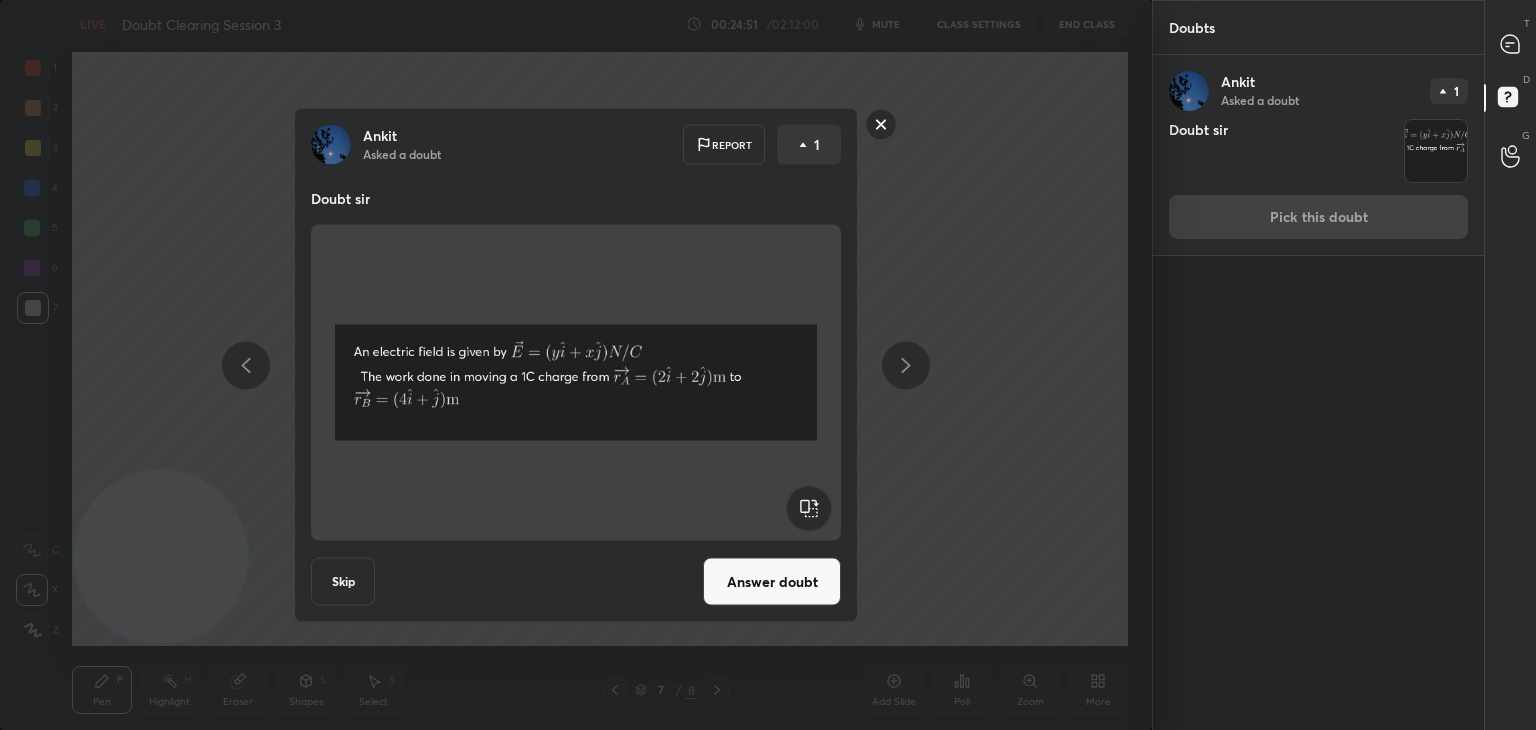 click 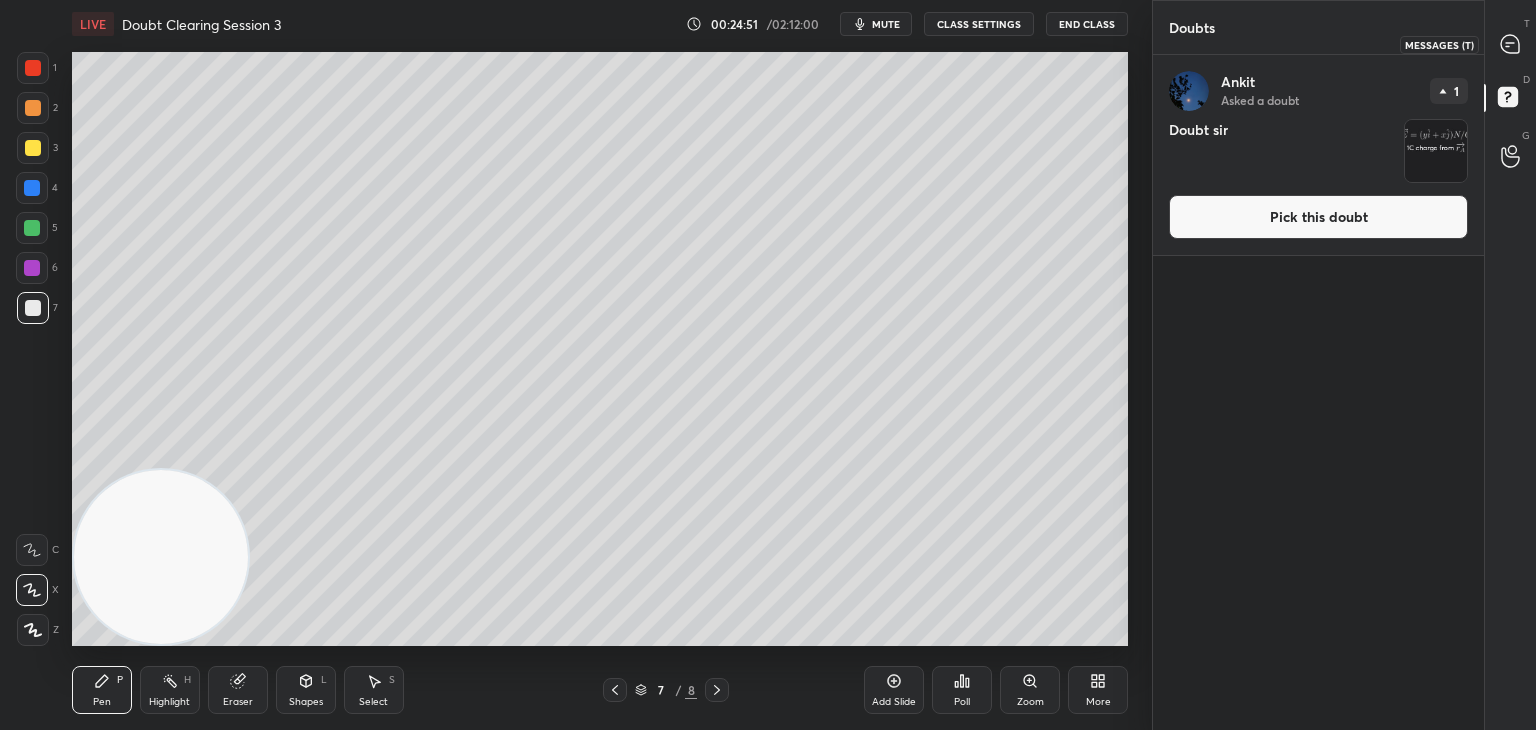 click 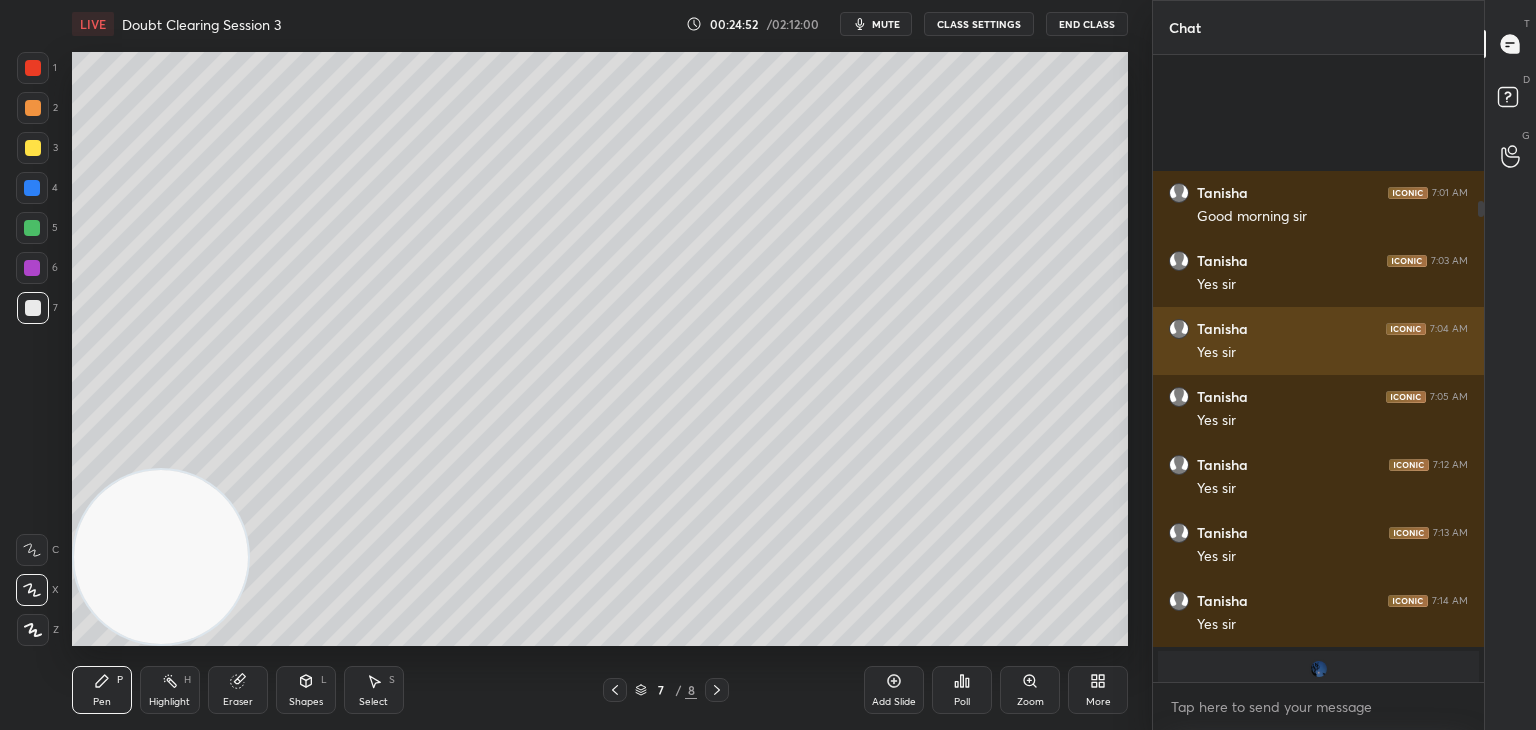 scroll, scrollTop: 190, scrollLeft: 0, axis: vertical 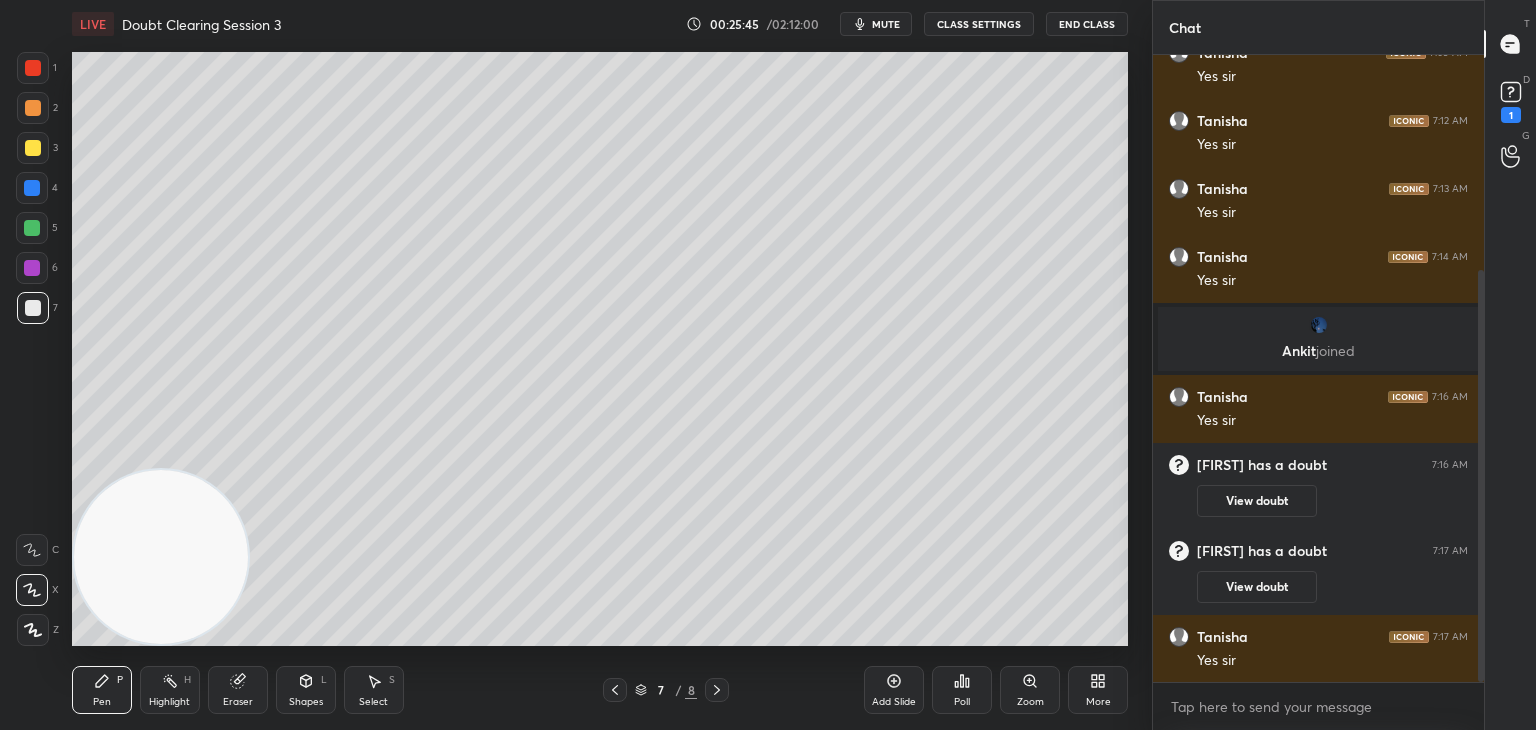 click 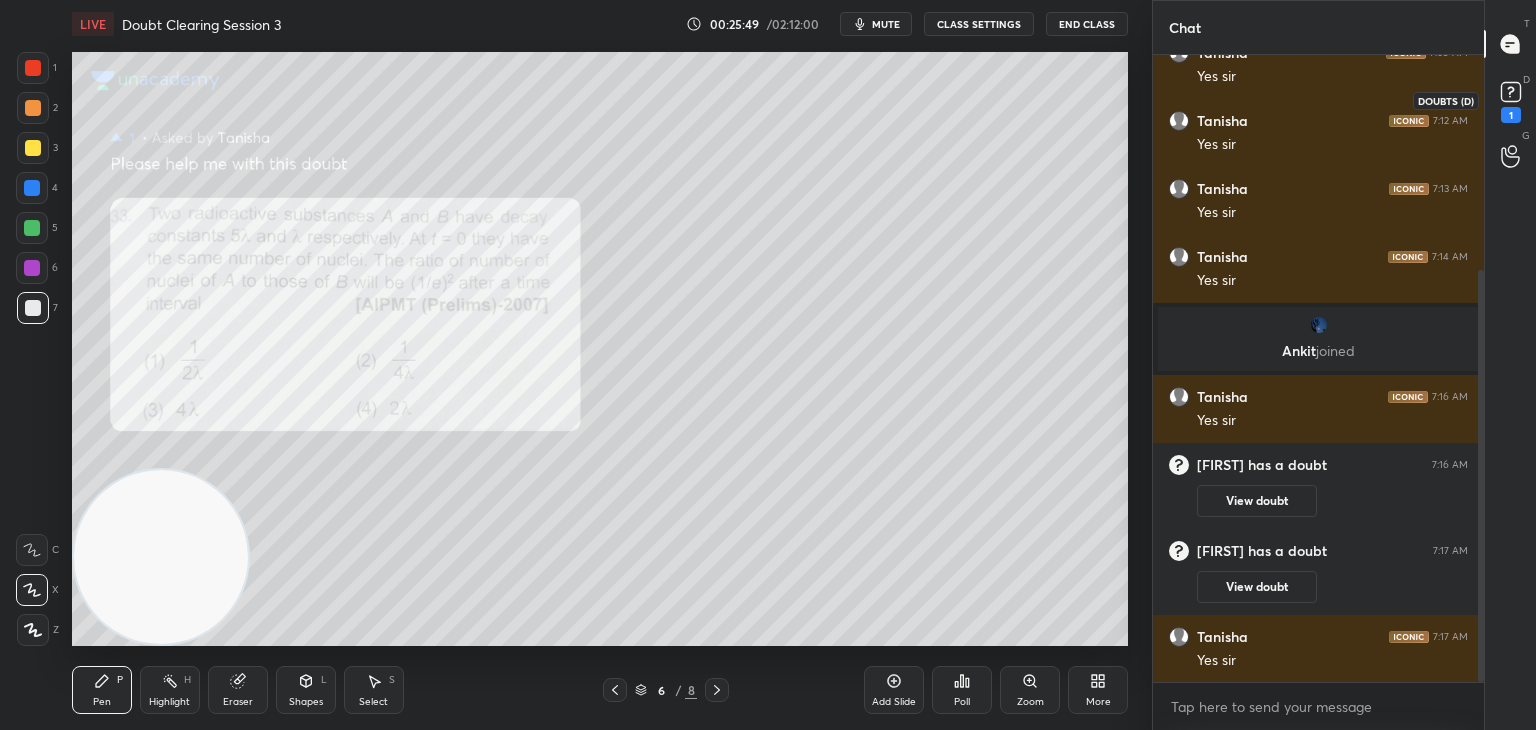click on "1" at bounding box center (1511, 115) 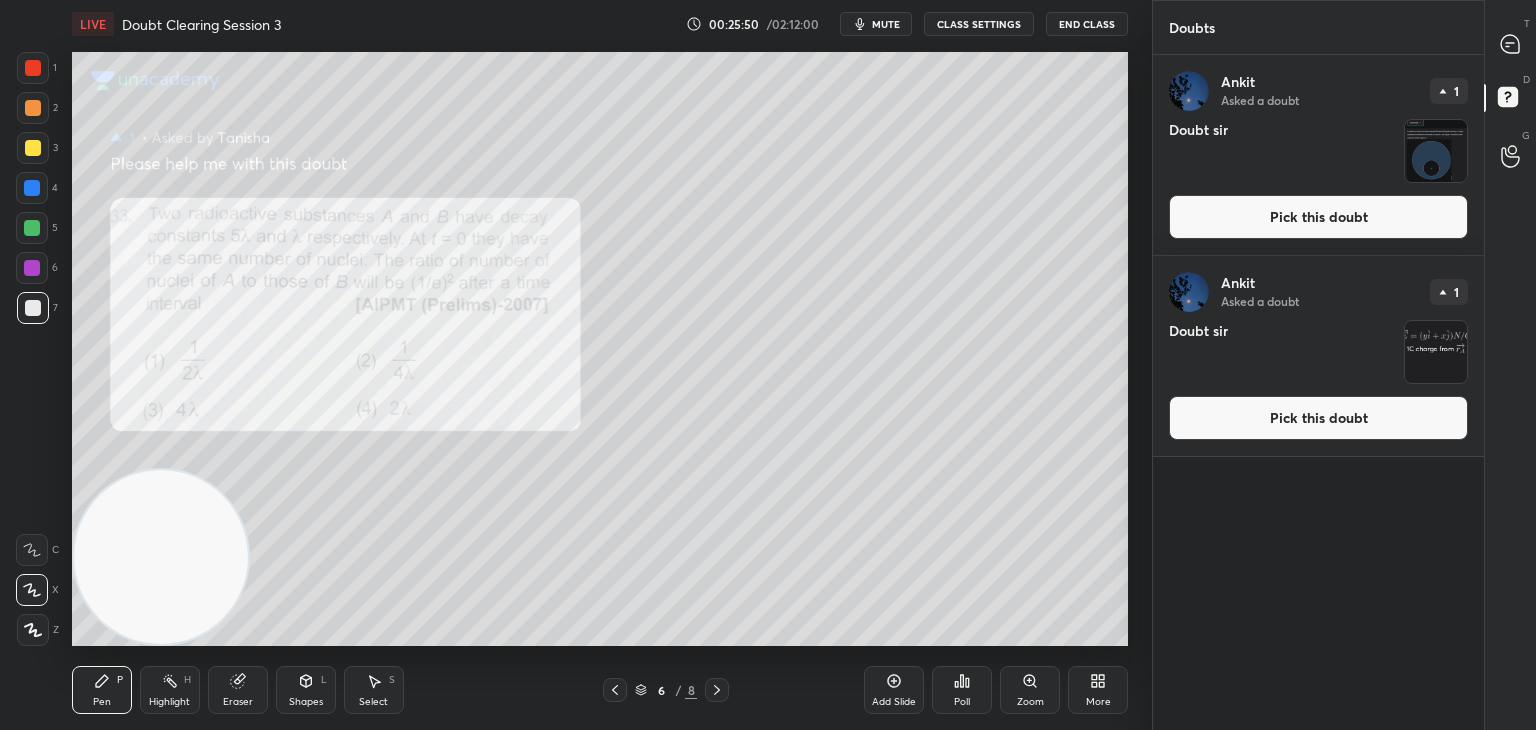 click at bounding box center (1436, 151) 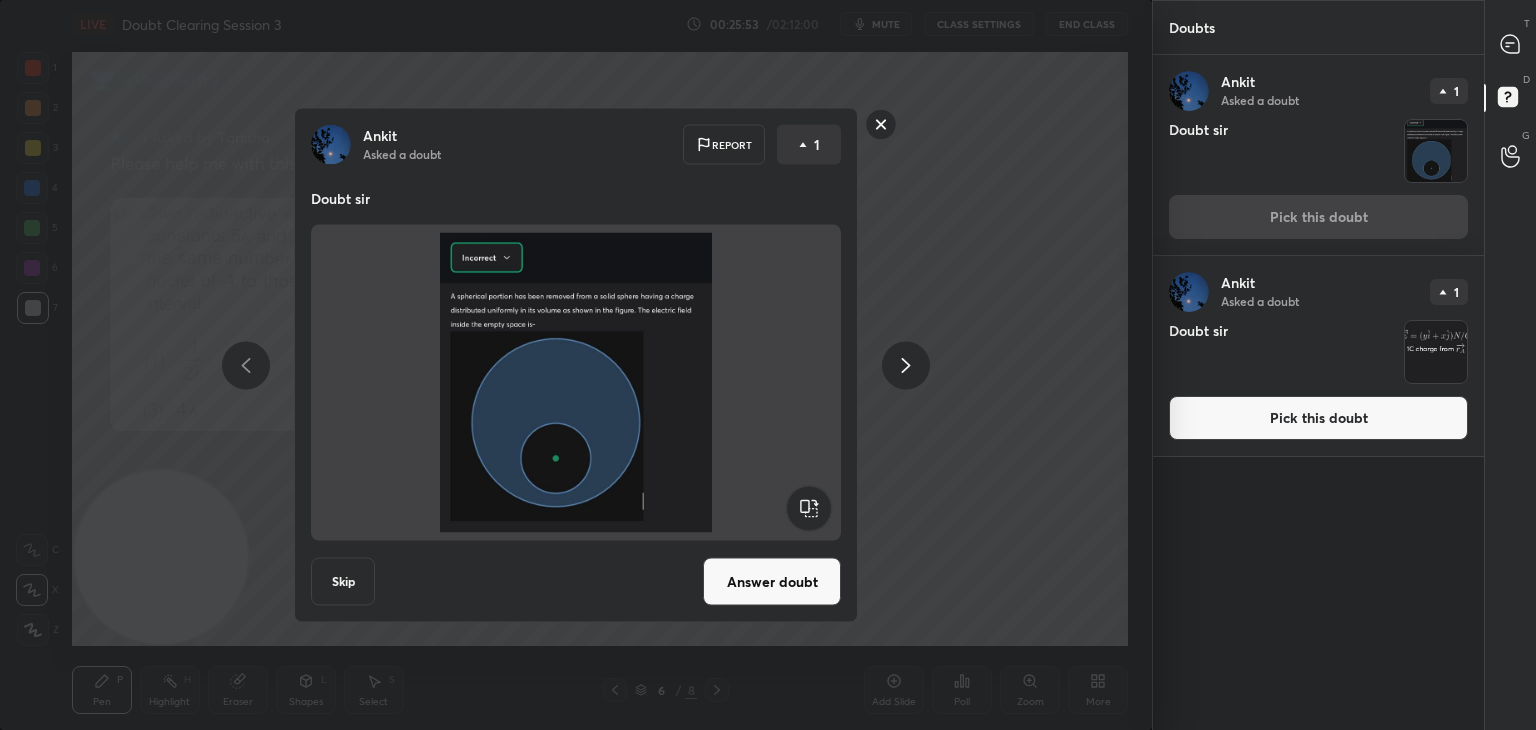 click at bounding box center (1436, 352) 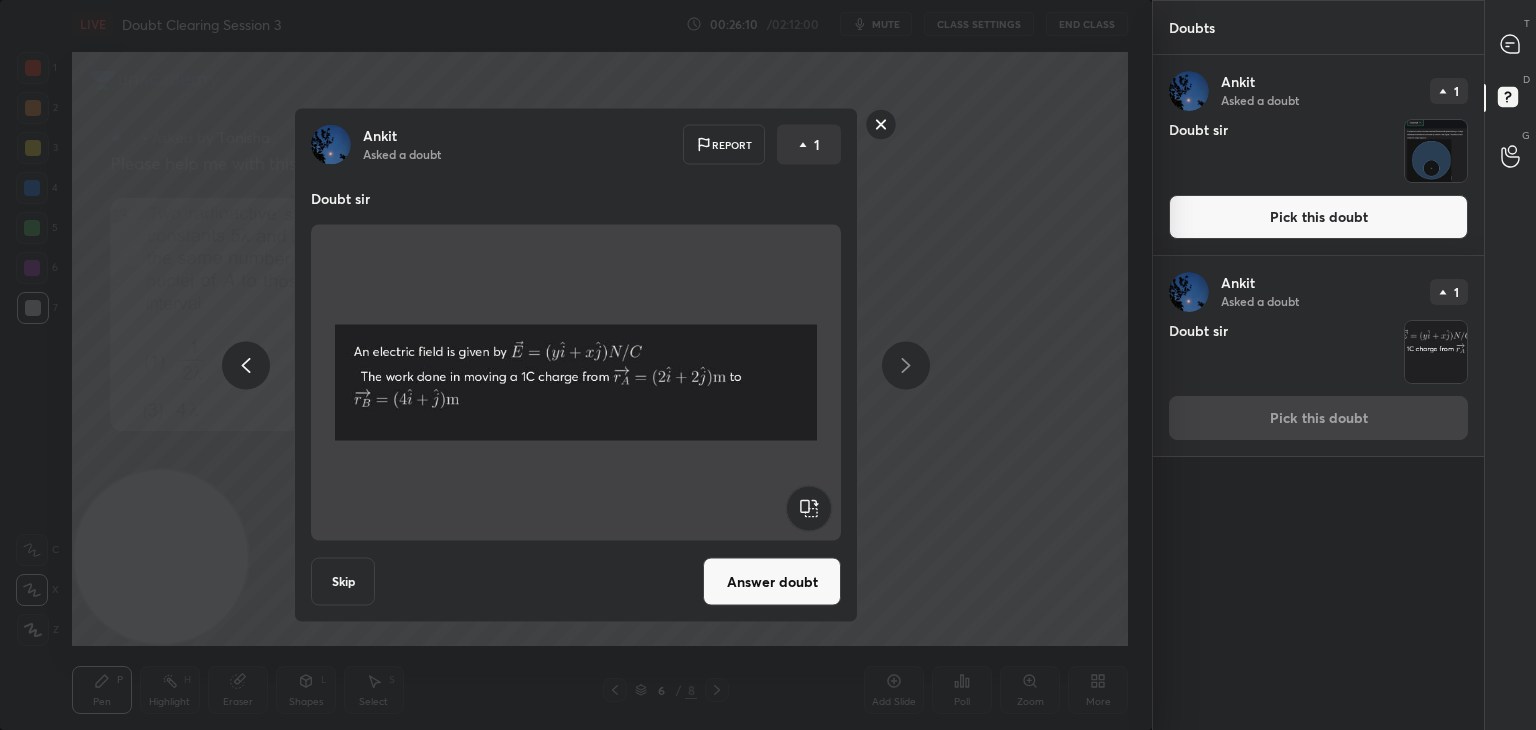 click at bounding box center (576, 383) 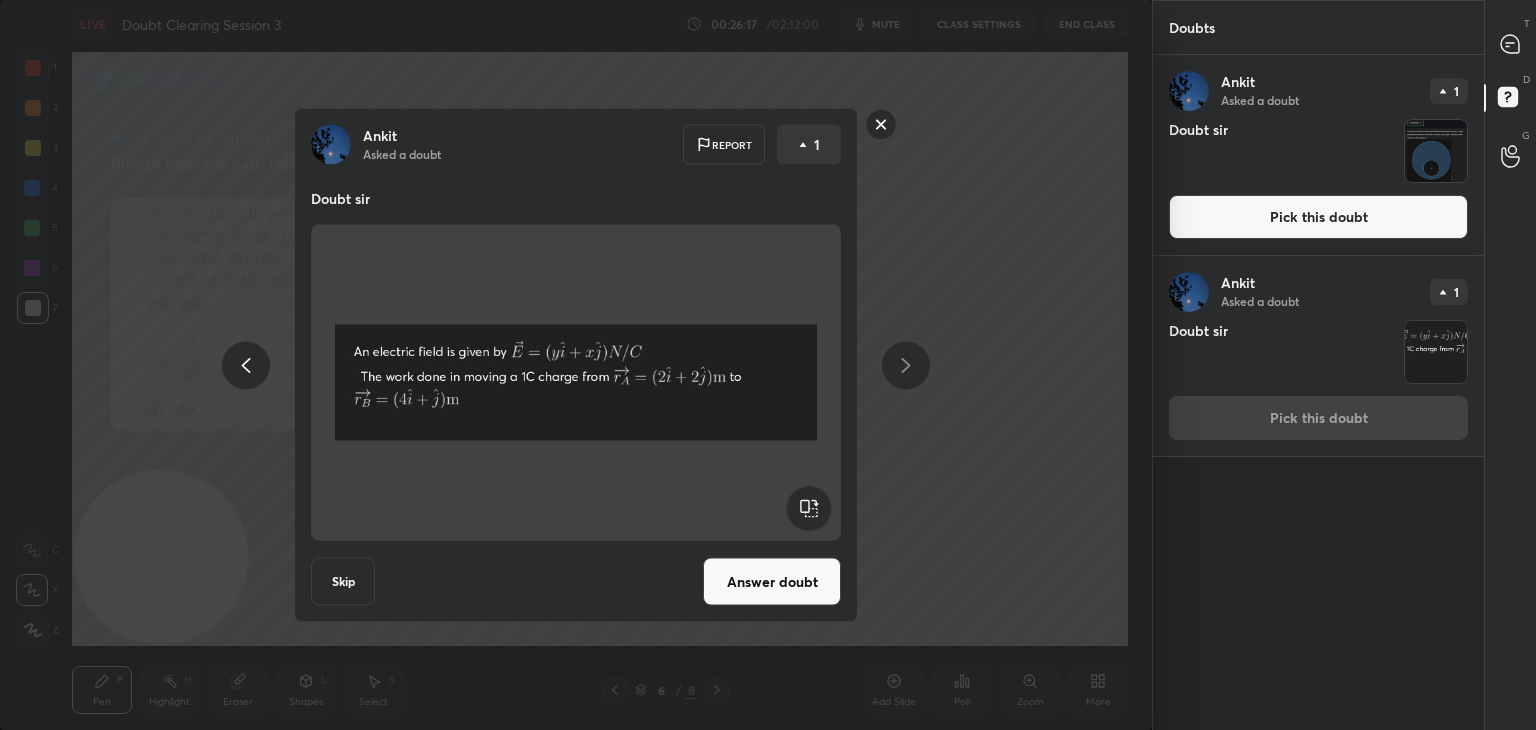 click on "Answer doubt" at bounding box center (772, 582) 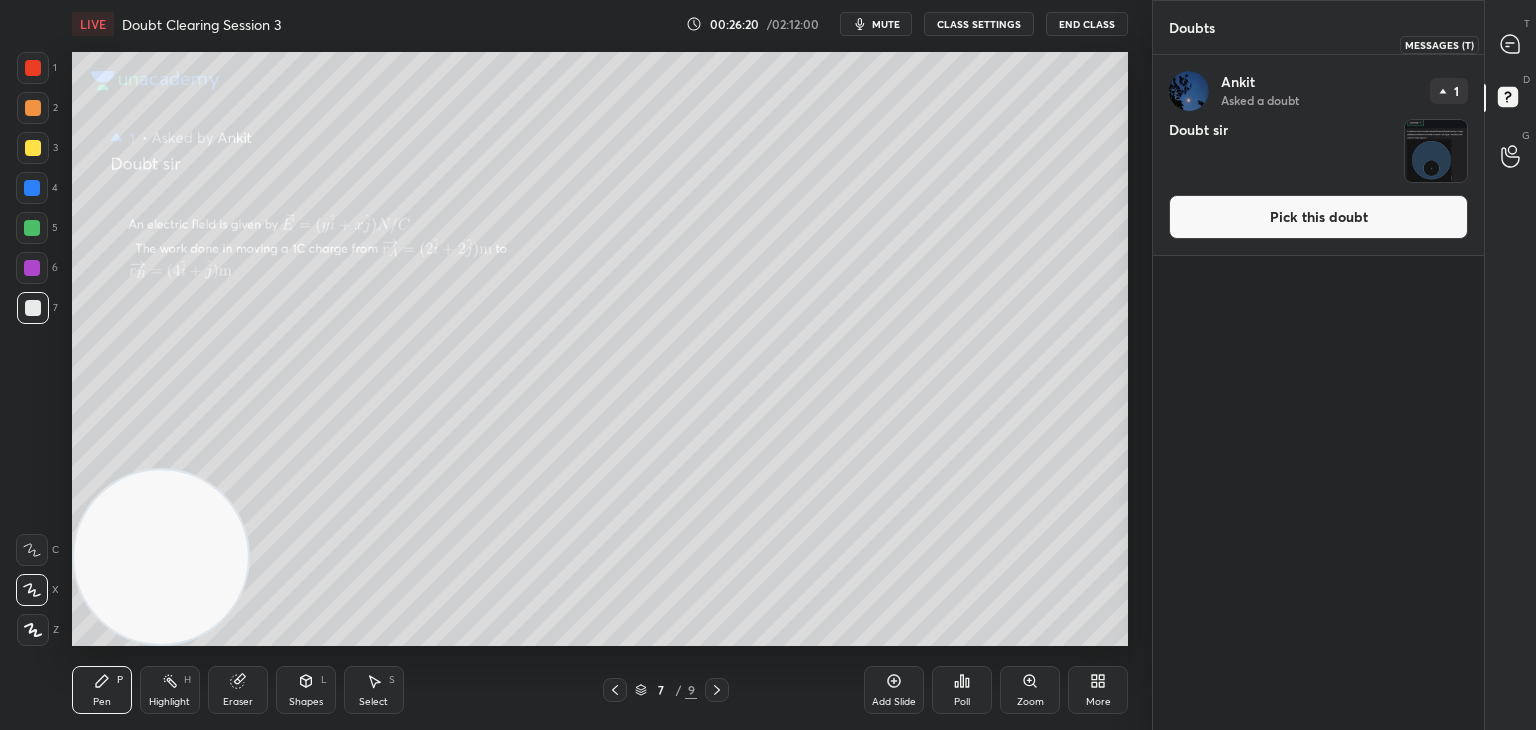 click at bounding box center (1511, 44) 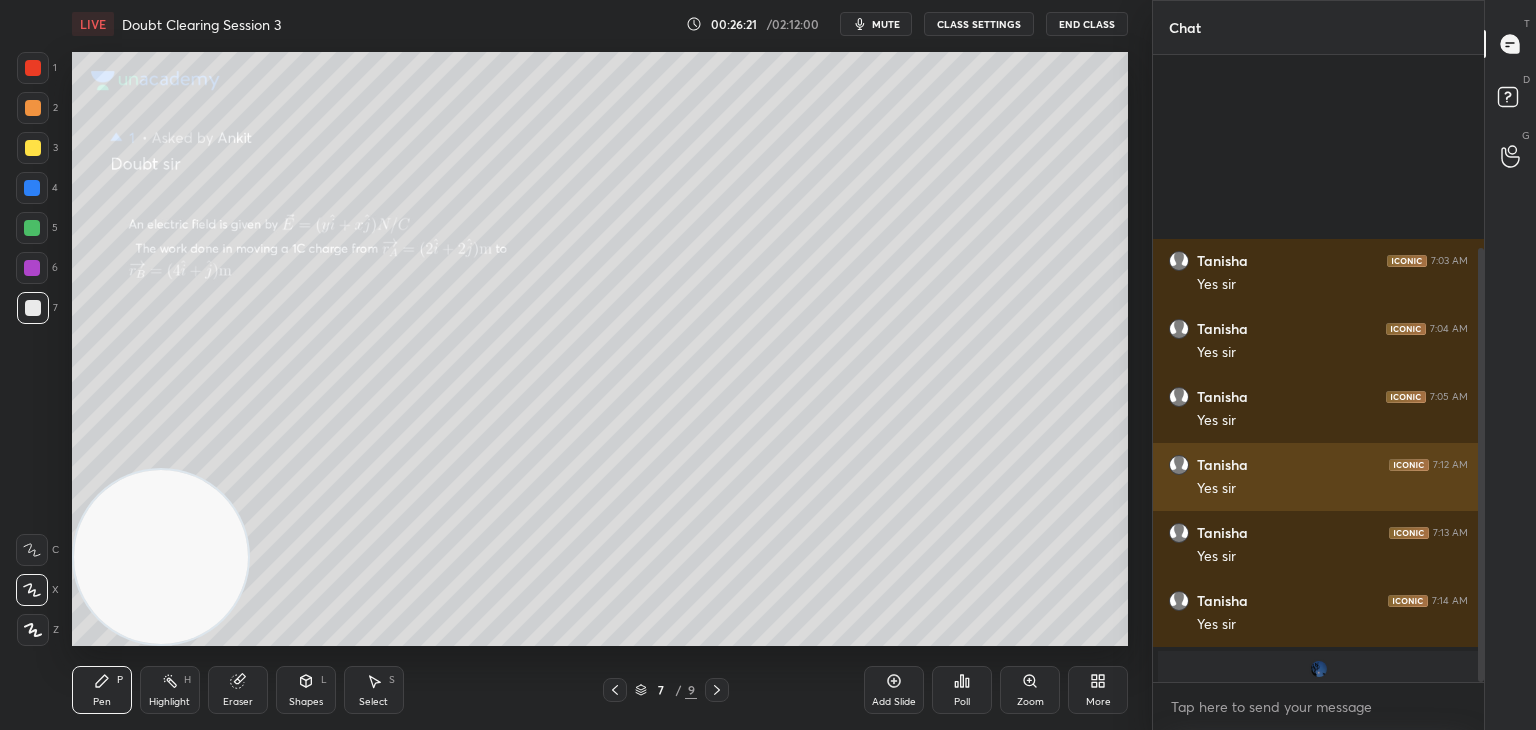 scroll, scrollTop: 278, scrollLeft: 0, axis: vertical 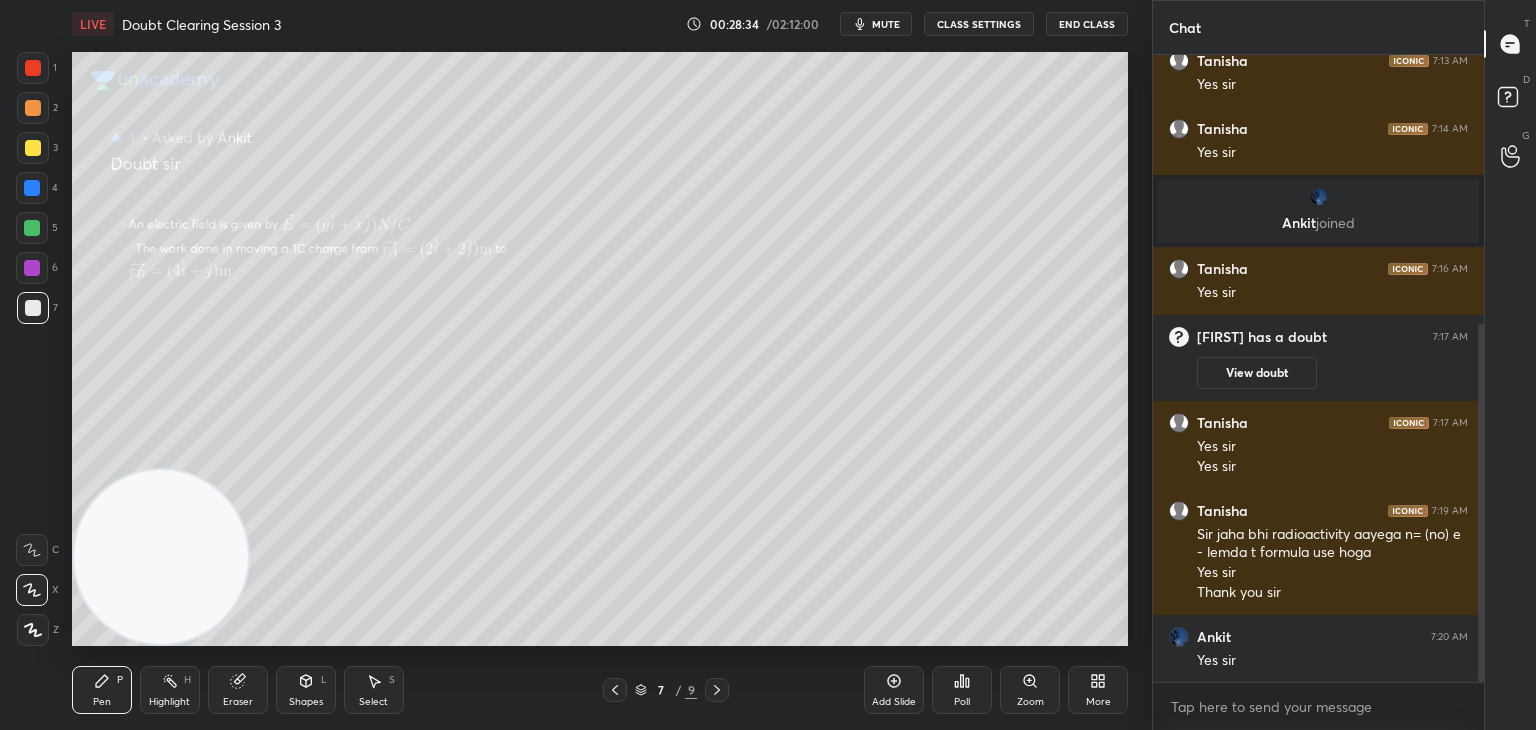 click on "Eraser" at bounding box center [238, 690] 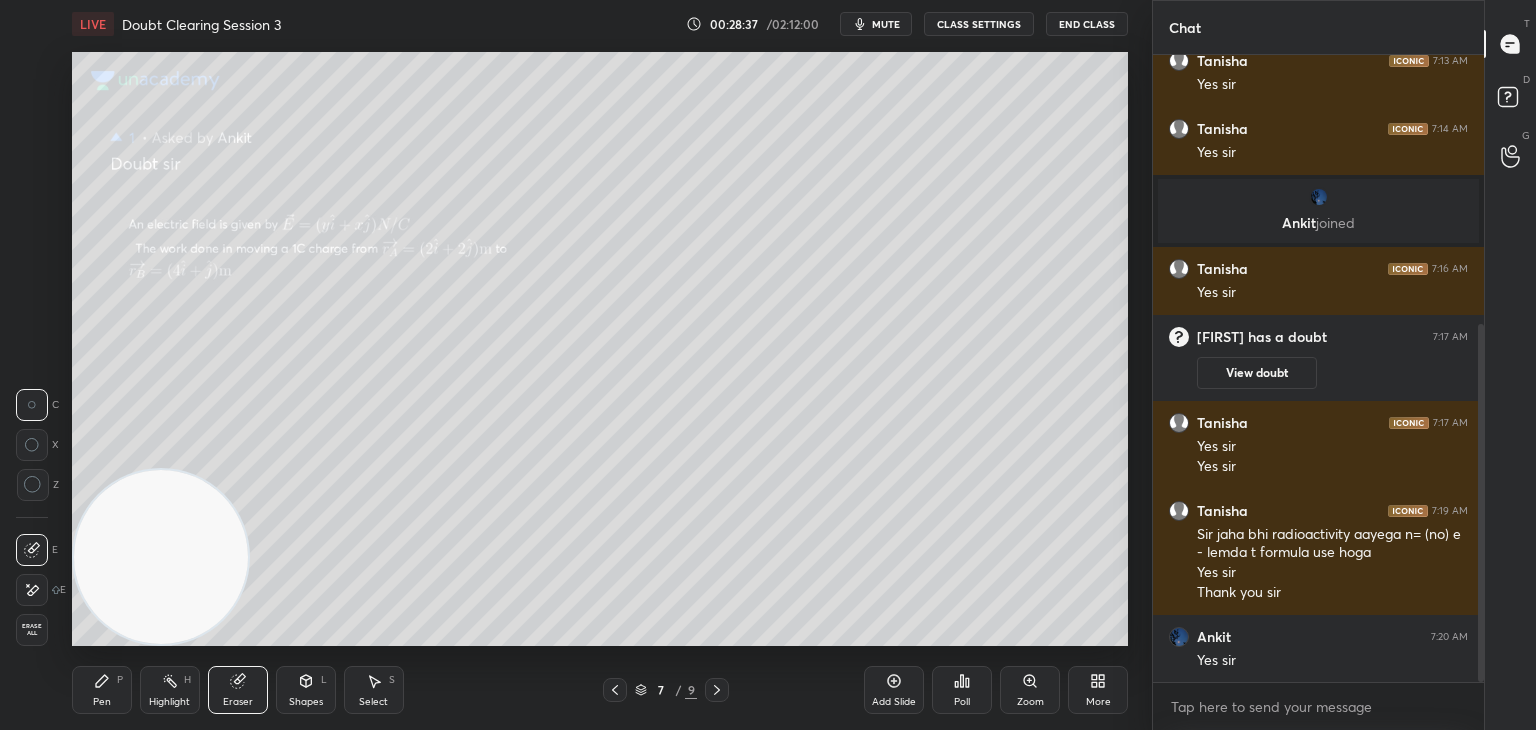click on "Pen P" at bounding box center (102, 690) 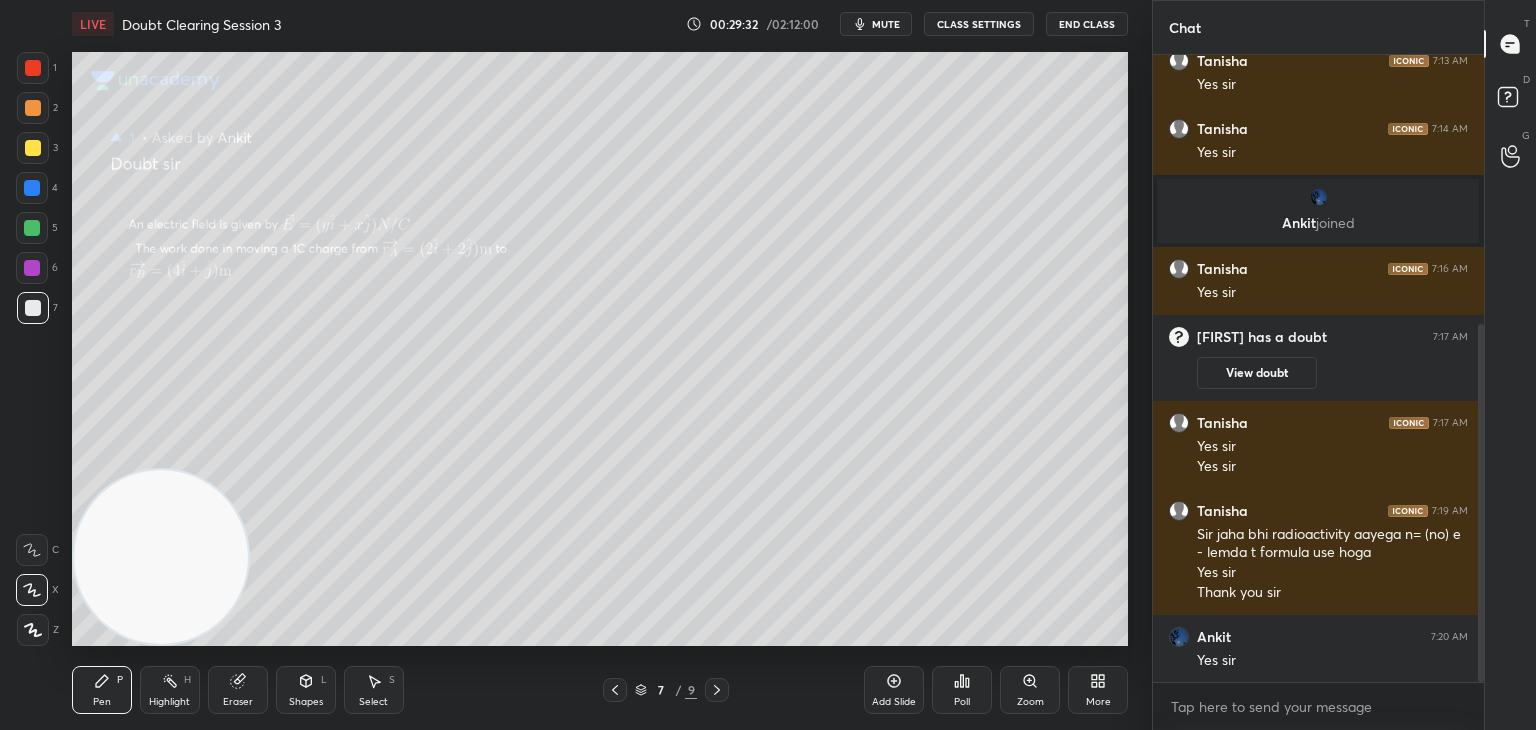 click on "Add Slide" at bounding box center (894, 690) 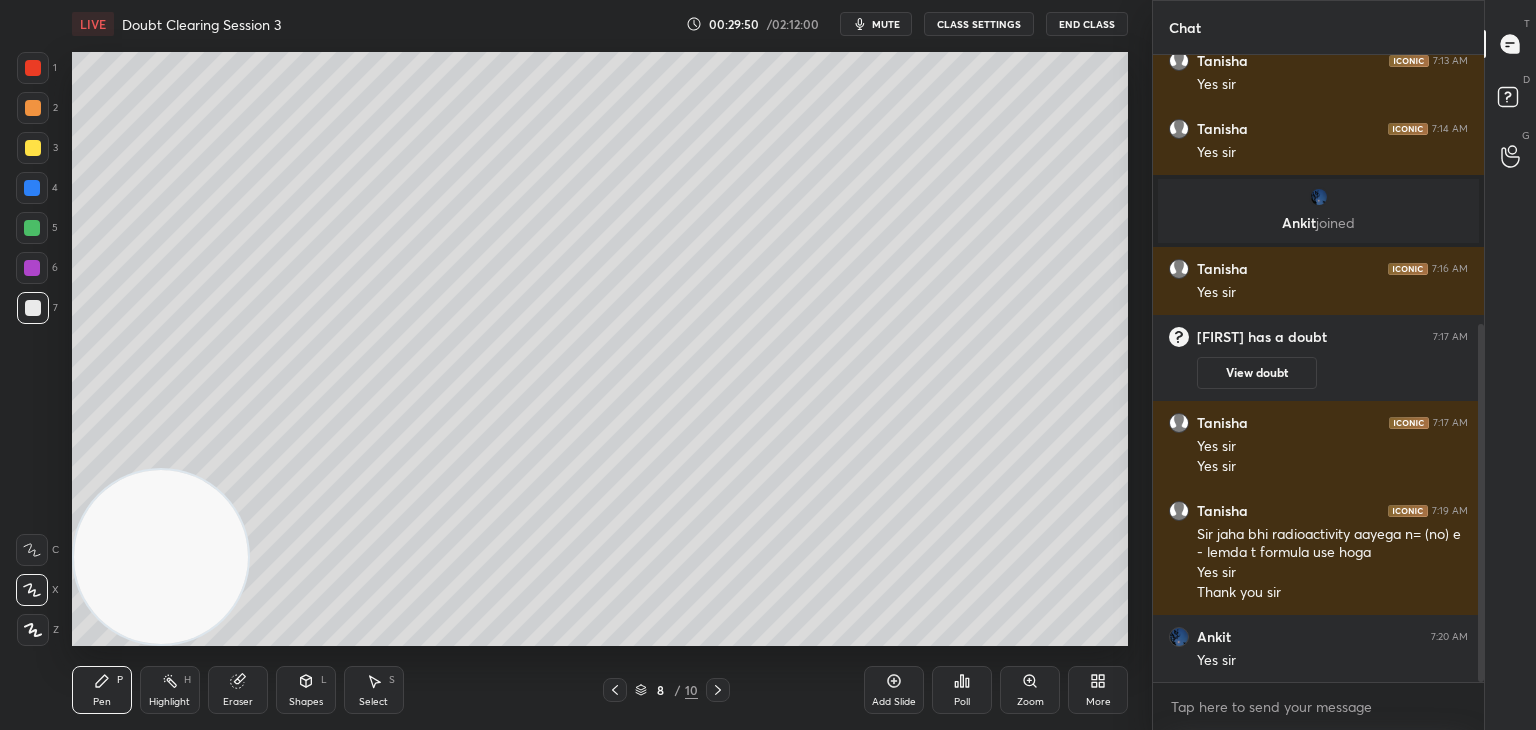 click on "8 / 10" at bounding box center (666, 690) 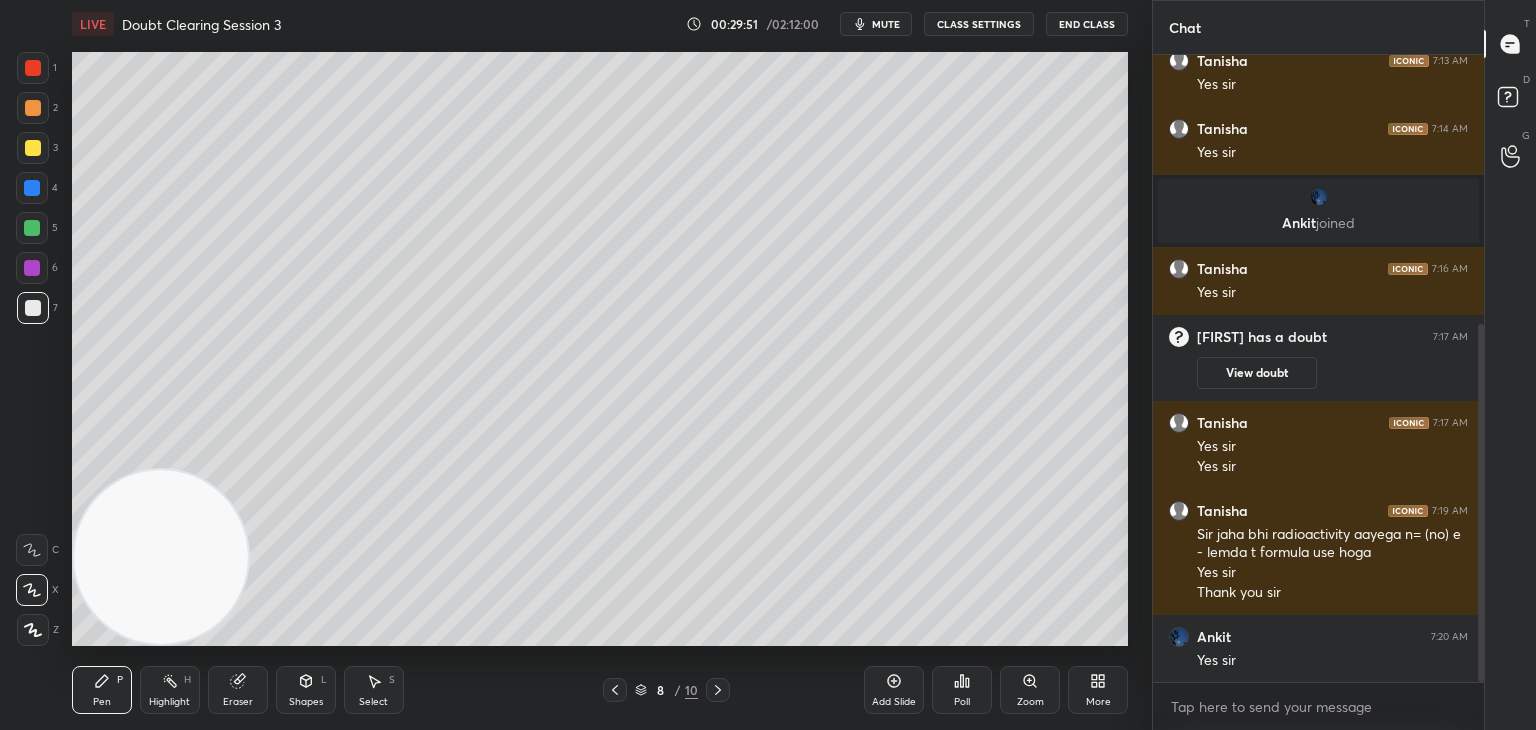 click 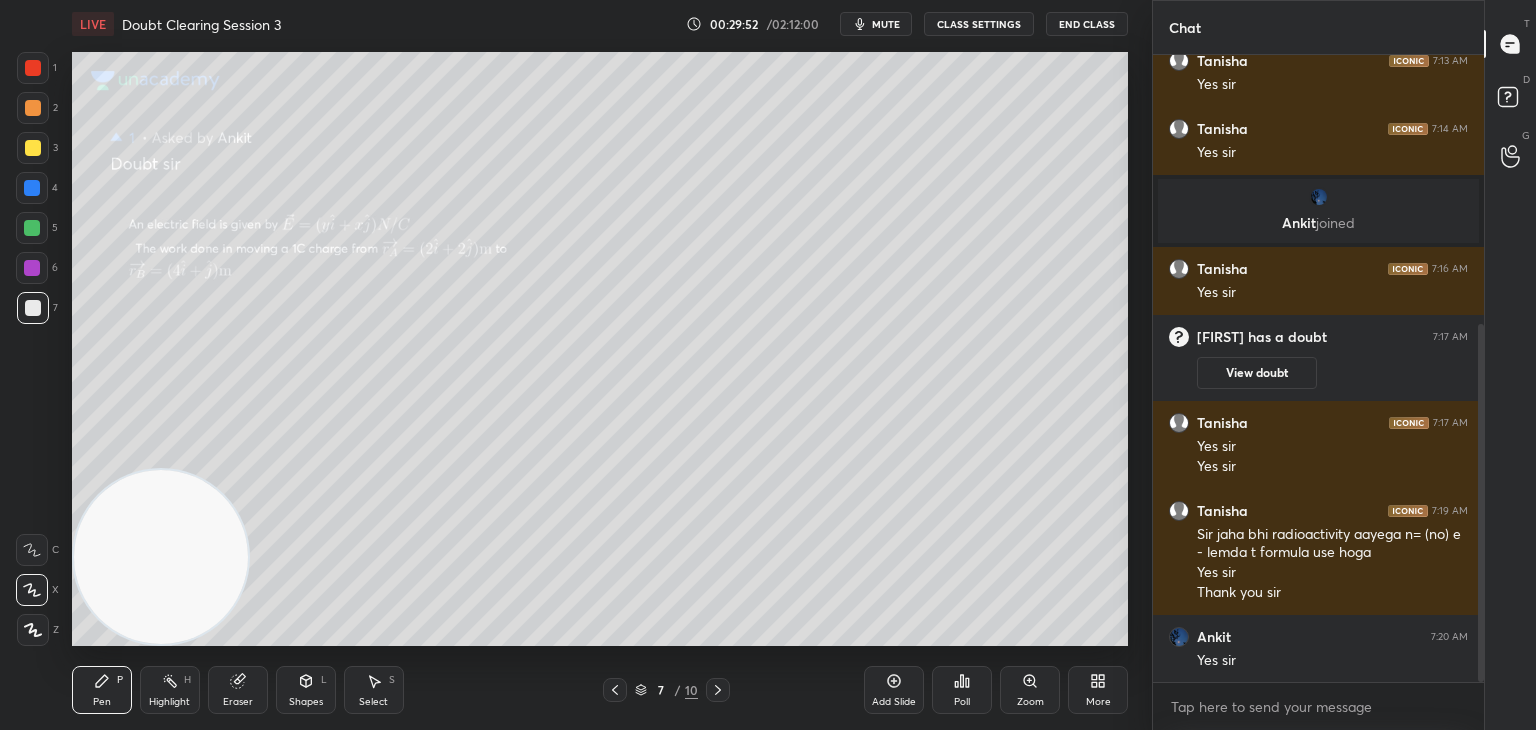 click 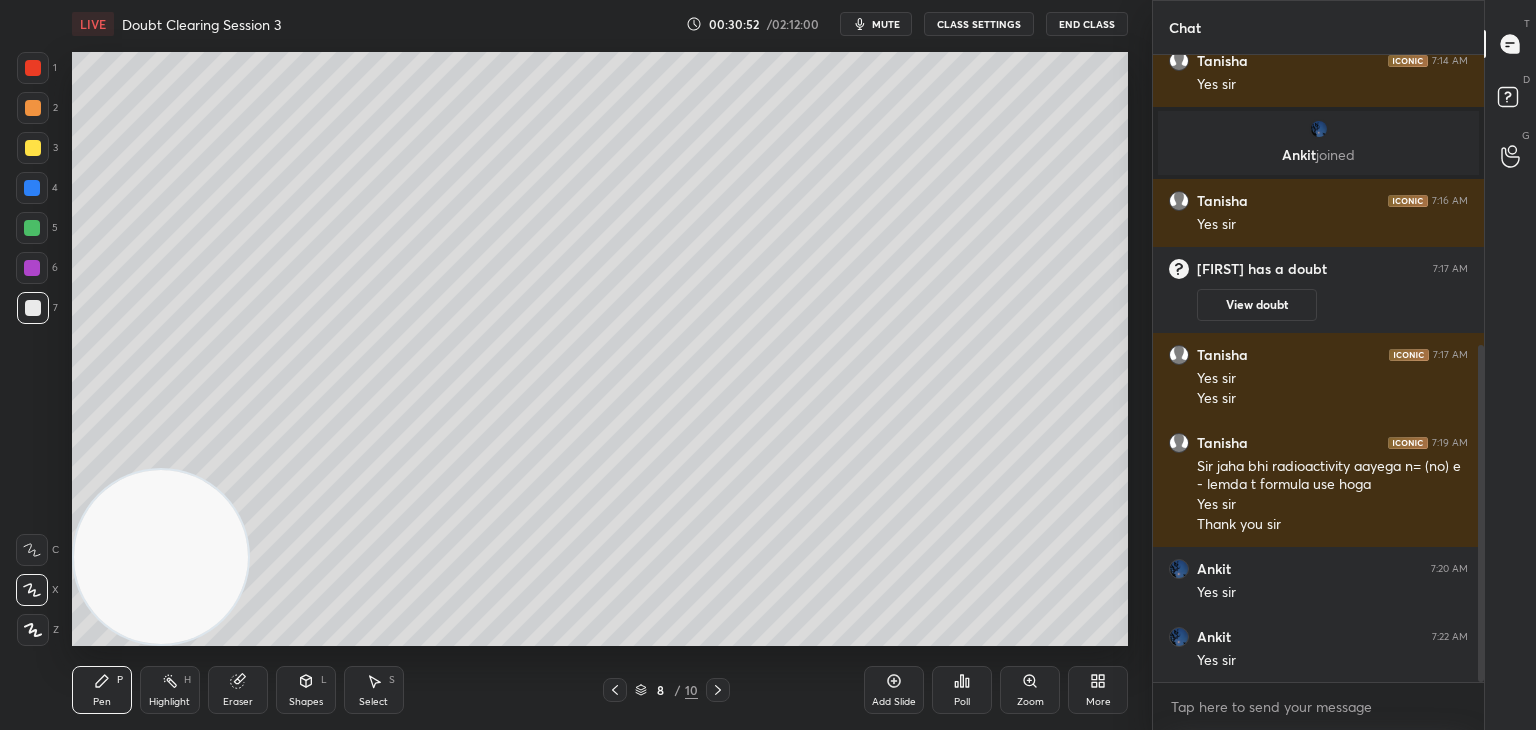 scroll, scrollTop: 560, scrollLeft: 0, axis: vertical 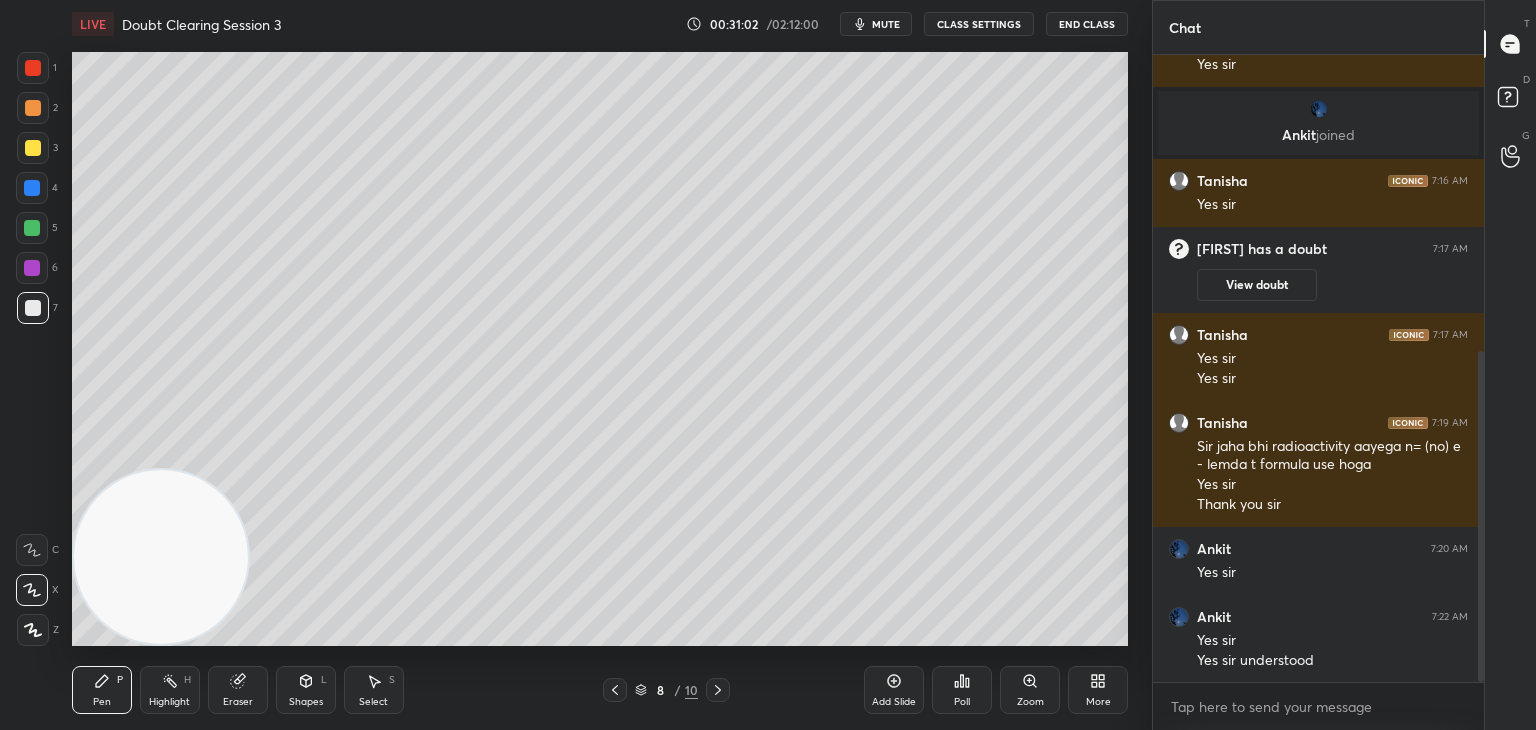 click on "mute" at bounding box center (876, 24) 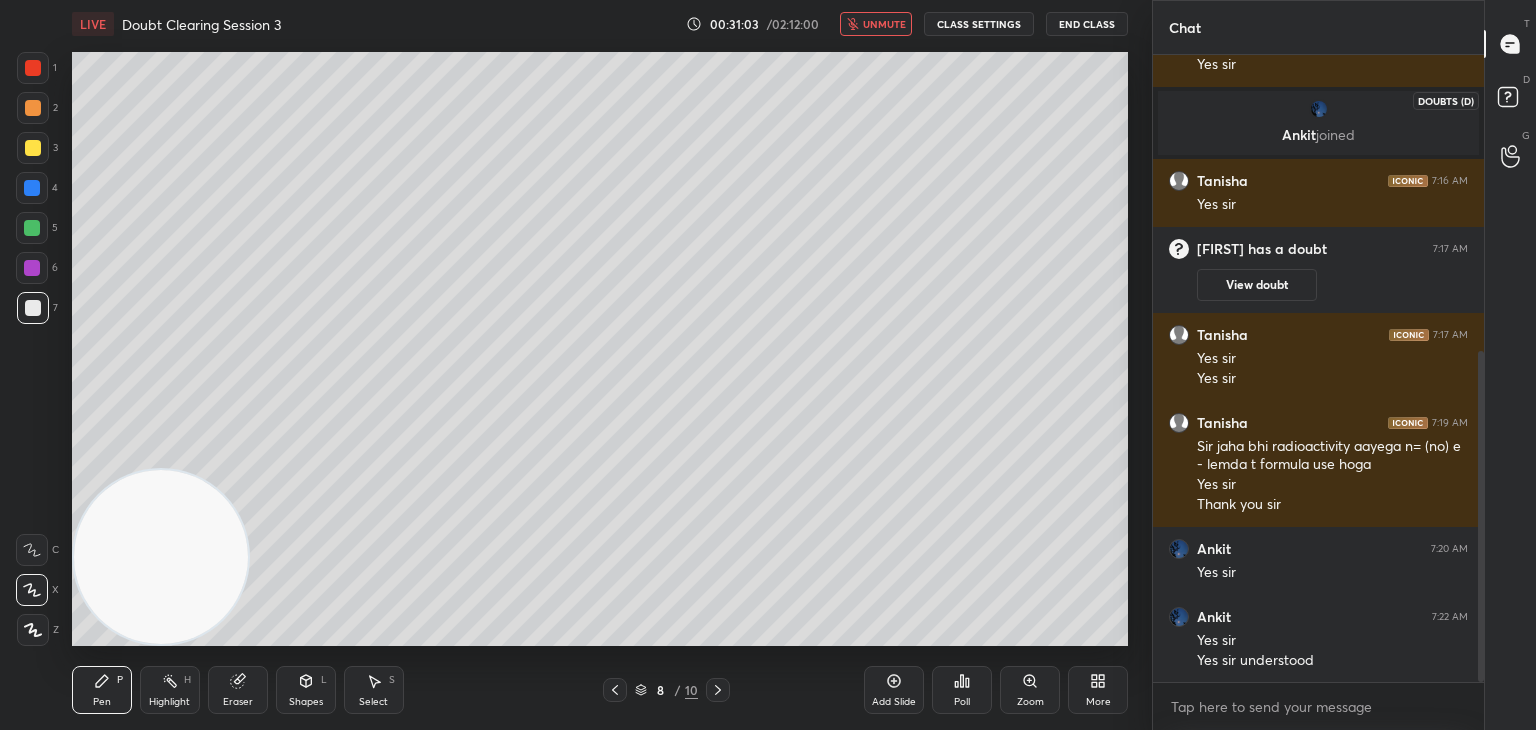 click 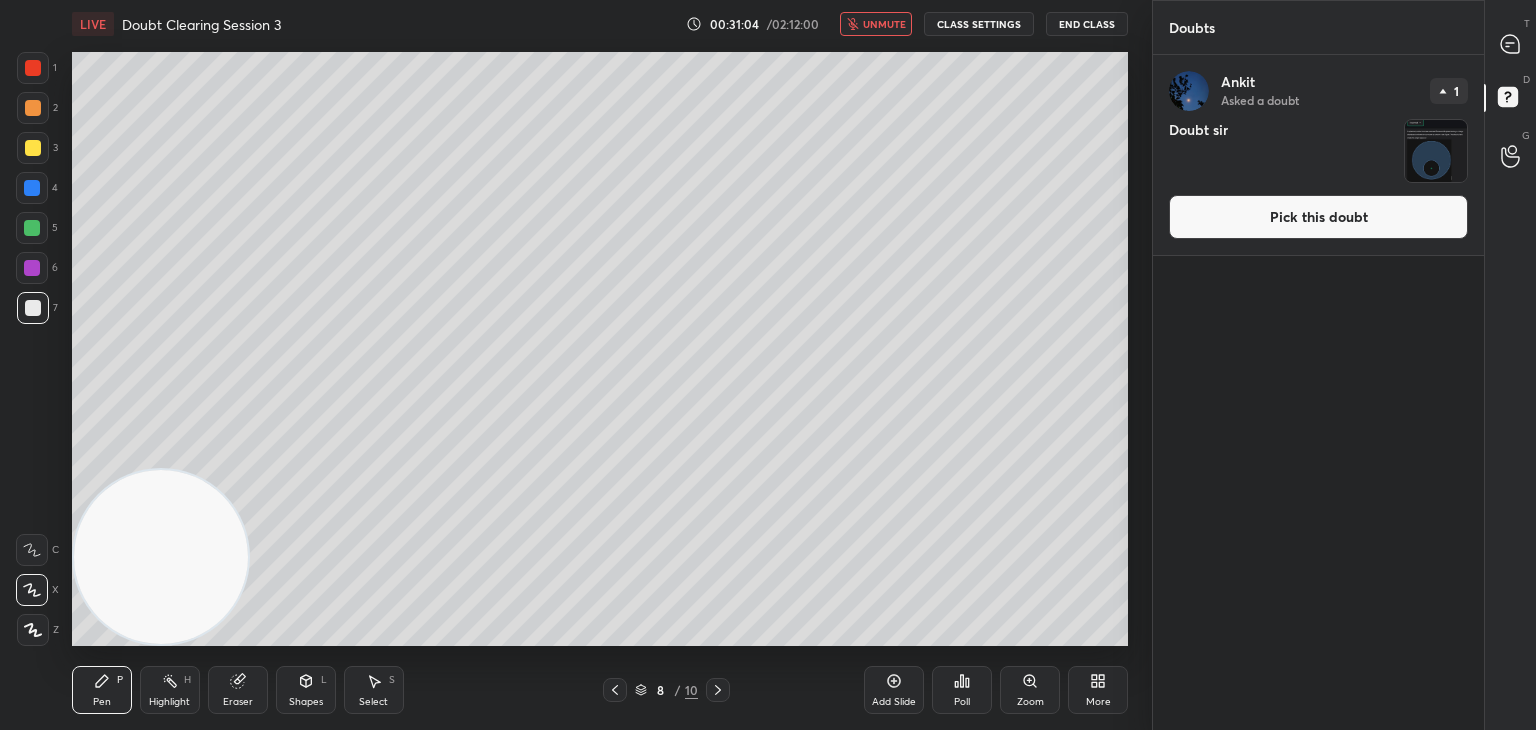 click at bounding box center [1436, 151] 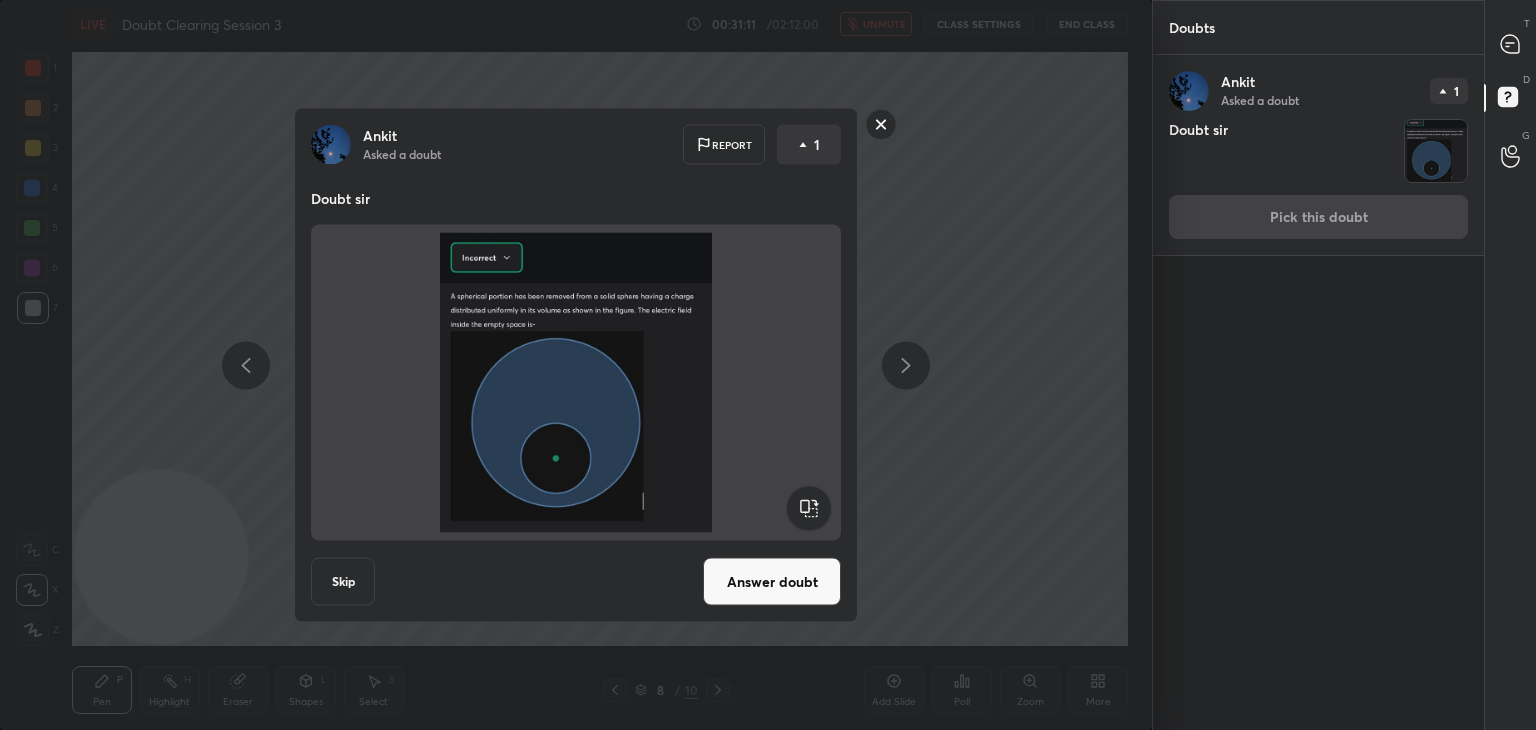 click at bounding box center [576, 383] 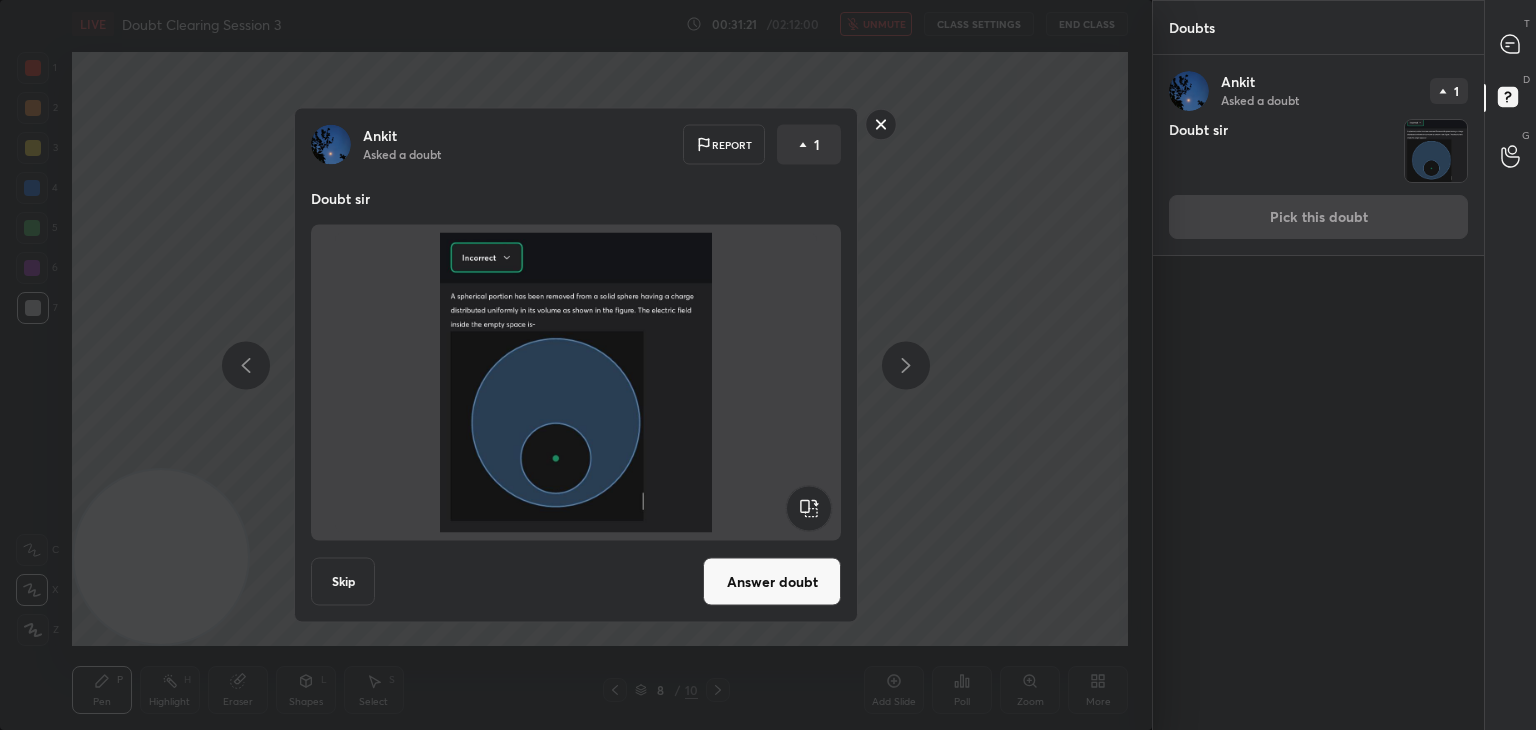 click on "Answer doubt" at bounding box center [772, 582] 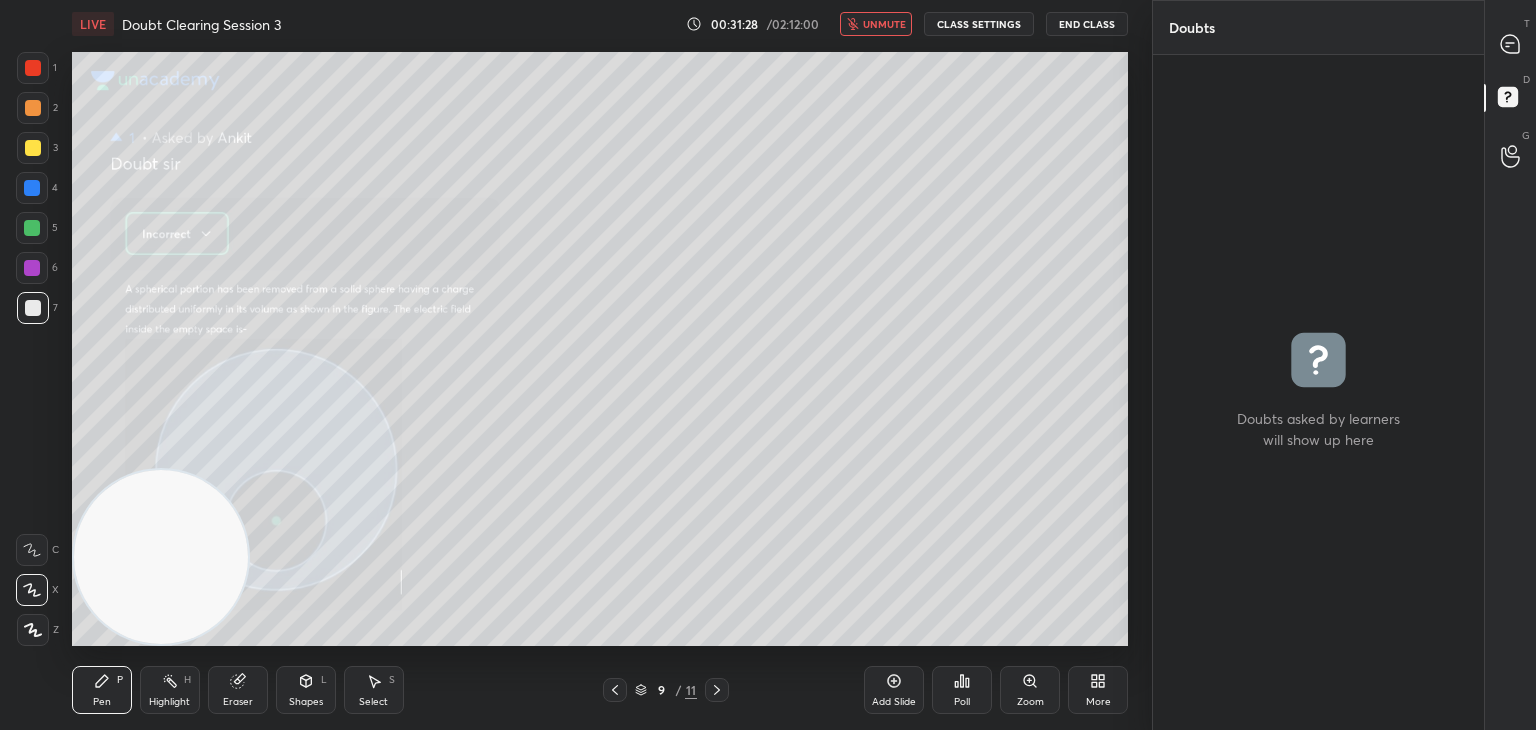 click on "unmute" at bounding box center (884, 24) 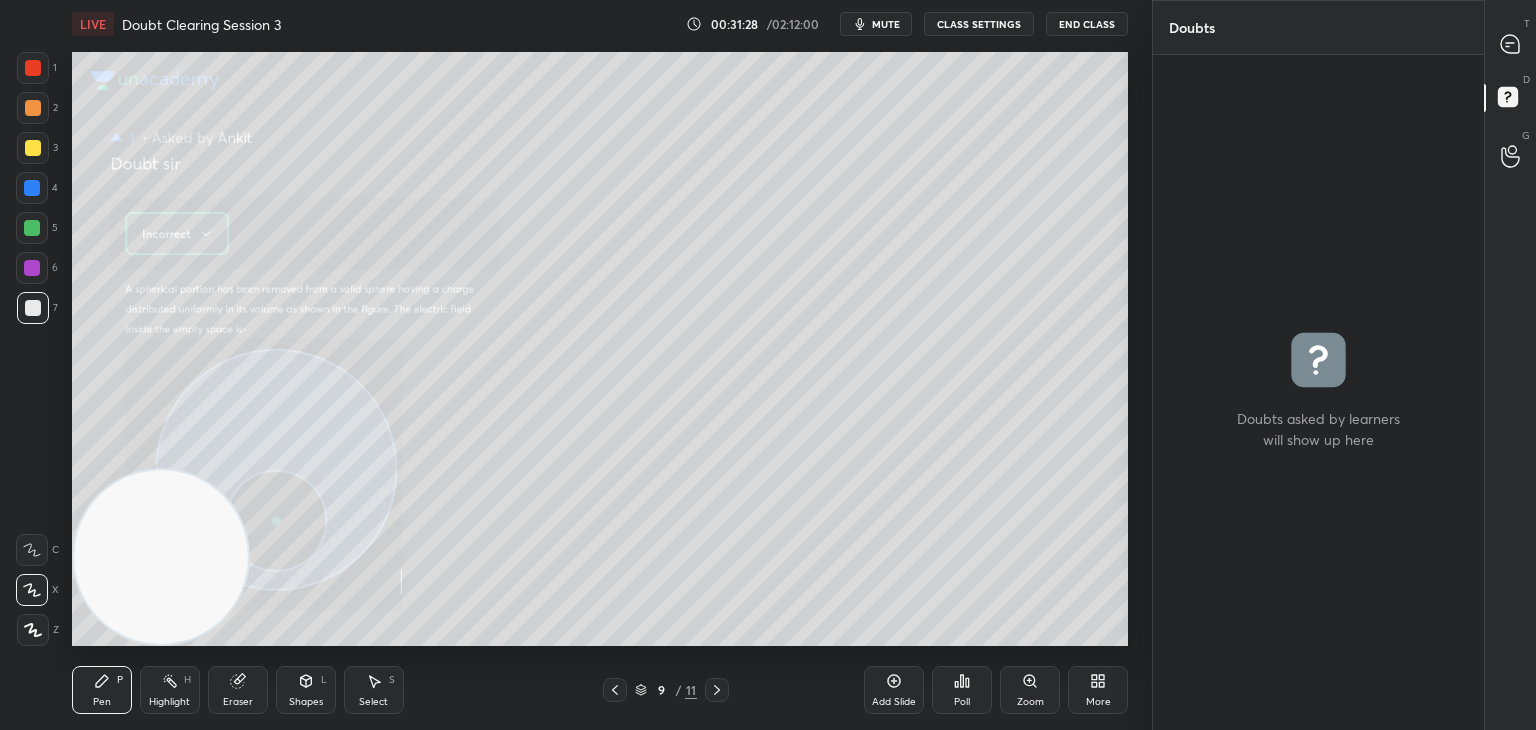 click at bounding box center [1511, 44] 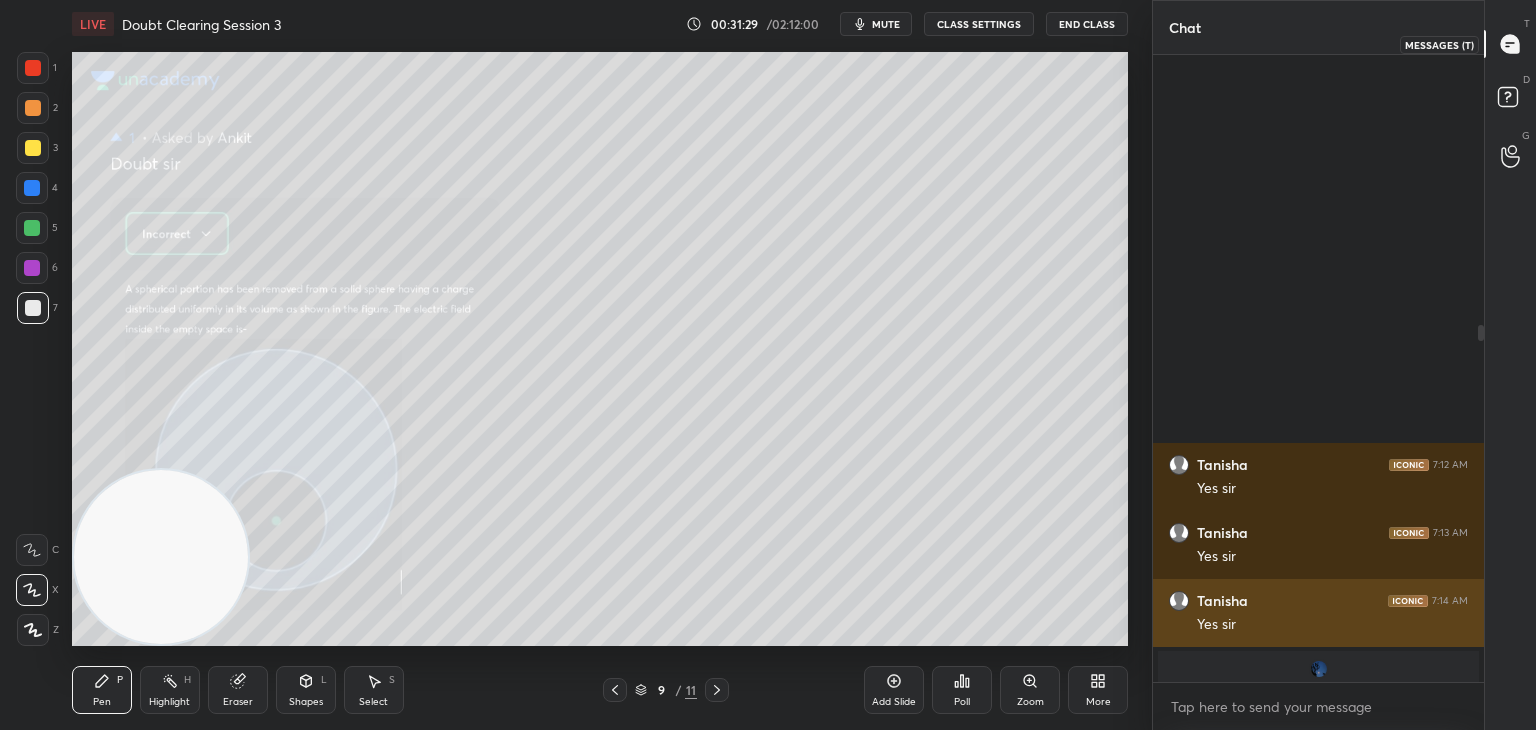 scroll, scrollTop: 474, scrollLeft: 0, axis: vertical 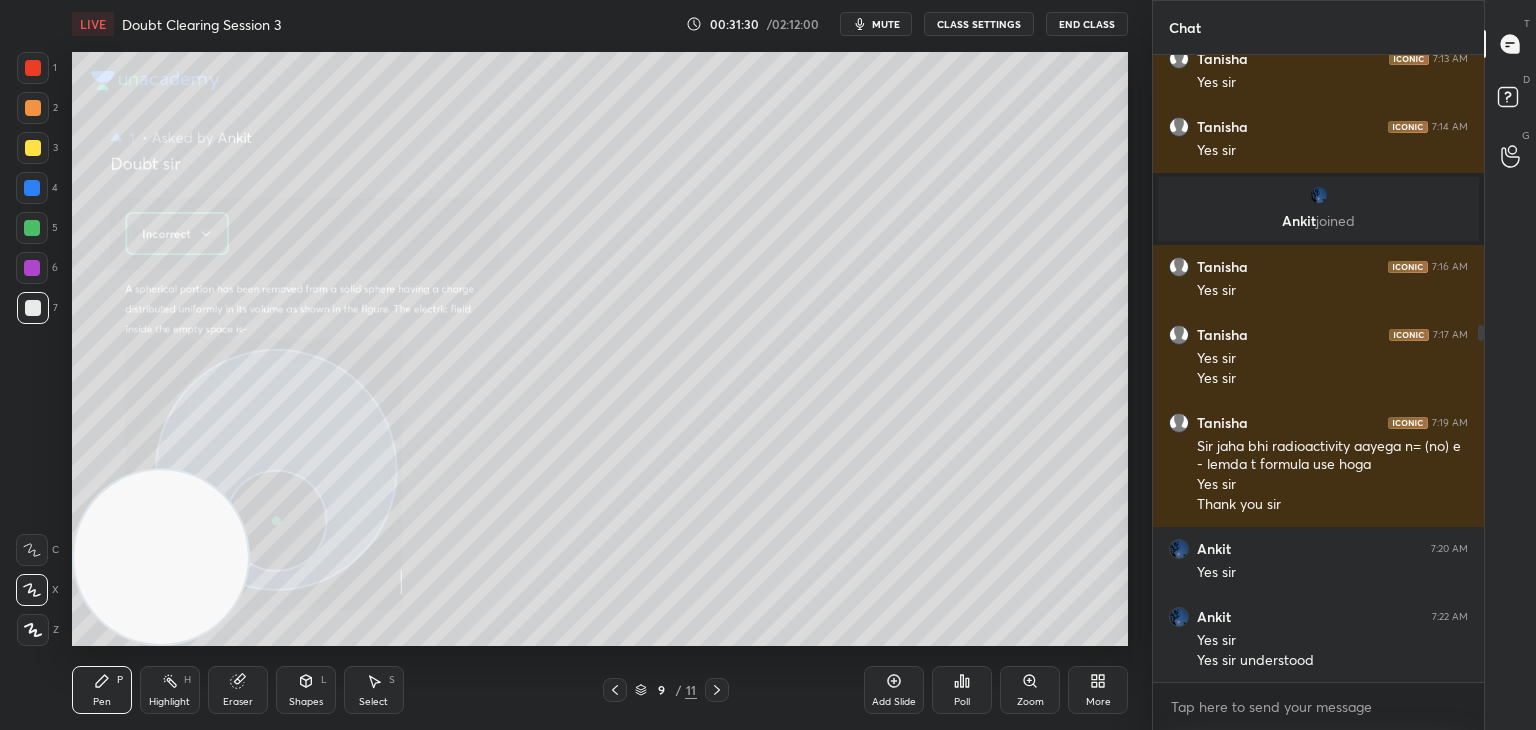 click at bounding box center (161, 557) 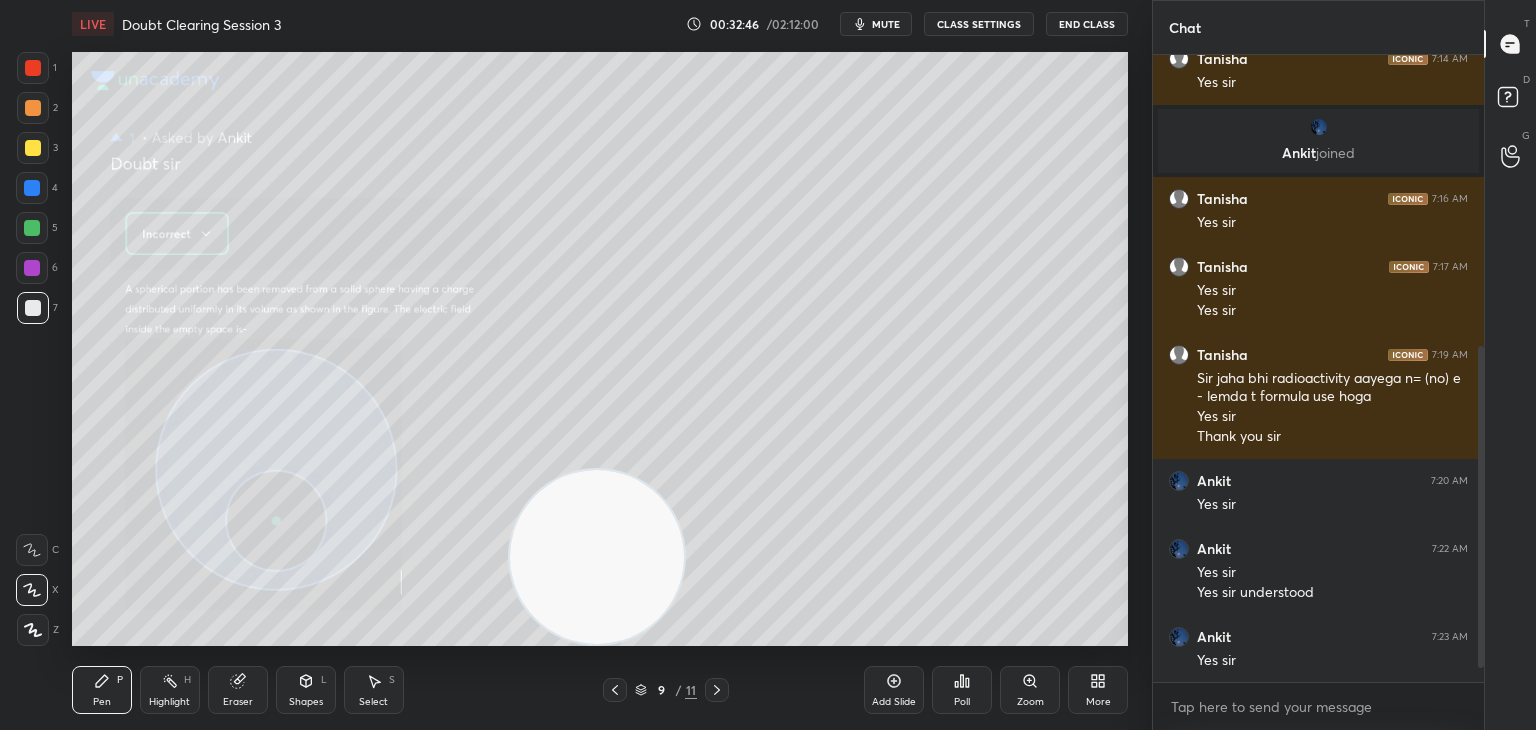 scroll, scrollTop: 614, scrollLeft: 0, axis: vertical 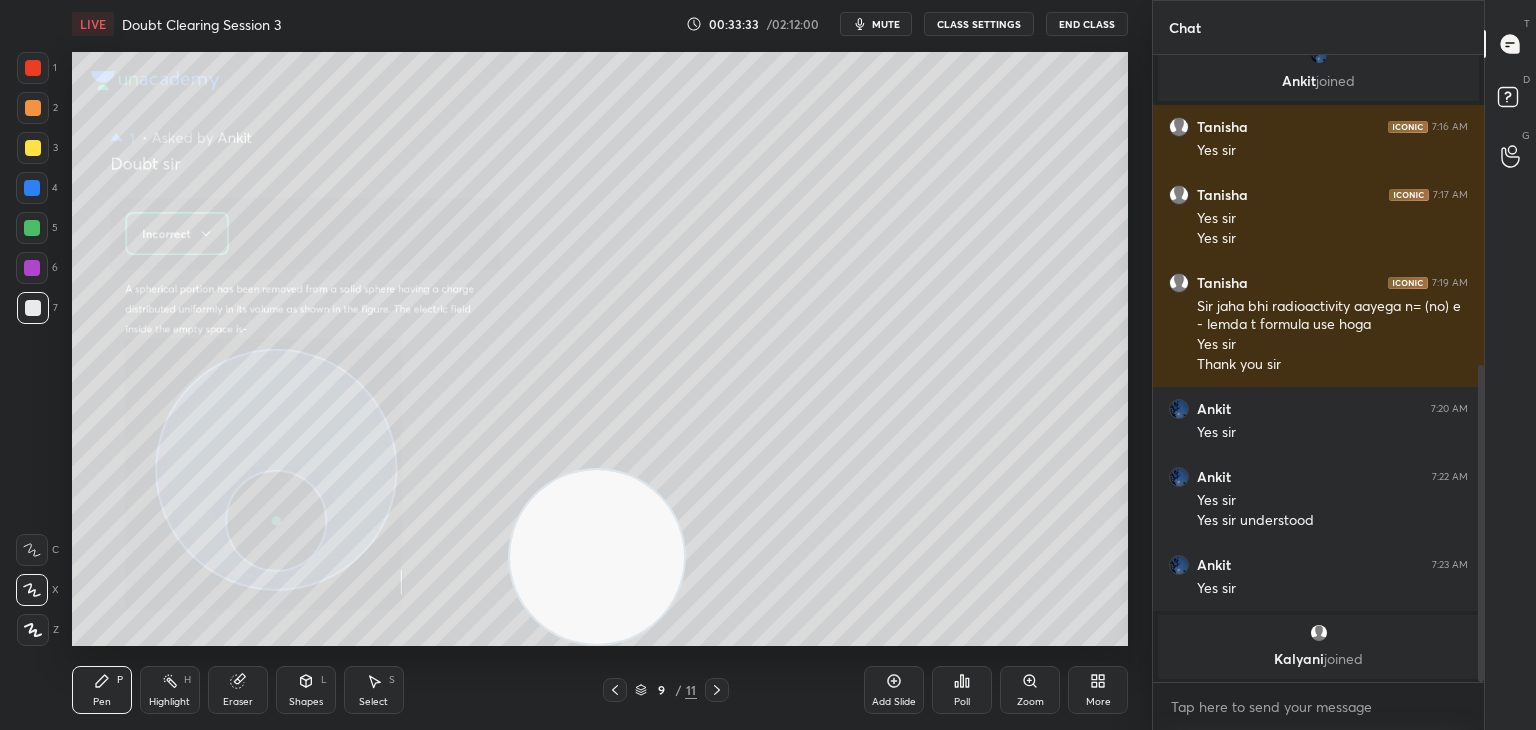 click on "mute" at bounding box center [886, 24] 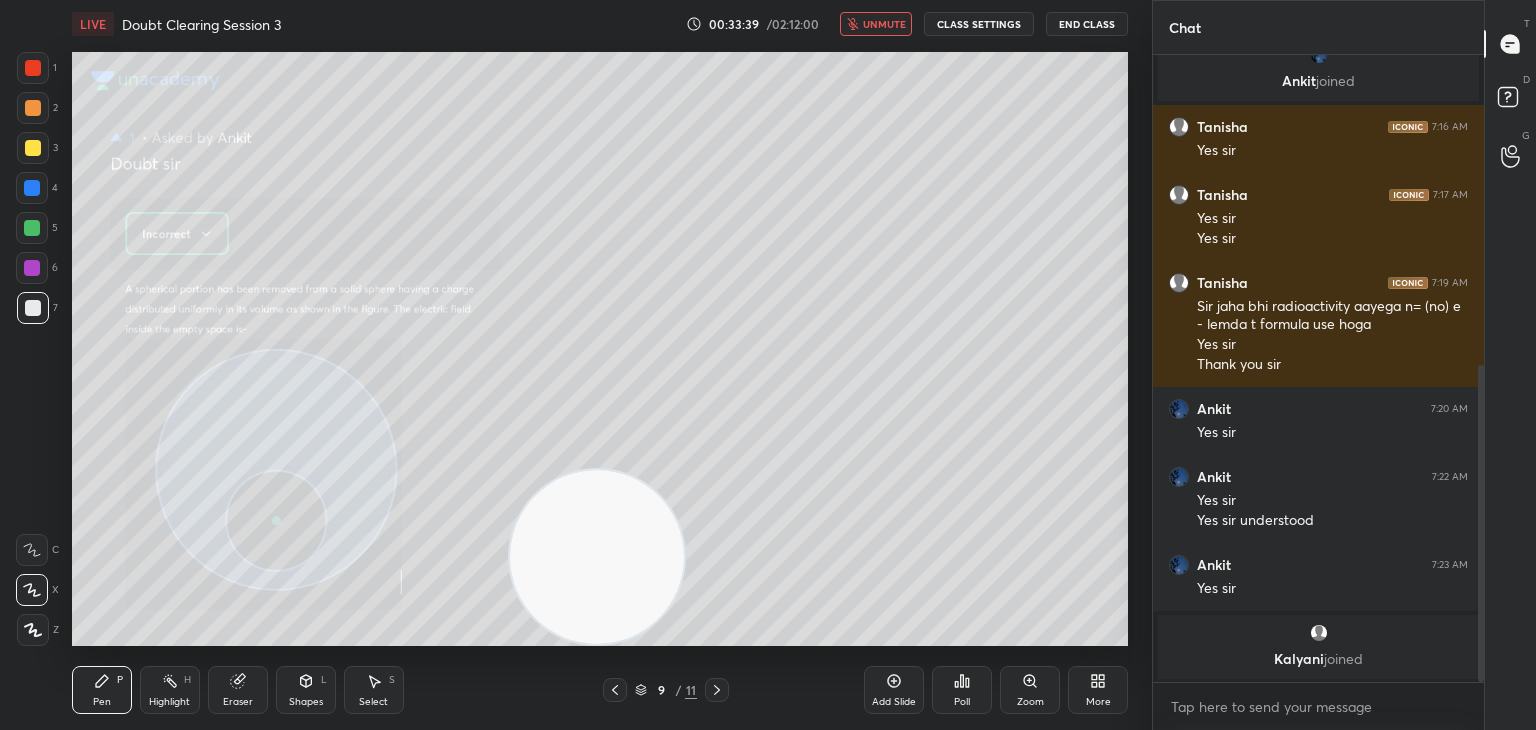 scroll, scrollTop: 682, scrollLeft: 0, axis: vertical 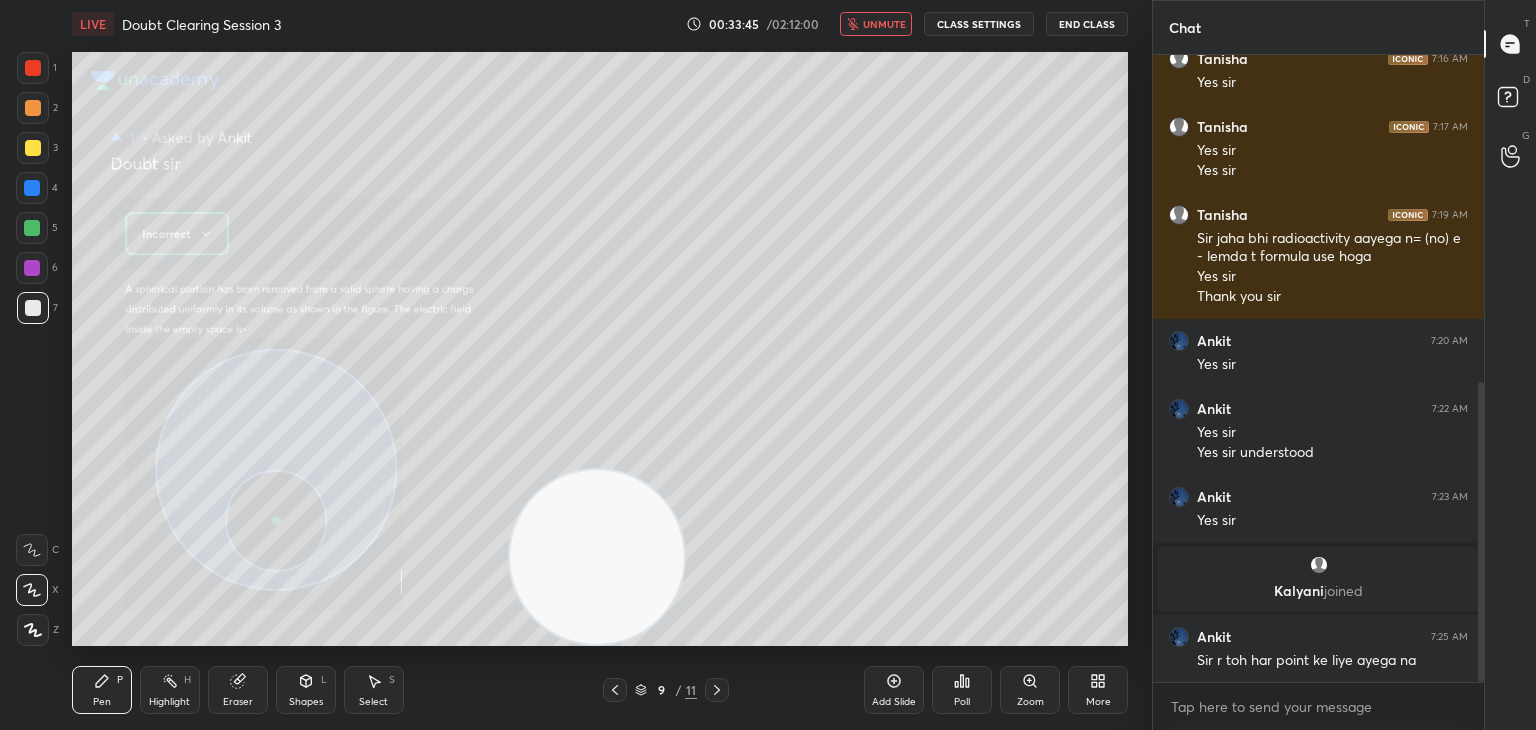 click on "unmute" at bounding box center (884, 24) 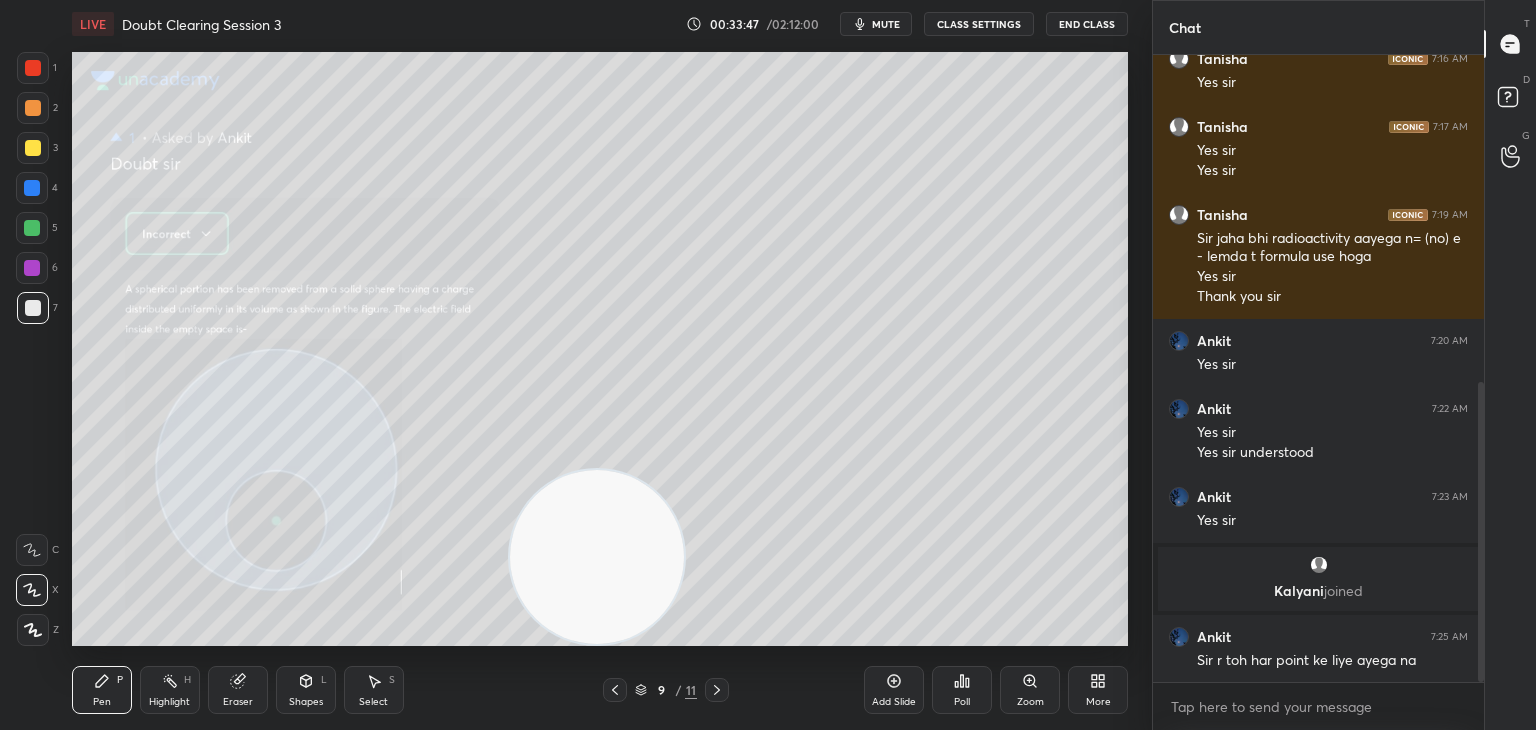 scroll, scrollTop: 702, scrollLeft: 0, axis: vertical 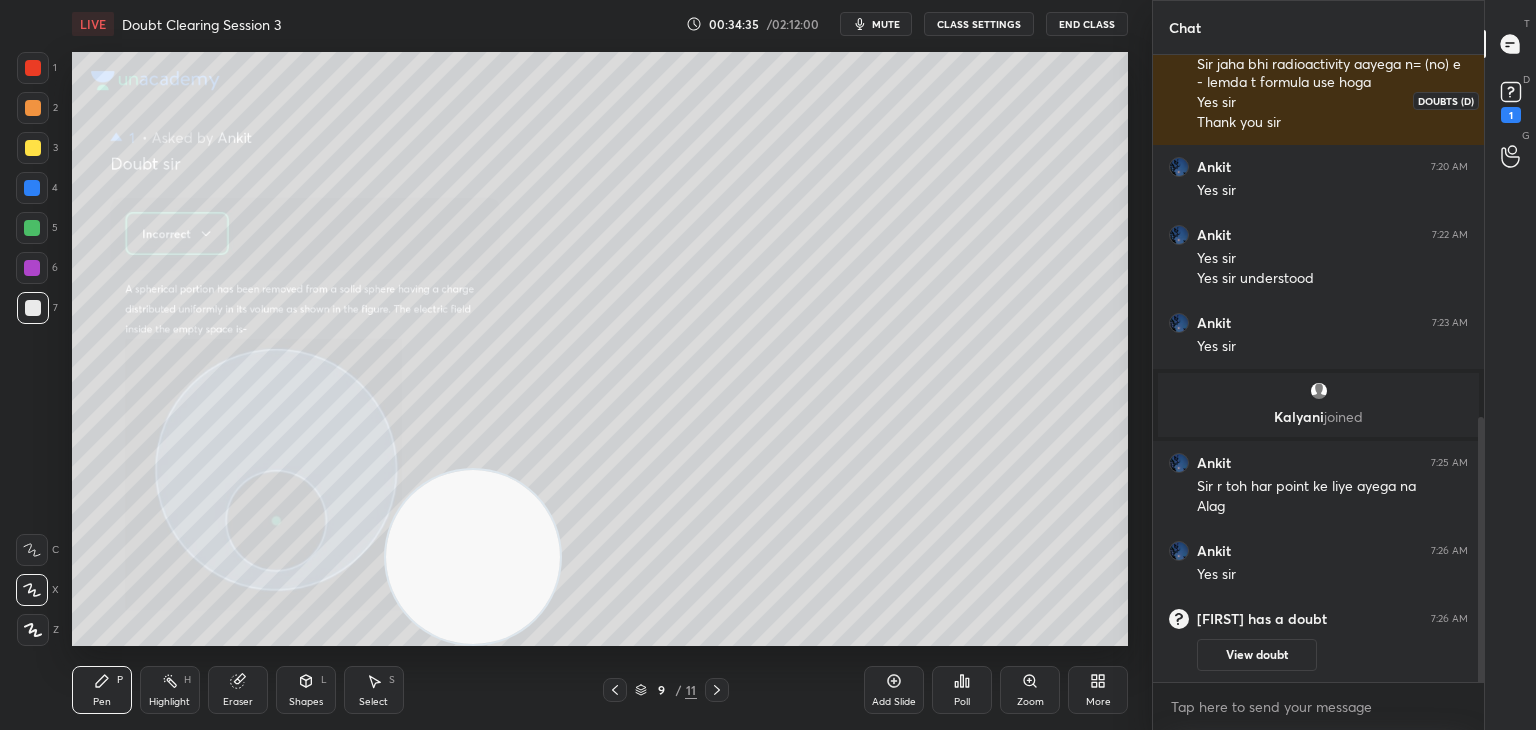 click 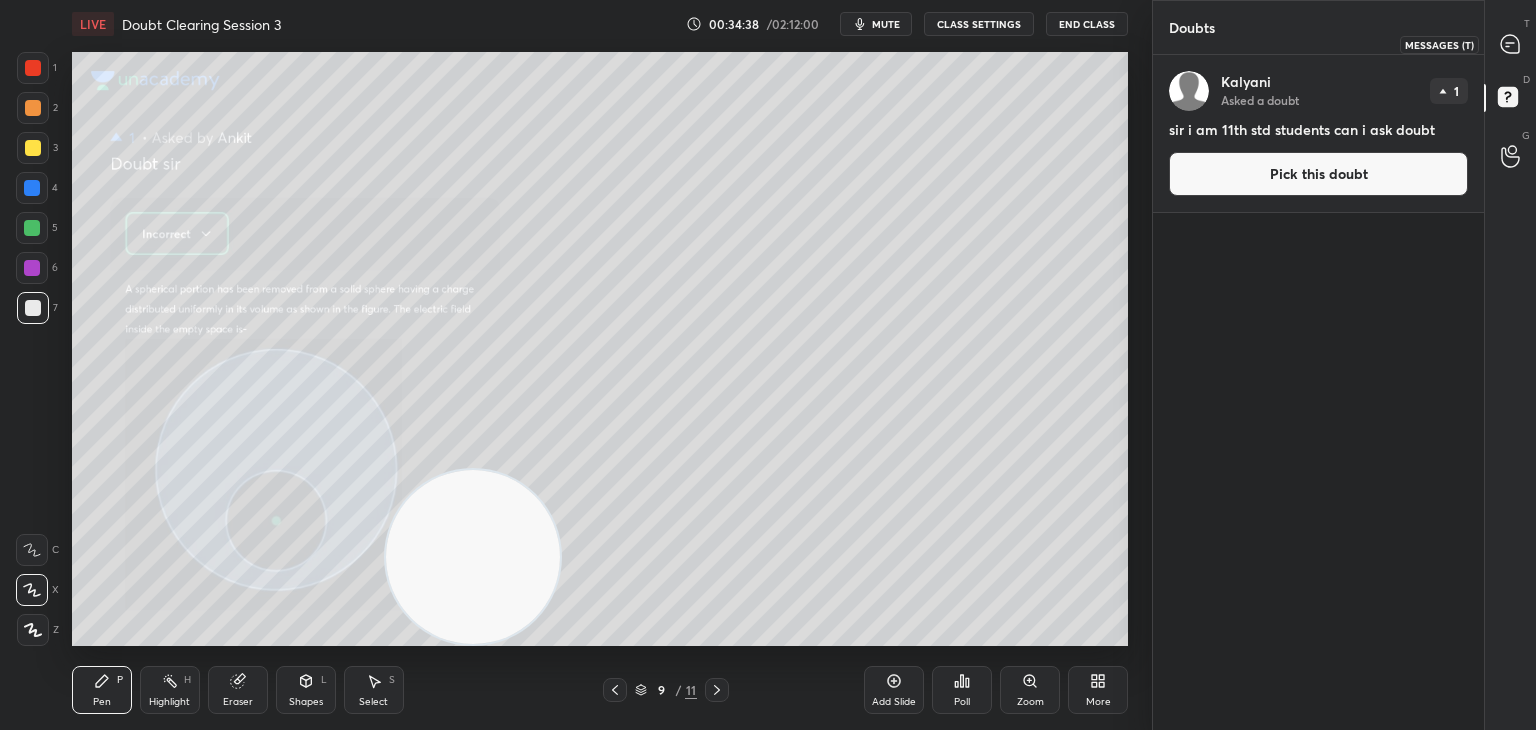 click at bounding box center (1511, 44) 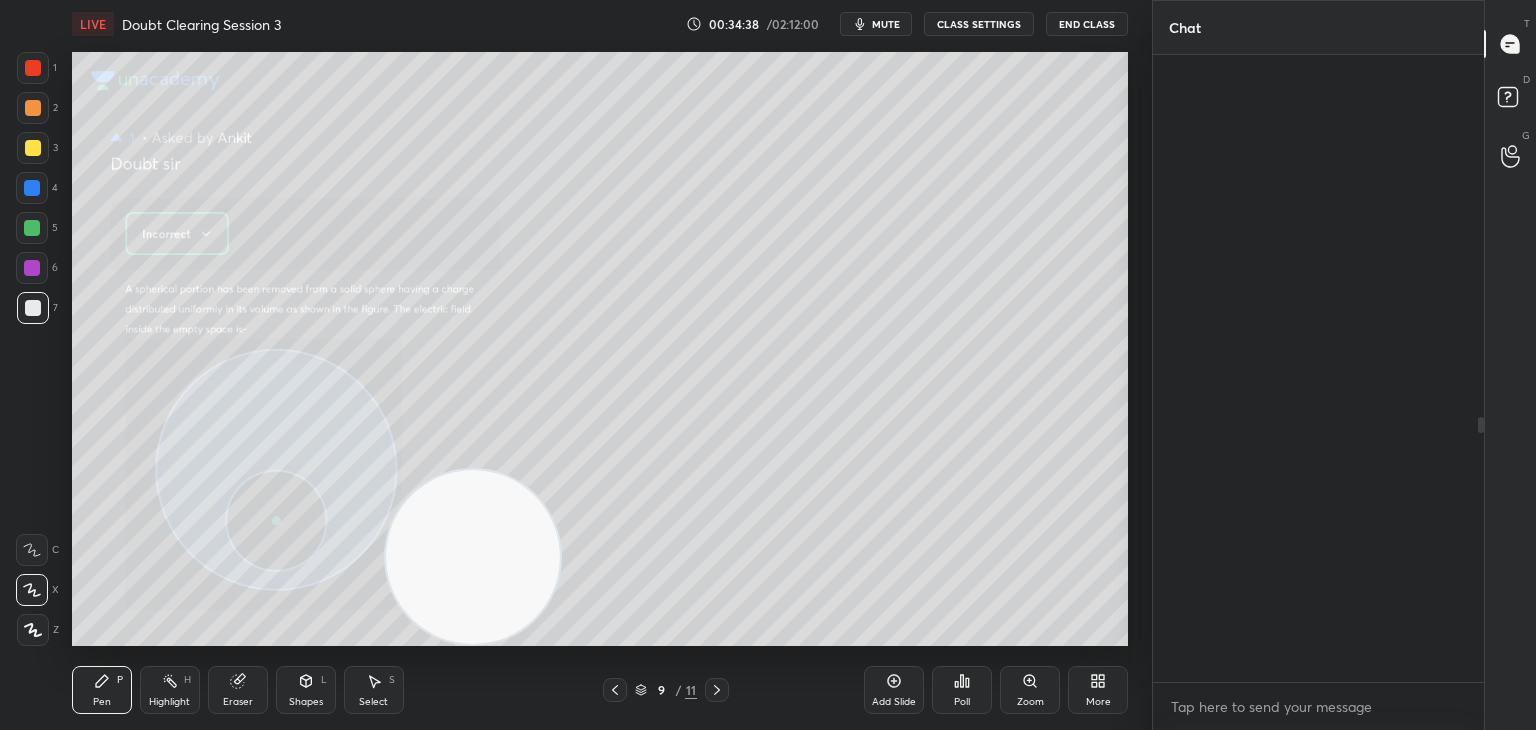 scroll, scrollTop: 856, scrollLeft: 0, axis: vertical 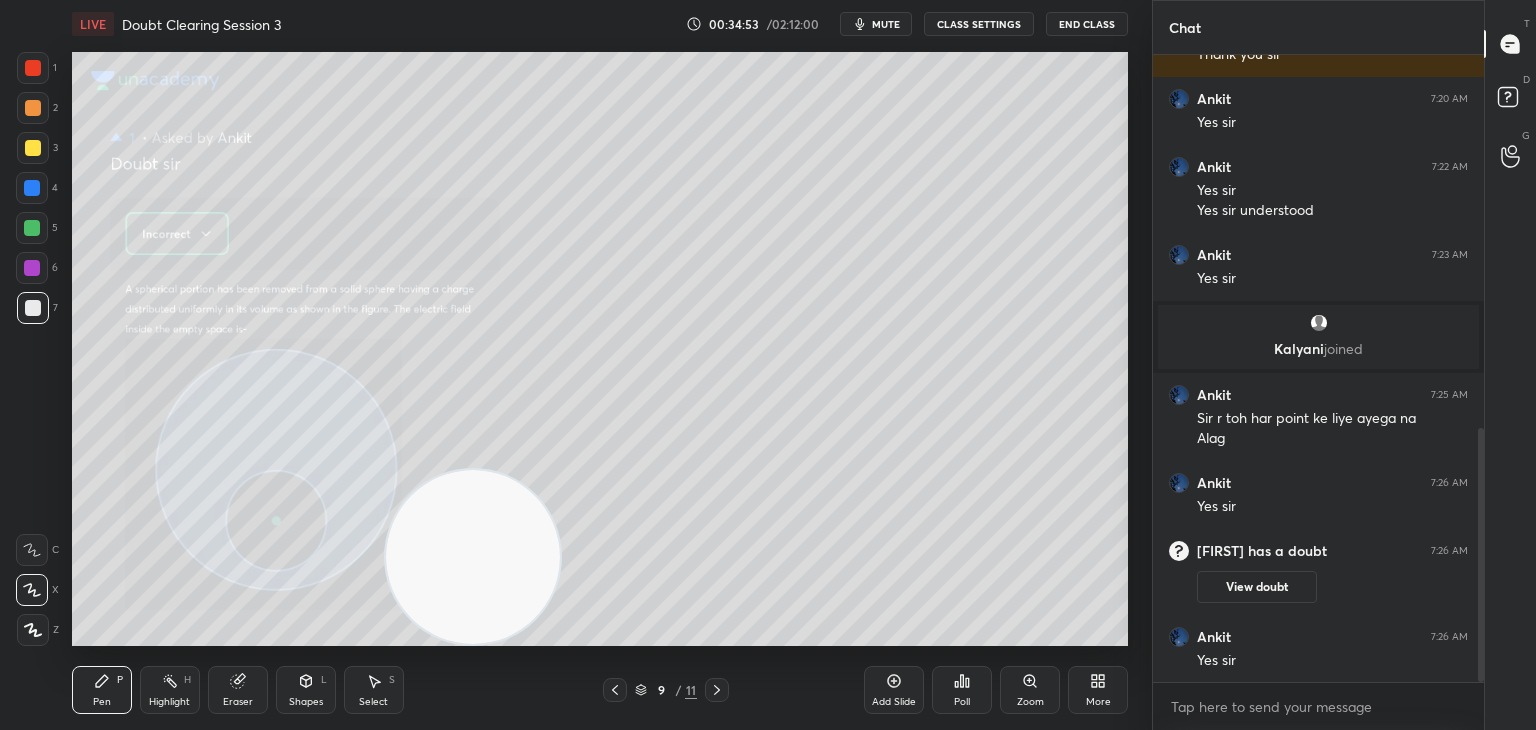 click 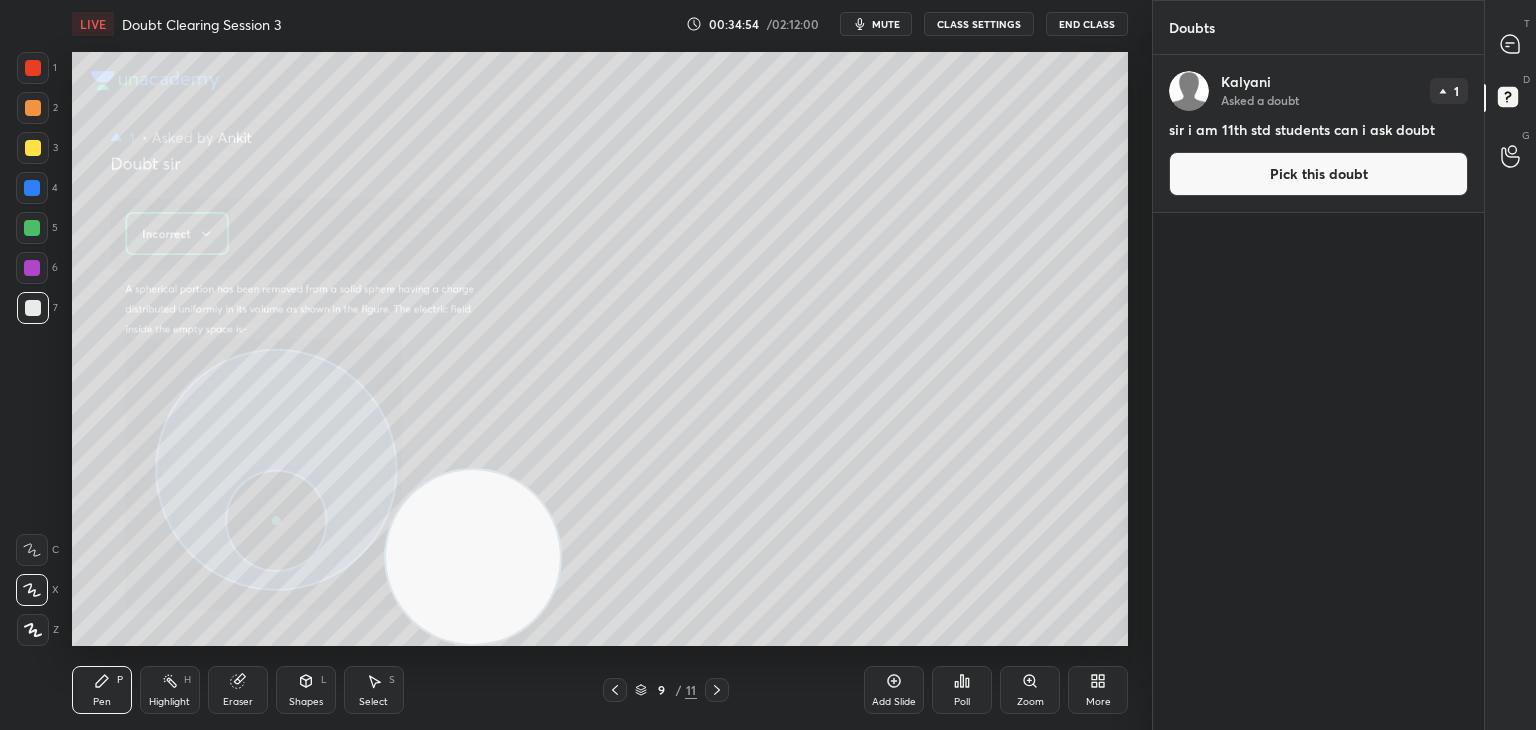 click on "Pick this doubt" at bounding box center (1318, 174) 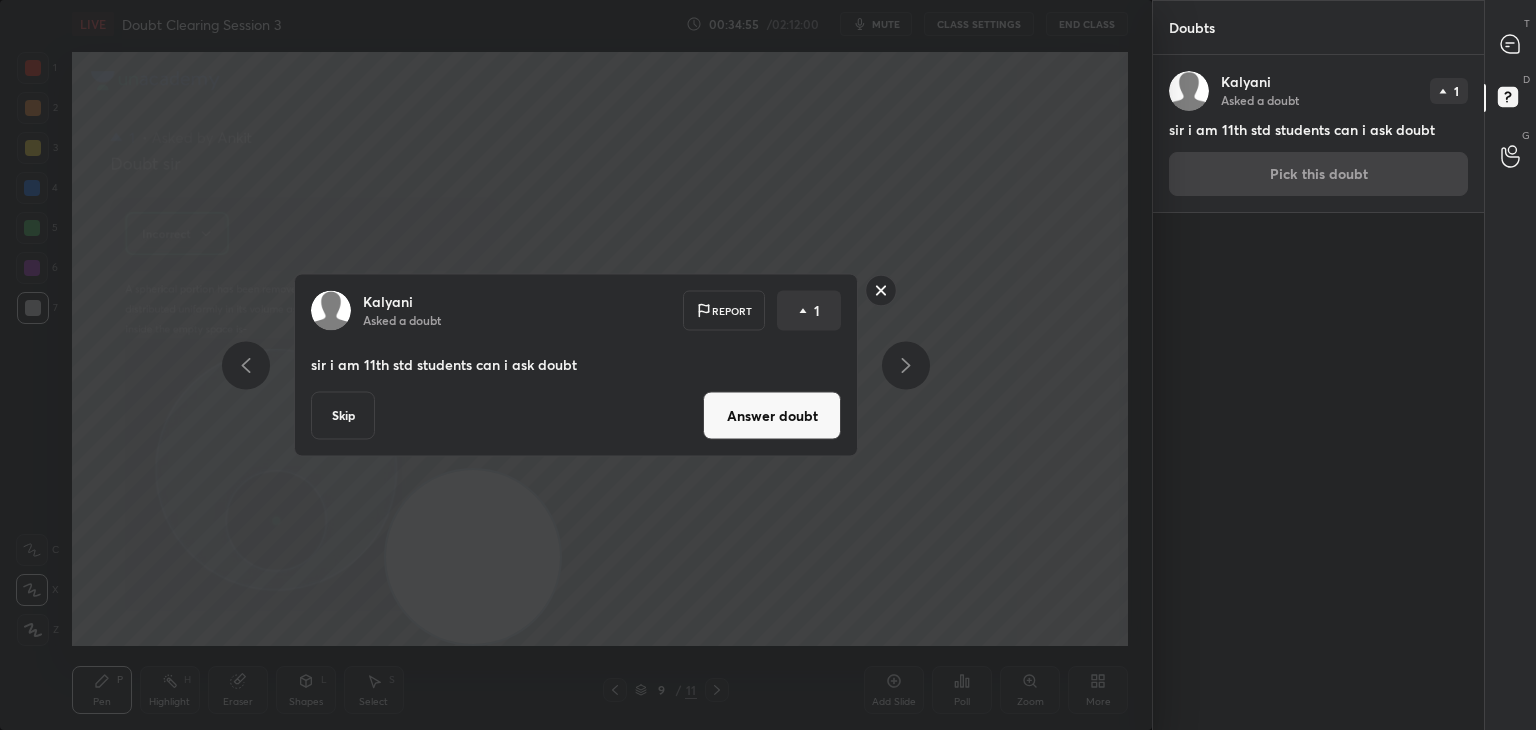 click on "Answer doubt" at bounding box center [772, 416] 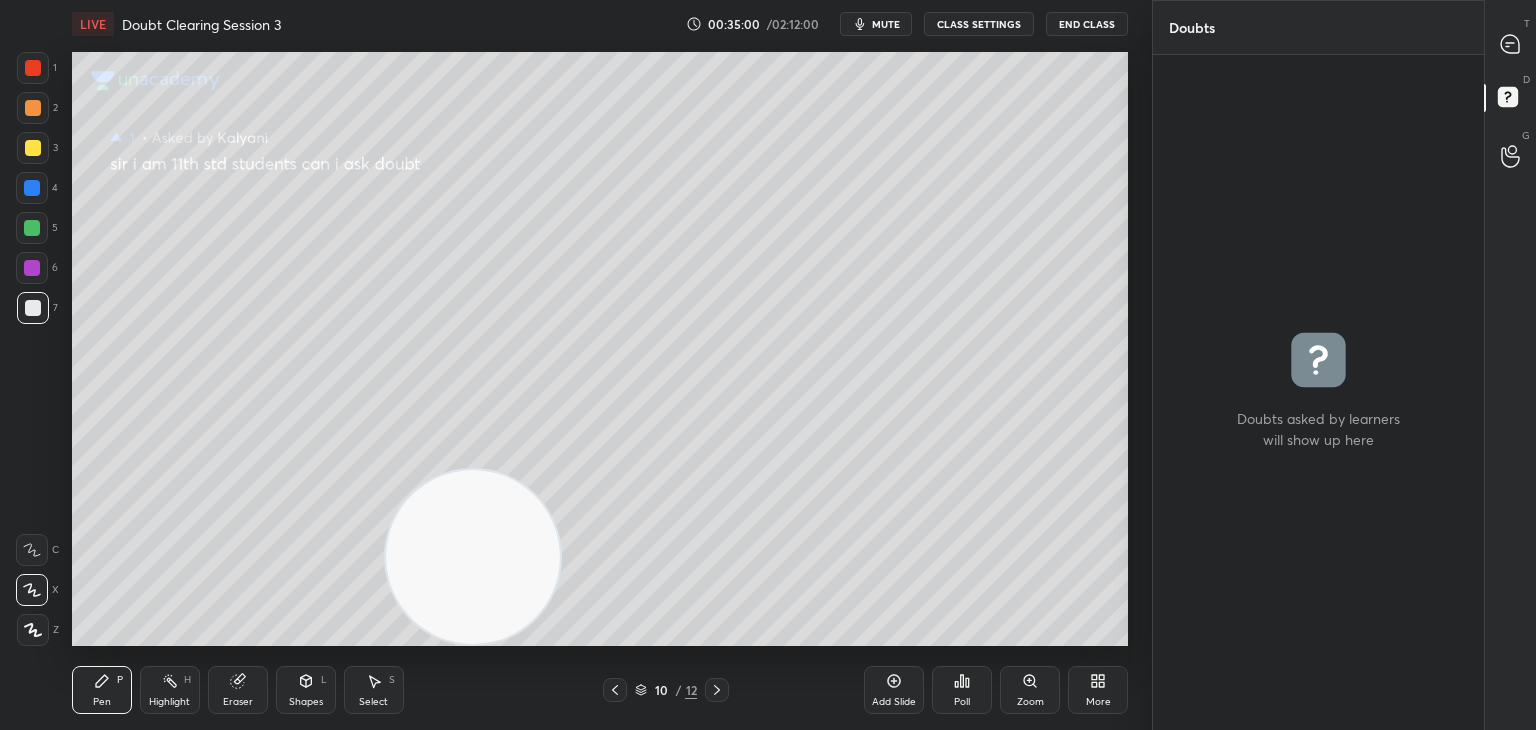 click 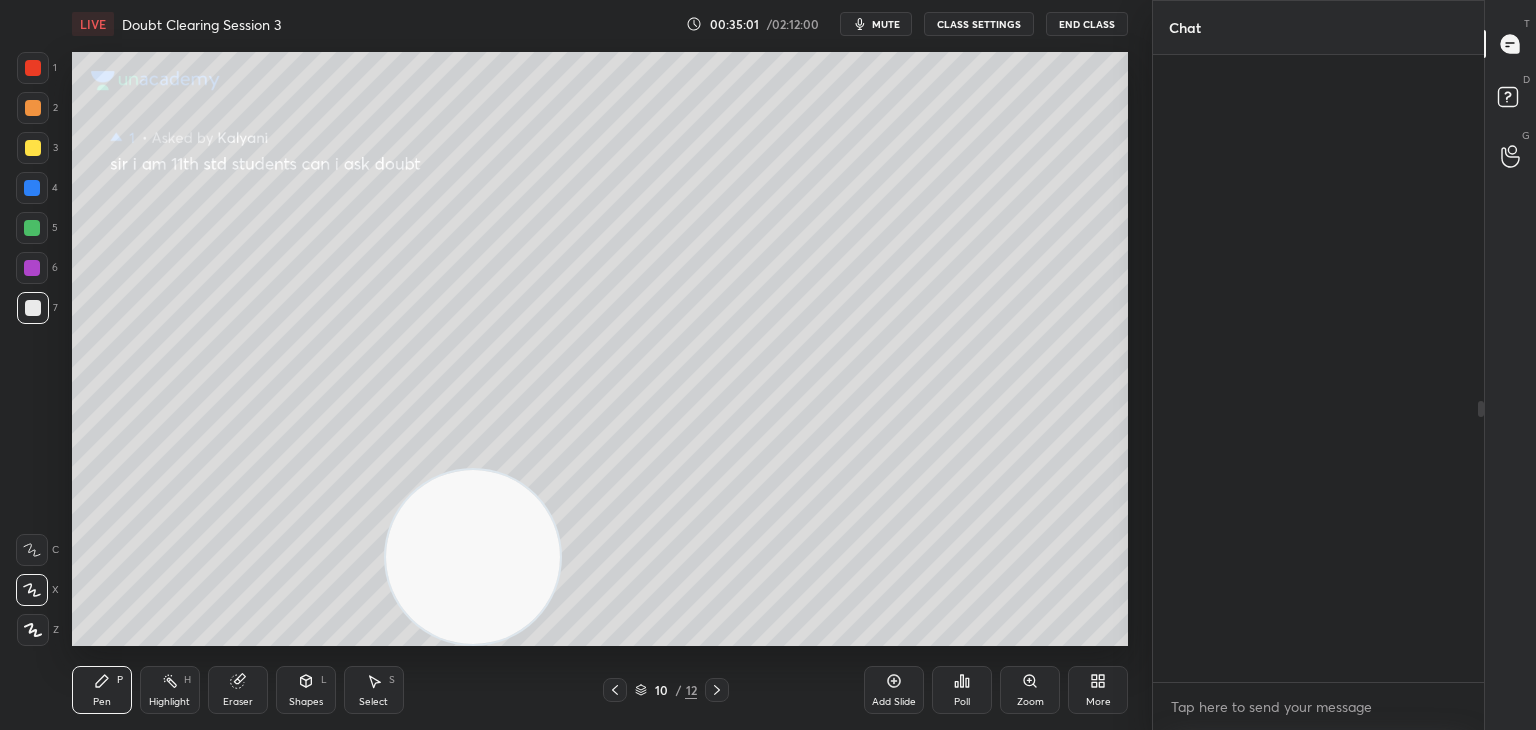 scroll, scrollTop: 770, scrollLeft: 0, axis: vertical 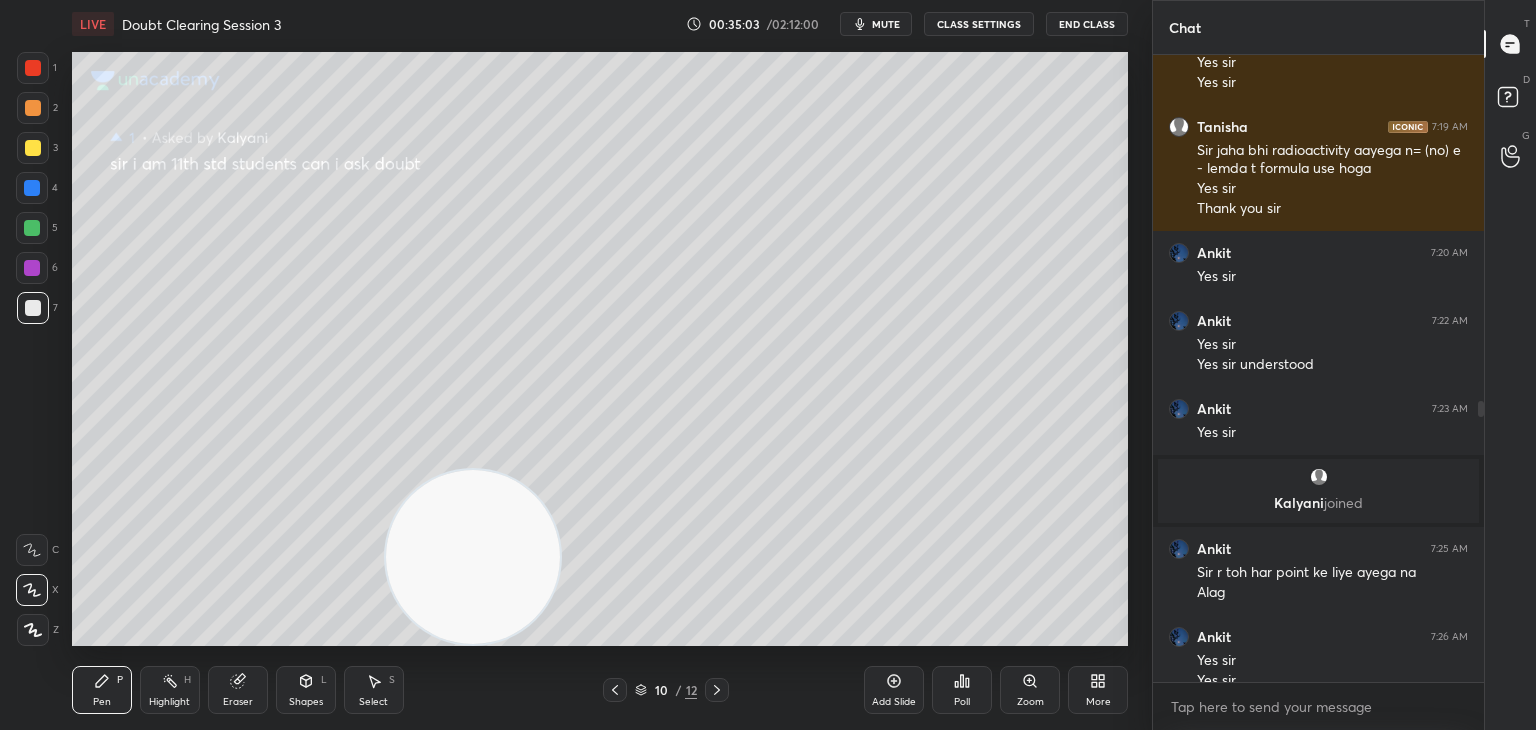 click 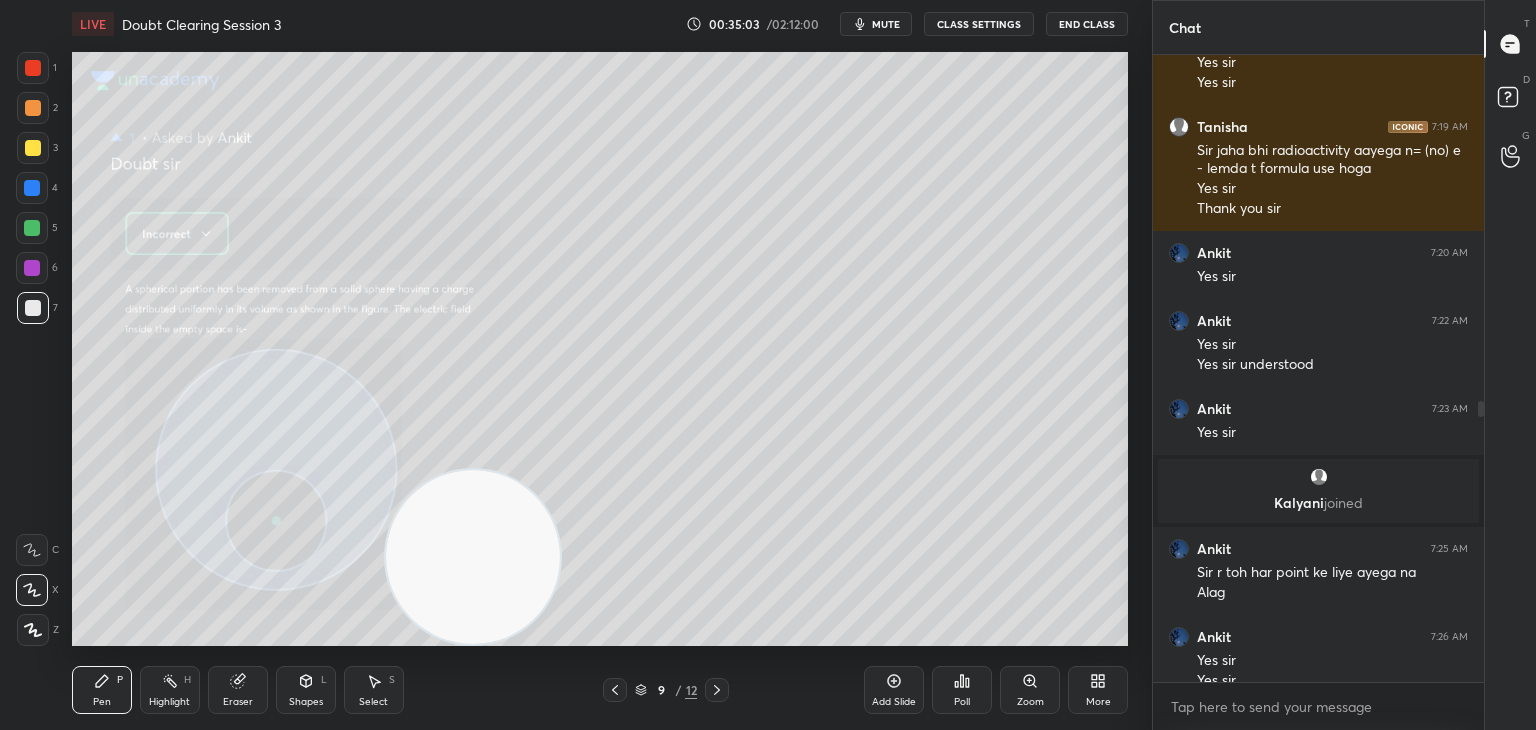 click 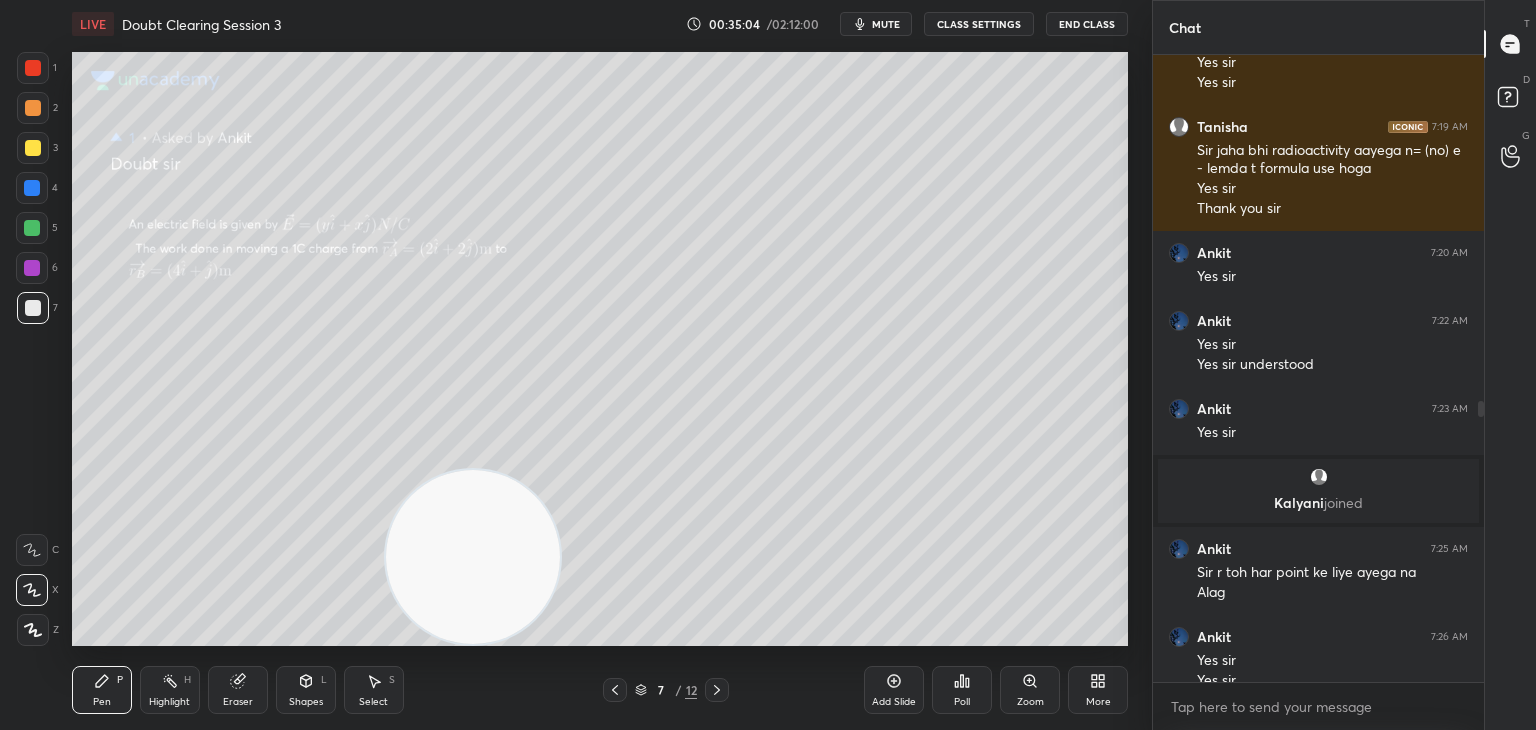 click 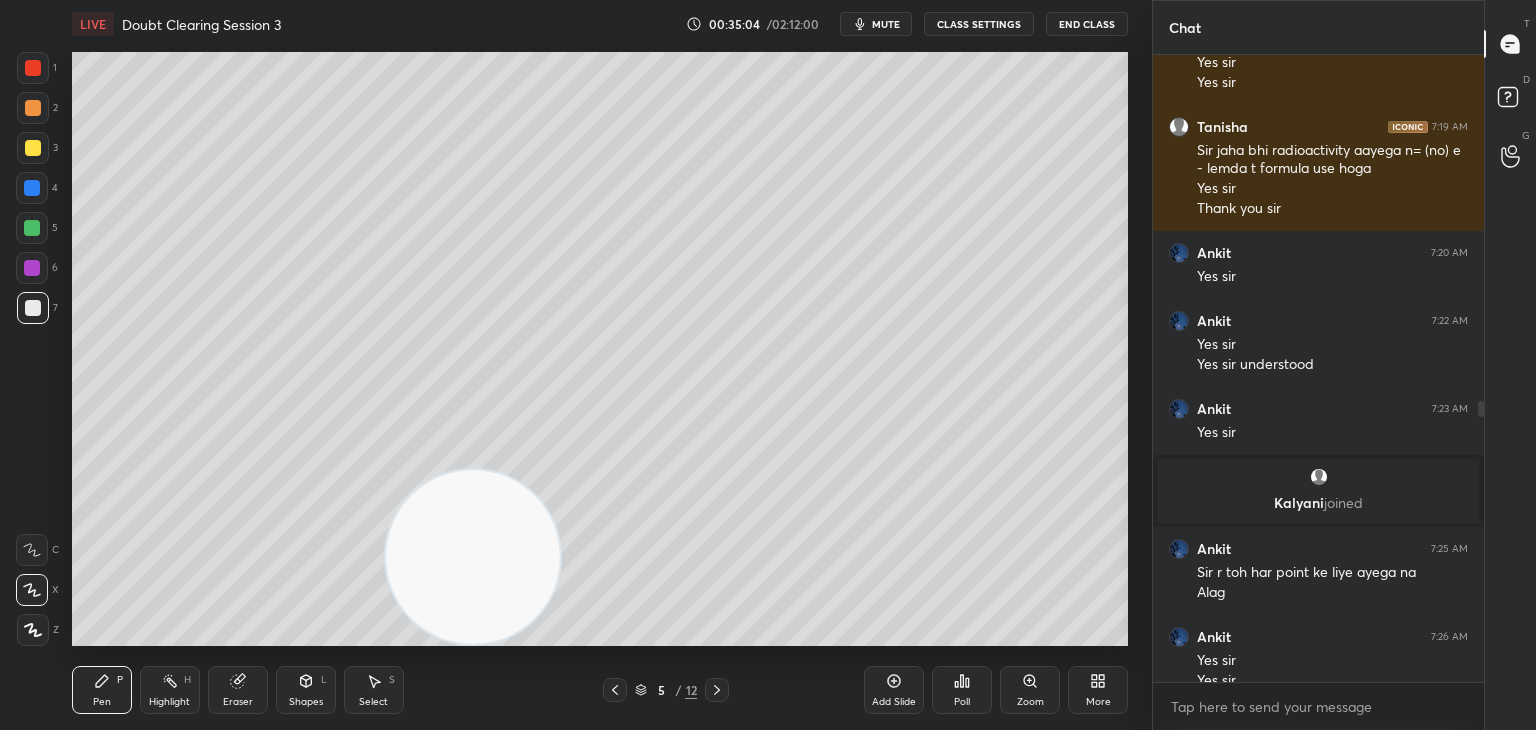 click at bounding box center [615, 690] 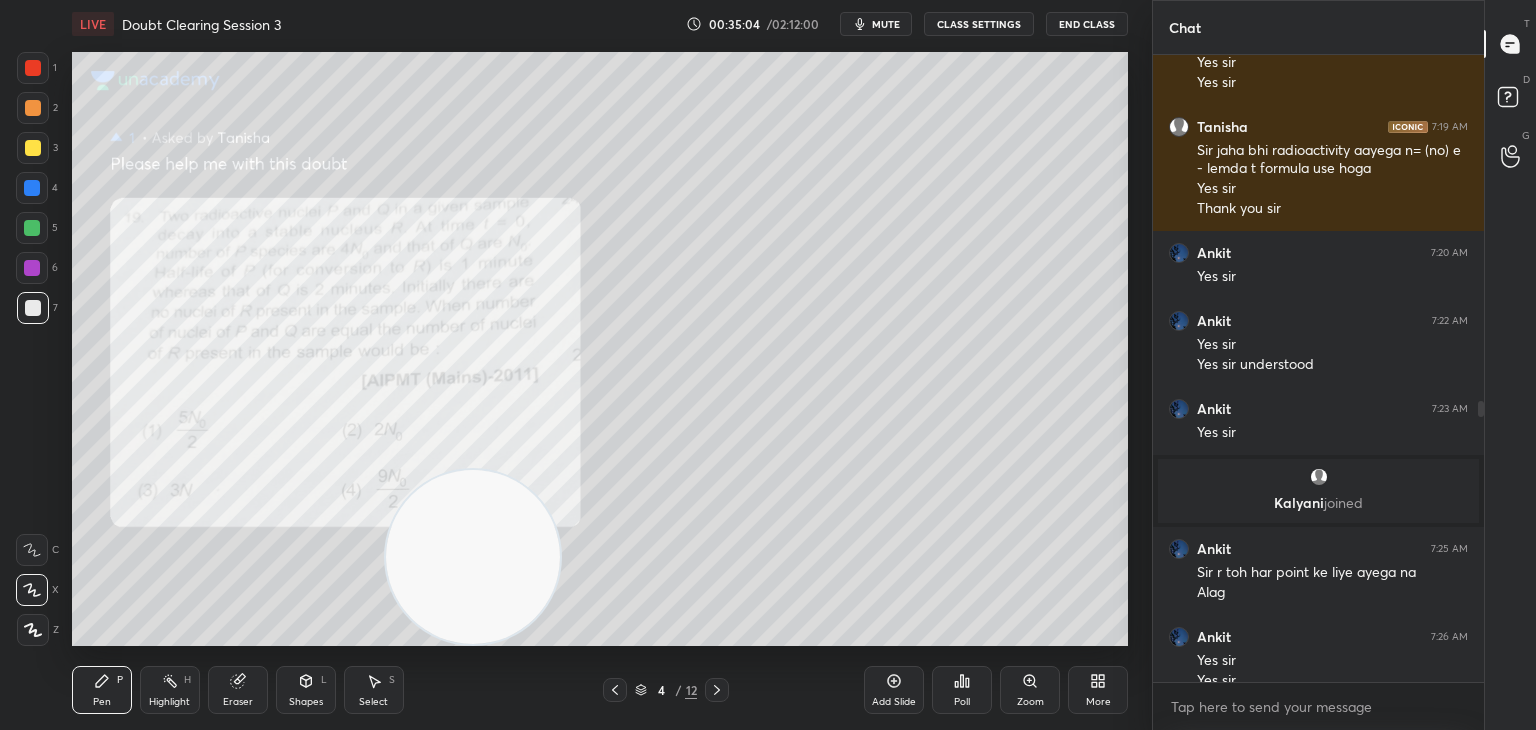 click 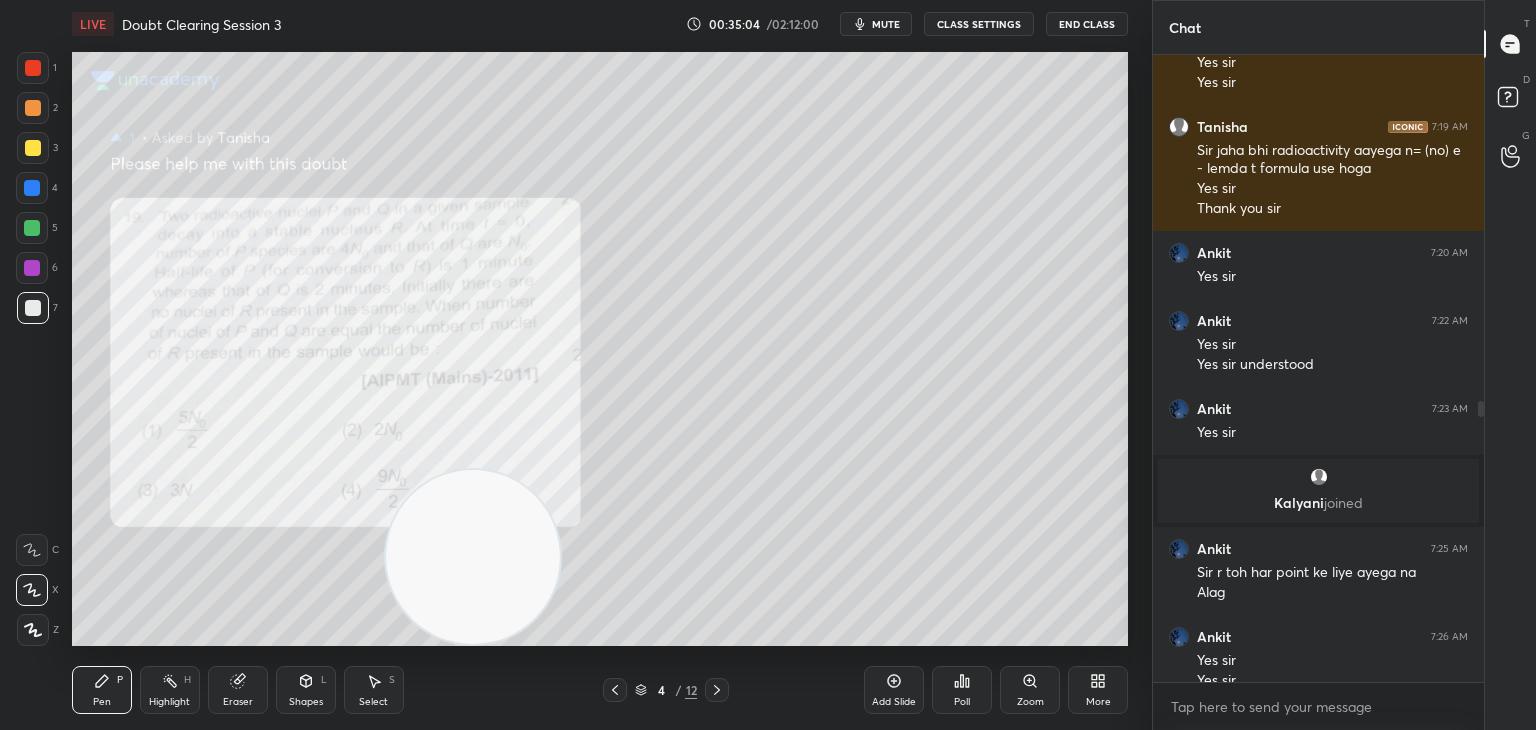 click 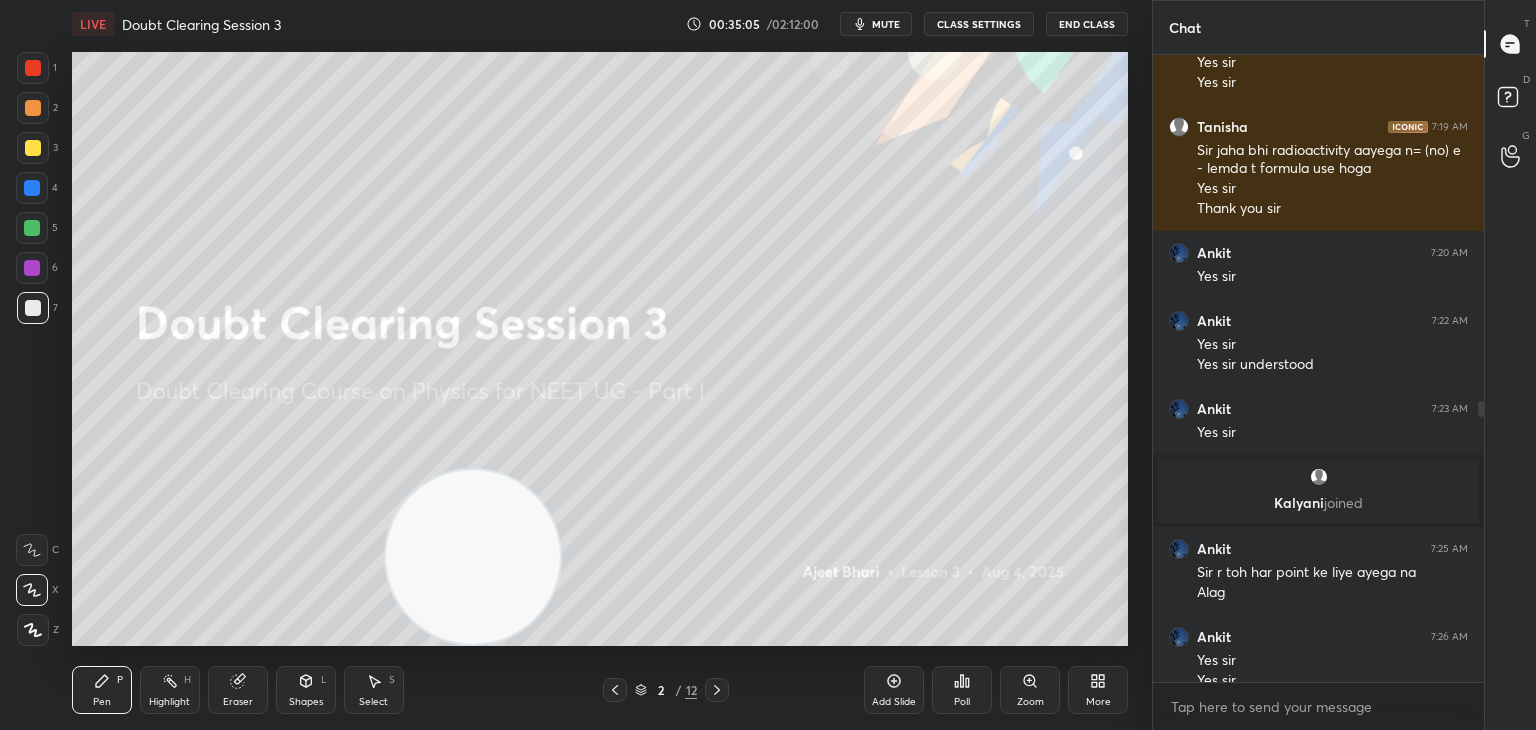 click at bounding box center (615, 690) 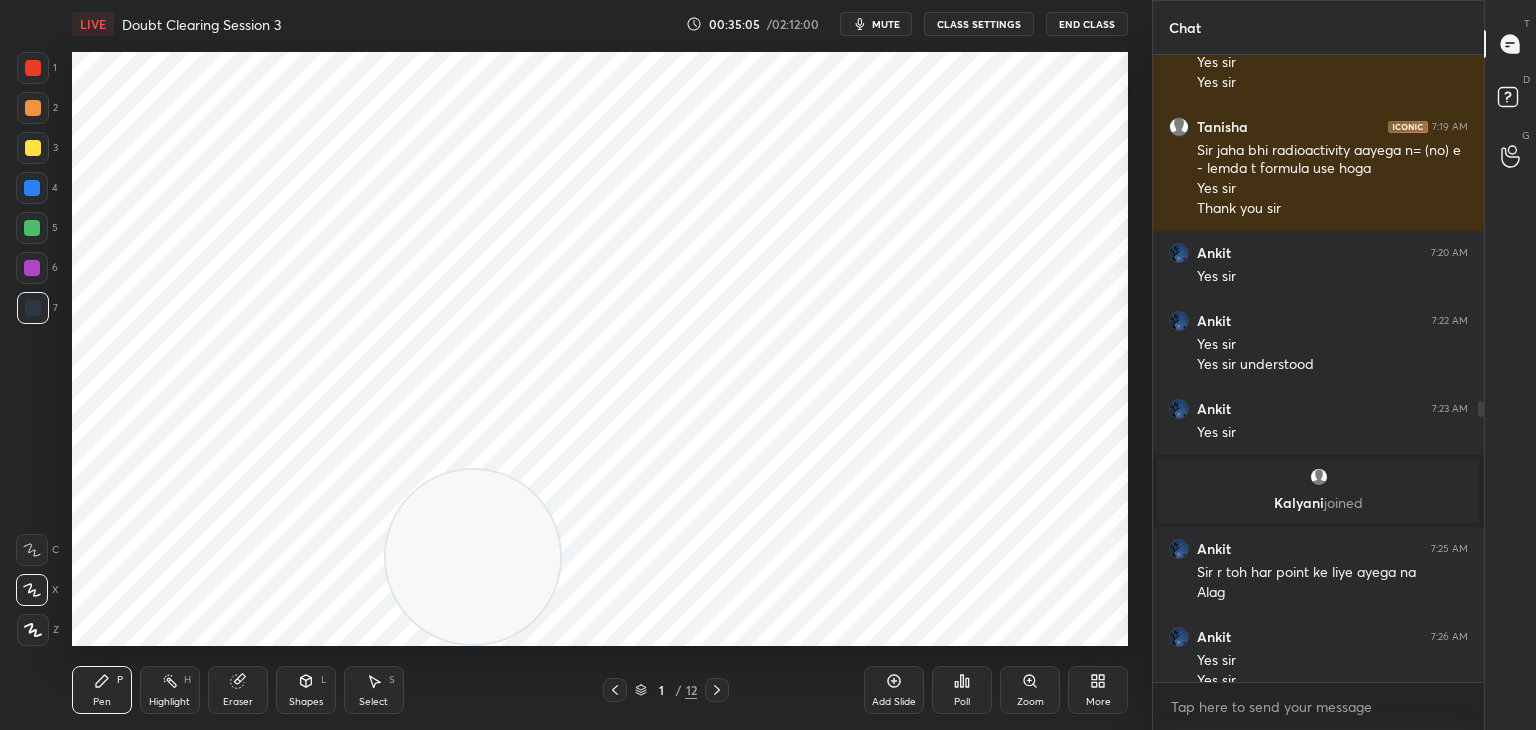 click 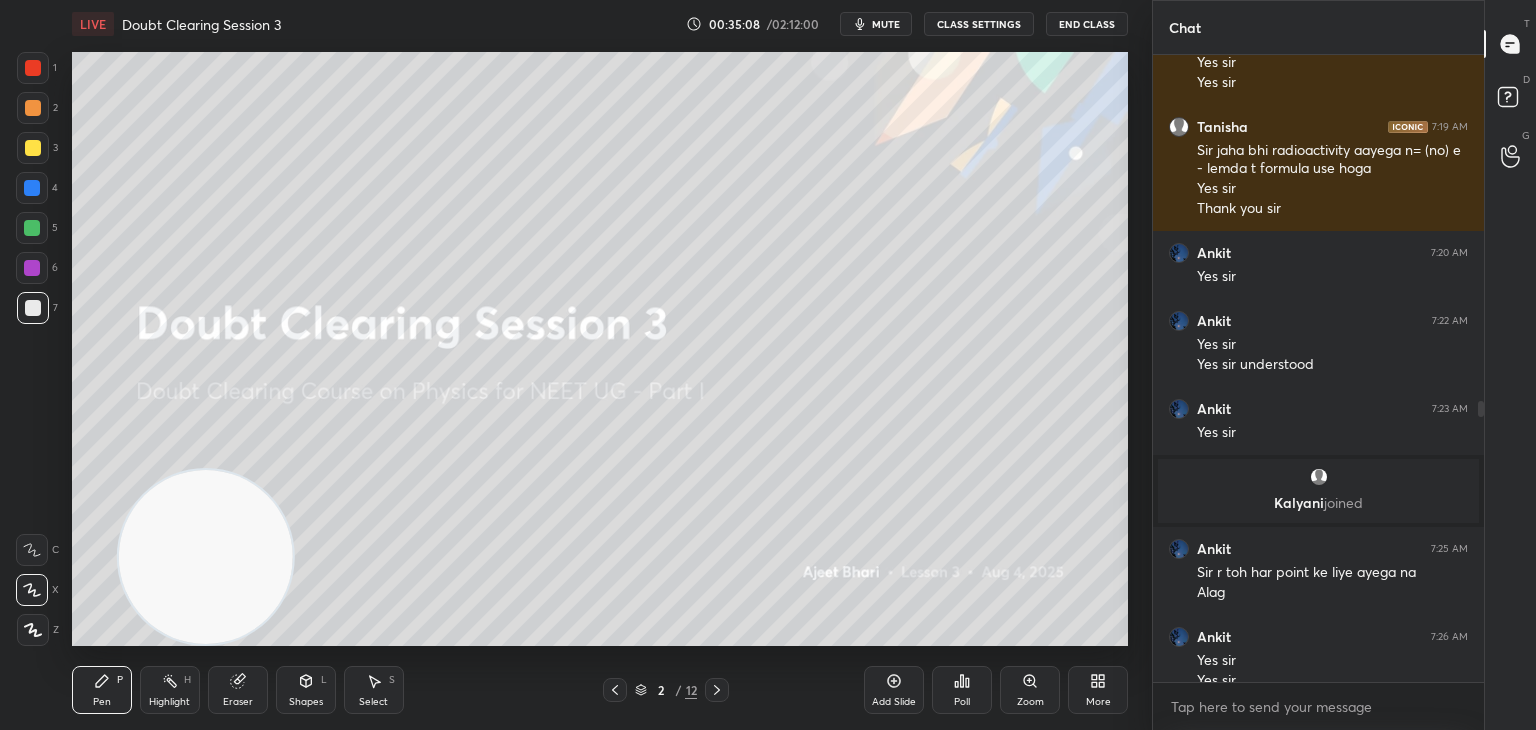 click on "mute" at bounding box center (886, 24) 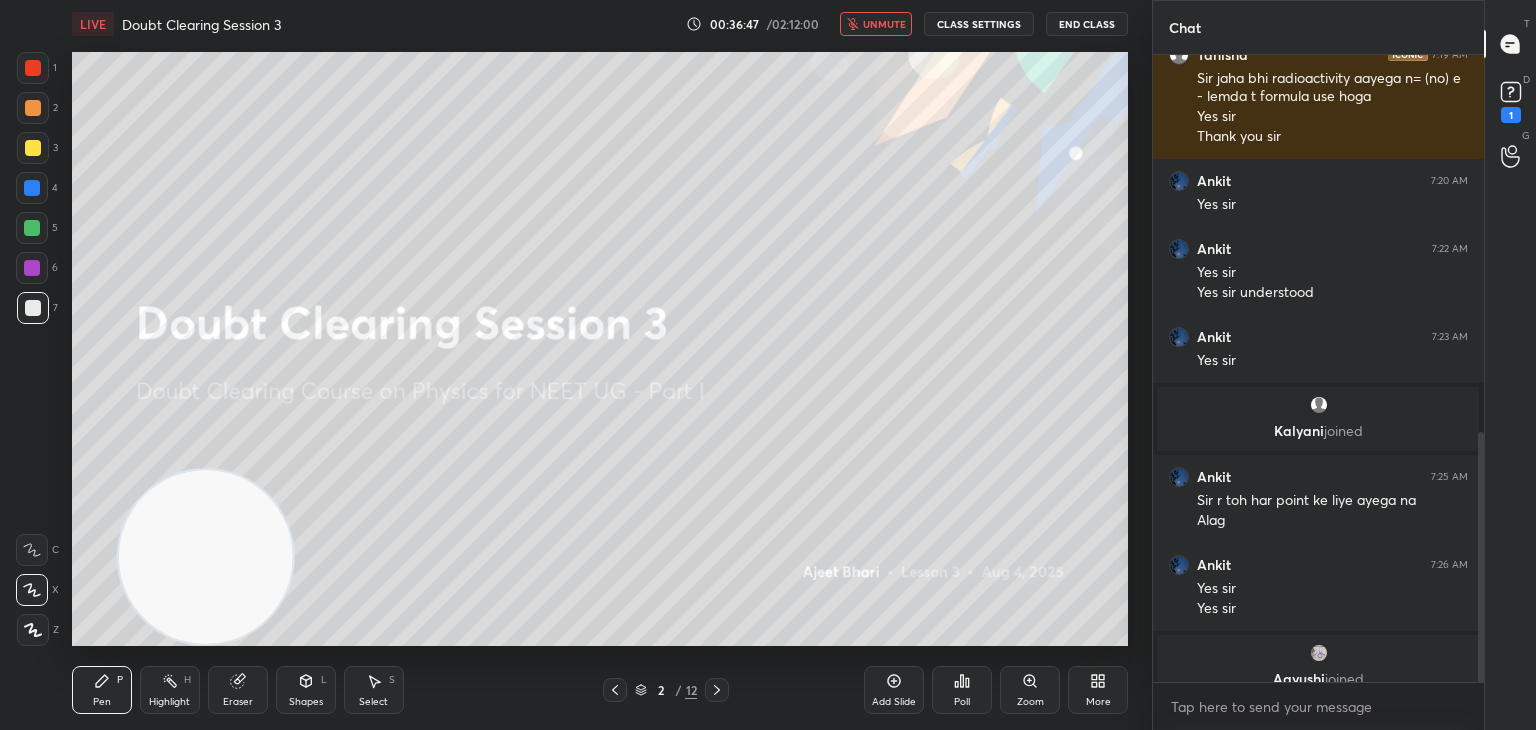 scroll, scrollTop: 948, scrollLeft: 0, axis: vertical 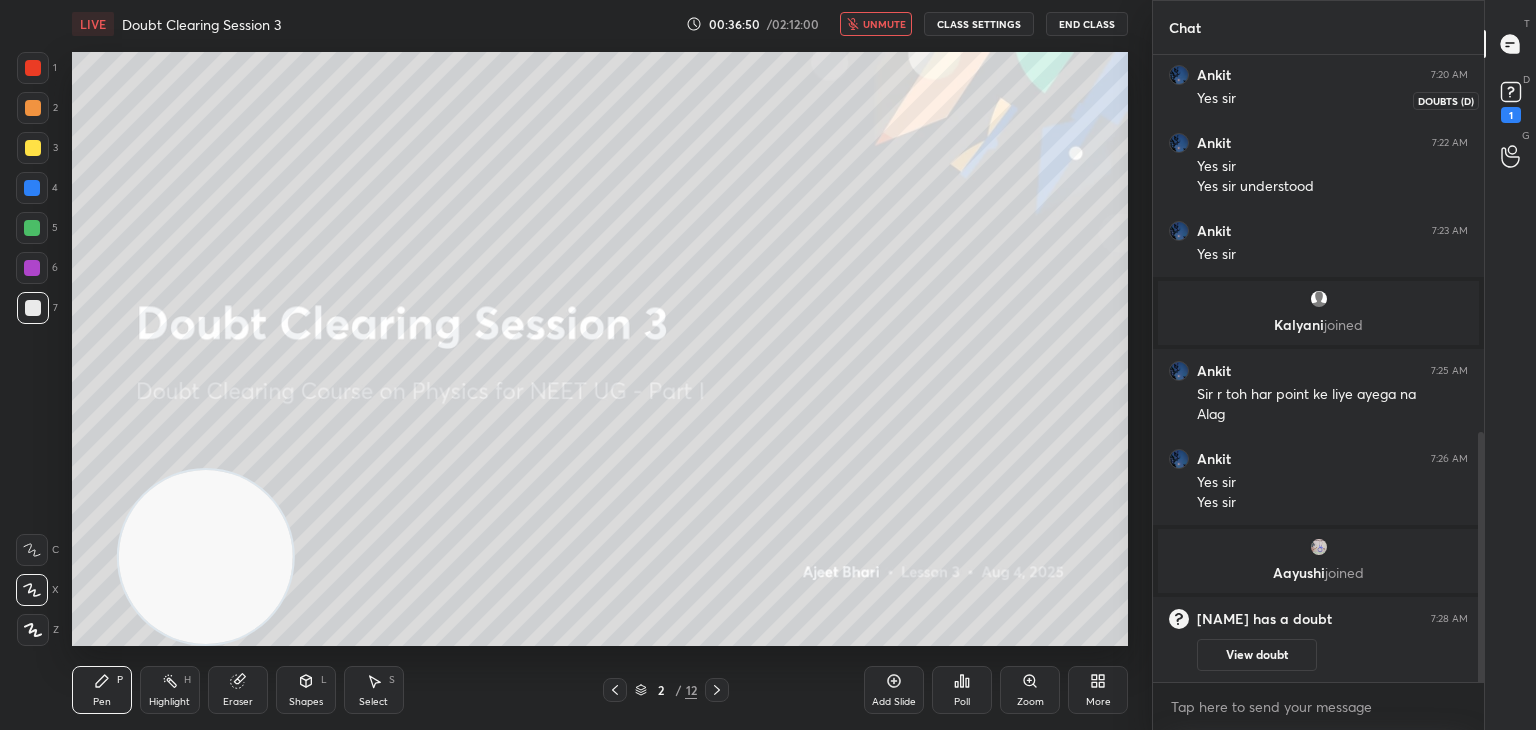 click 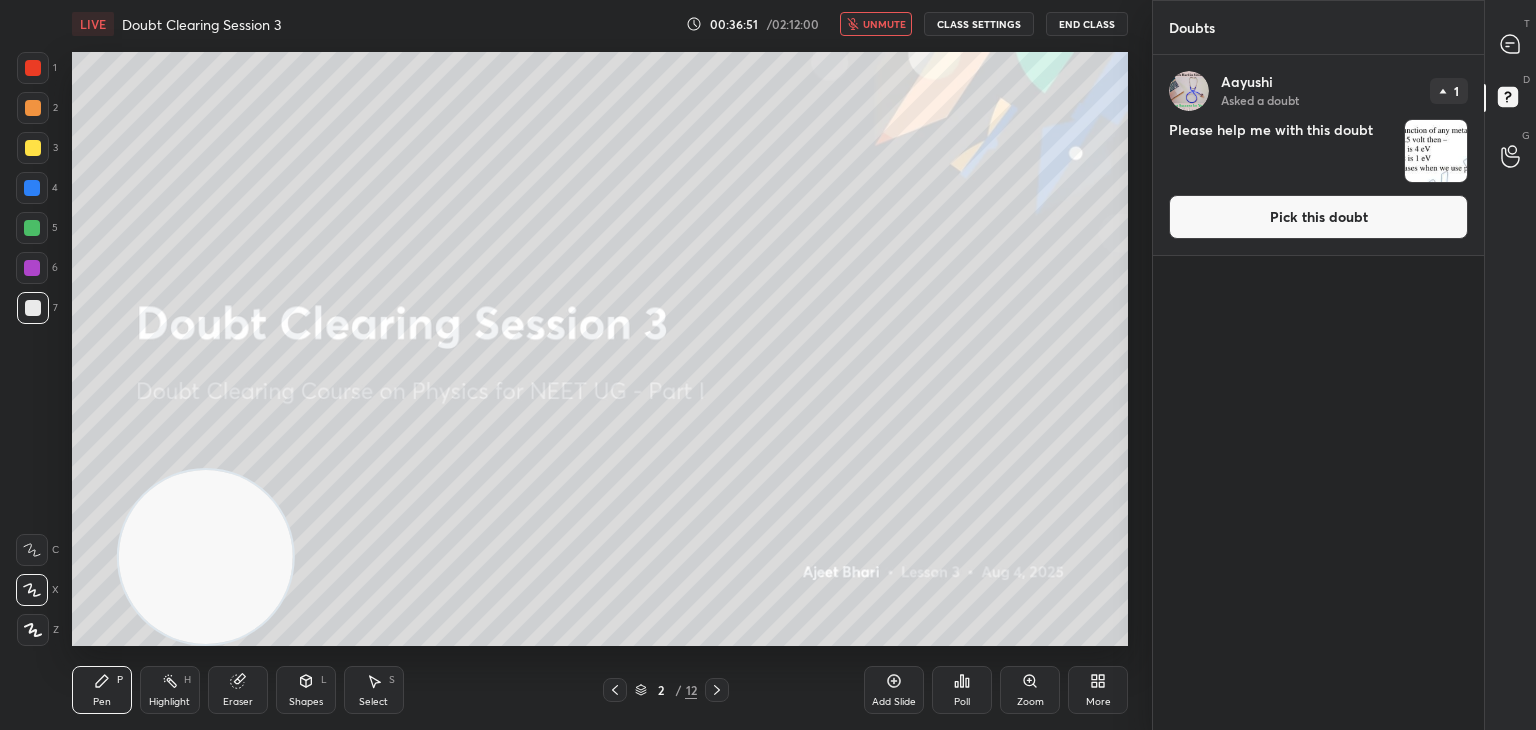 click at bounding box center (1436, 151) 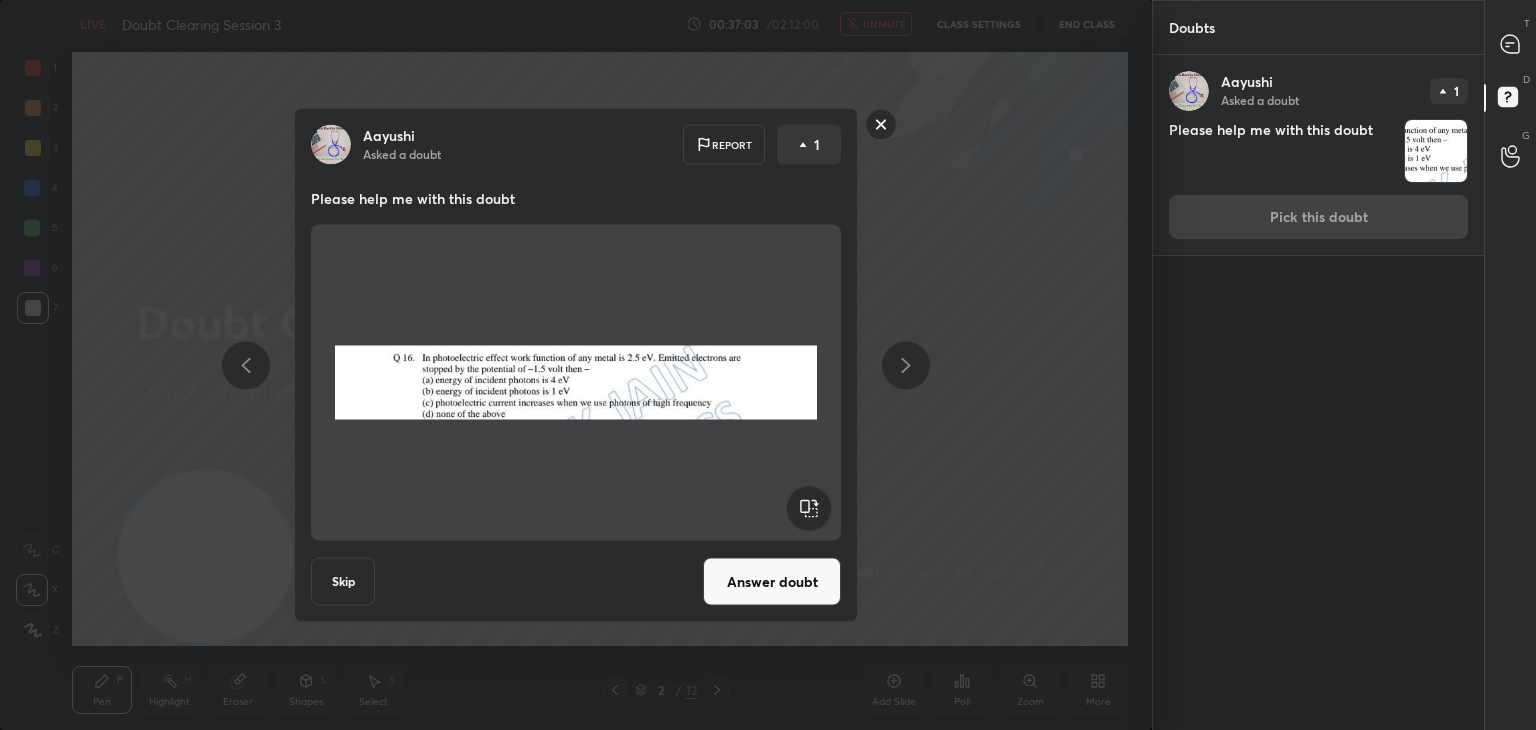 click on "Answer doubt" at bounding box center (772, 582) 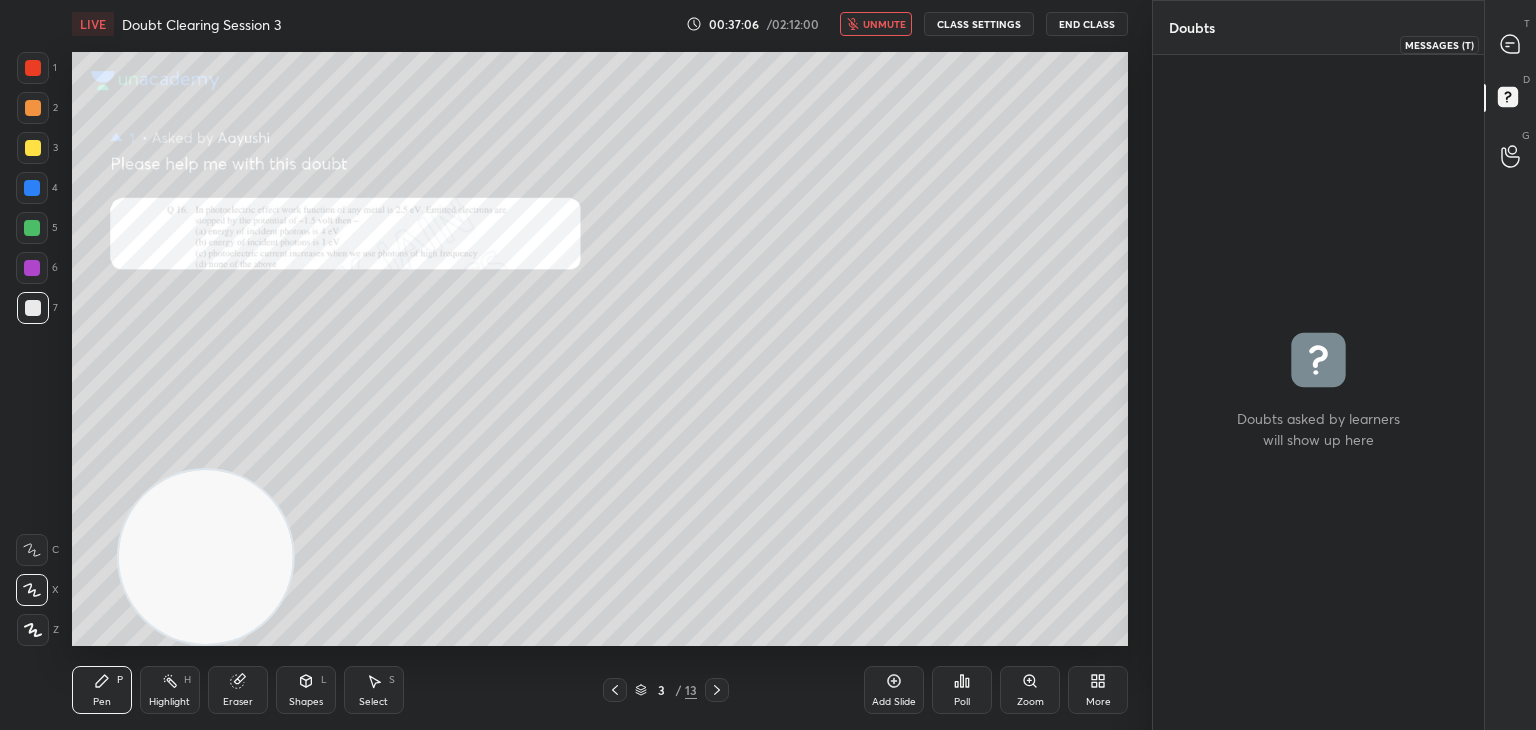click at bounding box center (1511, 44) 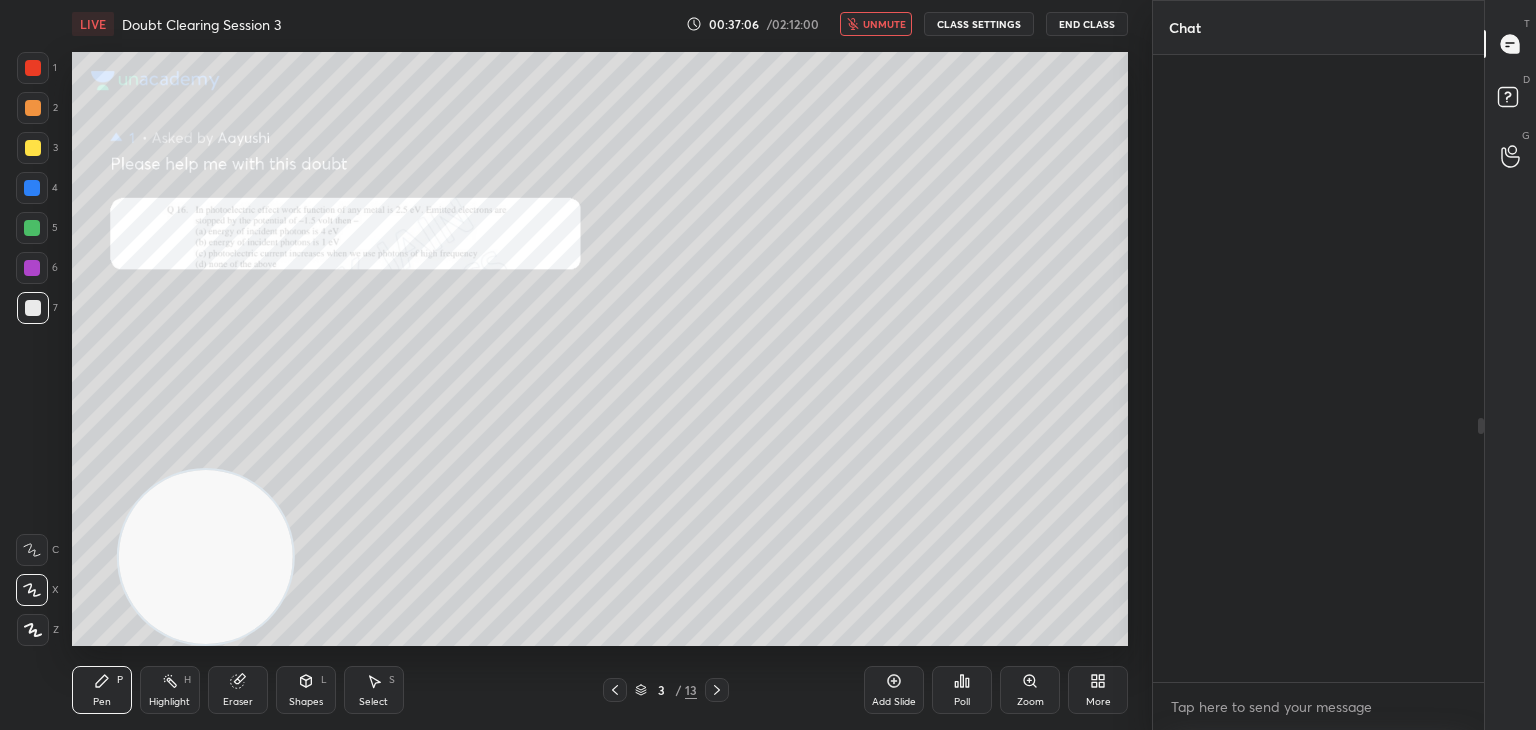 scroll, scrollTop: 862, scrollLeft: 0, axis: vertical 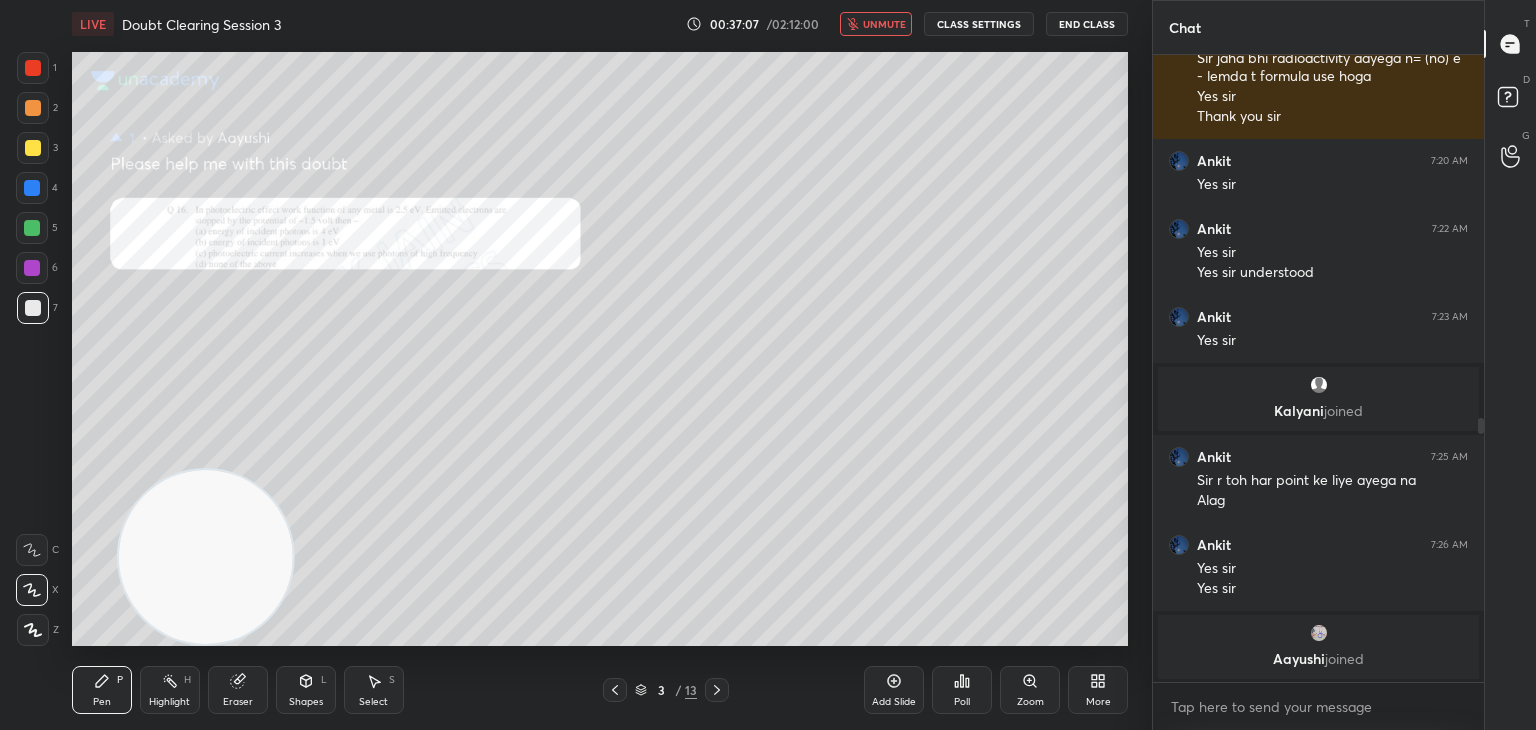 click on "unmute" at bounding box center (884, 24) 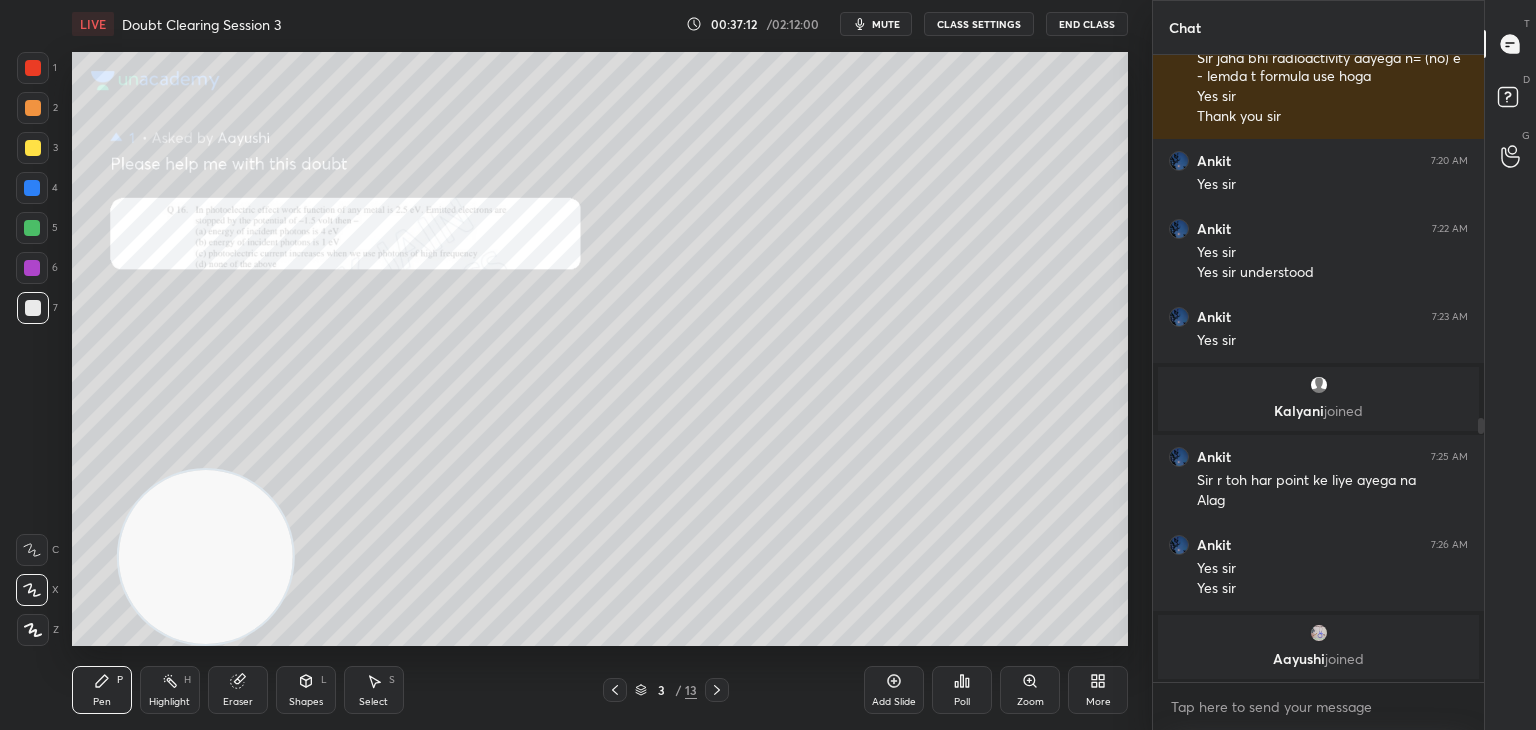scroll, scrollTop: 948, scrollLeft: 0, axis: vertical 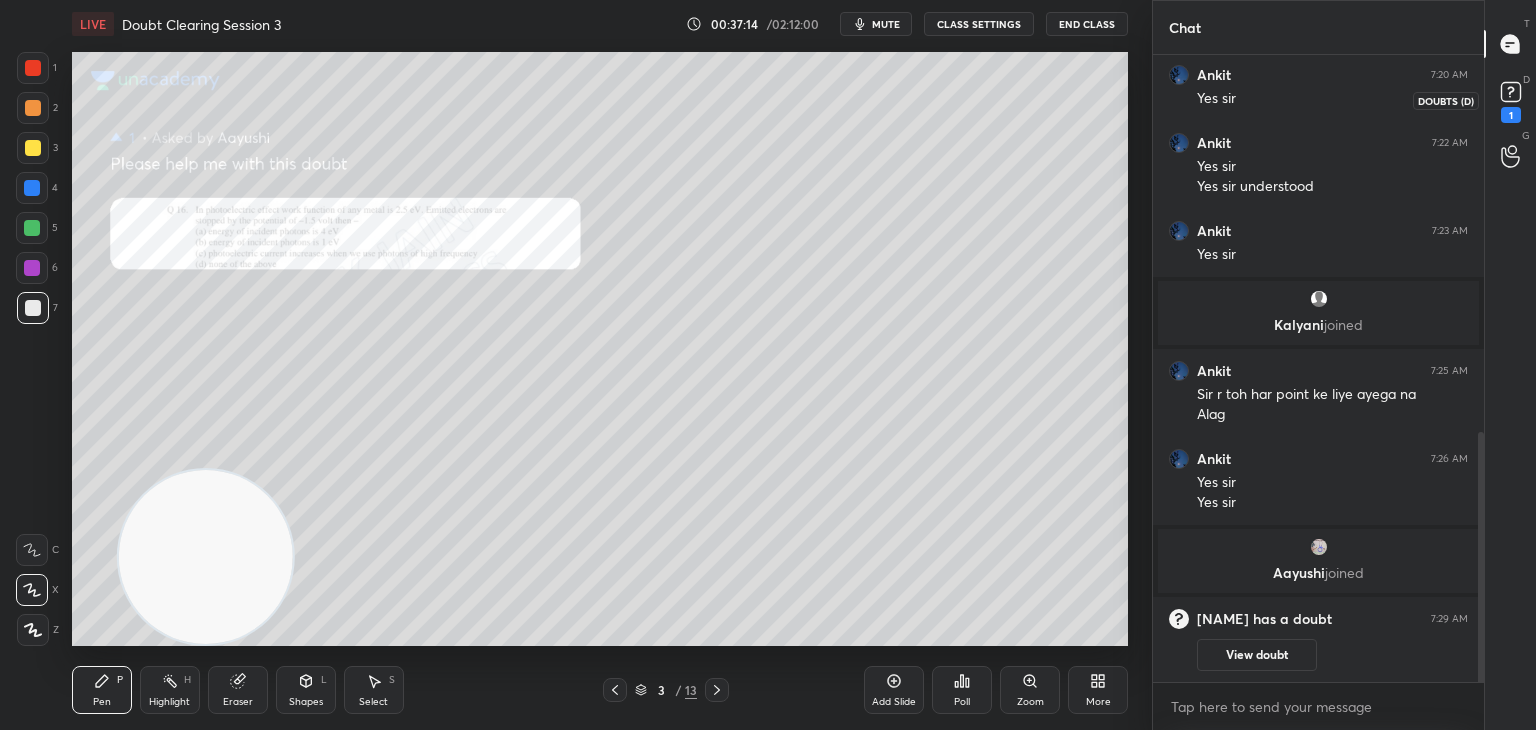click 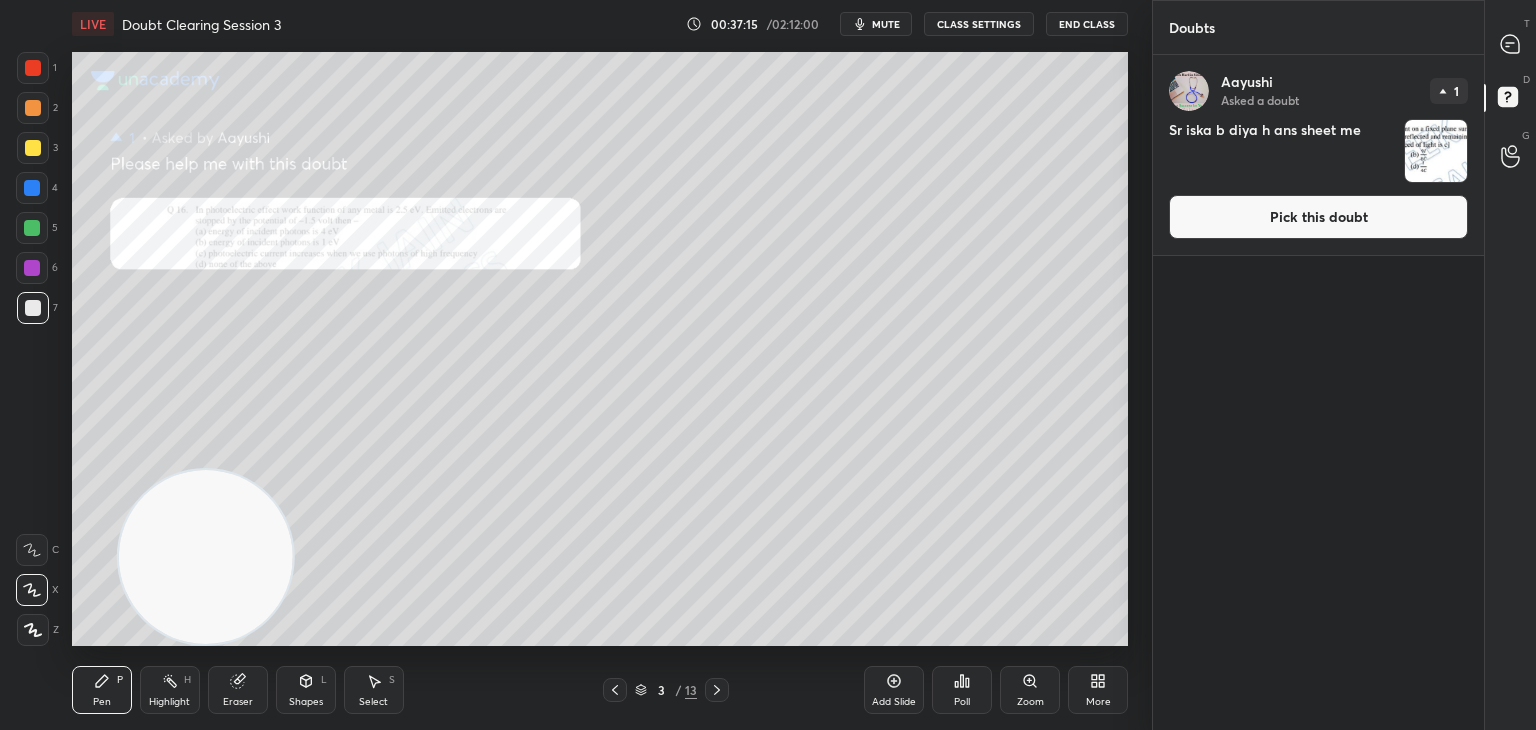 click at bounding box center (1436, 151) 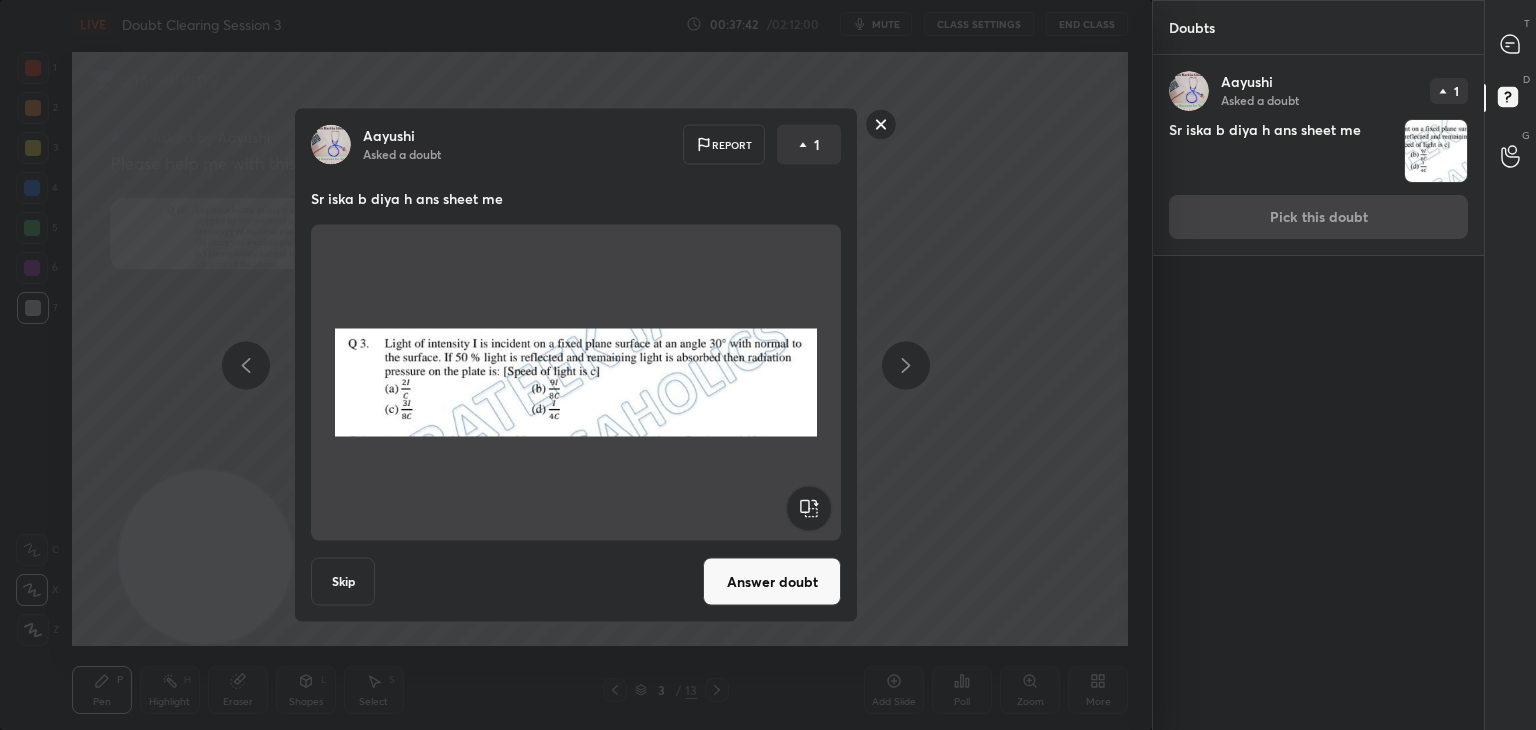 click on "[FIRST] Asked a doubt Report 1 Sr iska b diya h ans sheet me Skip Answer doubt" at bounding box center [576, 365] 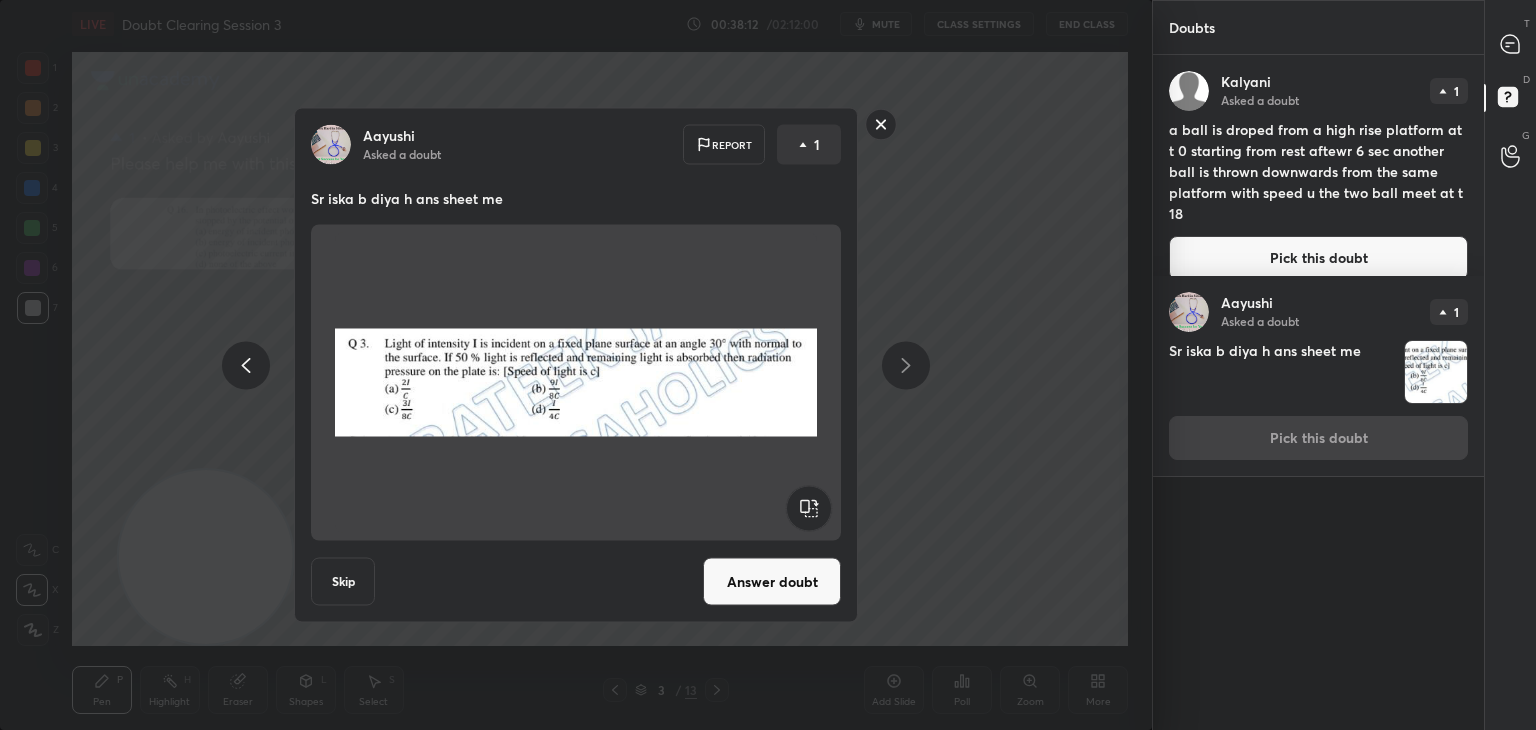 click on "[FIRST] Asked a doubt Report 1 Sr iska b diya h ans sheet me Skip Answer doubt" at bounding box center [576, 365] 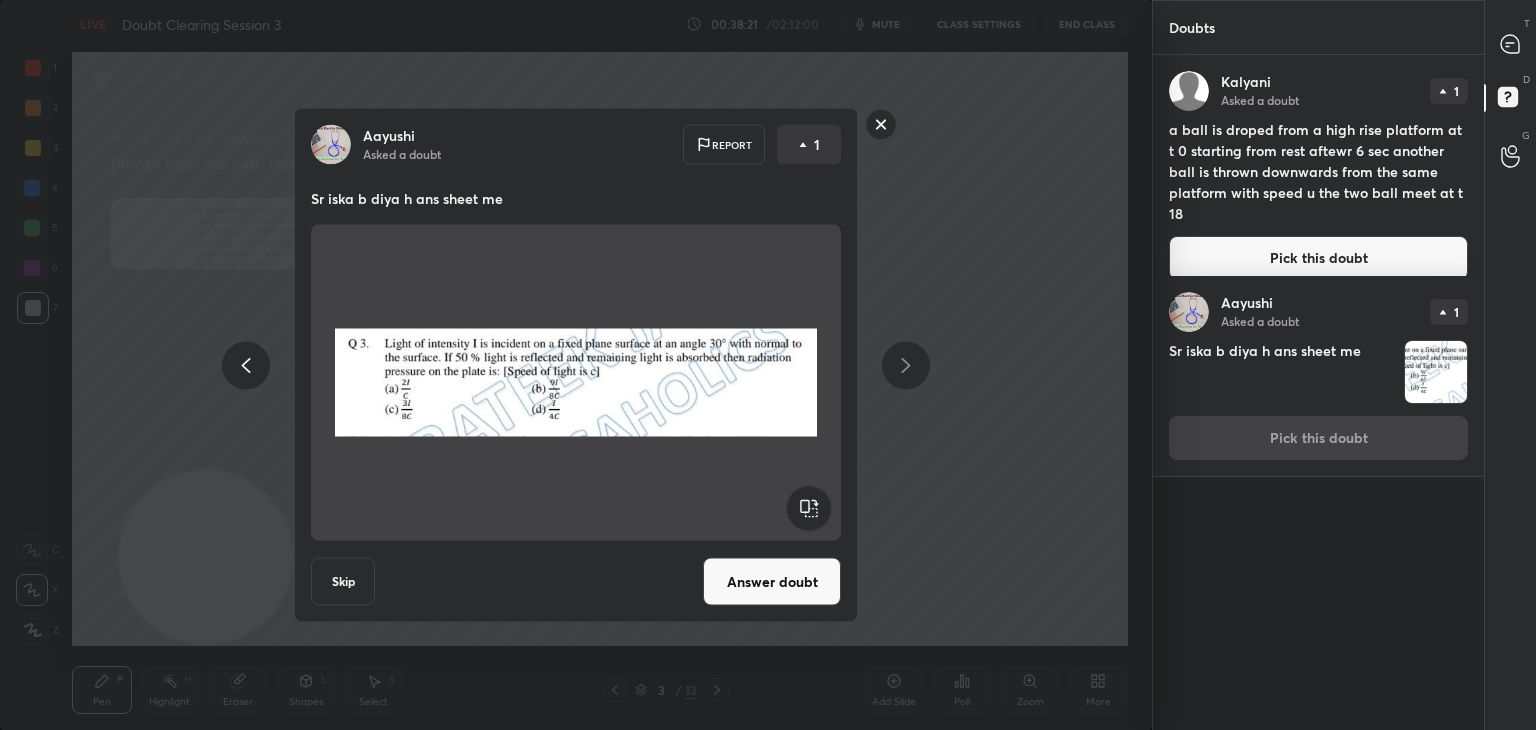 click on "Answer doubt" at bounding box center [772, 582] 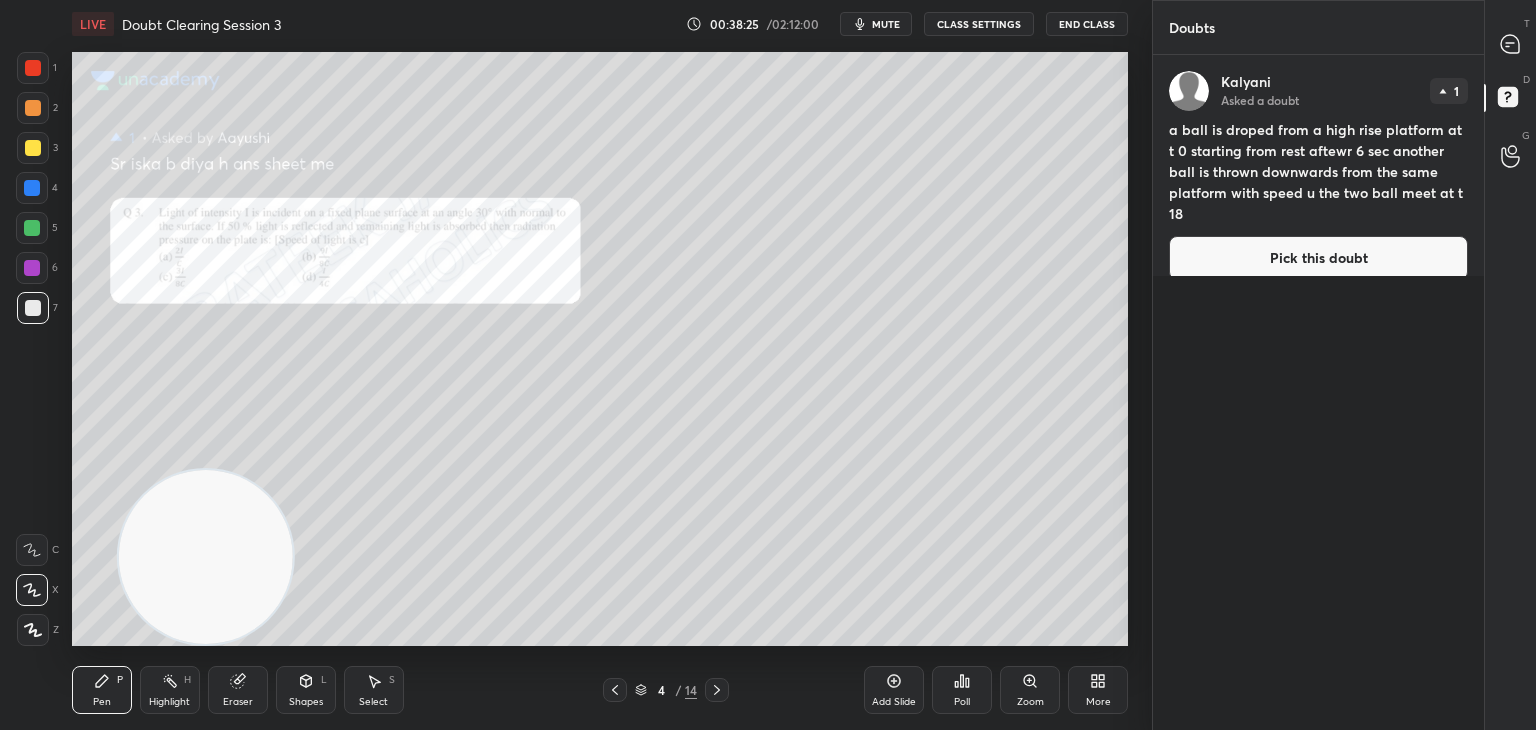 click 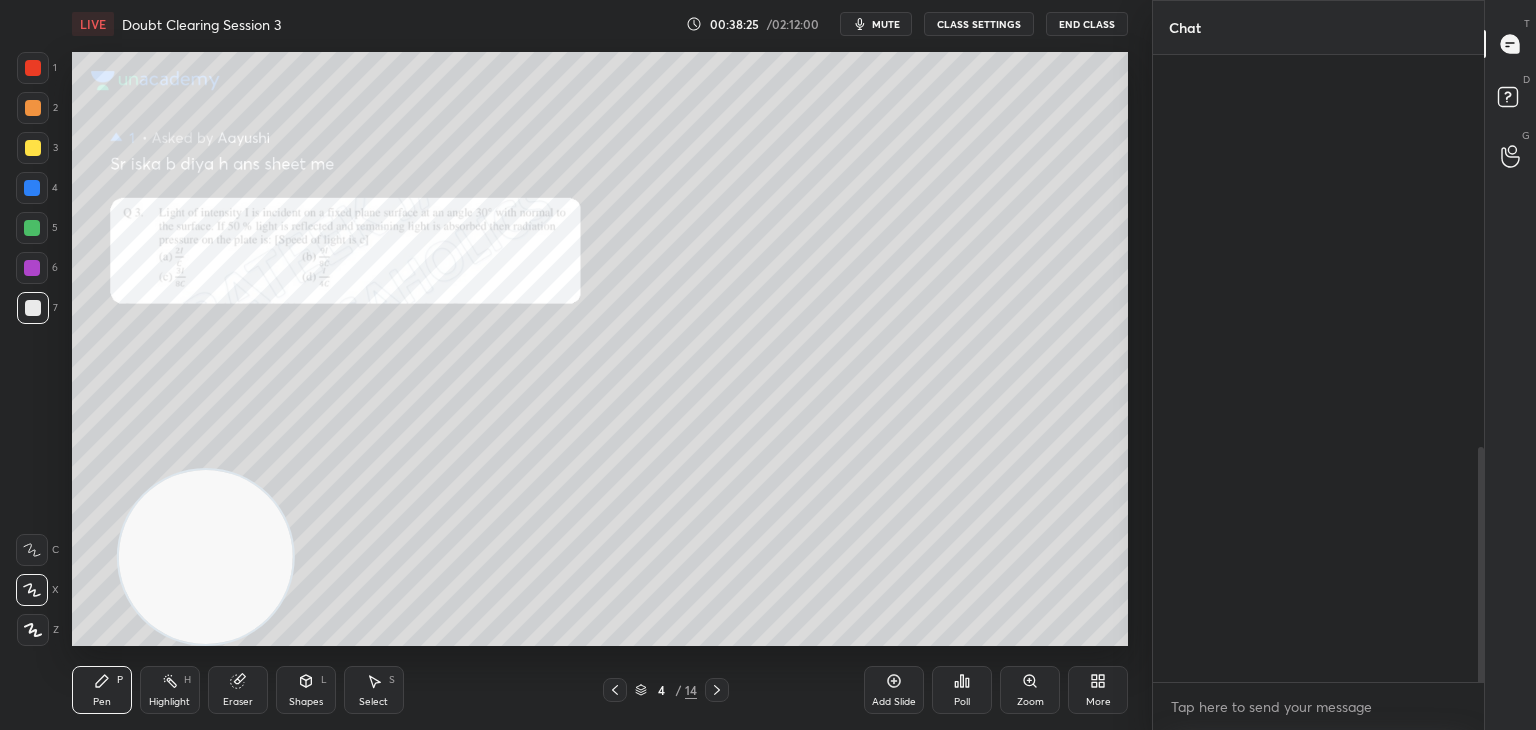scroll, scrollTop: 1136, scrollLeft: 0, axis: vertical 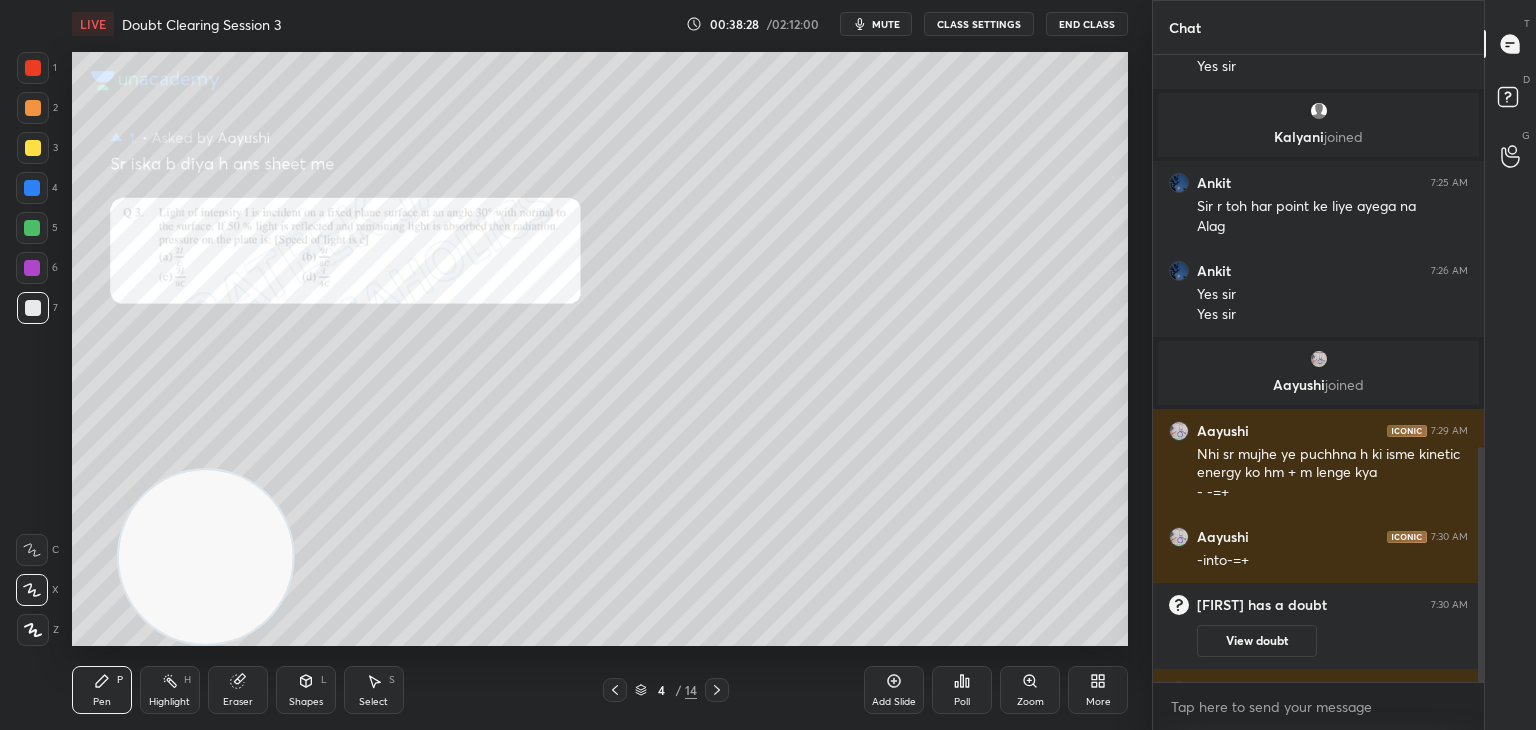 click at bounding box center [33, 68] 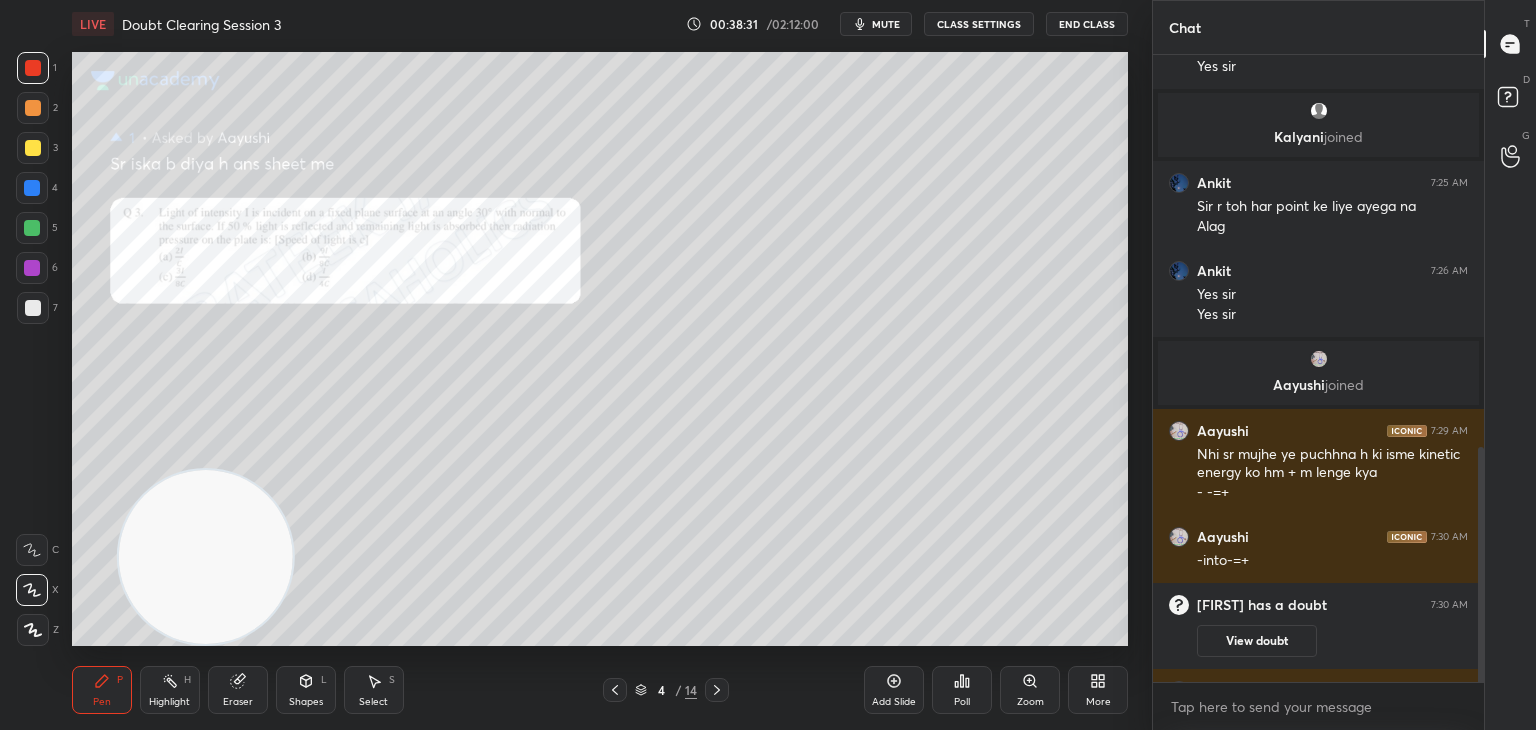 scroll, scrollTop: 1190, scrollLeft: 0, axis: vertical 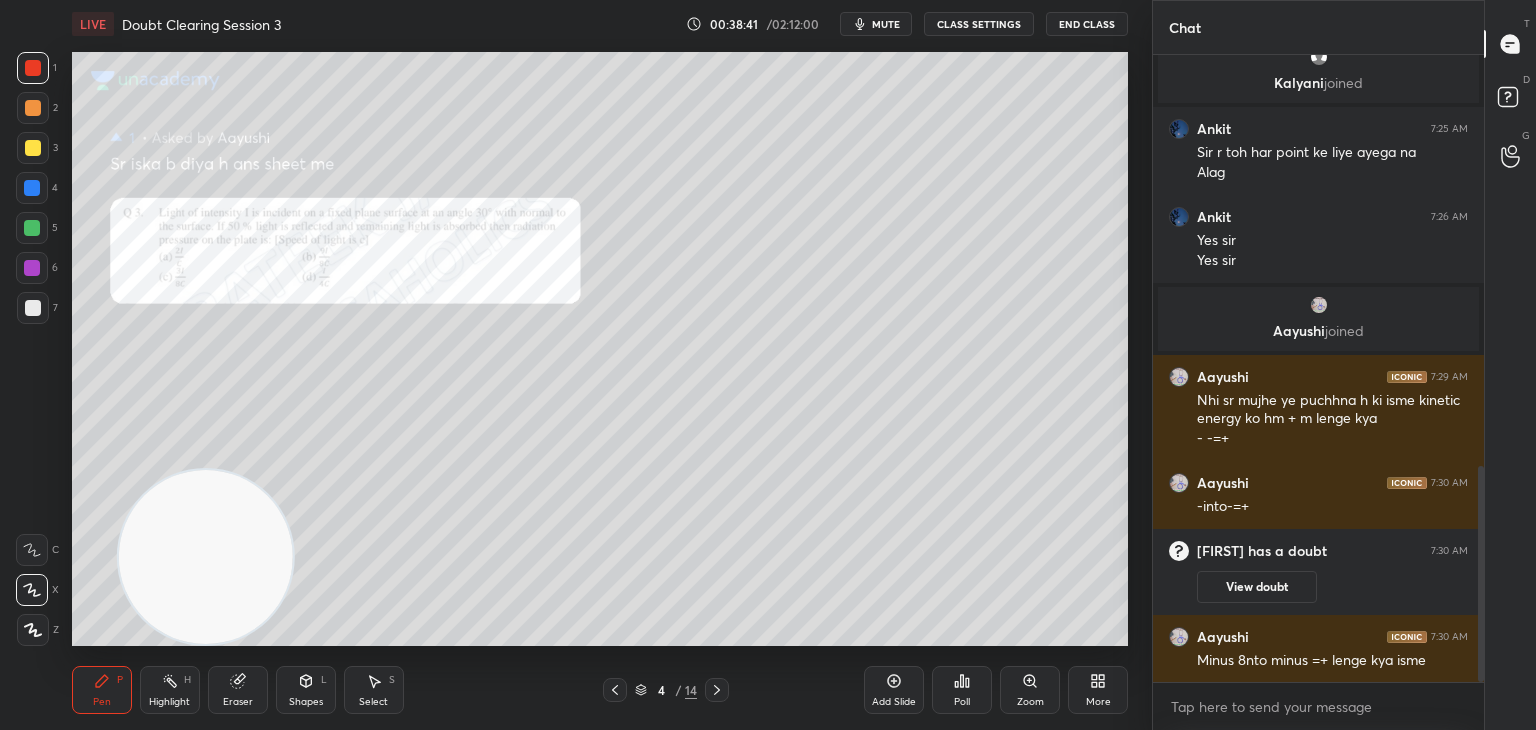 click 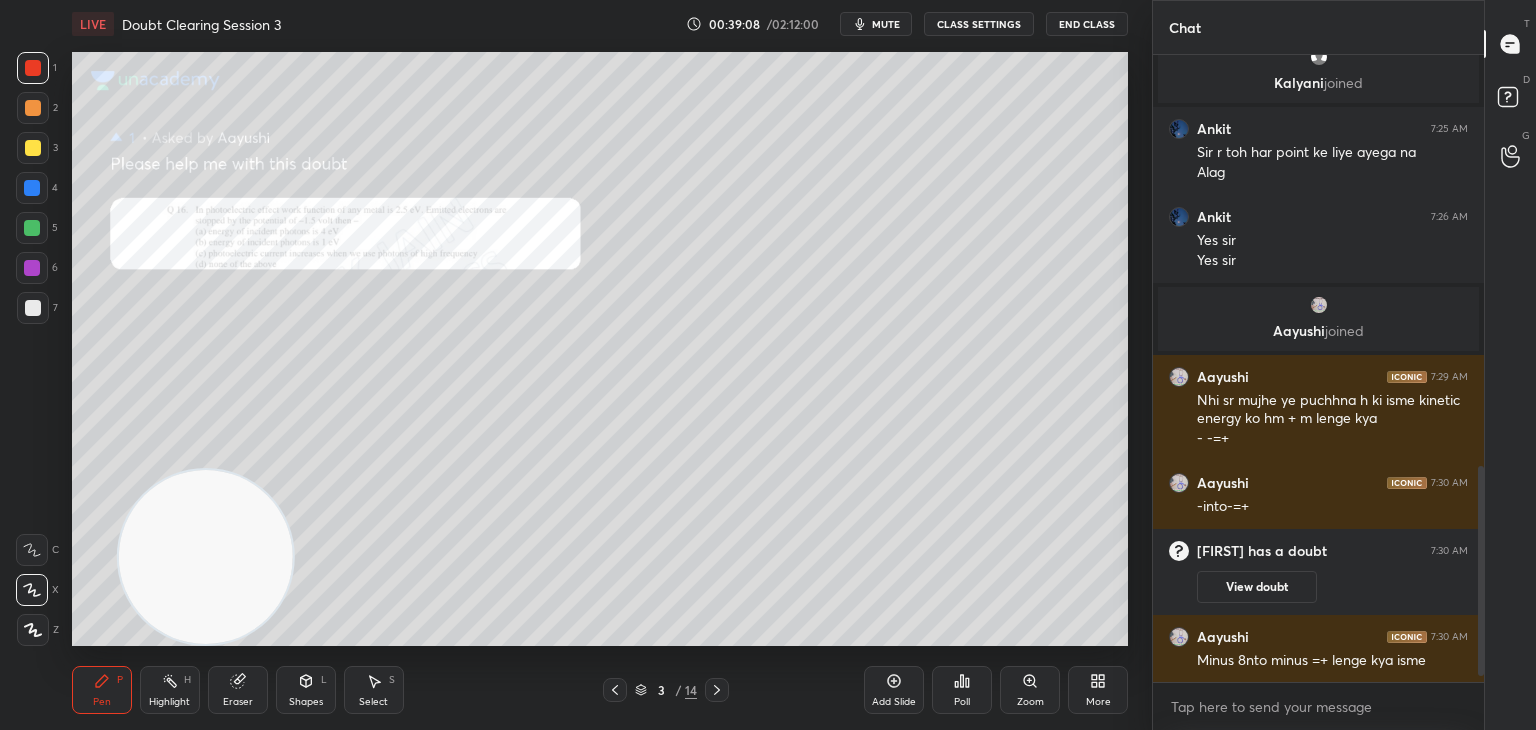 scroll, scrollTop: 1276, scrollLeft: 0, axis: vertical 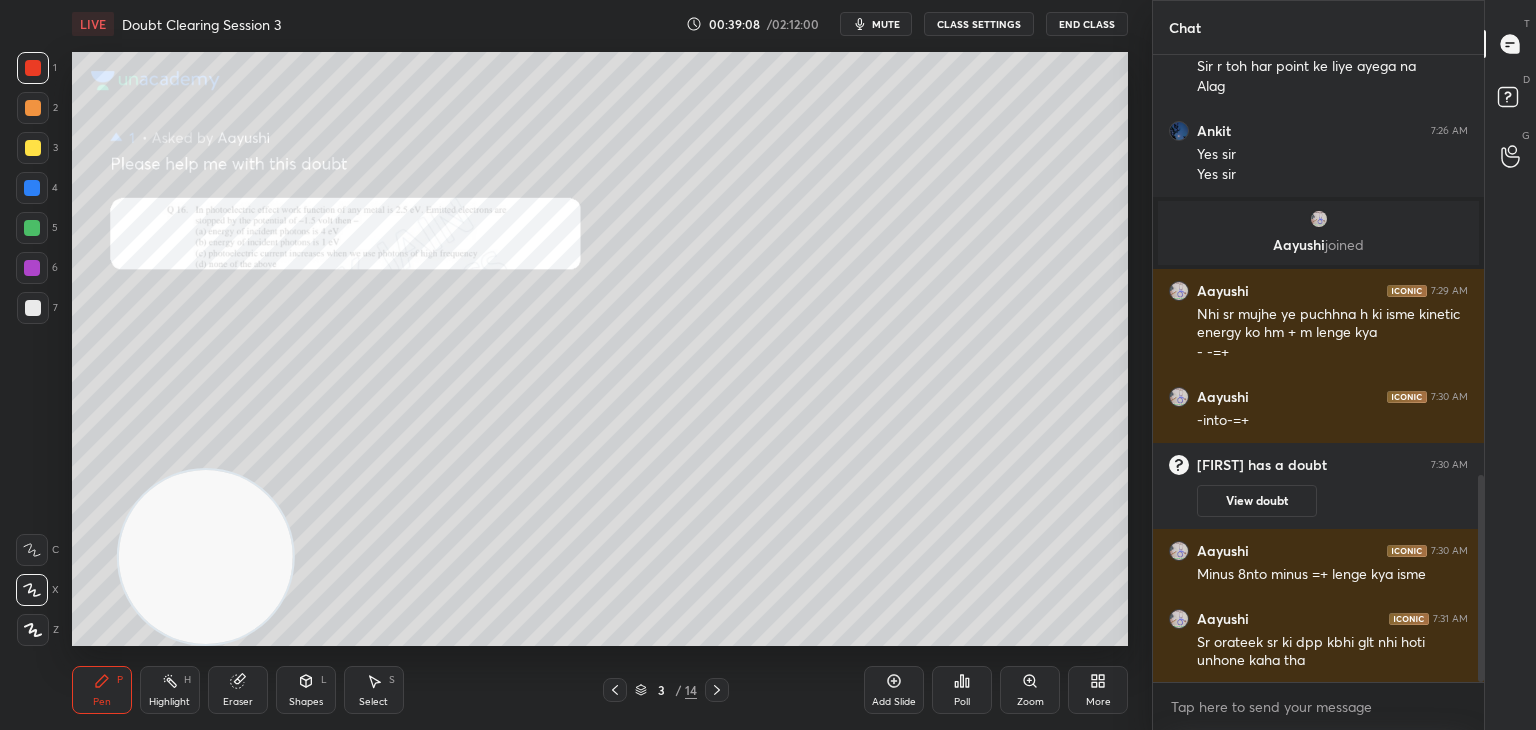 click 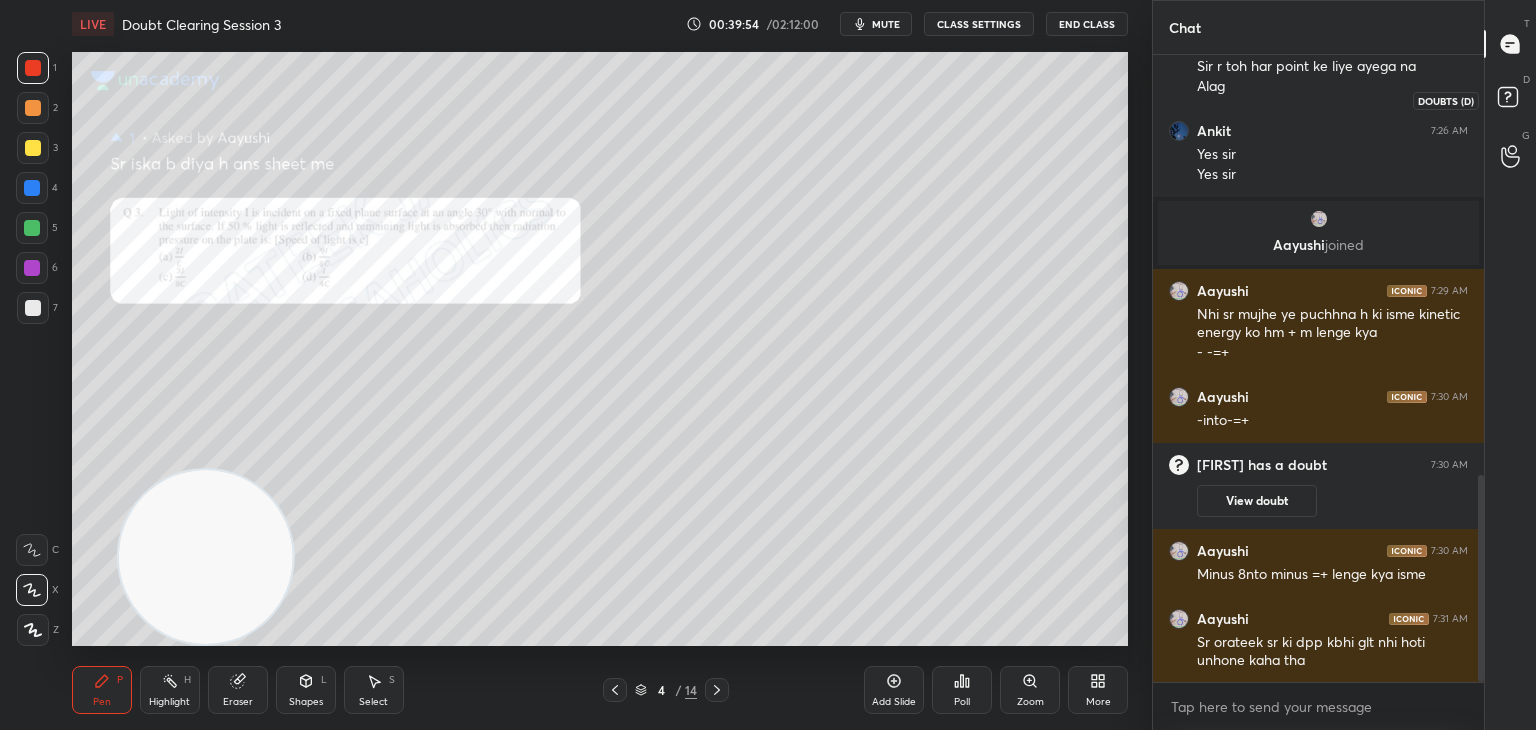 click 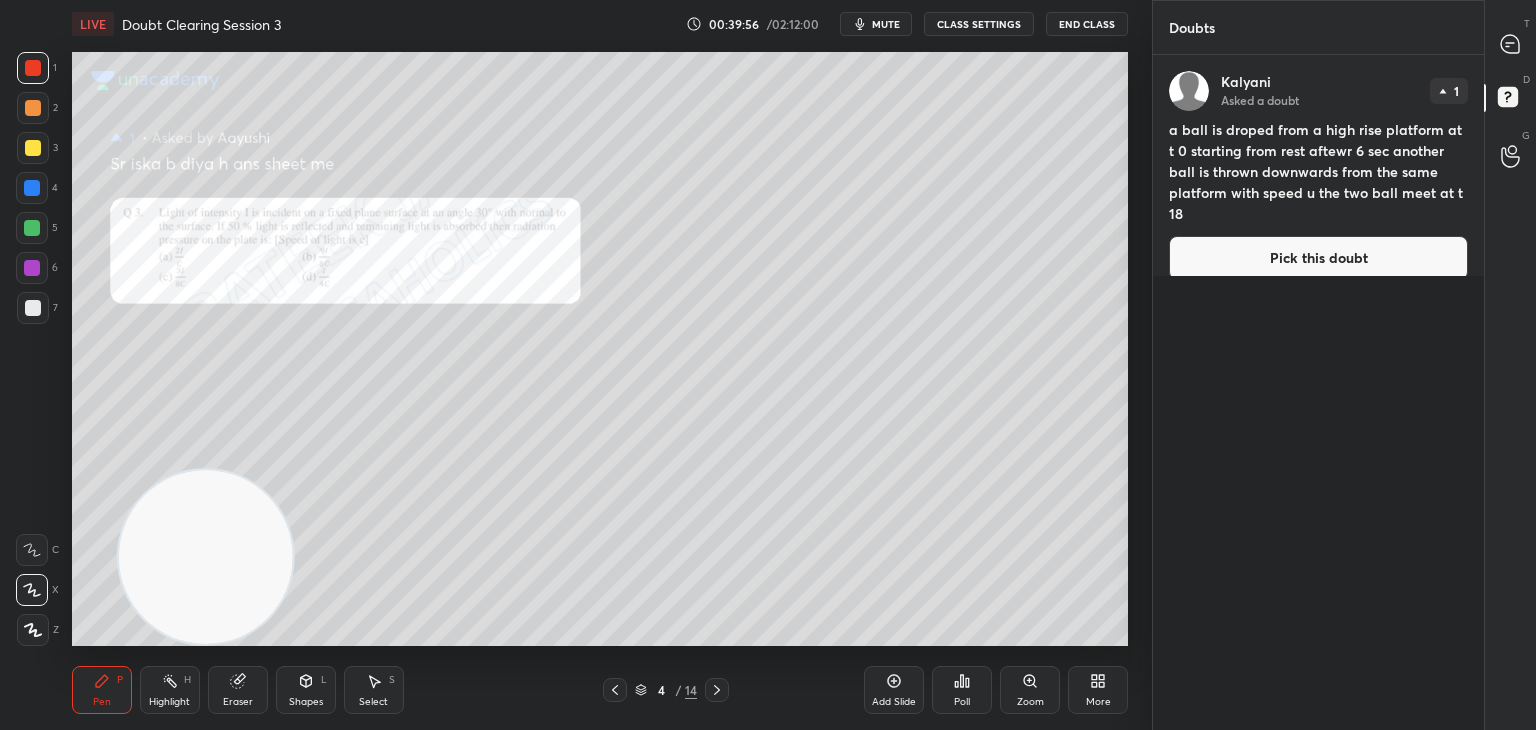 click on "mute" at bounding box center [886, 24] 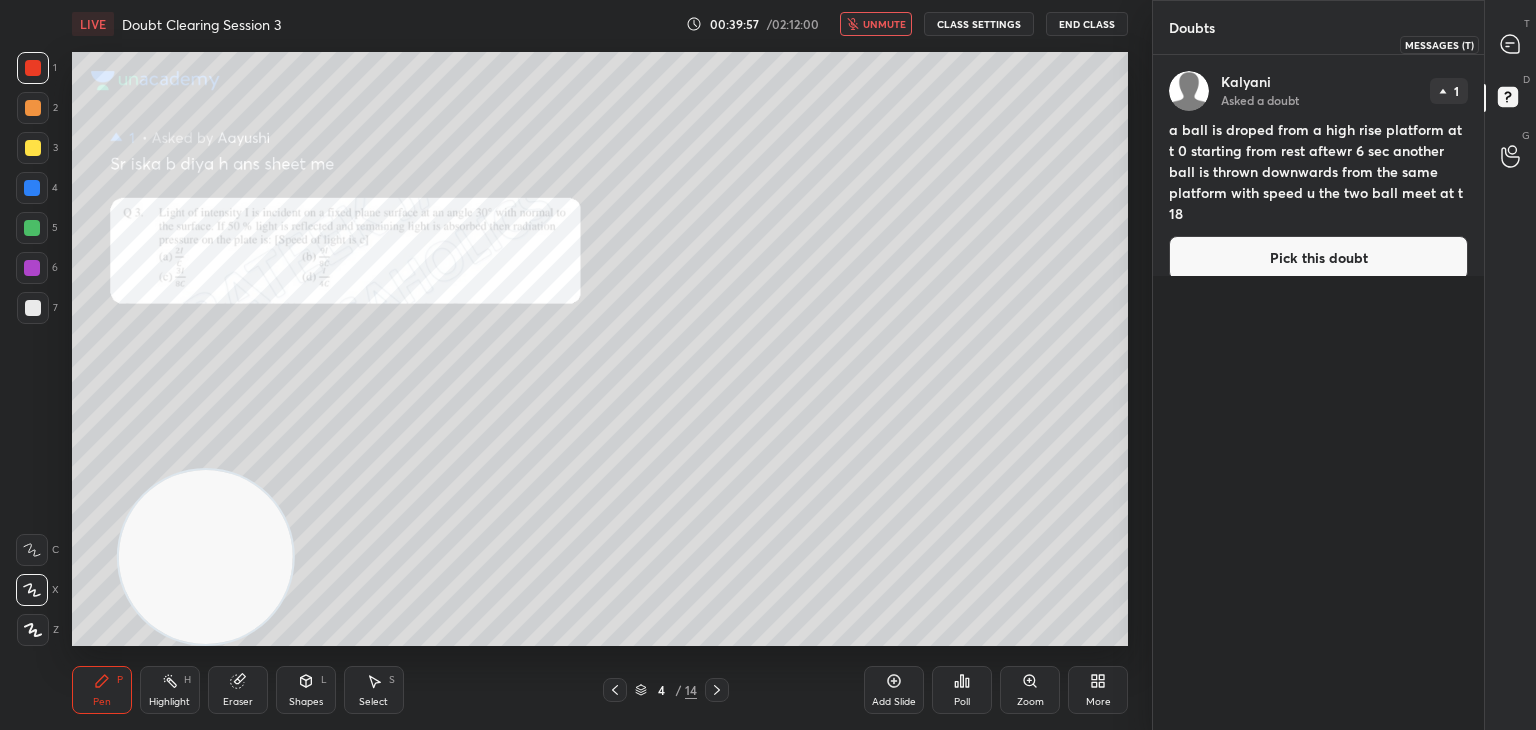 click 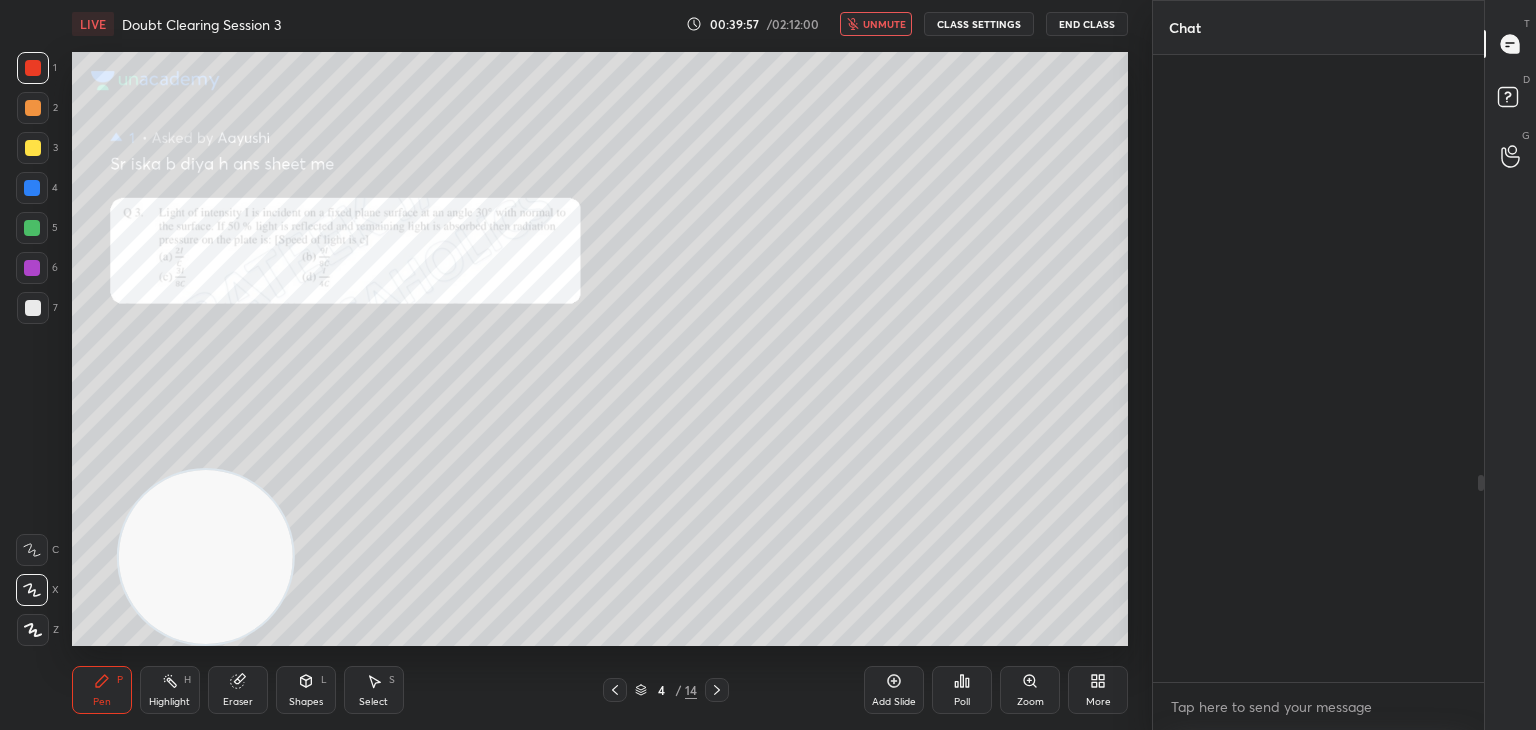 scroll, scrollTop: 1276, scrollLeft: 0, axis: vertical 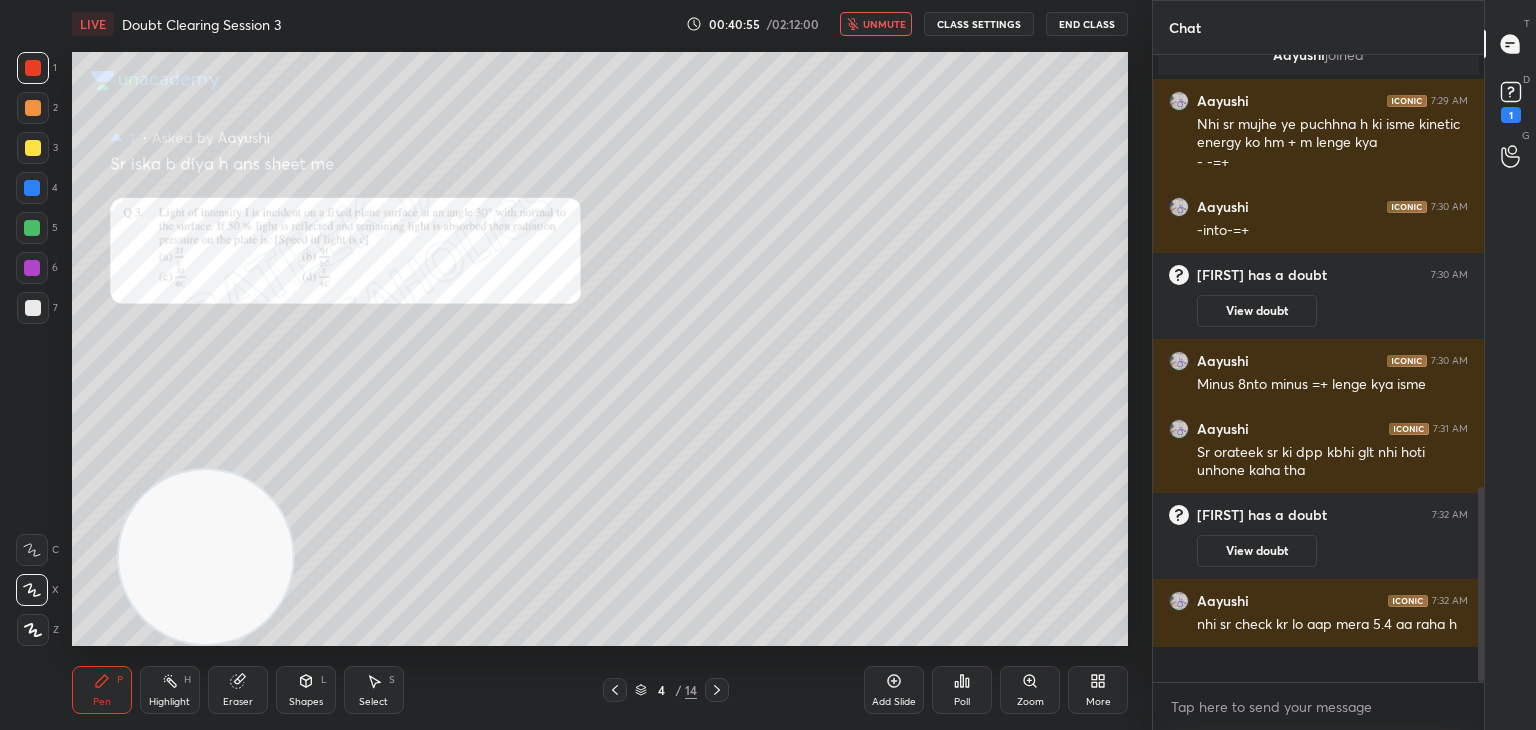 click on "unmute" at bounding box center (884, 24) 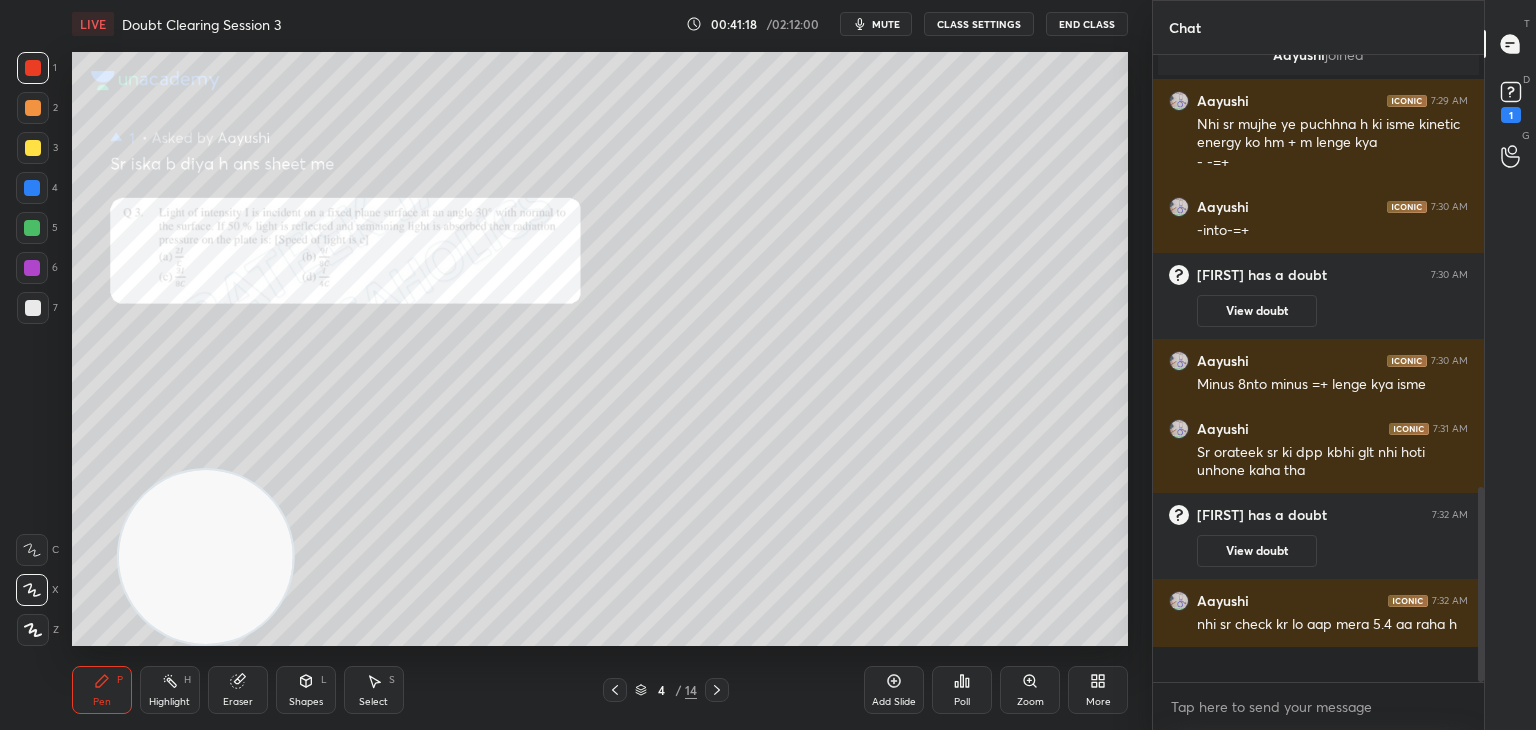 click on "Eraser" at bounding box center [238, 690] 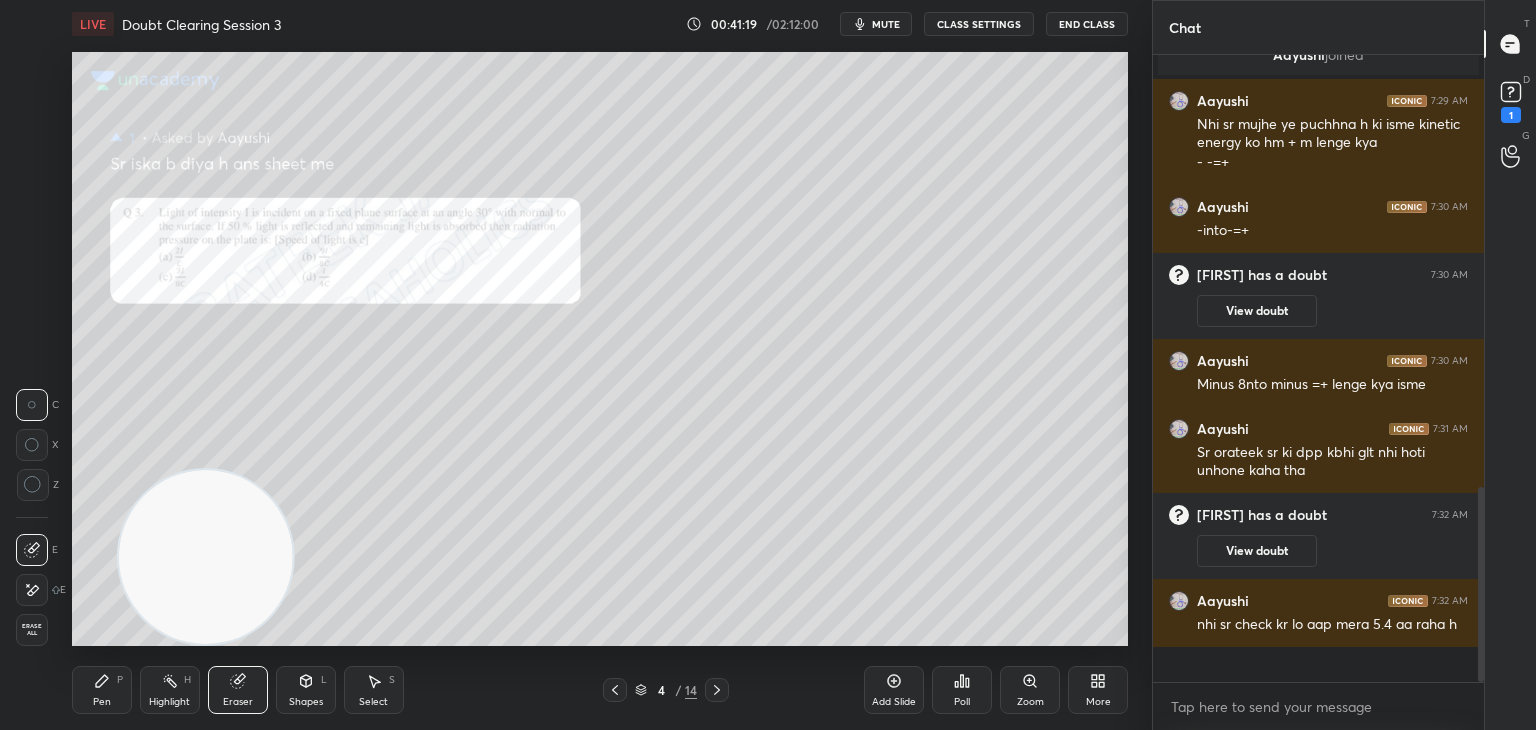 click on "Erase all" at bounding box center (32, 630) 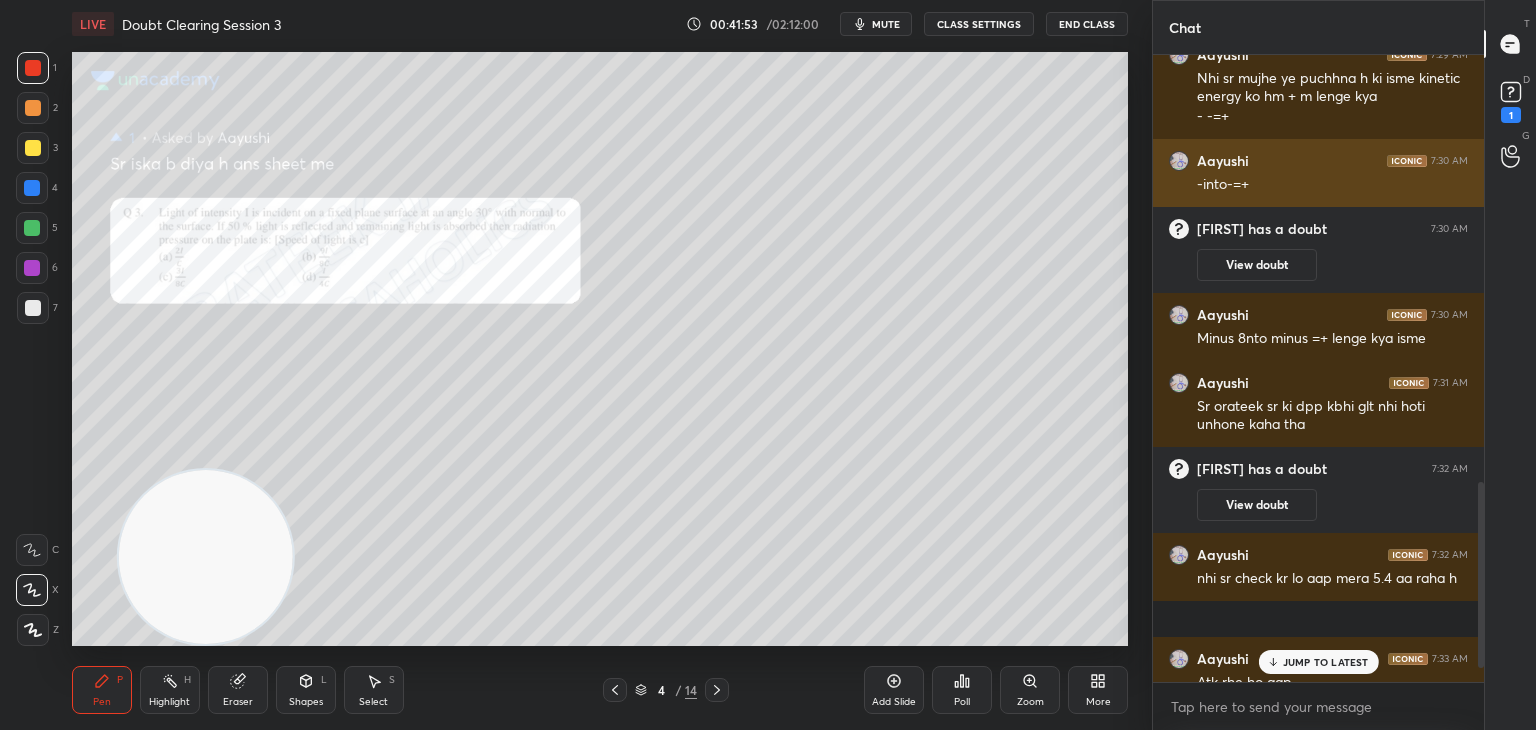 scroll, scrollTop: 1484, scrollLeft: 0, axis: vertical 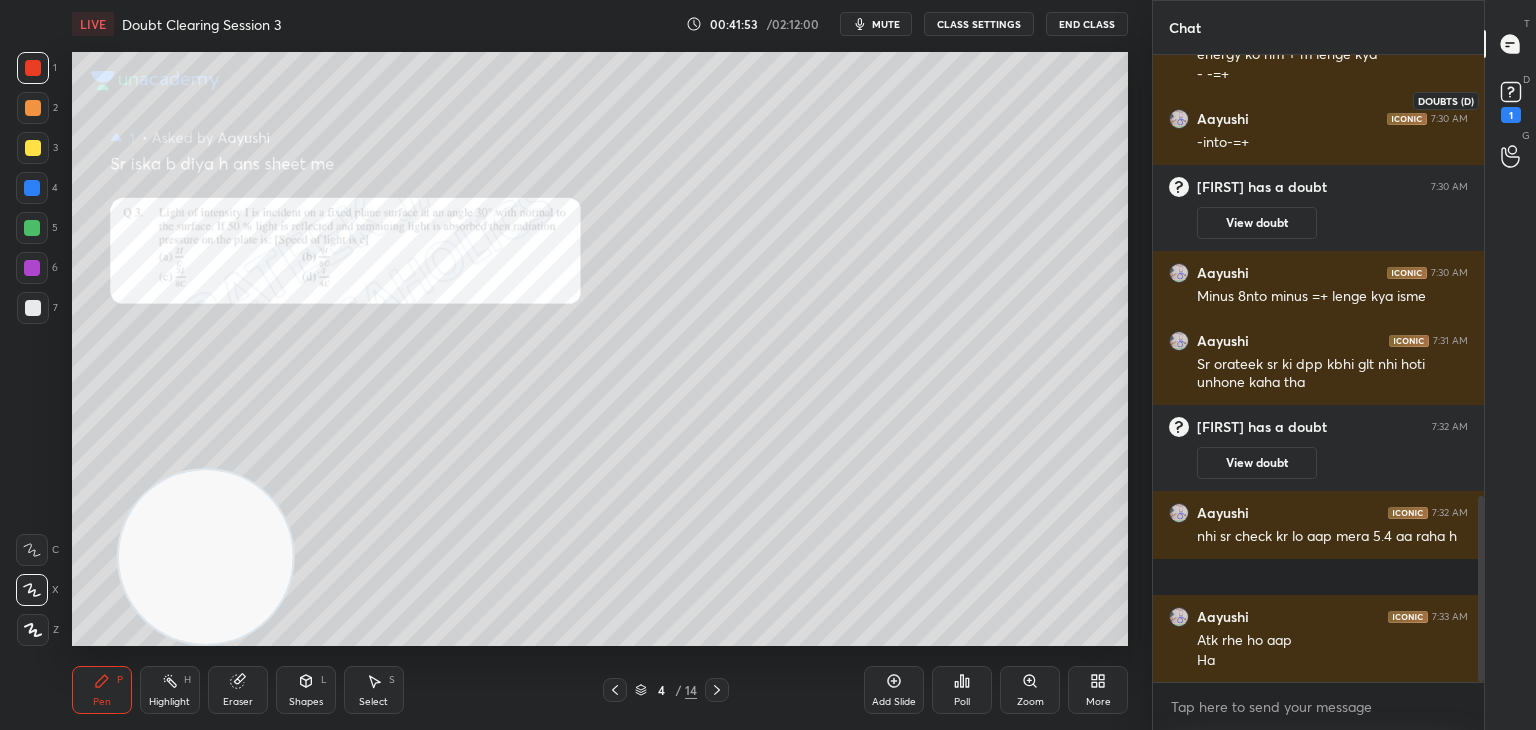 click 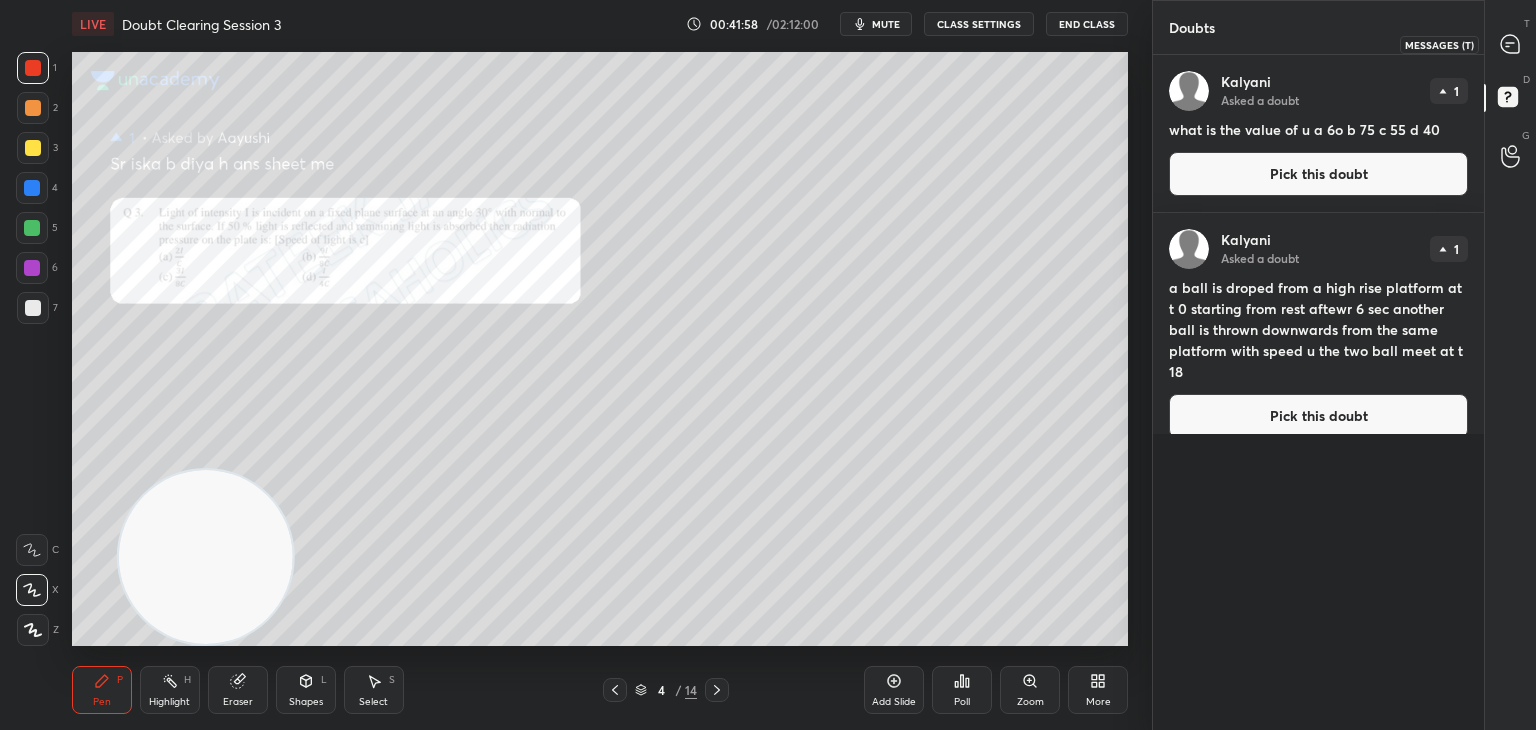 click 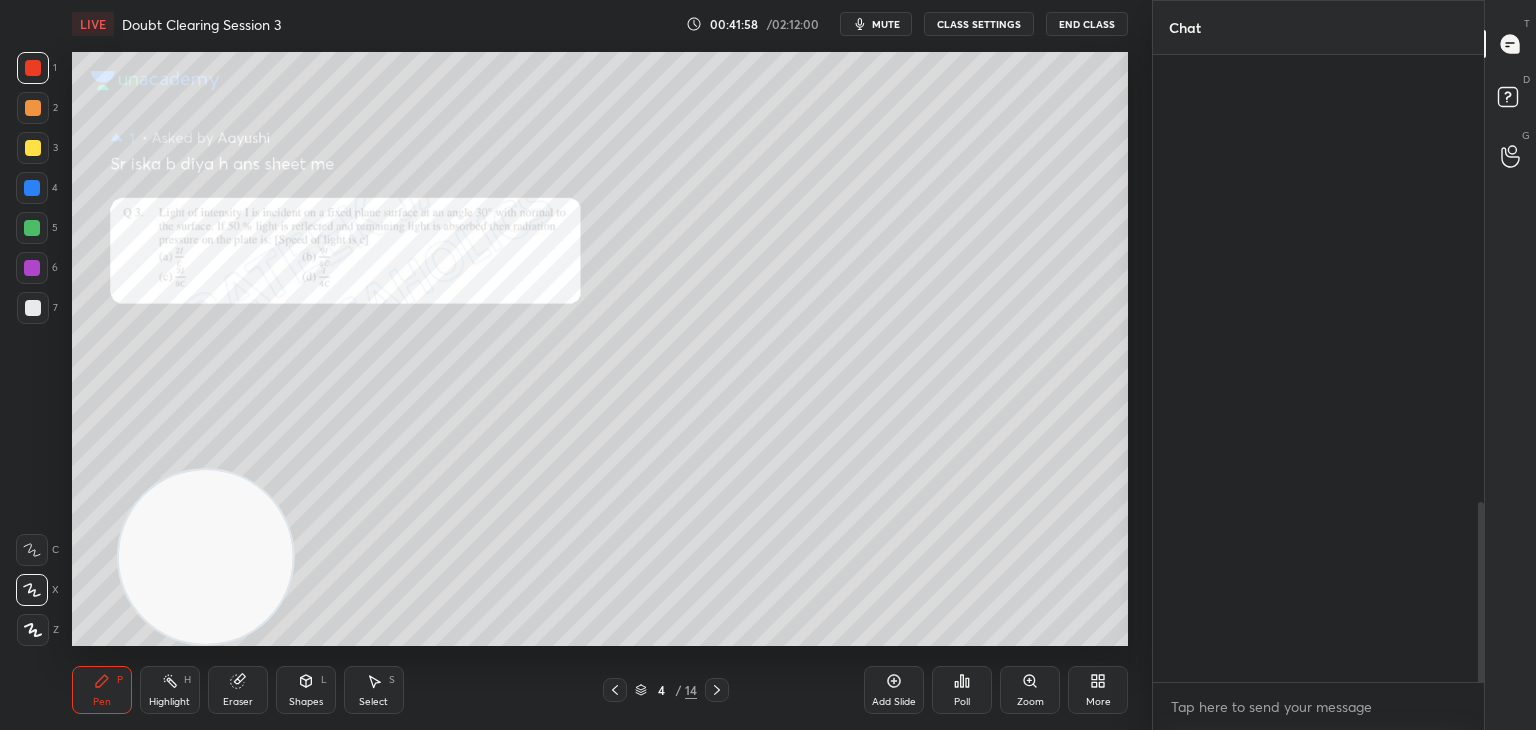 scroll, scrollTop: 1604, scrollLeft: 0, axis: vertical 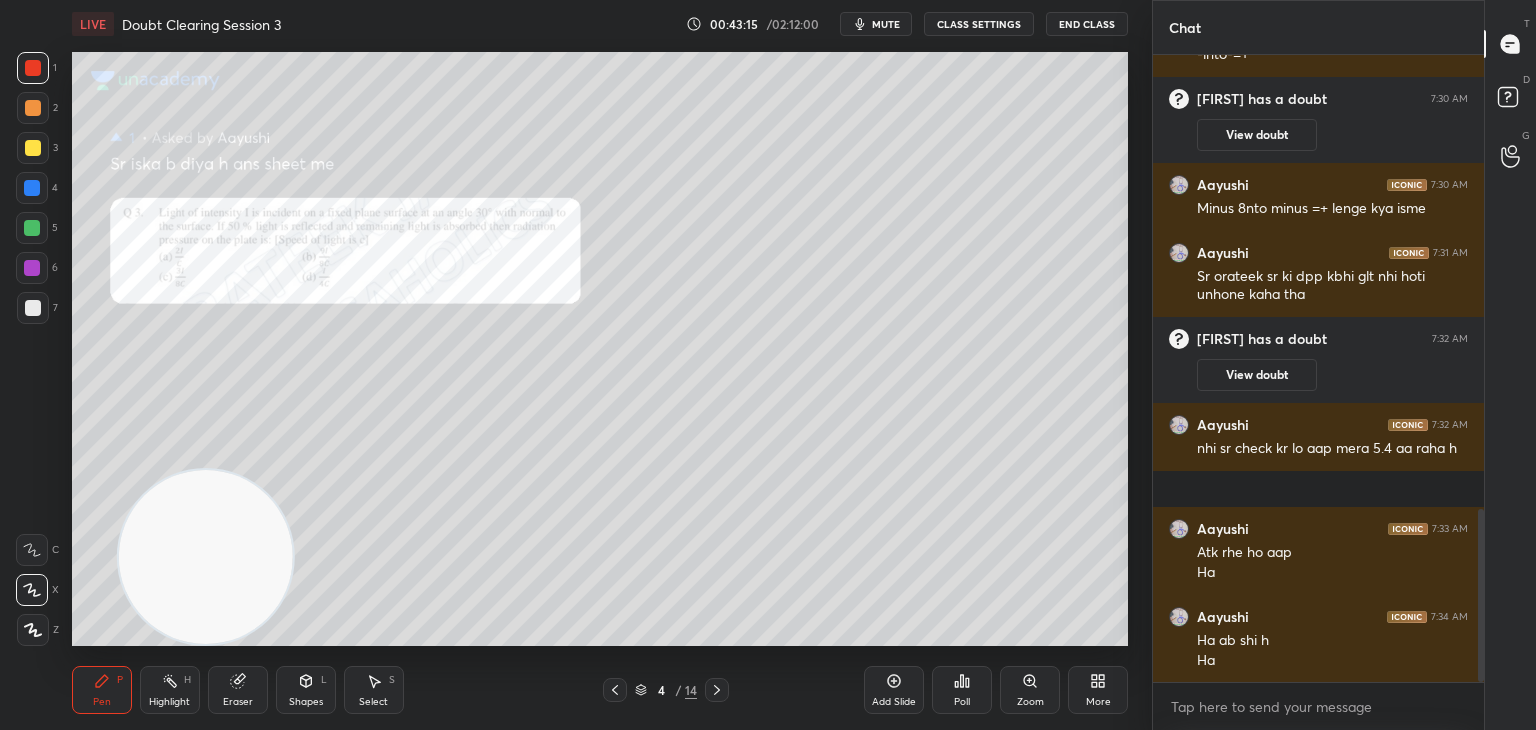 click on "Eraser" at bounding box center [238, 690] 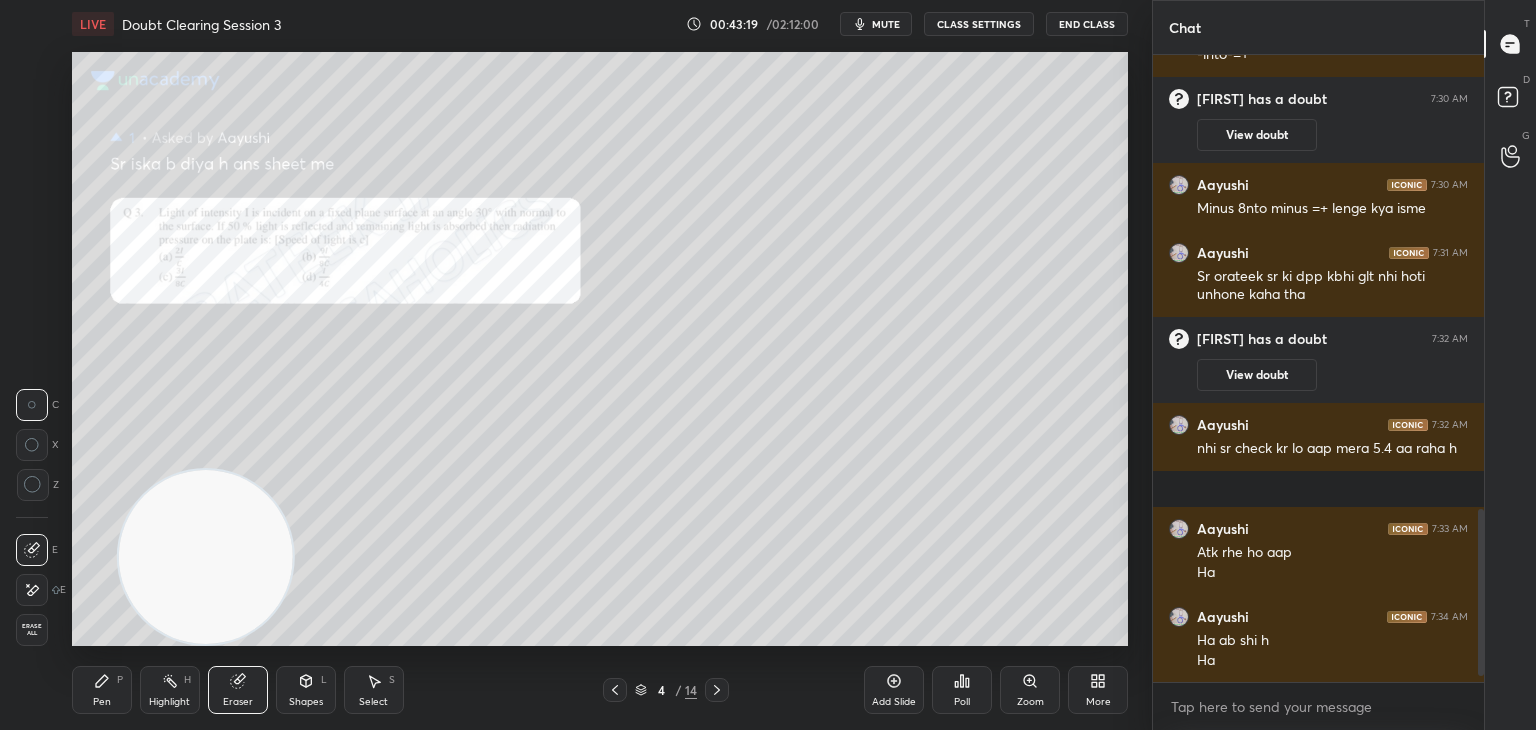 scroll, scrollTop: 1728, scrollLeft: 0, axis: vertical 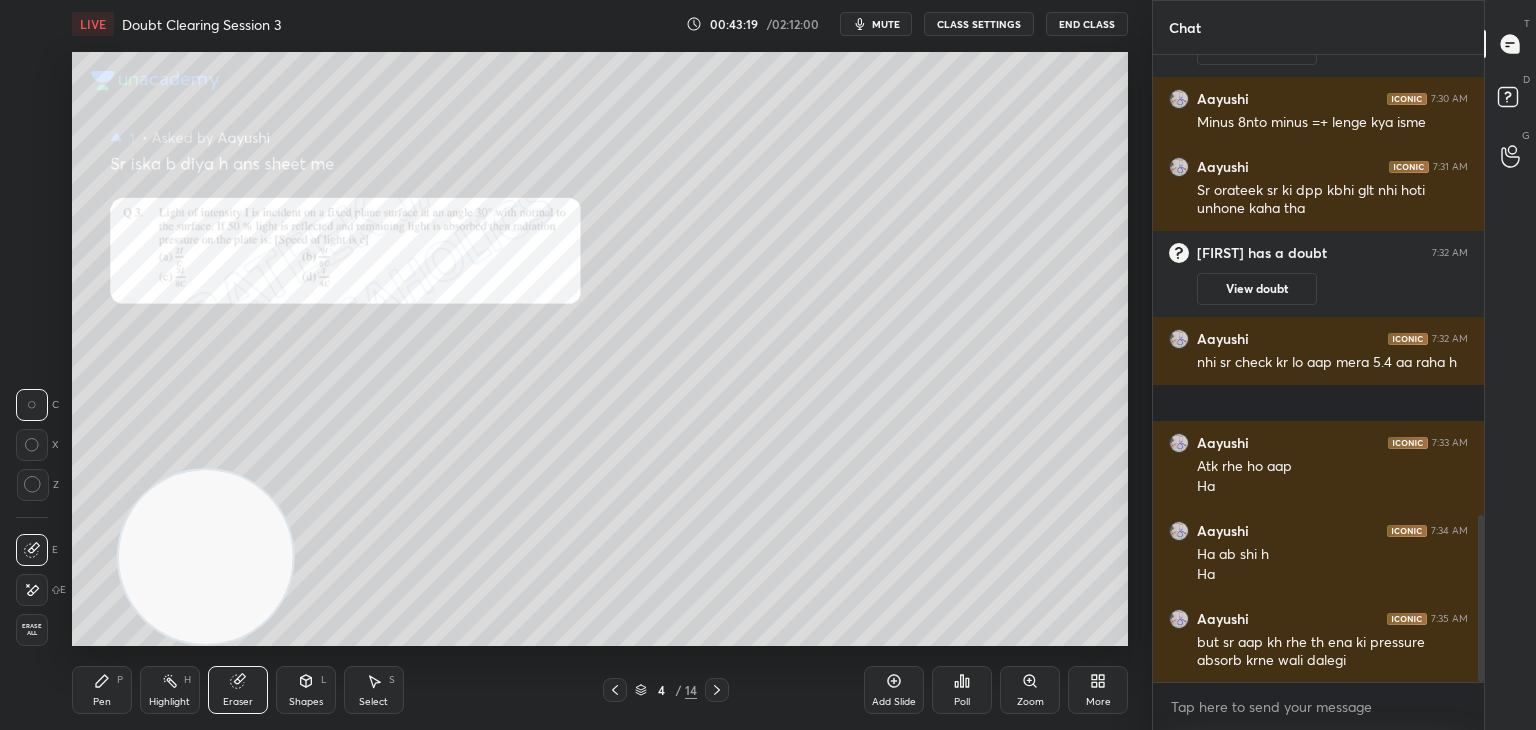 click on "Pen P" at bounding box center (102, 690) 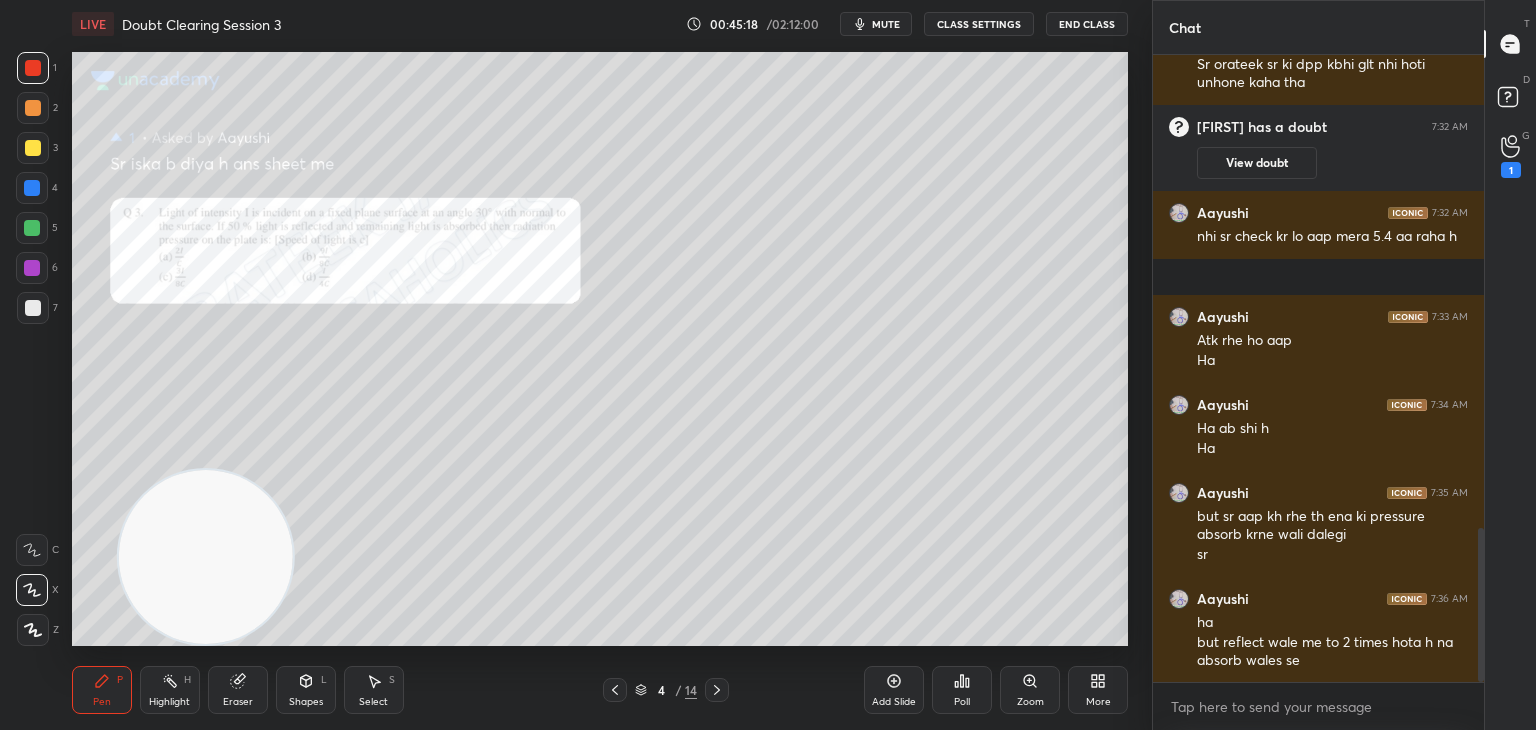 scroll, scrollTop: 1922, scrollLeft: 0, axis: vertical 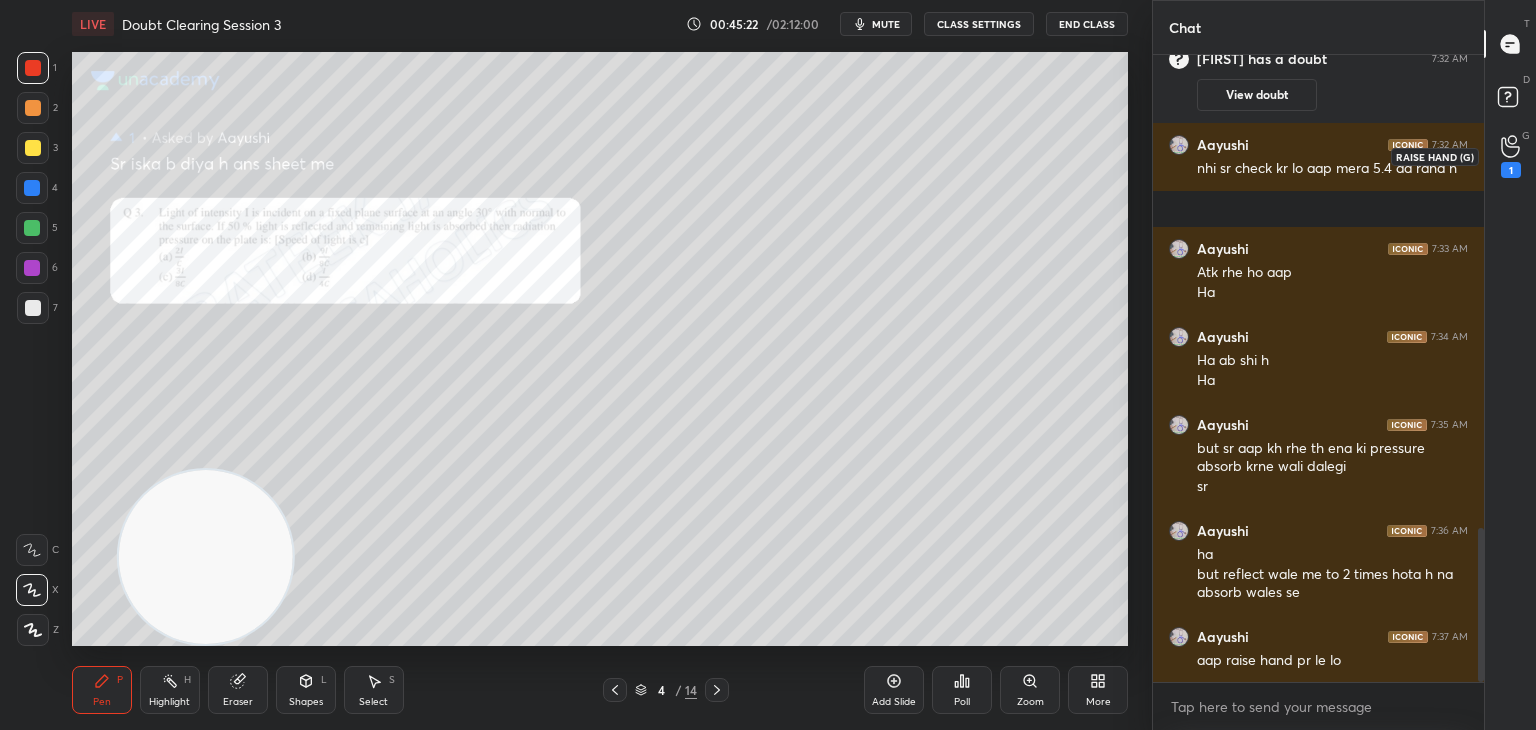click on "1" at bounding box center [1511, 170] 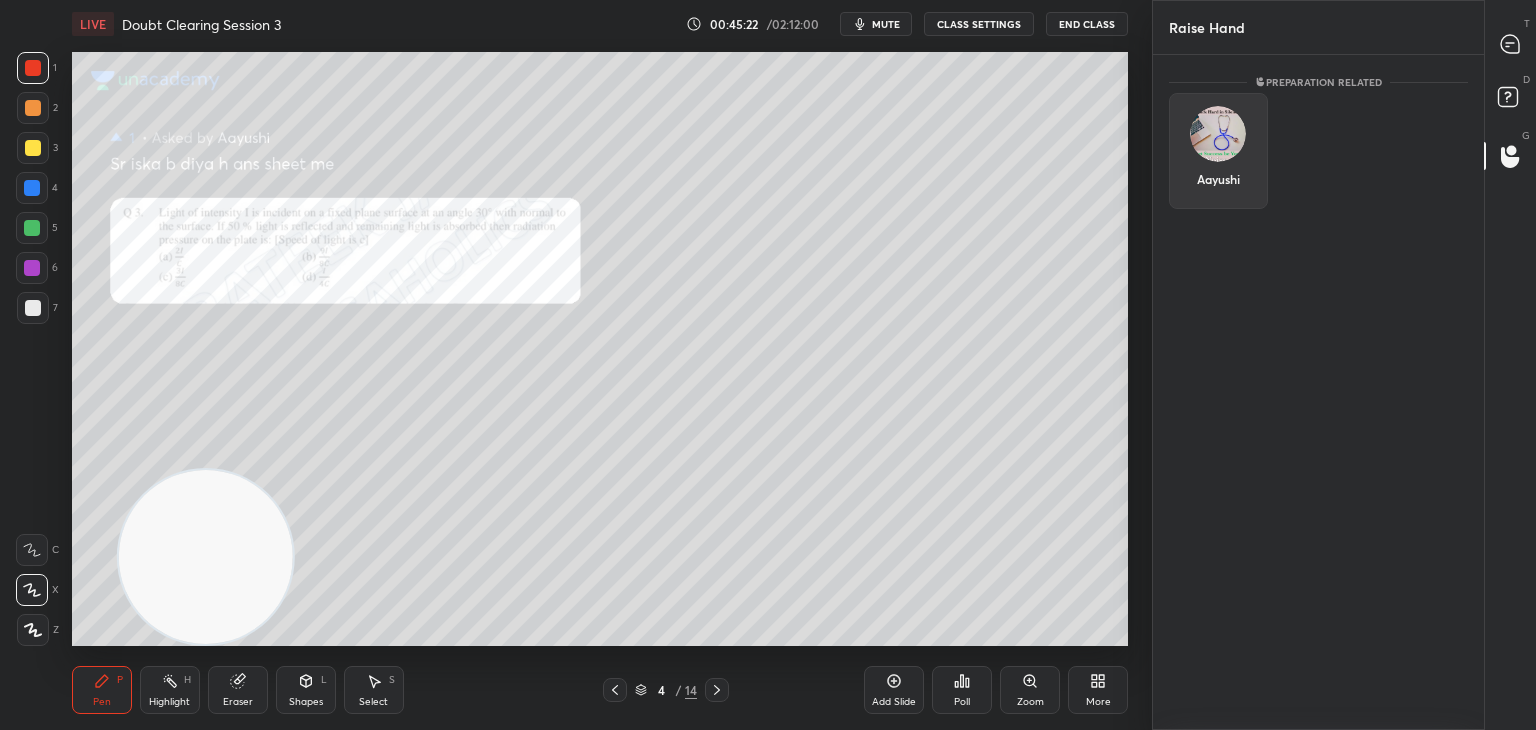 click at bounding box center (1218, 134) 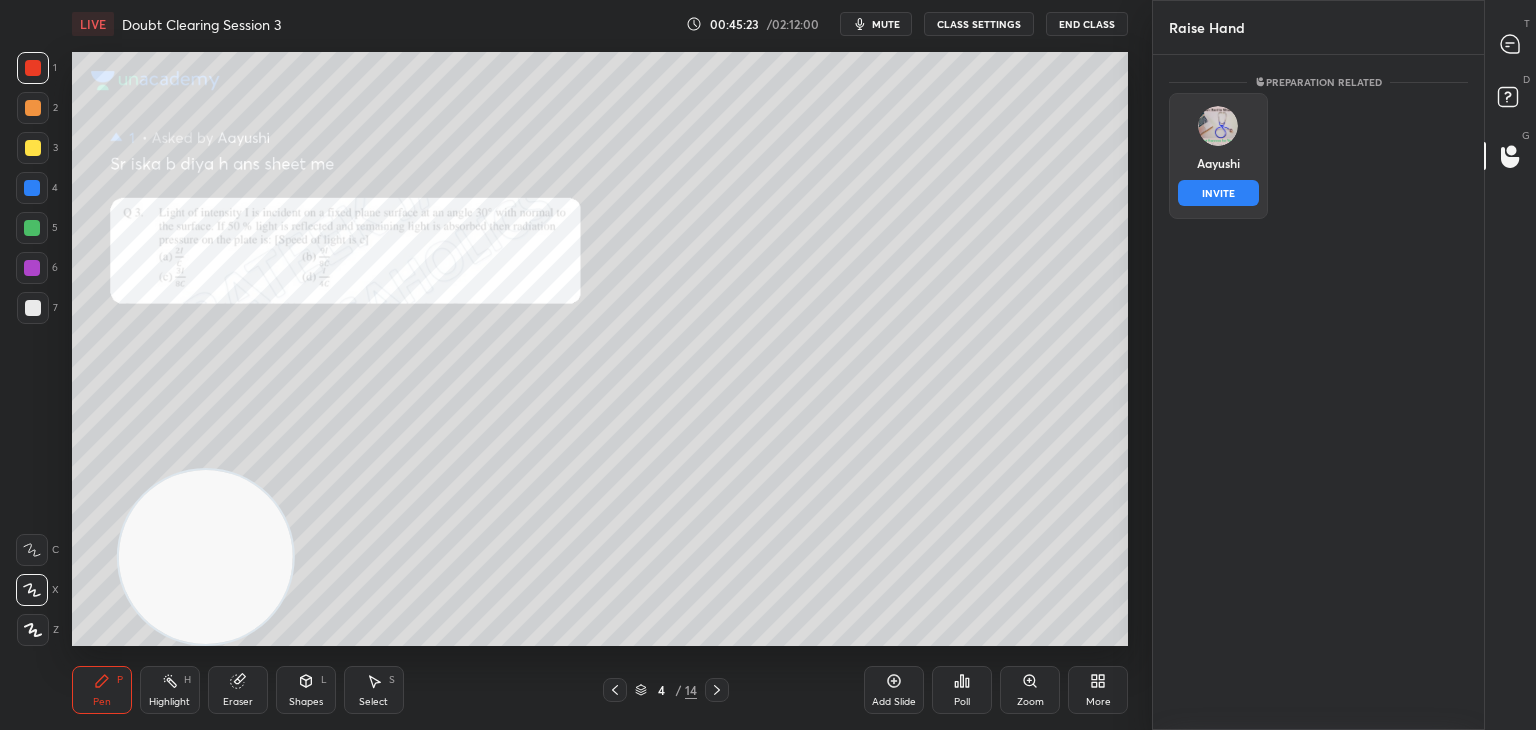 click on "INVITE" at bounding box center (1218, 193) 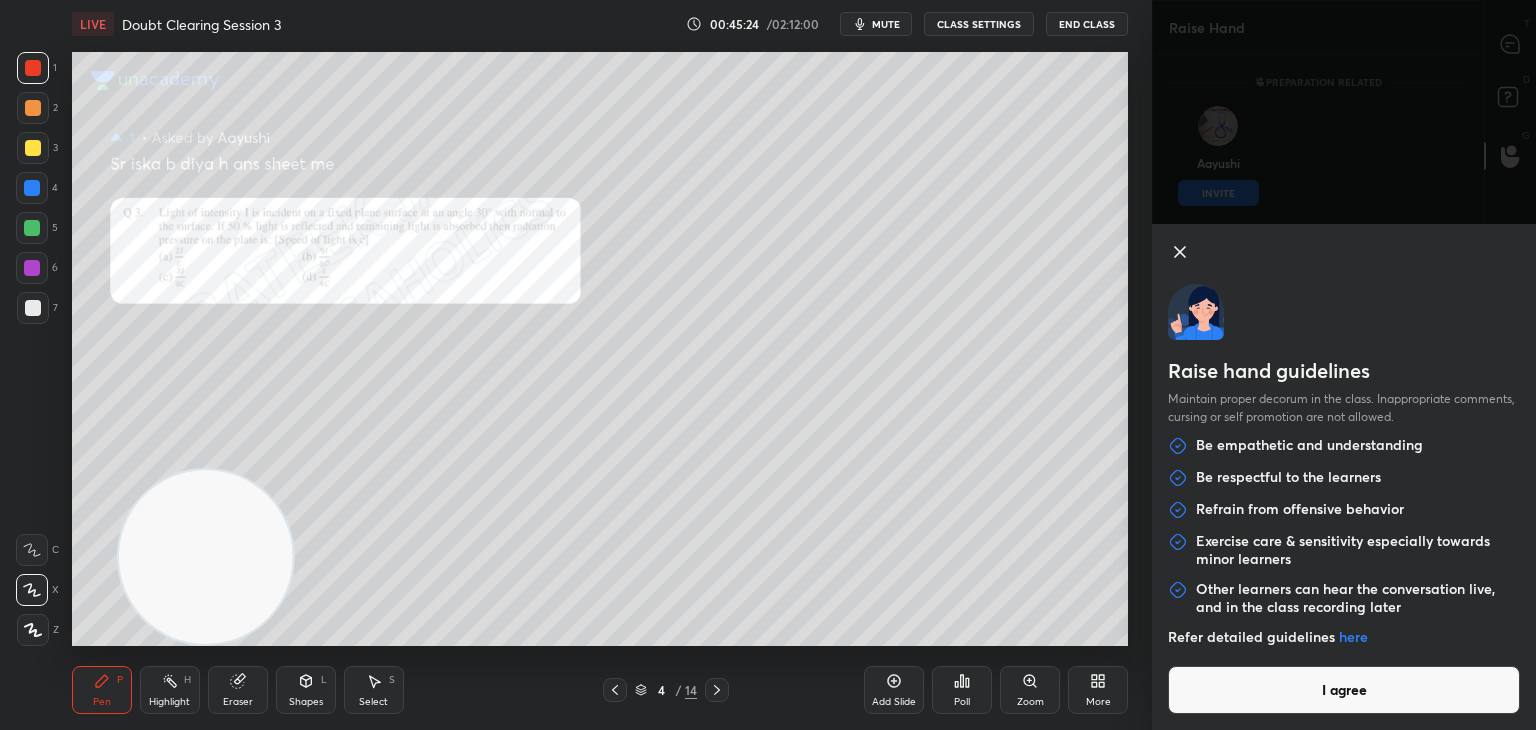 click on "I agree" at bounding box center [1344, 690] 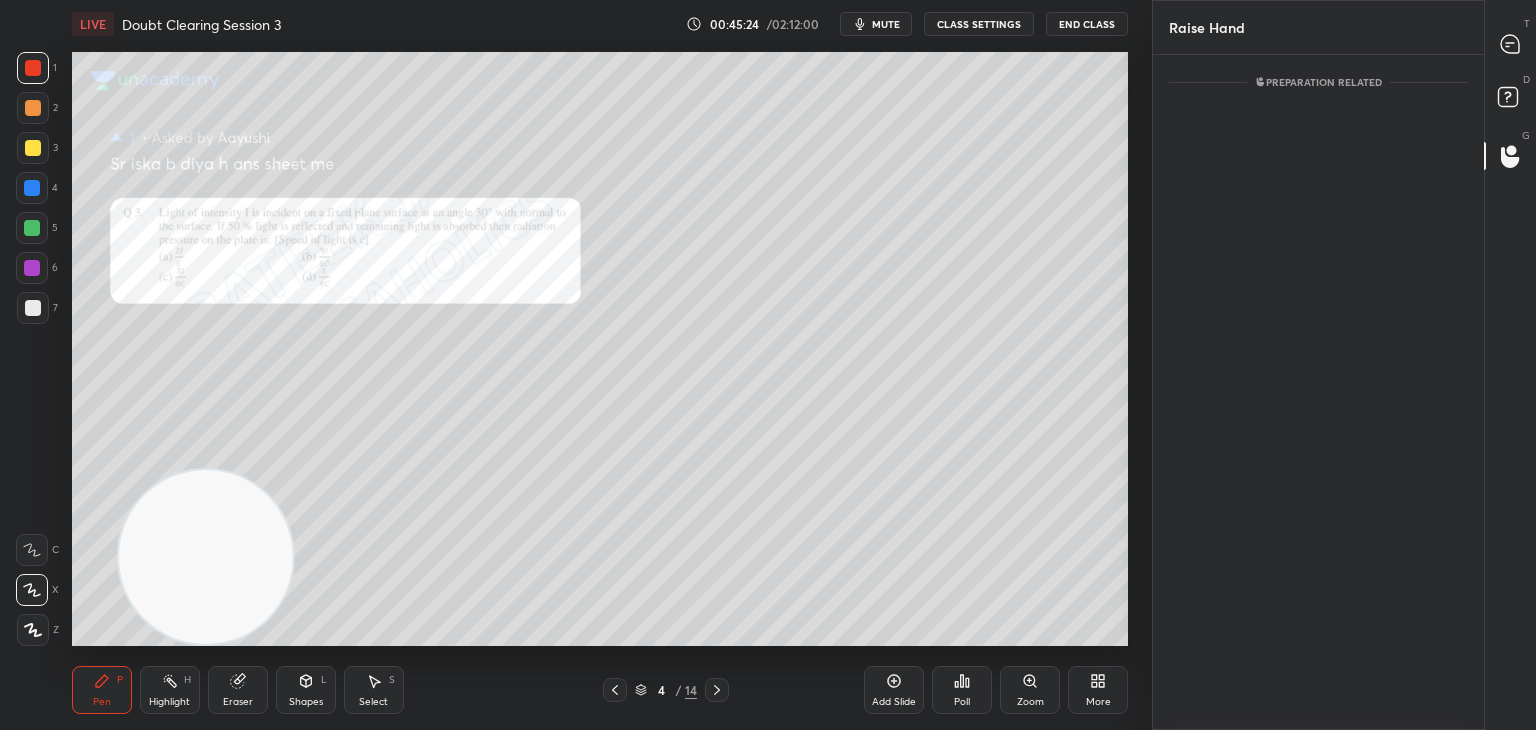 scroll, scrollTop: 589, scrollLeft: 325, axis: both 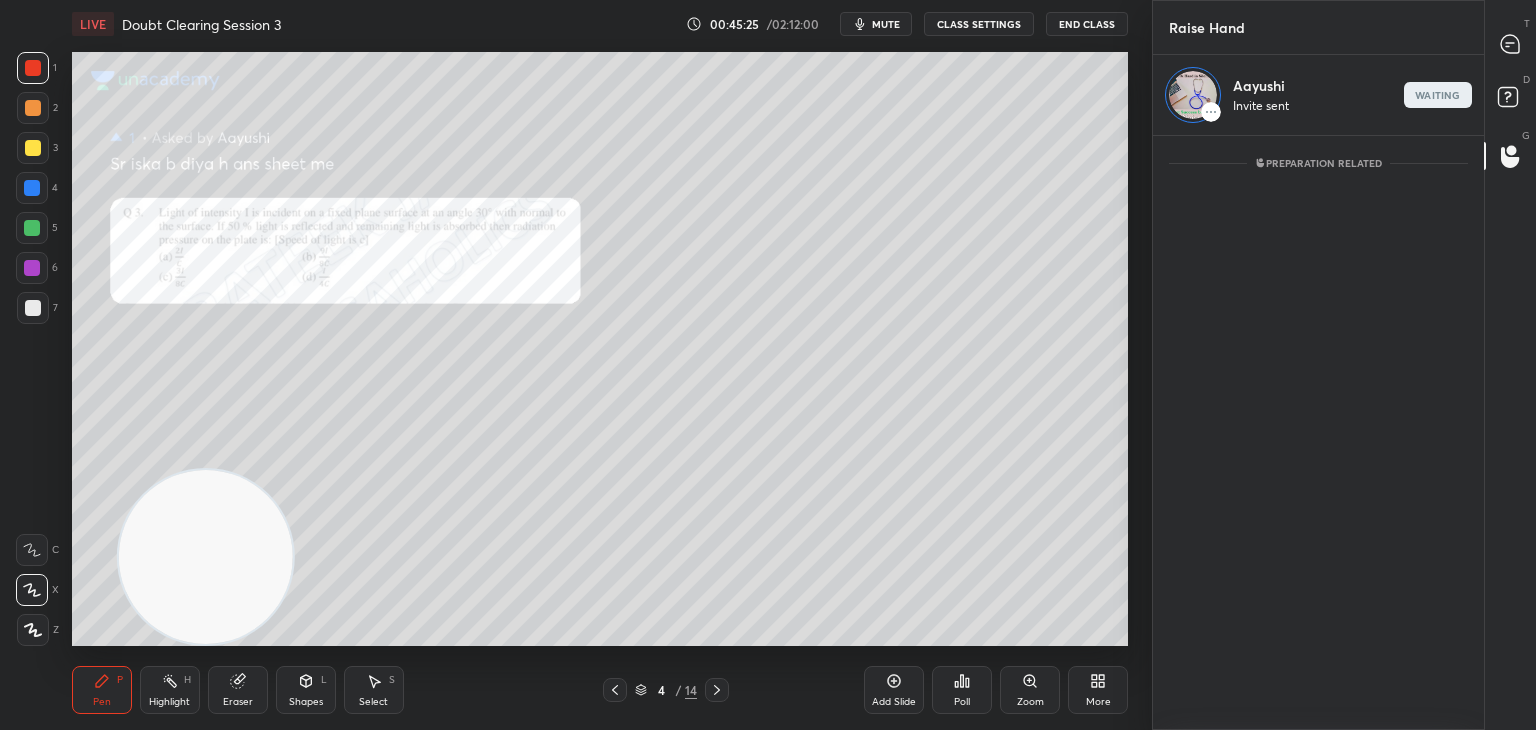 click at bounding box center [1511, 44] 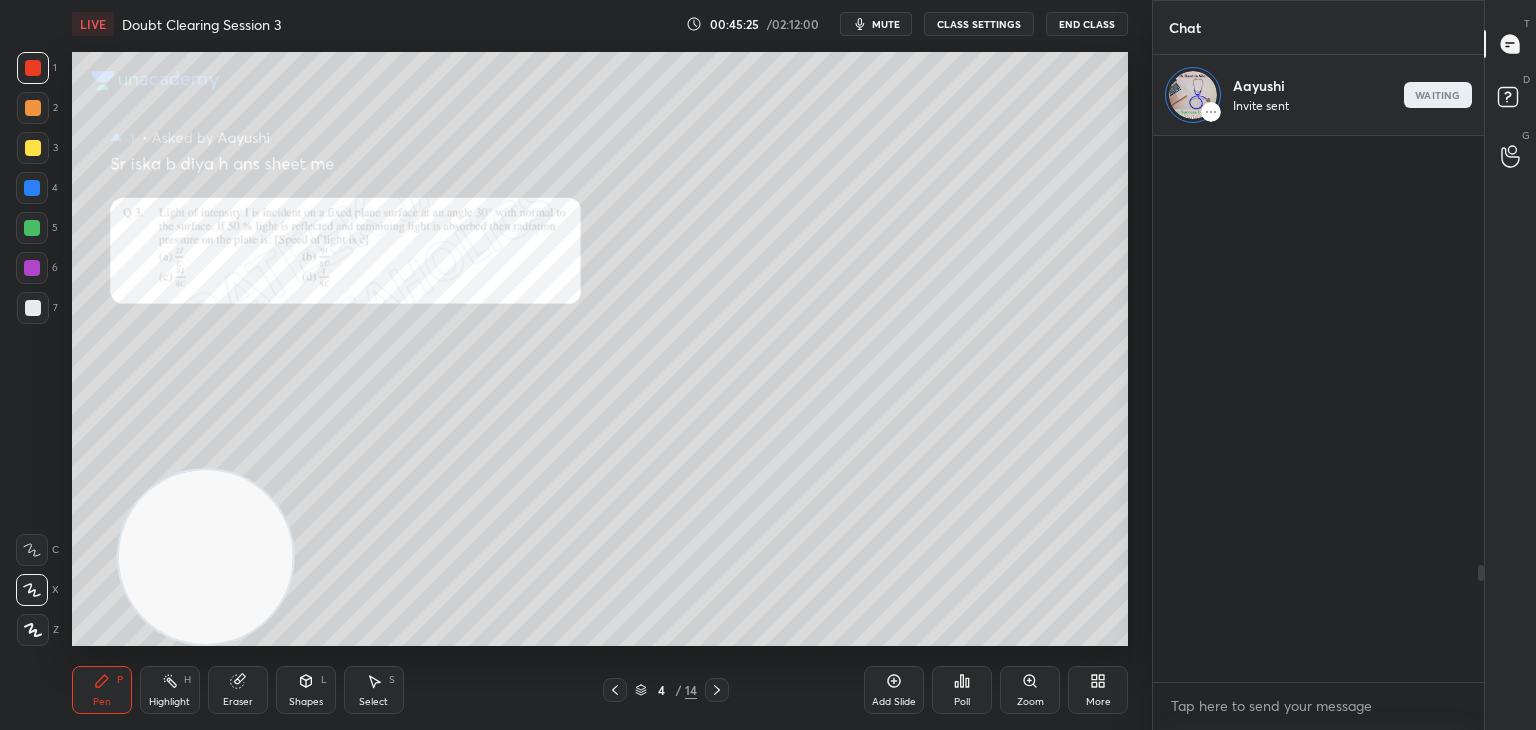 scroll, scrollTop: 588, scrollLeft: 325, axis: both 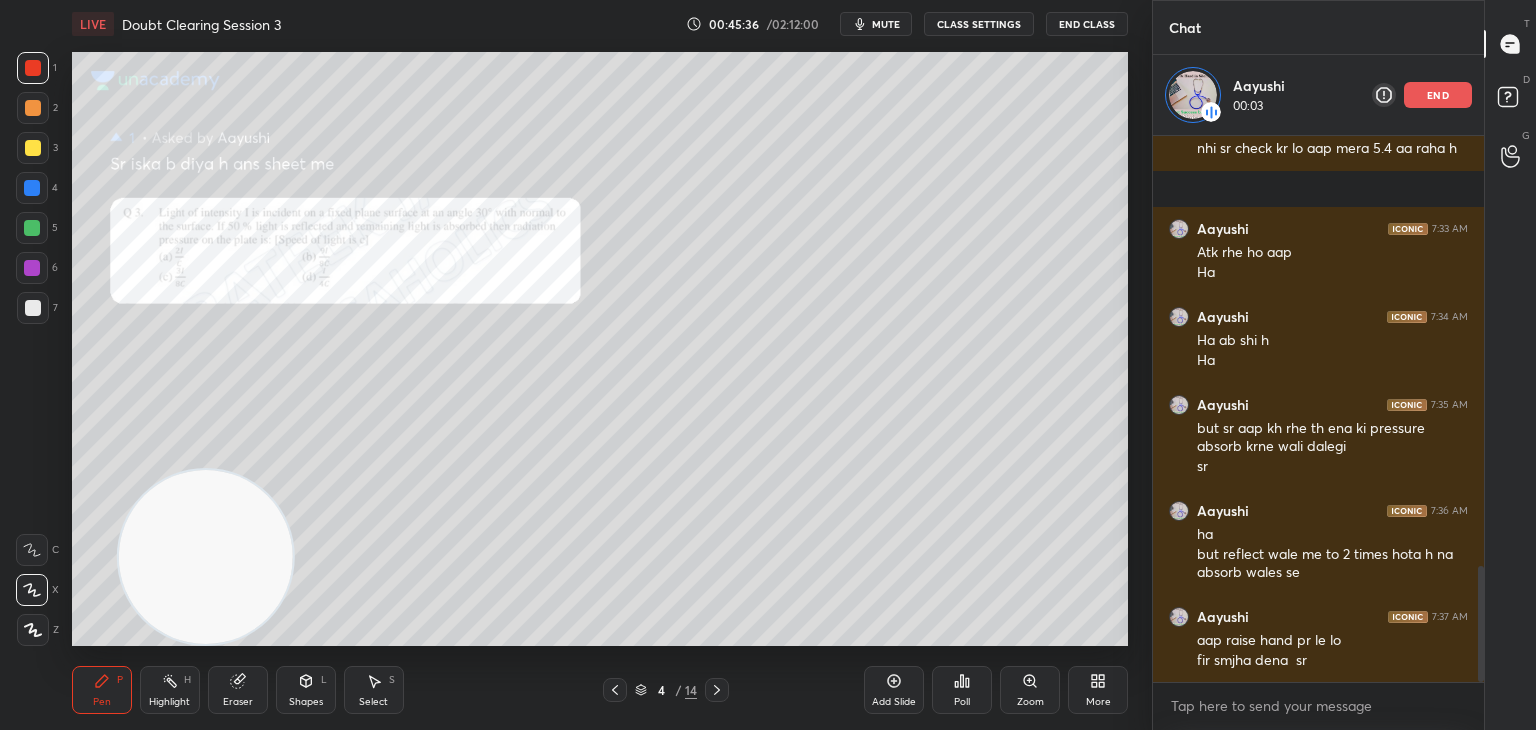 click on "Eraser" at bounding box center [238, 702] 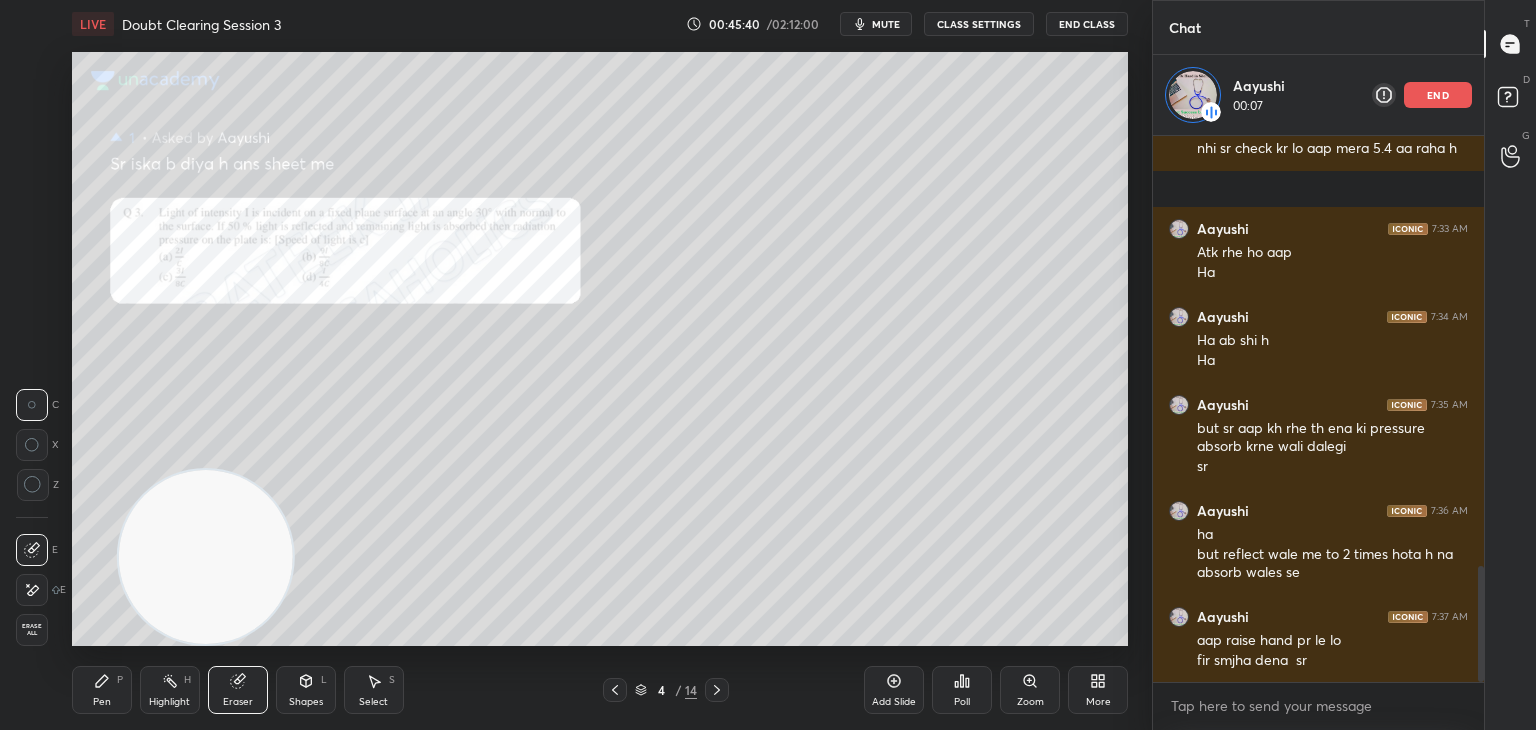 click on "Pen P" at bounding box center [102, 690] 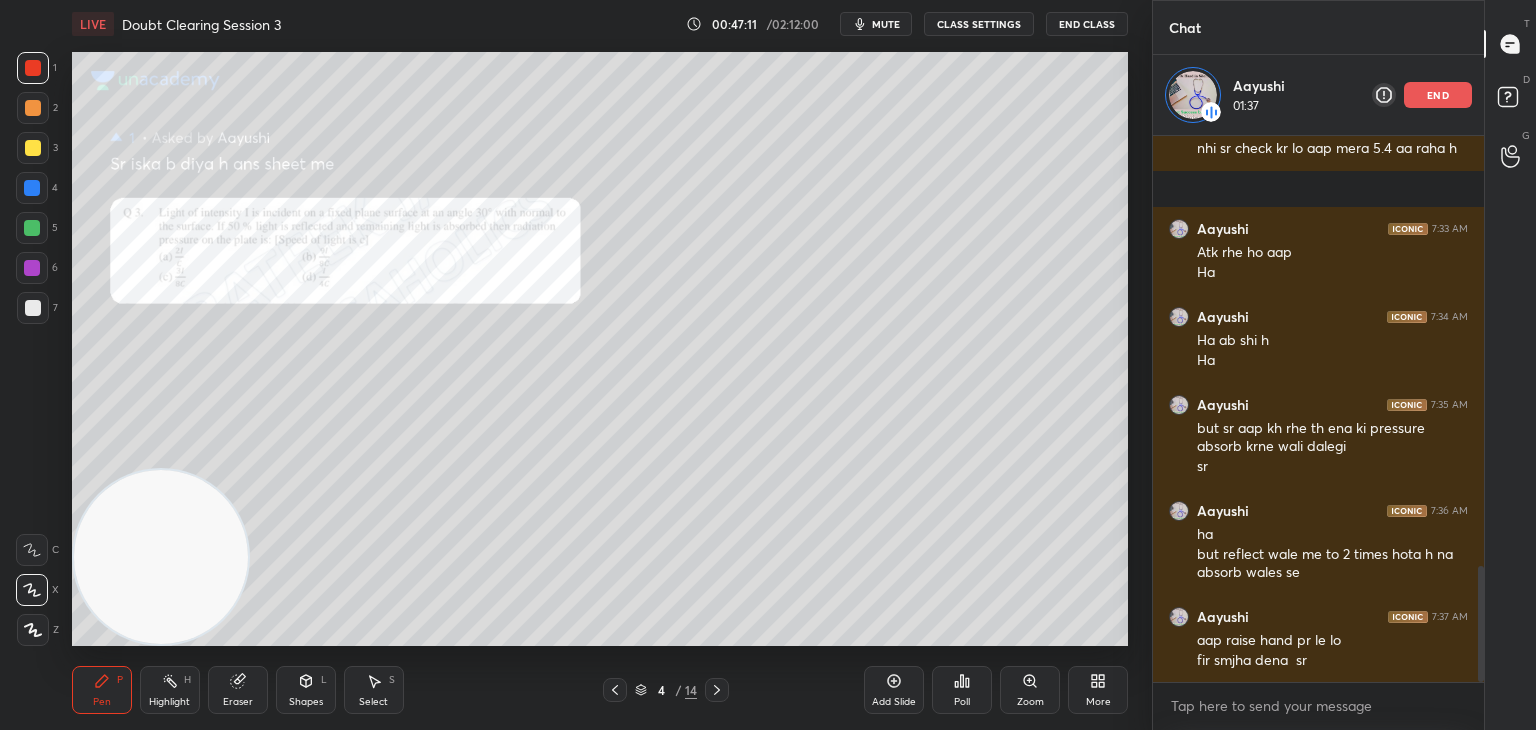 click on "Eraser" at bounding box center (238, 702) 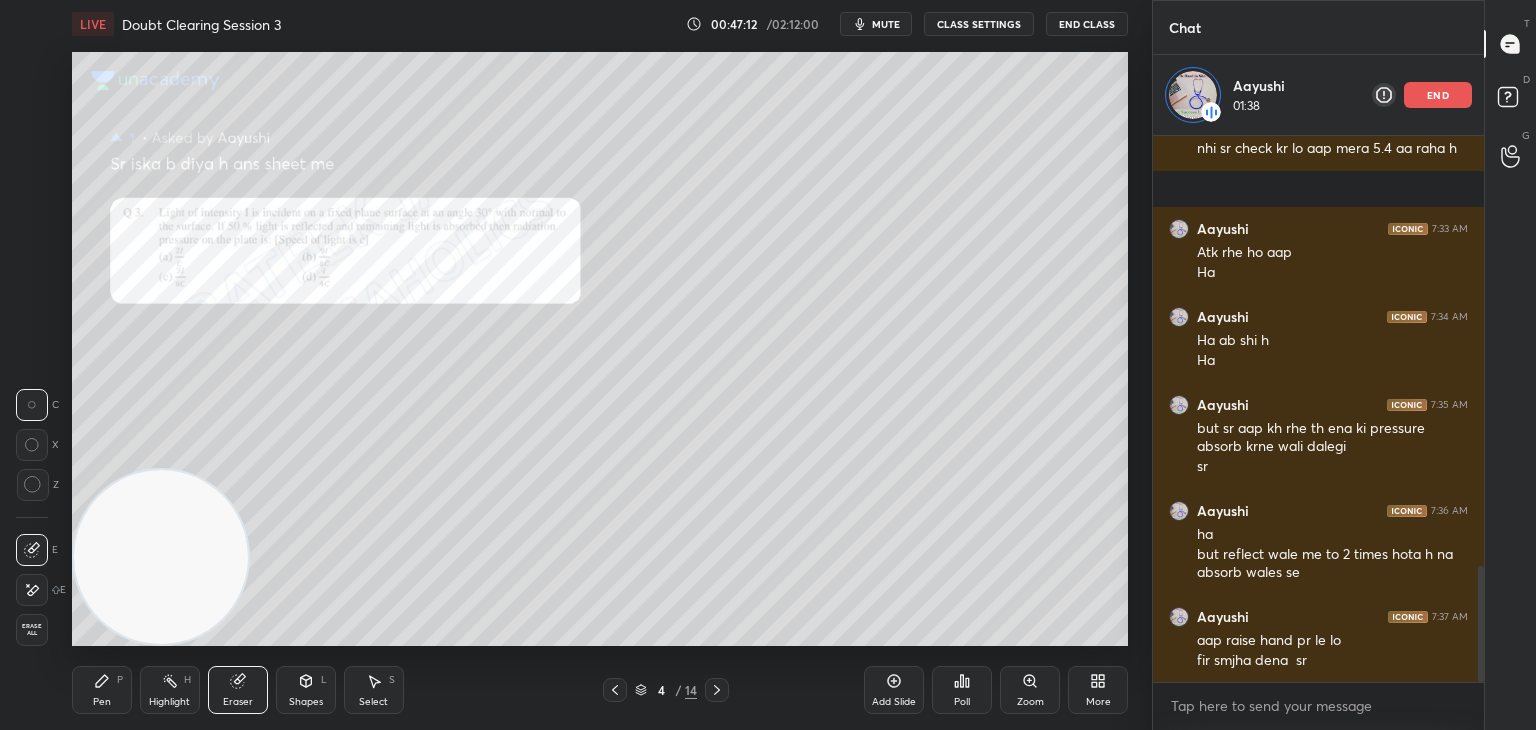 click at bounding box center (32, 590) 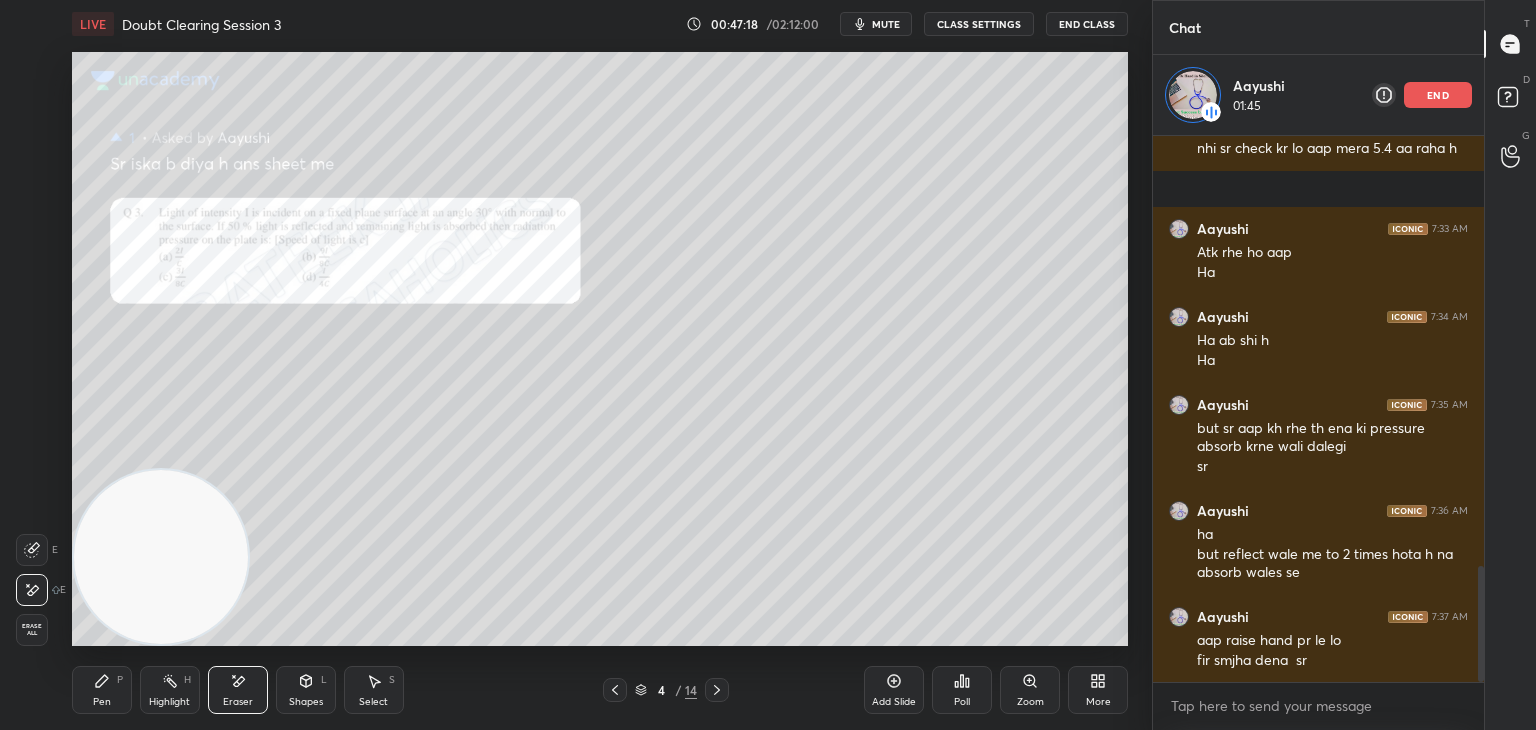 click on "Pen P" at bounding box center (102, 690) 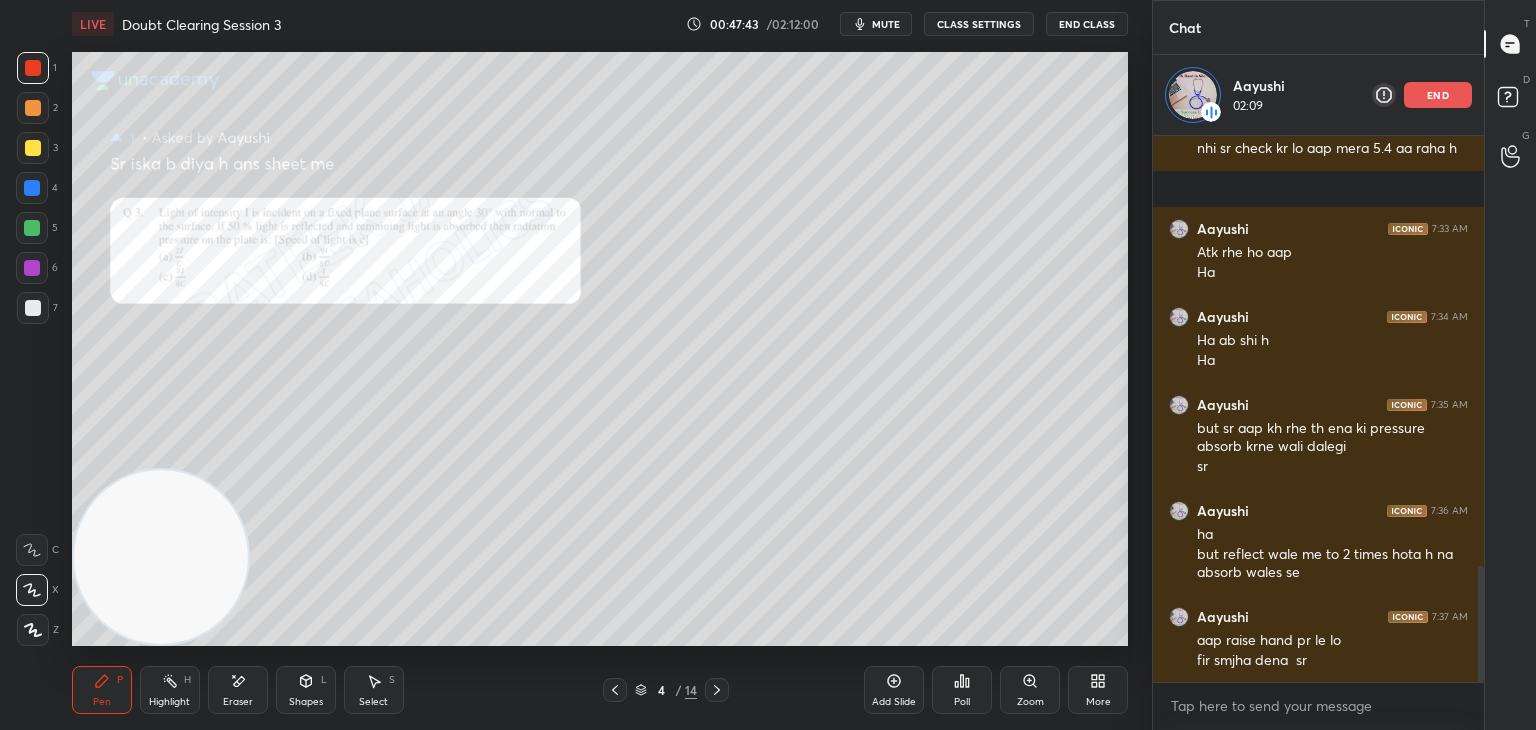 click on "Pen P" at bounding box center [102, 690] 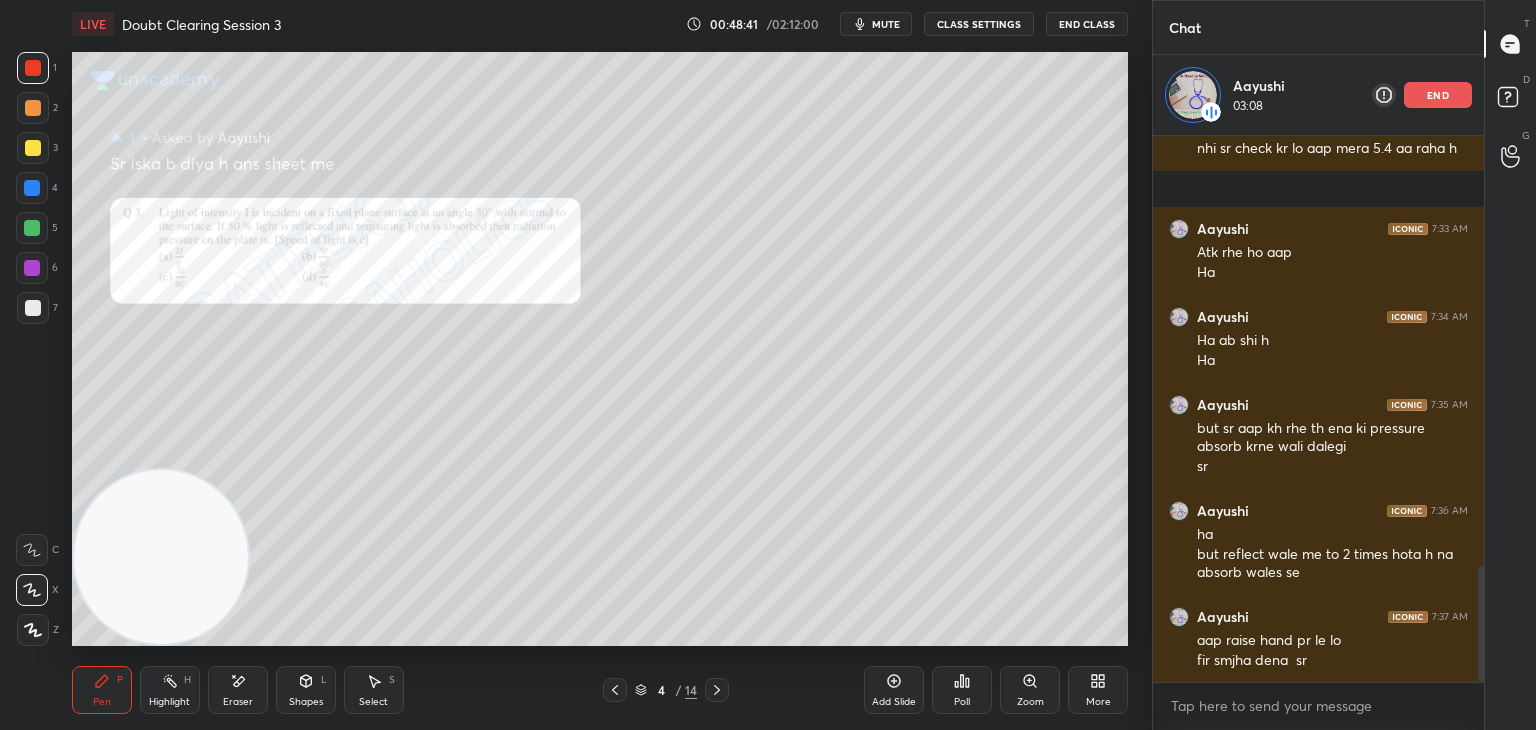 click on "Eraser" at bounding box center (238, 690) 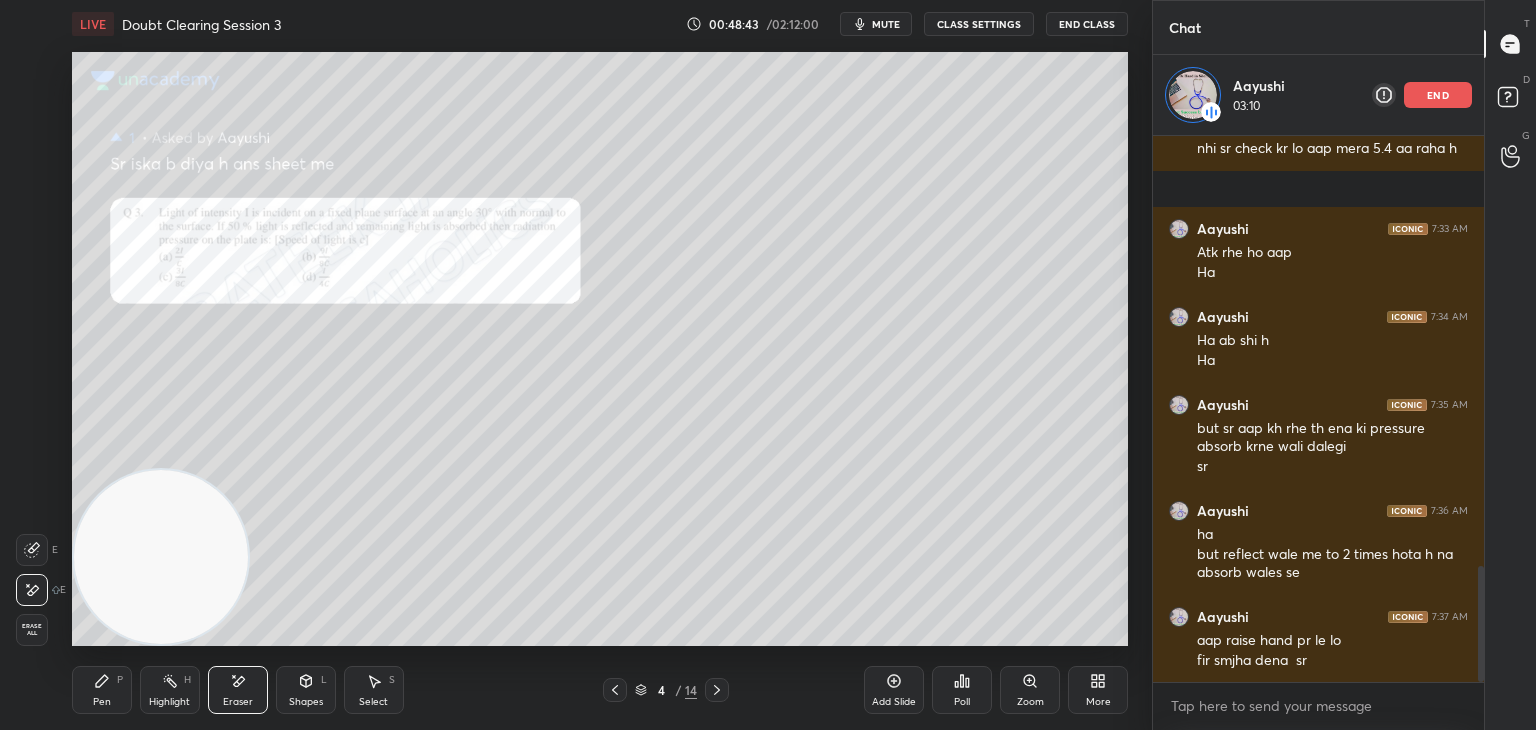 click 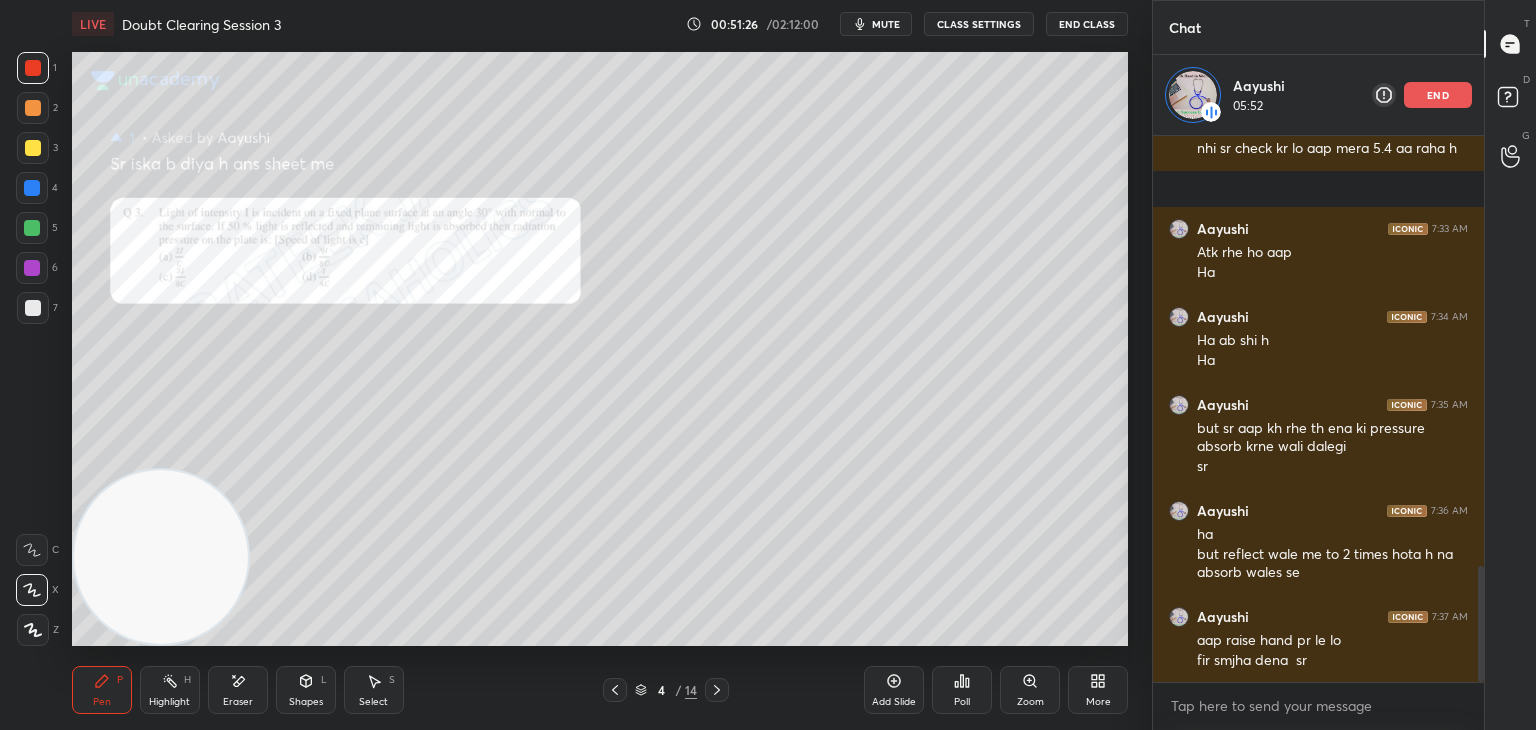 click on "end" at bounding box center (1438, 95) 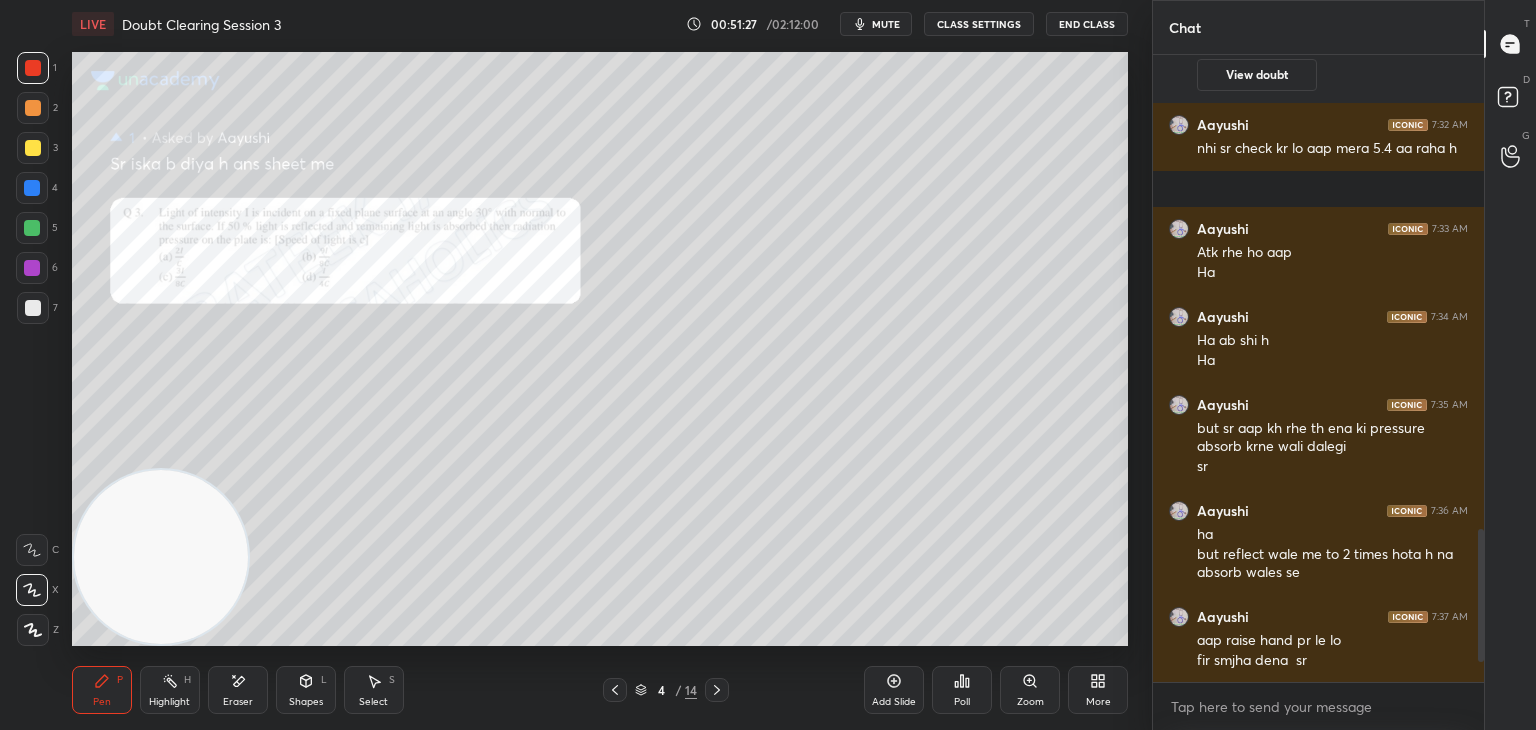 click on "mute" at bounding box center (886, 24) 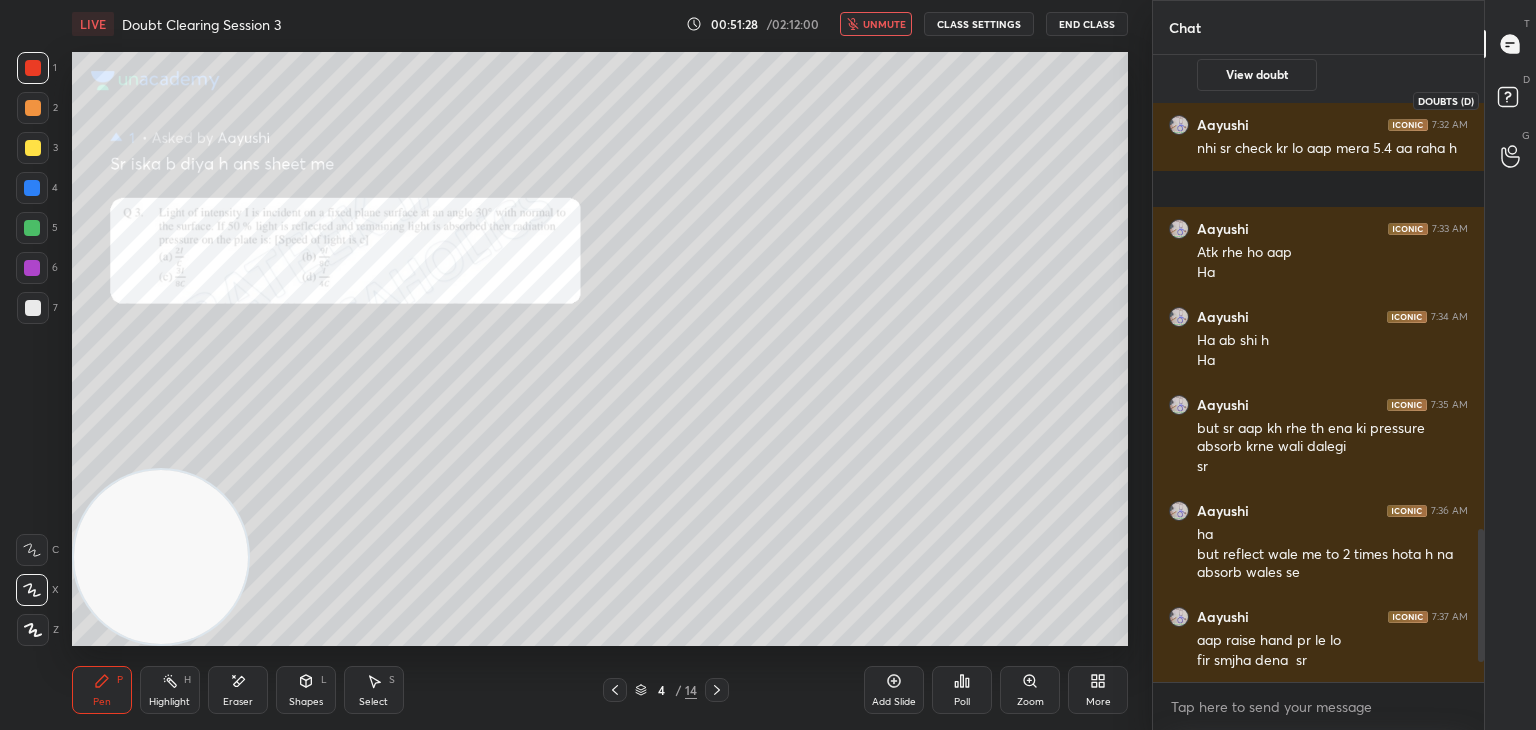 click 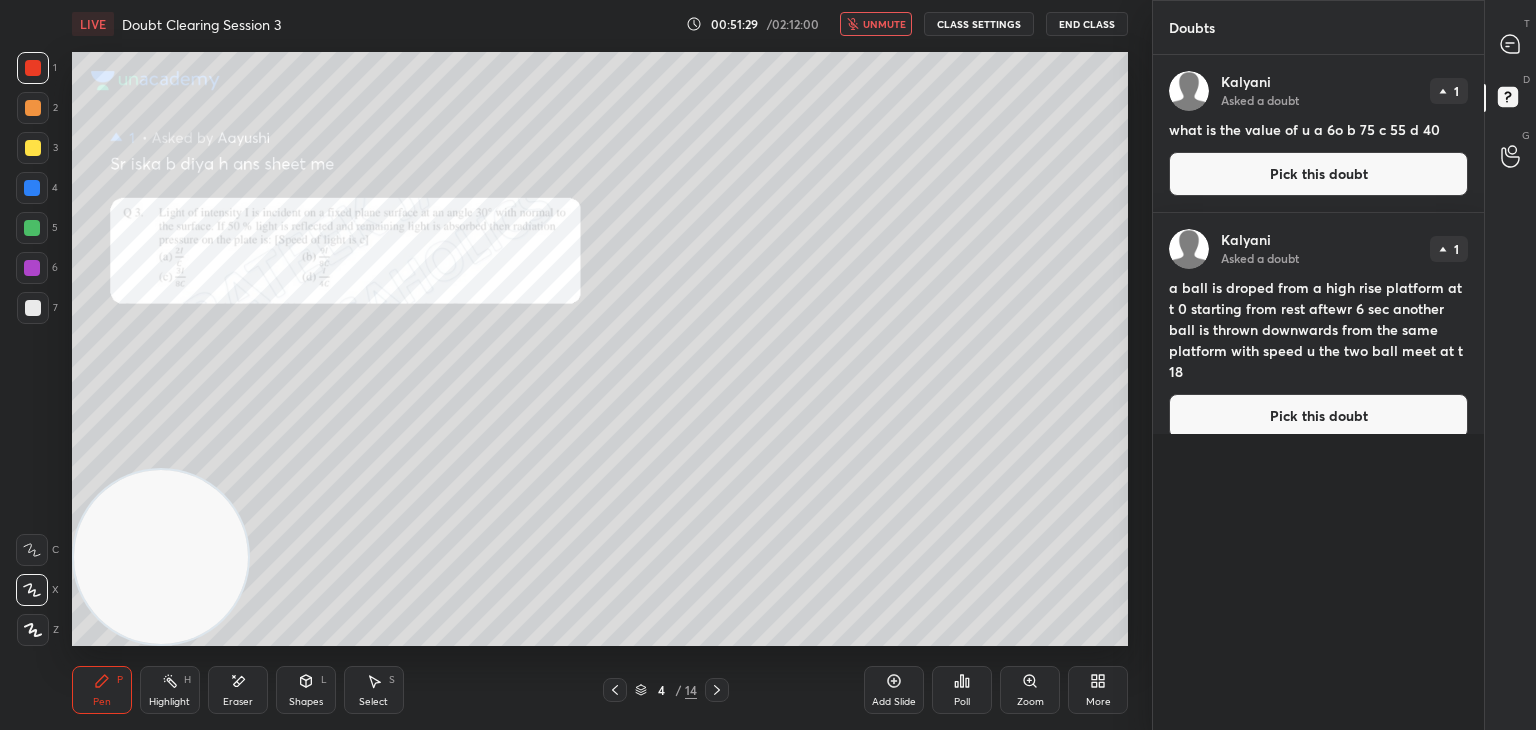 click on "a ball is droped from a high rise platform at t 0 starting from rest aftewr 6 sec another ball is thrown downwards from the same platform with speed u the two ball meet at t 18" at bounding box center (1318, 329) 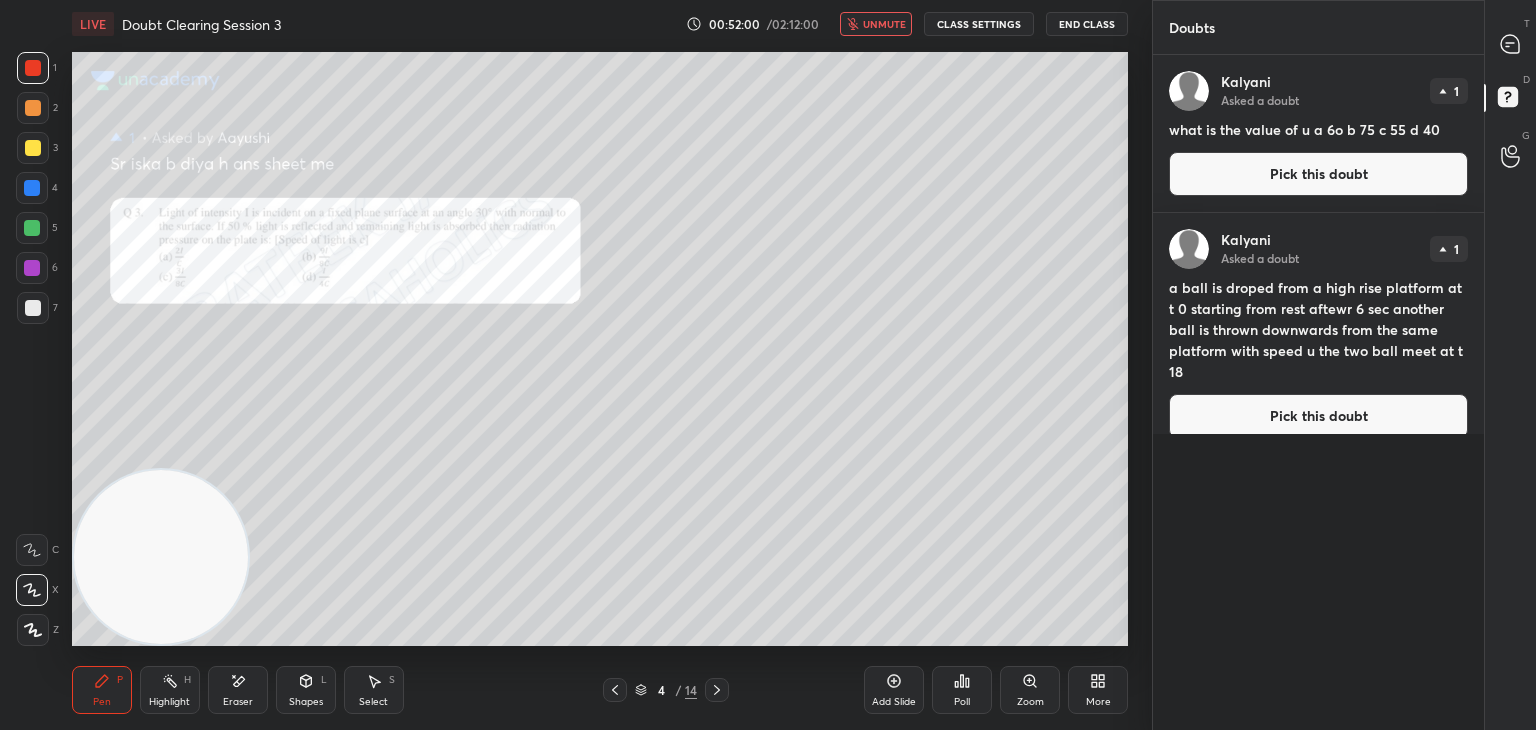 click on "Pick this doubt" at bounding box center (1318, 416) 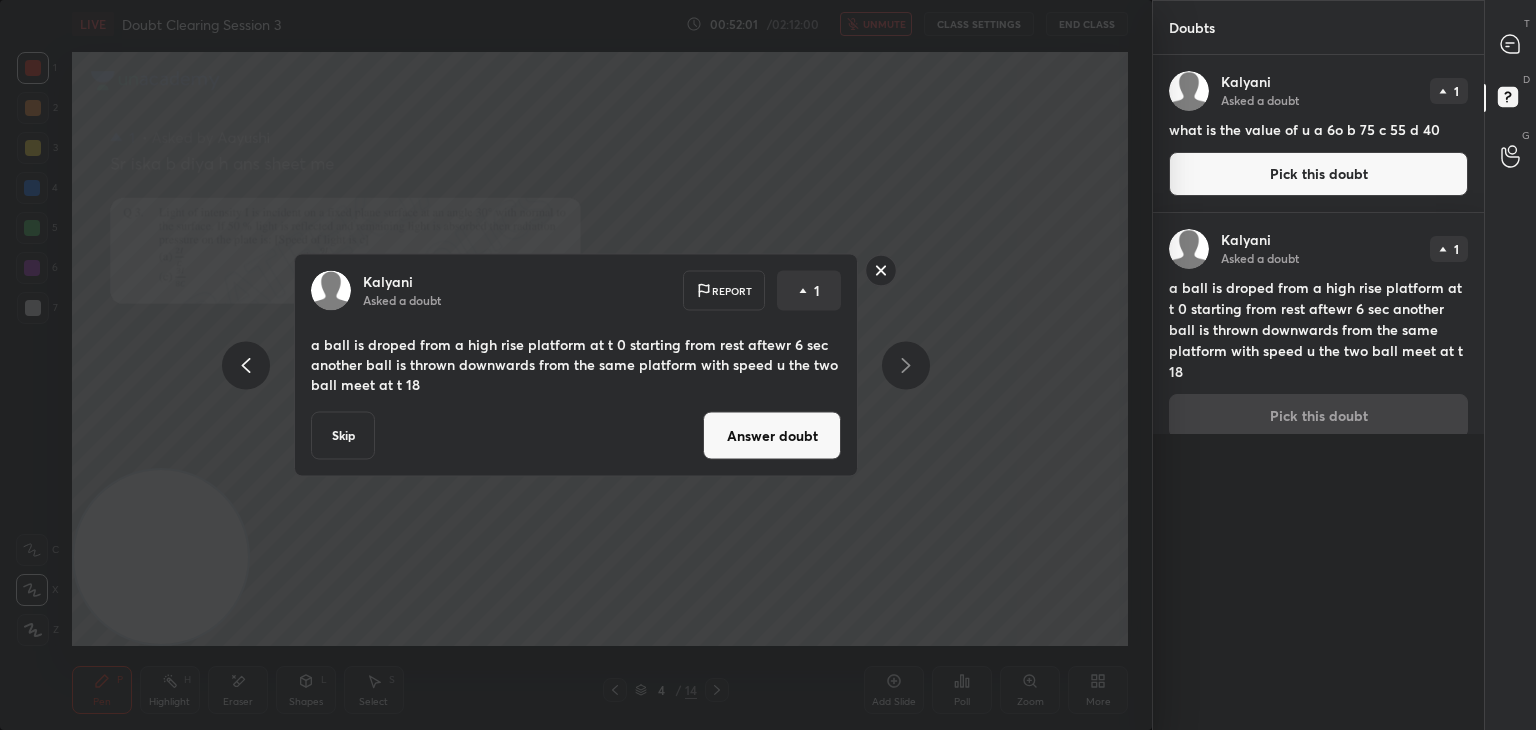 click on "Answer doubt" at bounding box center [772, 436] 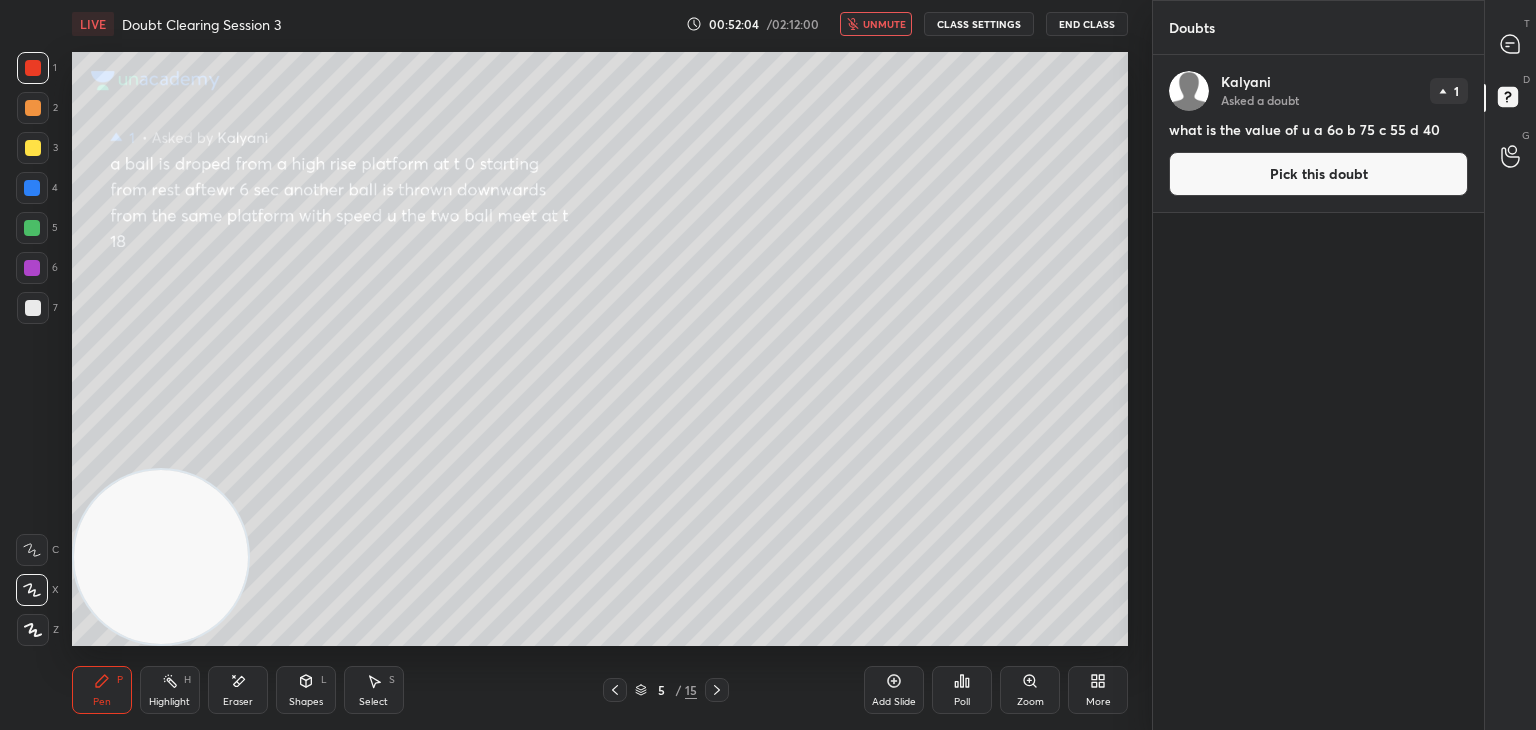 click on "unmute" at bounding box center [884, 24] 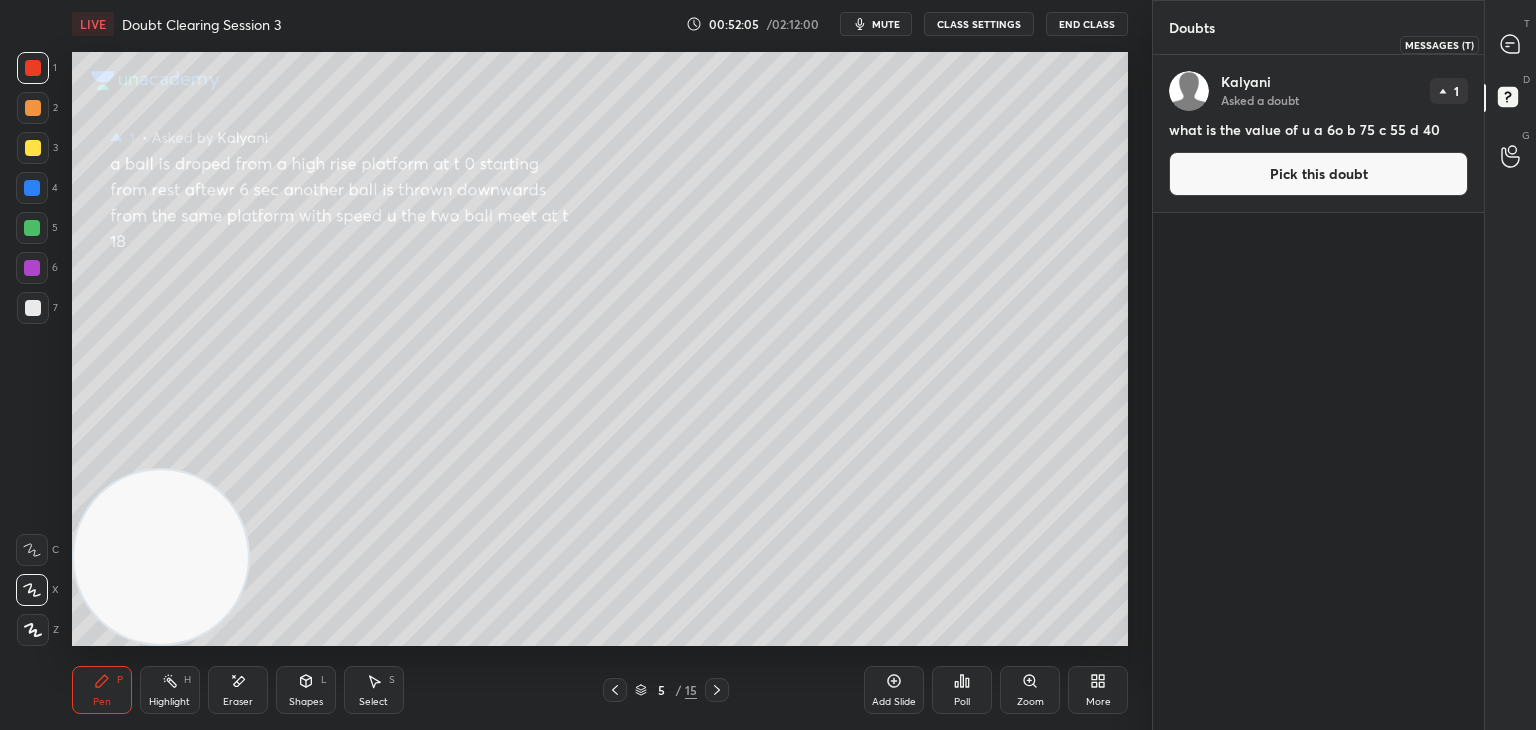 click 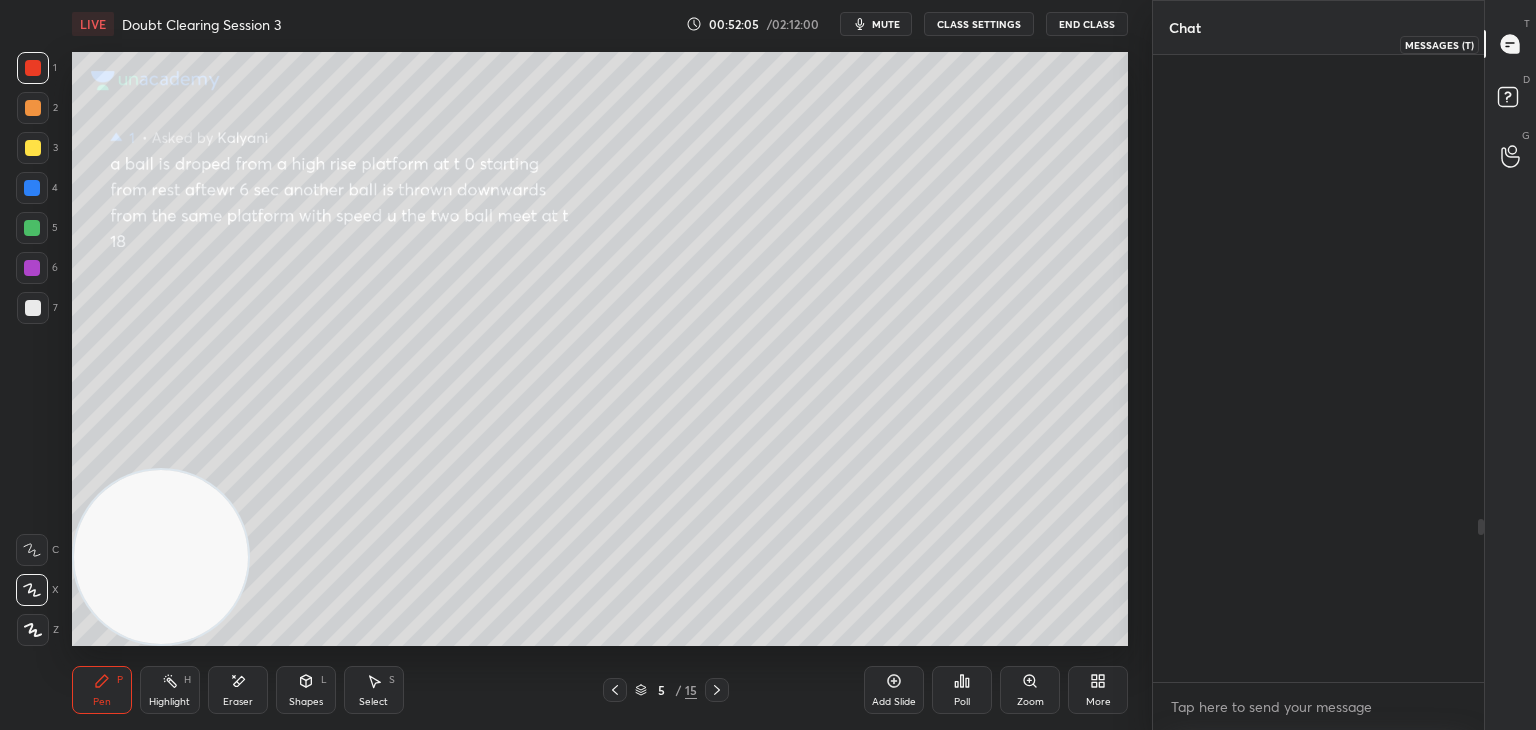 scroll, scrollTop: 1788, scrollLeft: 0, axis: vertical 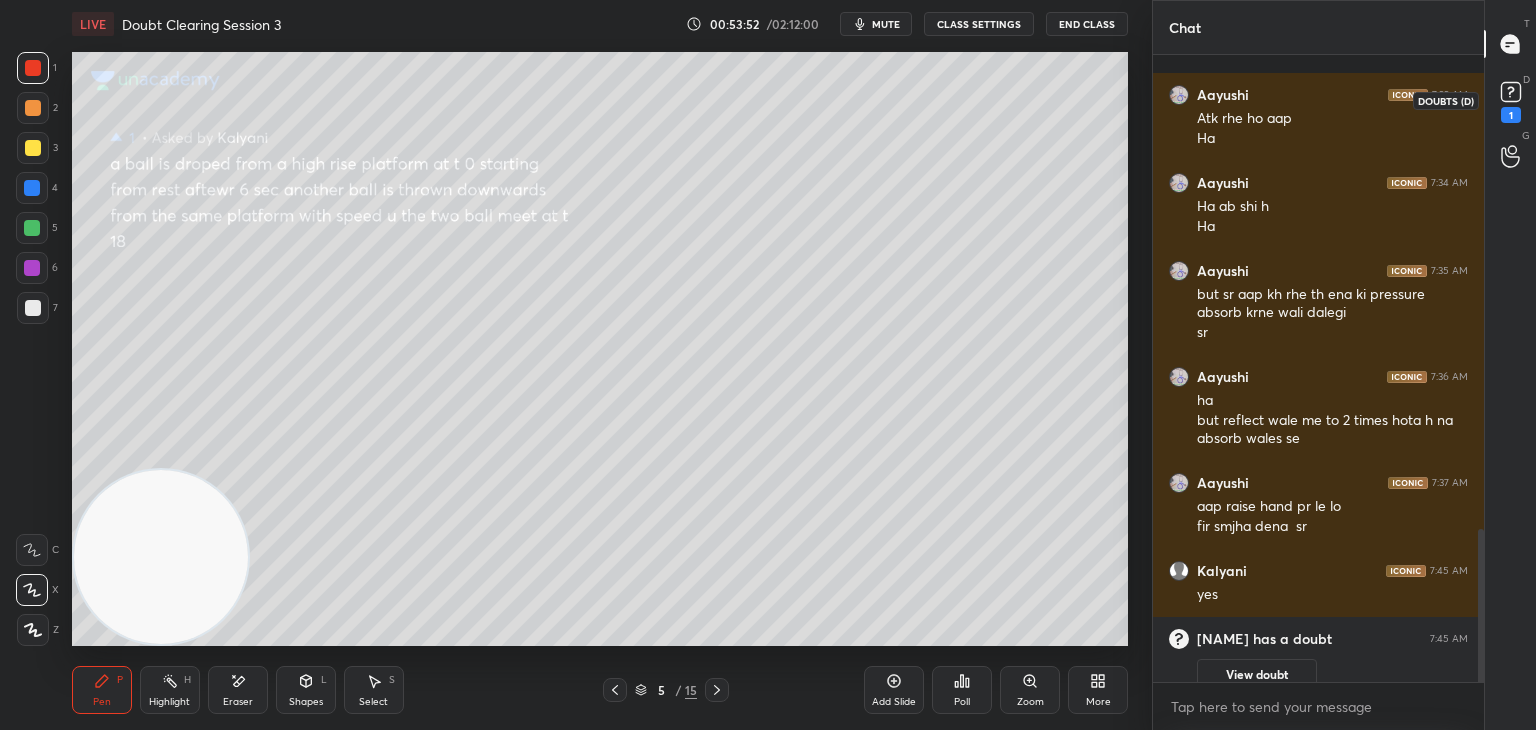 click 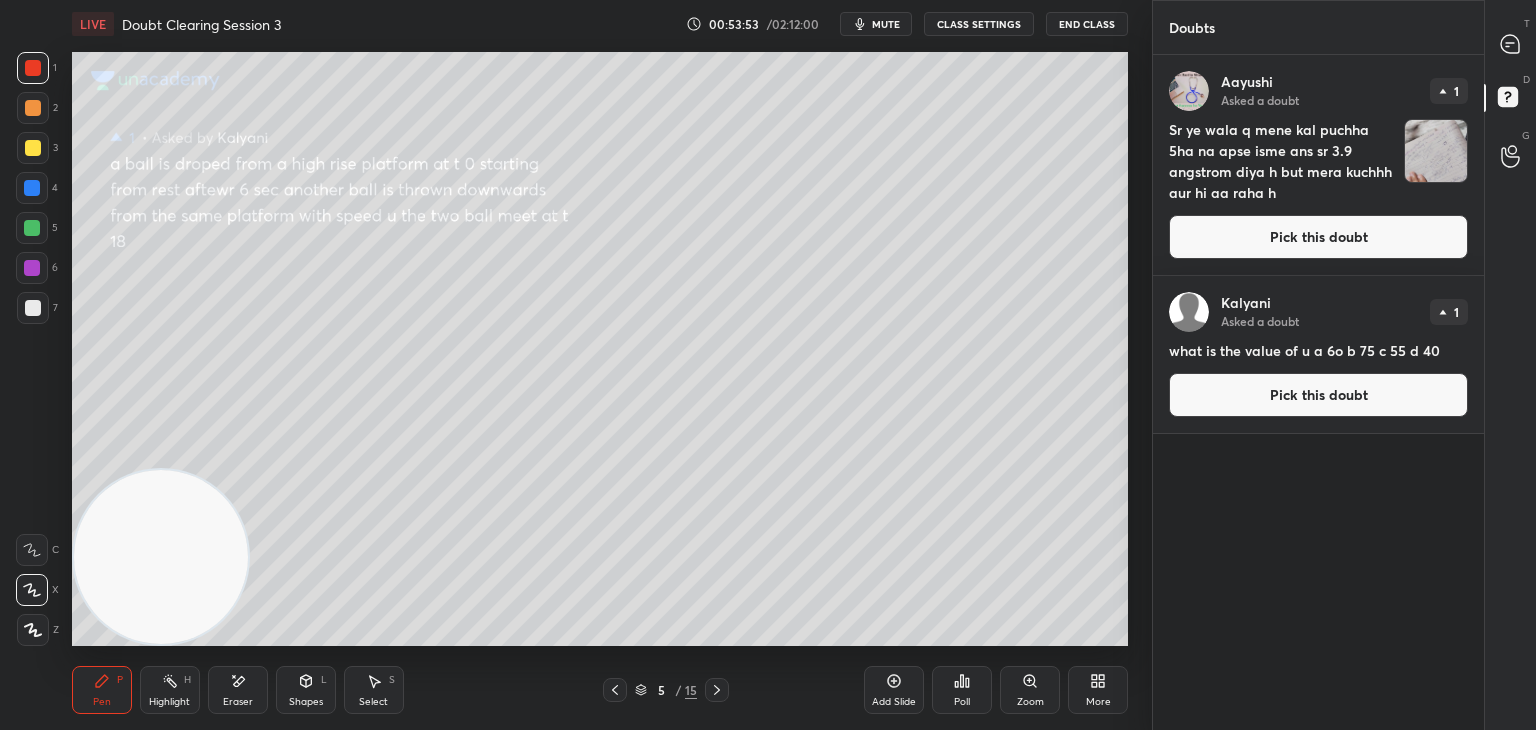 click at bounding box center [1436, 151] 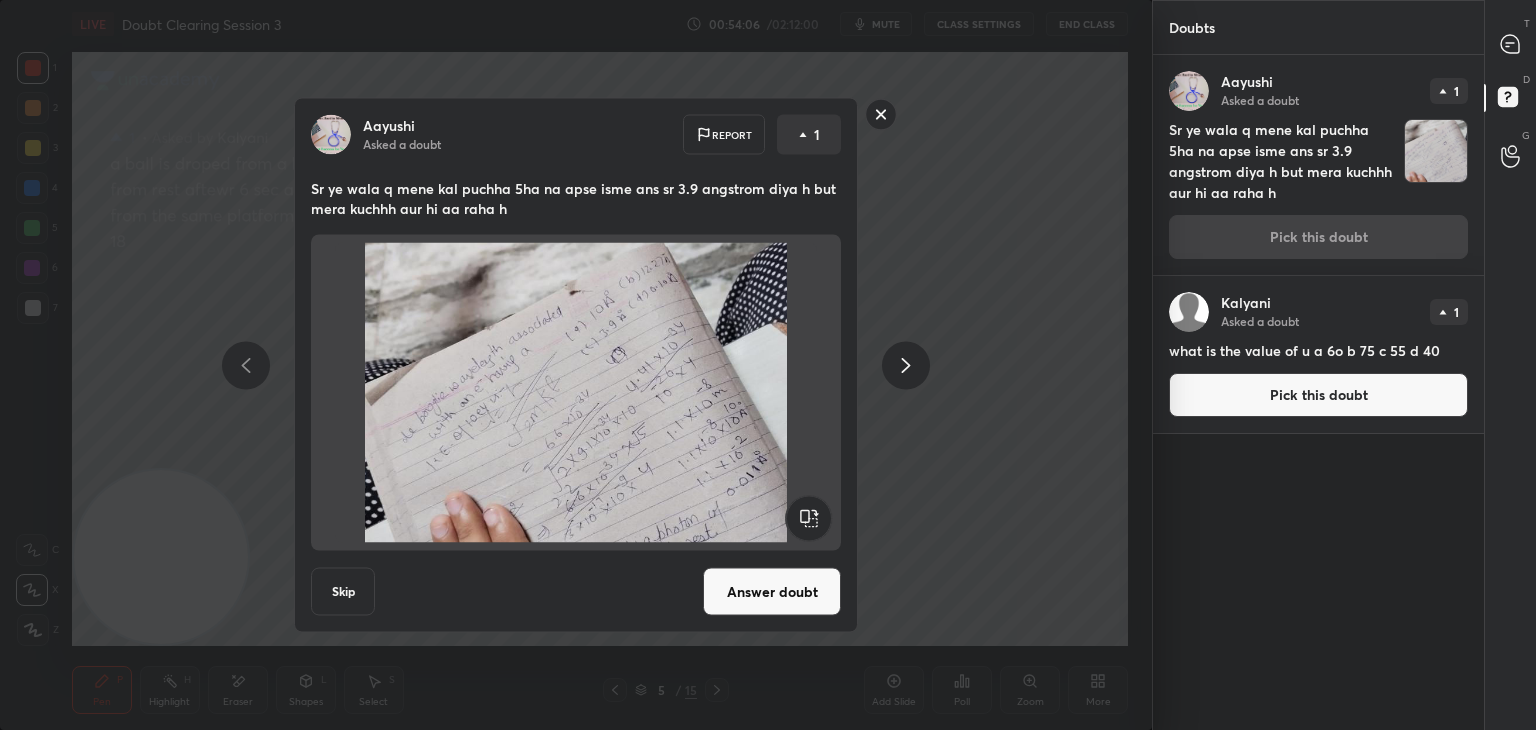 click 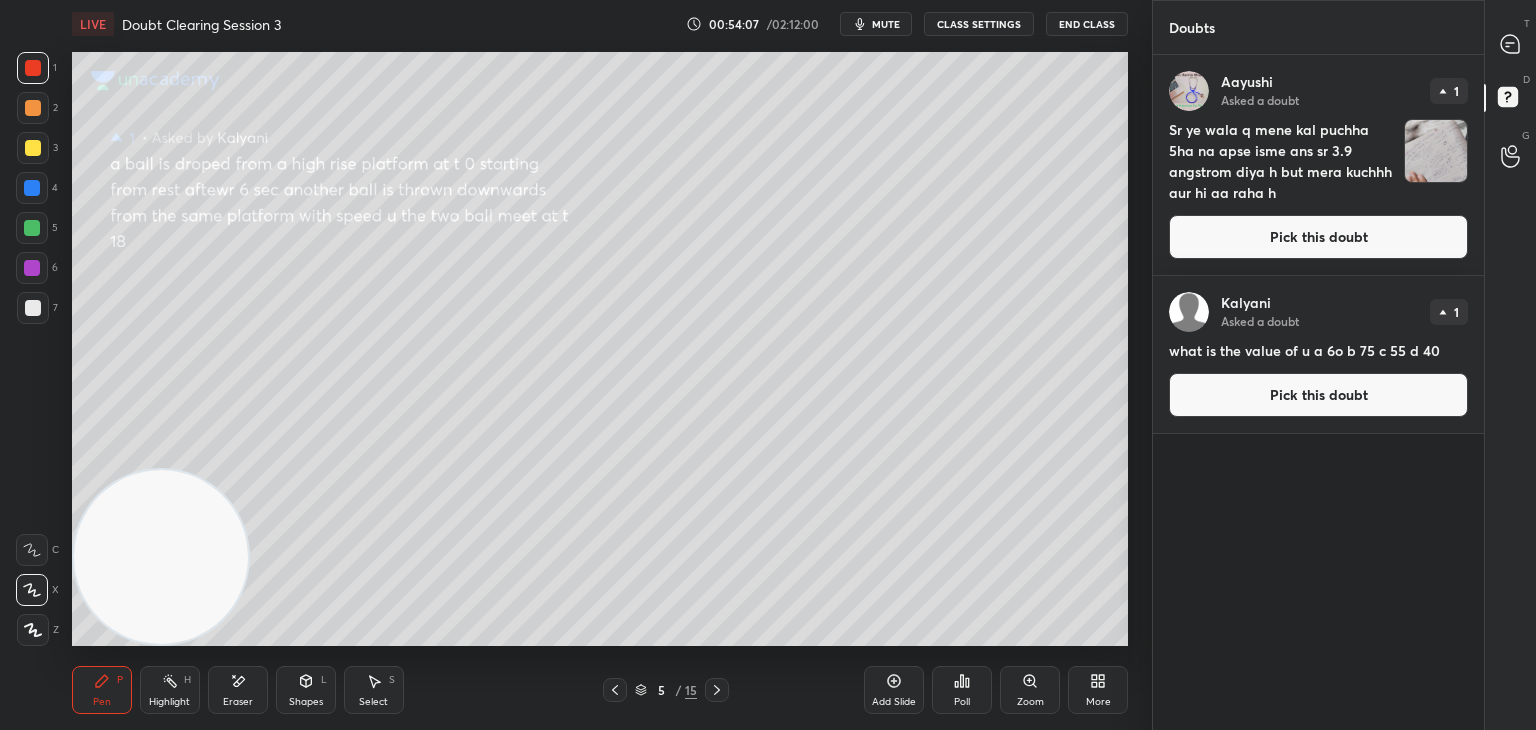 click 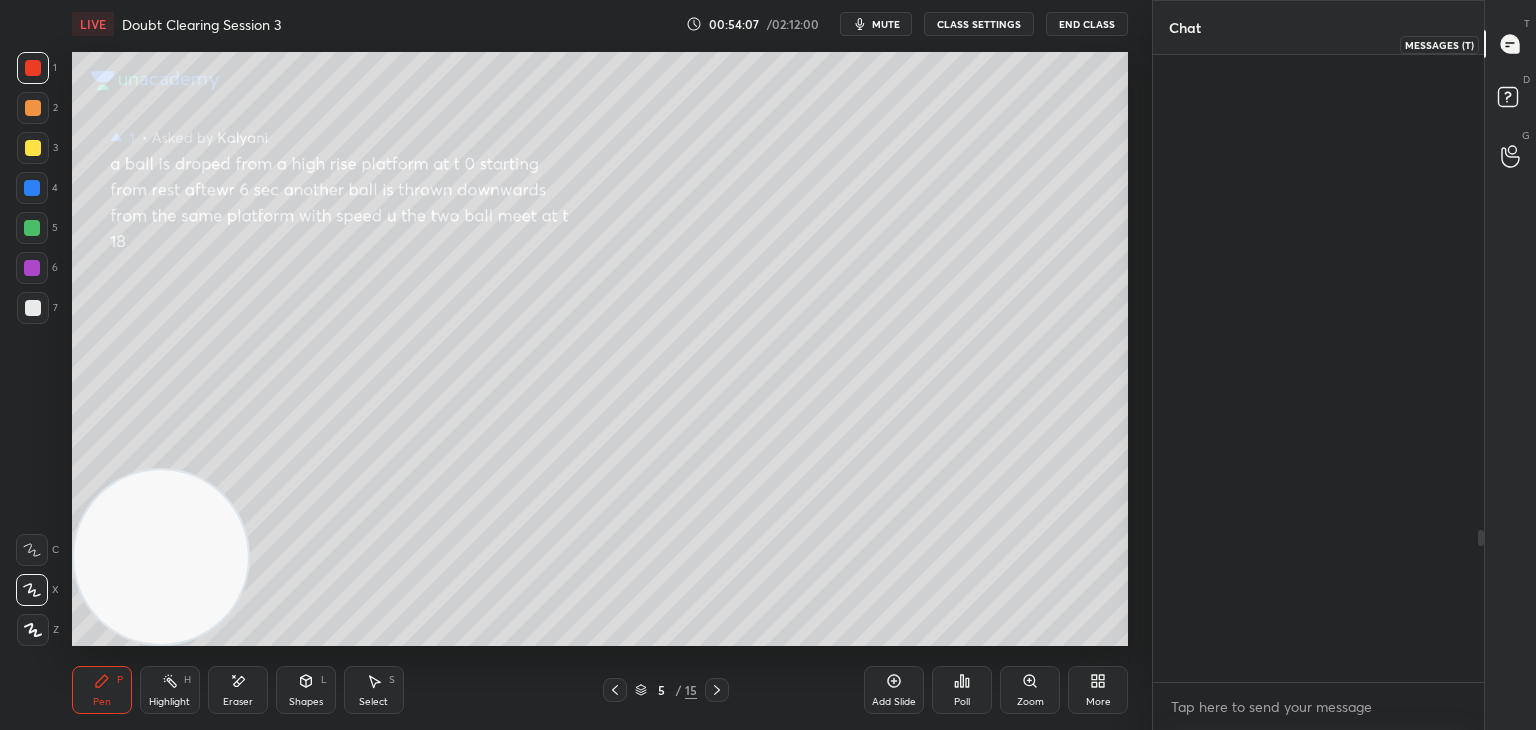 scroll, scrollTop: 1962, scrollLeft: 0, axis: vertical 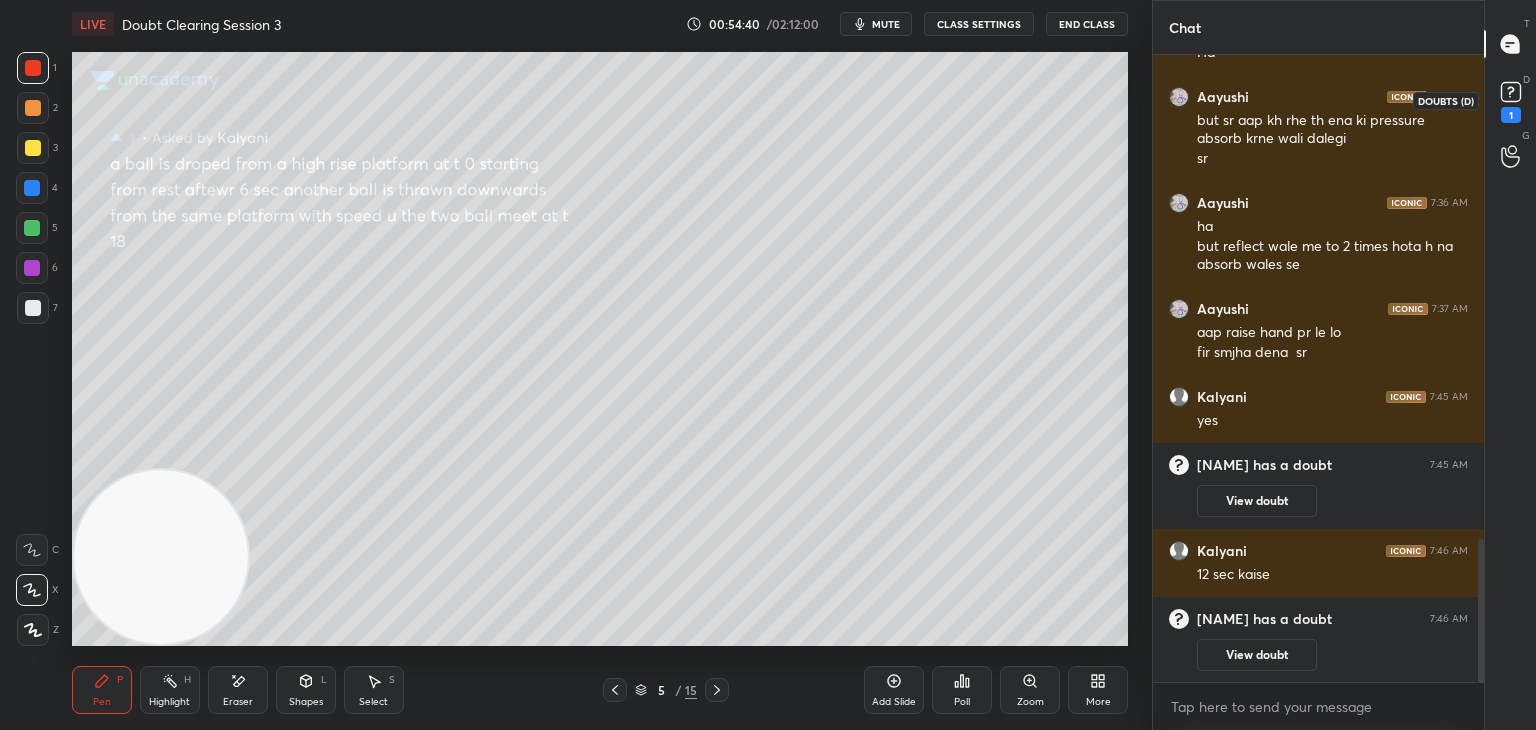 click 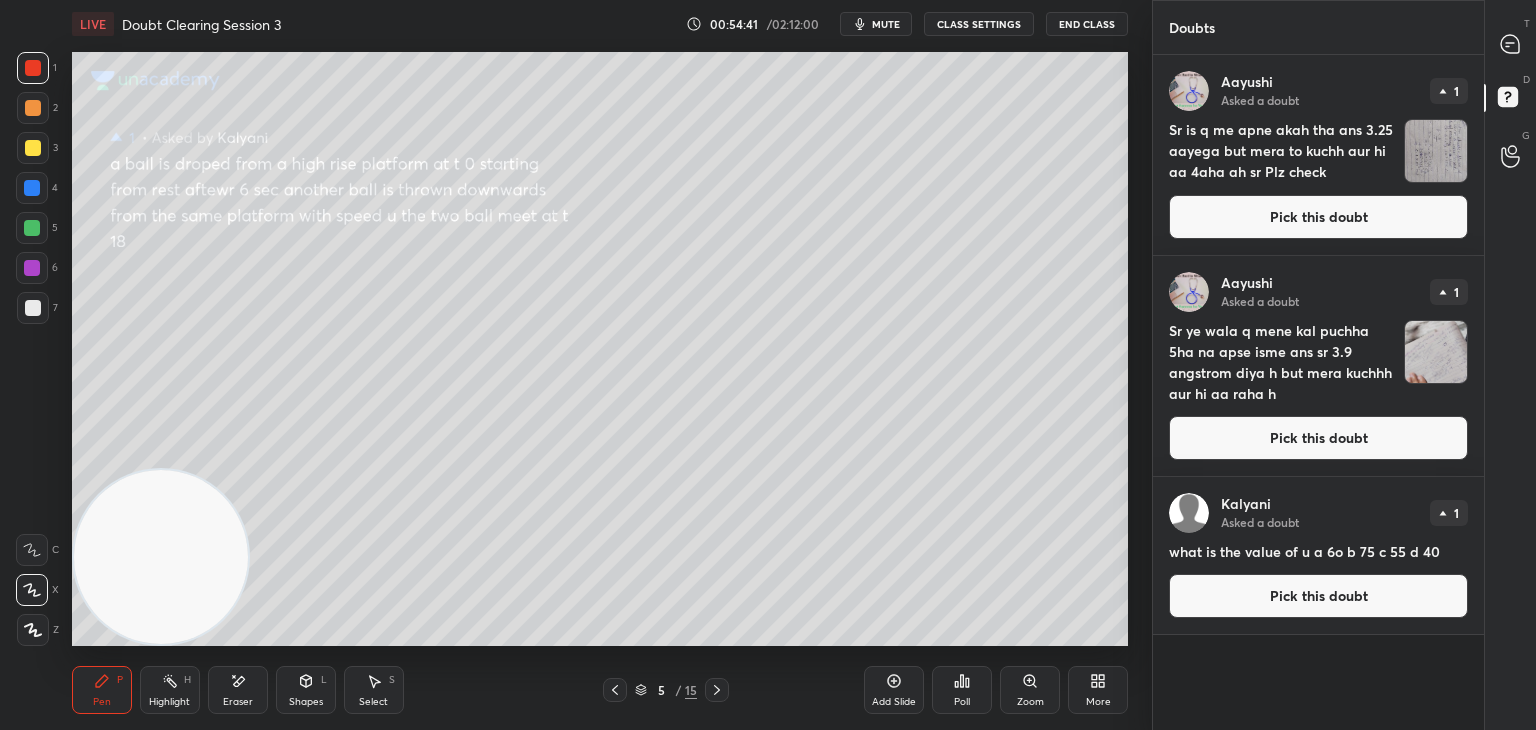 click at bounding box center (1436, 151) 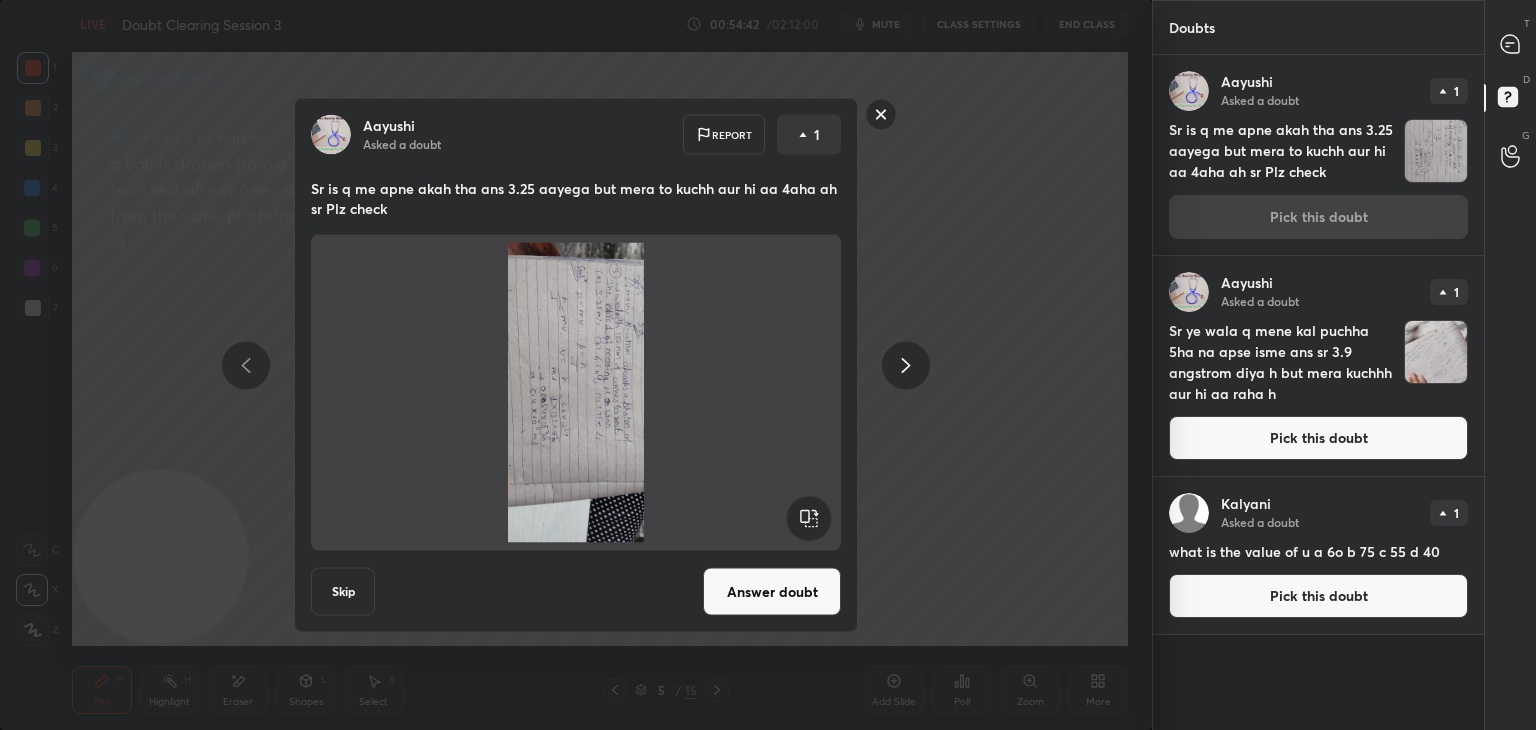 click 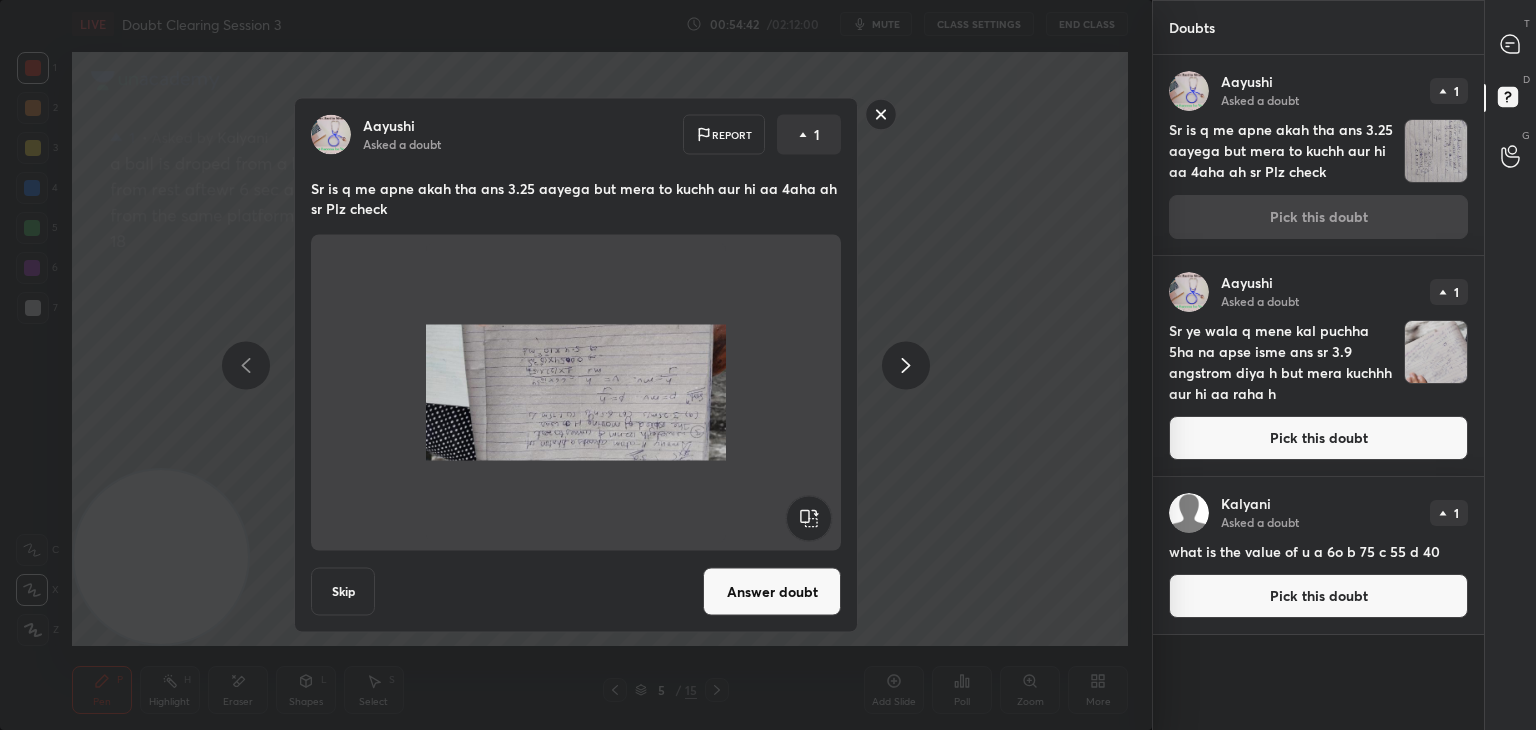 click 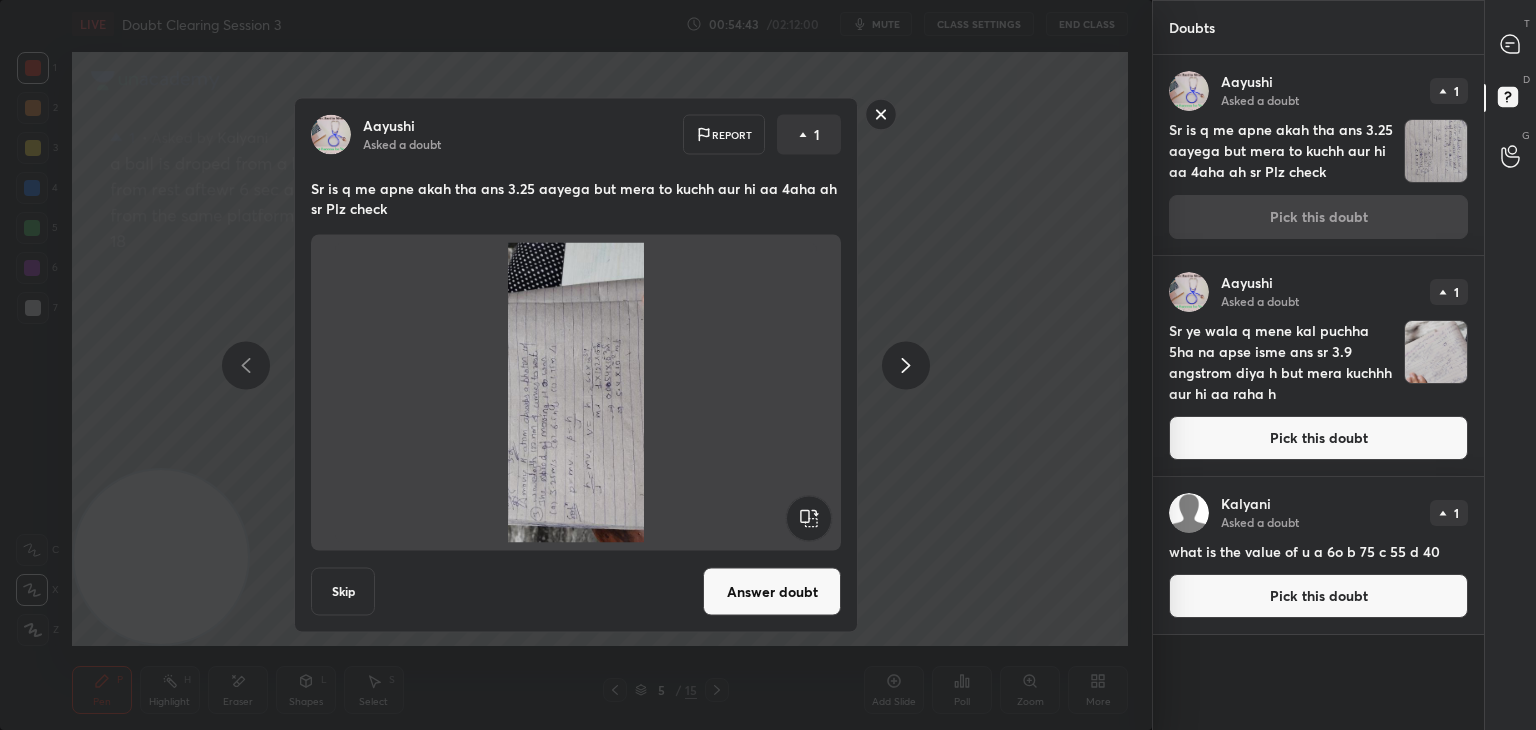 click 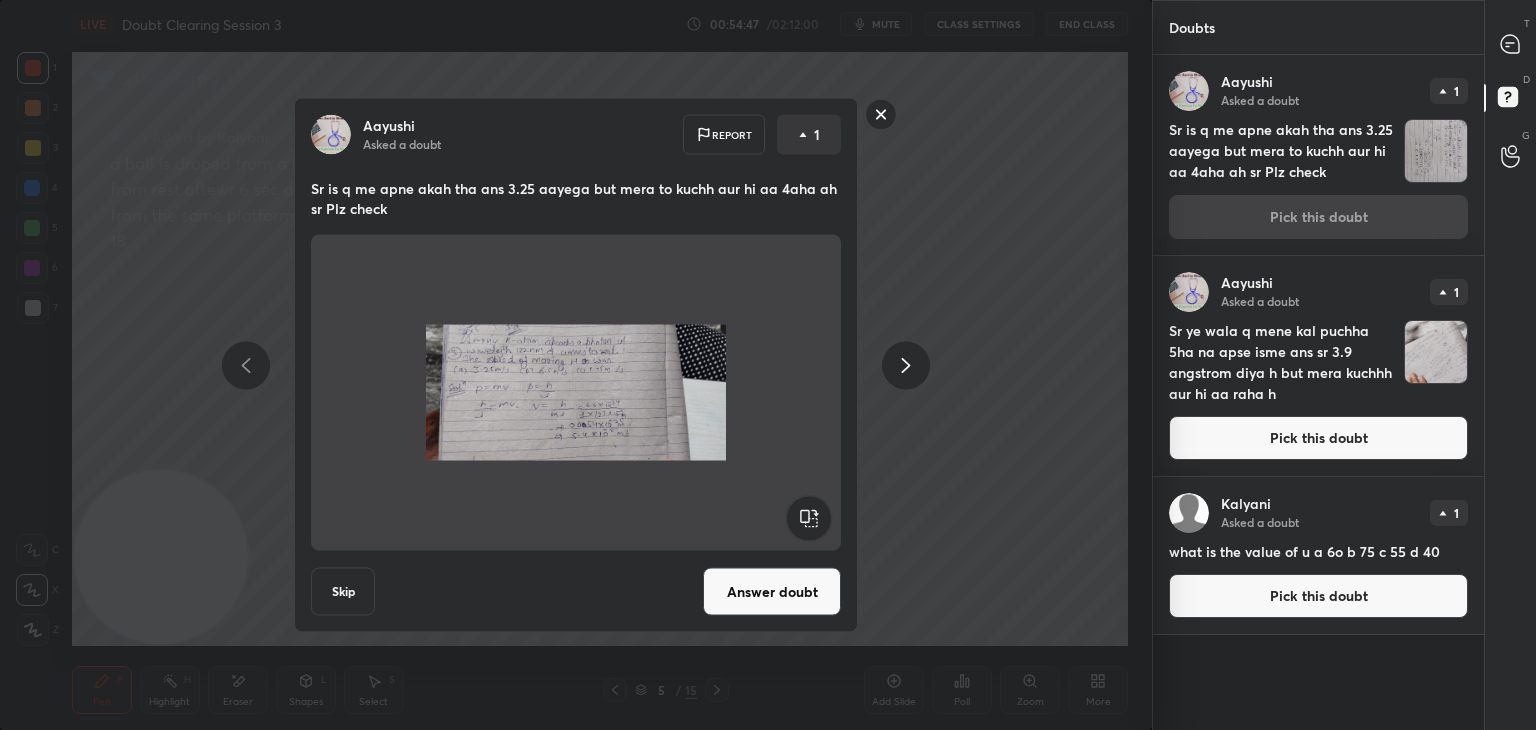 click at bounding box center (1436, 352) 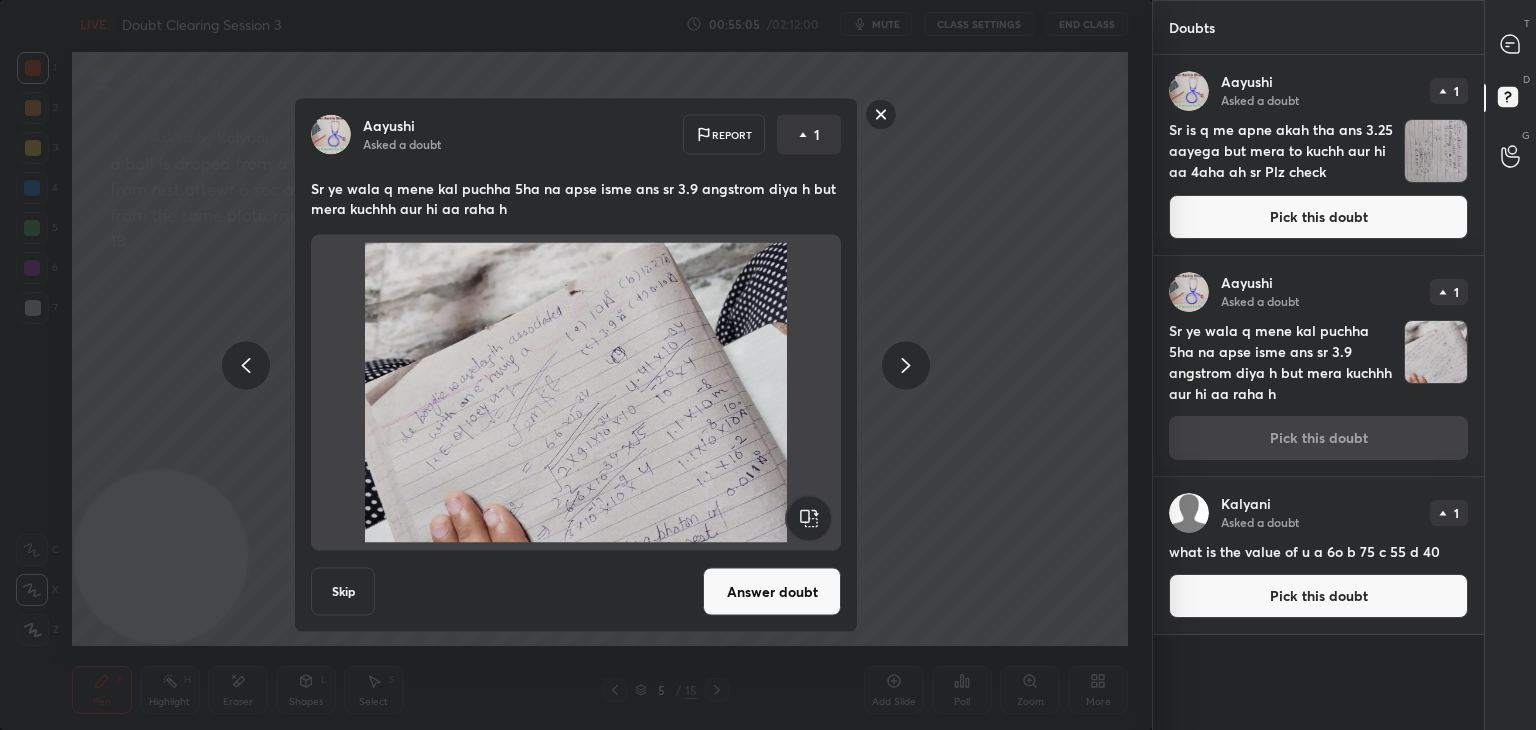 click 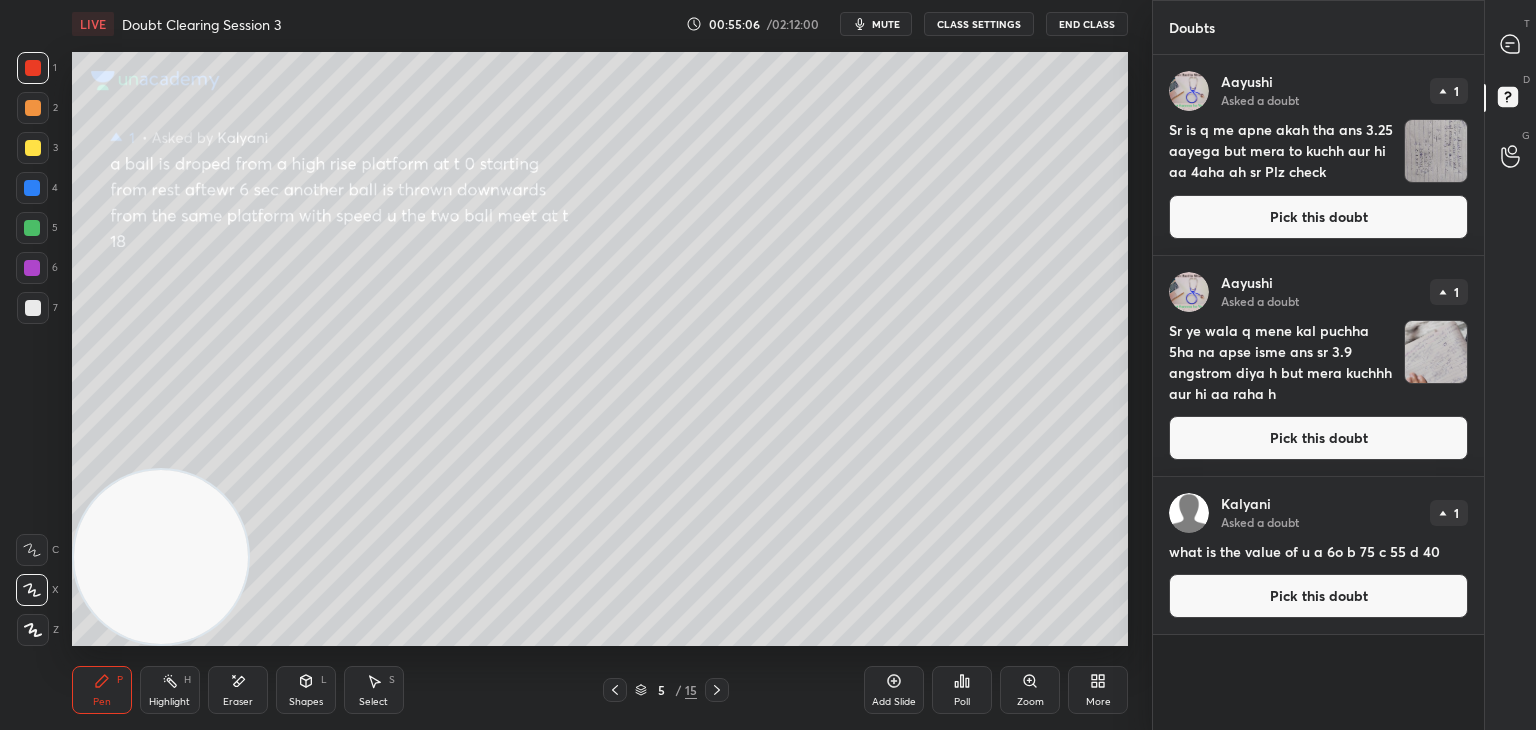 click at bounding box center (1511, 44) 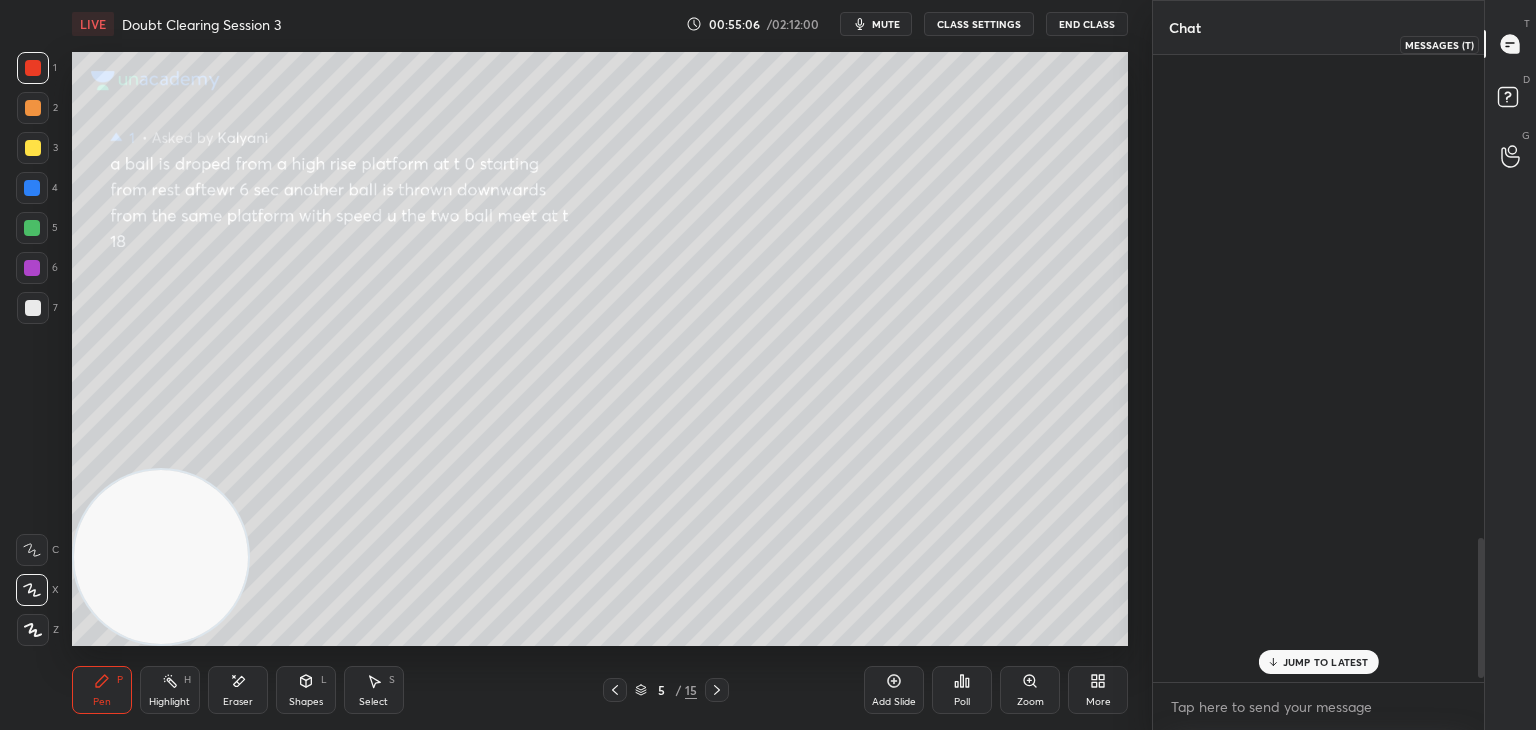 scroll, scrollTop: 2166, scrollLeft: 0, axis: vertical 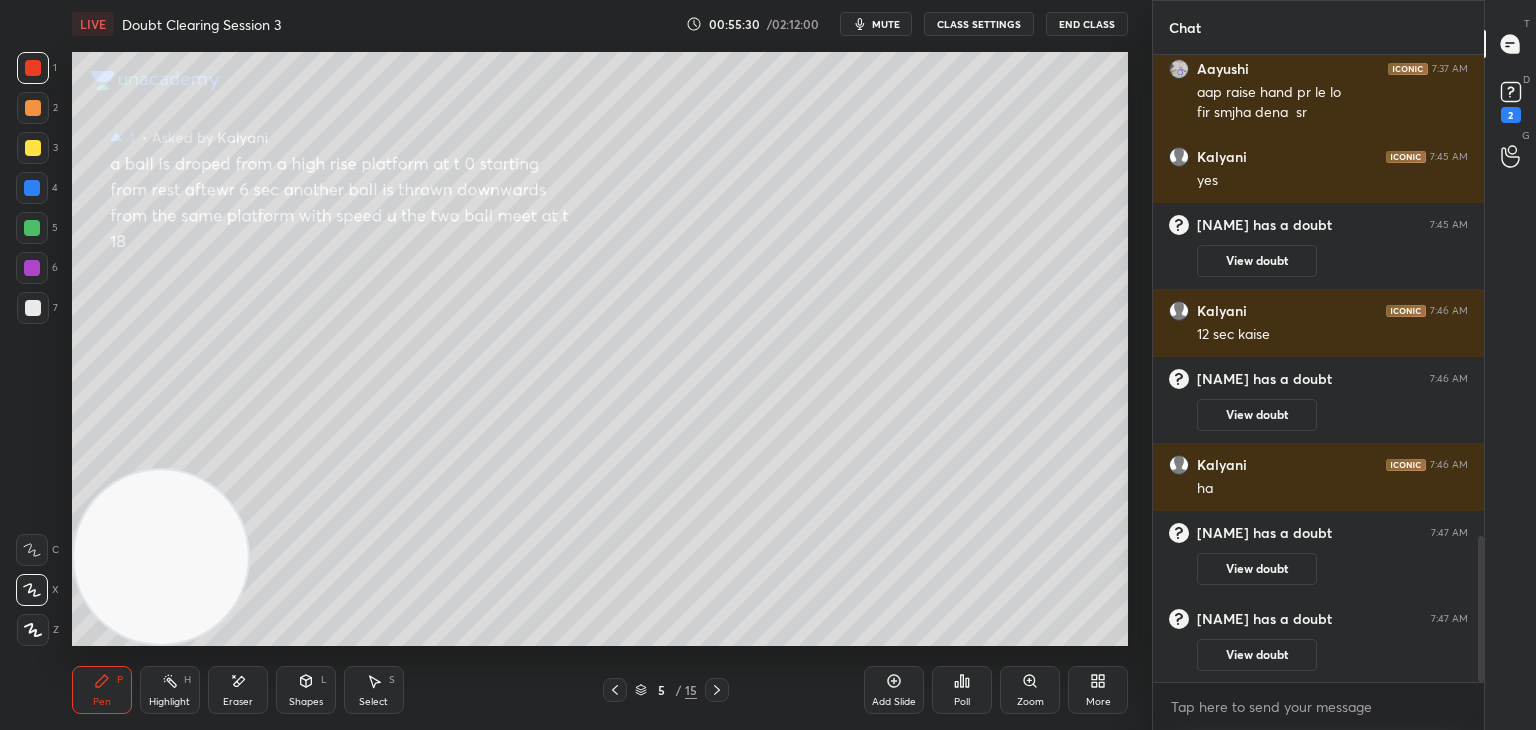 click 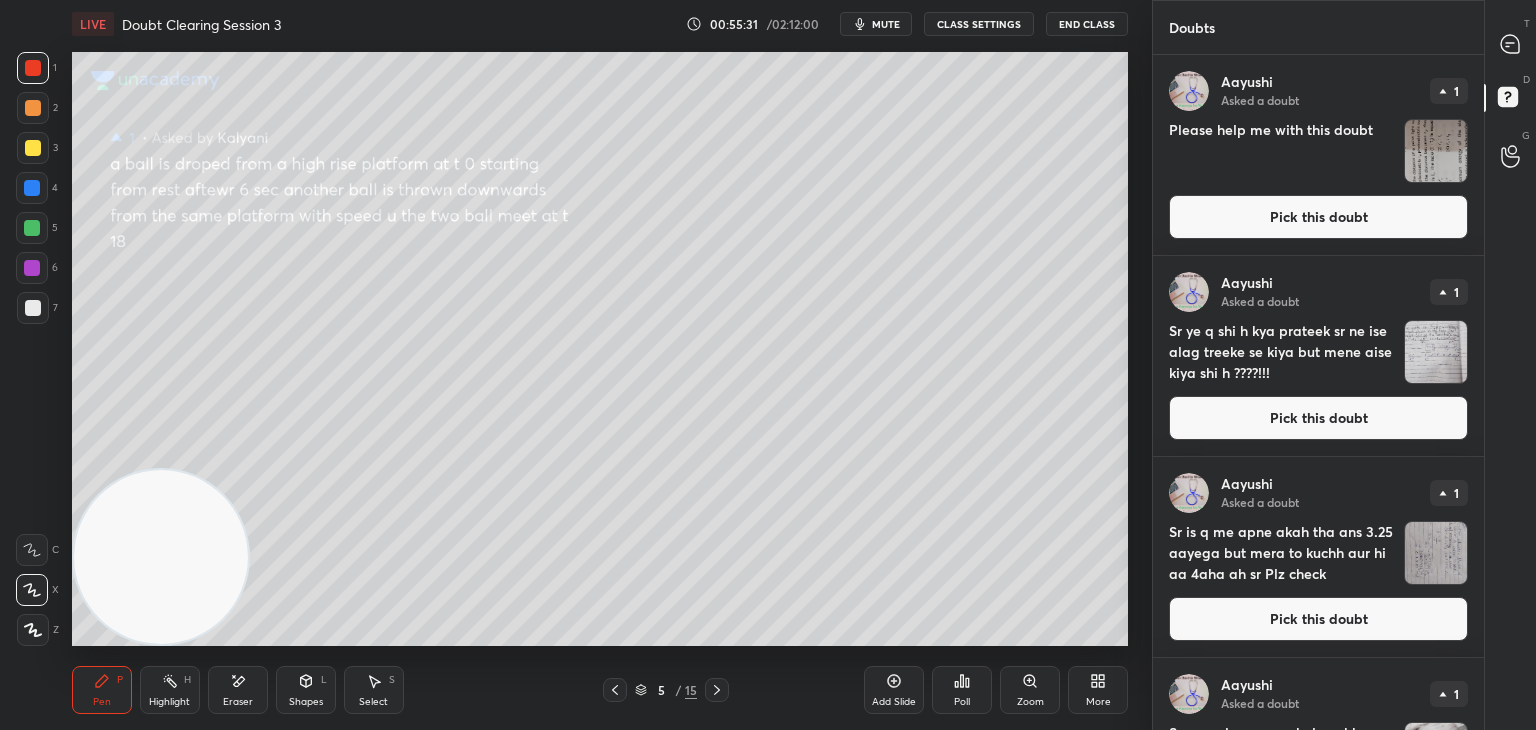 click at bounding box center [1436, 151] 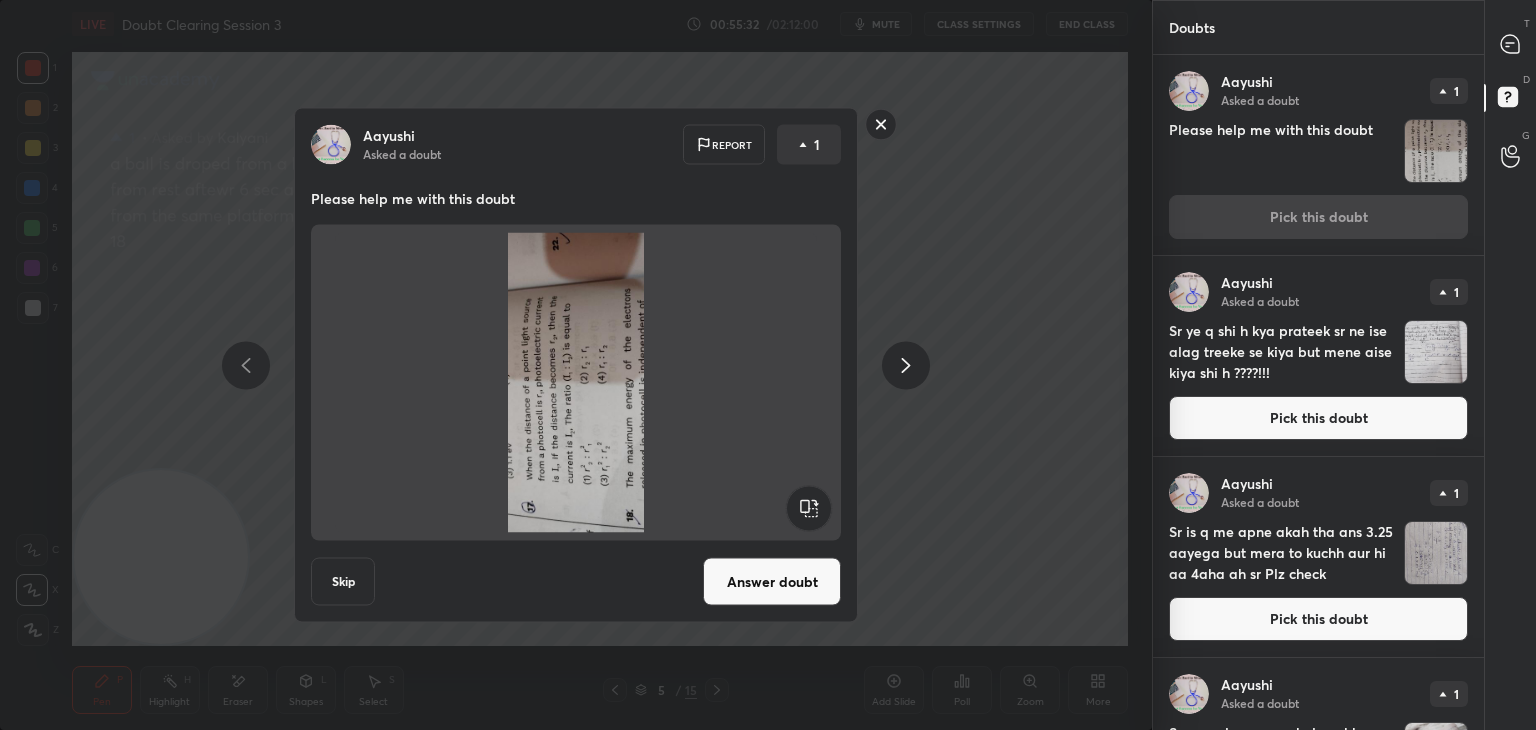 click 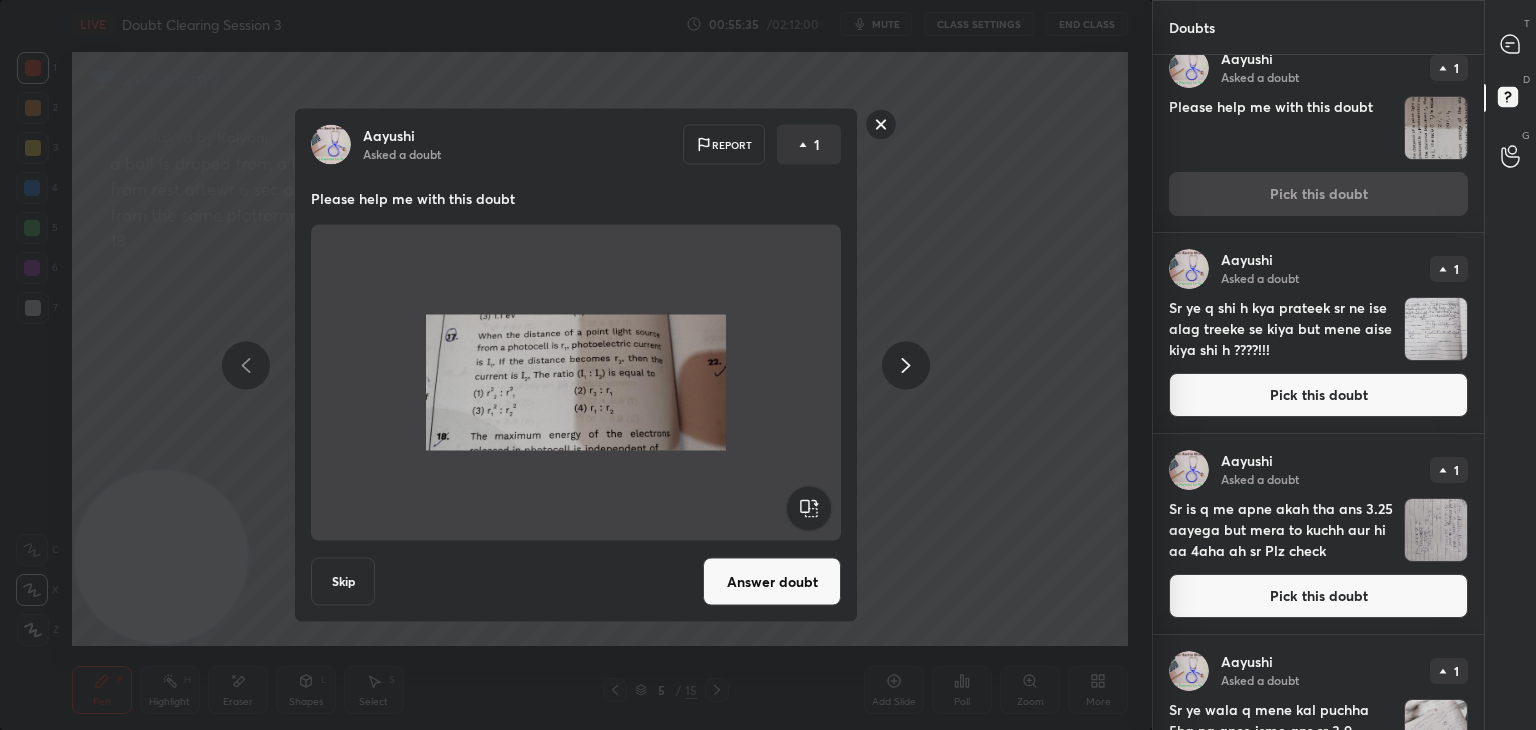 scroll, scrollTop: 0, scrollLeft: 0, axis: both 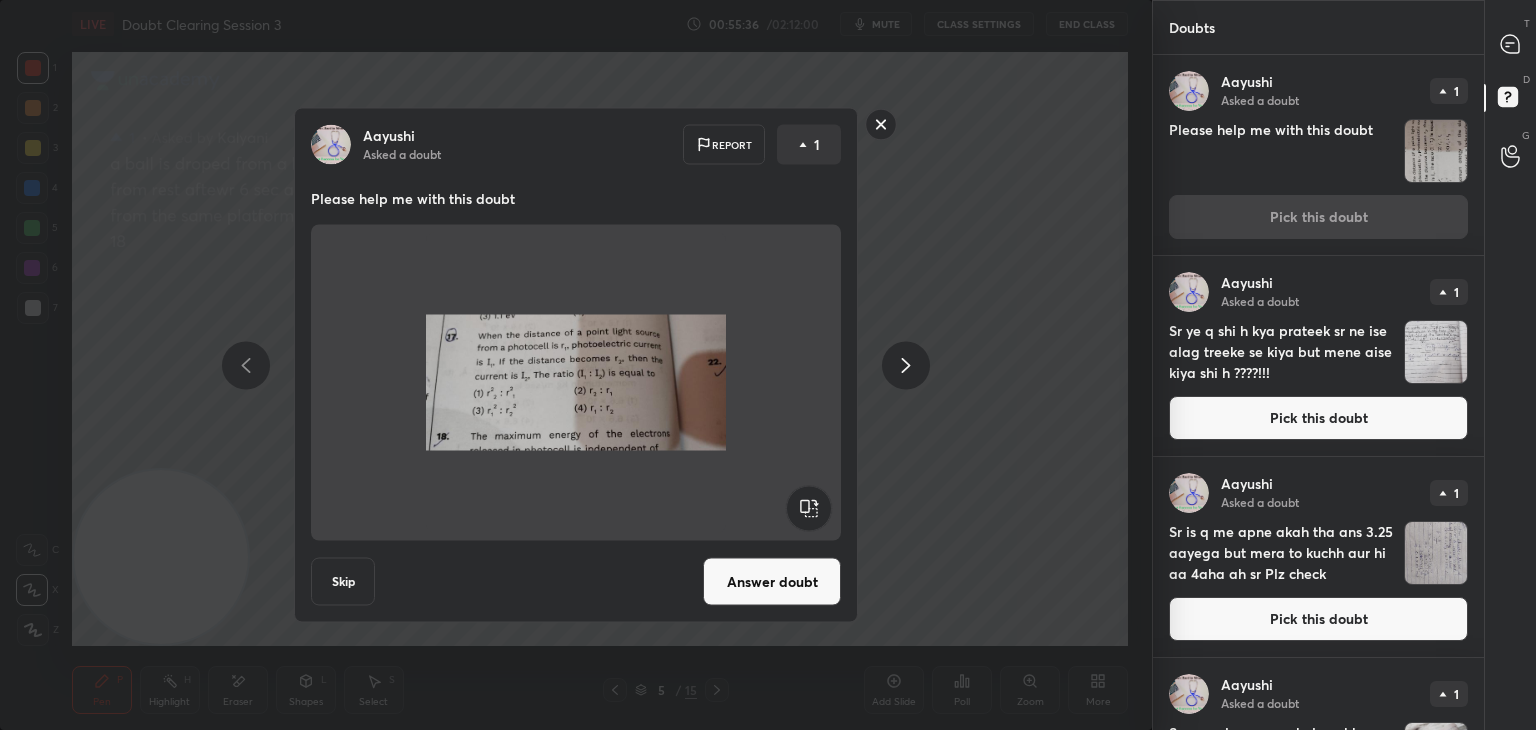 click at bounding box center (1436, 352) 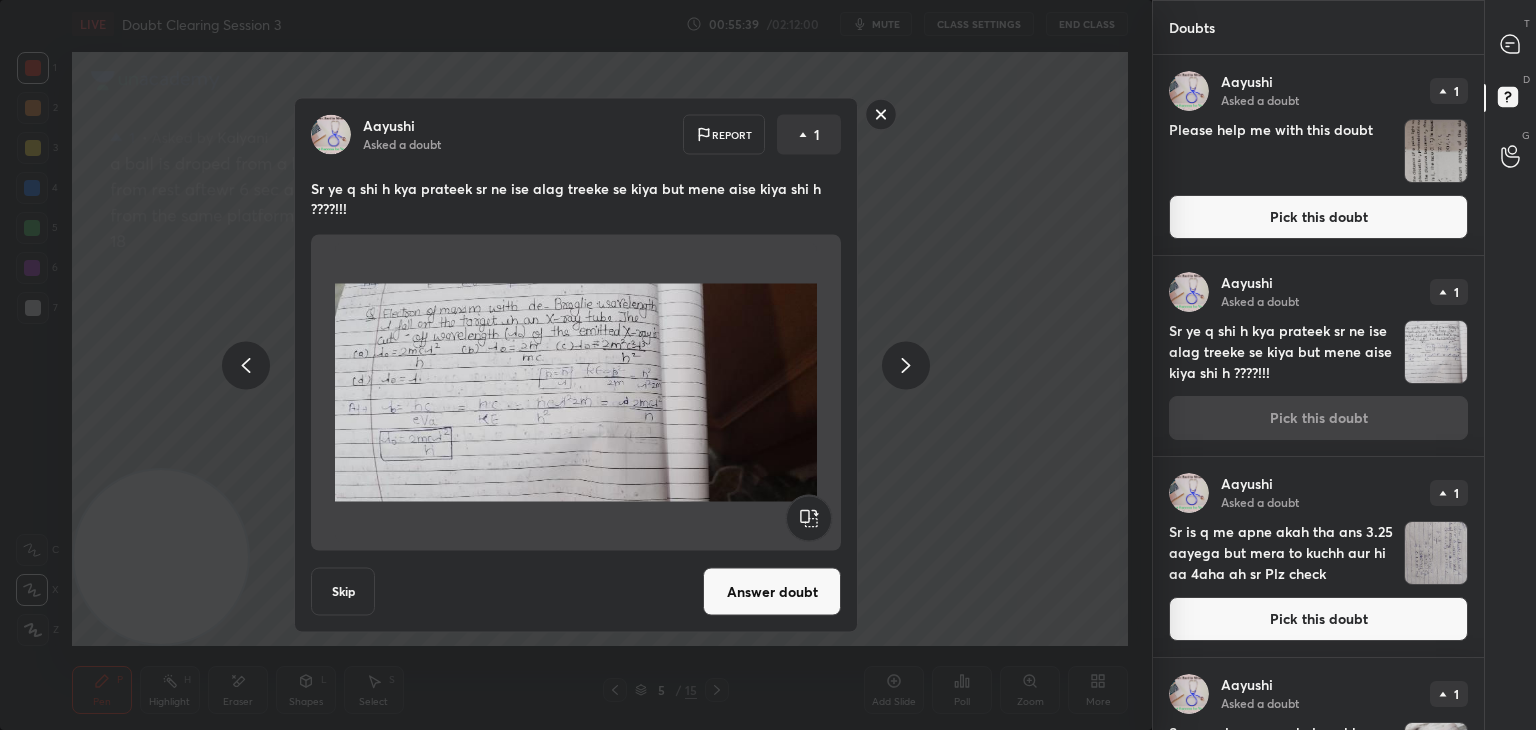 click 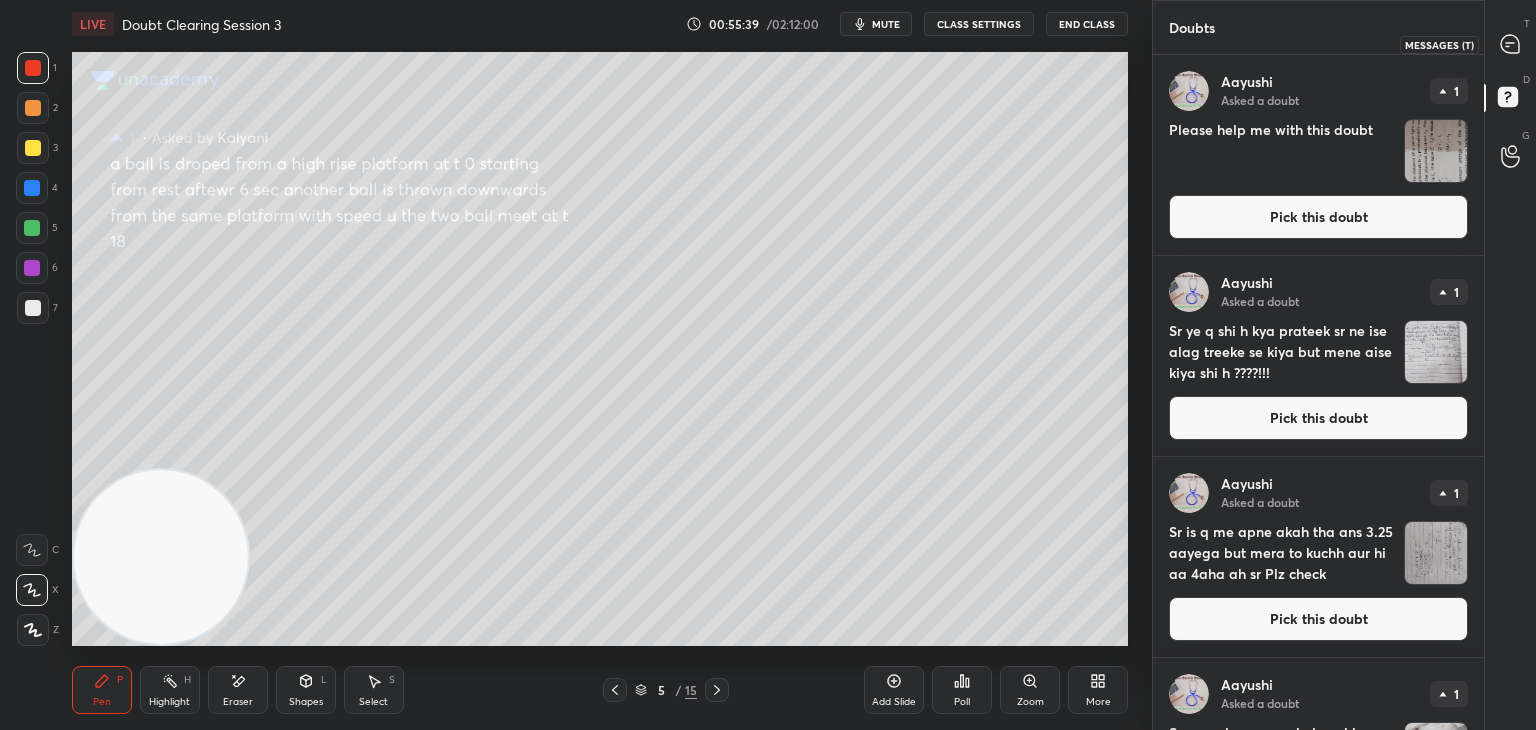 click at bounding box center (1511, 44) 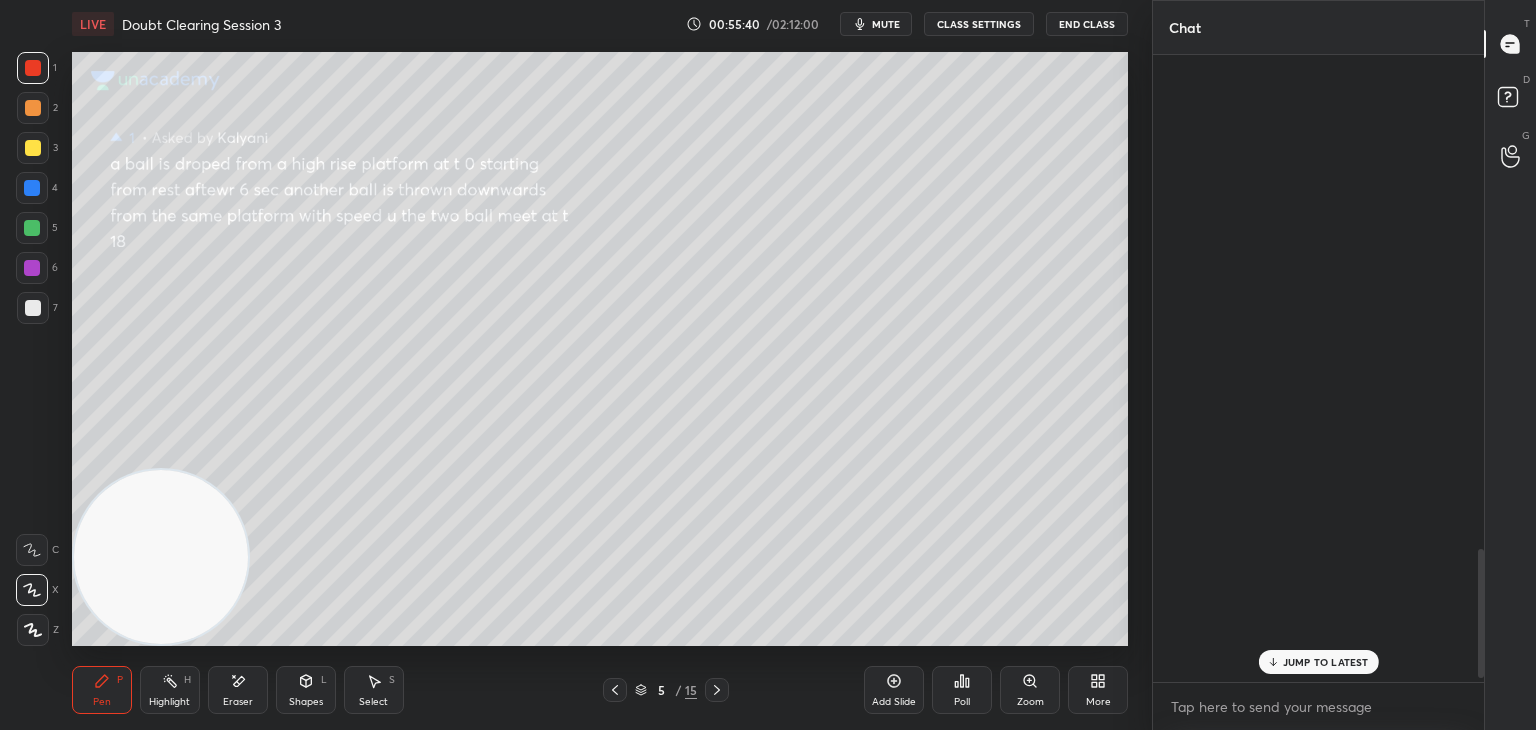 scroll, scrollTop: 2406, scrollLeft: 0, axis: vertical 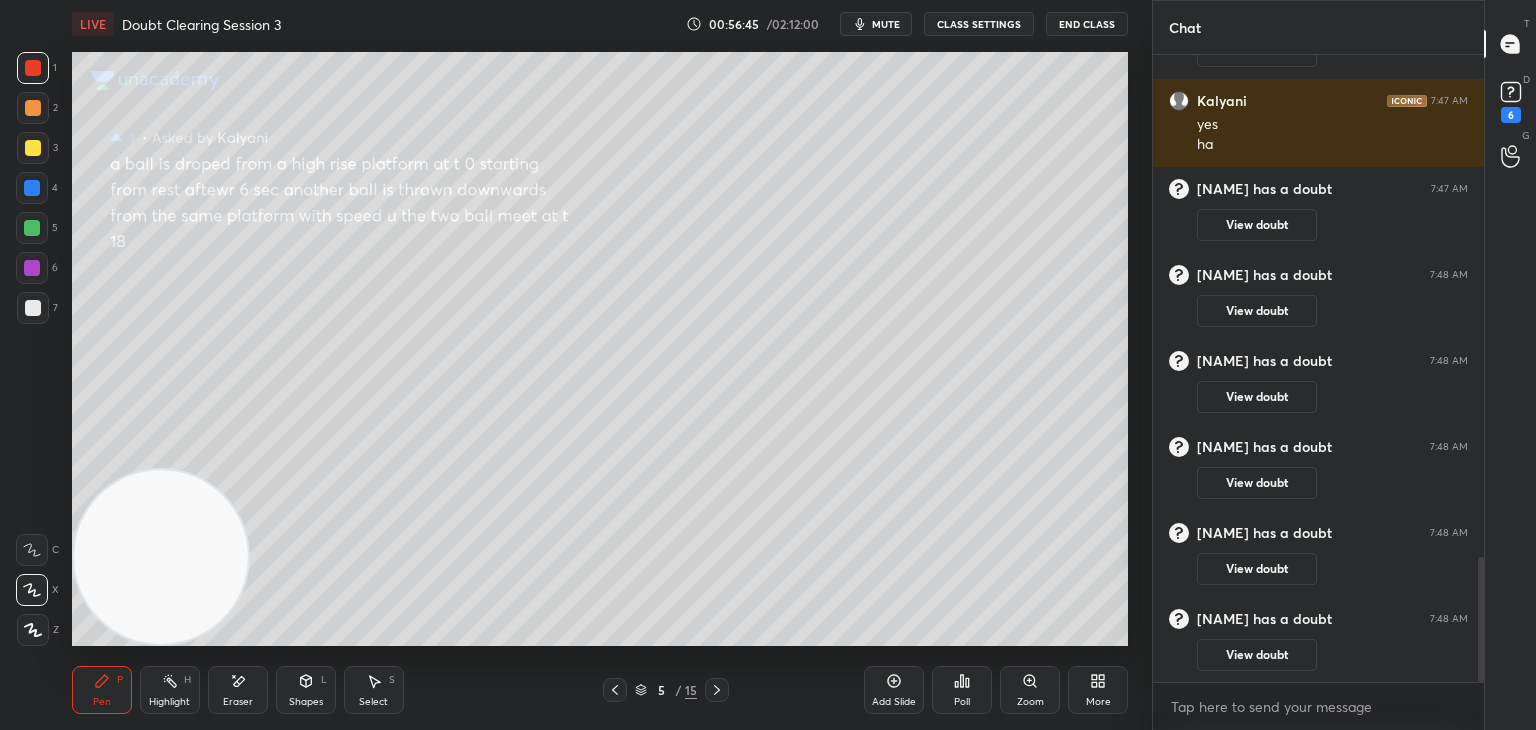 click on "Eraser" at bounding box center [238, 690] 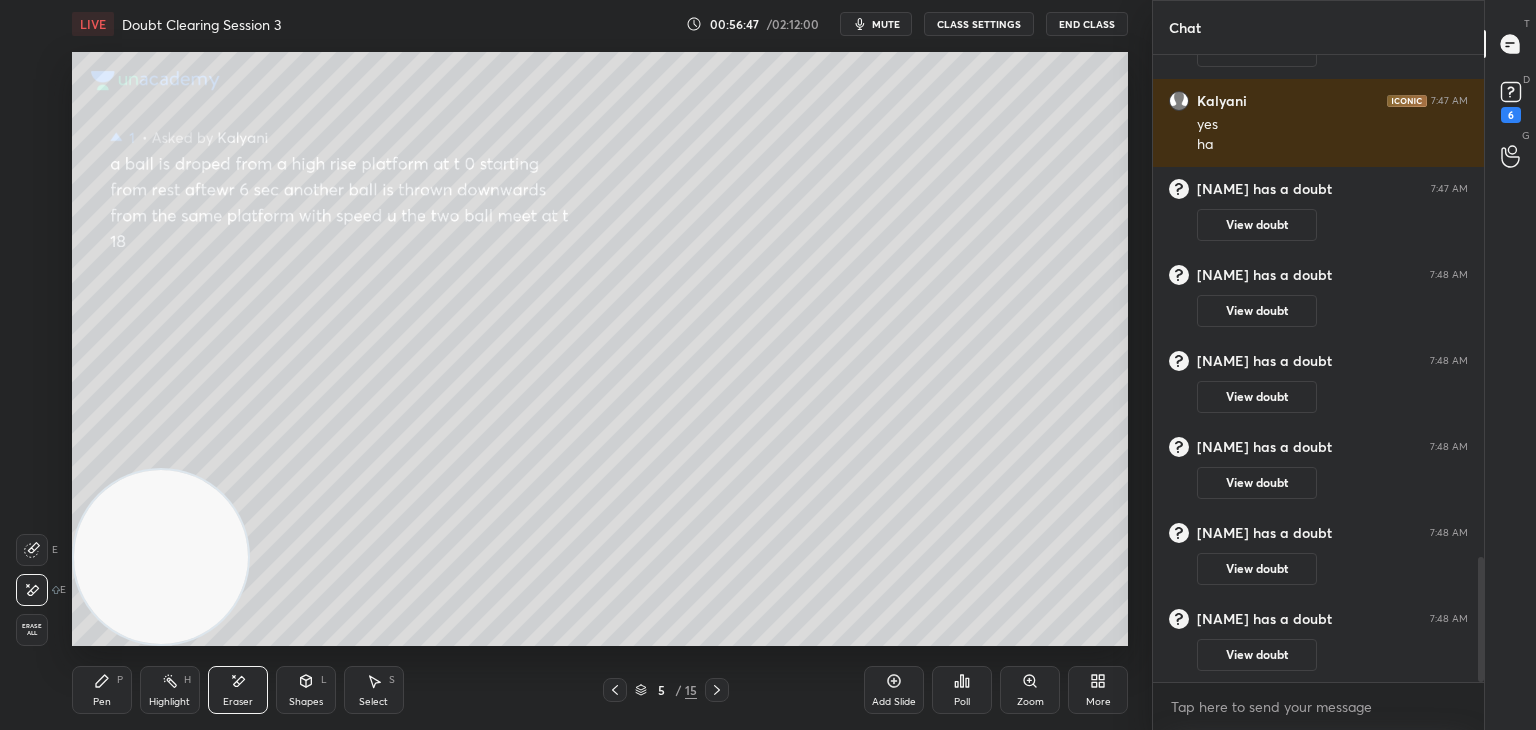click on "Pen P" at bounding box center (102, 690) 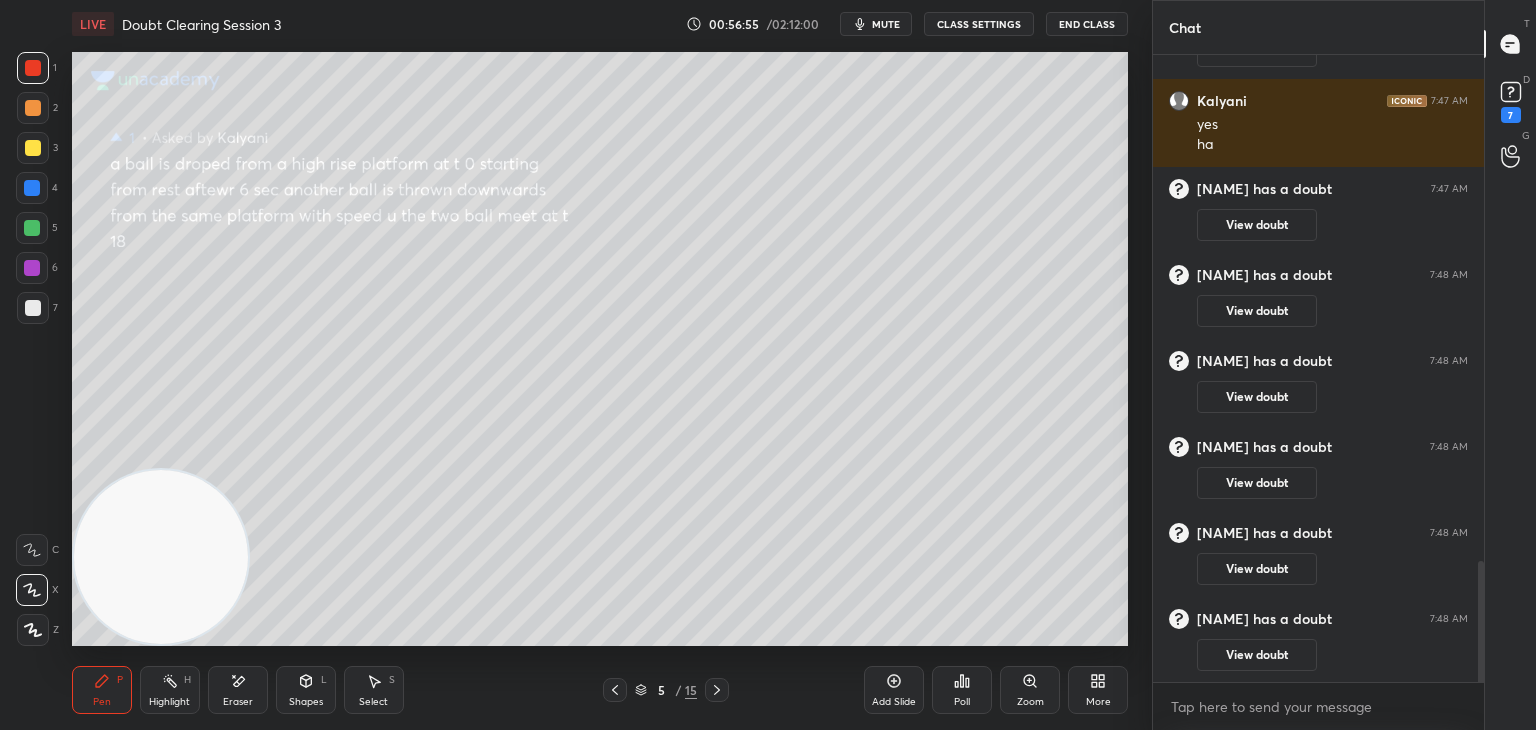 scroll, scrollTop: 2616, scrollLeft: 0, axis: vertical 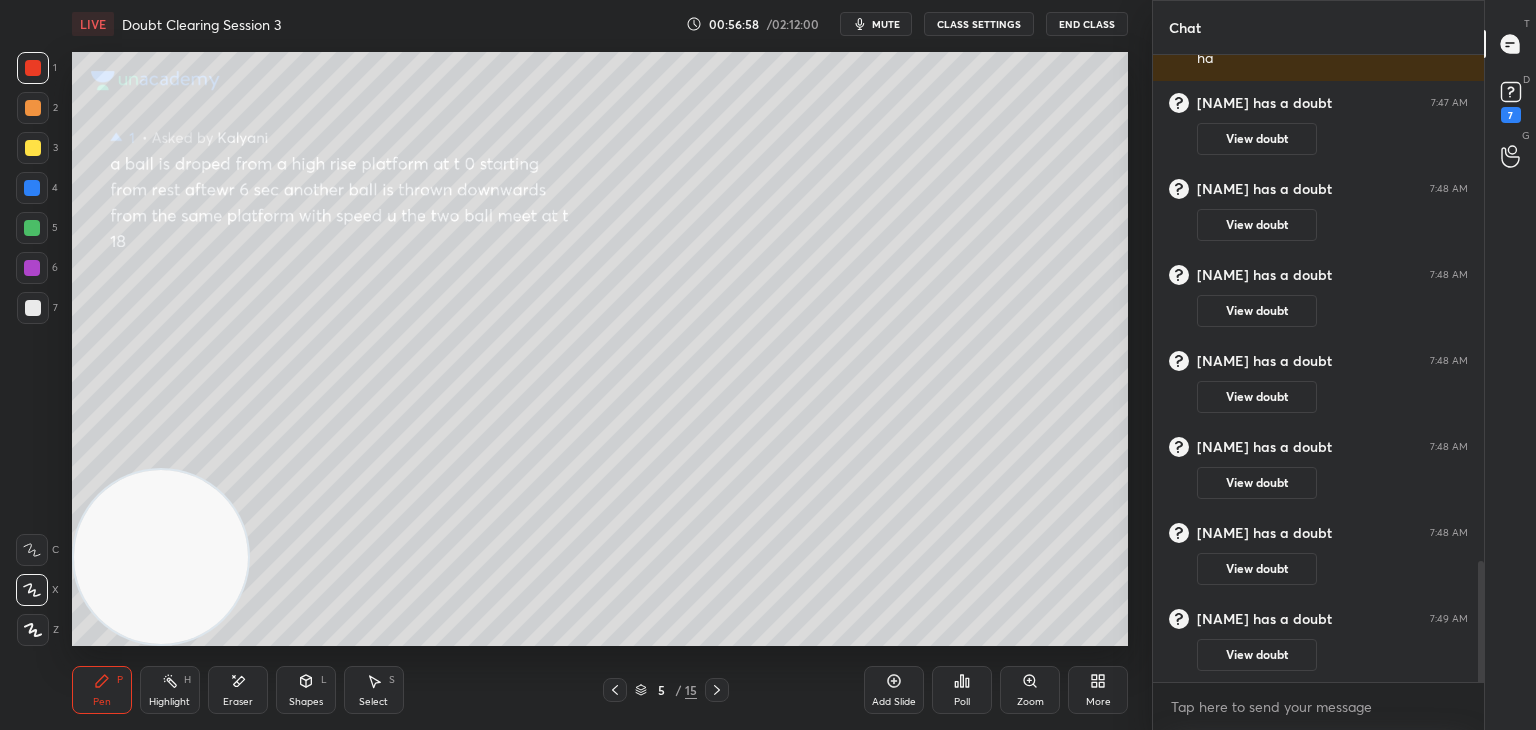 click on "T Messages (T)" at bounding box center (1510, 44) 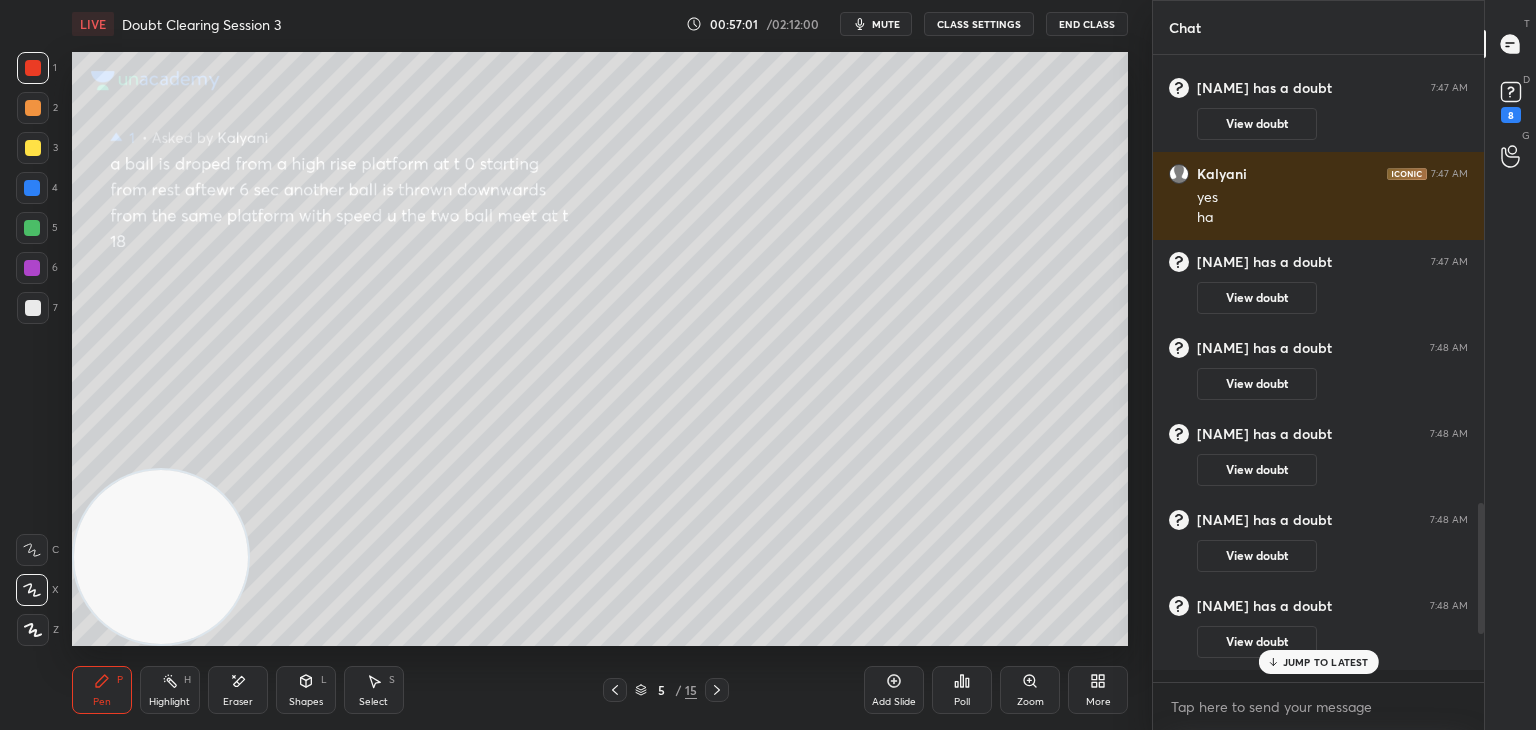 scroll, scrollTop: 2008, scrollLeft: 0, axis: vertical 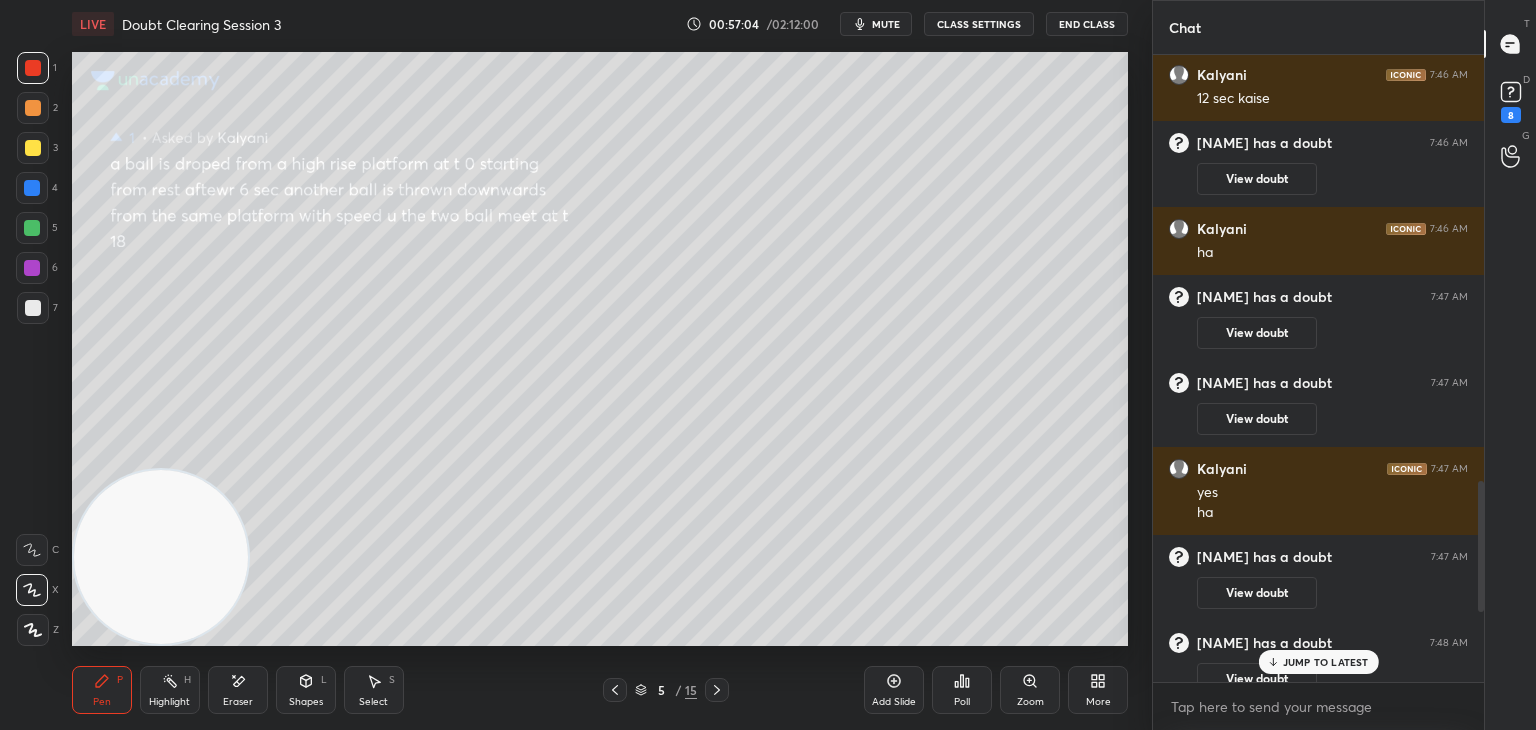 click on "[FIRST] has a doubt [TIME] View doubt" at bounding box center (1318, 318) 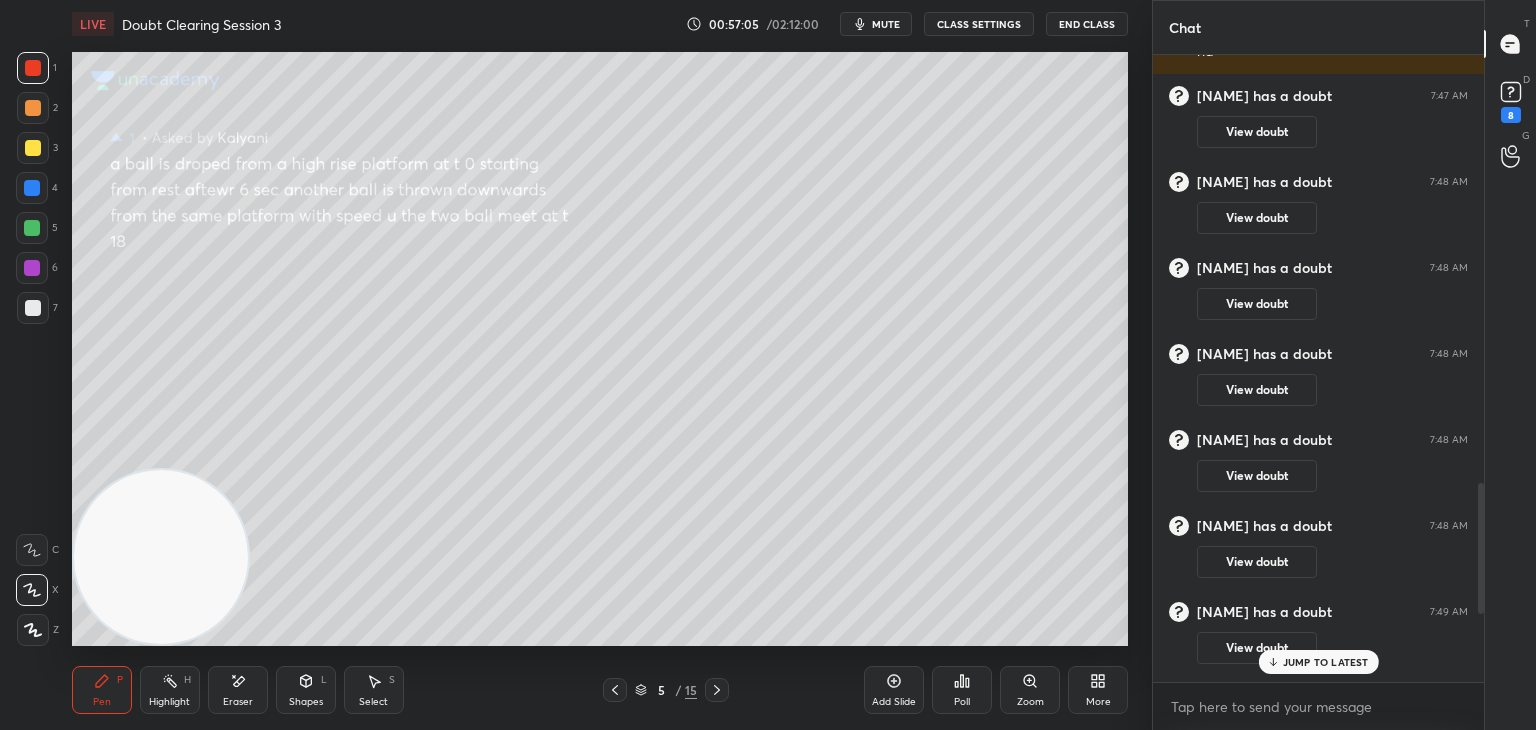 scroll, scrollTop: 2548, scrollLeft: 0, axis: vertical 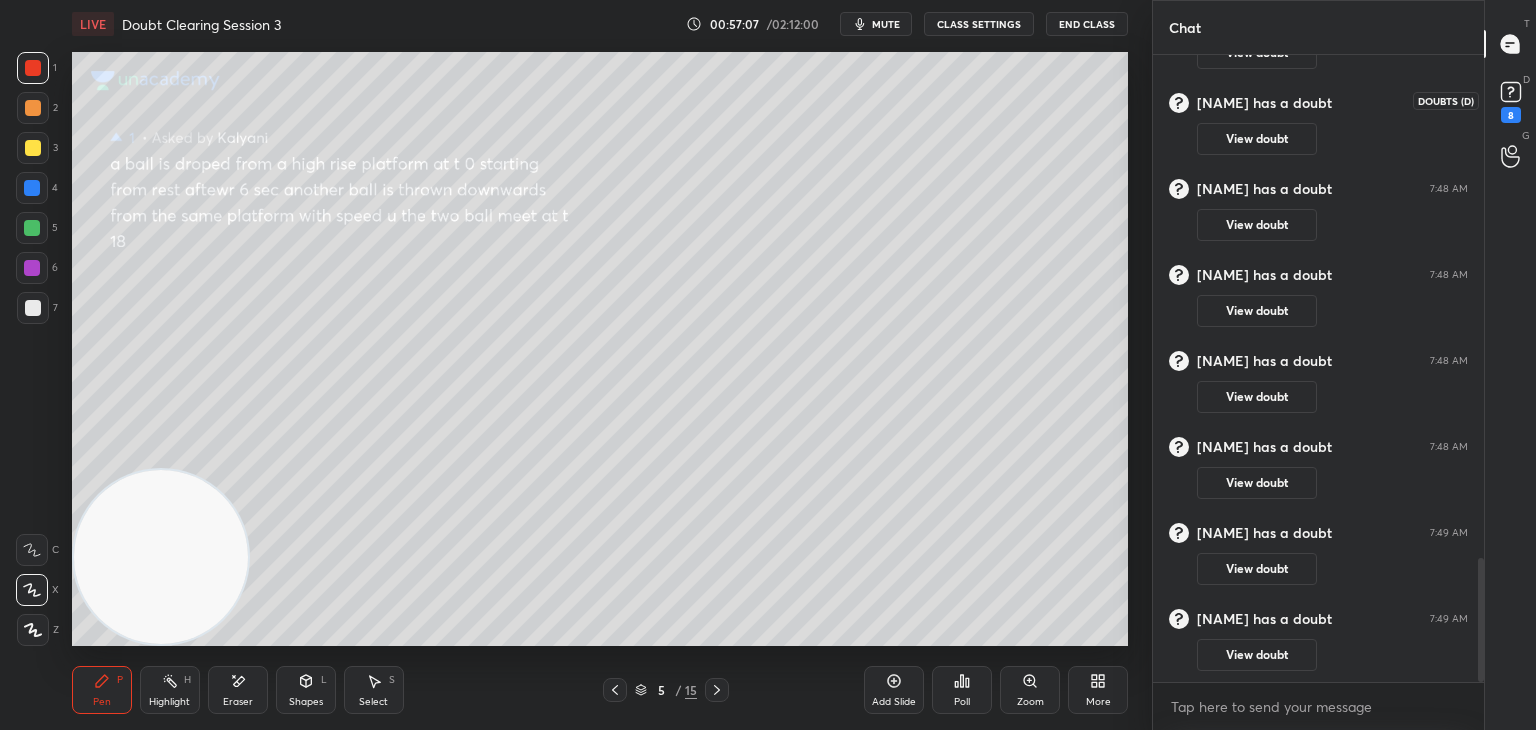 click 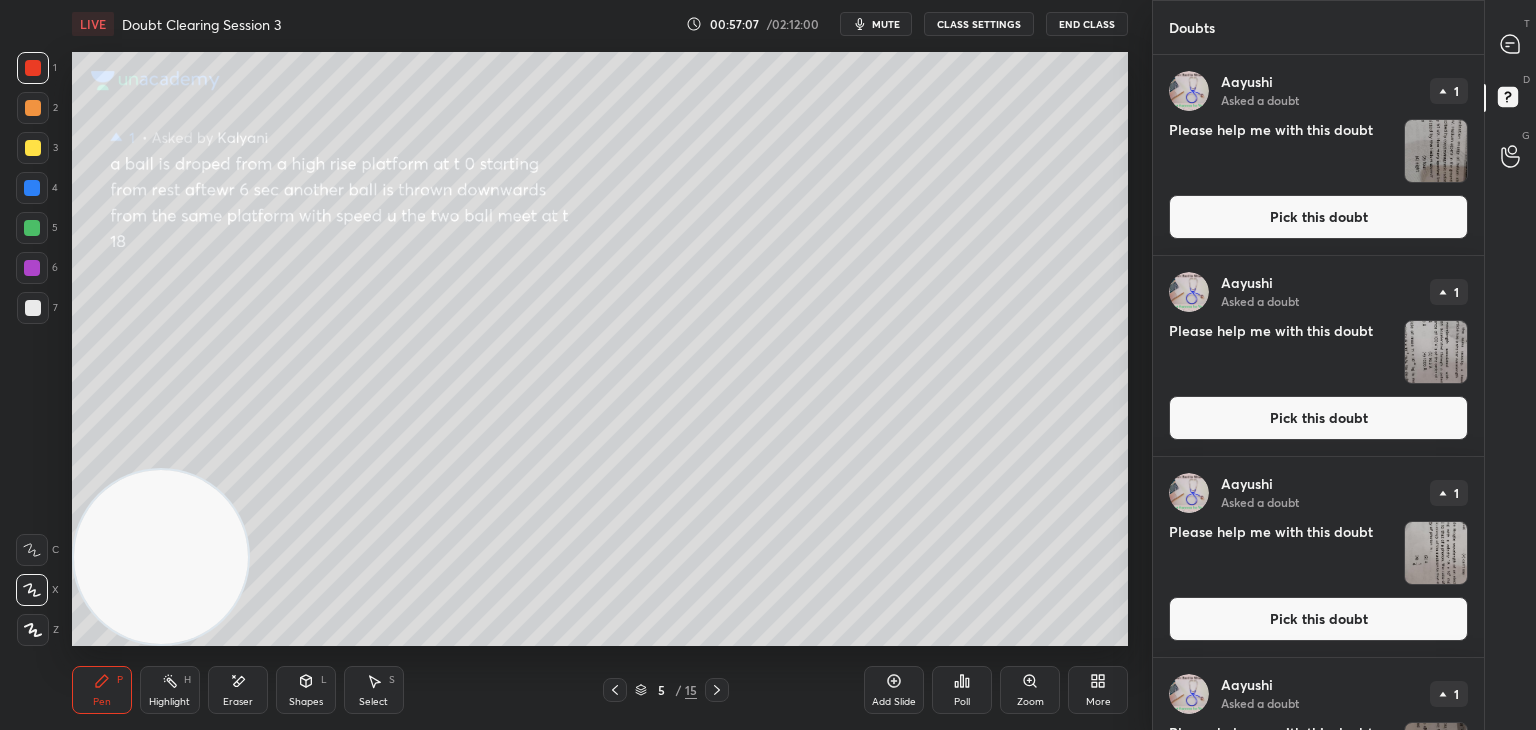 click at bounding box center [1436, 151] 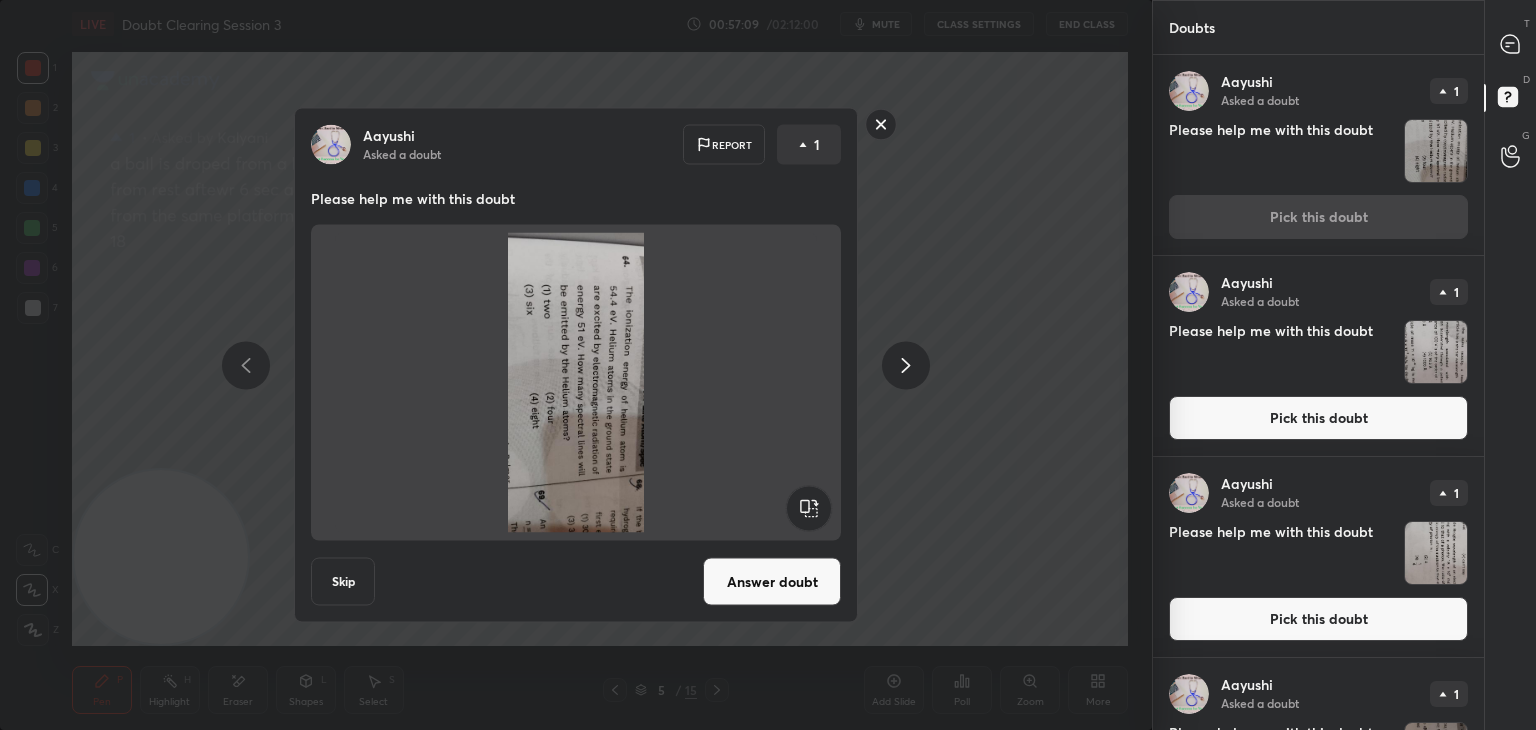 click 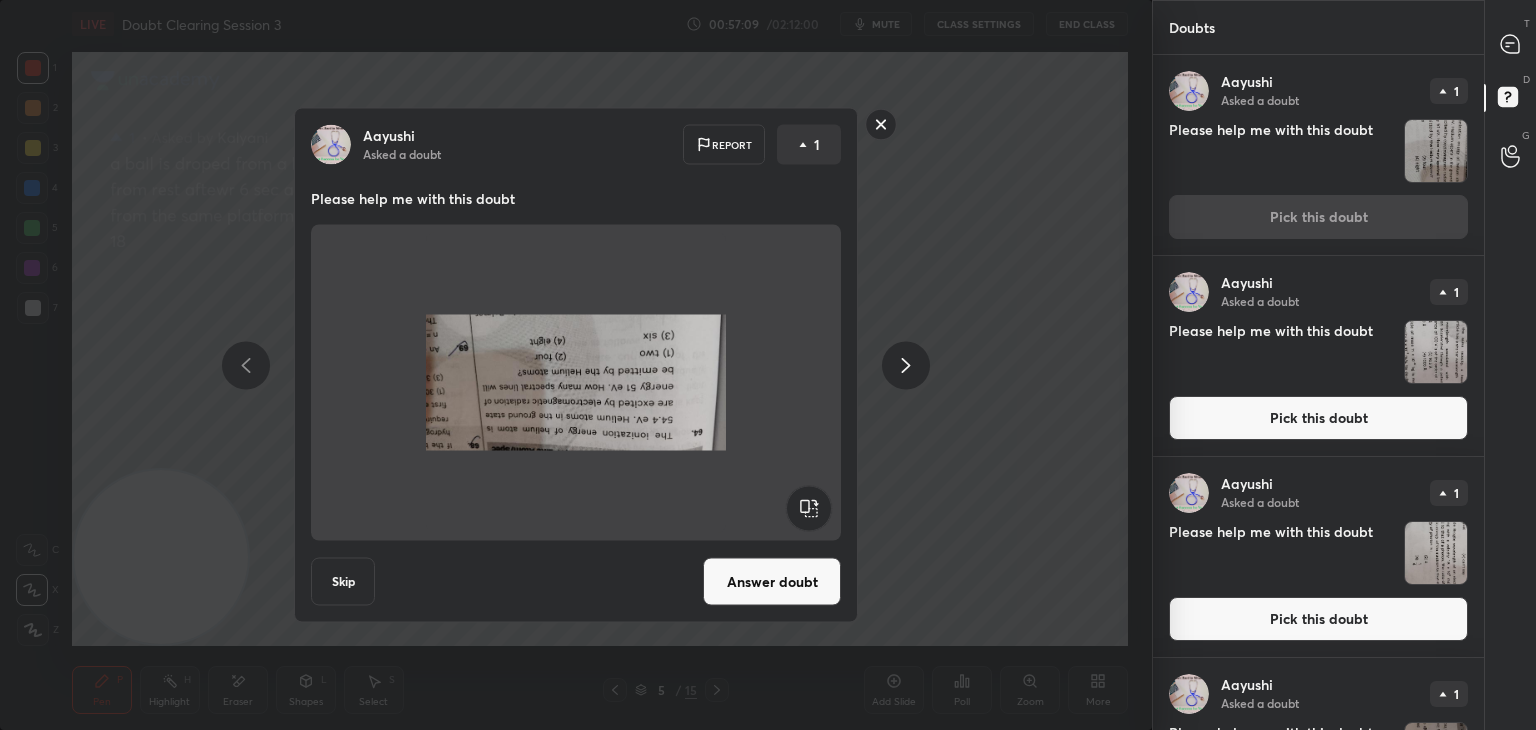 click 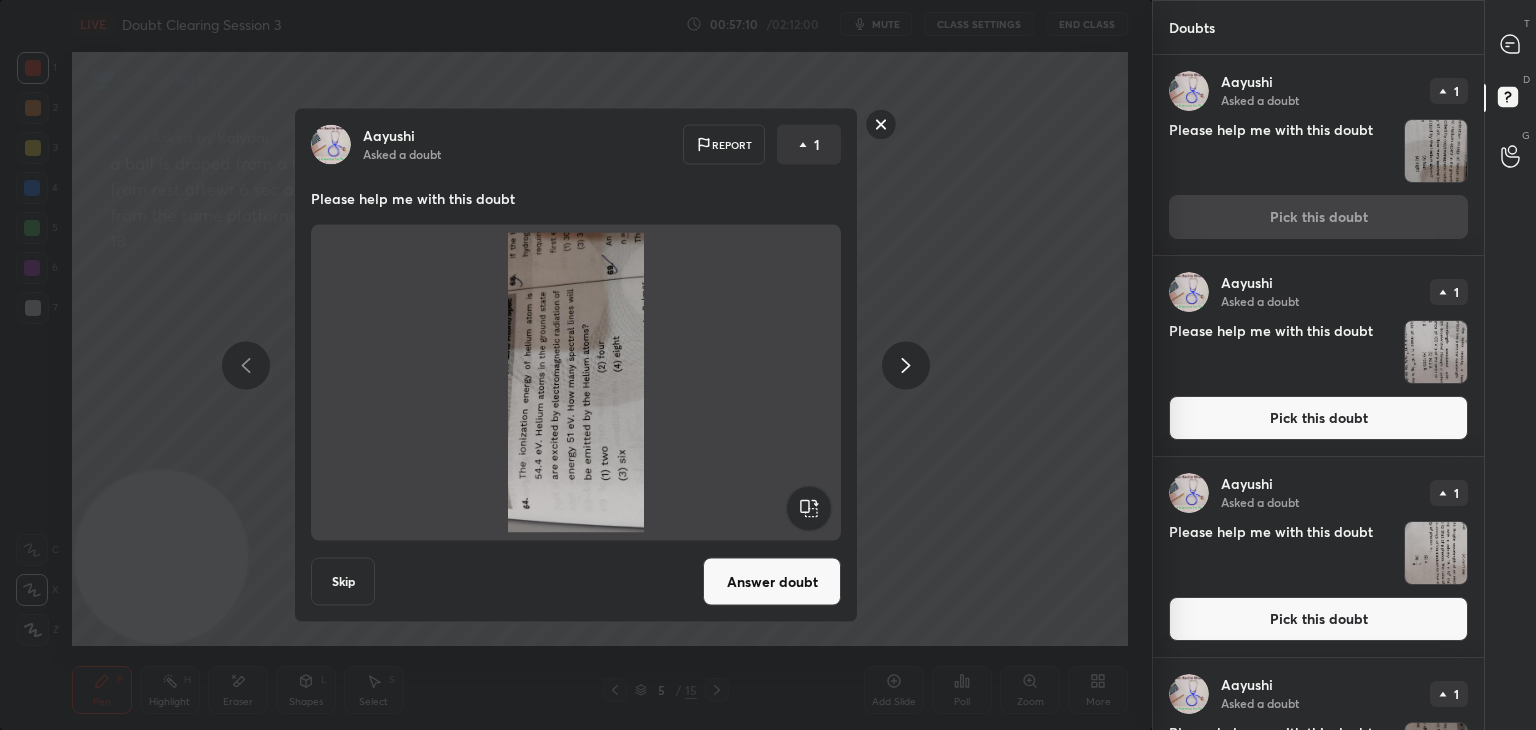 click 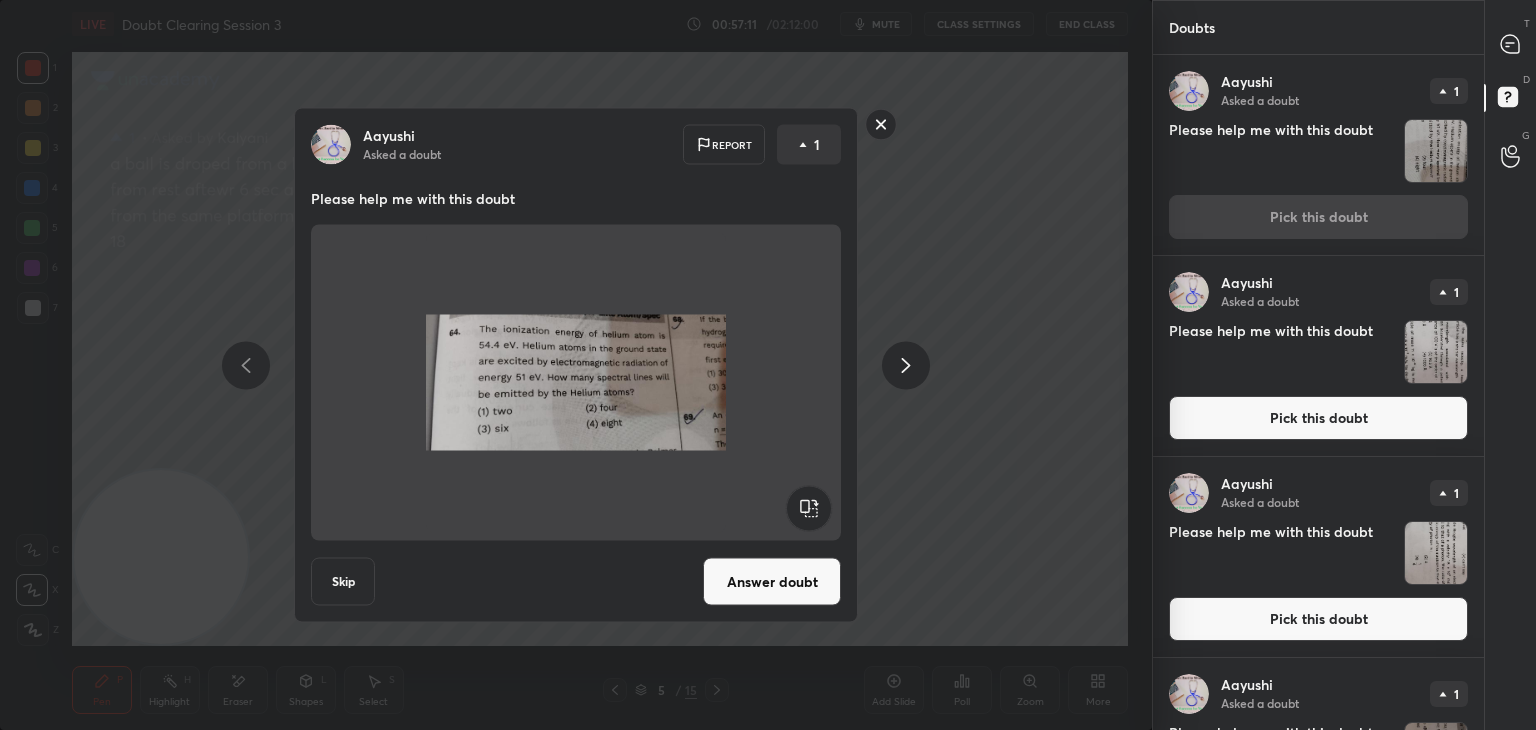 click at bounding box center (881, 127) 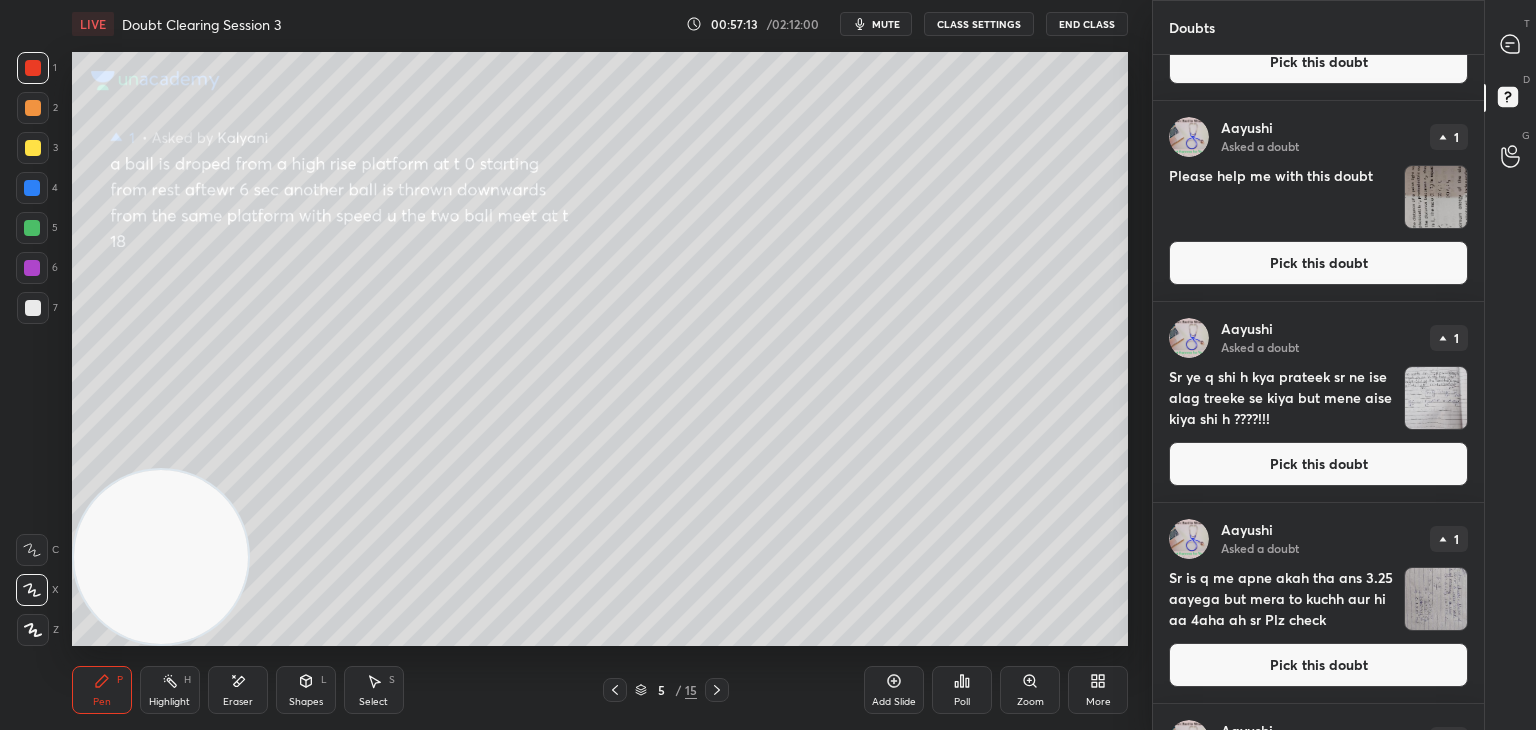 scroll, scrollTop: 1914, scrollLeft: 0, axis: vertical 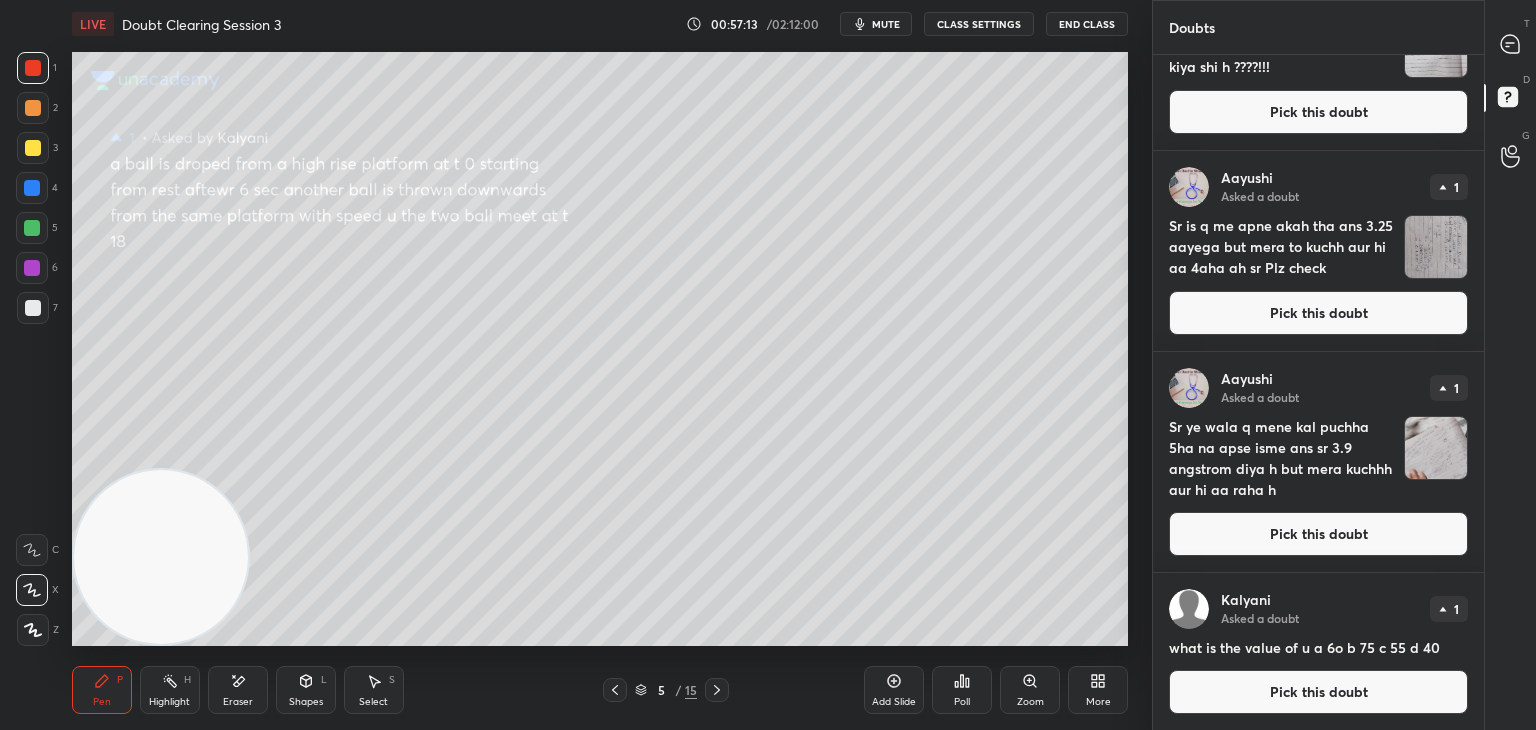 click 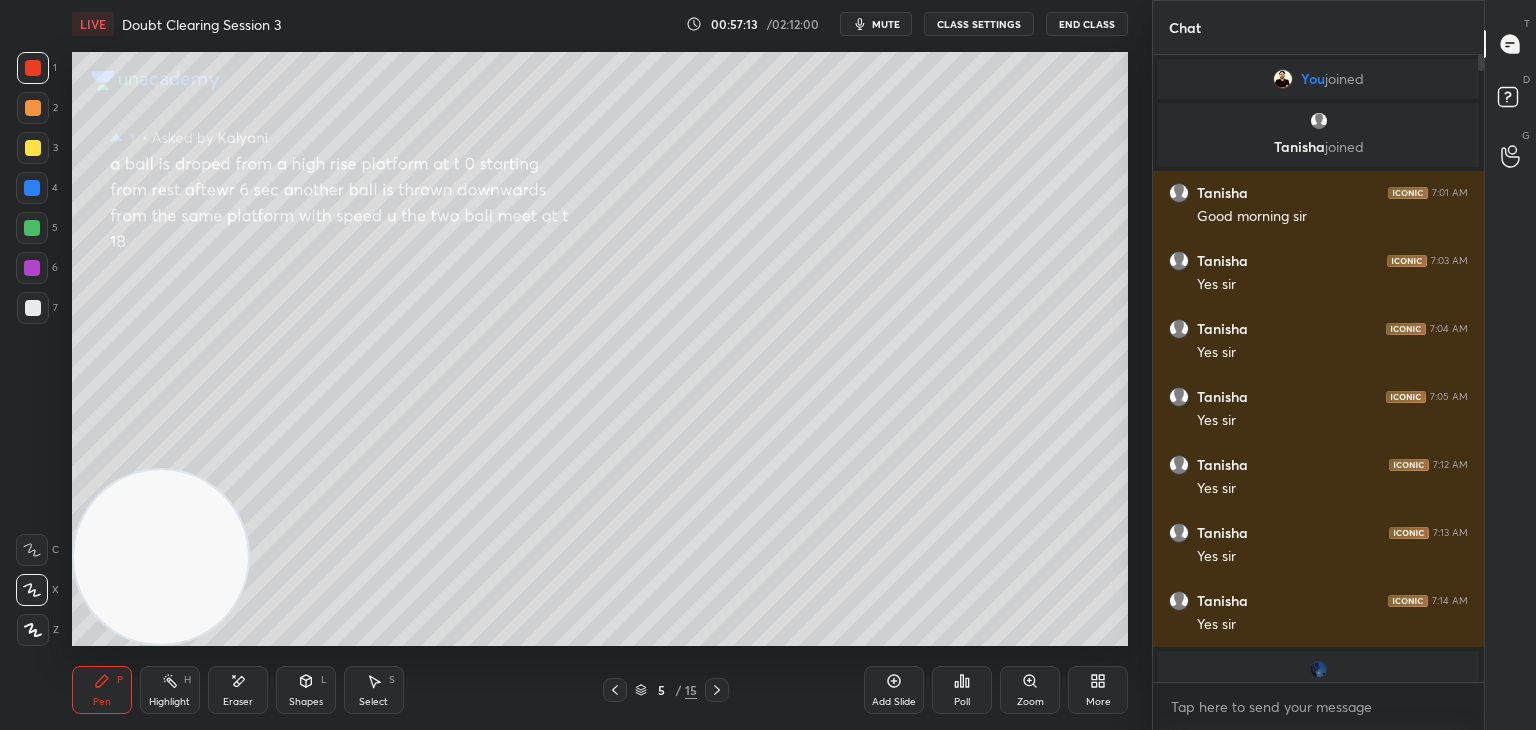 scroll, scrollTop: 3182, scrollLeft: 0, axis: vertical 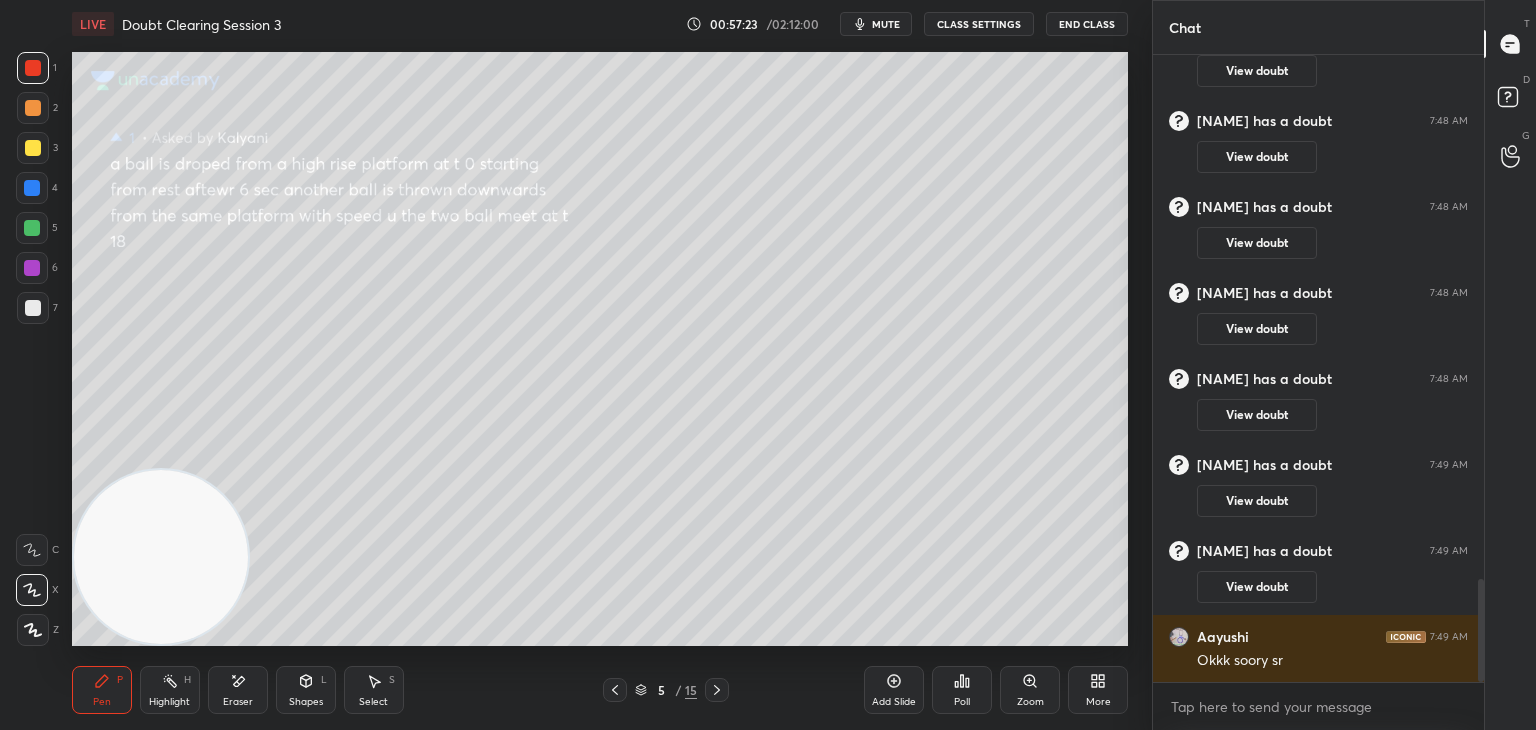 click 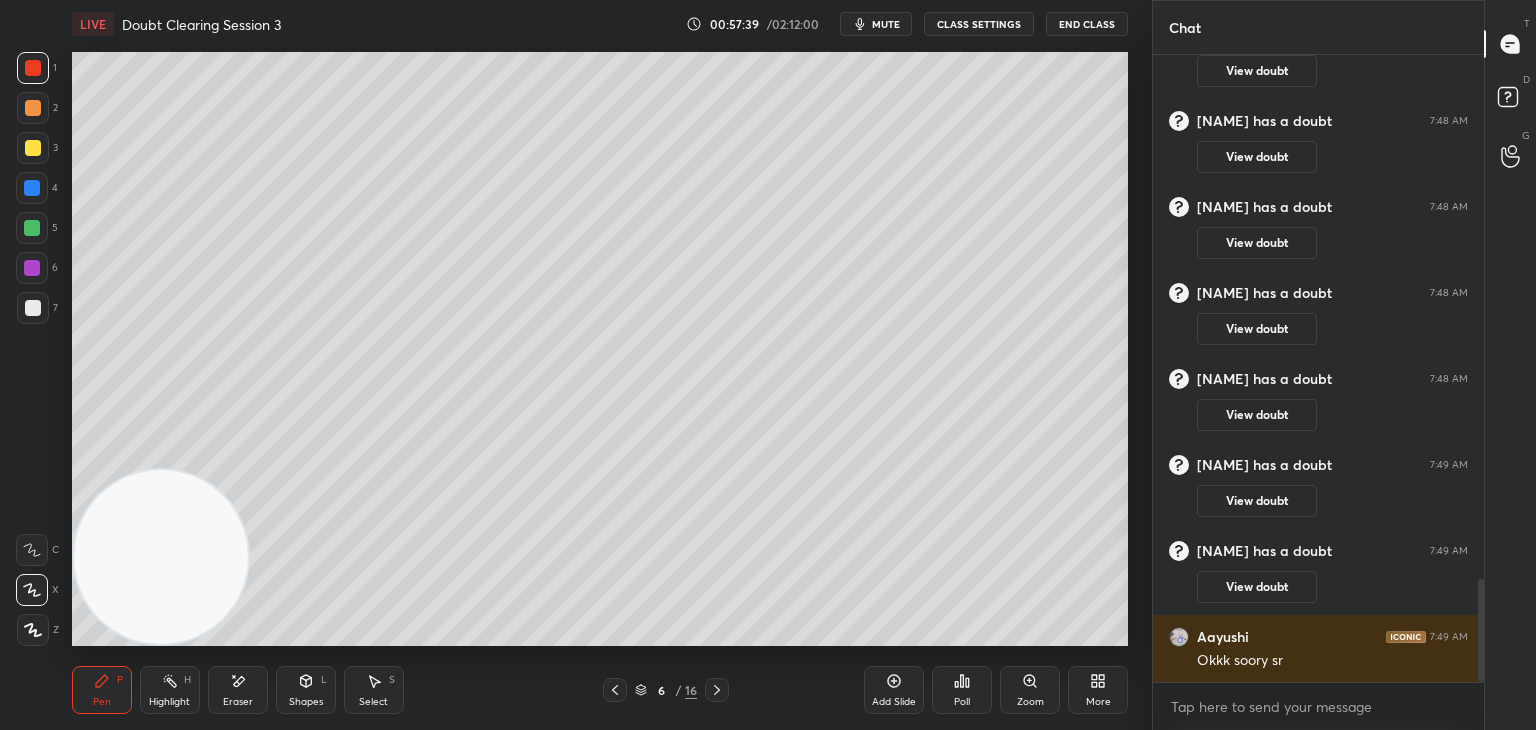 click 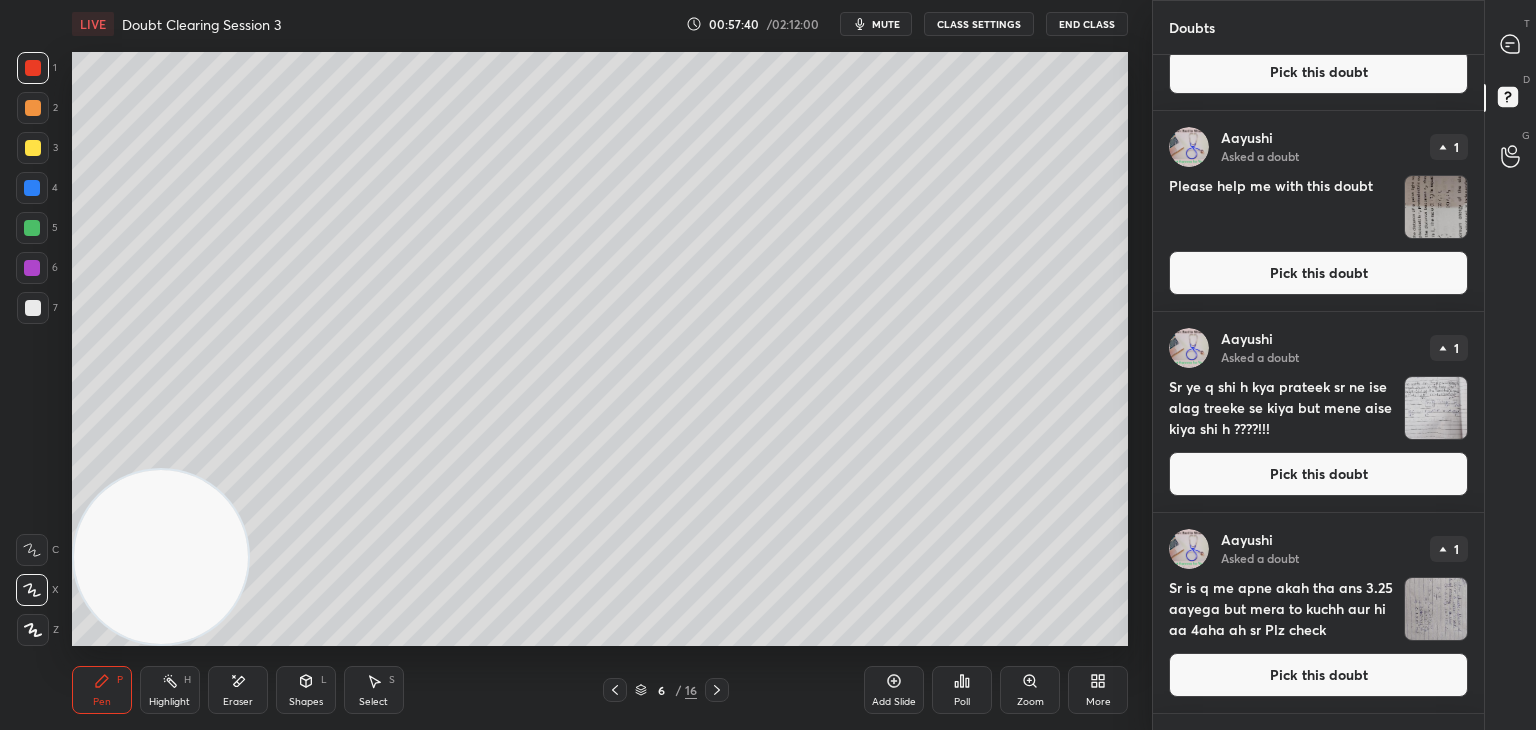 scroll, scrollTop: 1914, scrollLeft: 0, axis: vertical 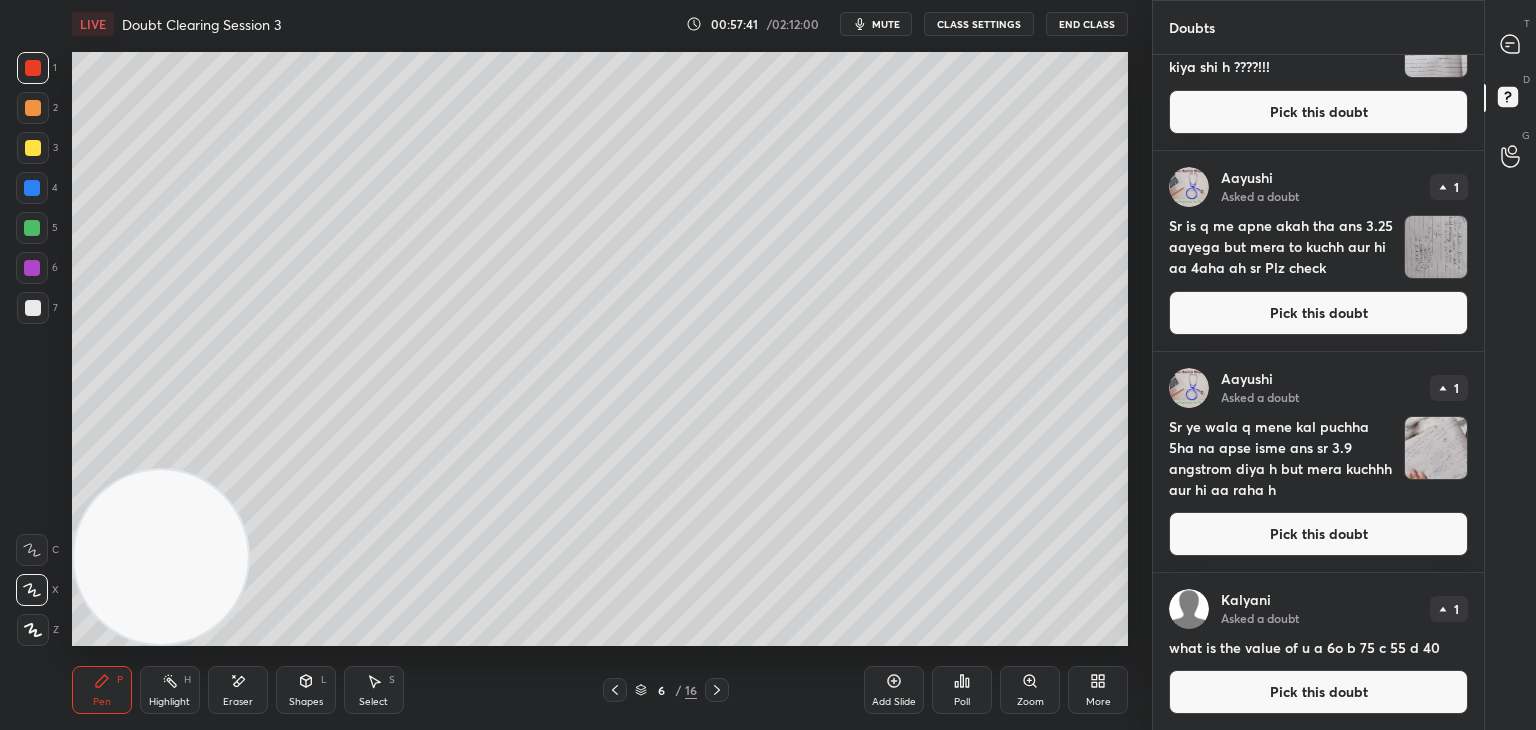 click on "Pick this doubt" at bounding box center [1318, 692] 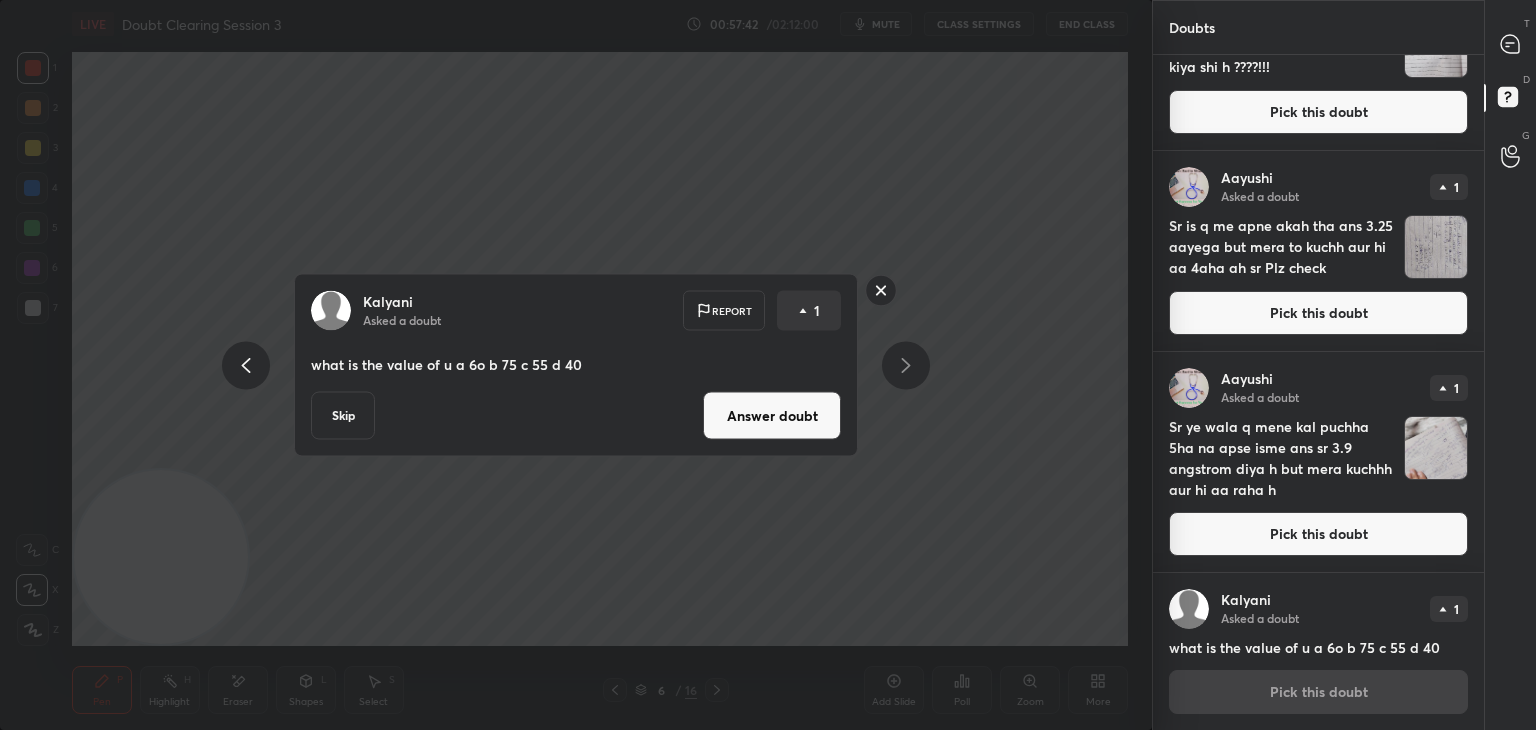 click on "Answer doubt" at bounding box center [772, 416] 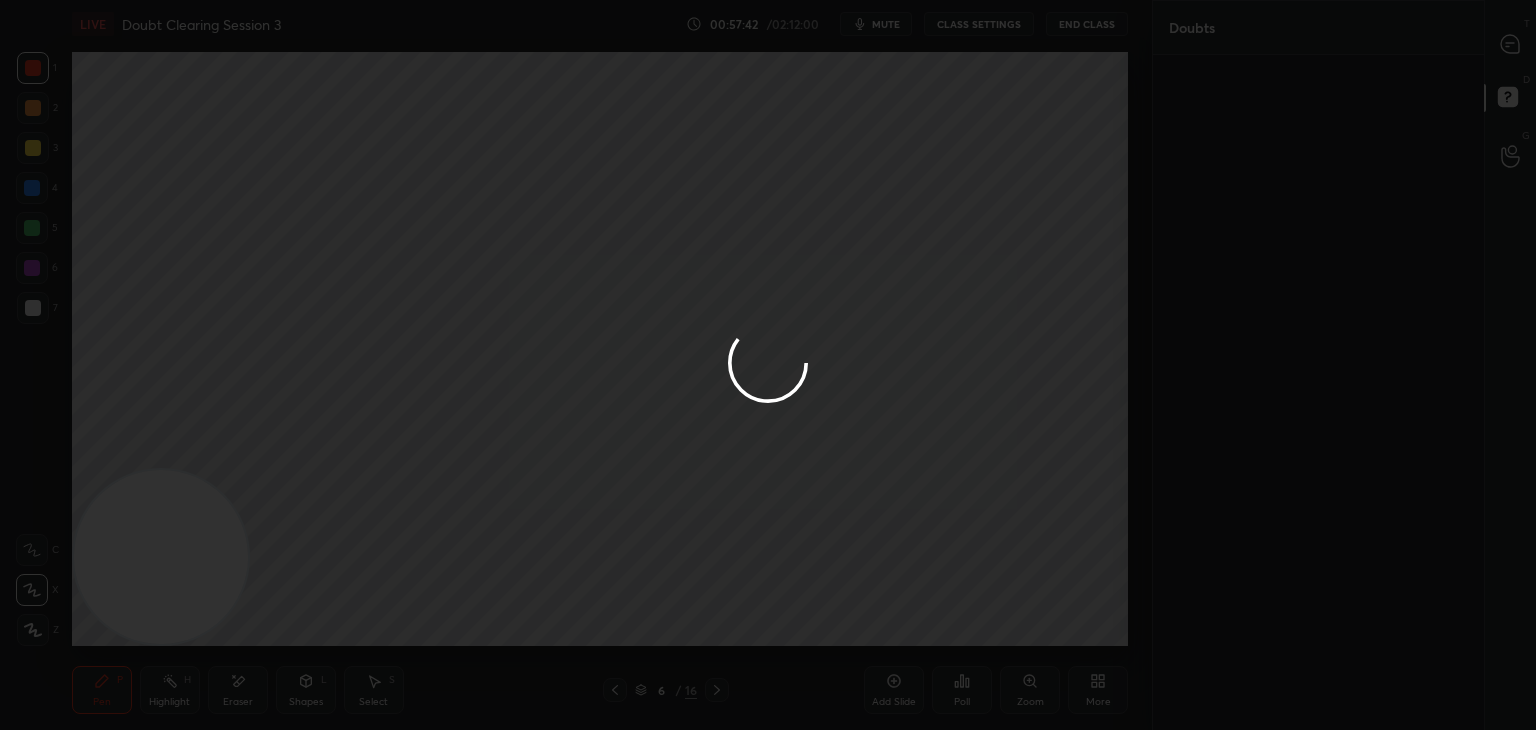 scroll, scrollTop: 0, scrollLeft: 0, axis: both 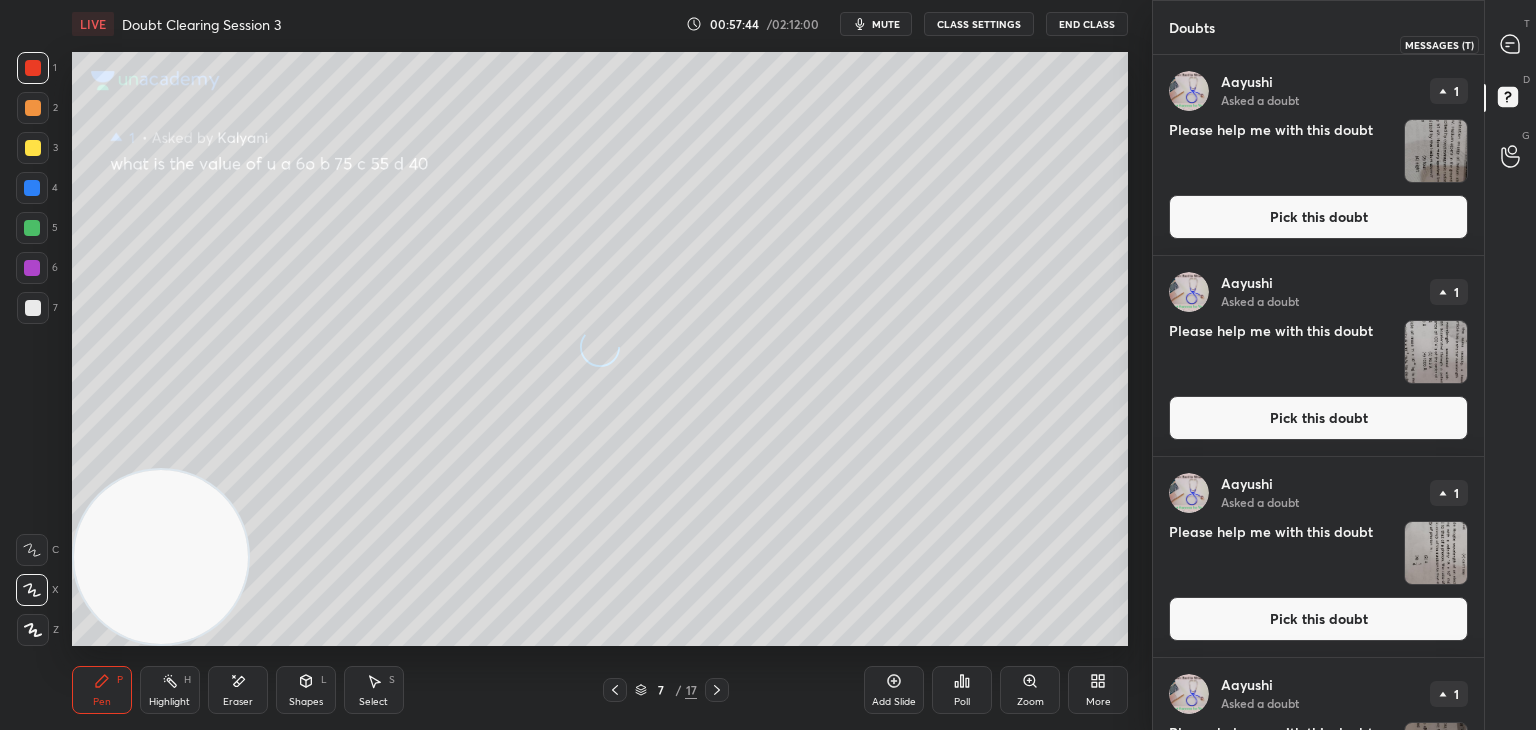 click 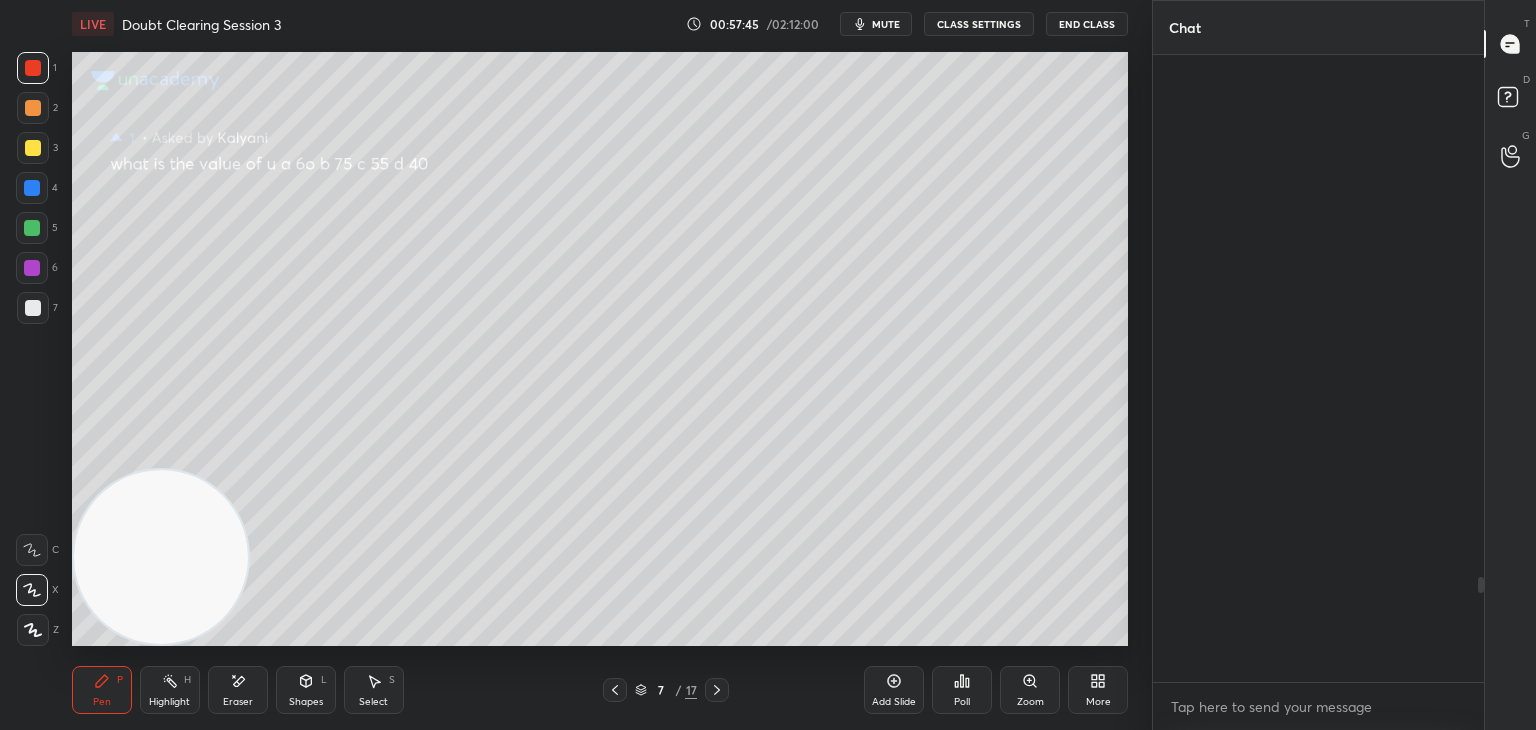 scroll, scrollTop: 3114, scrollLeft: 0, axis: vertical 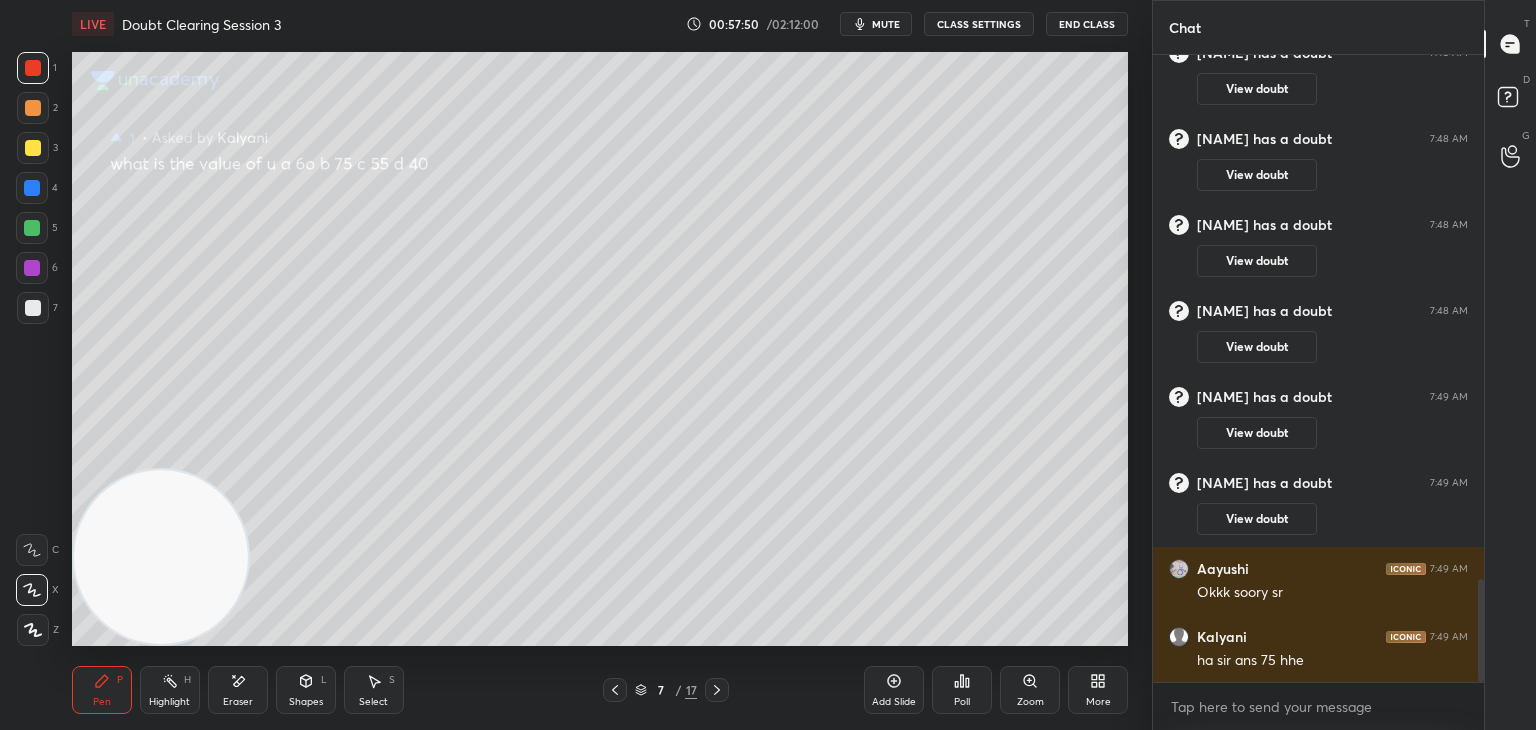click 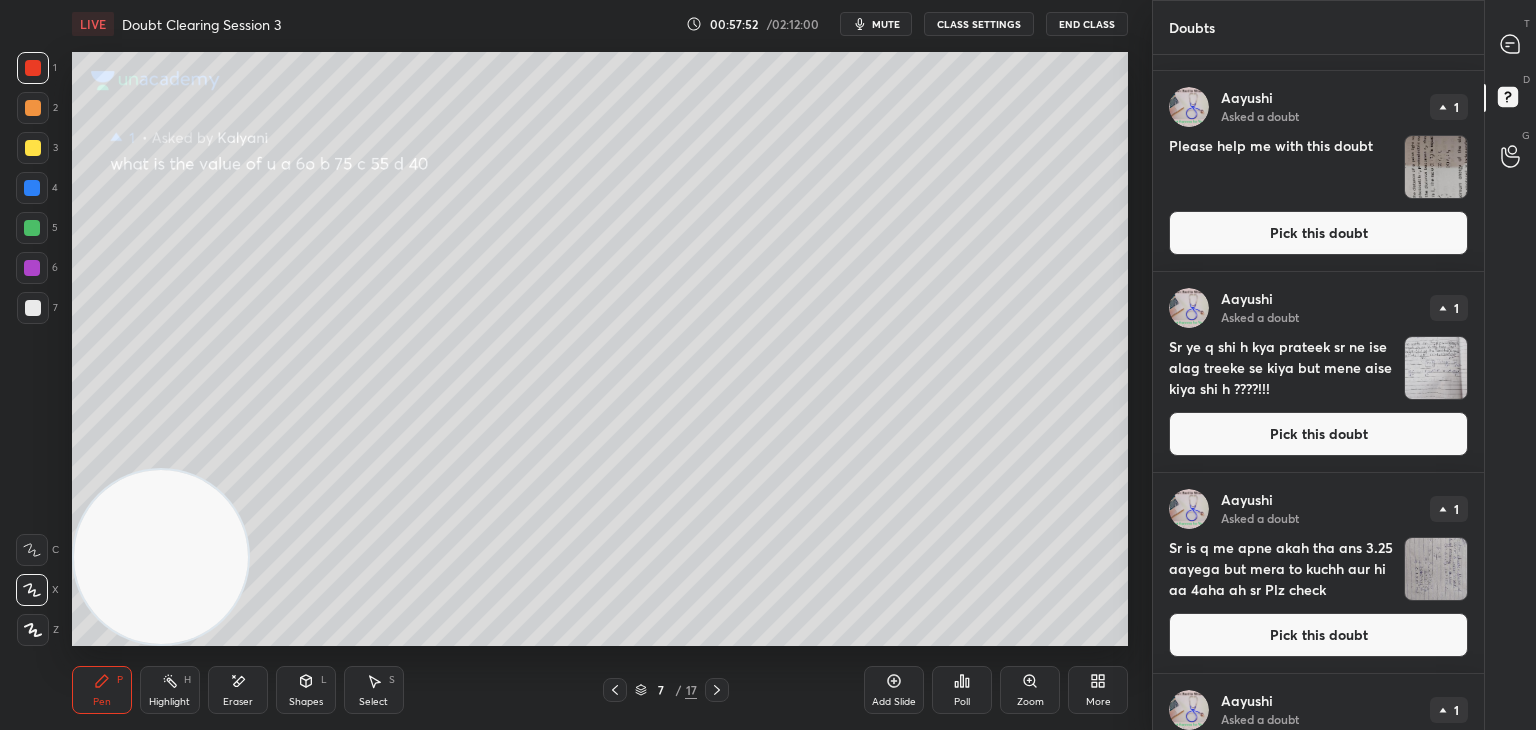 scroll, scrollTop: 1756, scrollLeft: 0, axis: vertical 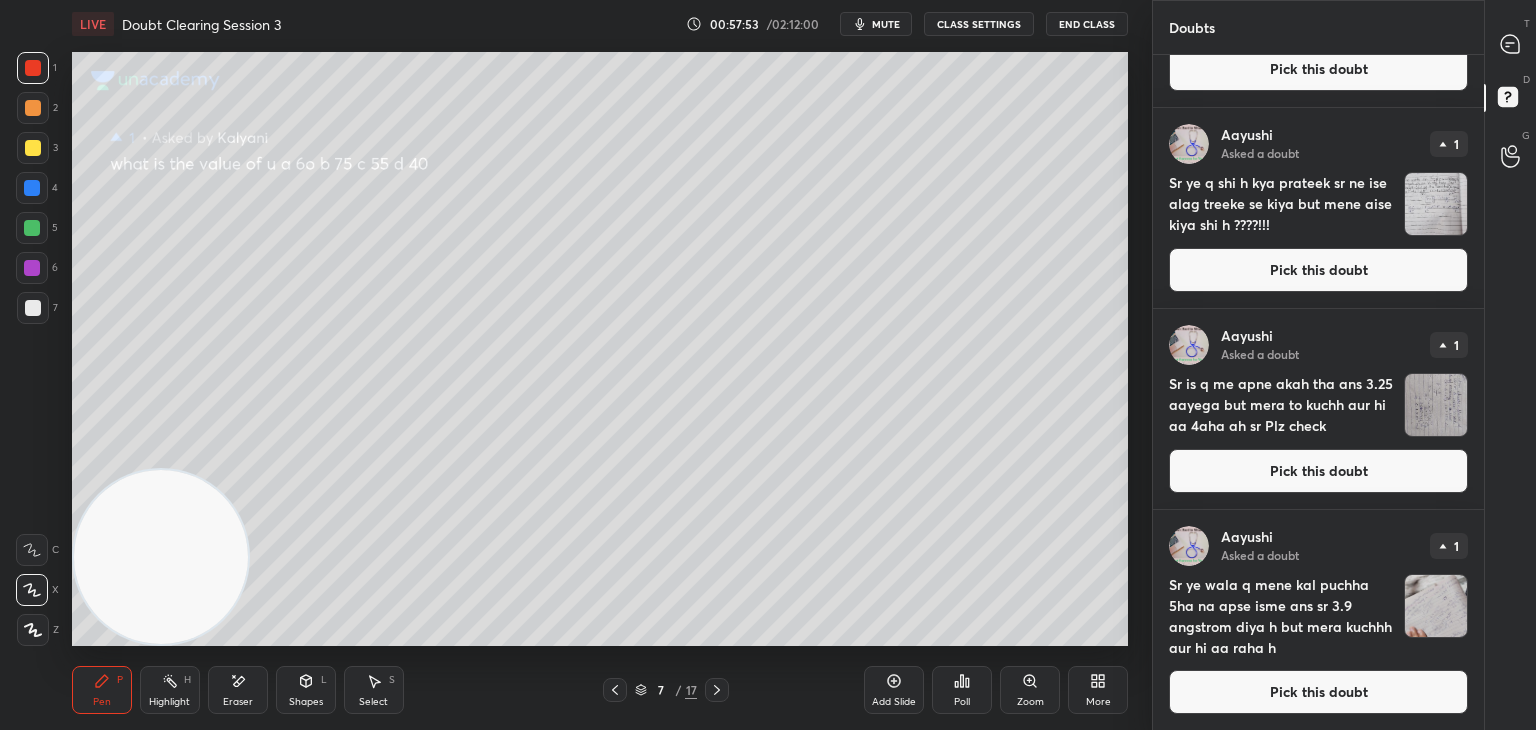 click at bounding box center [1436, 606] 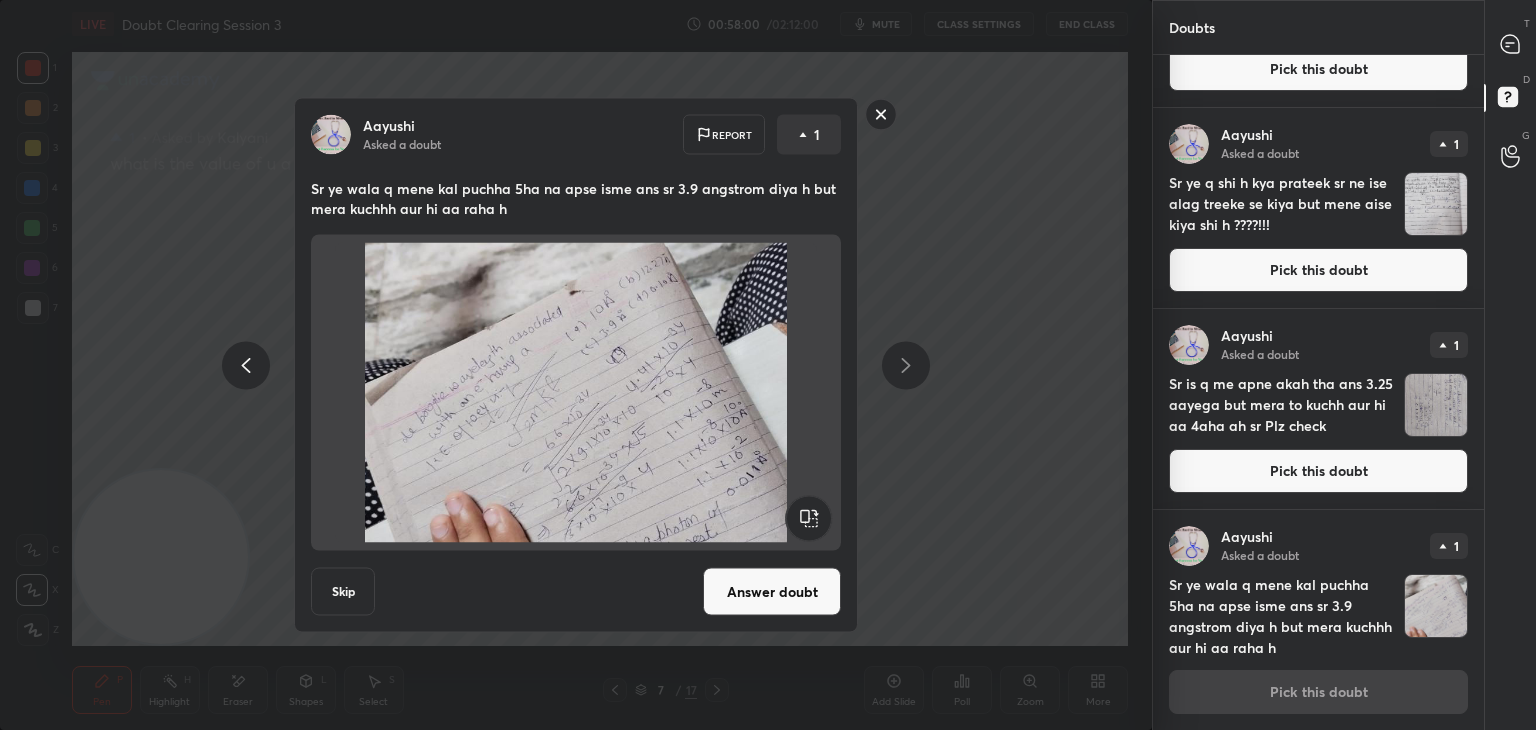 click at bounding box center [1436, 204] 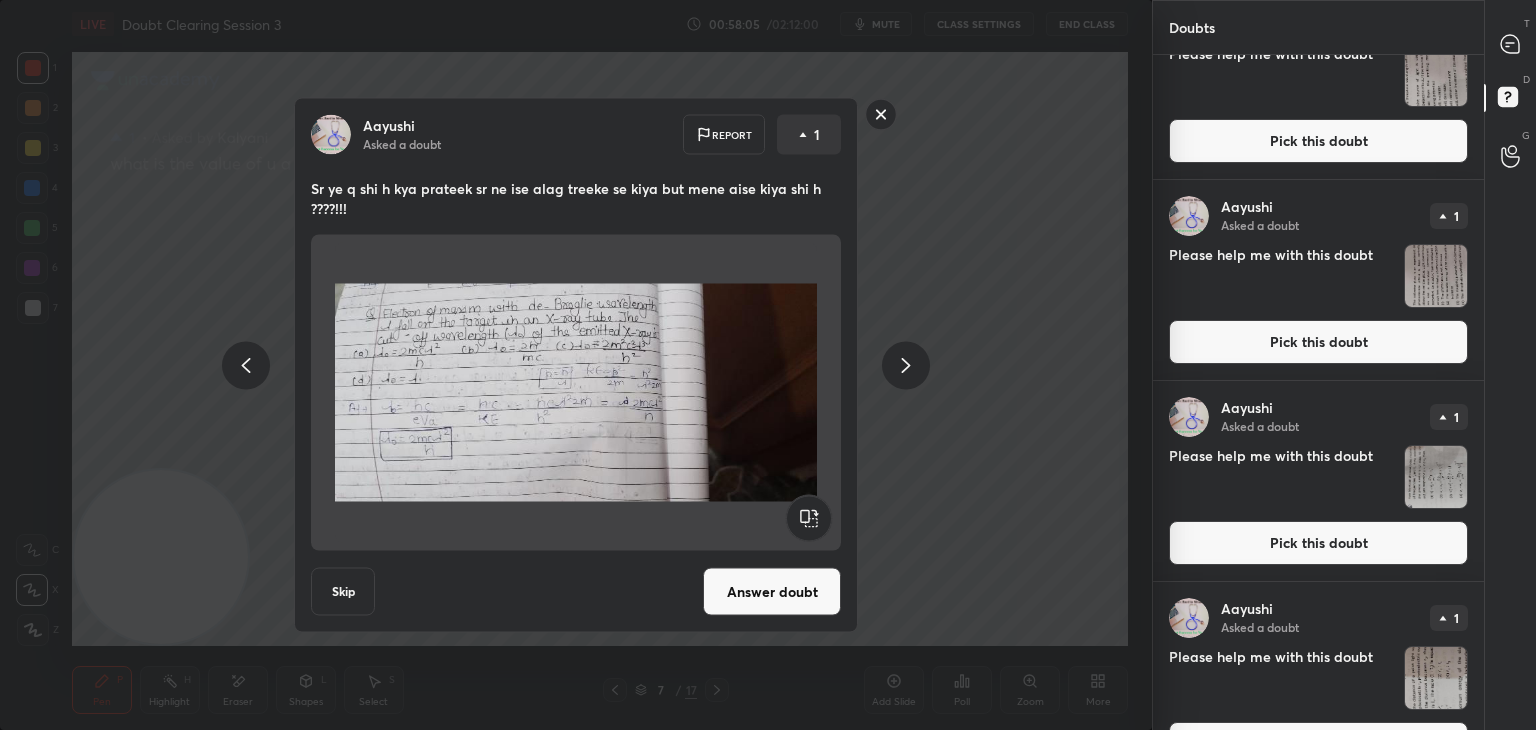 scroll, scrollTop: 1168, scrollLeft: 0, axis: vertical 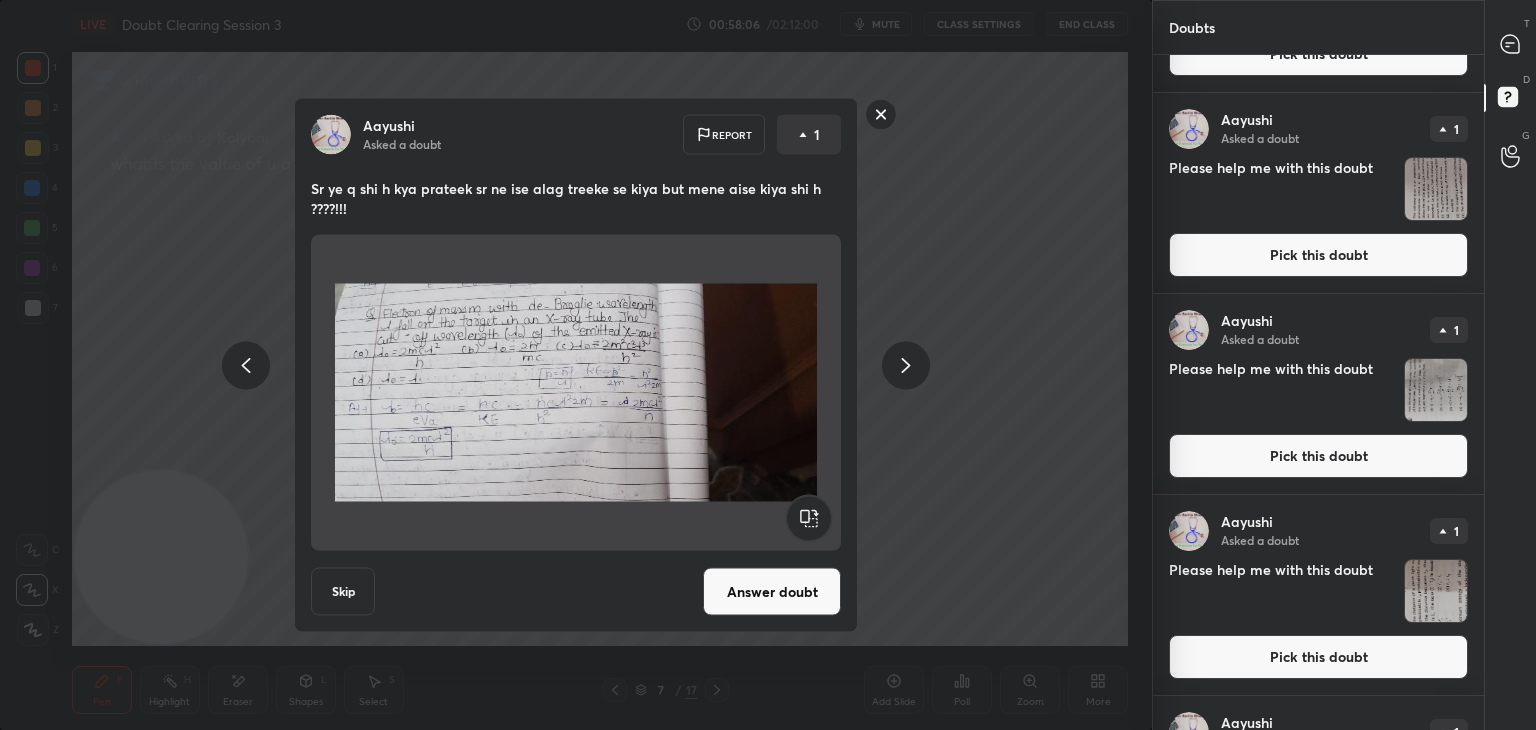 click at bounding box center [1436, 591] 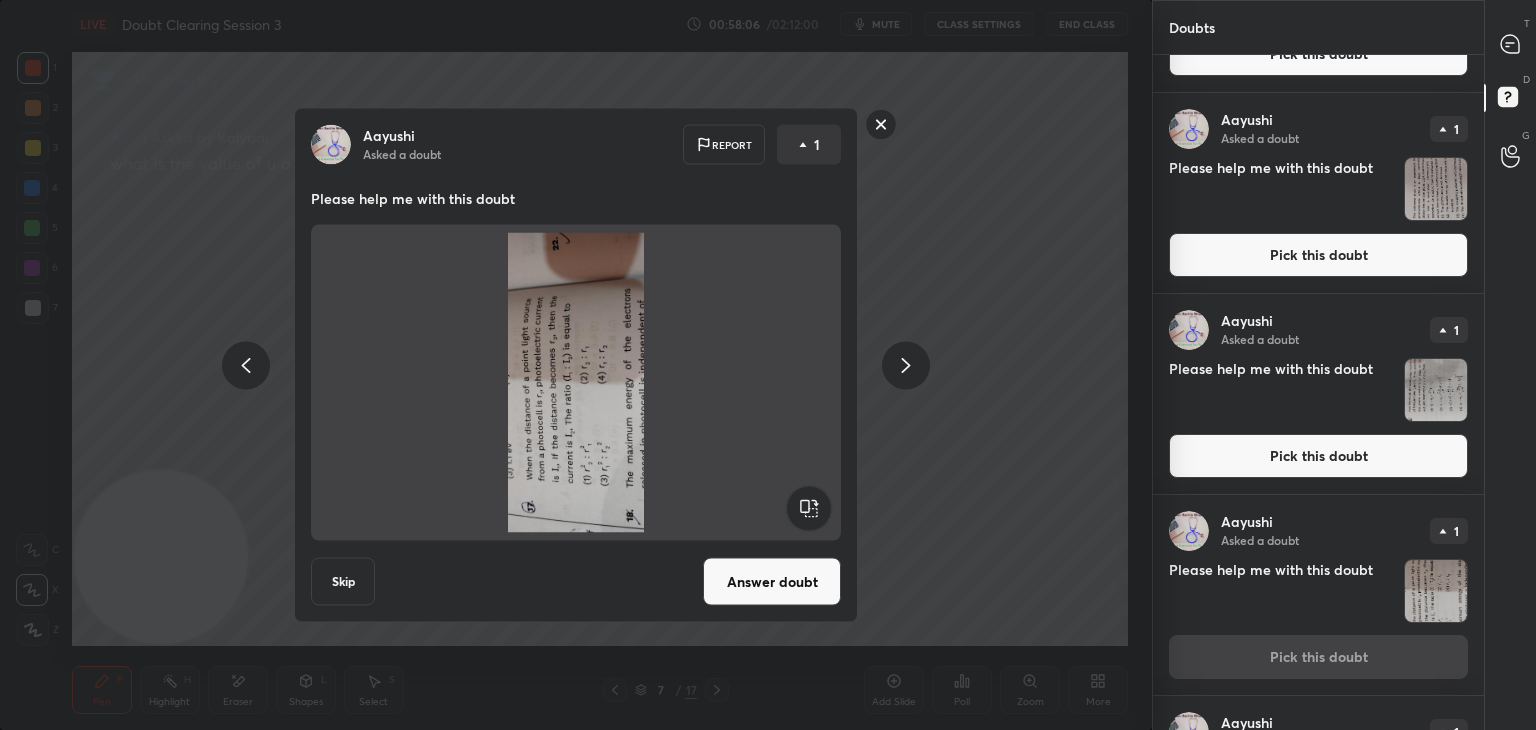 click 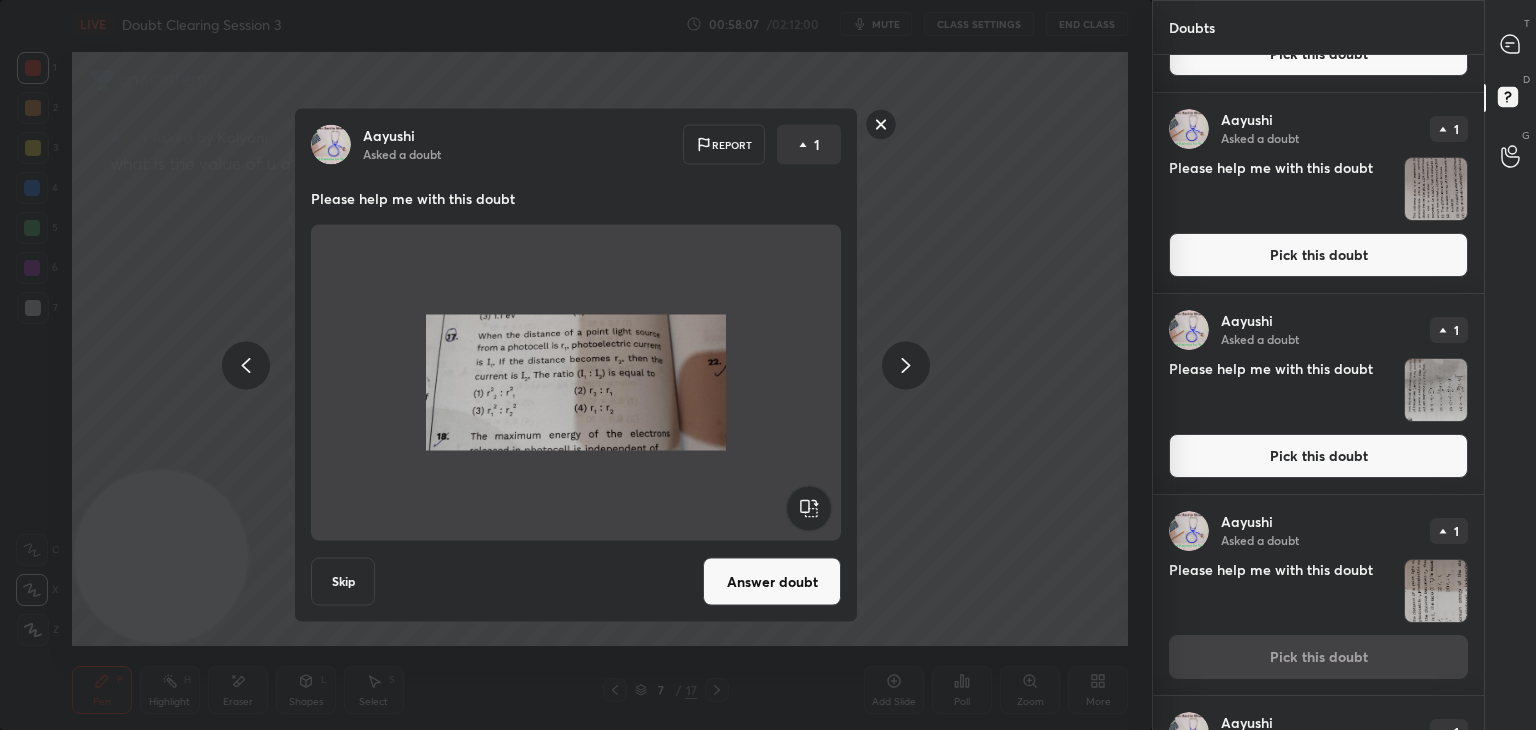 click at bounding box center [1436, 390] 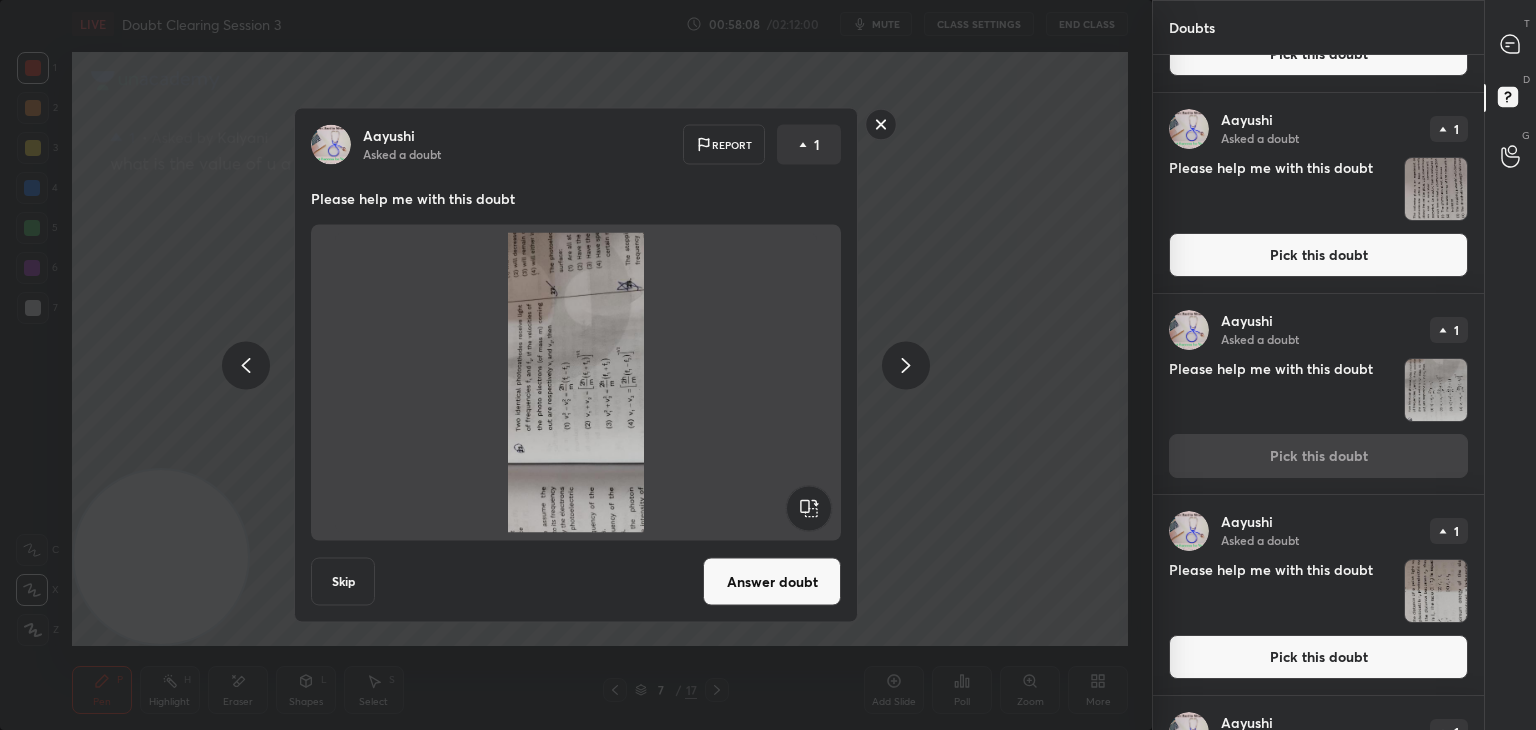click 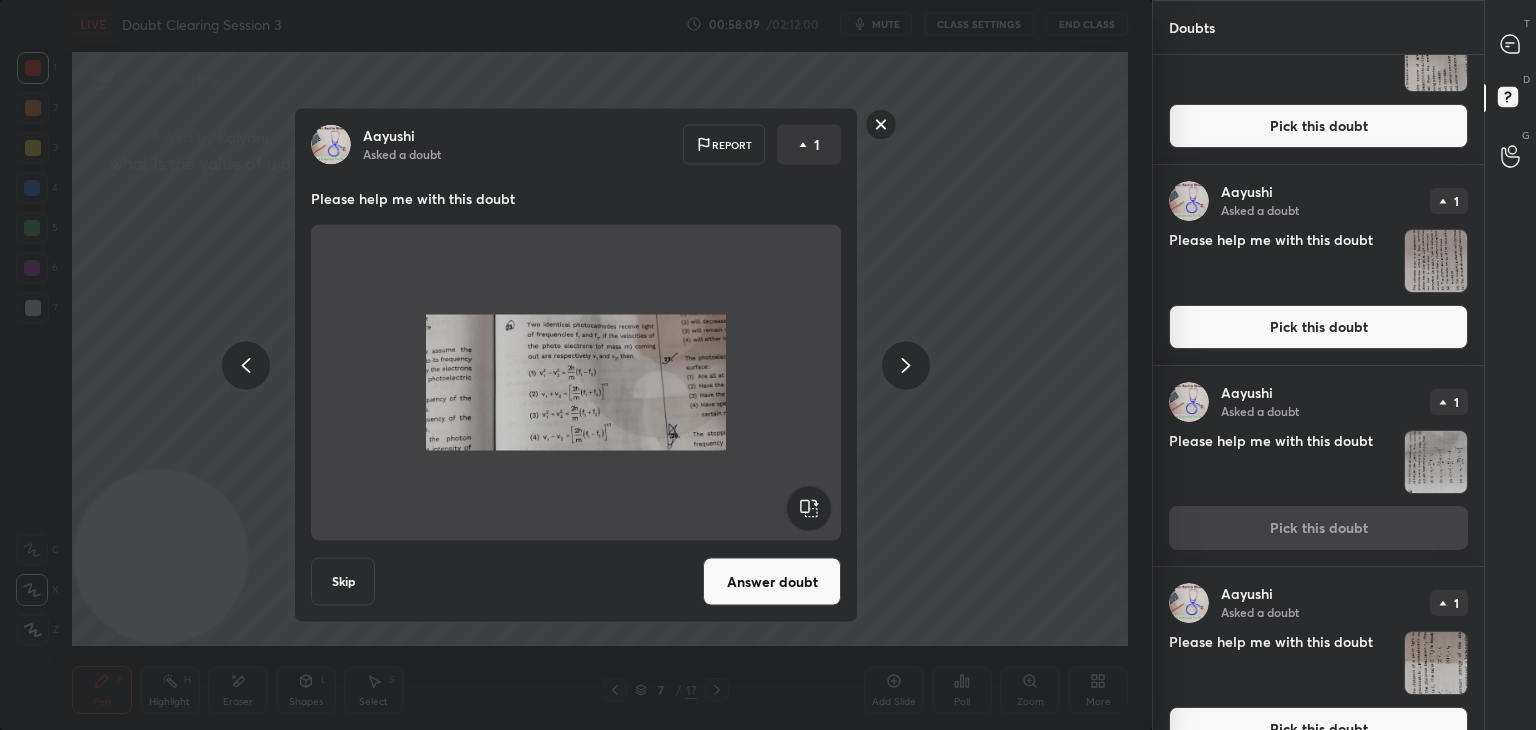 scroll, scrollTop: 1072, scrollLeft: 0, axis: vertical 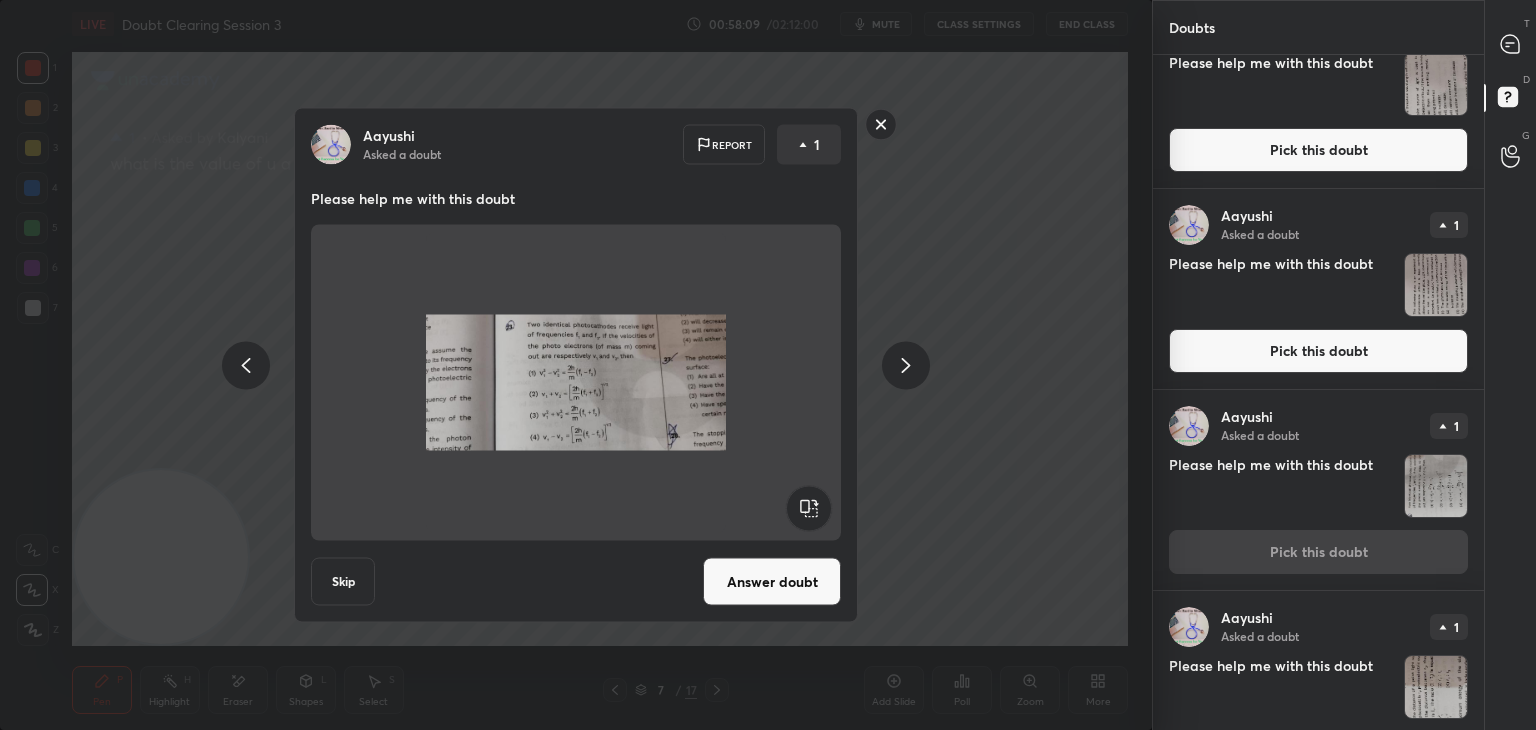 click at bounding box center [1436, 285] 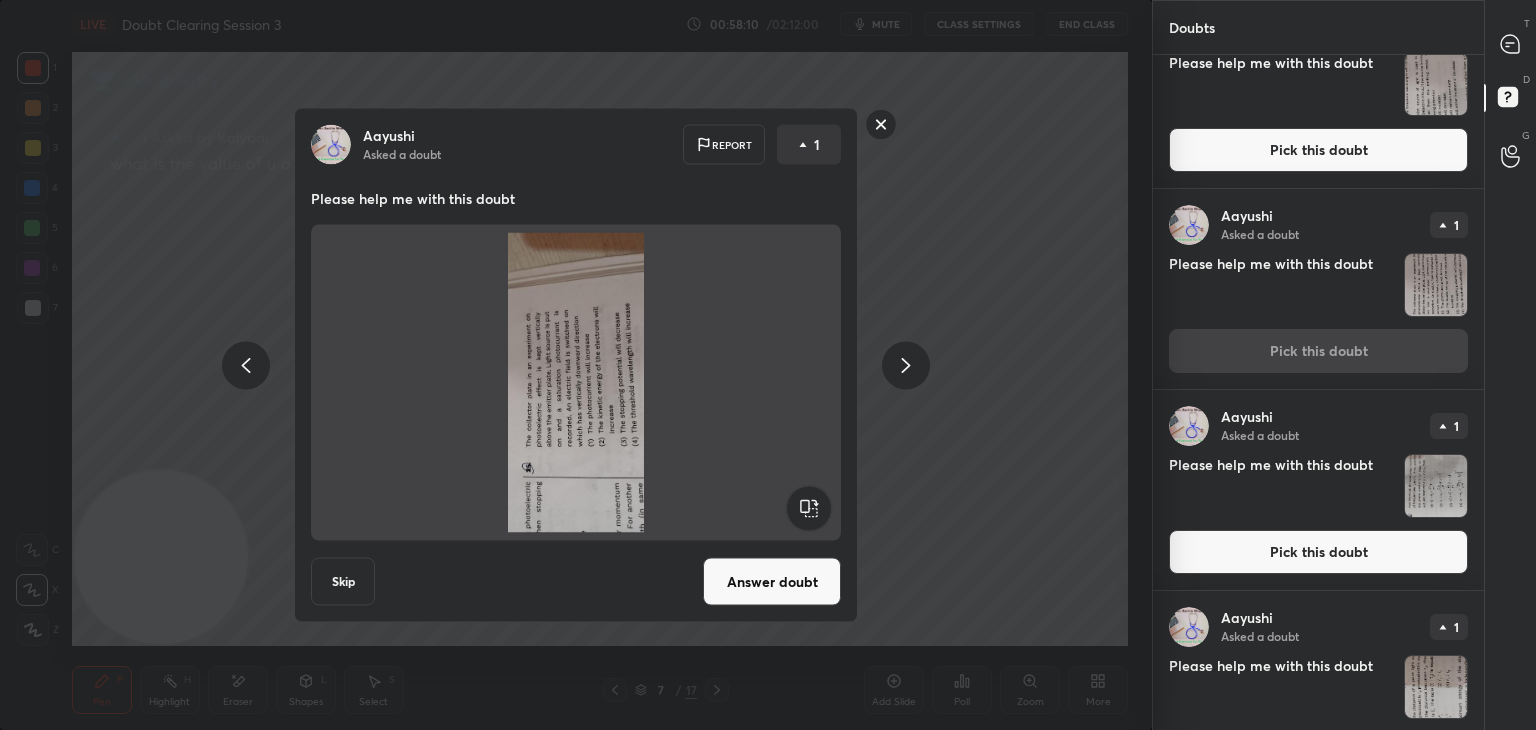 click 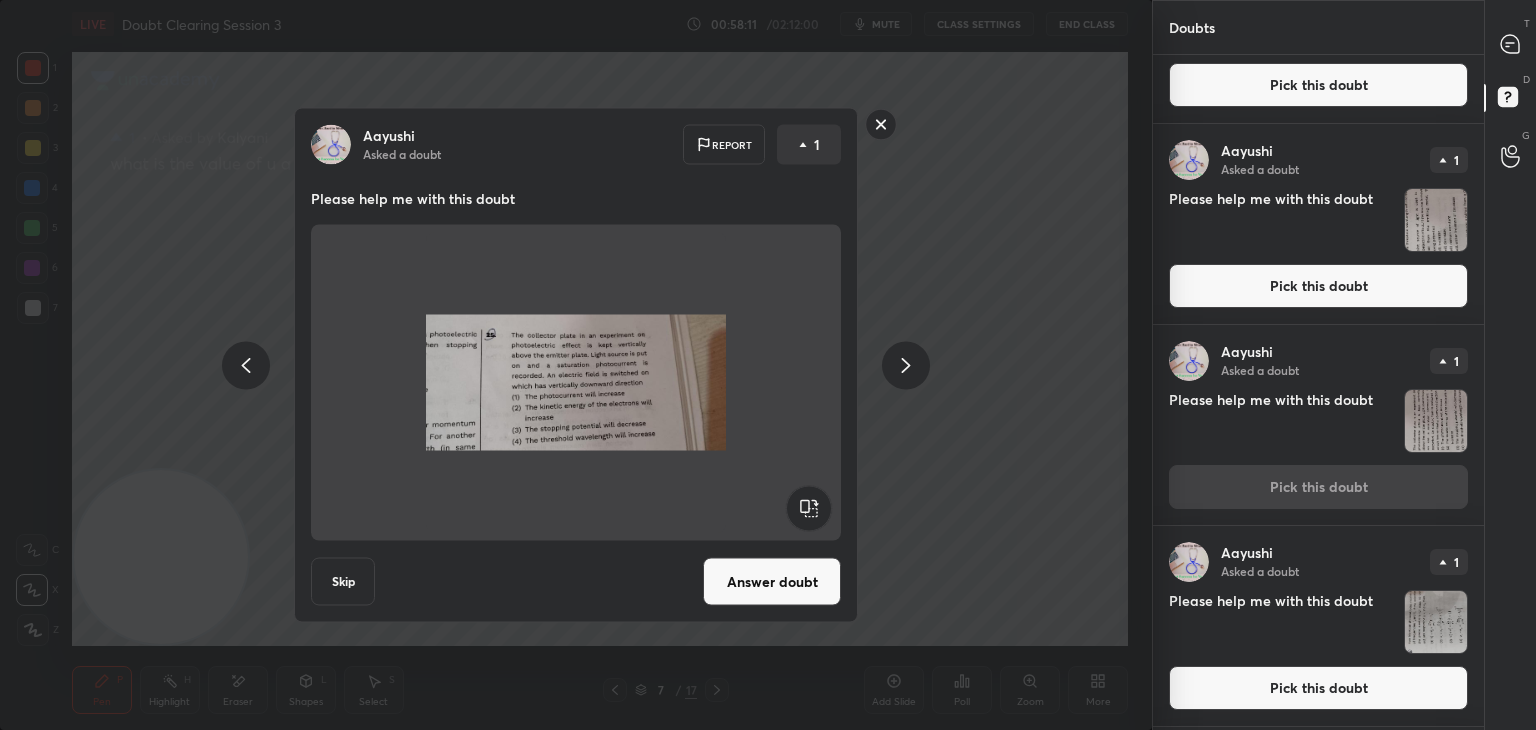 scroll, scrollTop: 938, scrollLeft: 0, axis: vertical 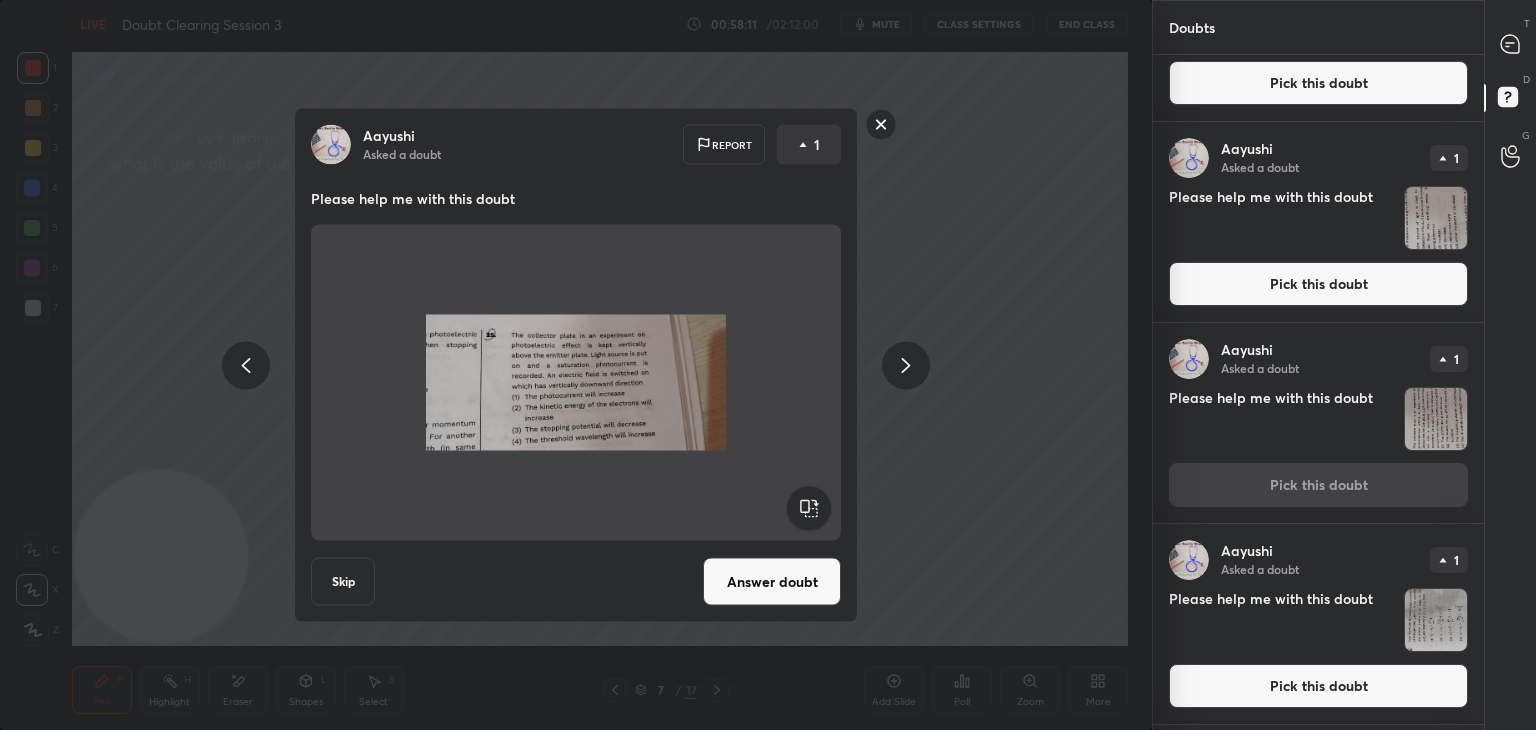 click at bounding box center [1436, 218] 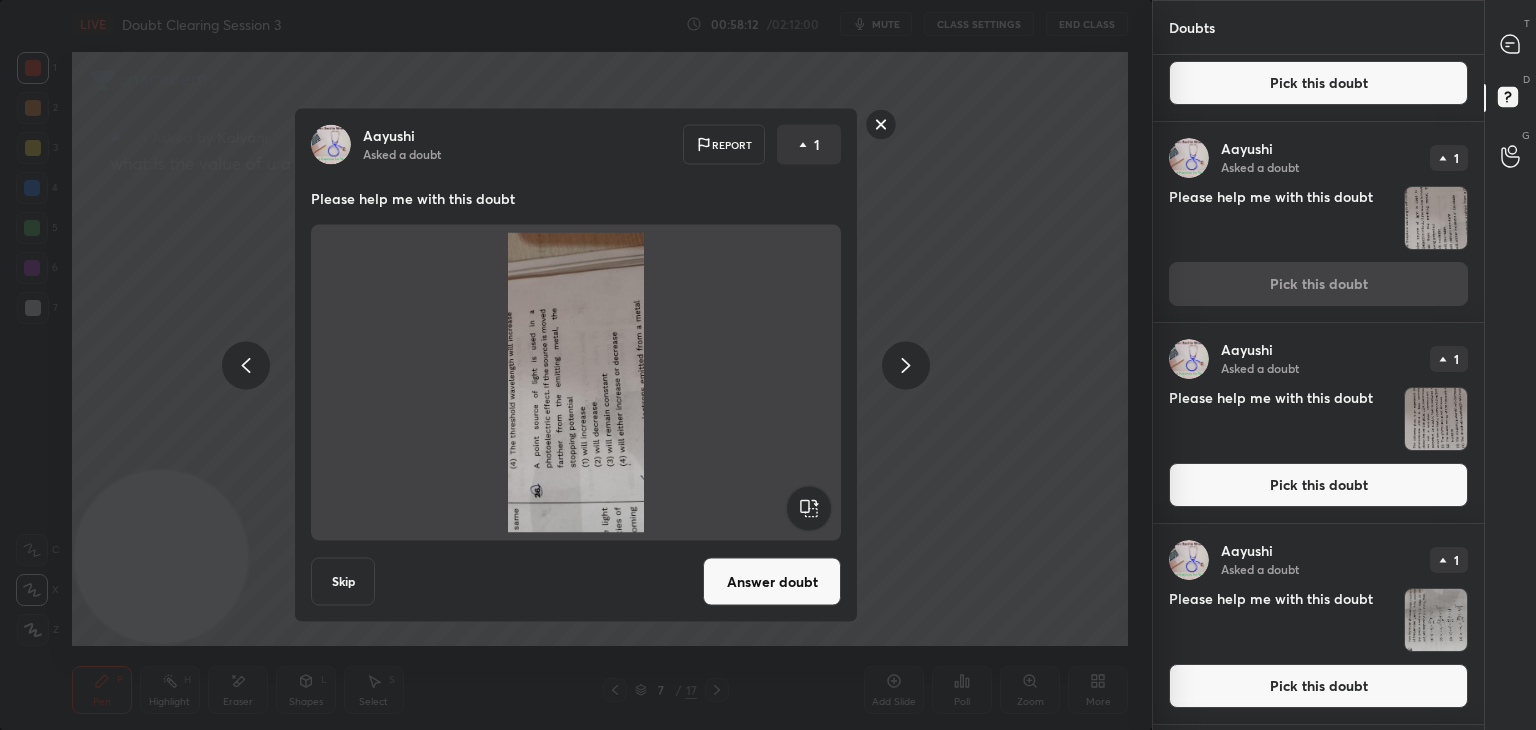 click 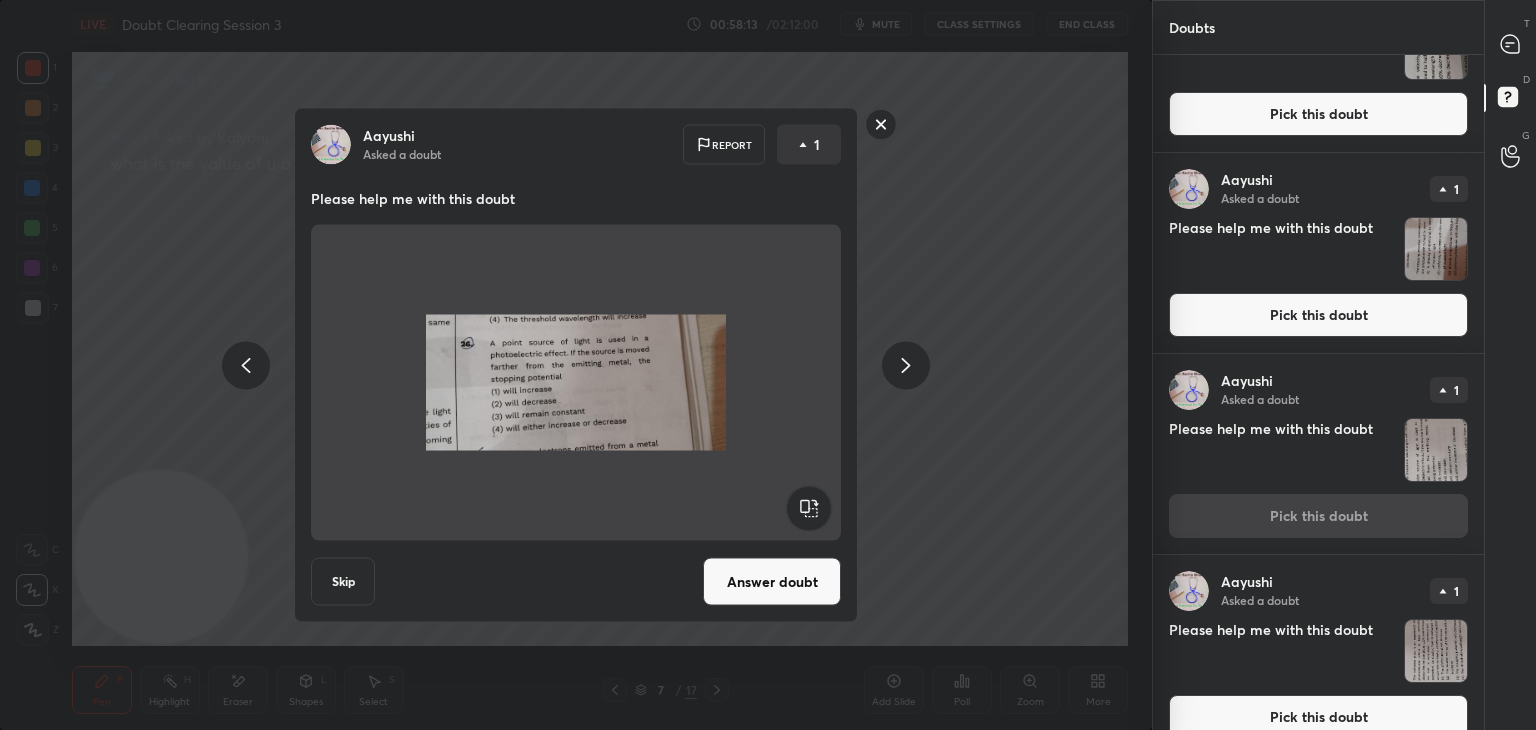 scroll, scrollTop: 704, scrollLeft: 0, axis: vertical 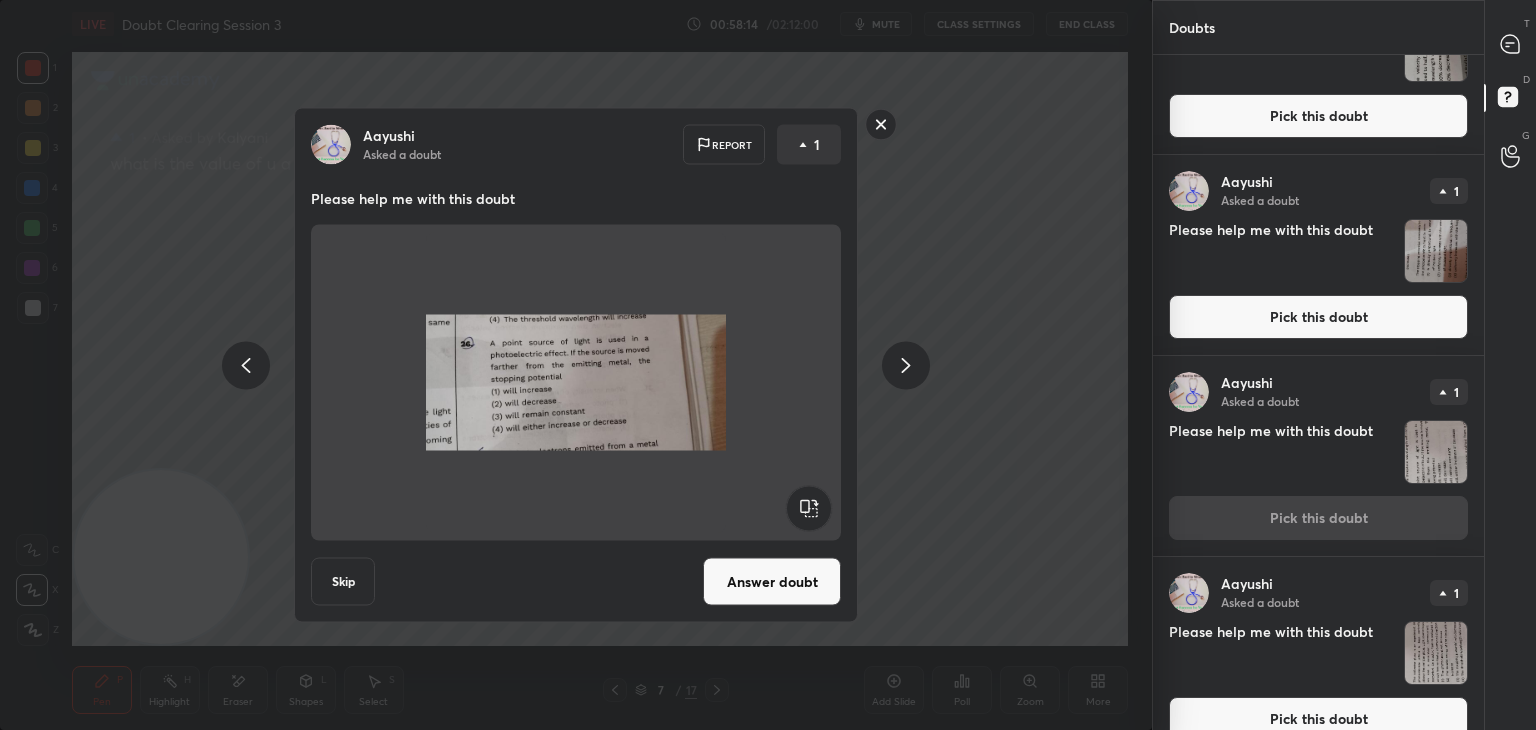 click at bounding box center [1436, 251] 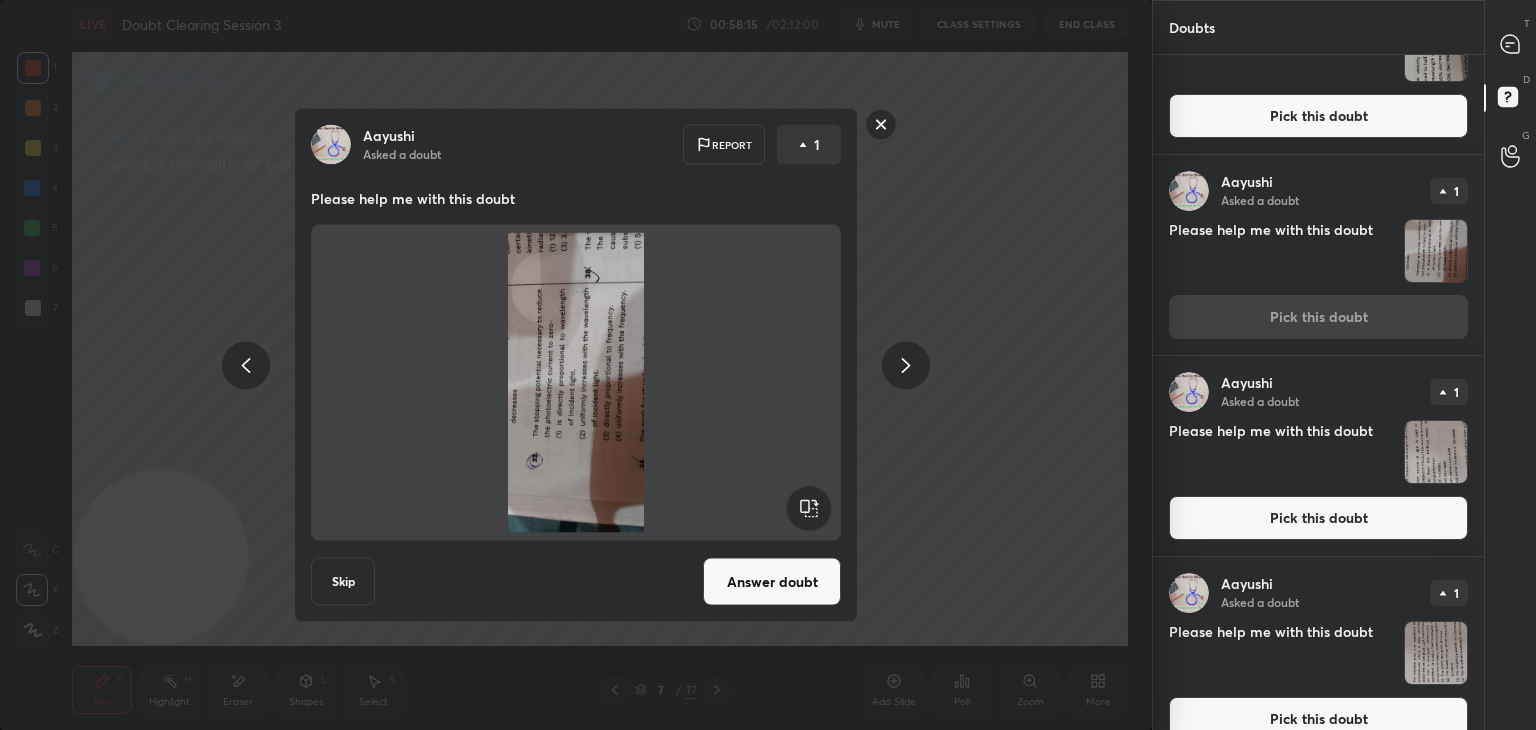 click 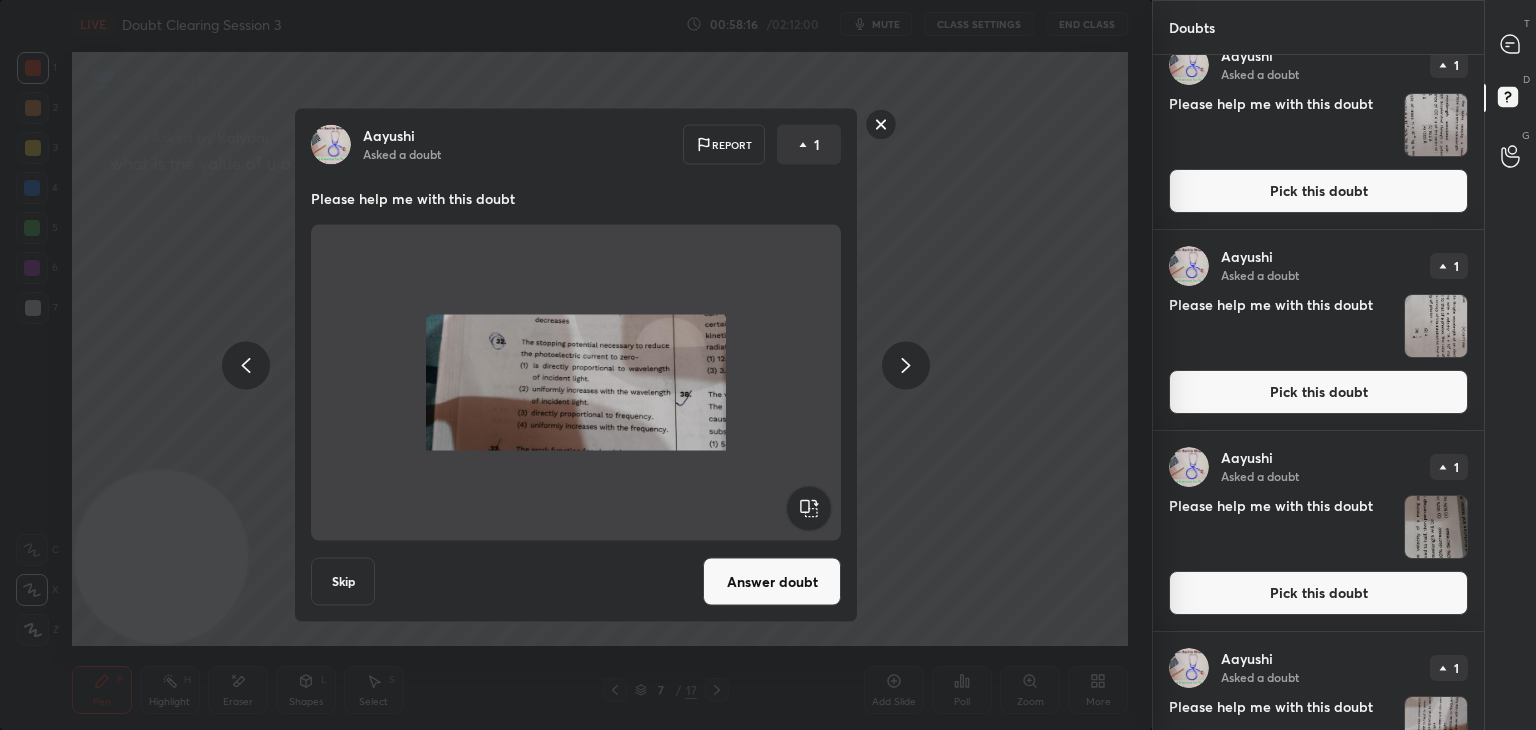 scroll, scrollTop: 226, scrollLeft: 0, axis: vertical 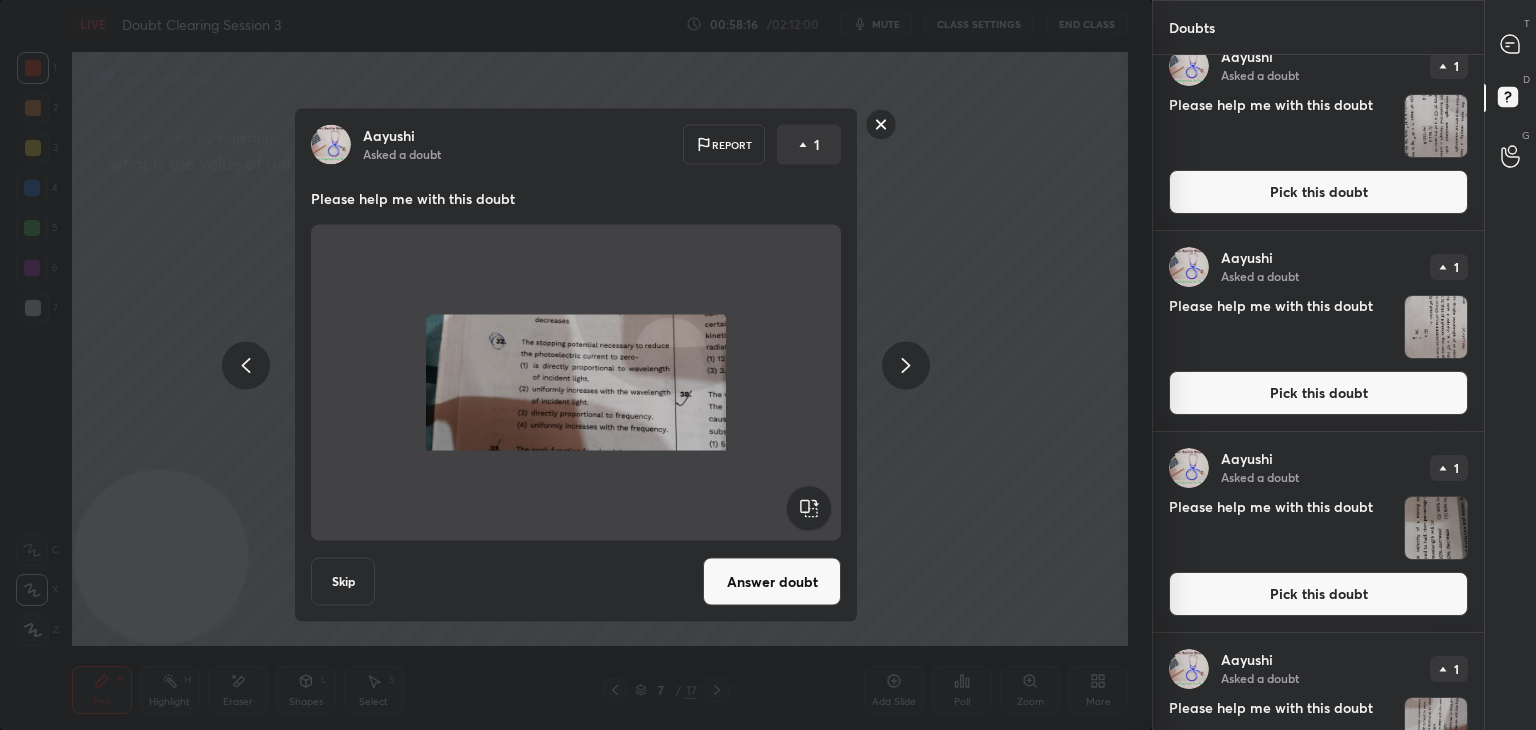 click at bounding box center [1436, 327] 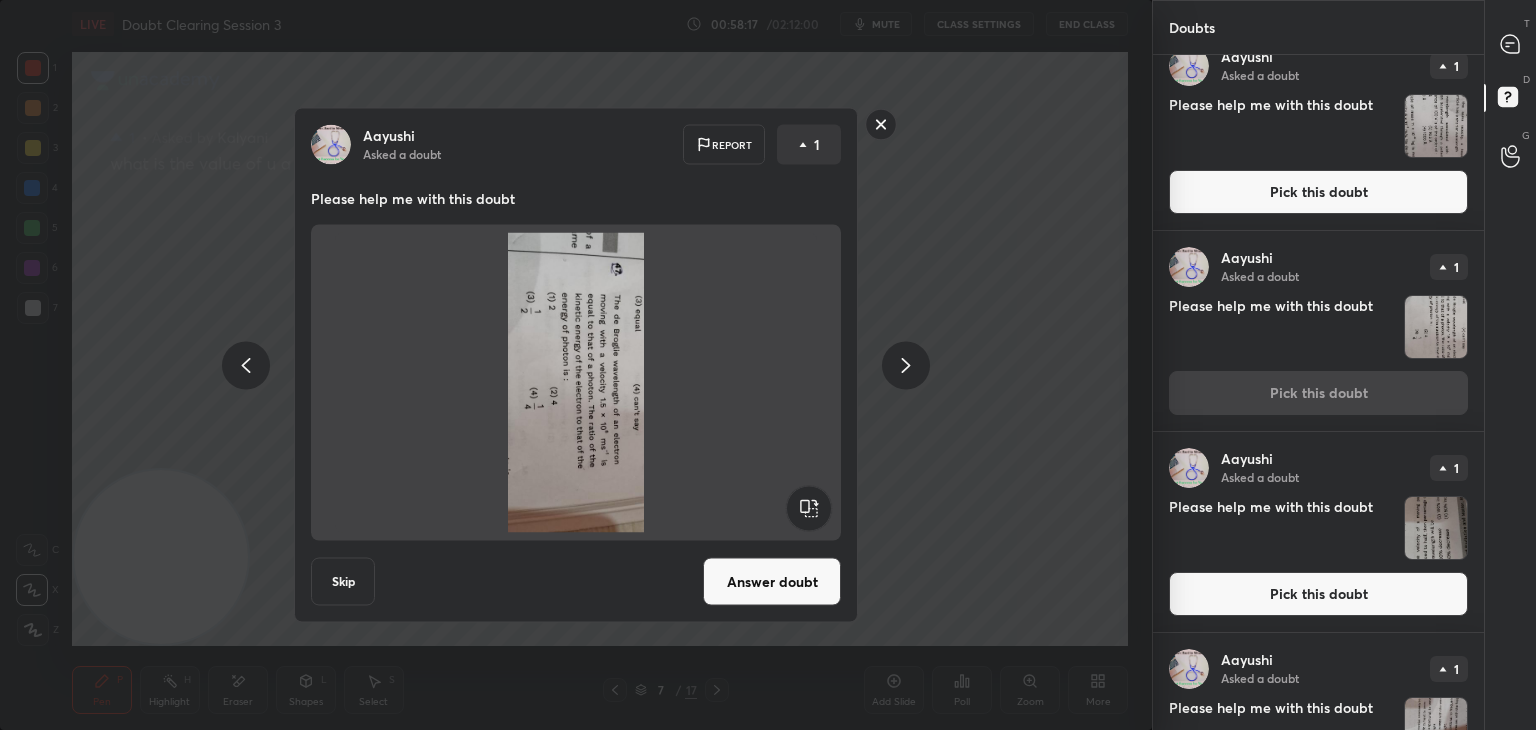 click 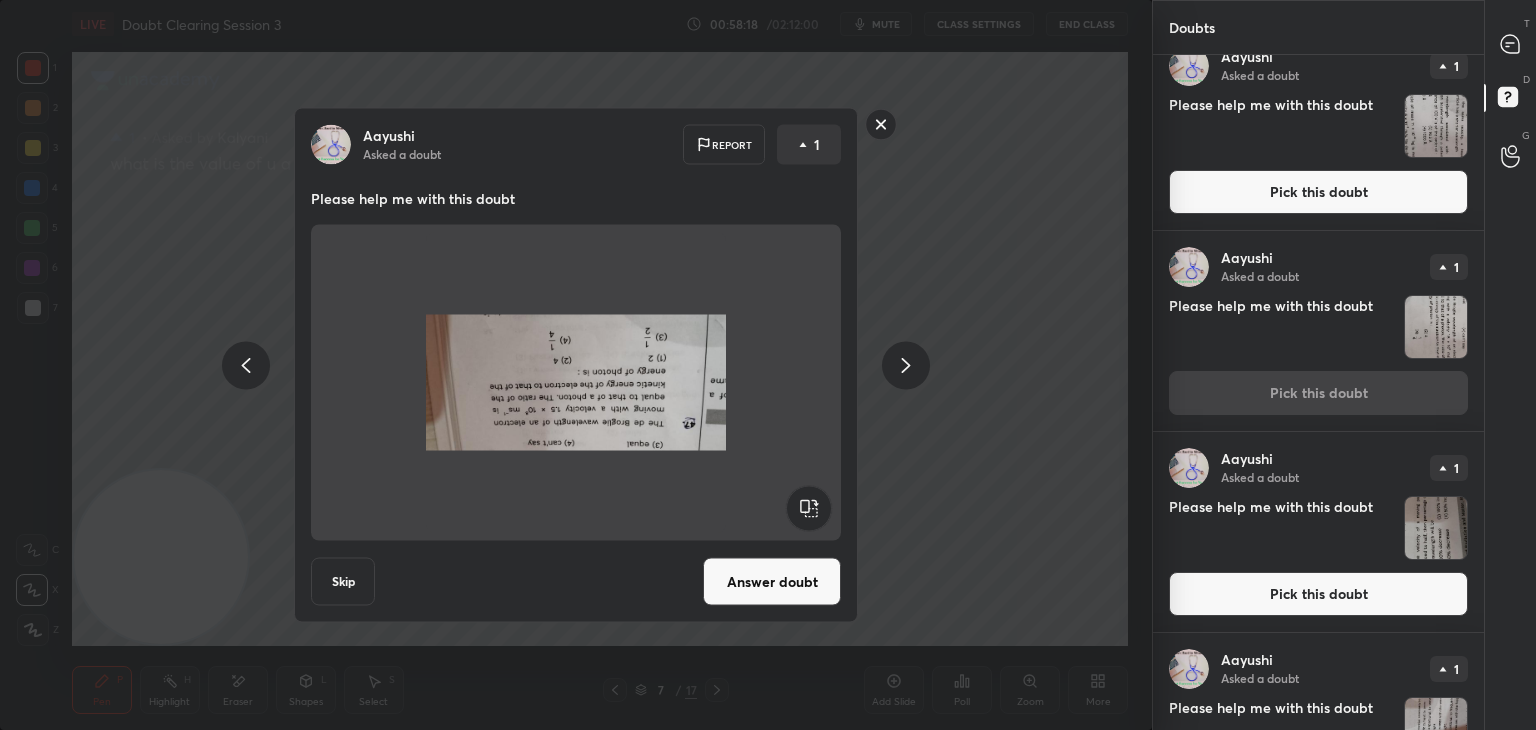 click 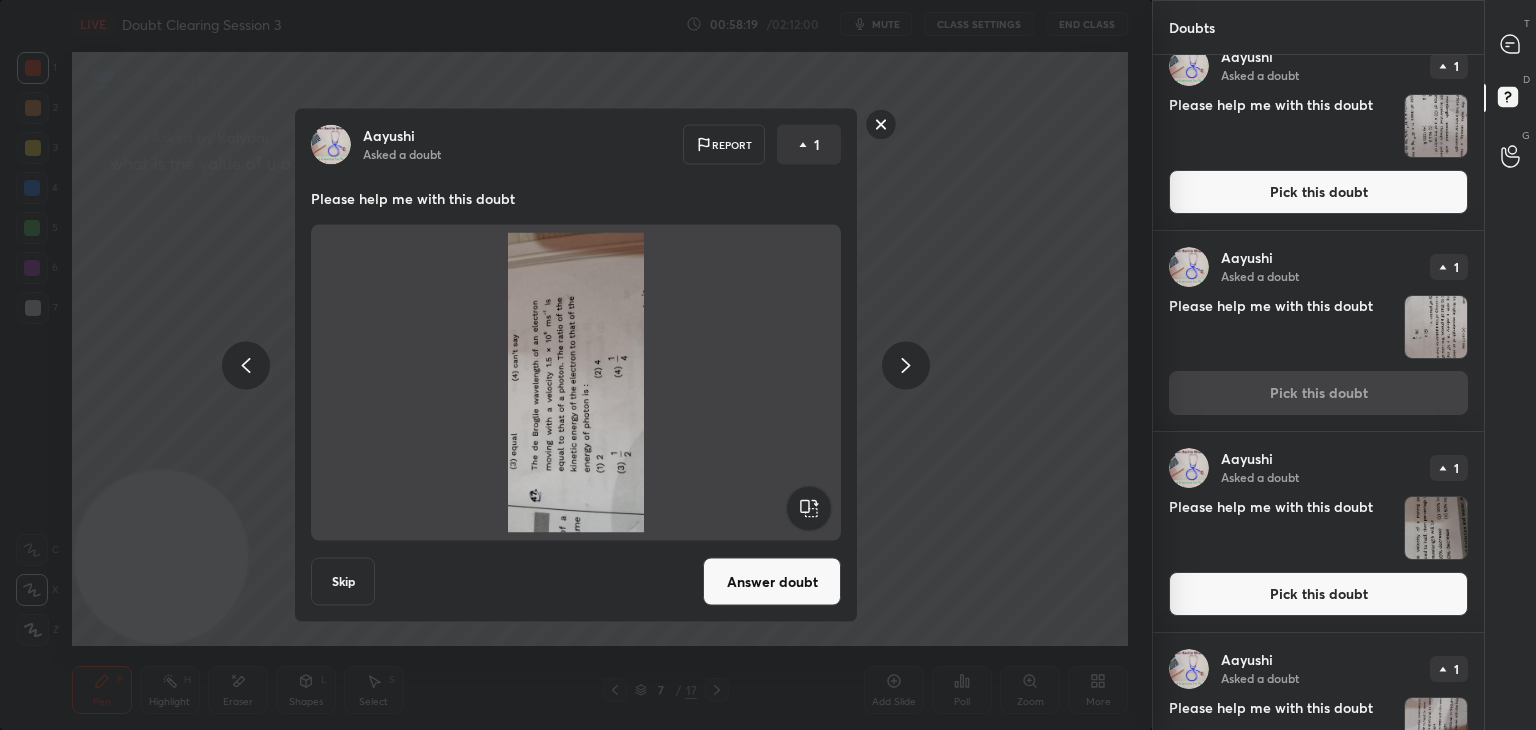 click 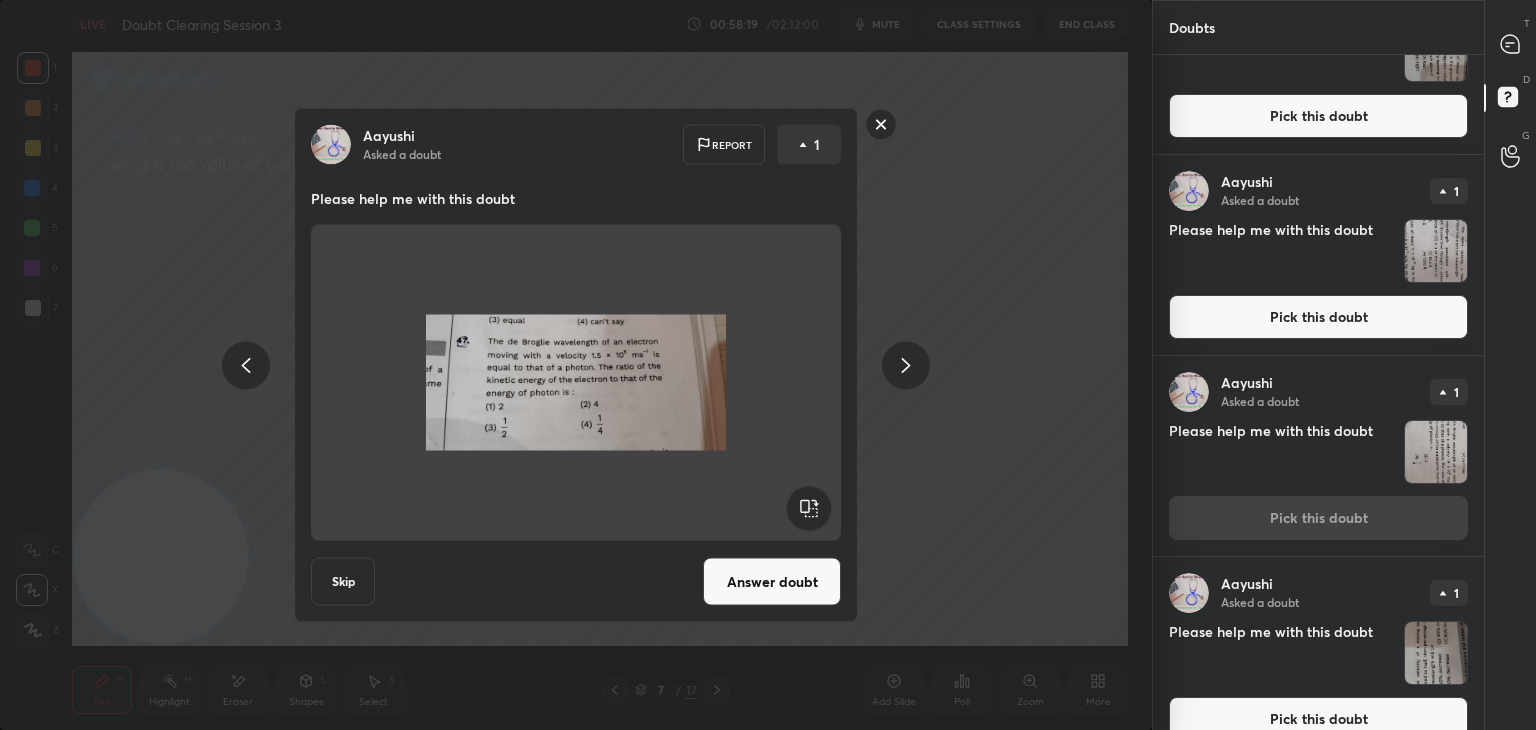 scroll, scrollTop: 0, scrollLeft: 0, axis: both 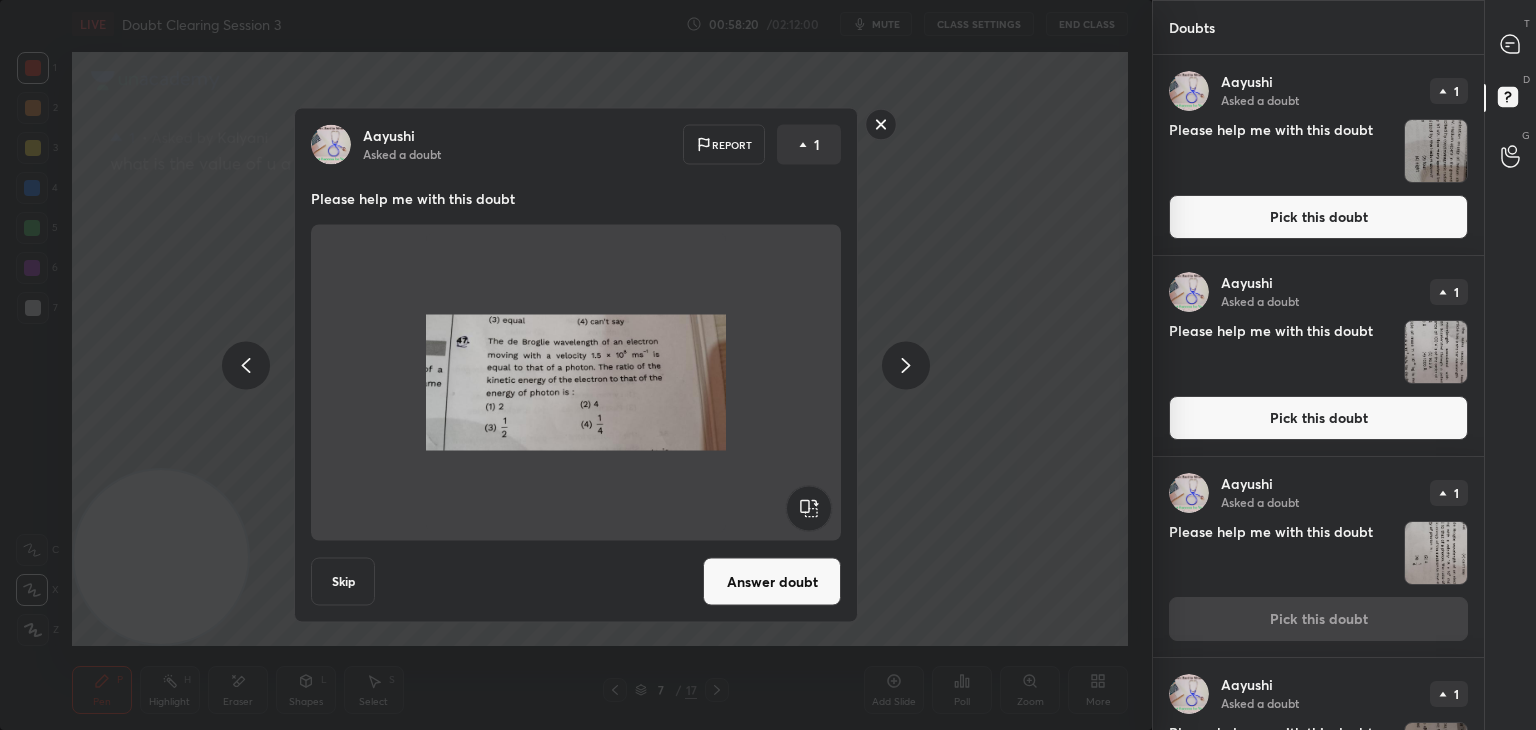 click at bounding box center (1436, 352) 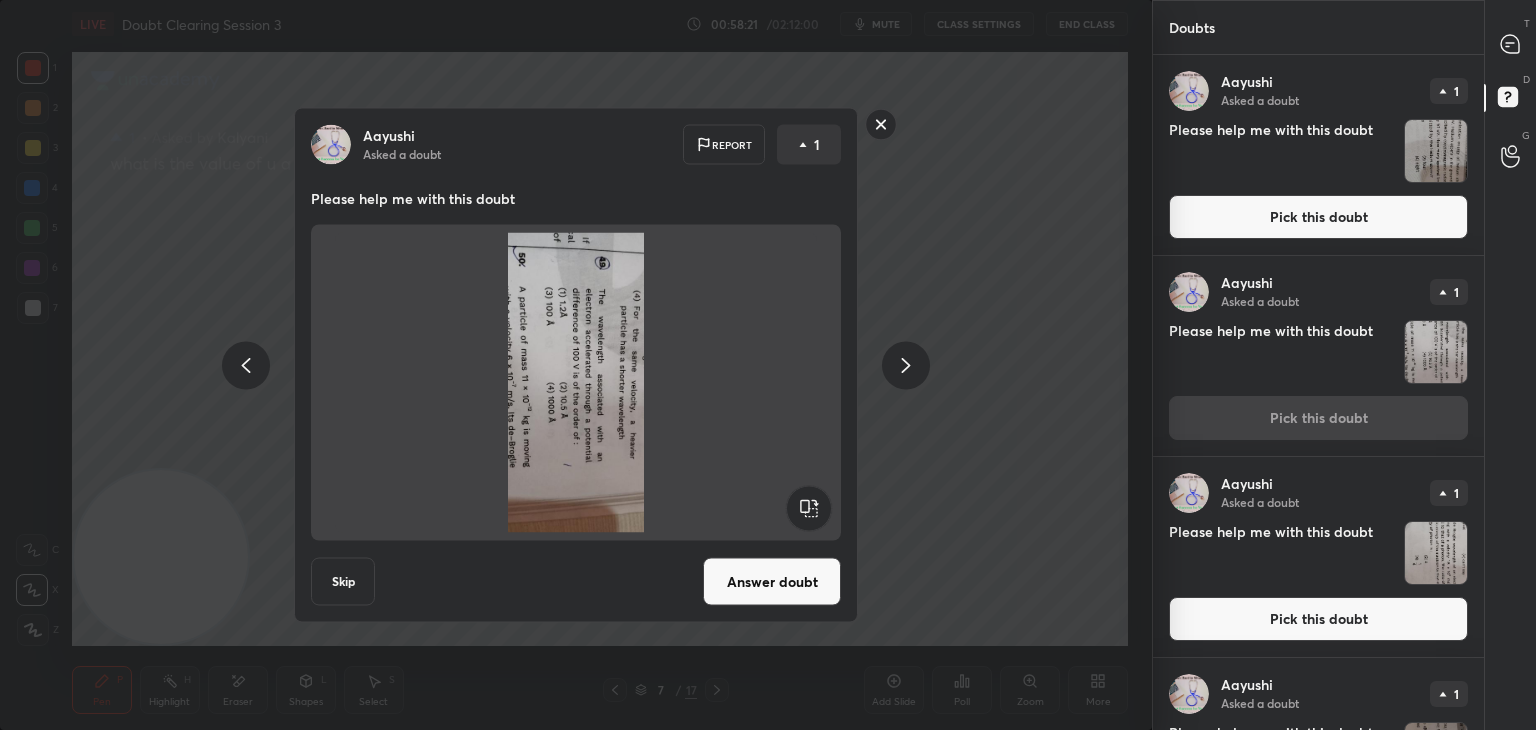 click 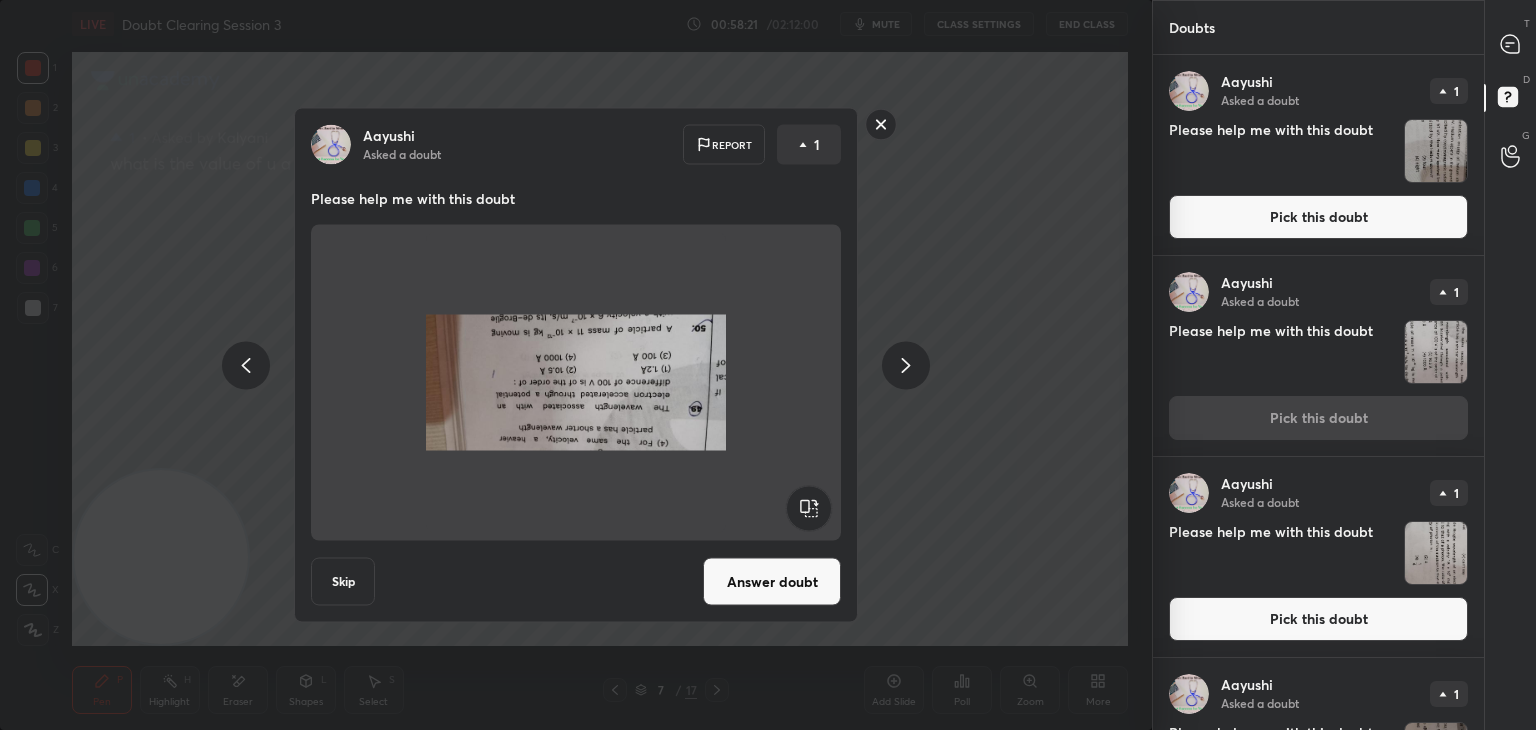 click 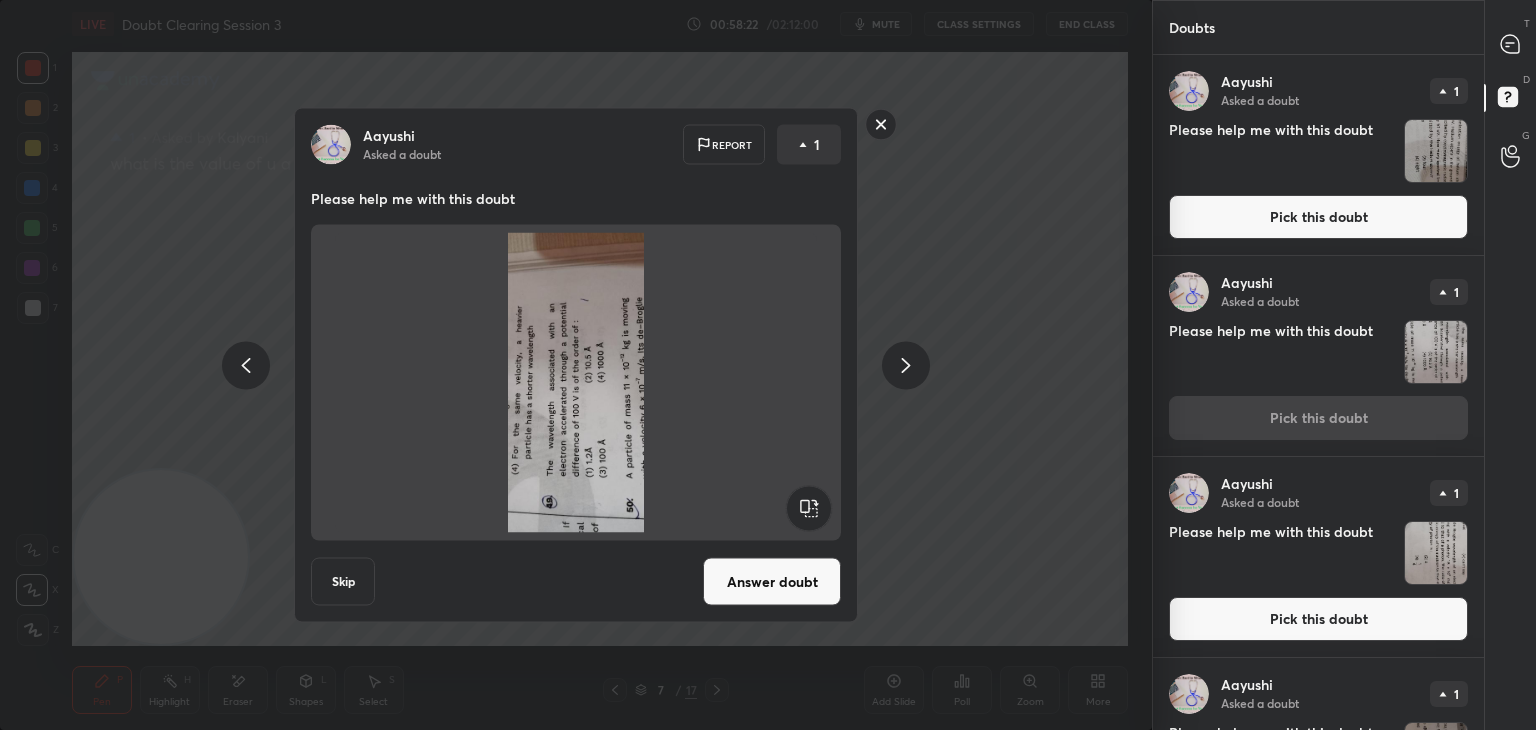 click 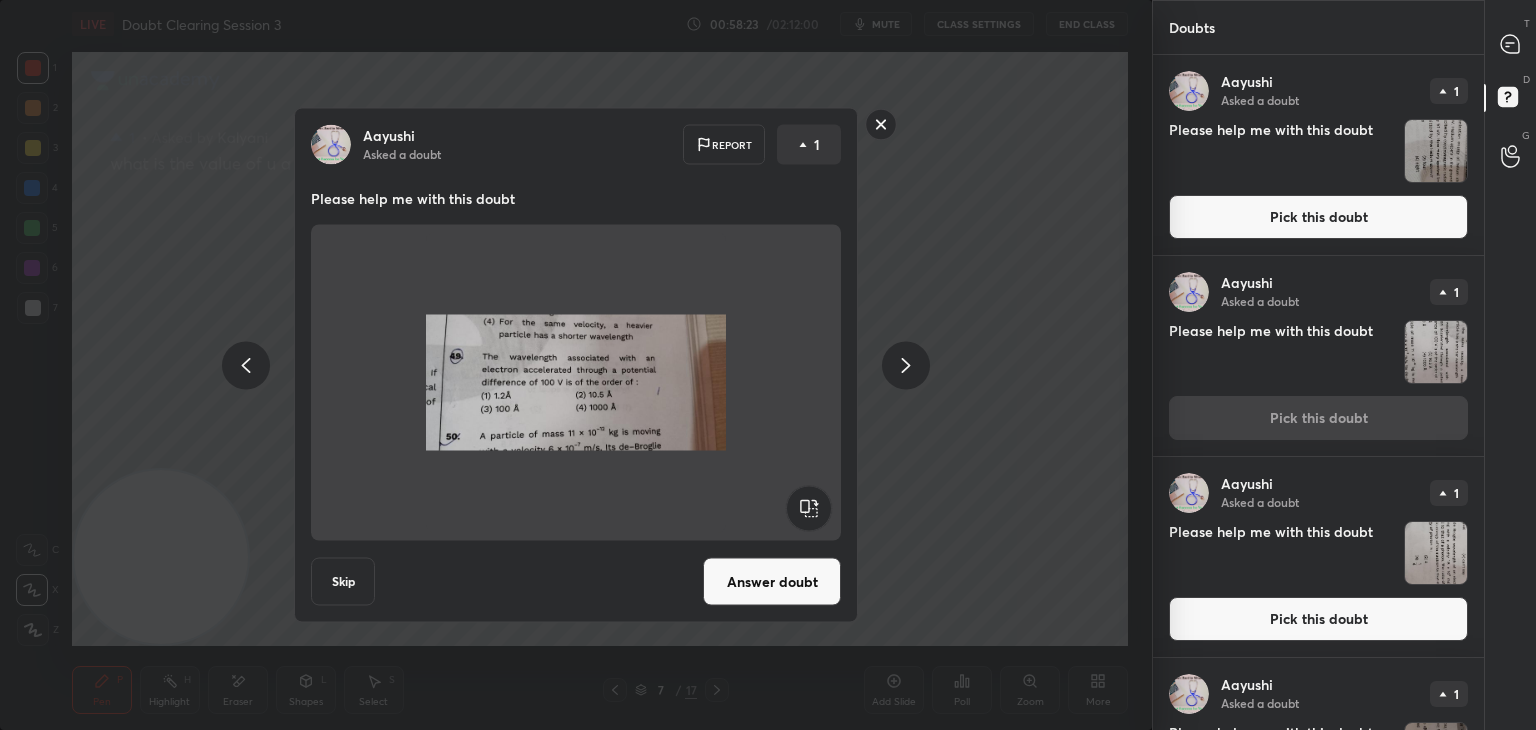click at bounding box center (1436, 151) 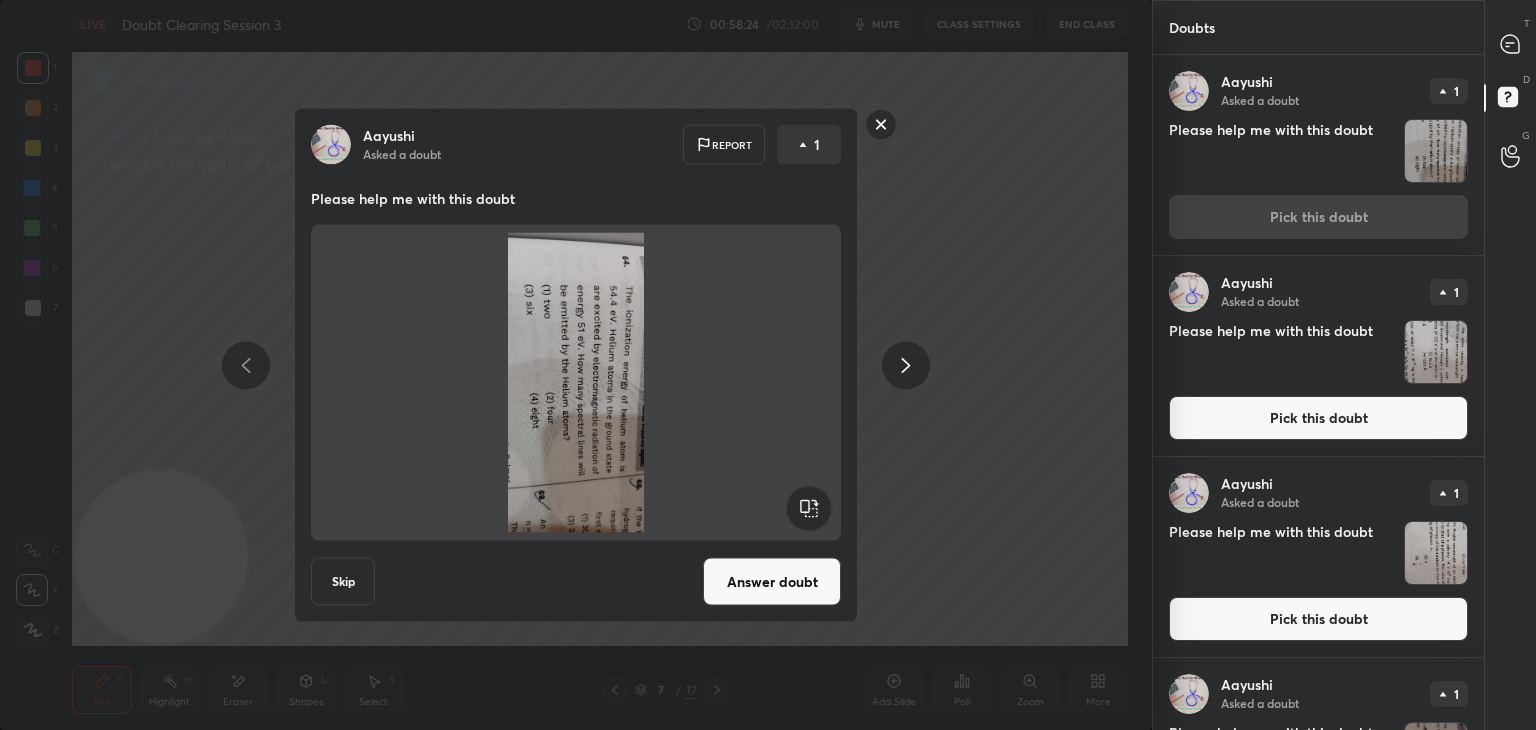 click 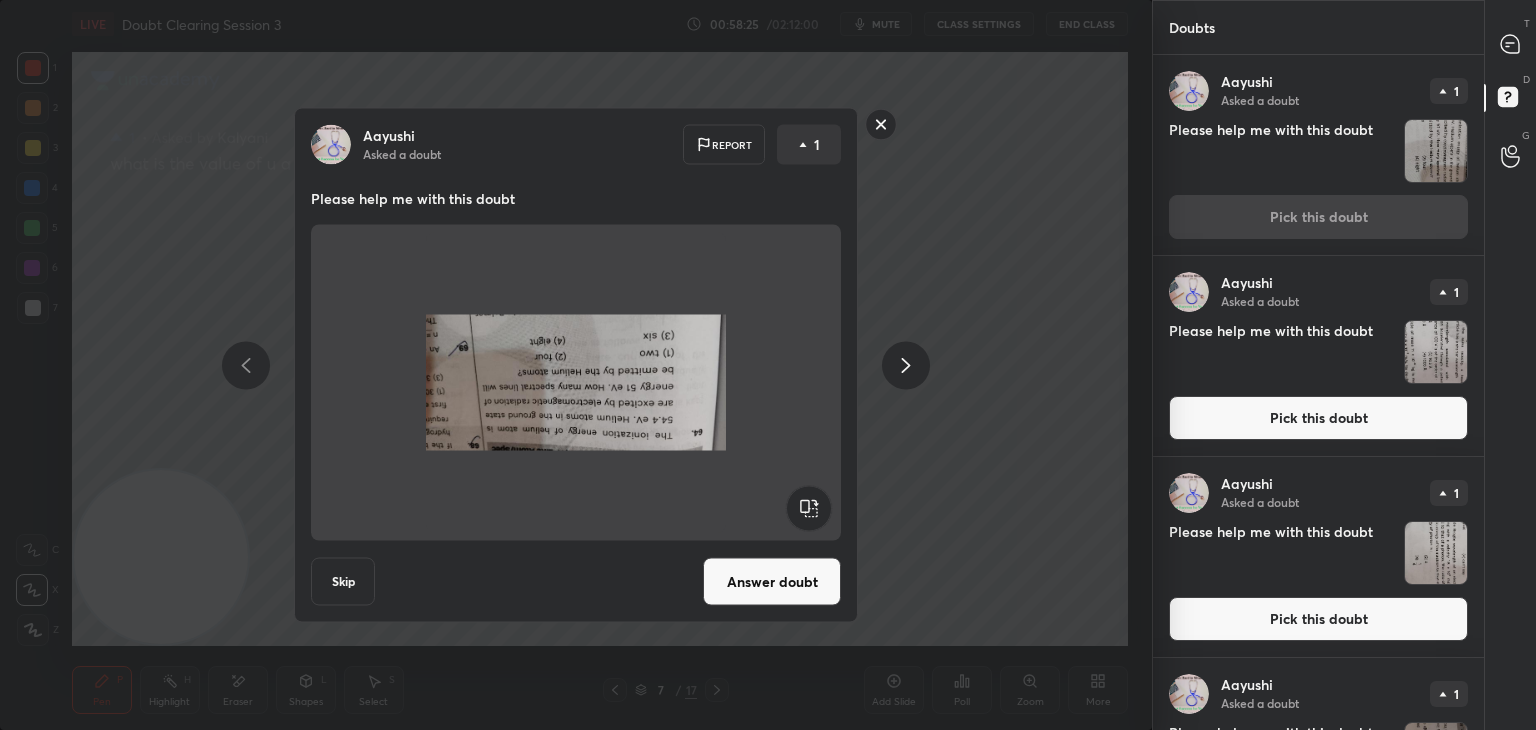 click 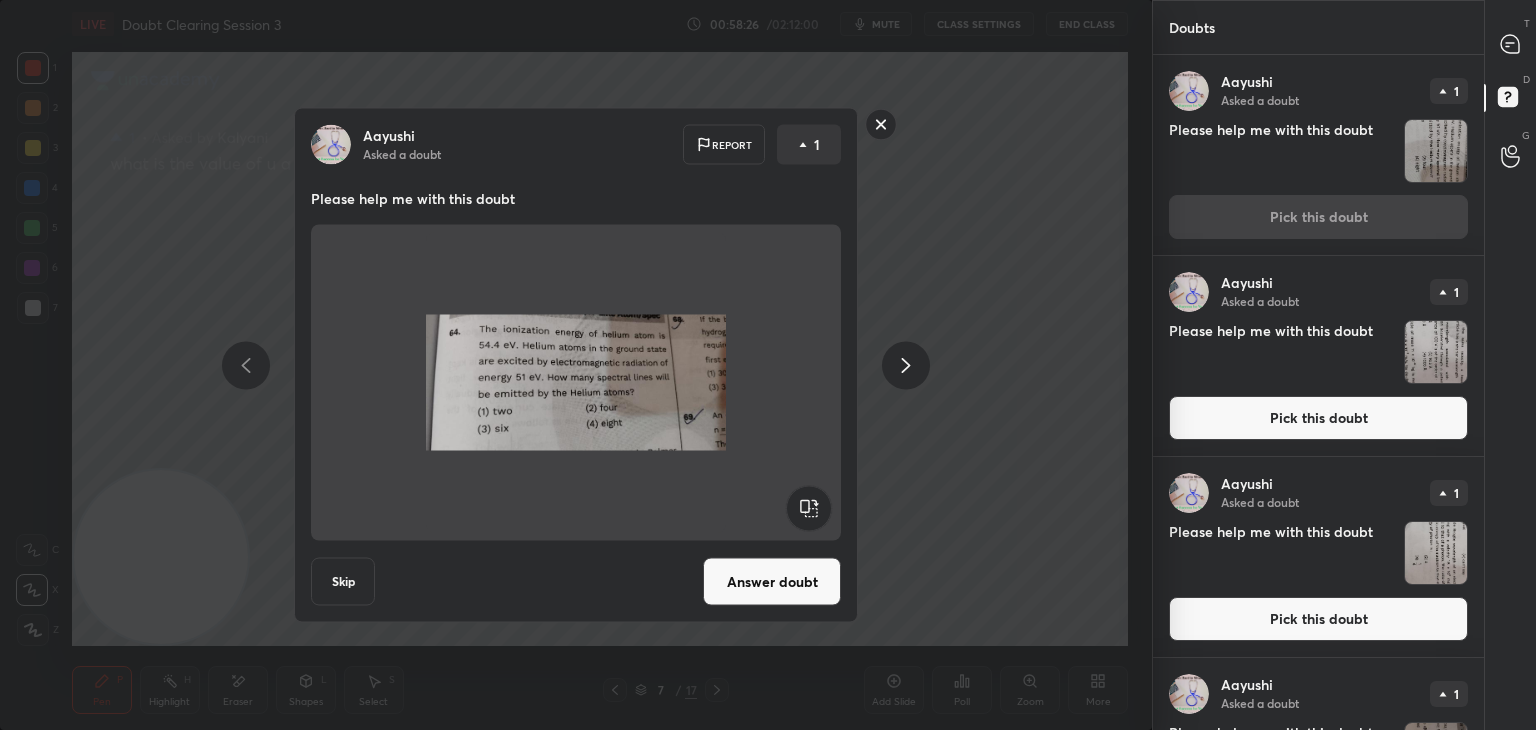 click at bounding box center [1436, 352] 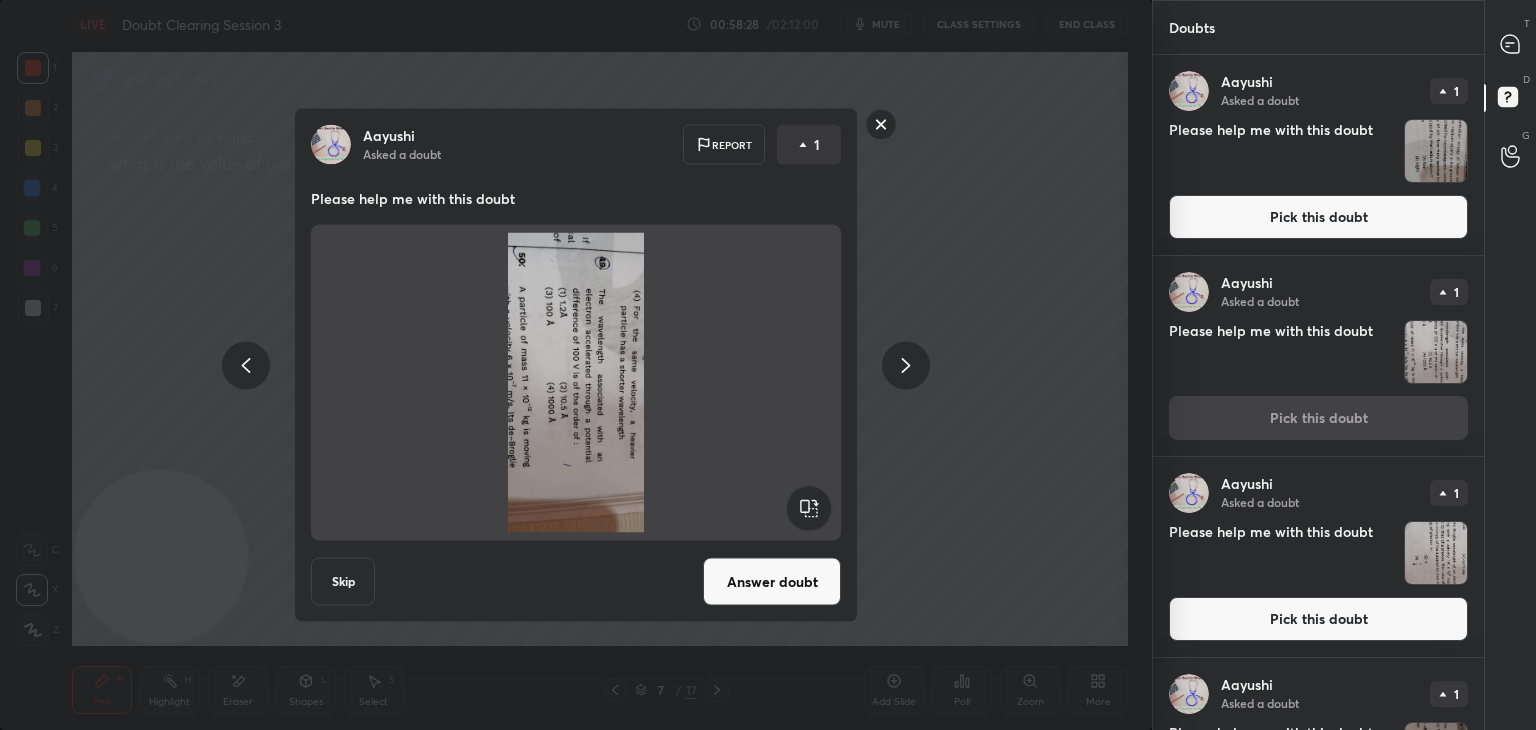 click 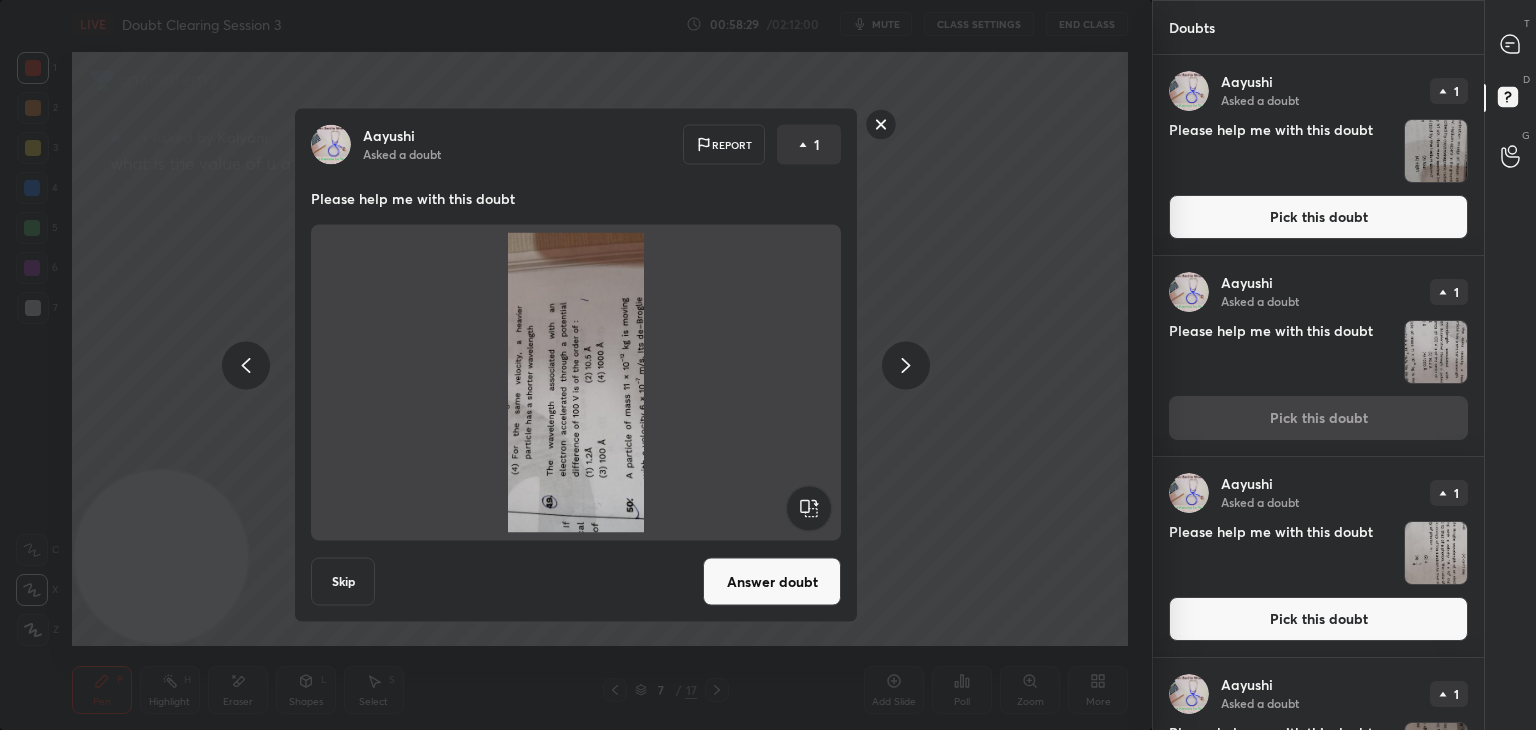 click 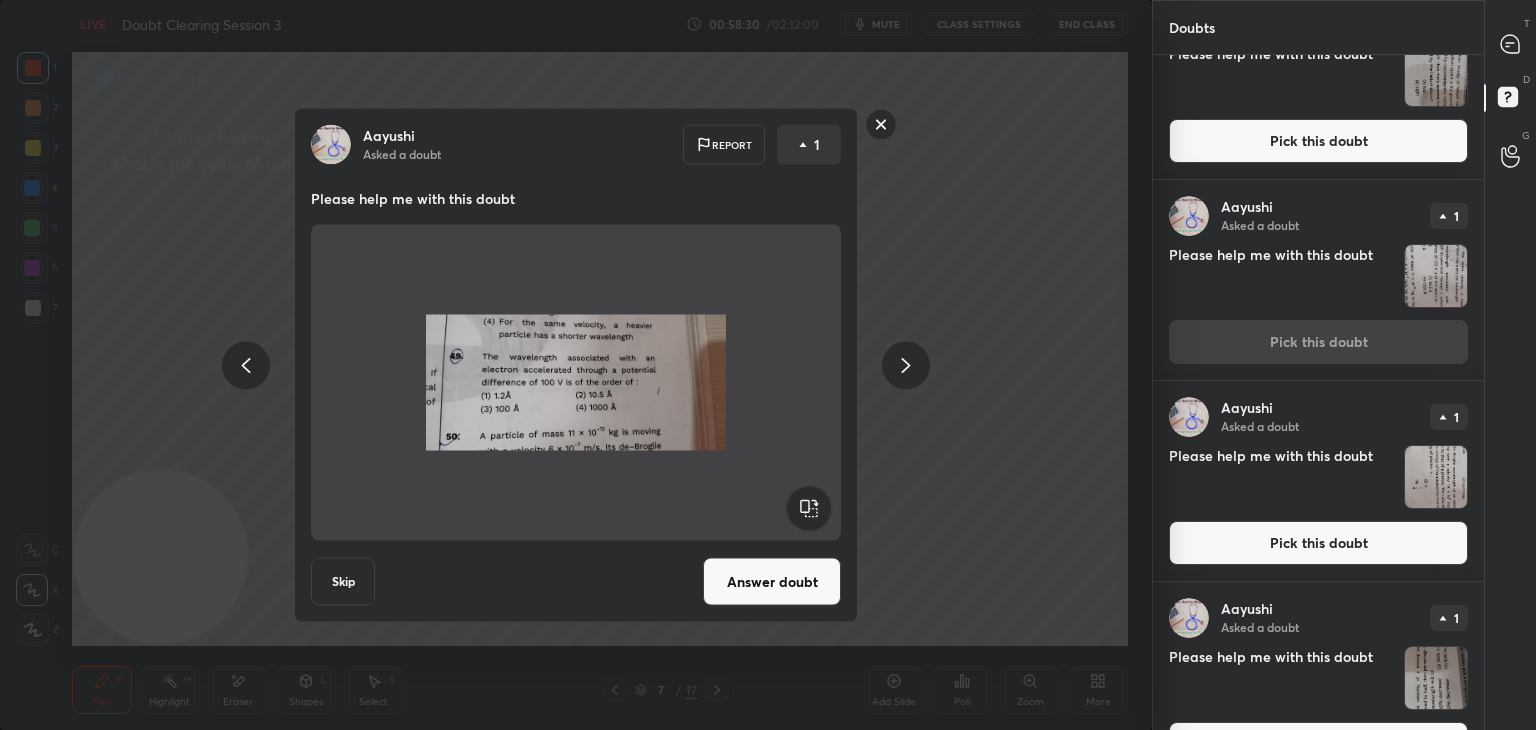 scroll, scrollTop: 104, scrollLeft: 0, axis: vertical 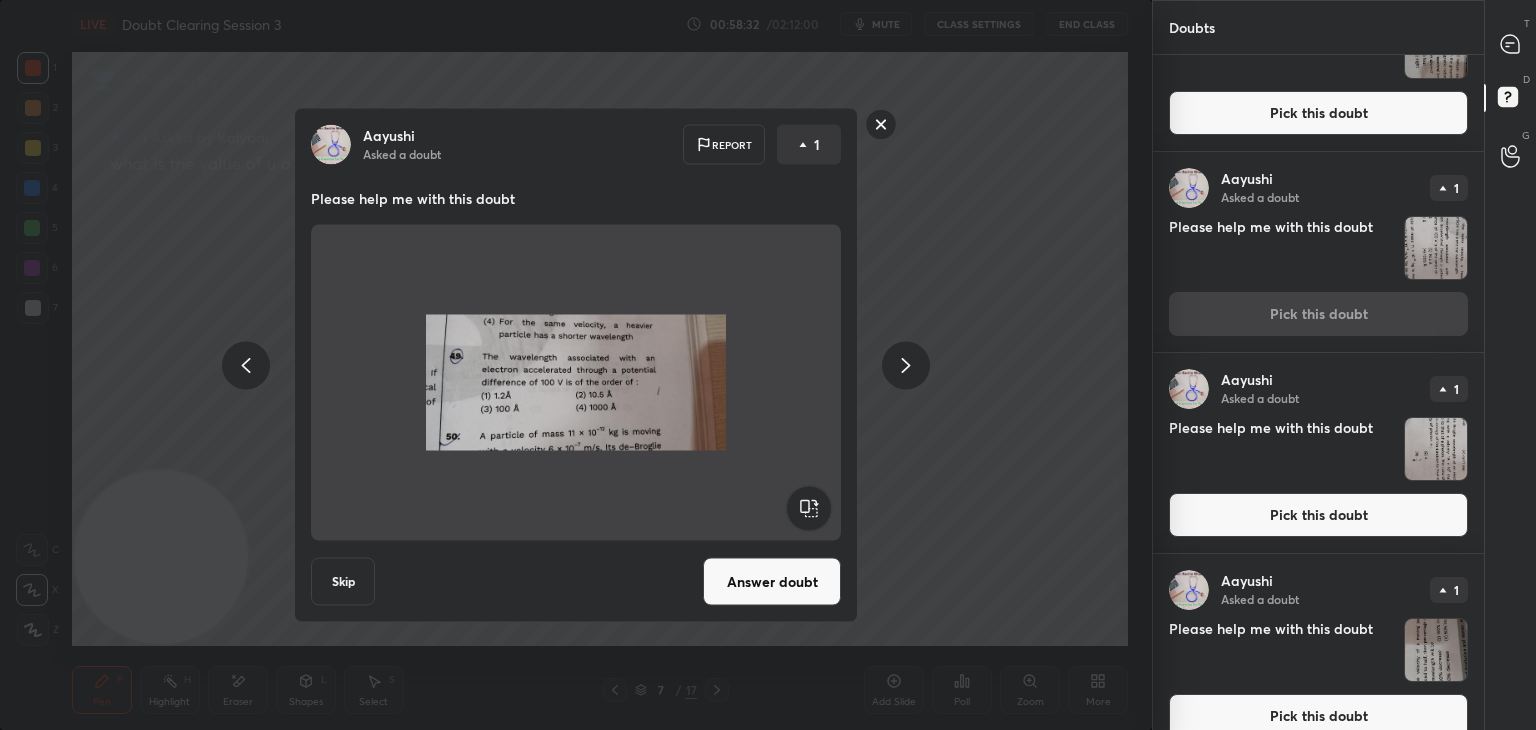 click at bounding box center (1436, 449) 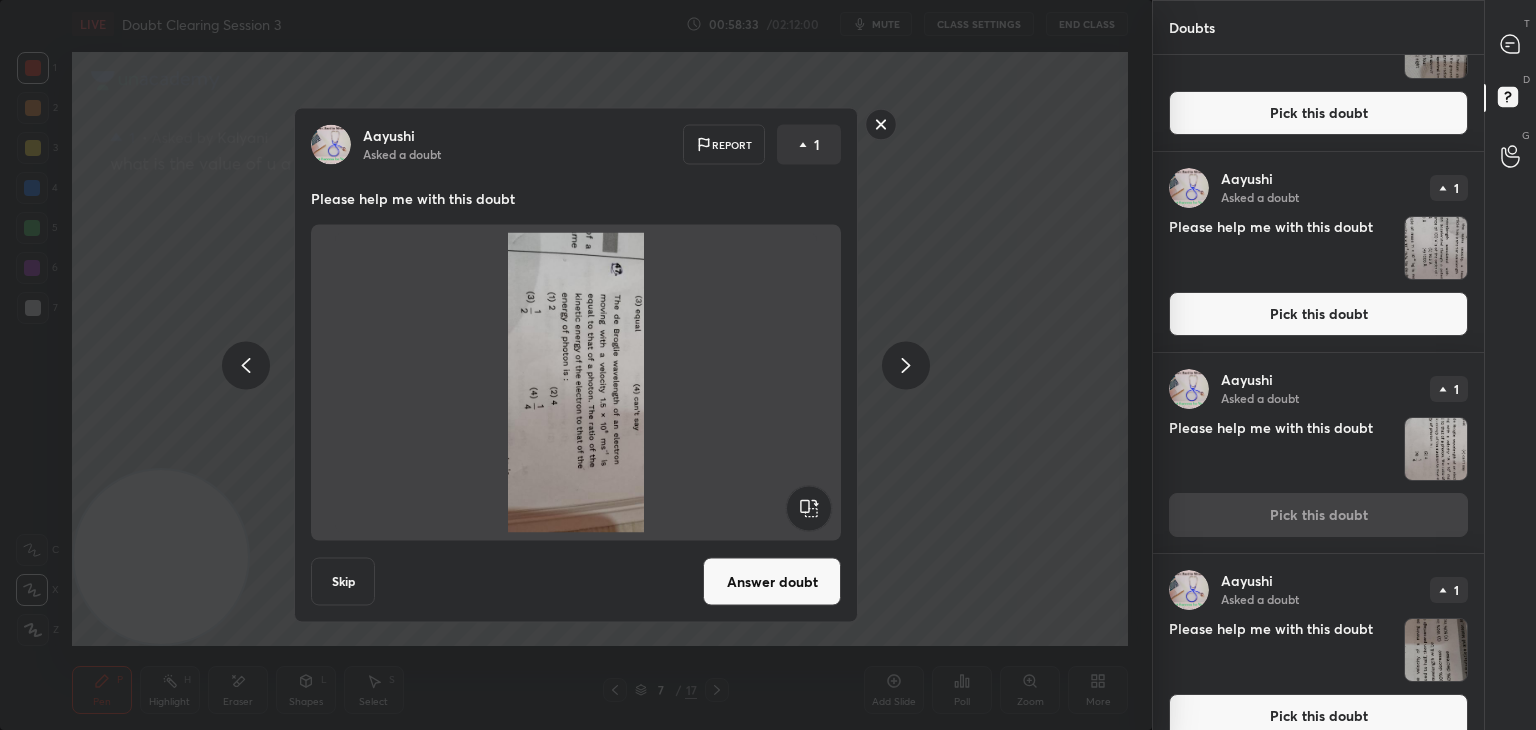 click on "[PERSON] Asked a doubt Report 1 Please help me with this doubt Skip Answer doubt" at bounding box center (576, 365) 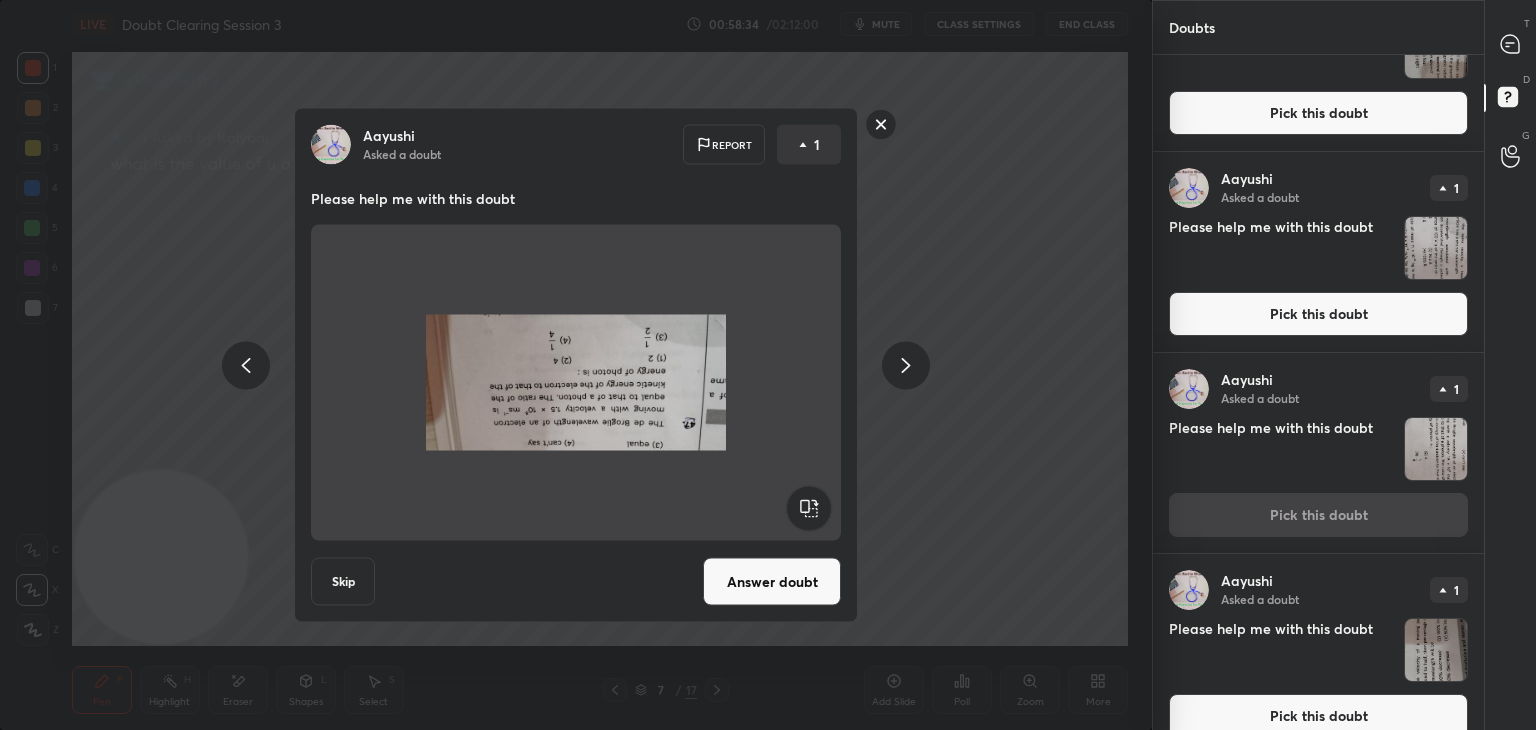 click 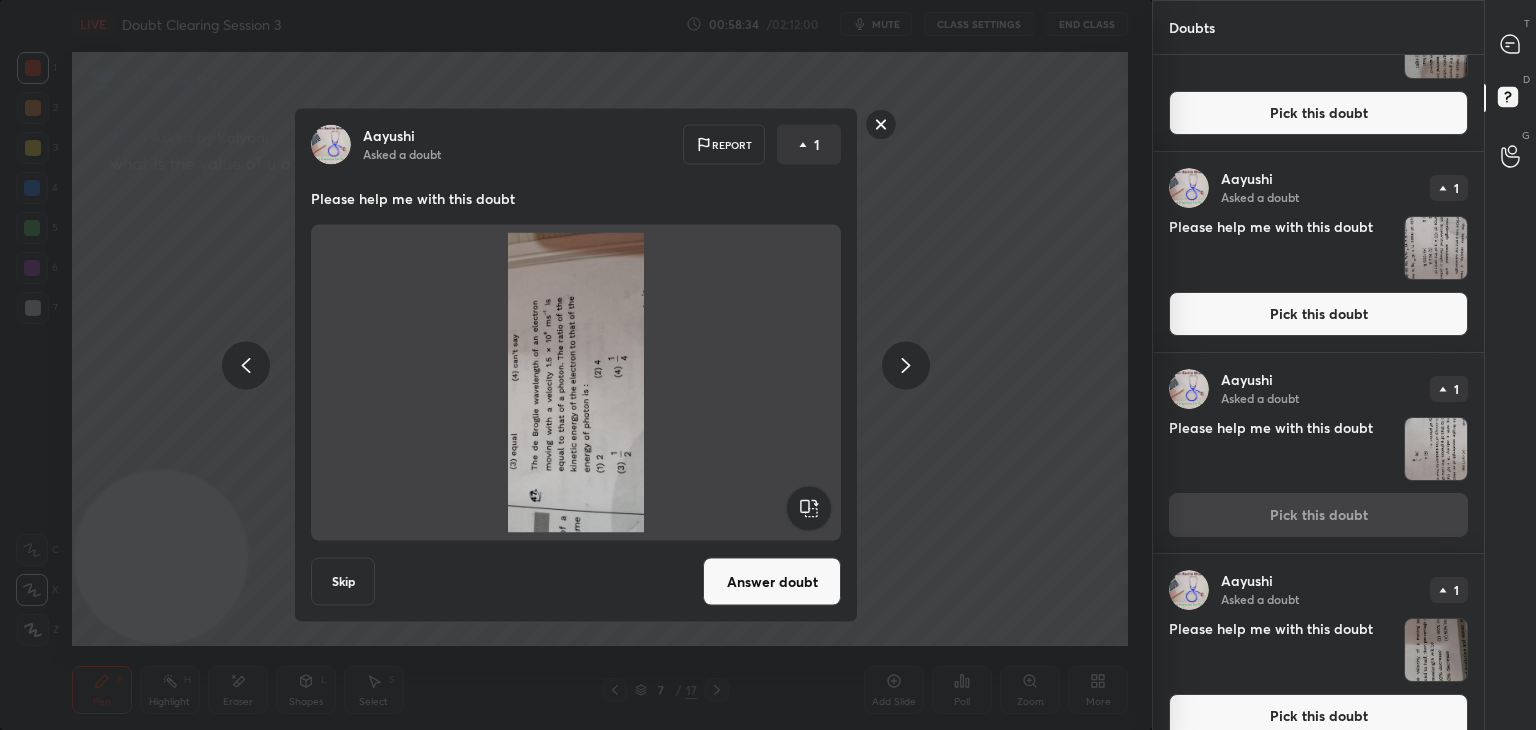 click 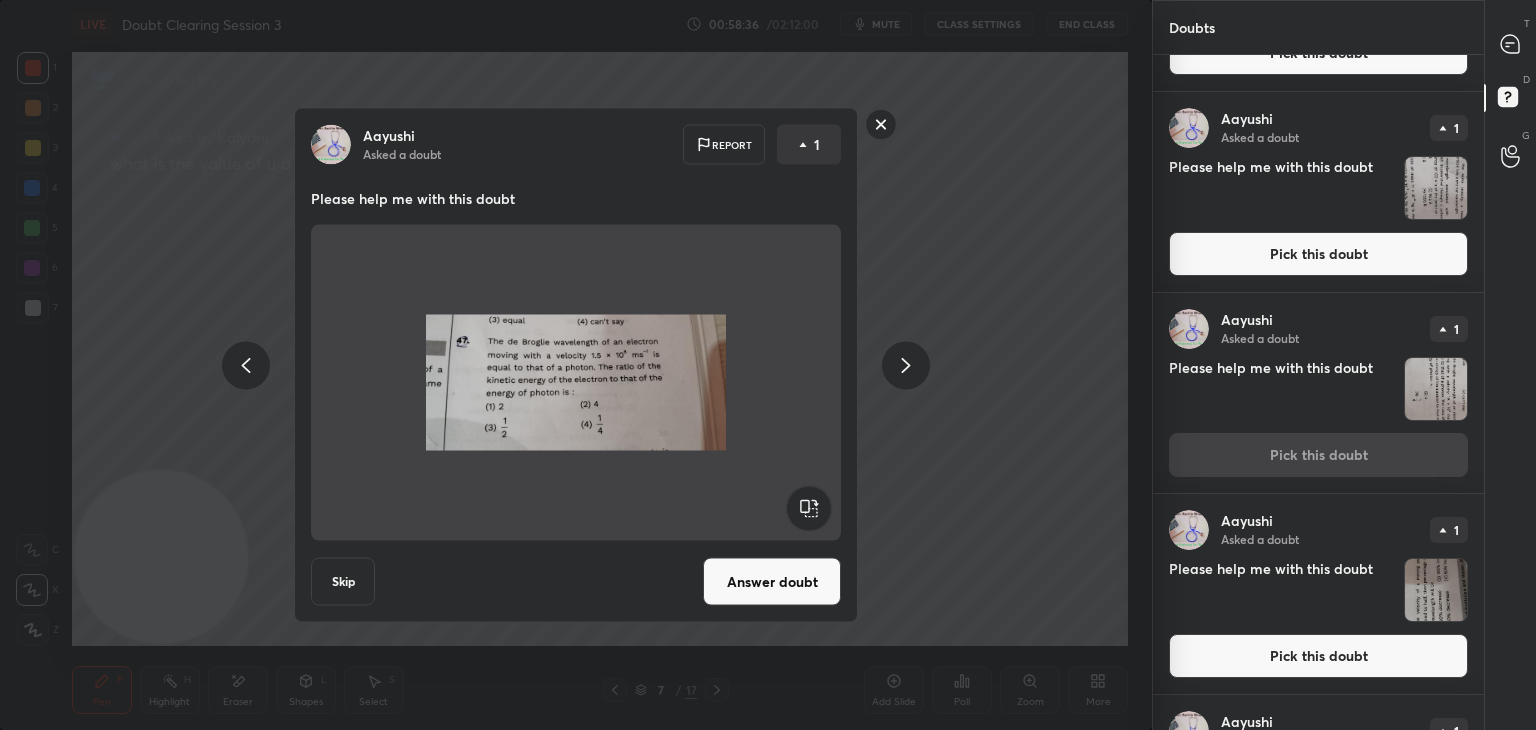 scroll, scrollTop: 195, scrollLeft: 0, axis: vertical 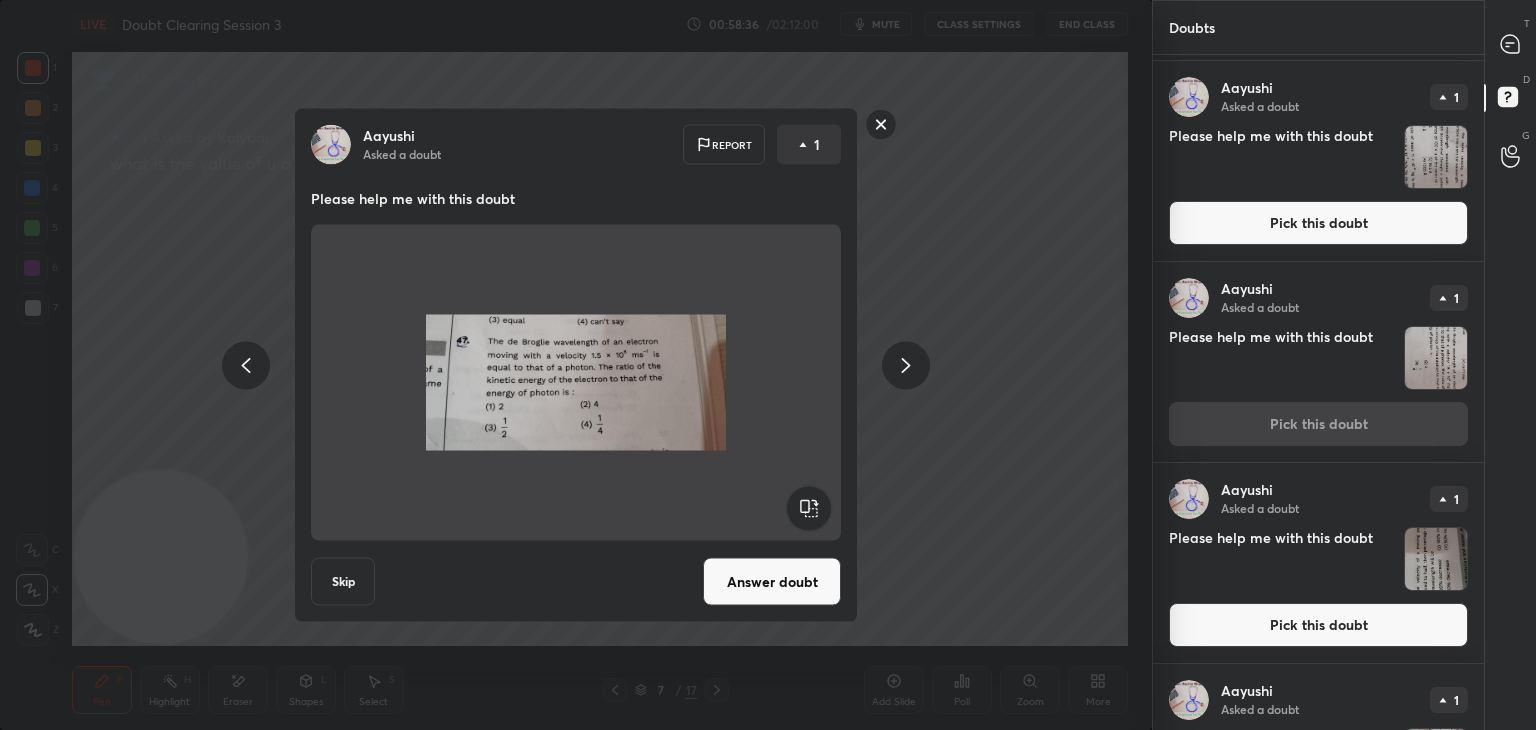click at bounding box center (1436, 559) 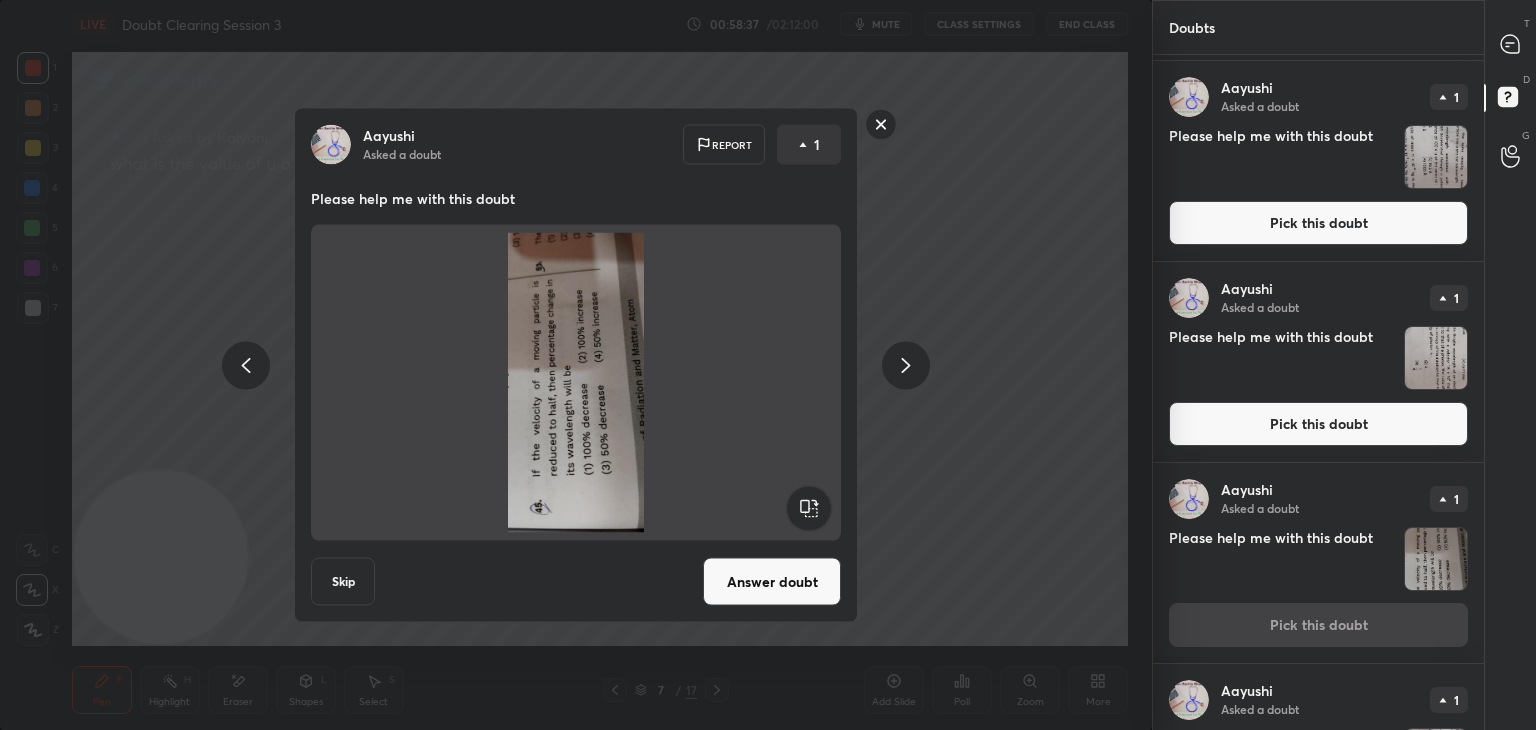 click at bounding box center [576, 383] 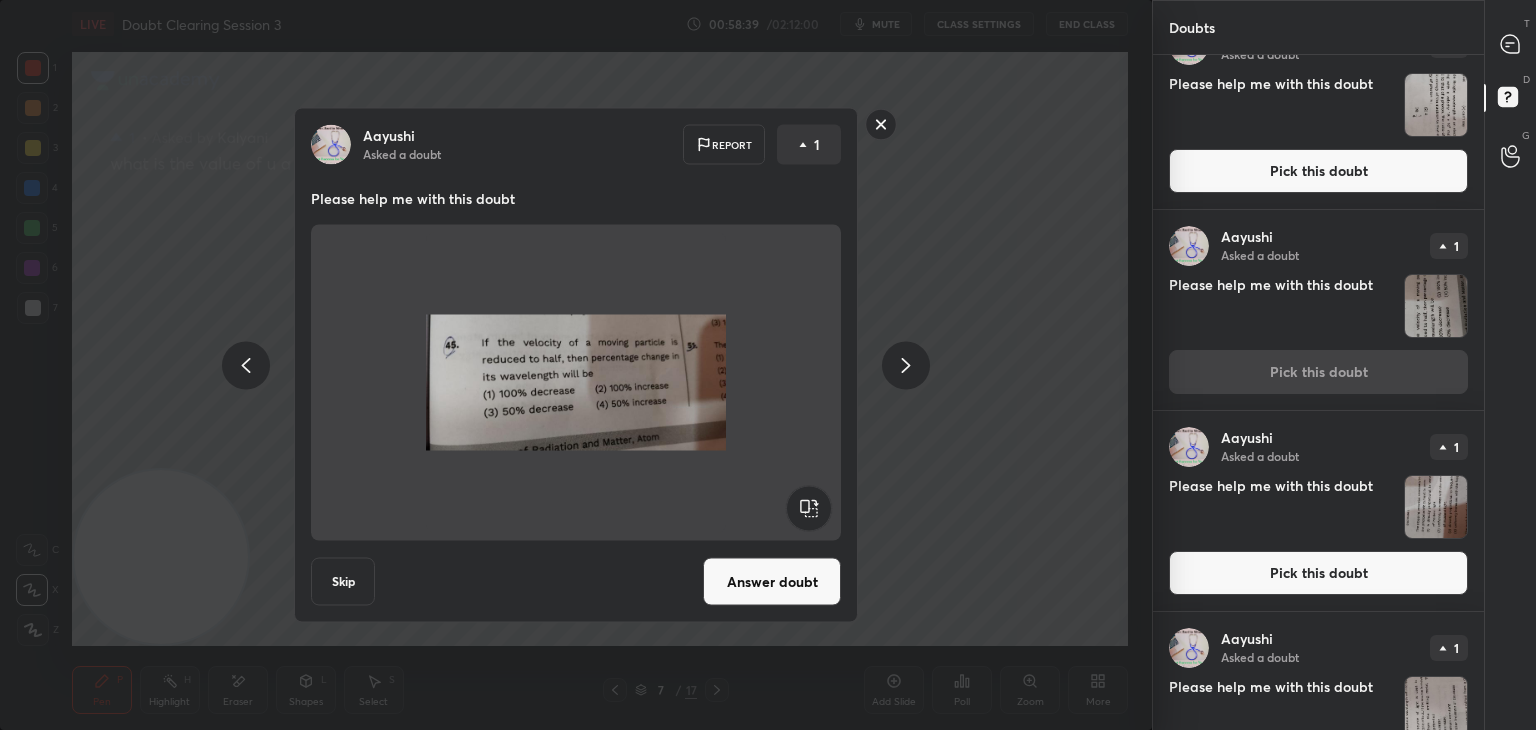 scroll, scrollTop: 447, scrollLeft: 0, axis: vertical 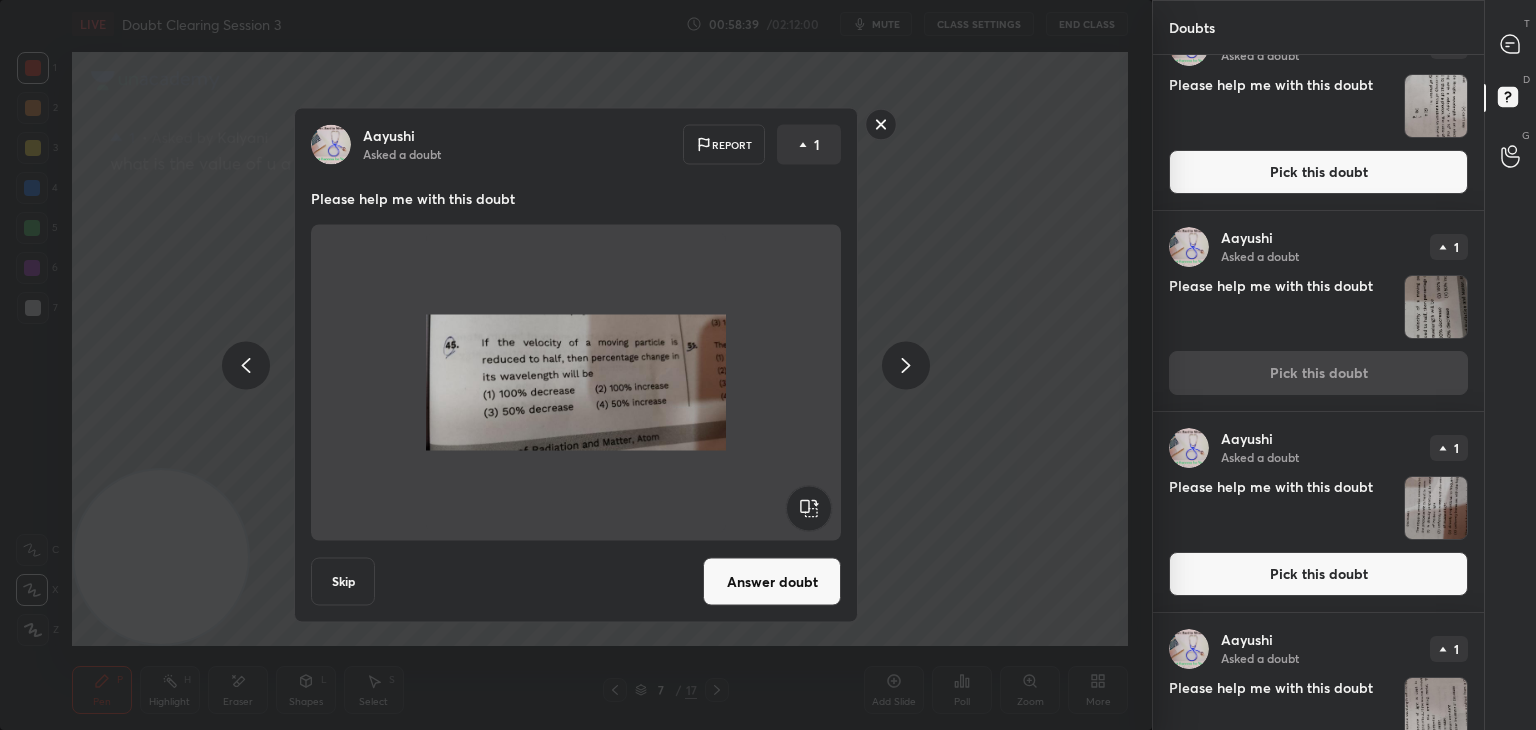 click at bounding box center [1436, 508] 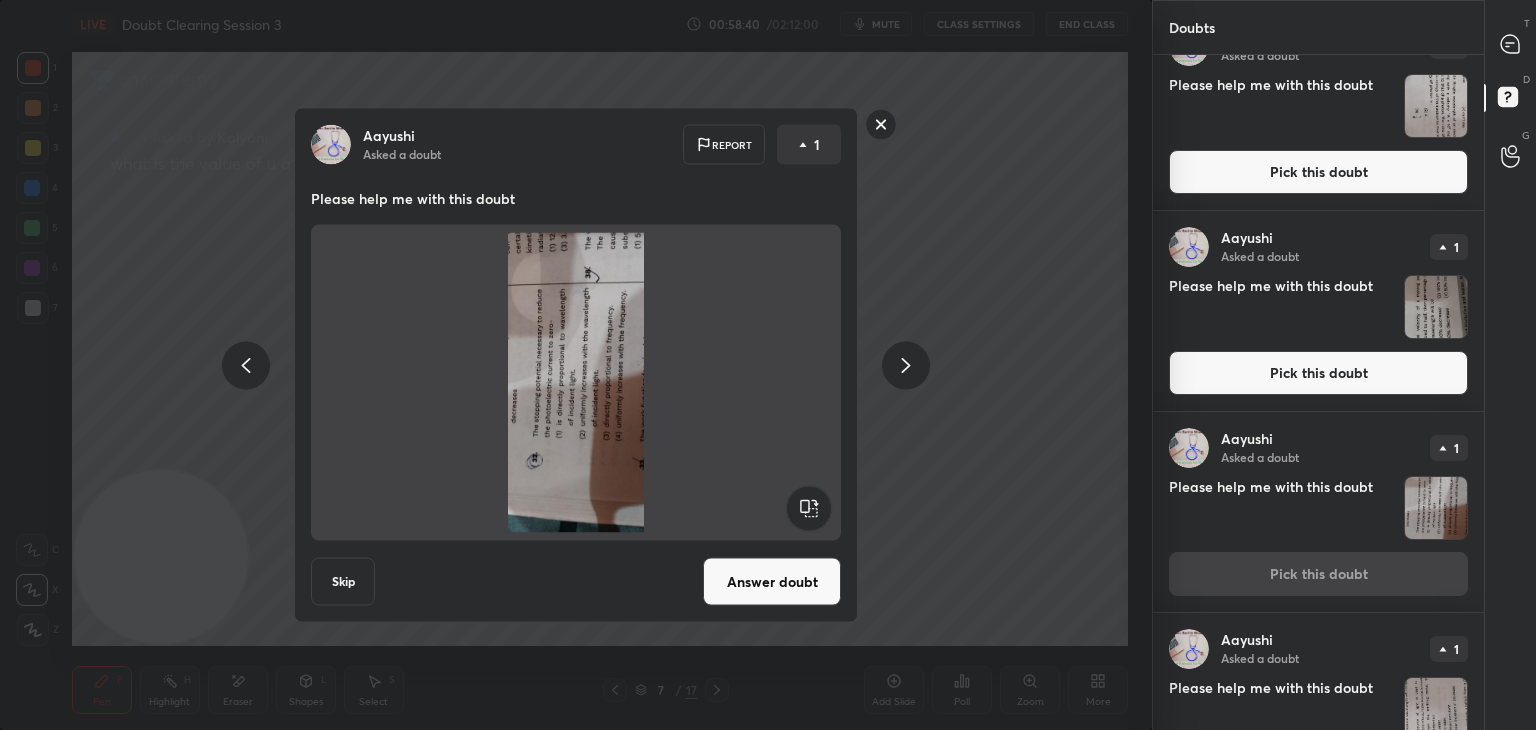 click 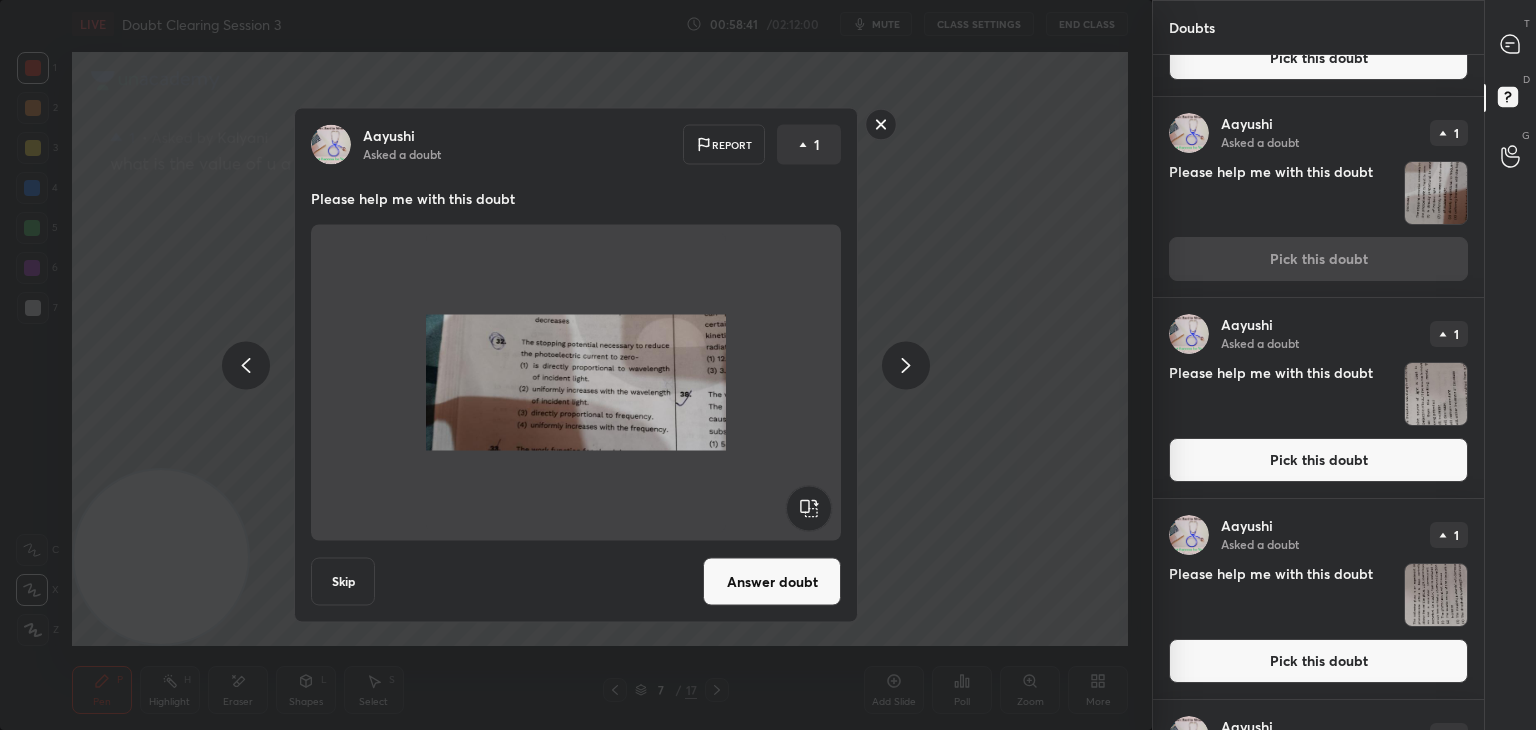 scroll, scrollTop: 786, scrollLeft: 0, axis: vertical 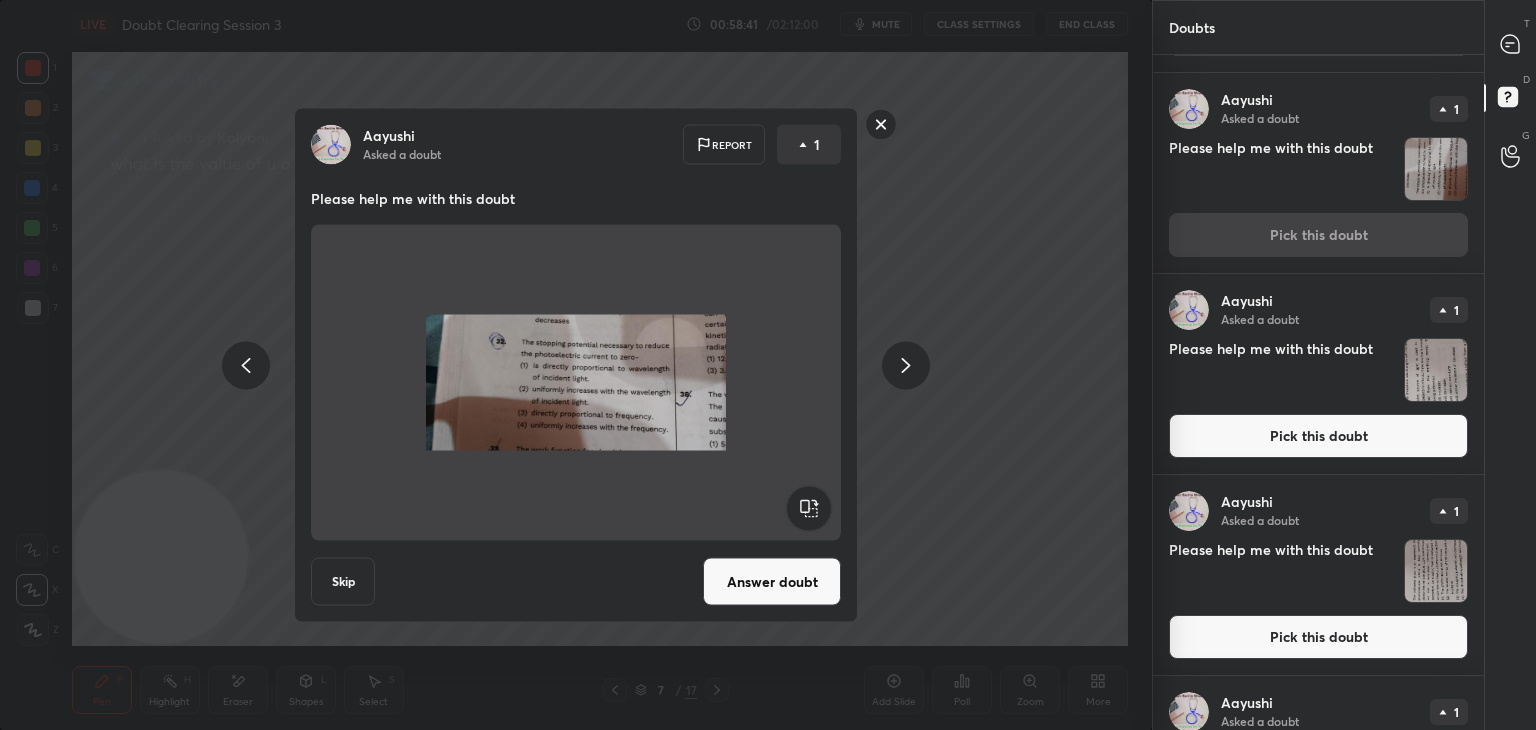 click at bounding box center (1436, 571) 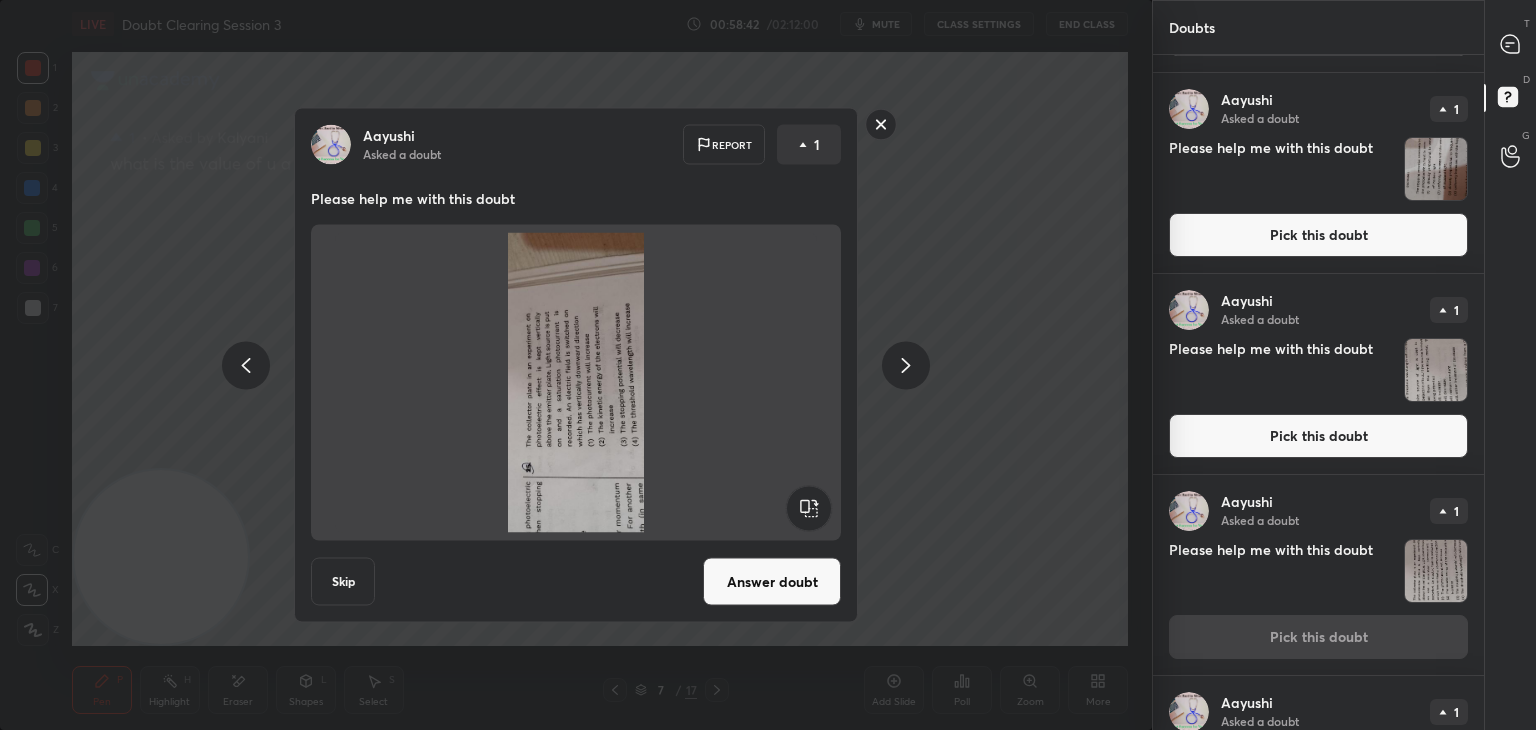 click at bounding box center (576, 383) 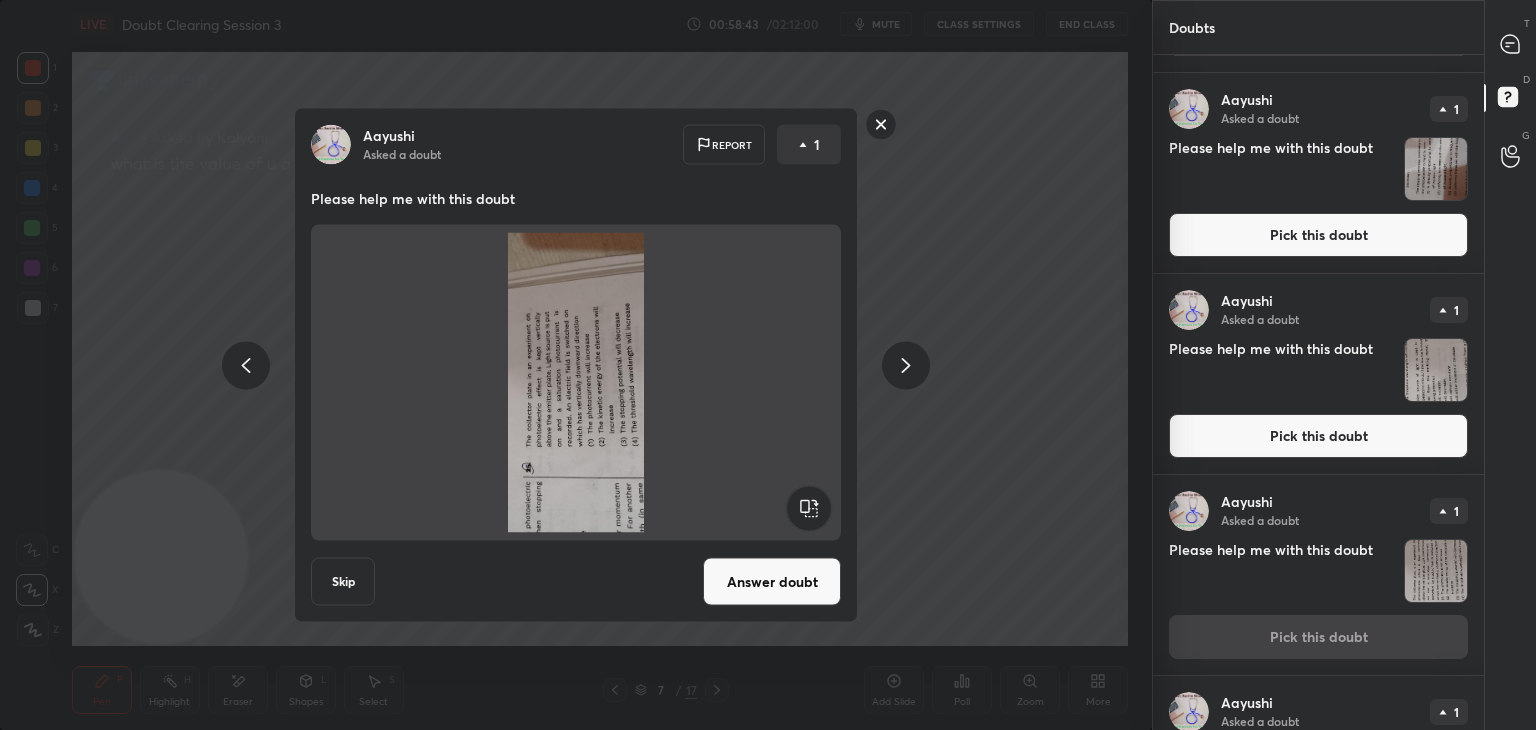 click 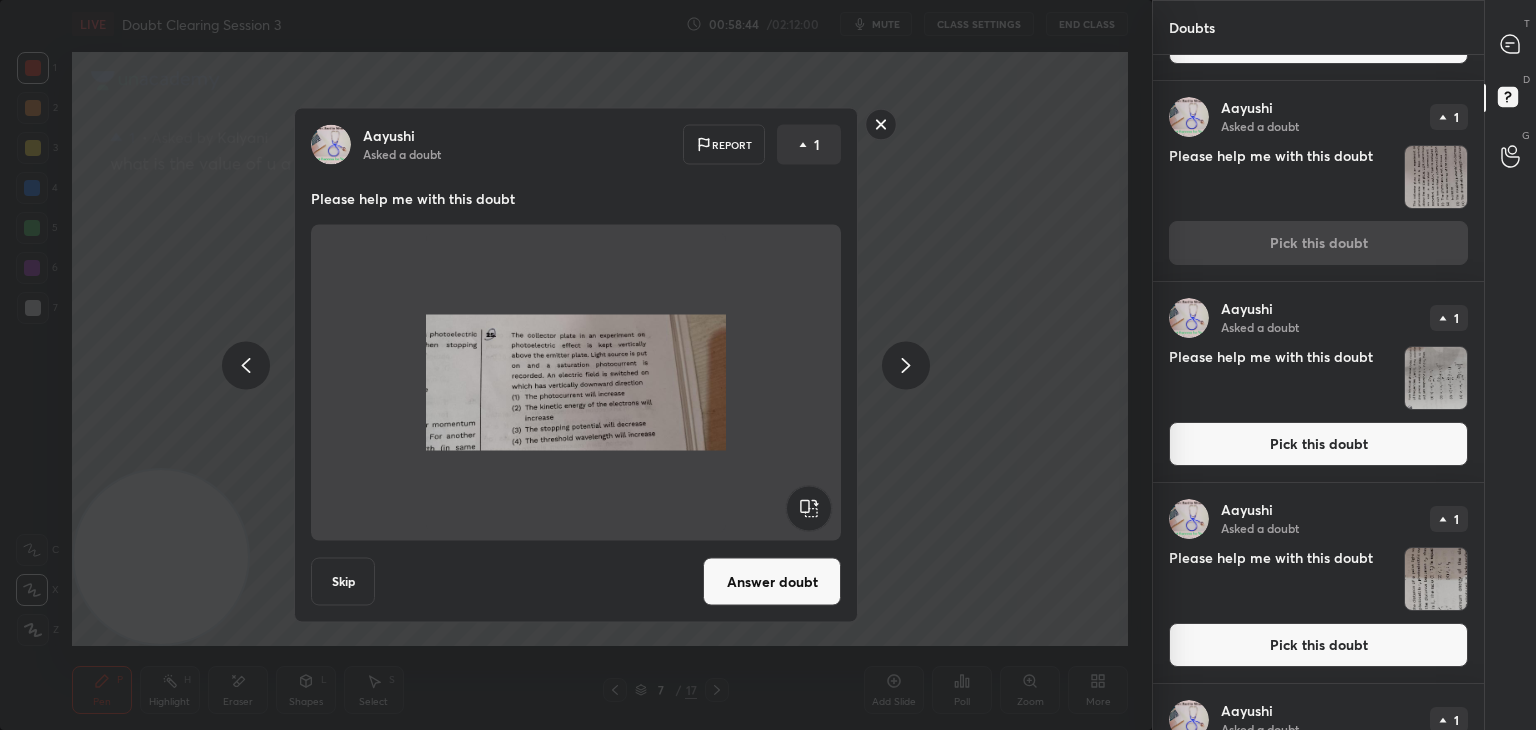 scroll, scrollTop: 1187, scrollLeft: 0, axis: vertical 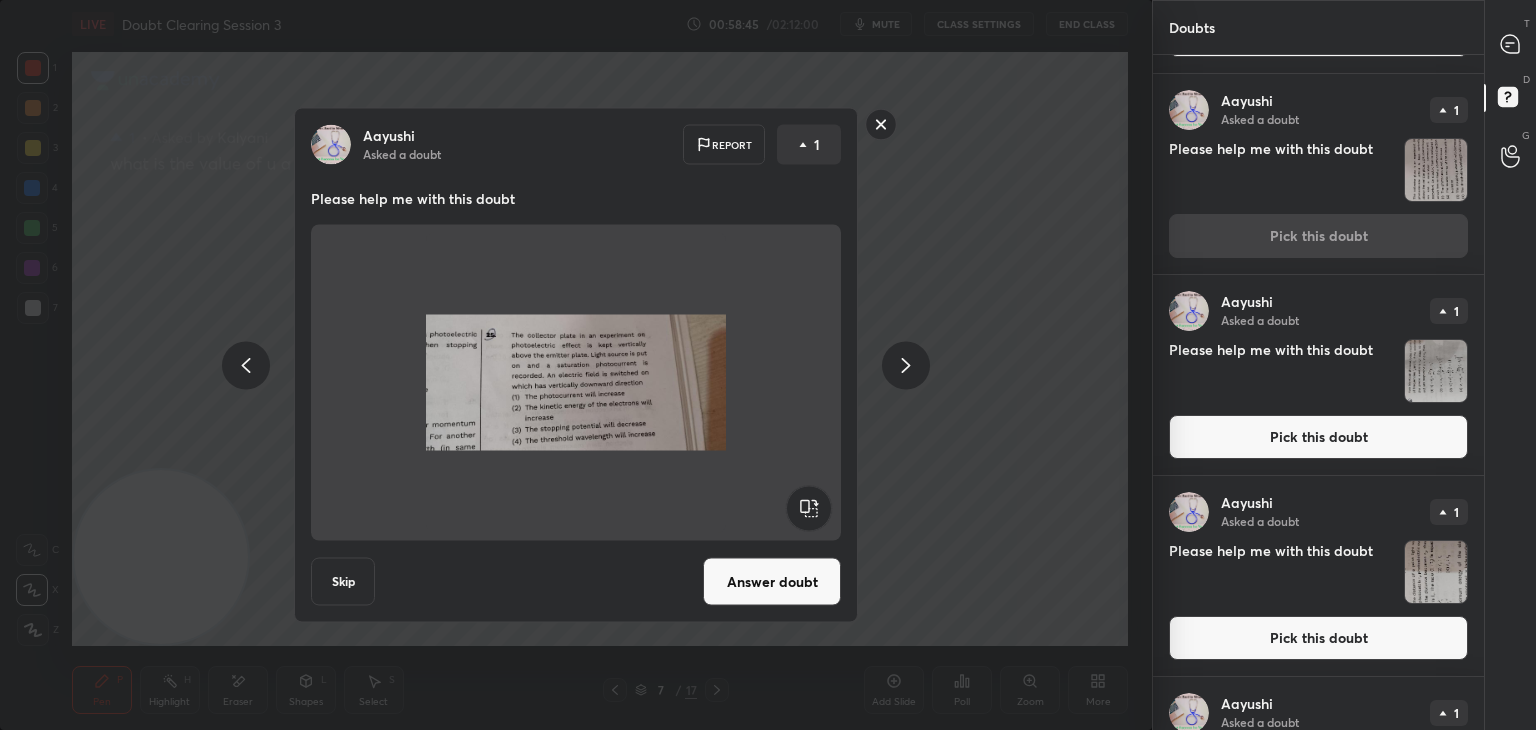 click at bounding box center (1436, 572) 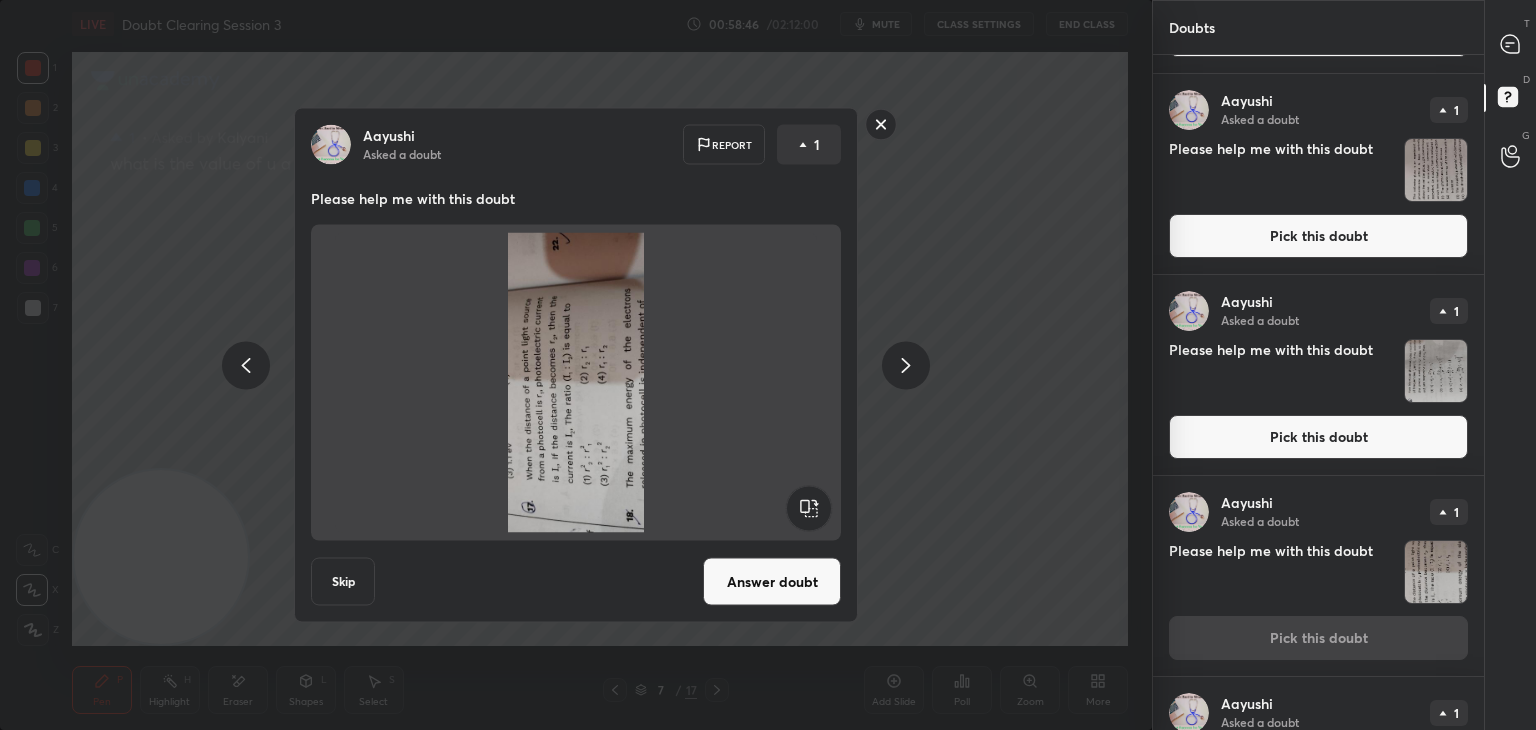 click 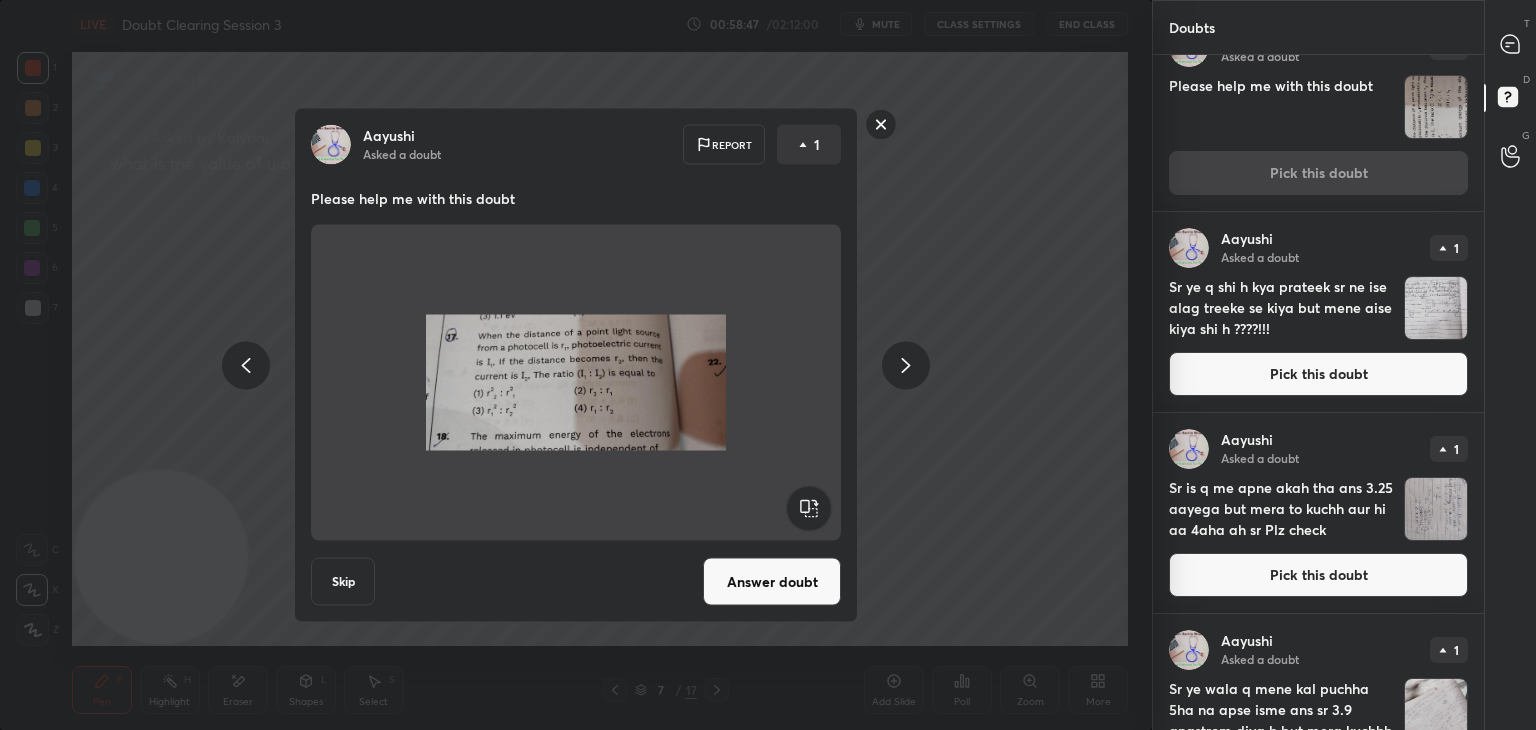 scroll, scrollTop: 1756, scrollLeft: 0, axis: vertical 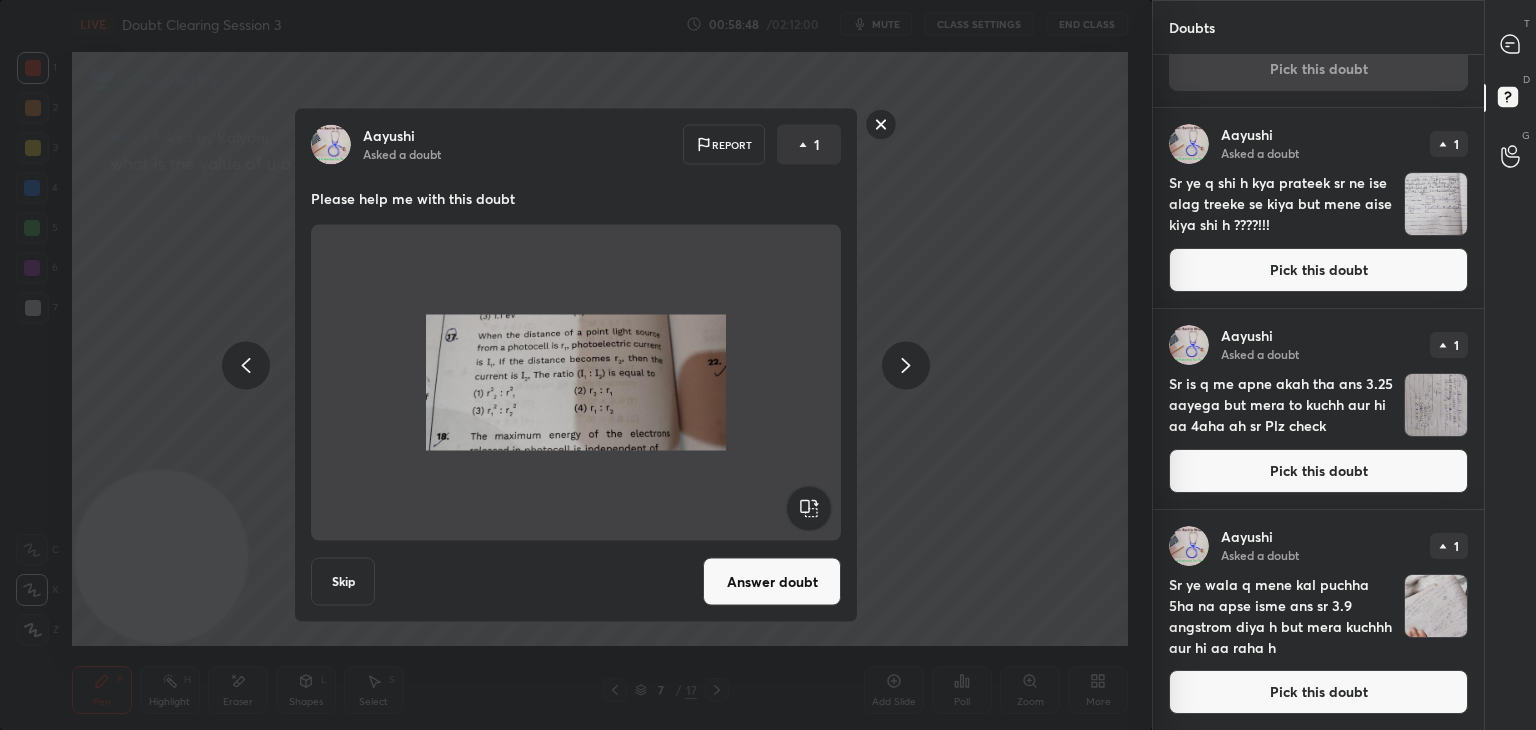 click at bounding box center [1436, 405] 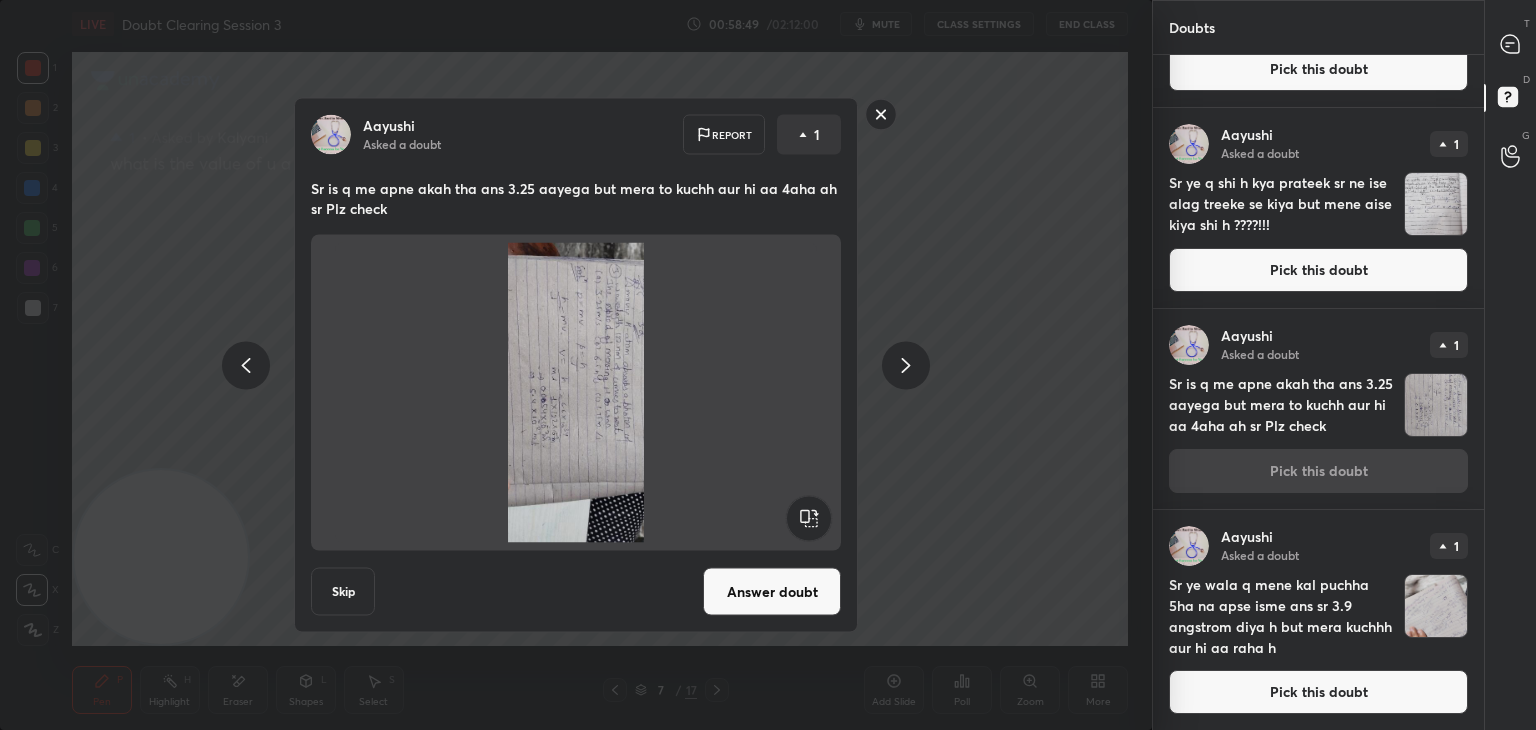 click 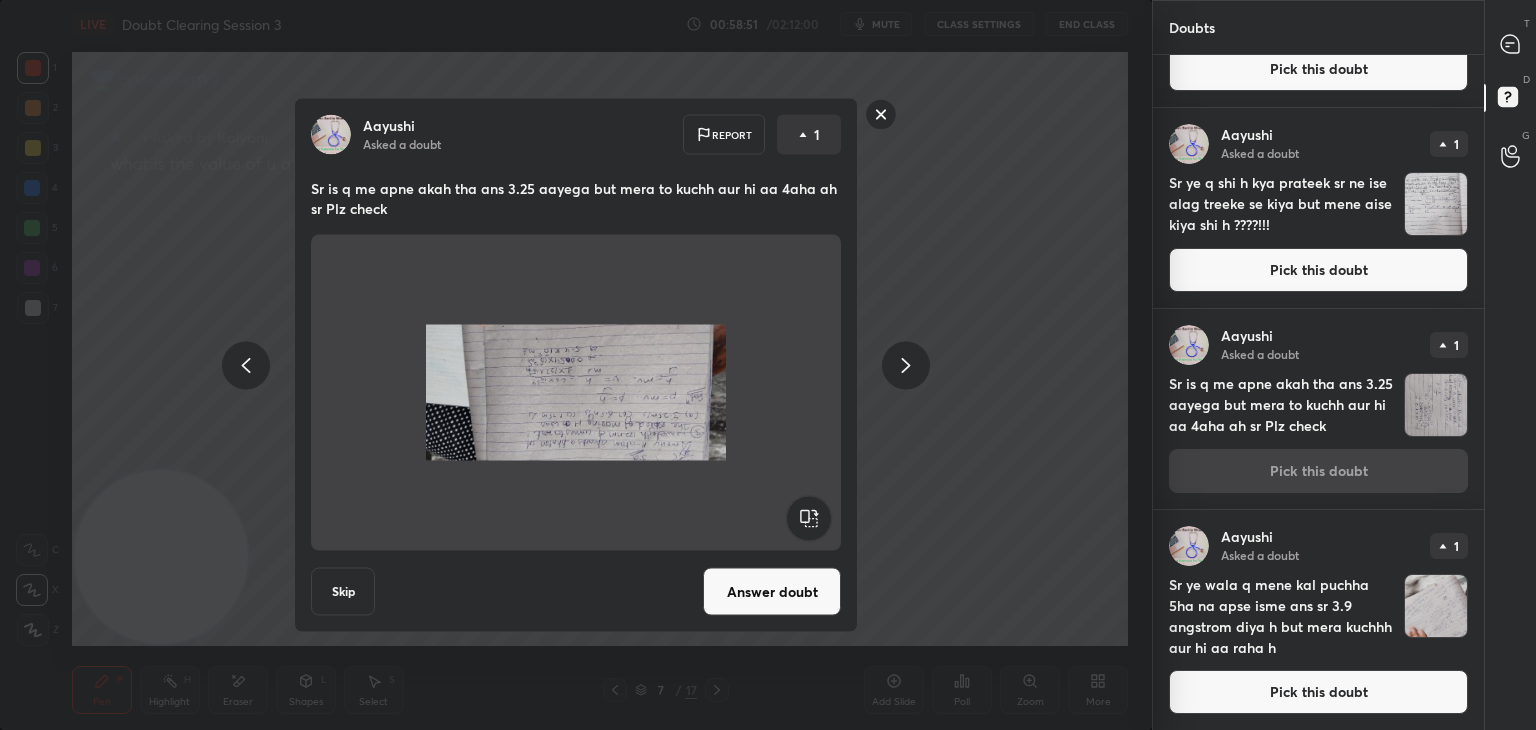 click 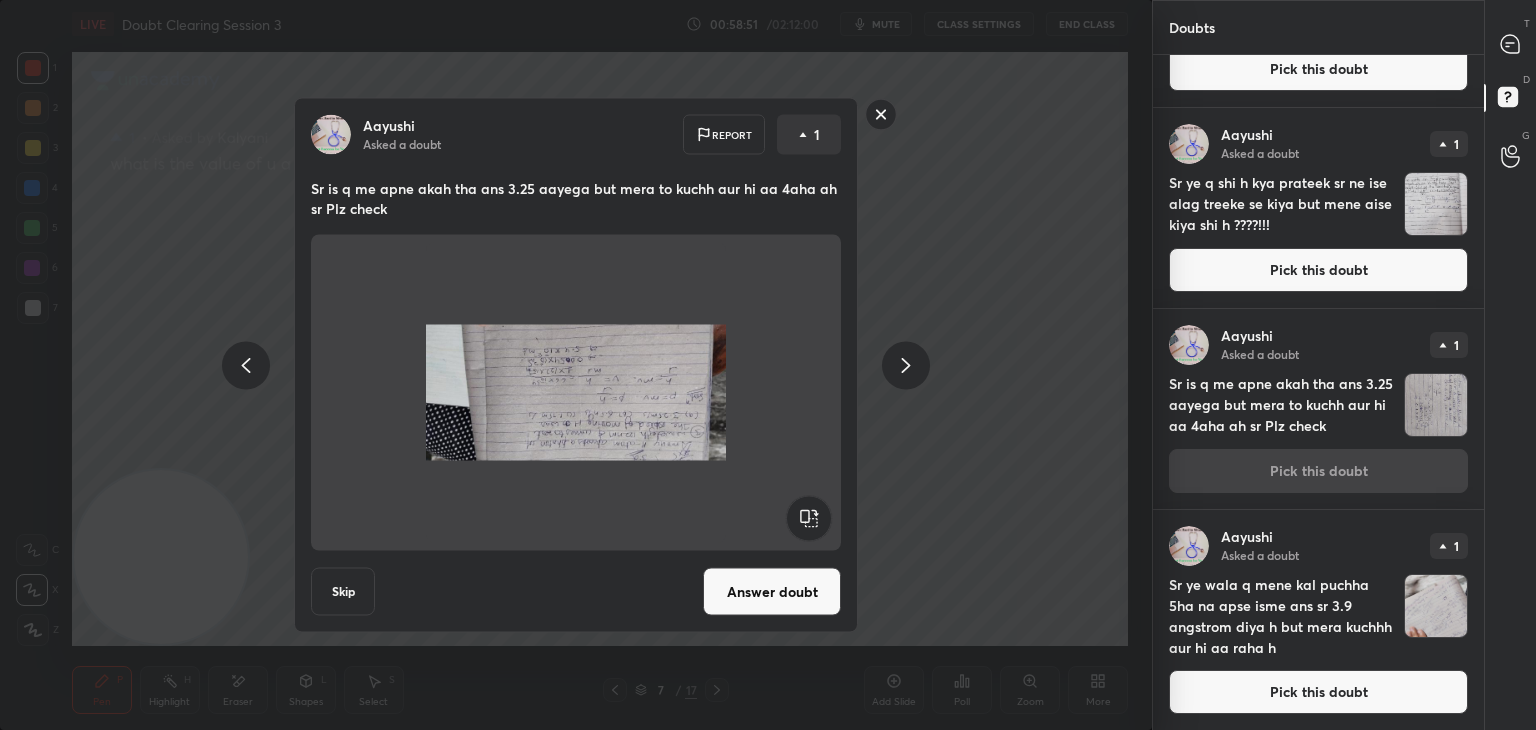 click 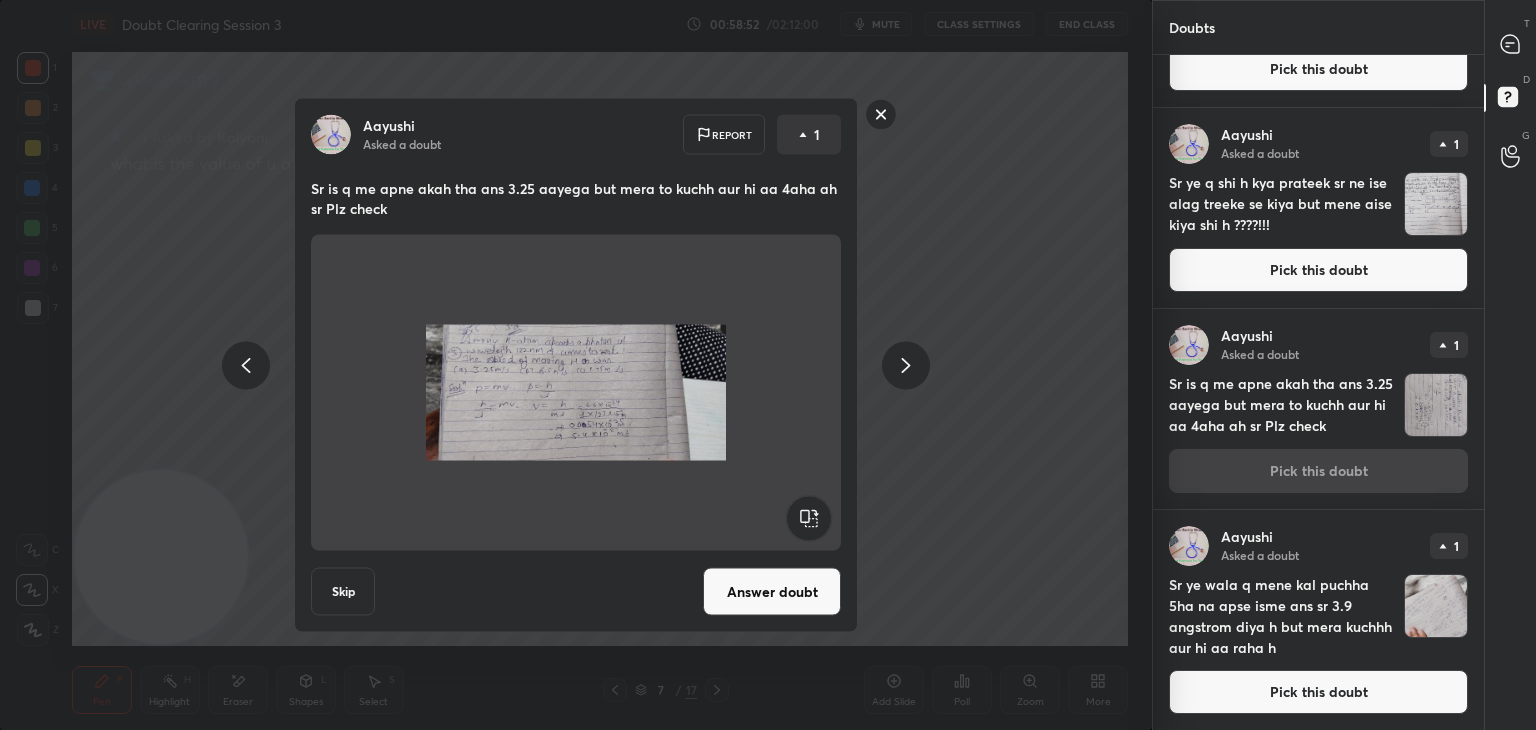 click 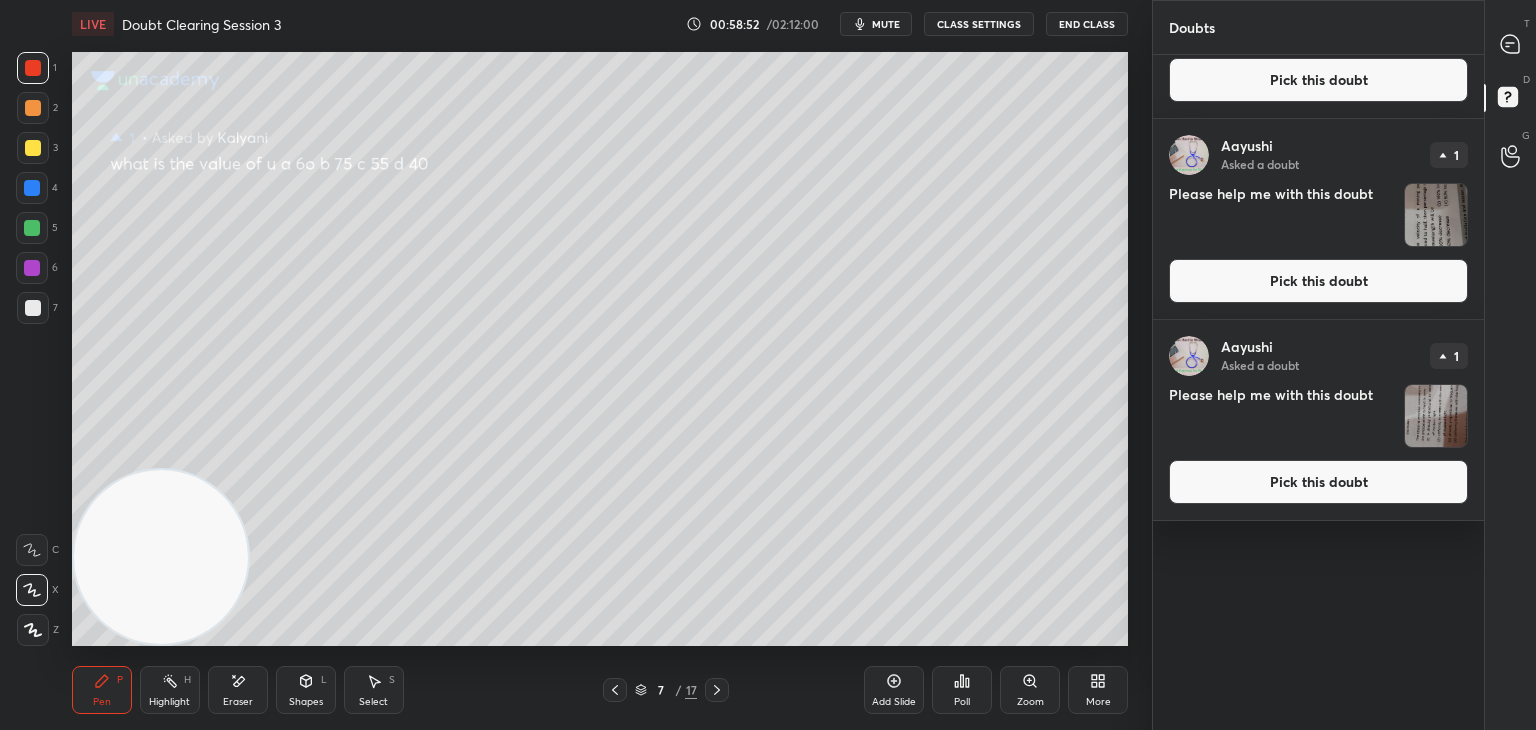 scroll, scrollTop: 0, scrollLeft: 0, axis: both 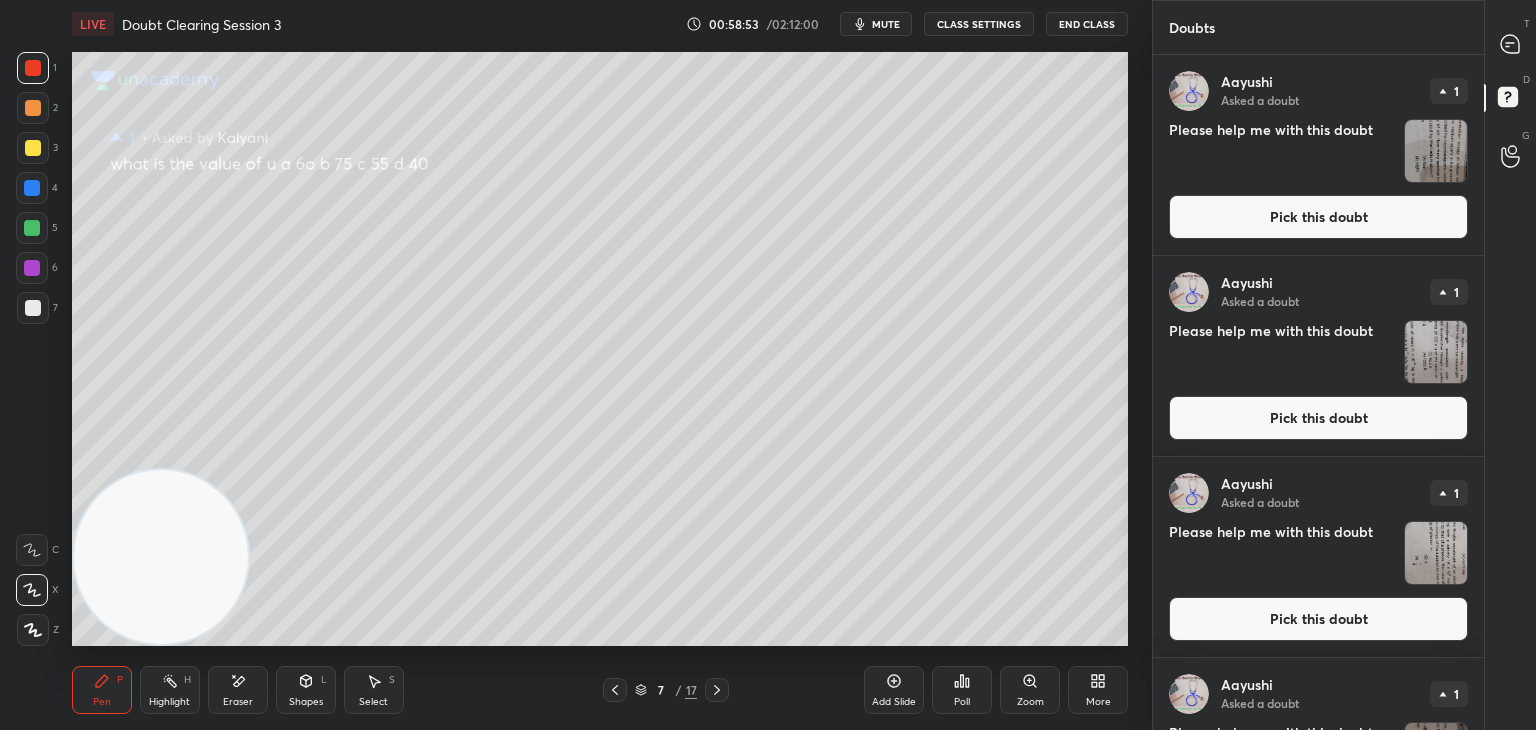 click on "T Messages (T)" at bounding box center (1510, 44) 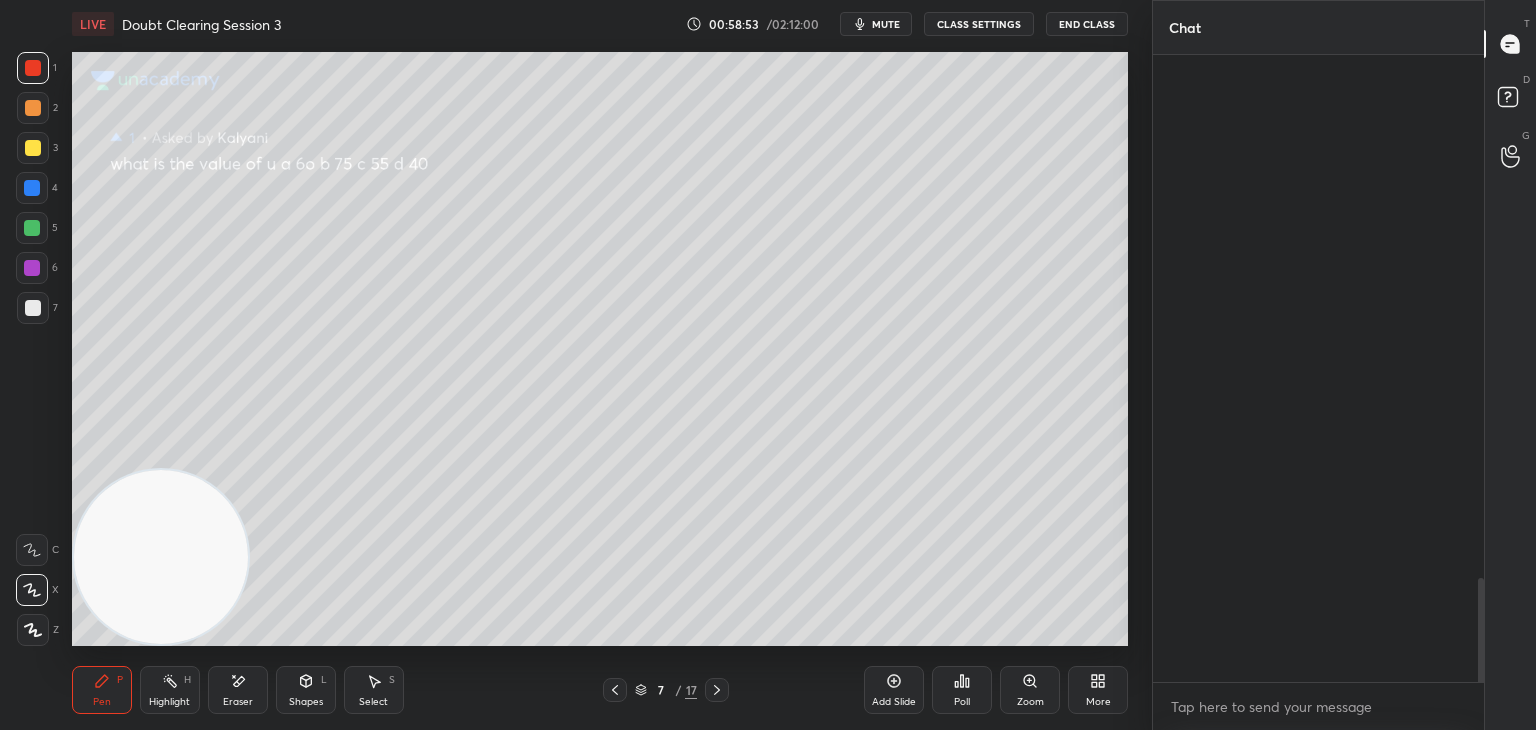 scroll, scrollTop: 3232, scrollLeft: 0, axis: vertical 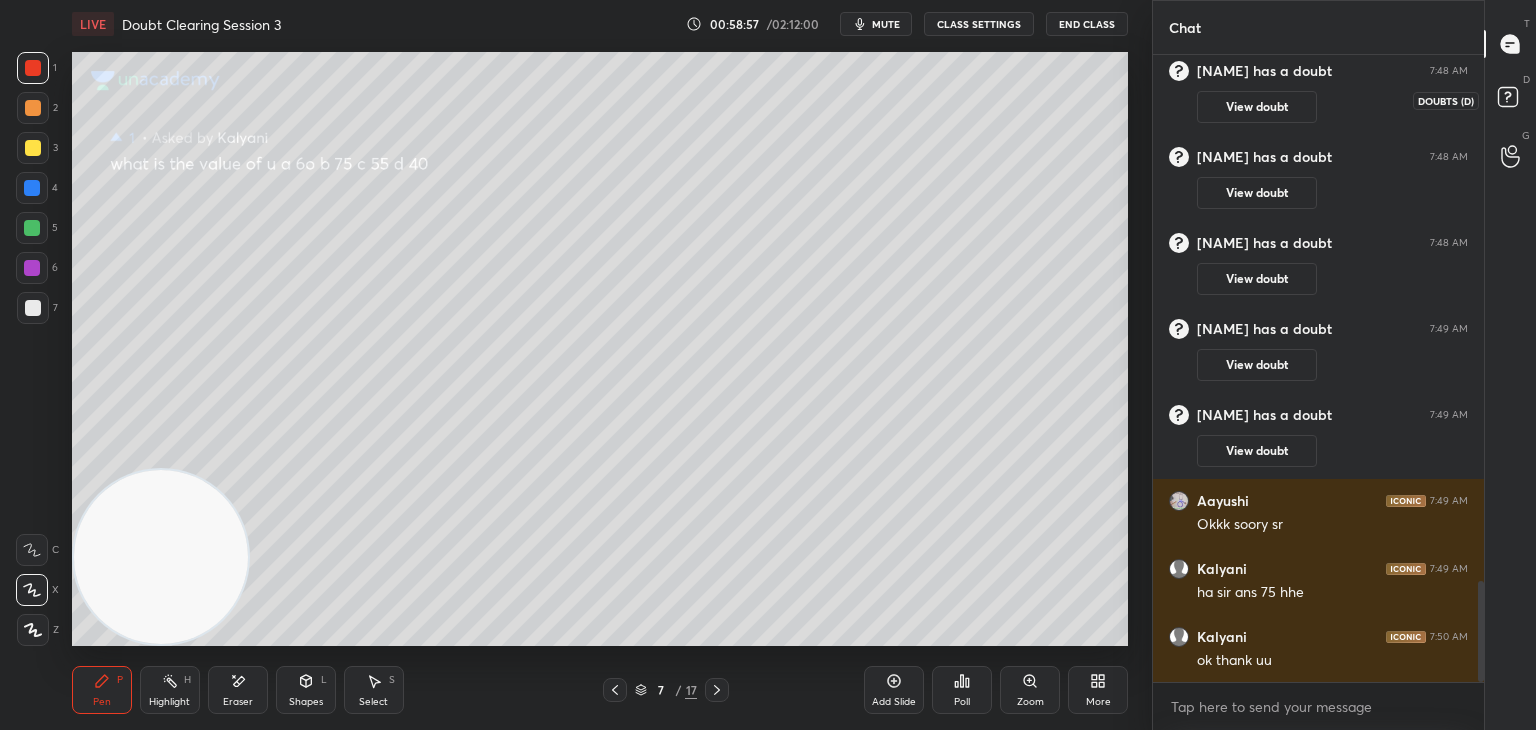 click 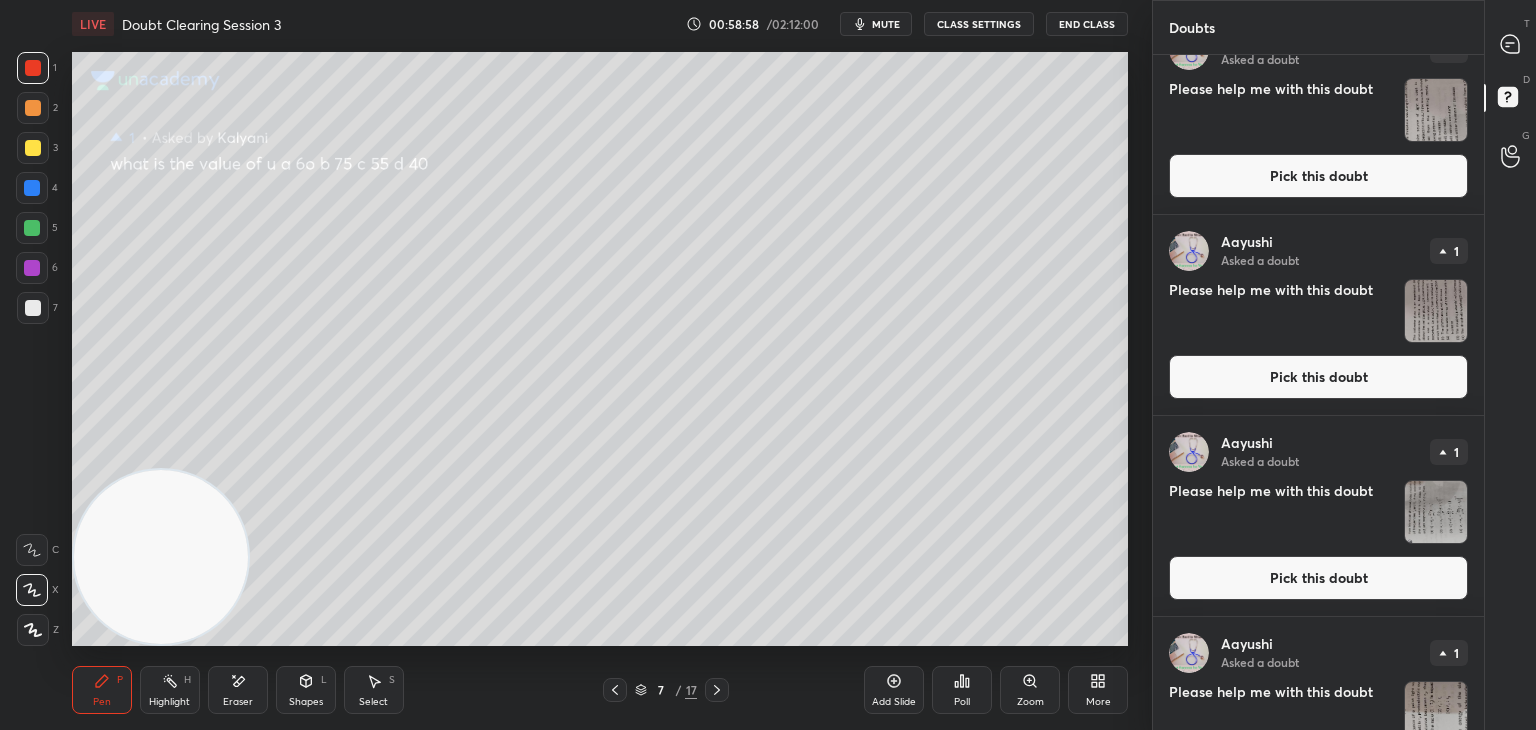 scroll, scrollTop: 1756, scrollLeft: 0, axis: vertical 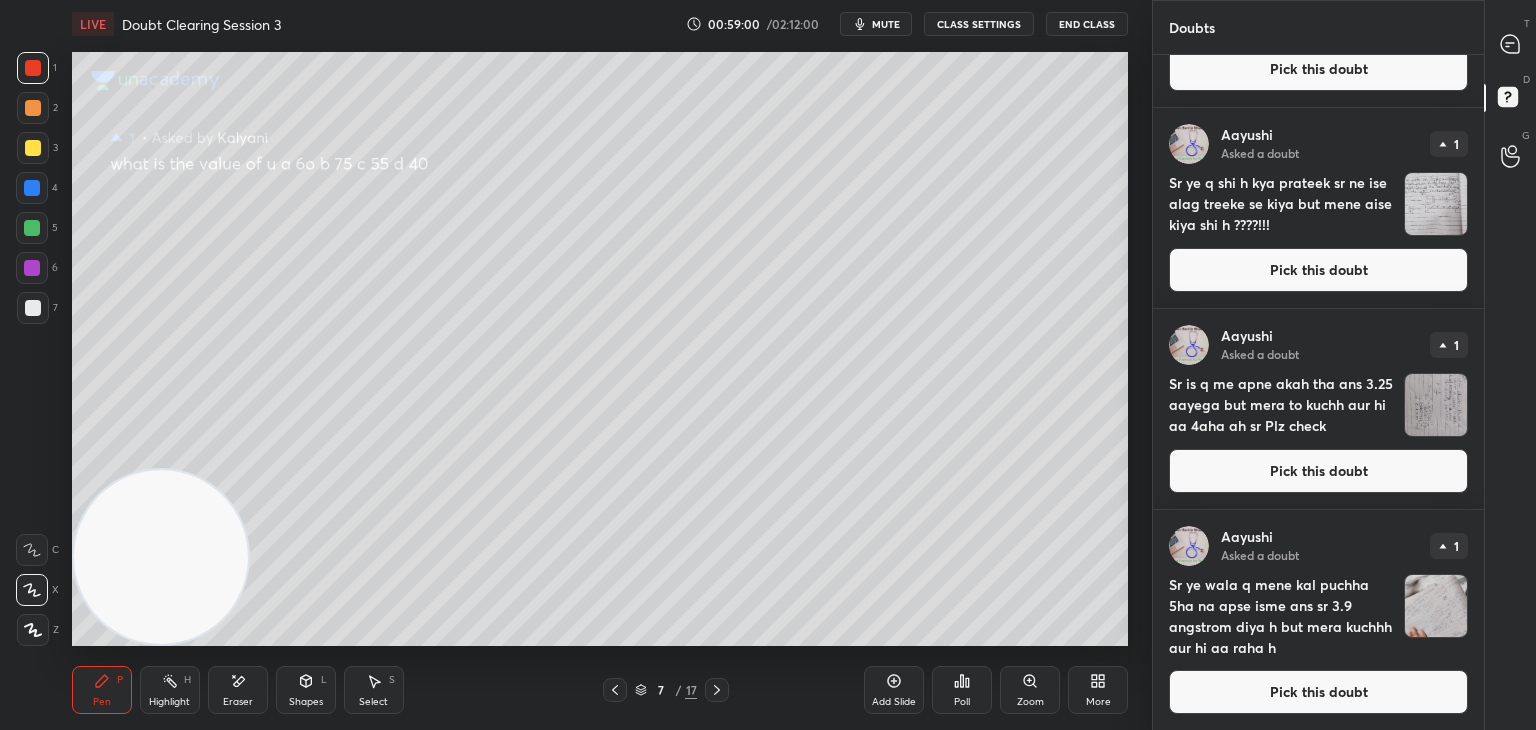 click on "T" at bounding box center [1527, 23] 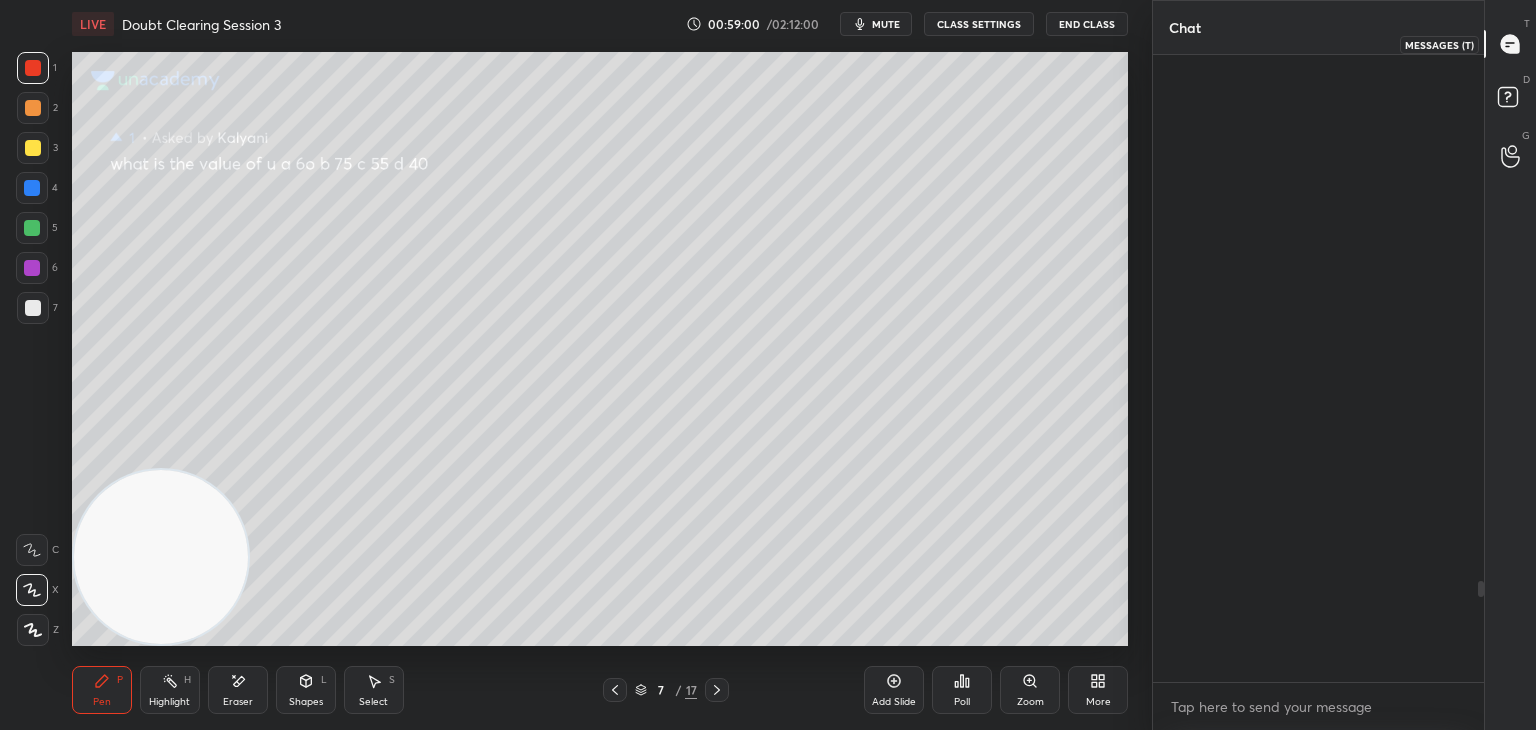 scroll, scrollTop: 3250, scrollLeft: 0, axis: vertical 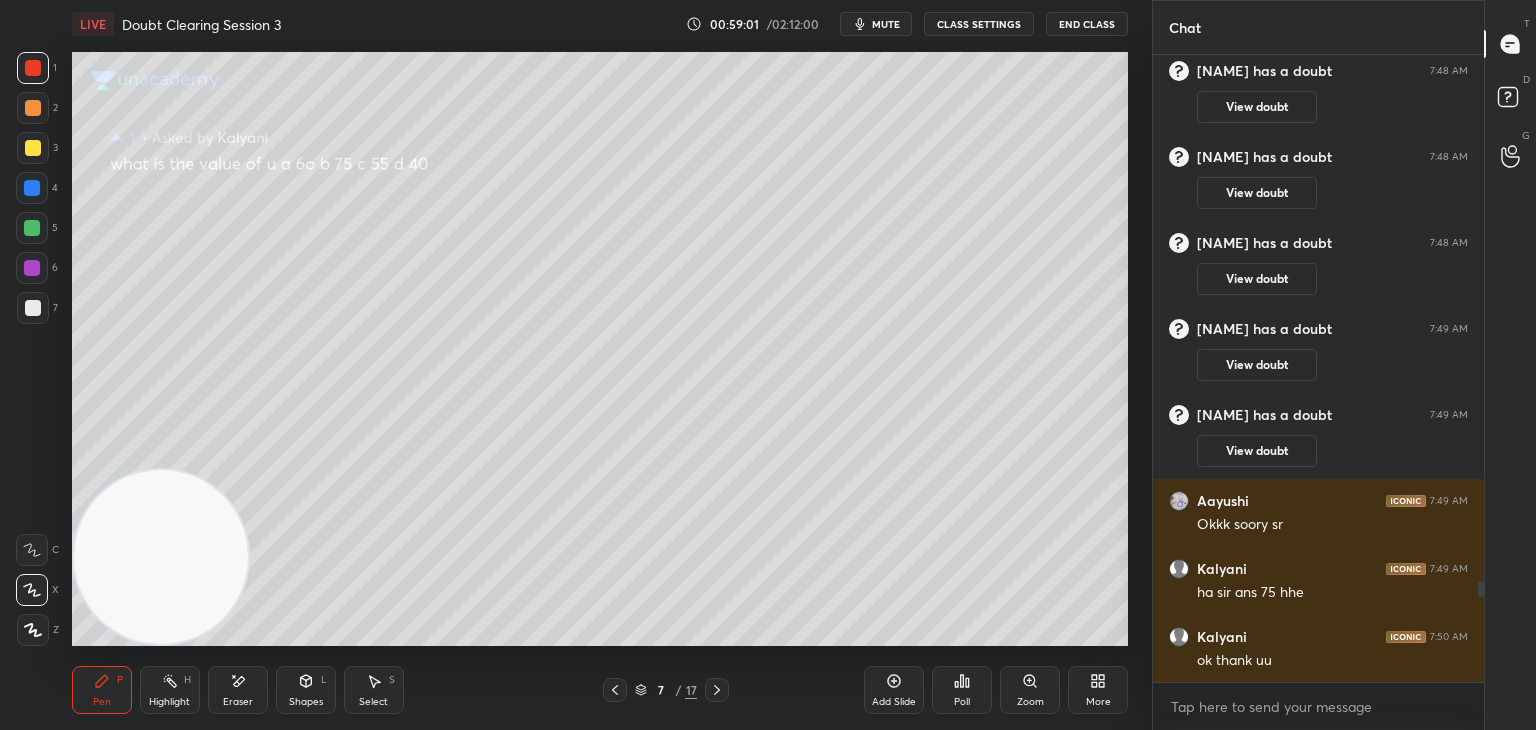click 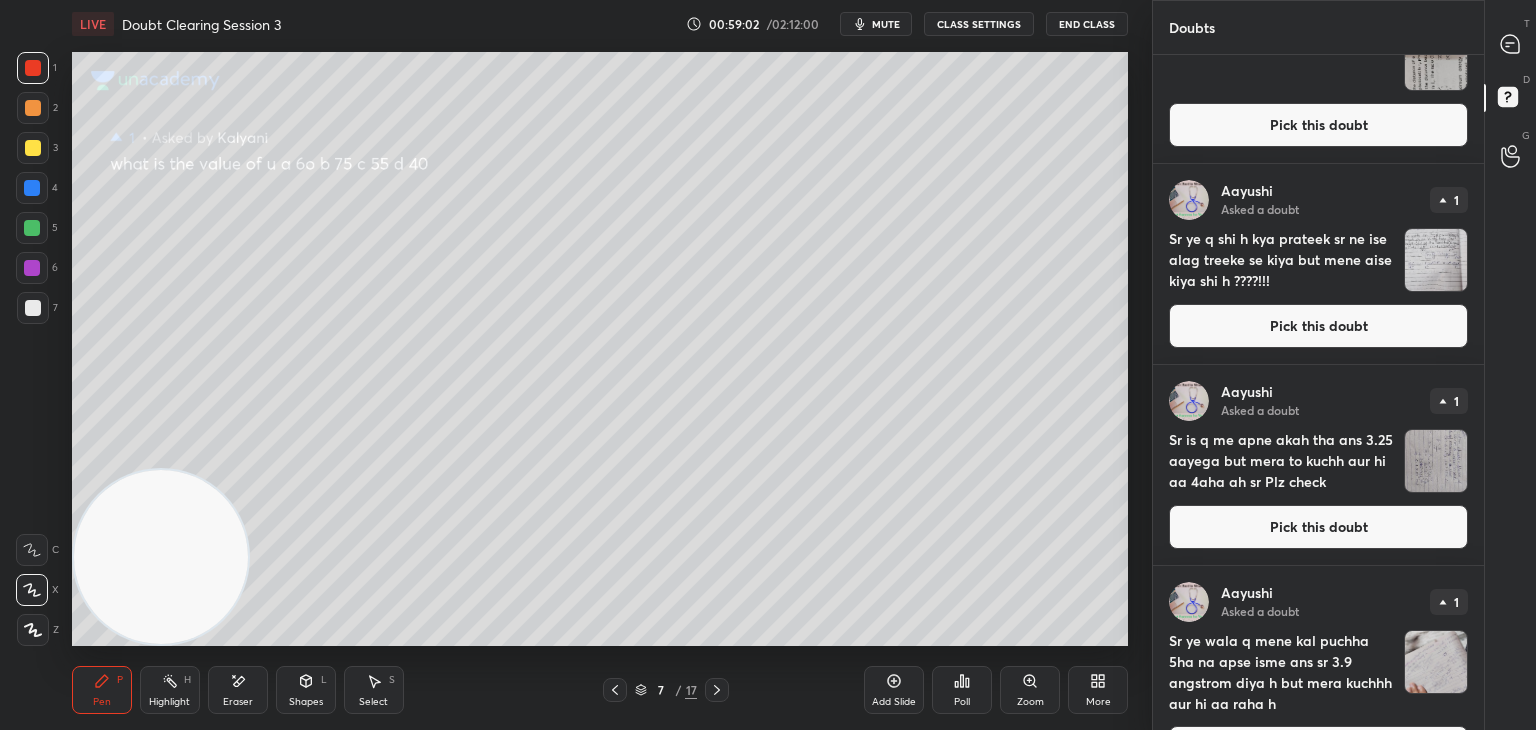 scroll, scrollTop: 1756, scrollLeft: 0, axis: vertical 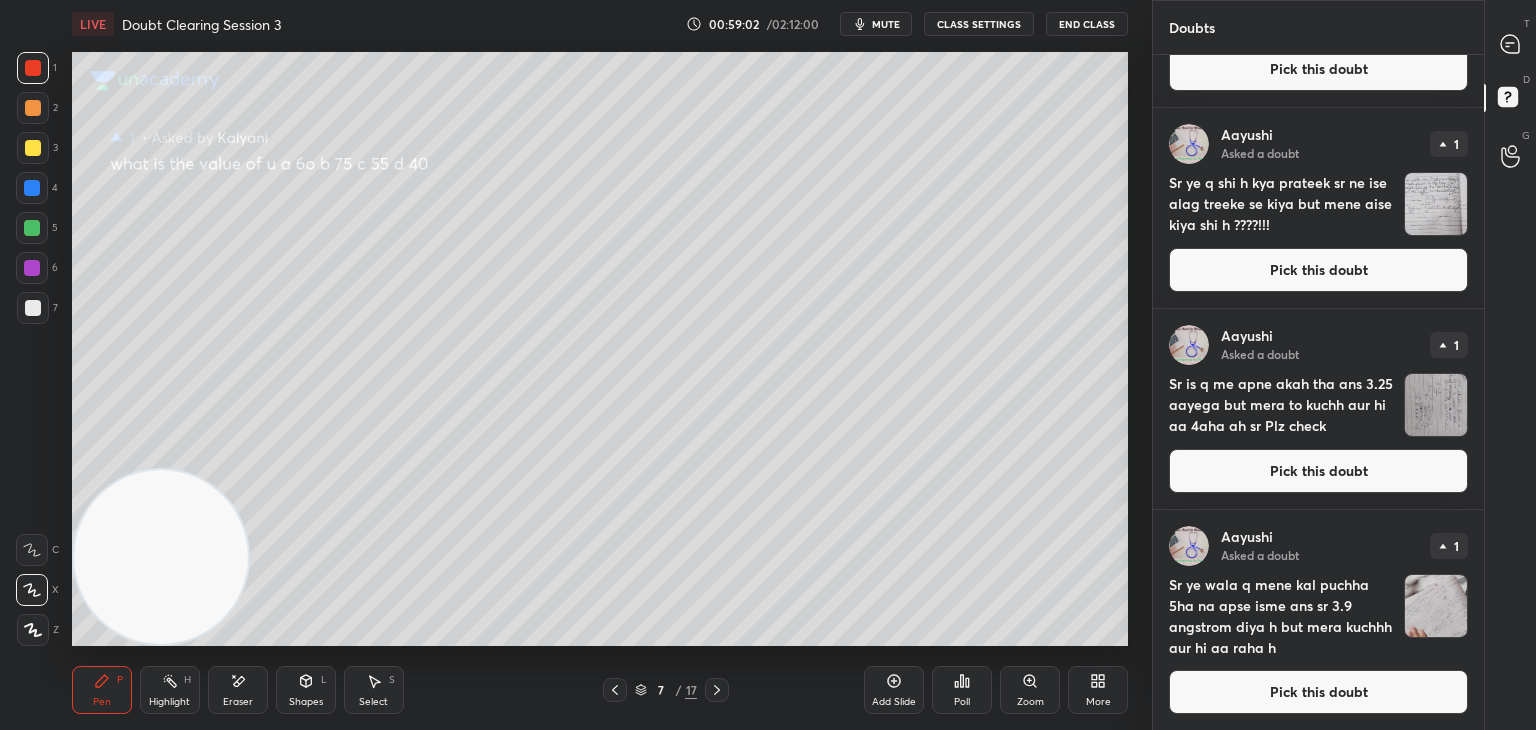 click at bounding box center (1436, 606) 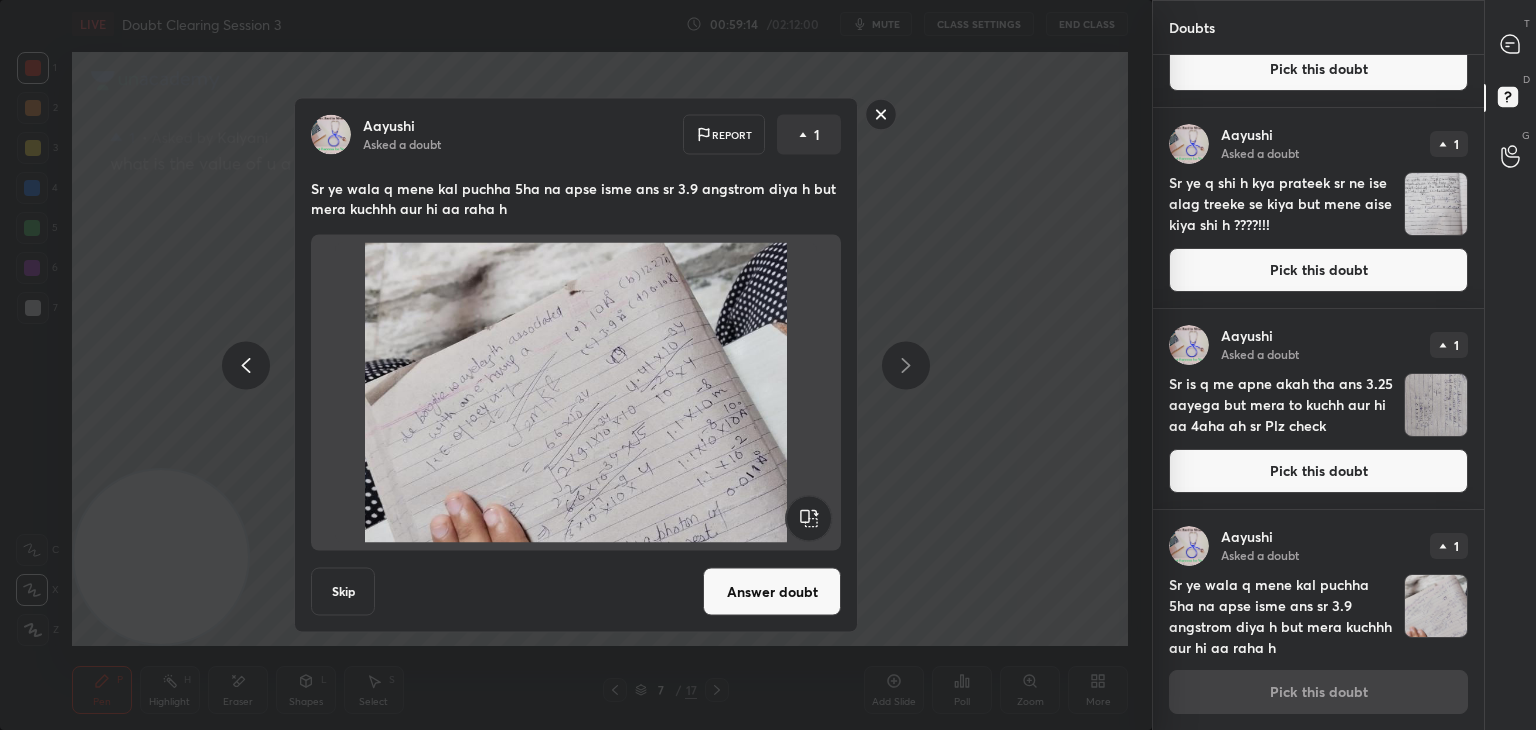 click at bounding box center (576, 393) 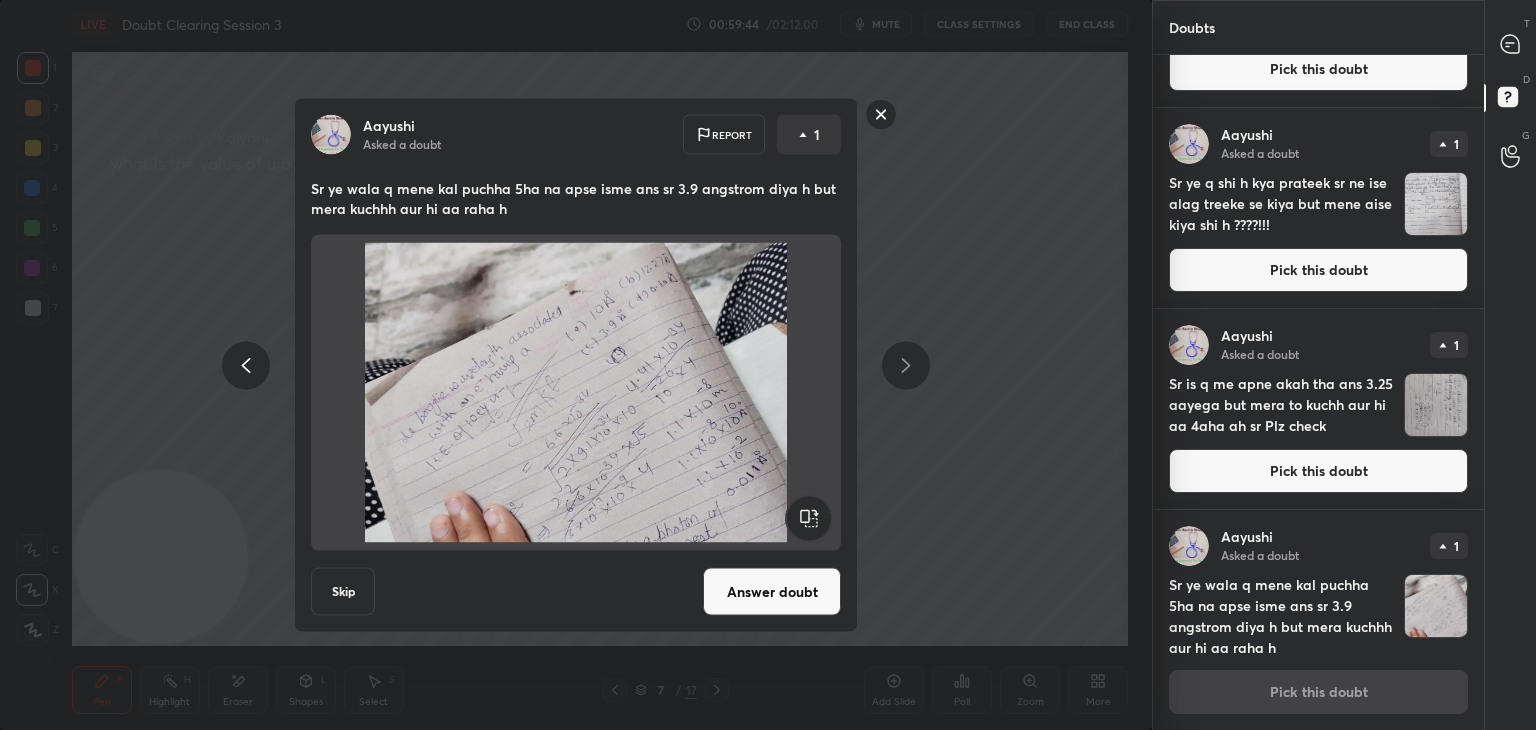 click at bounding box center (576, 393) 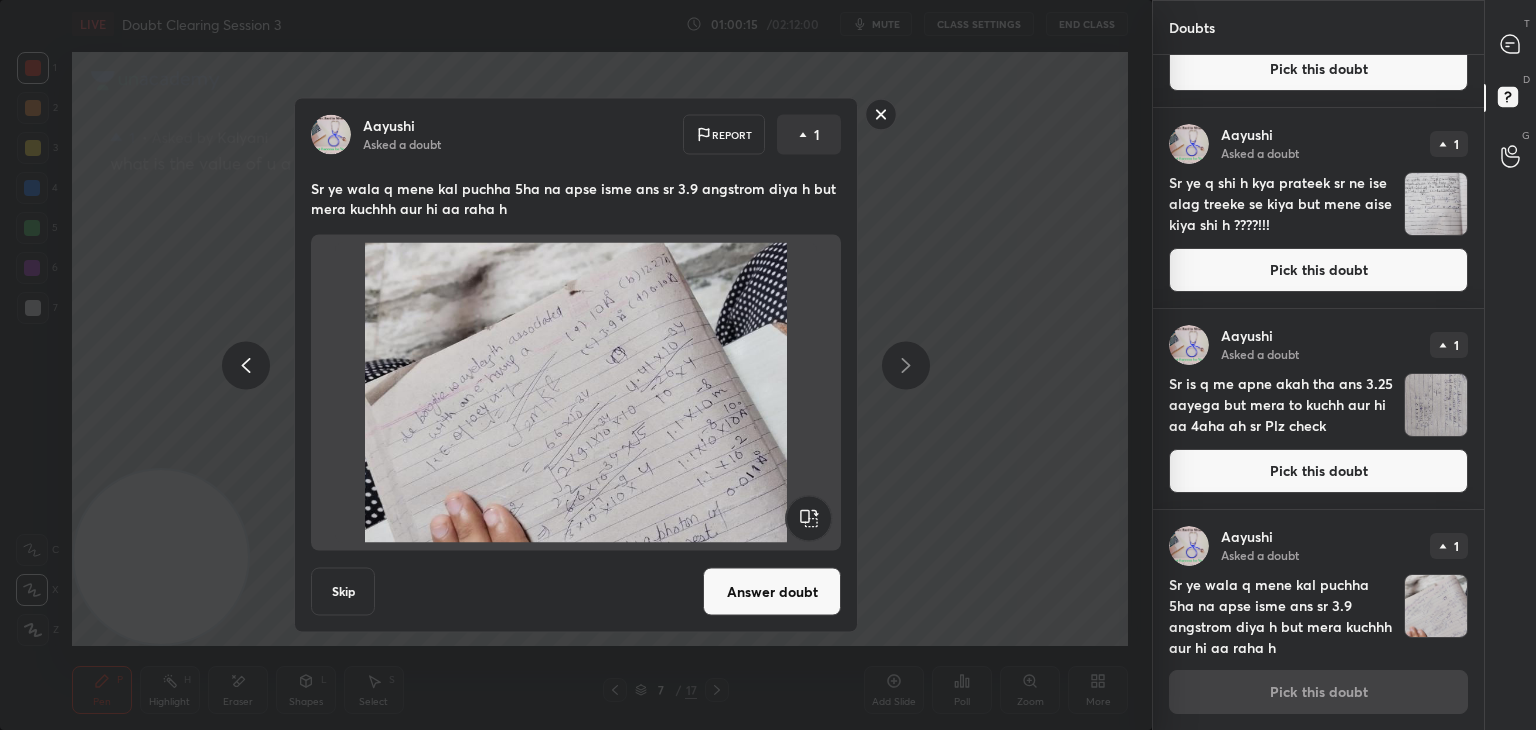 click at bounding box center (576, 393) 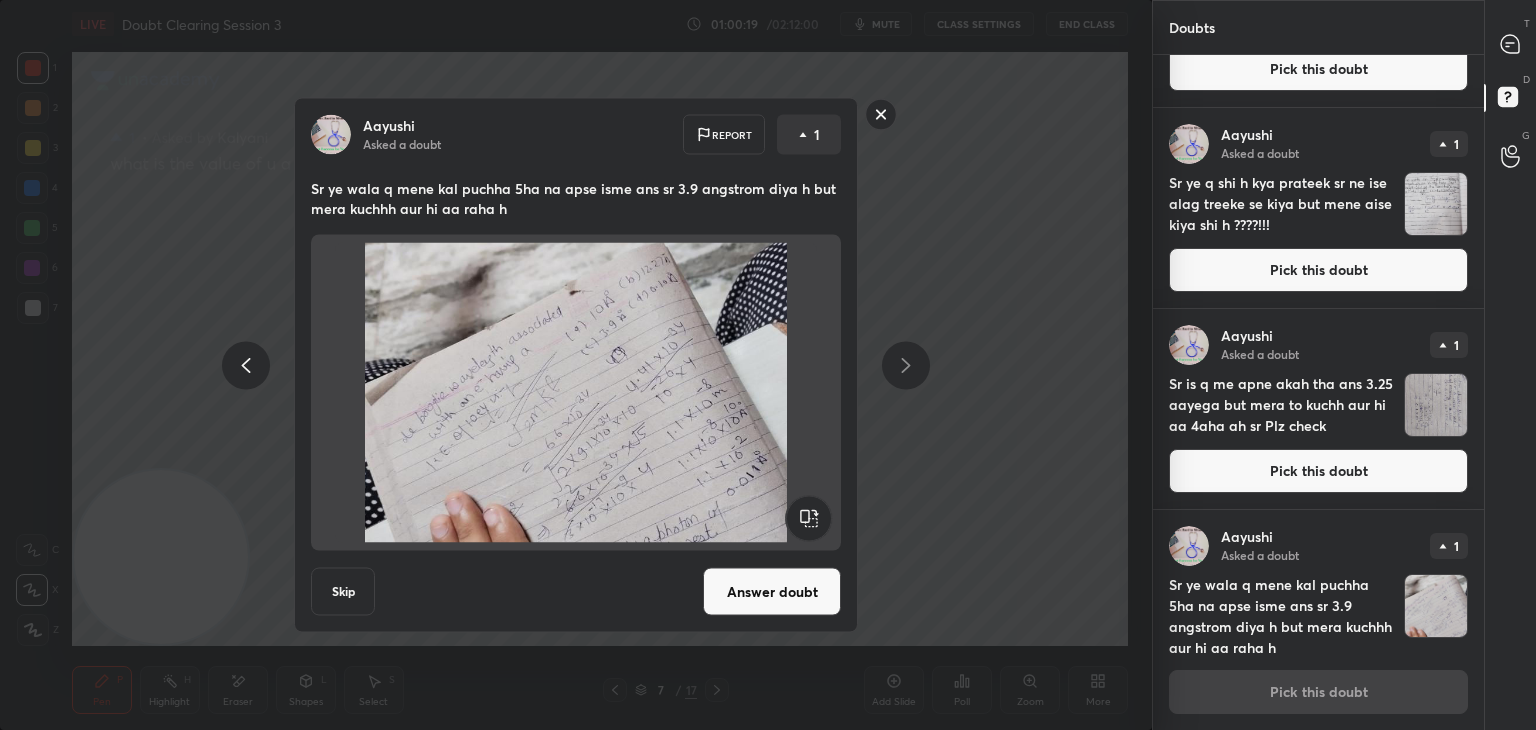 click on "Answer doubt" at bounding box center (772, 592) 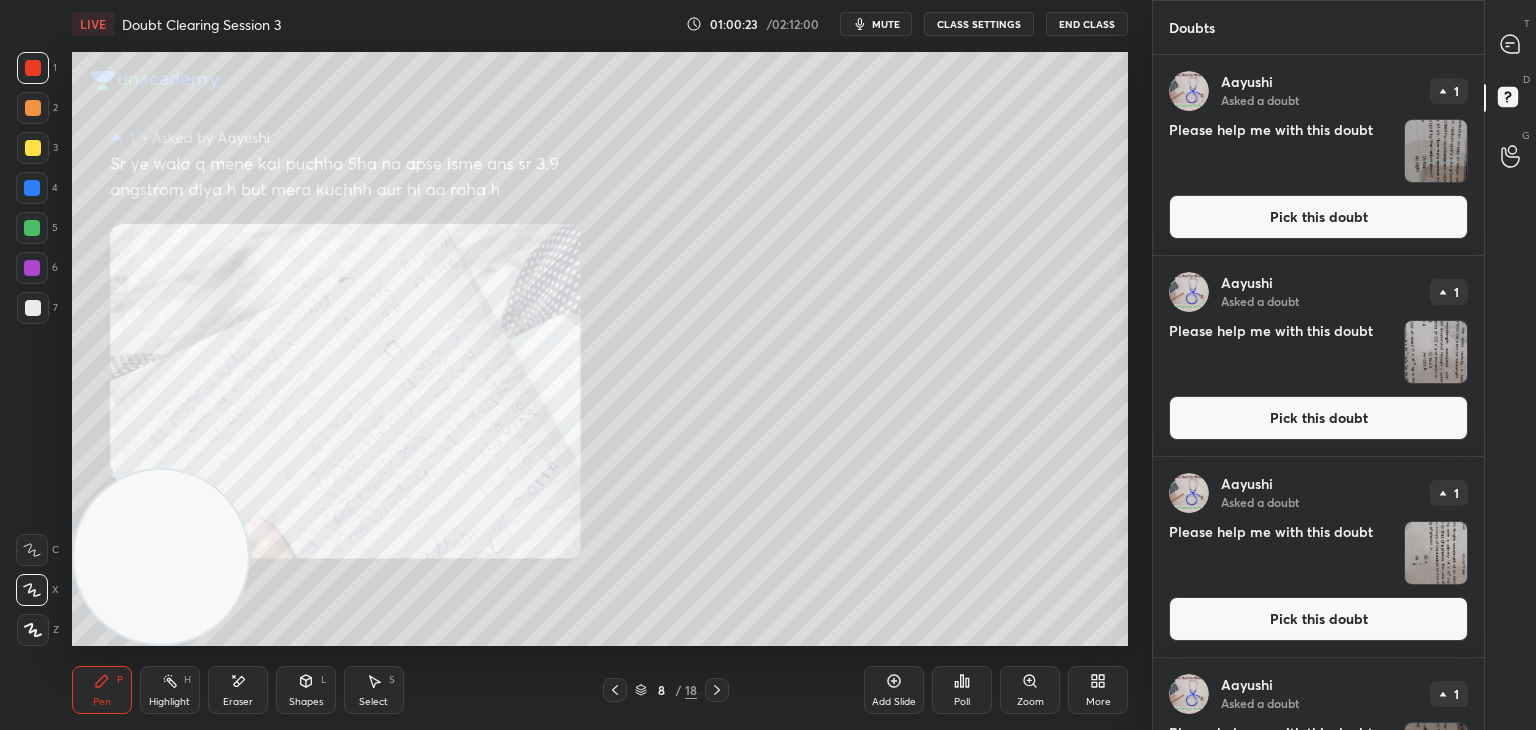 click at bounding box center (1511, 44) 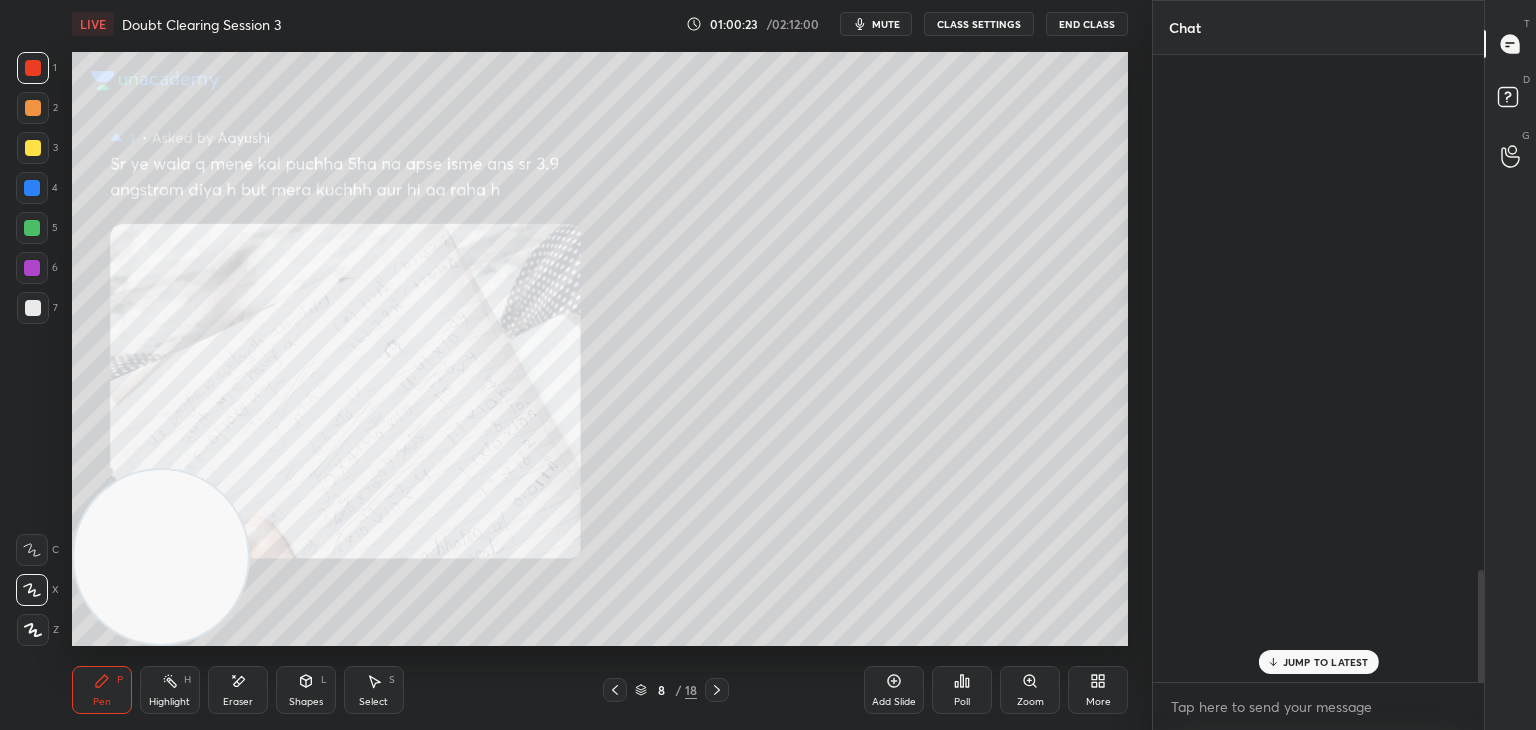 scroll, scrollTop: 3214, scrollLeft: 0, axis: vertical 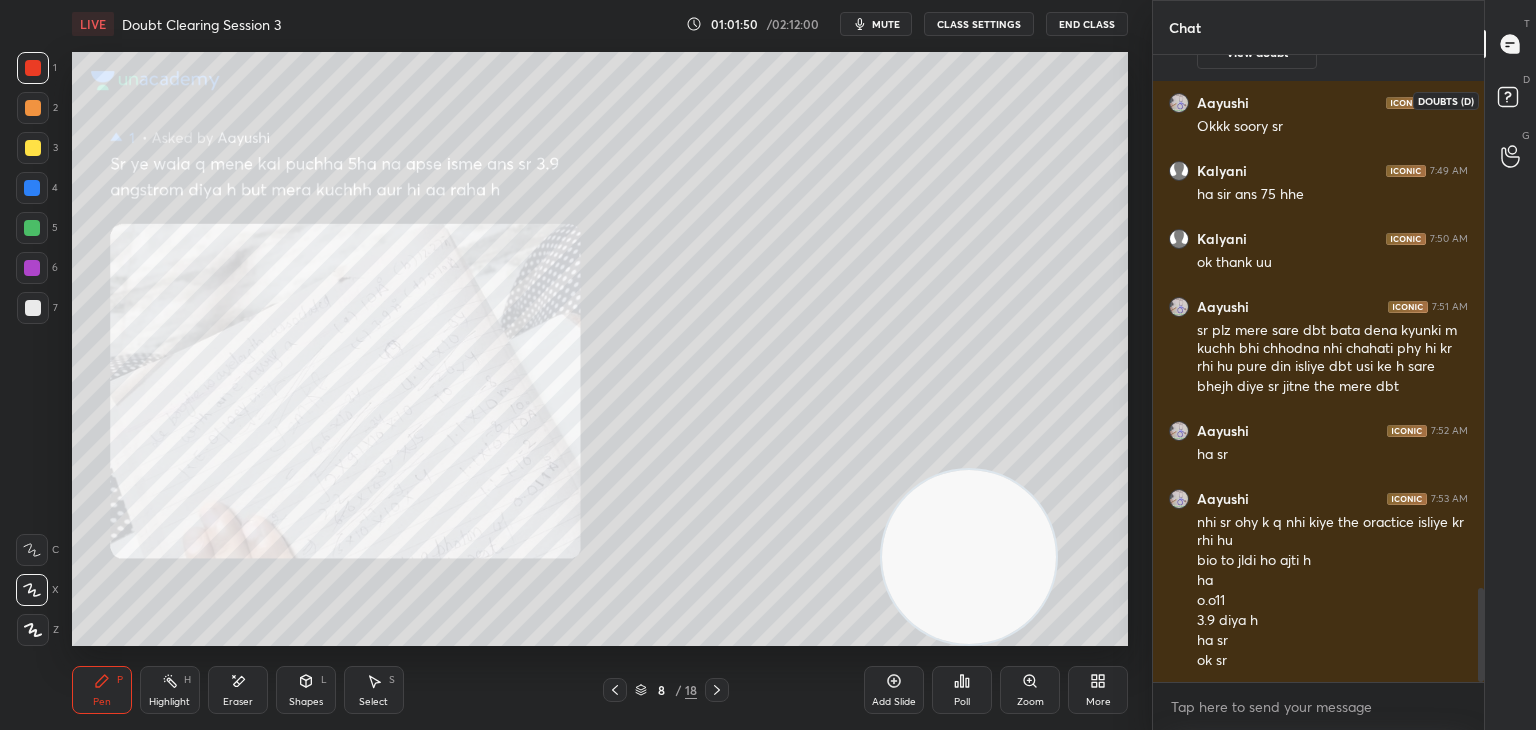 click 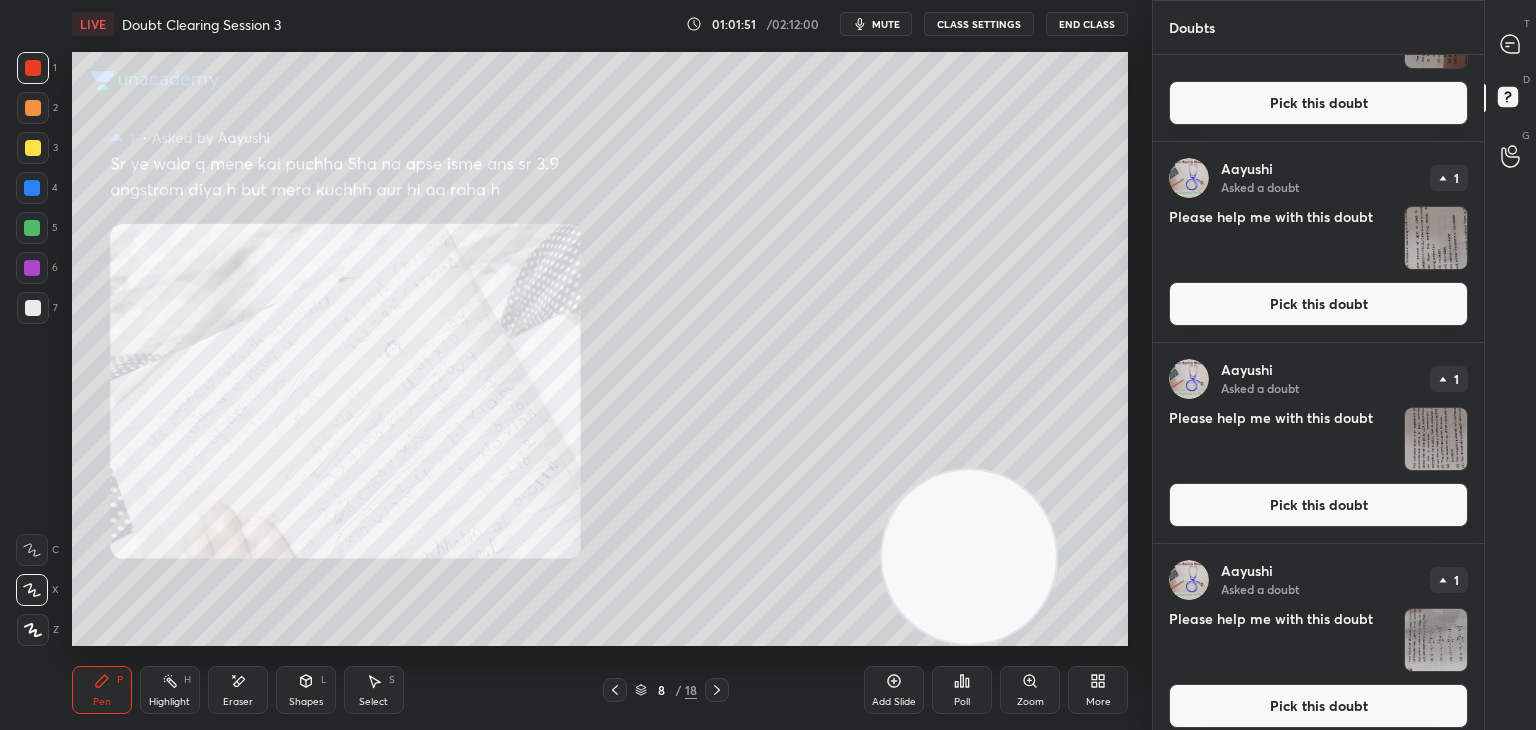 scroll, scrollTop: 1535, scrollLeft: 0, axis: vertical 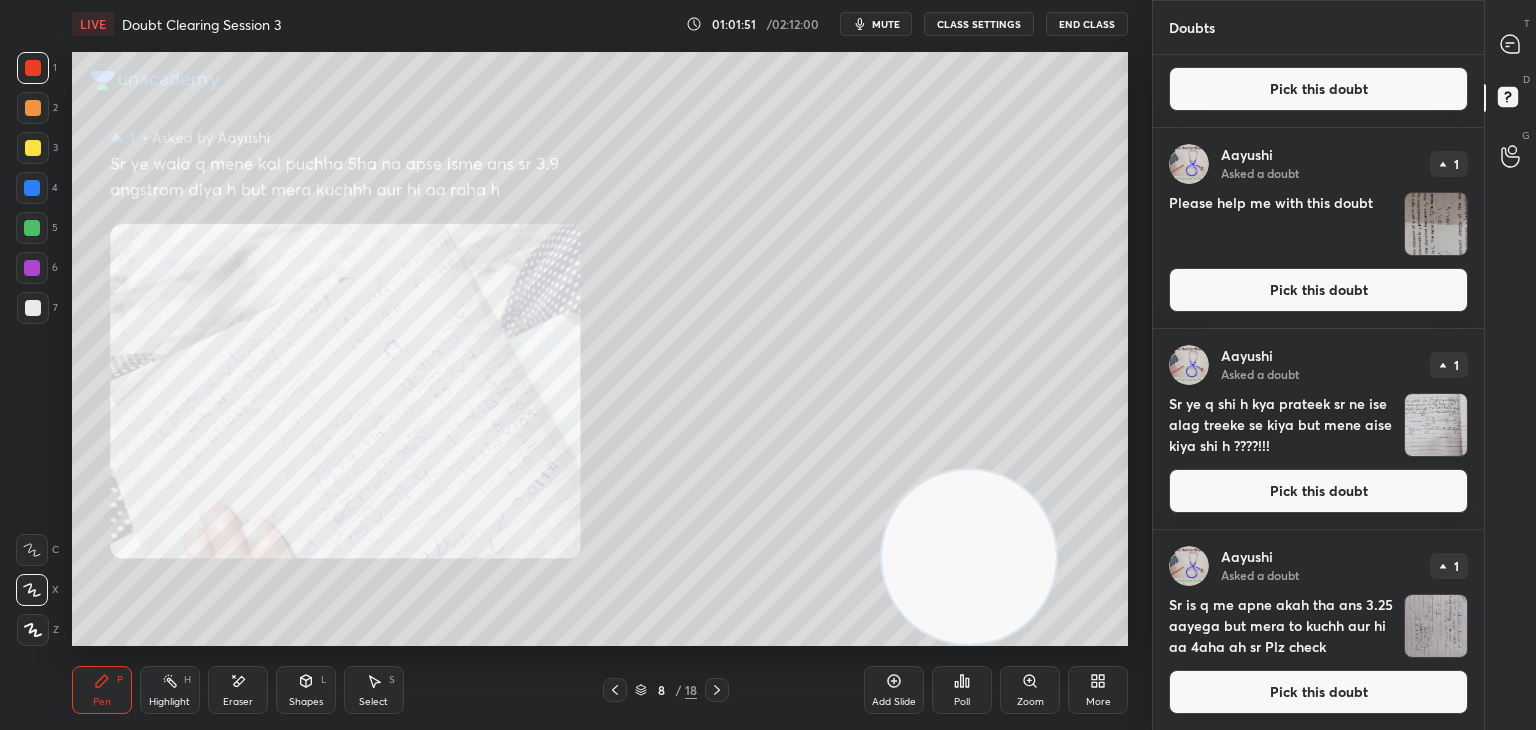 click at bounding box center [1436, 626] 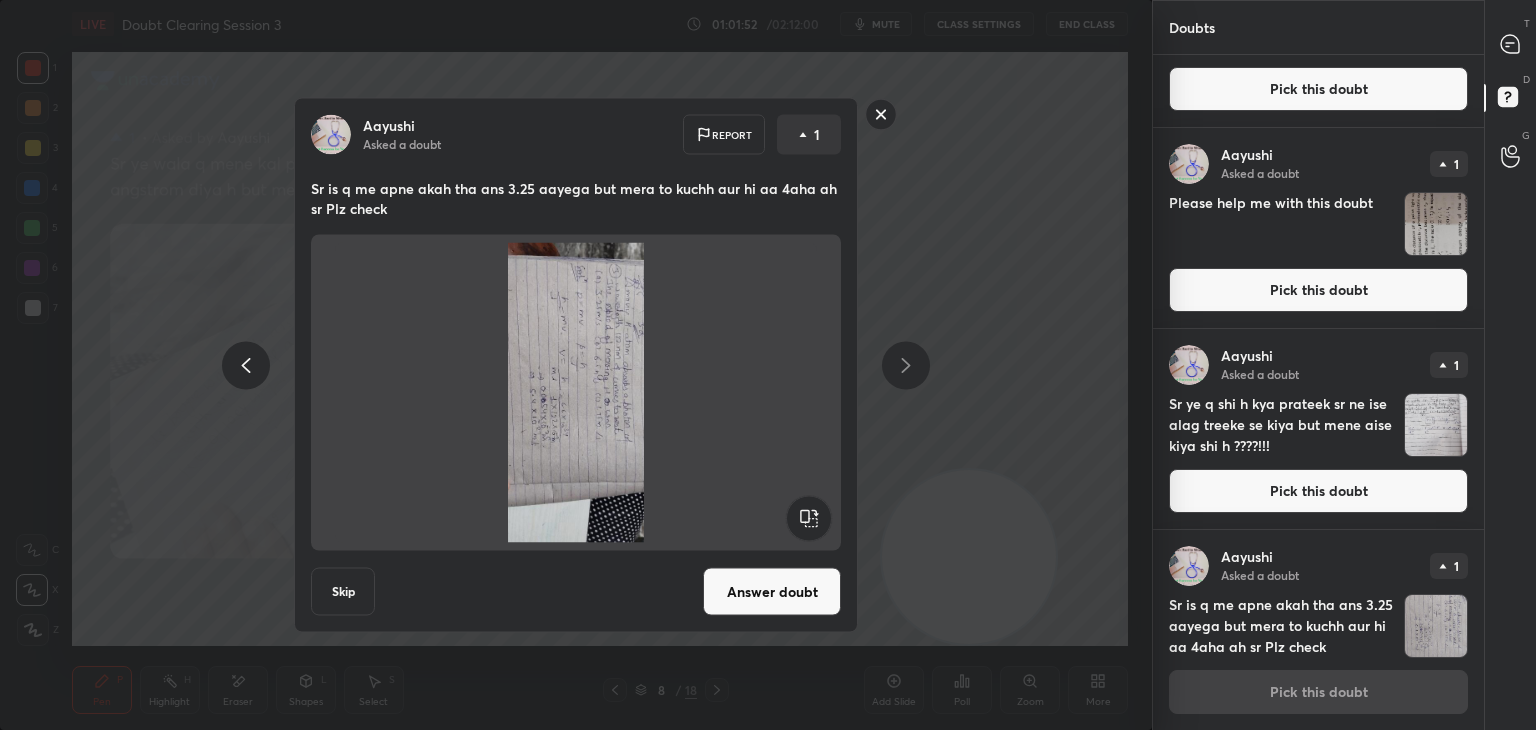 click 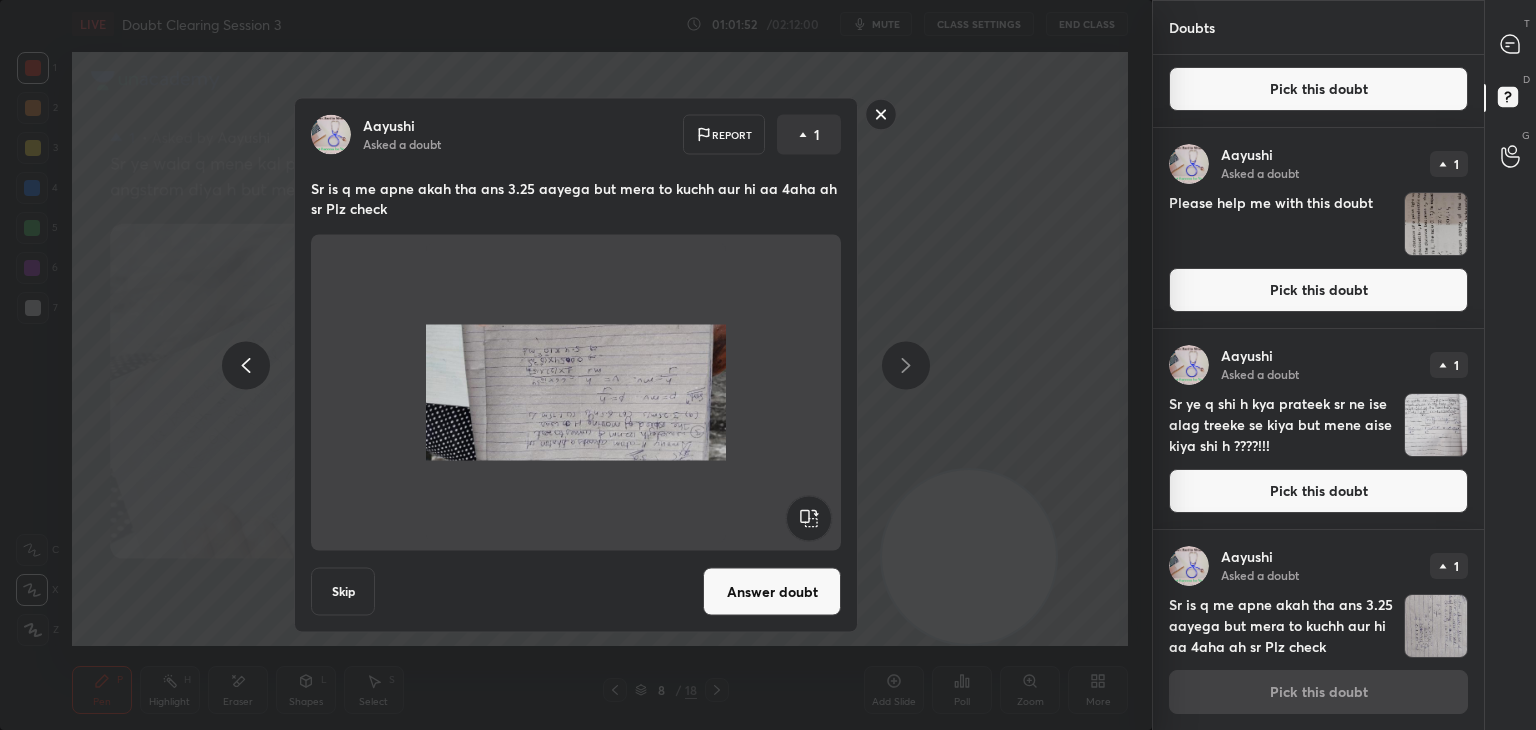 click 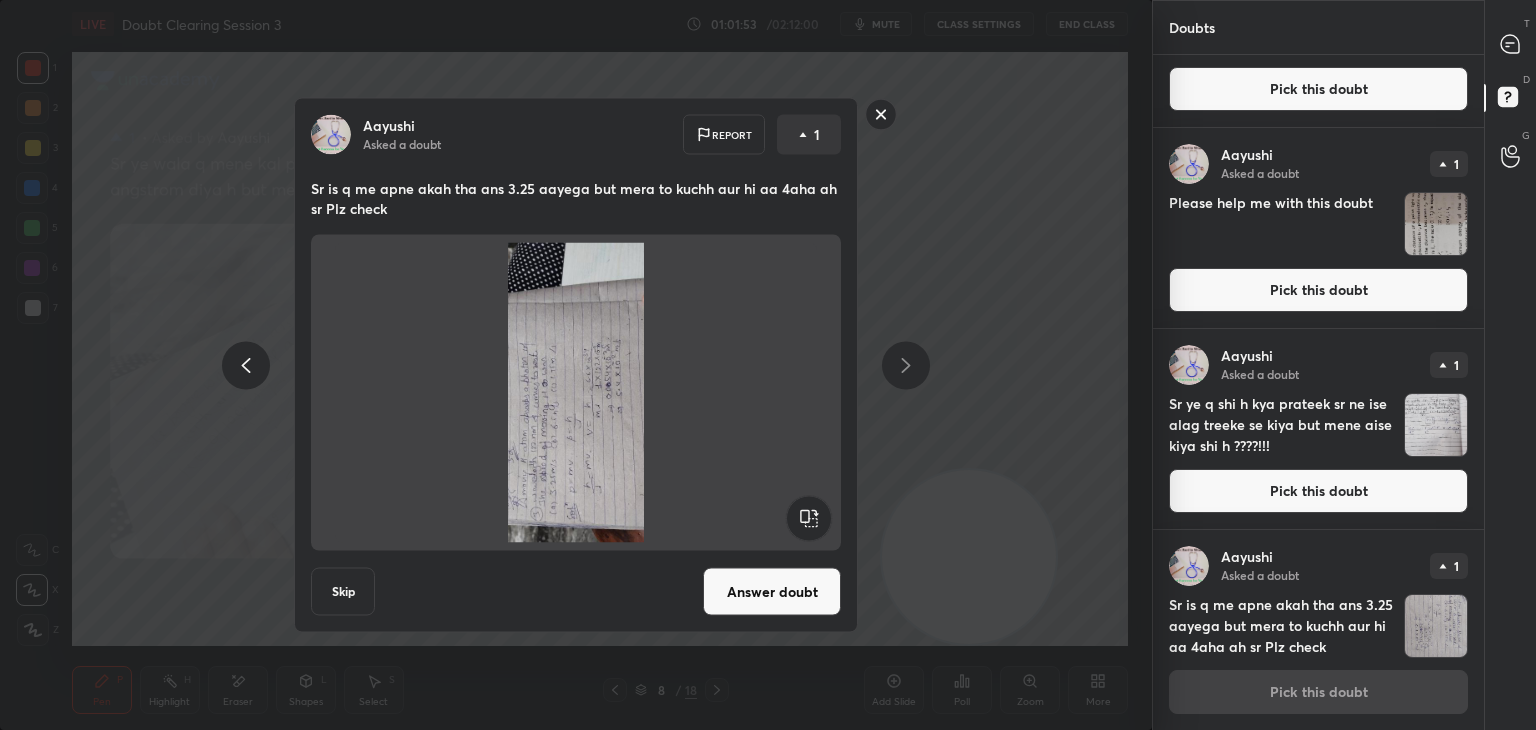 click 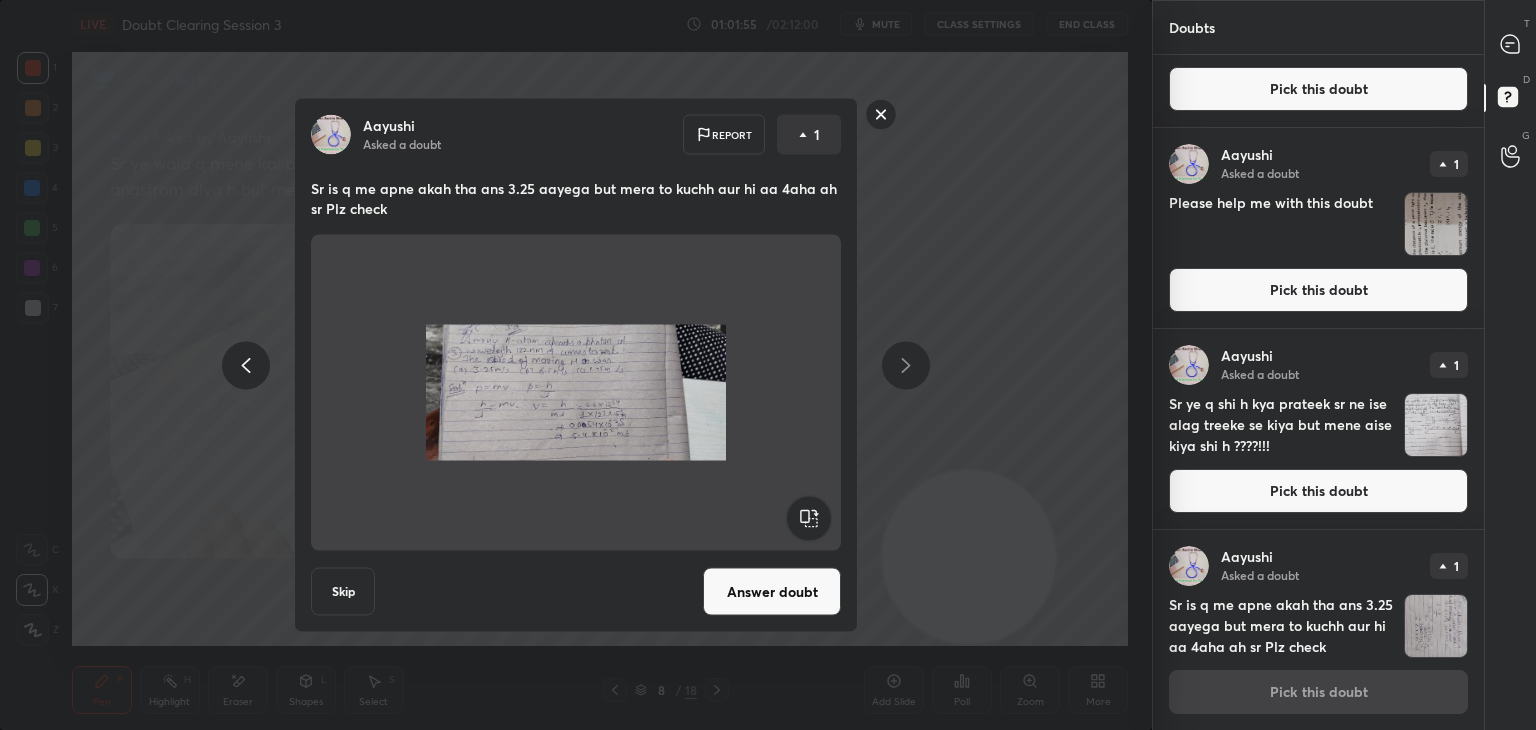 click at bounding box center (576, 393) 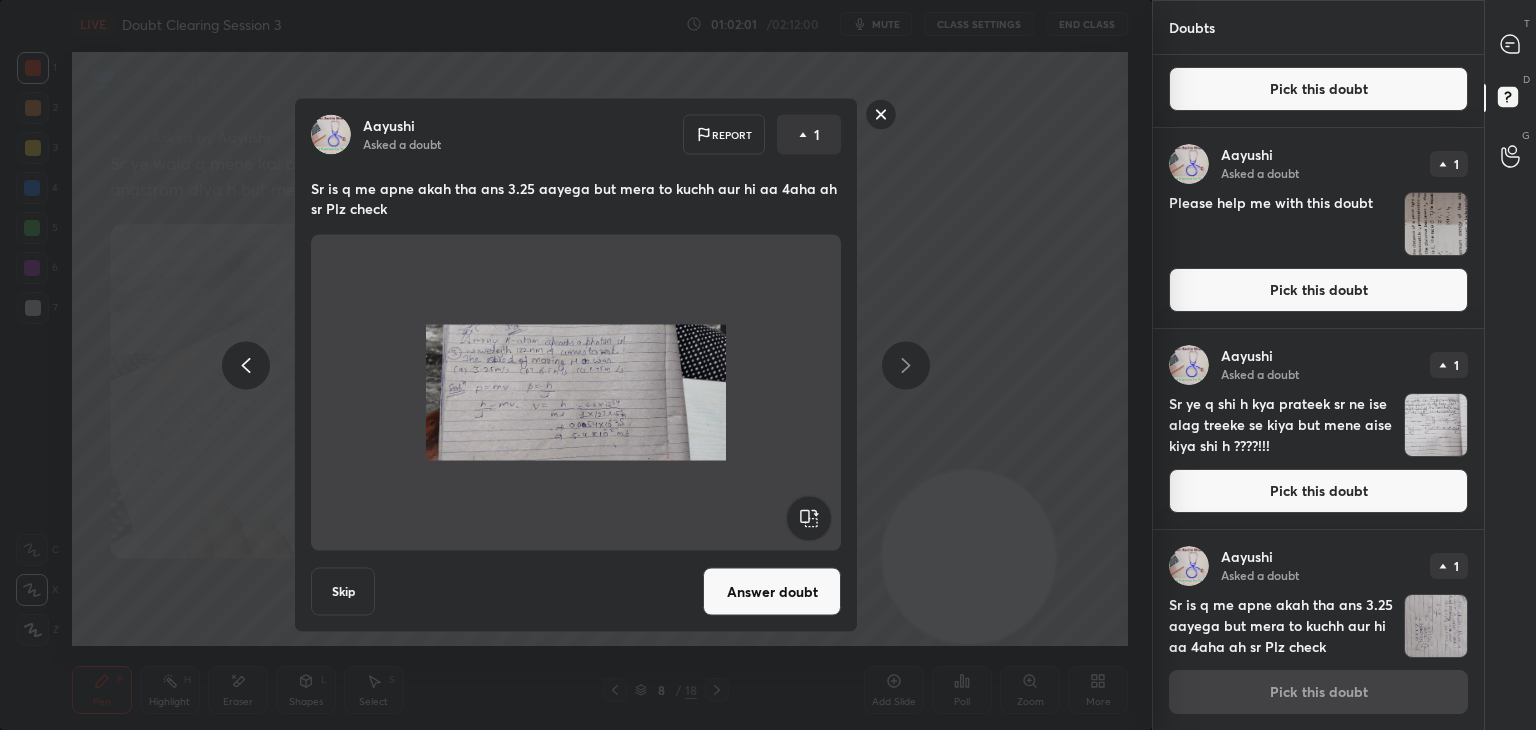 click on "Answer doubt" at bounding box center (772, 592) 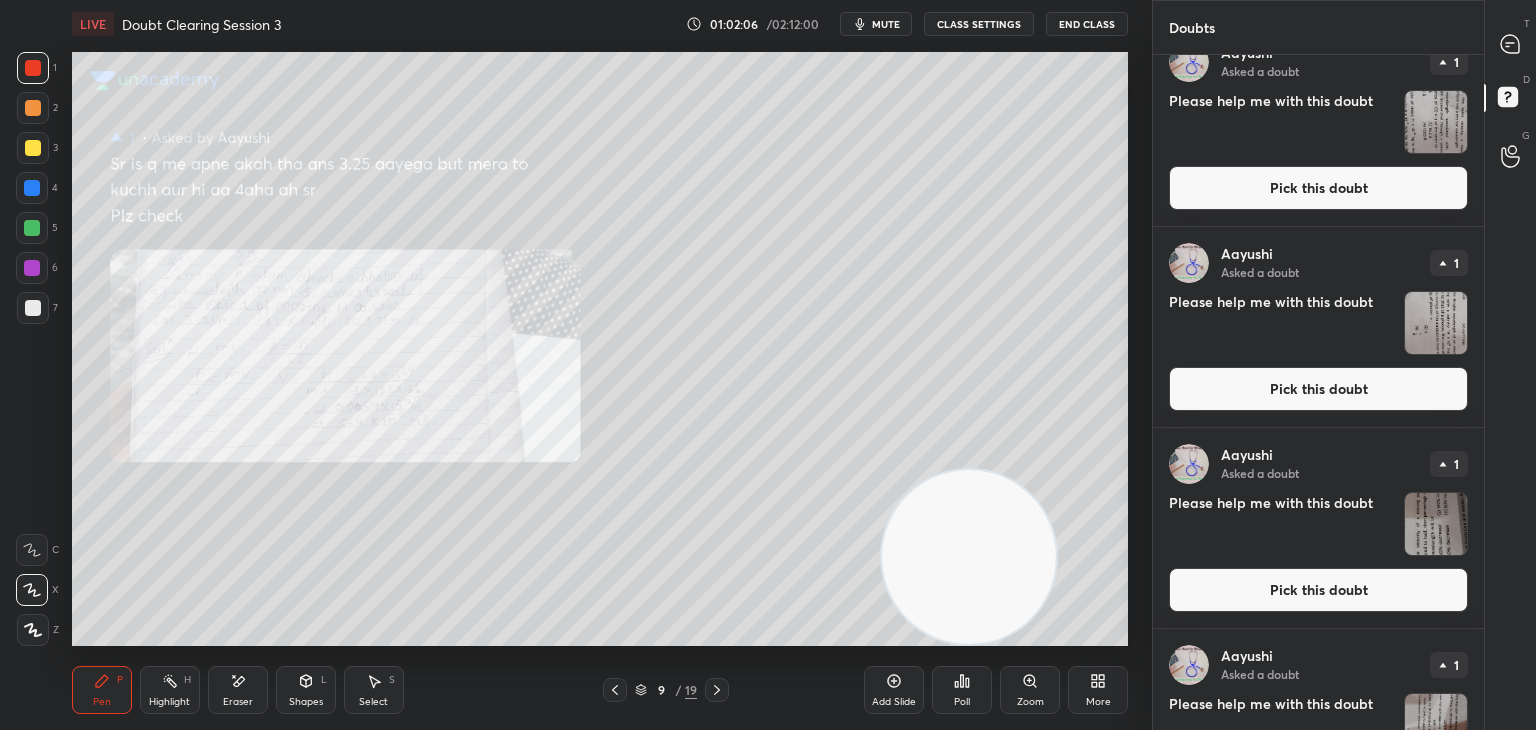scroll, scrollTop: 0, scrollLeft: 0, axis: both 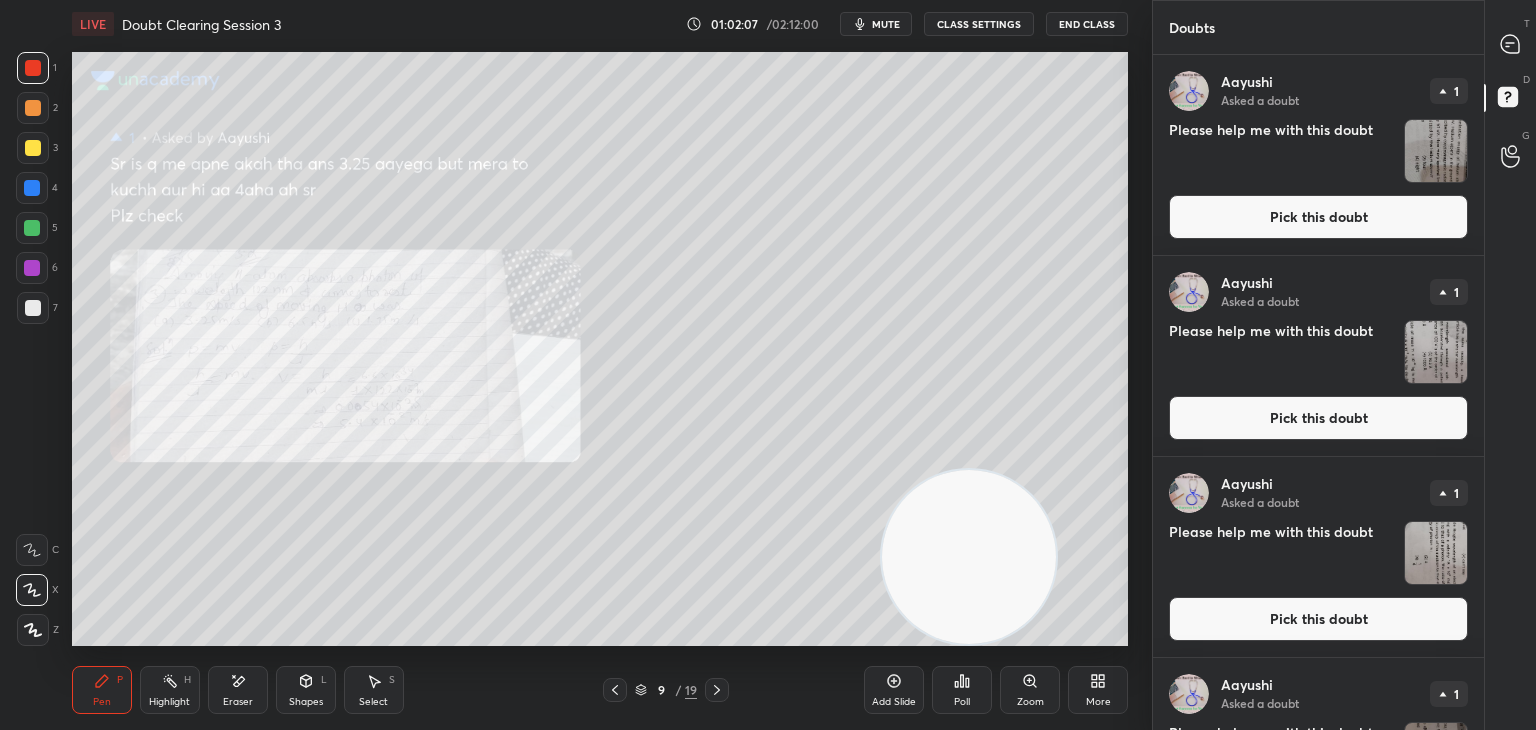 click at bounding box center [1436, 151] 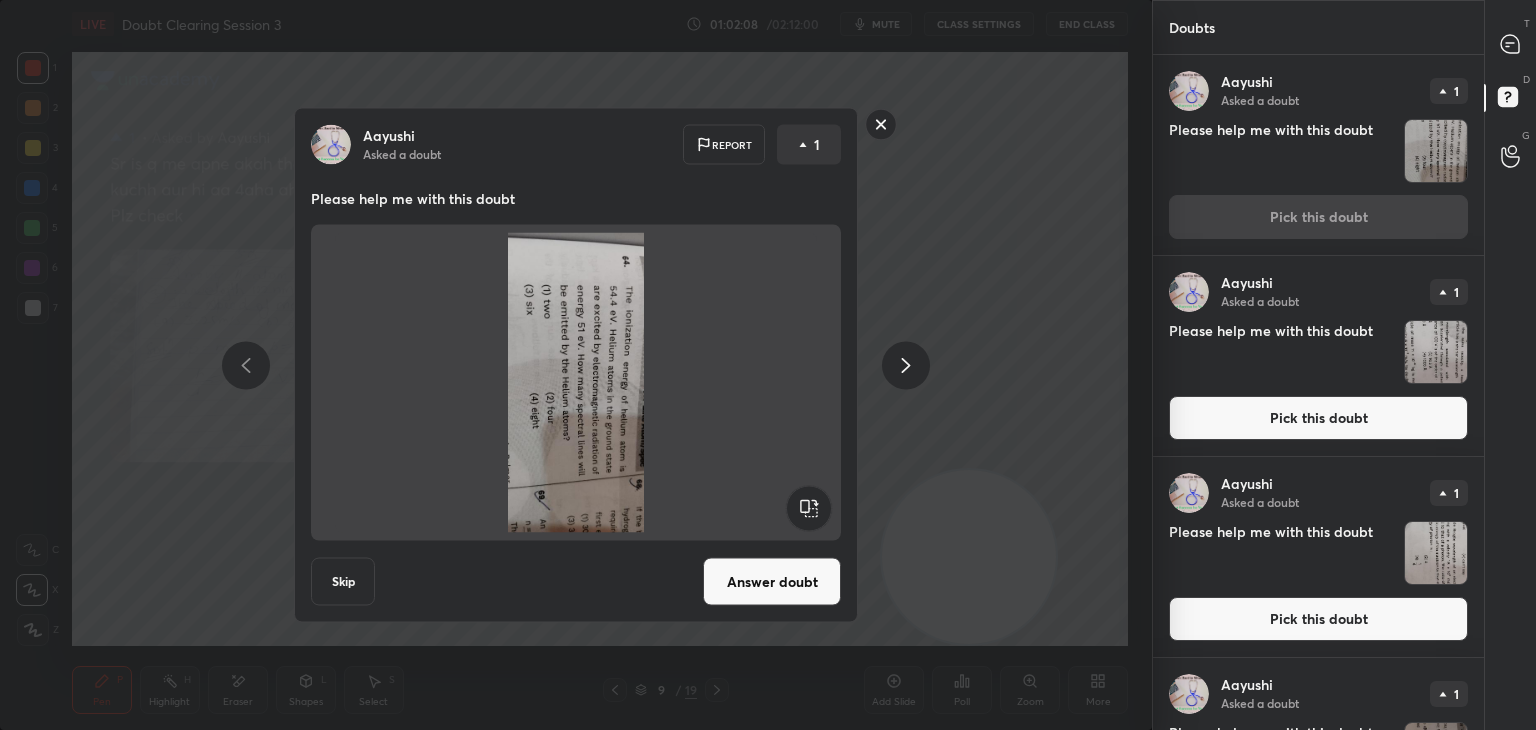 click 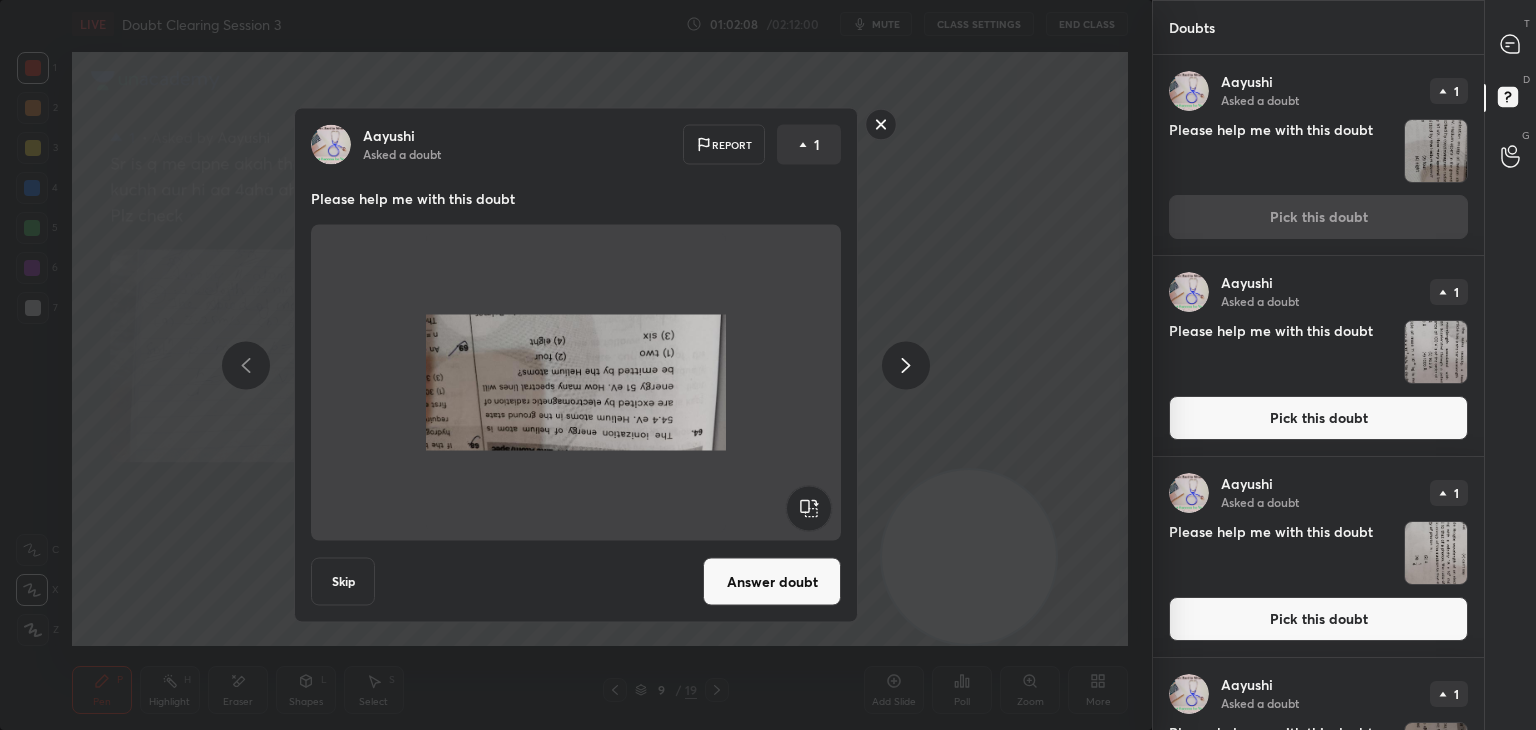 click 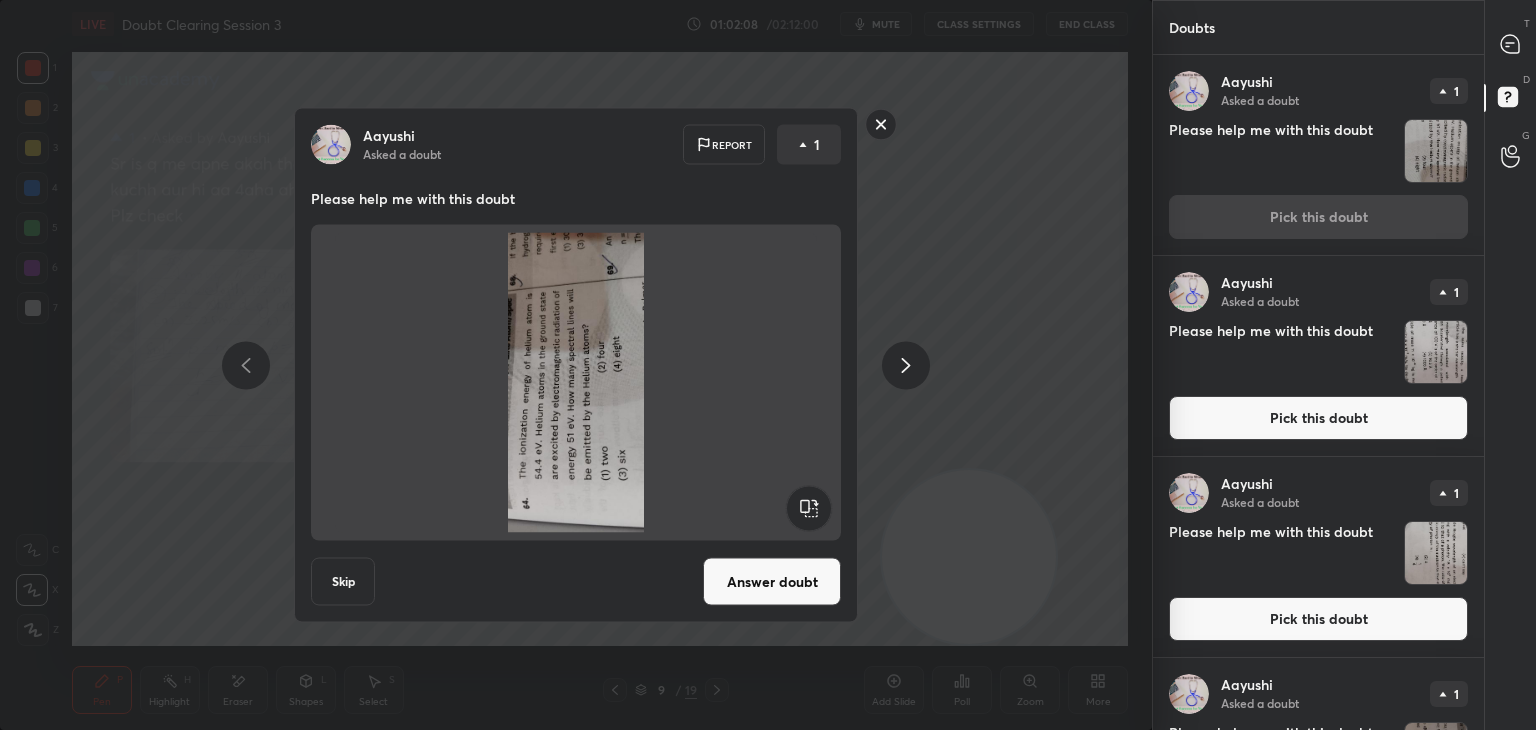 click 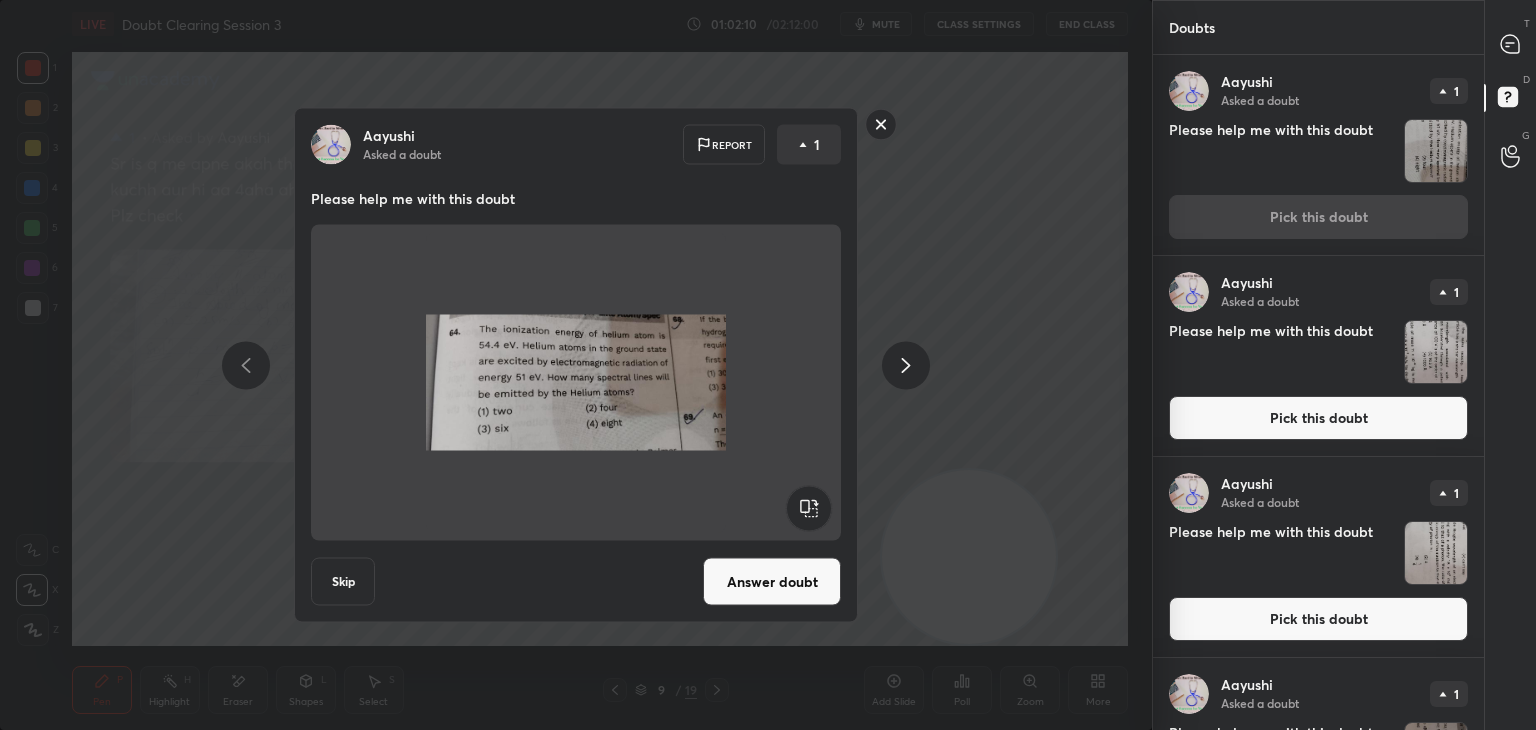 click at bounding box center (1436, 352) 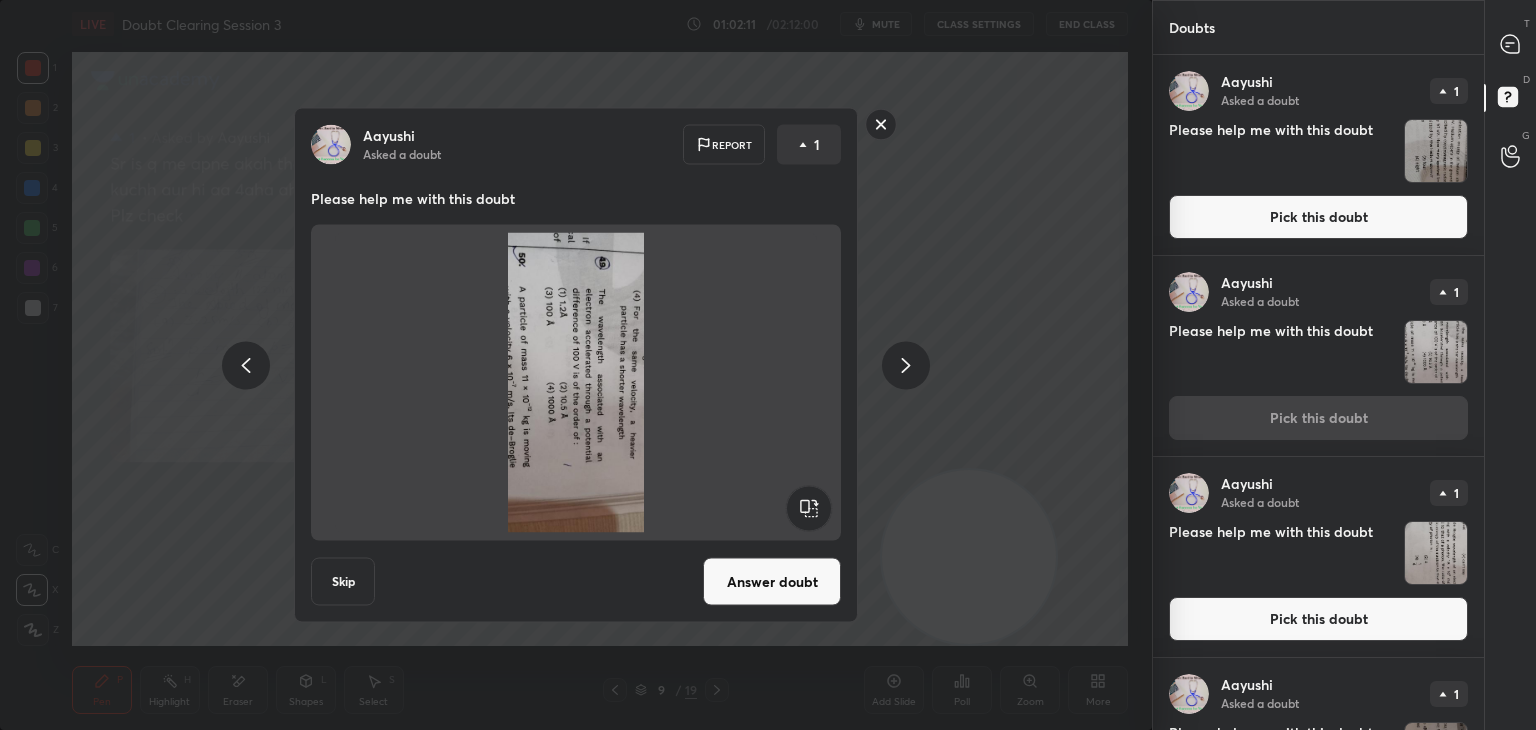 click 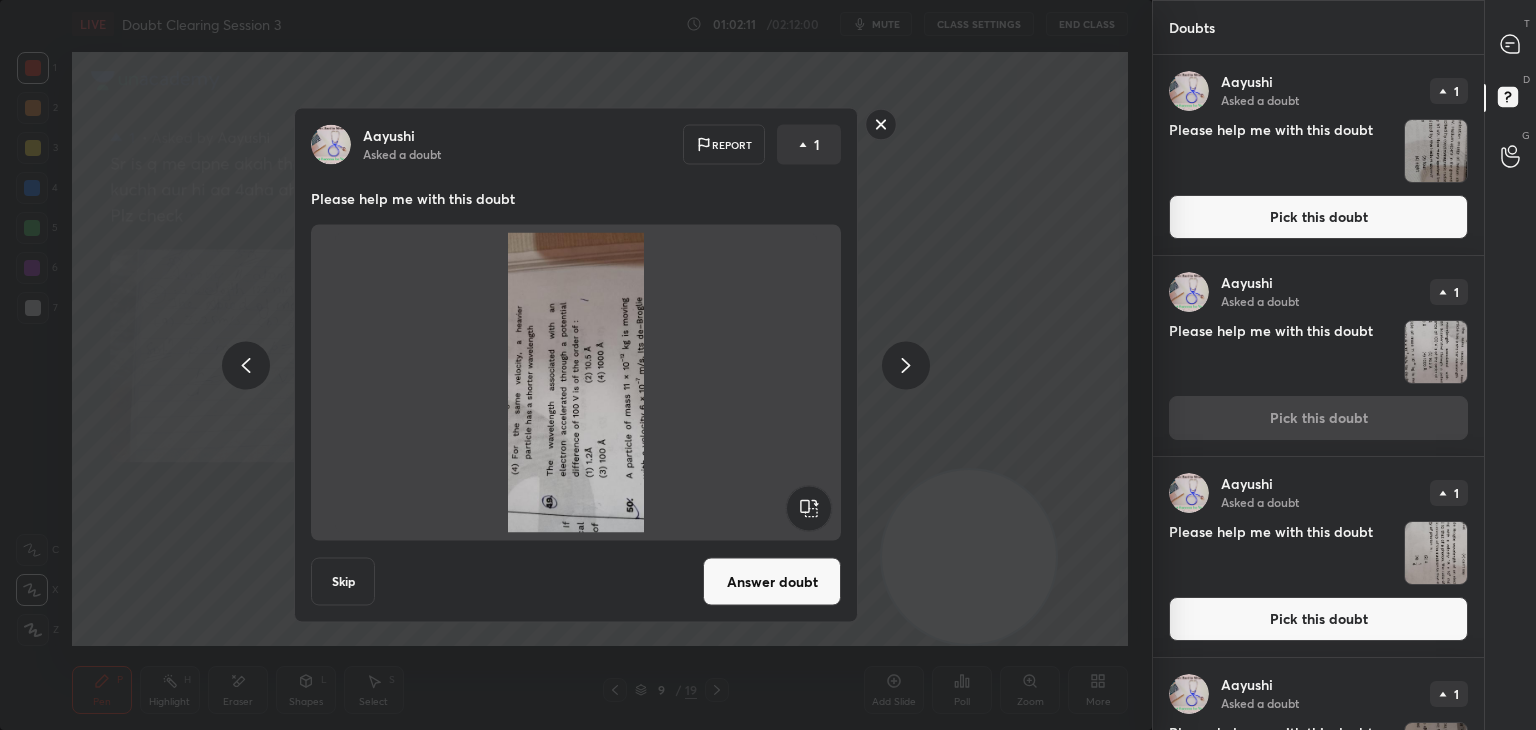 click 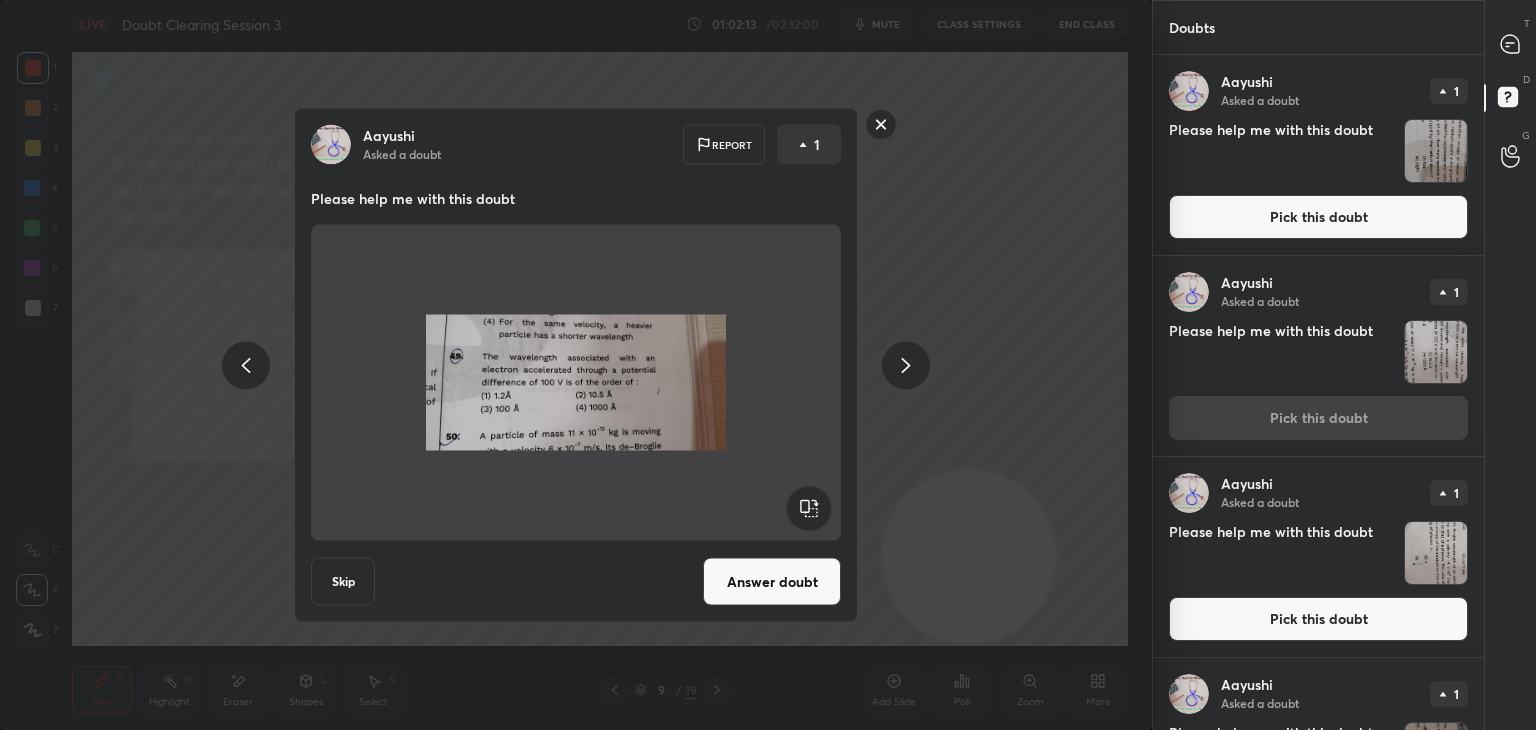 click at bounding box center [1436, 553] 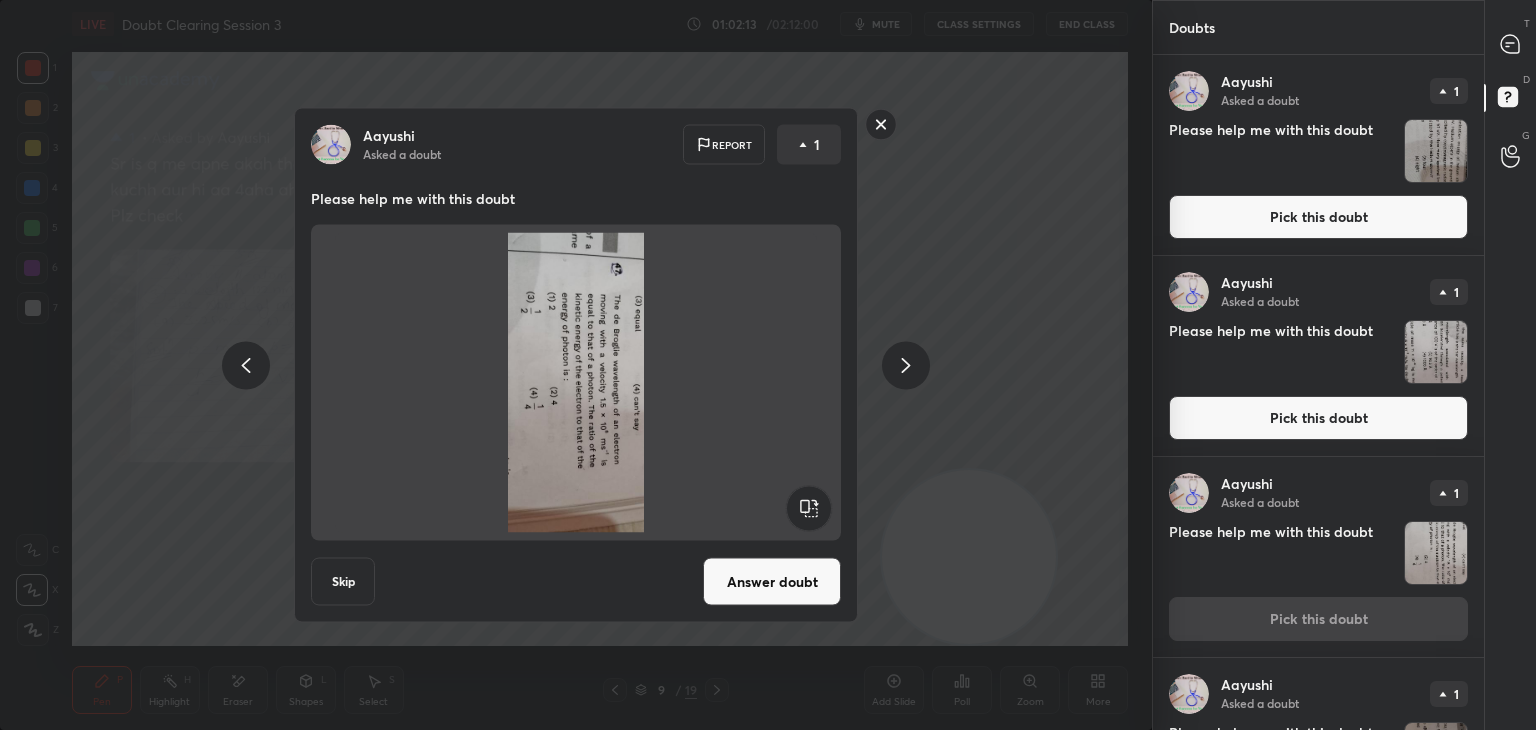 click 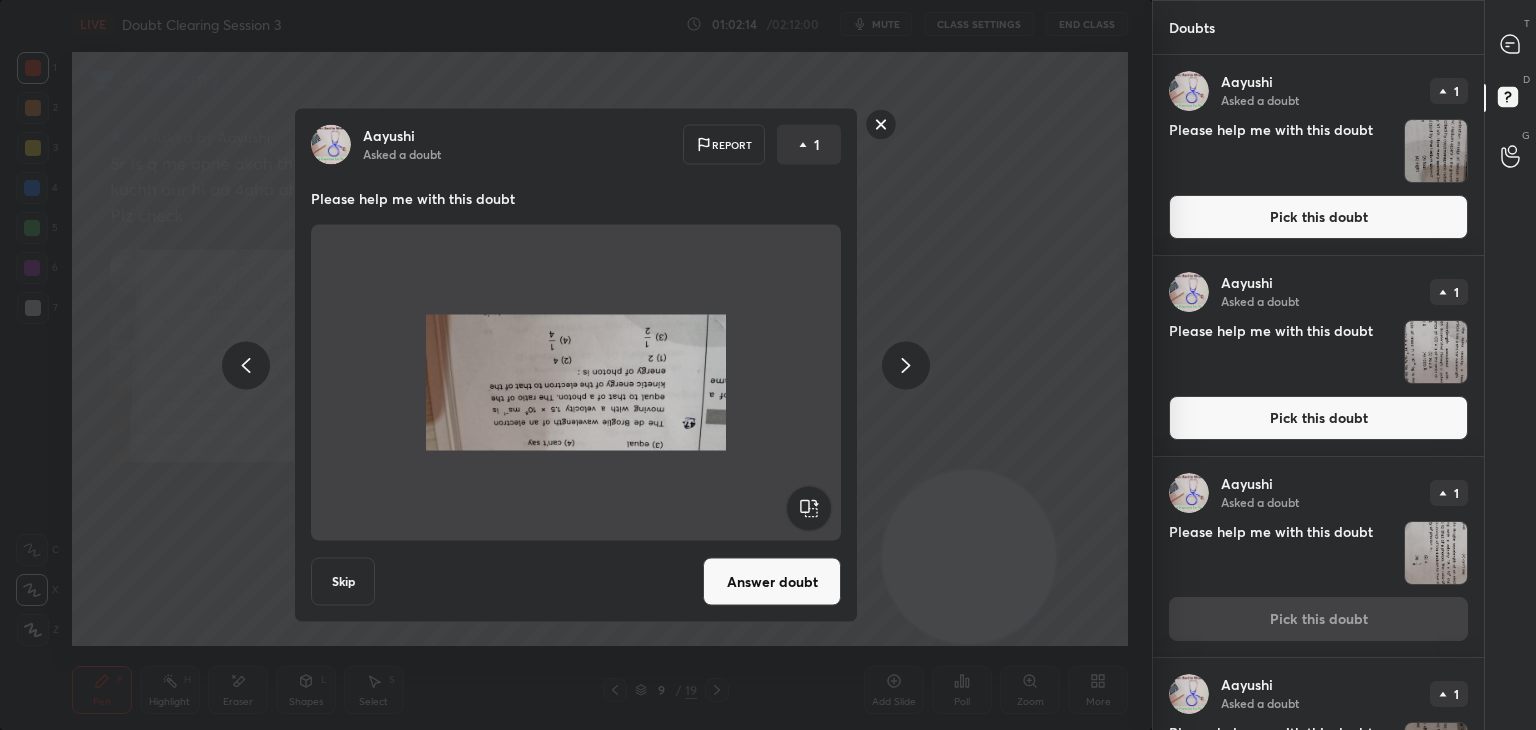 click 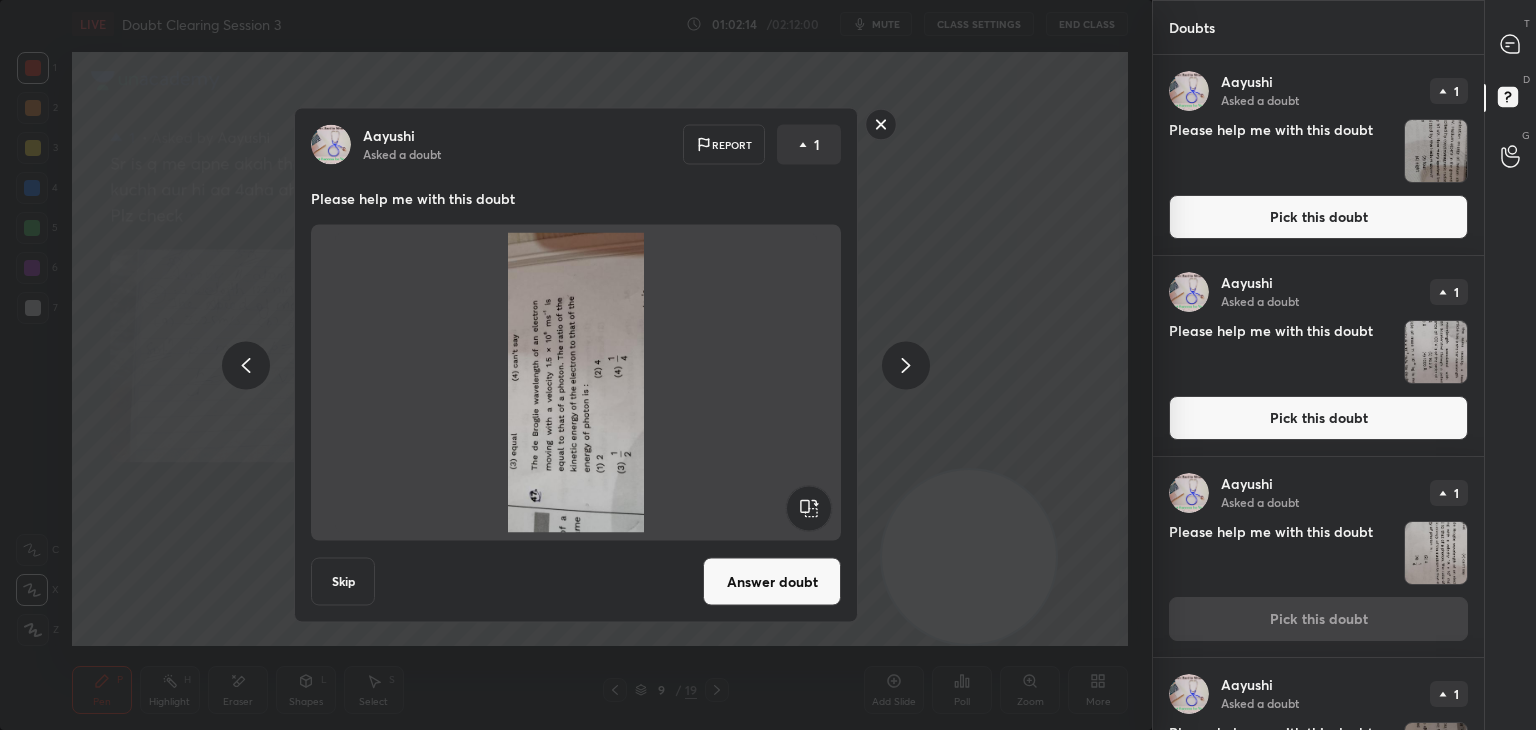 click 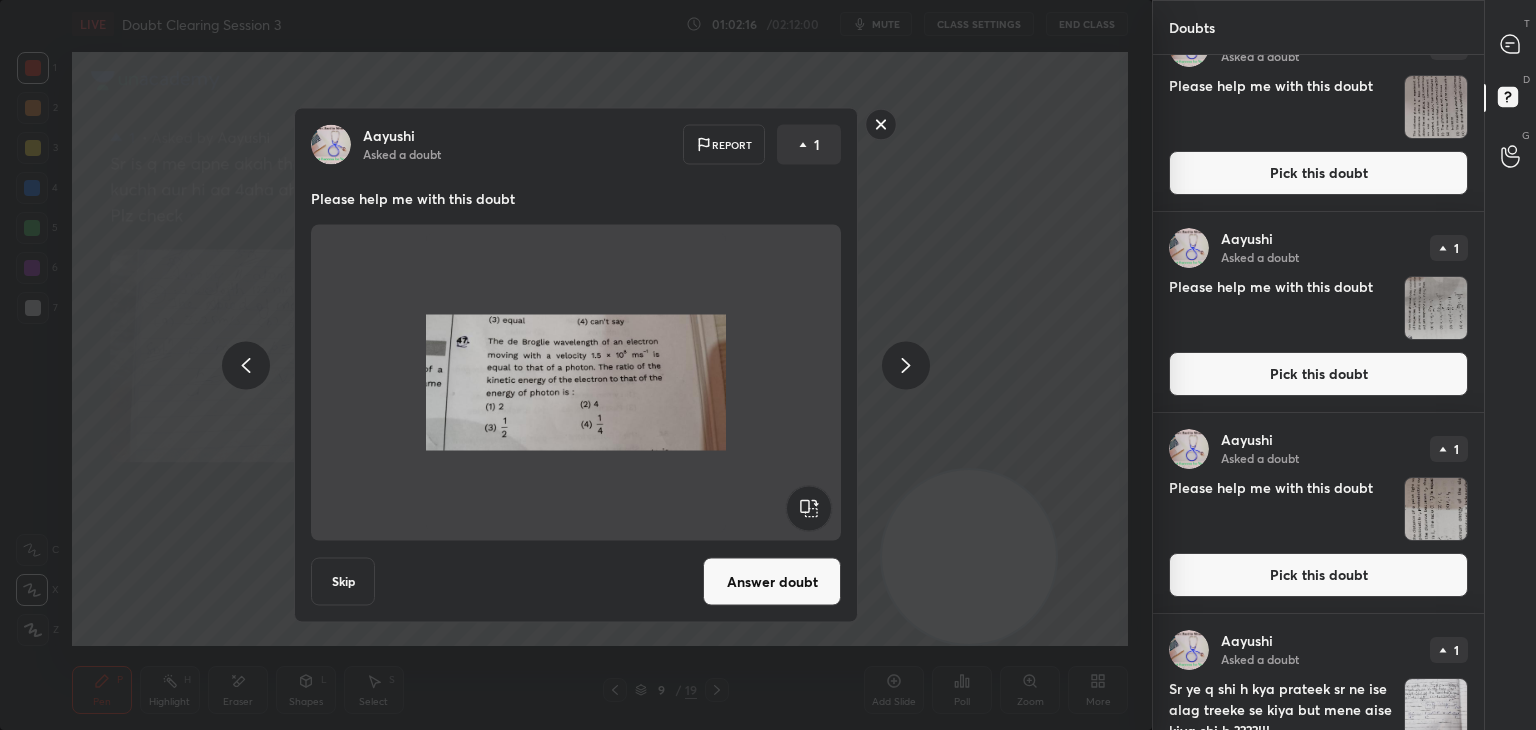 scroll, scrollTop: 1334, scrollLeft: 0, axis: vertical 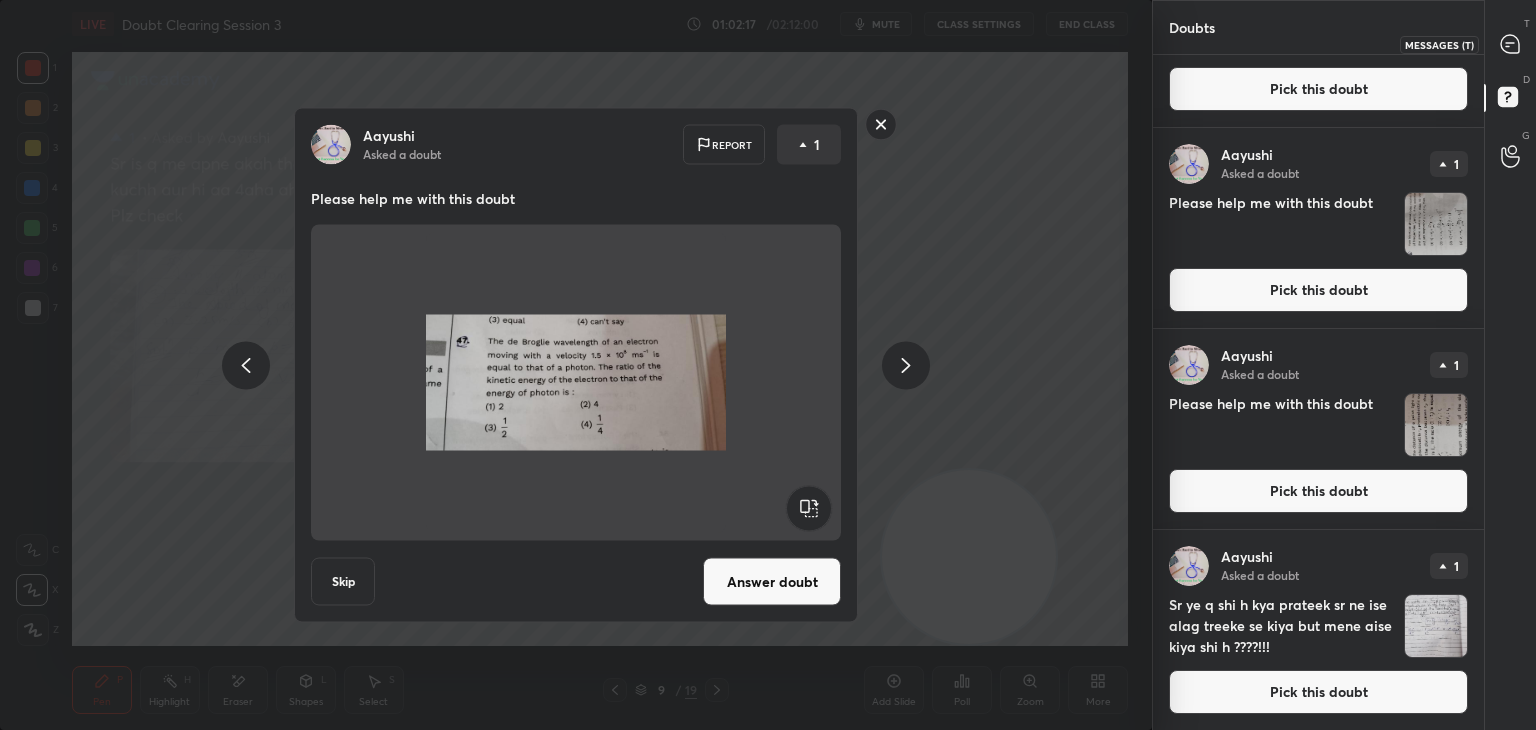 click at bounding box center [1511, 44] 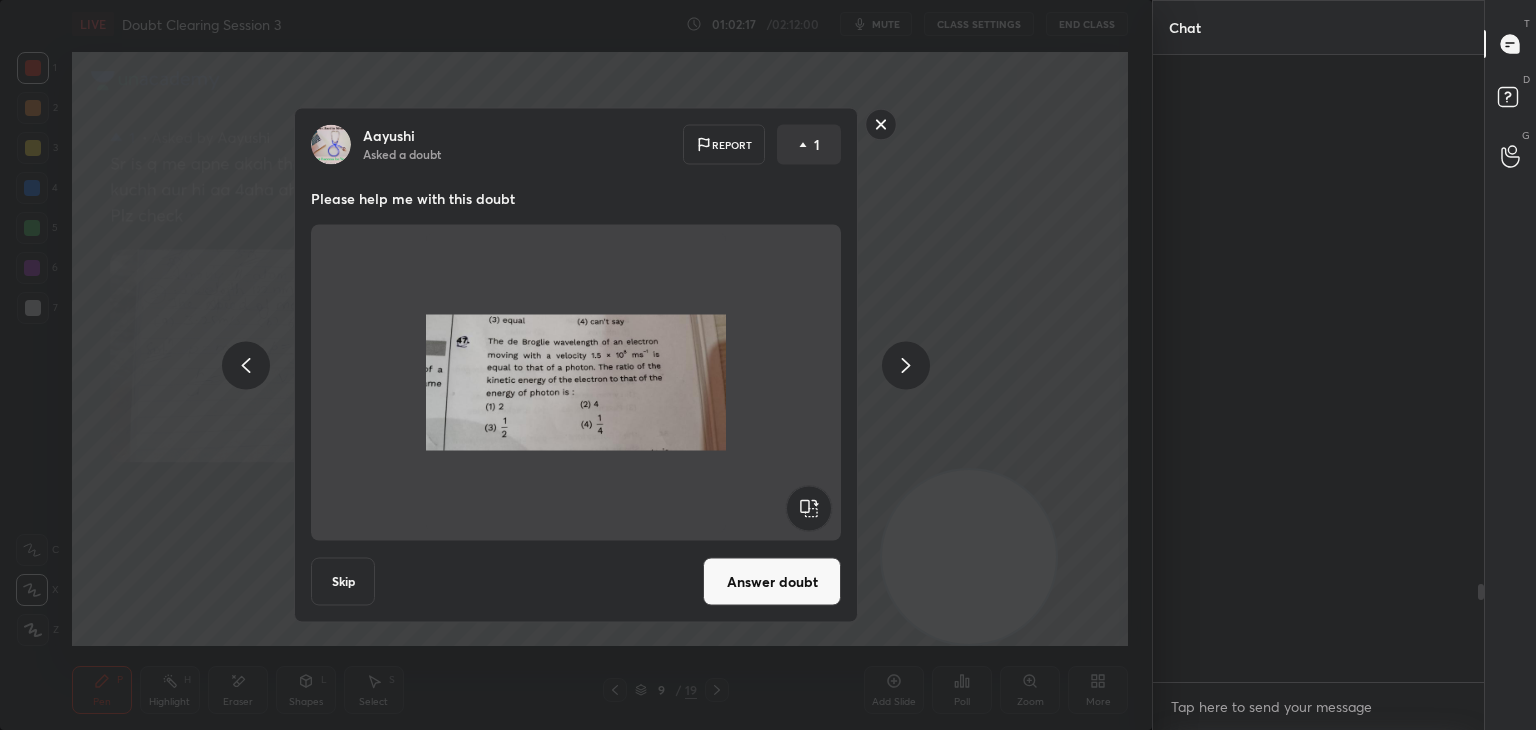 scroll, scrollTop: 3408, scrollLeft: 0, axis: vertical 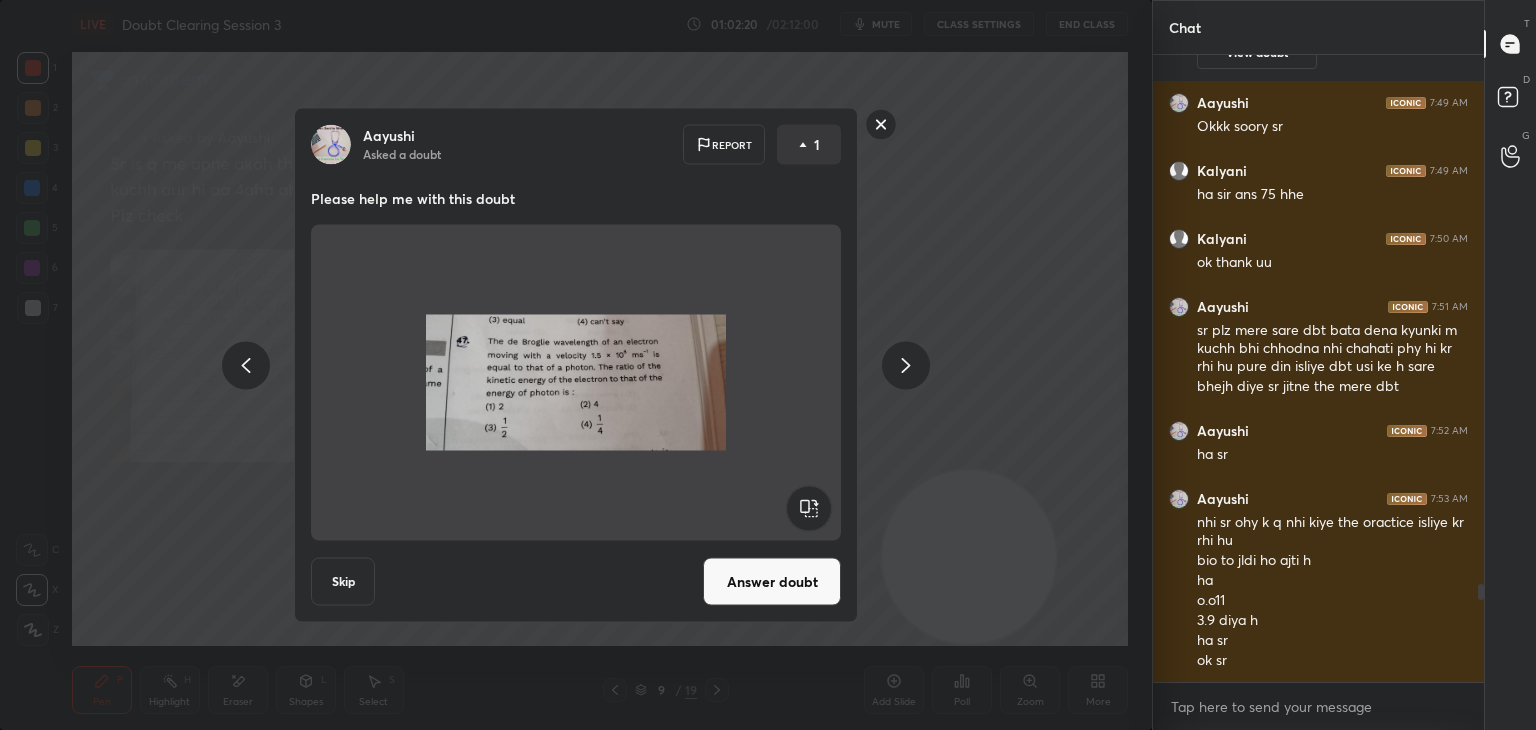 click 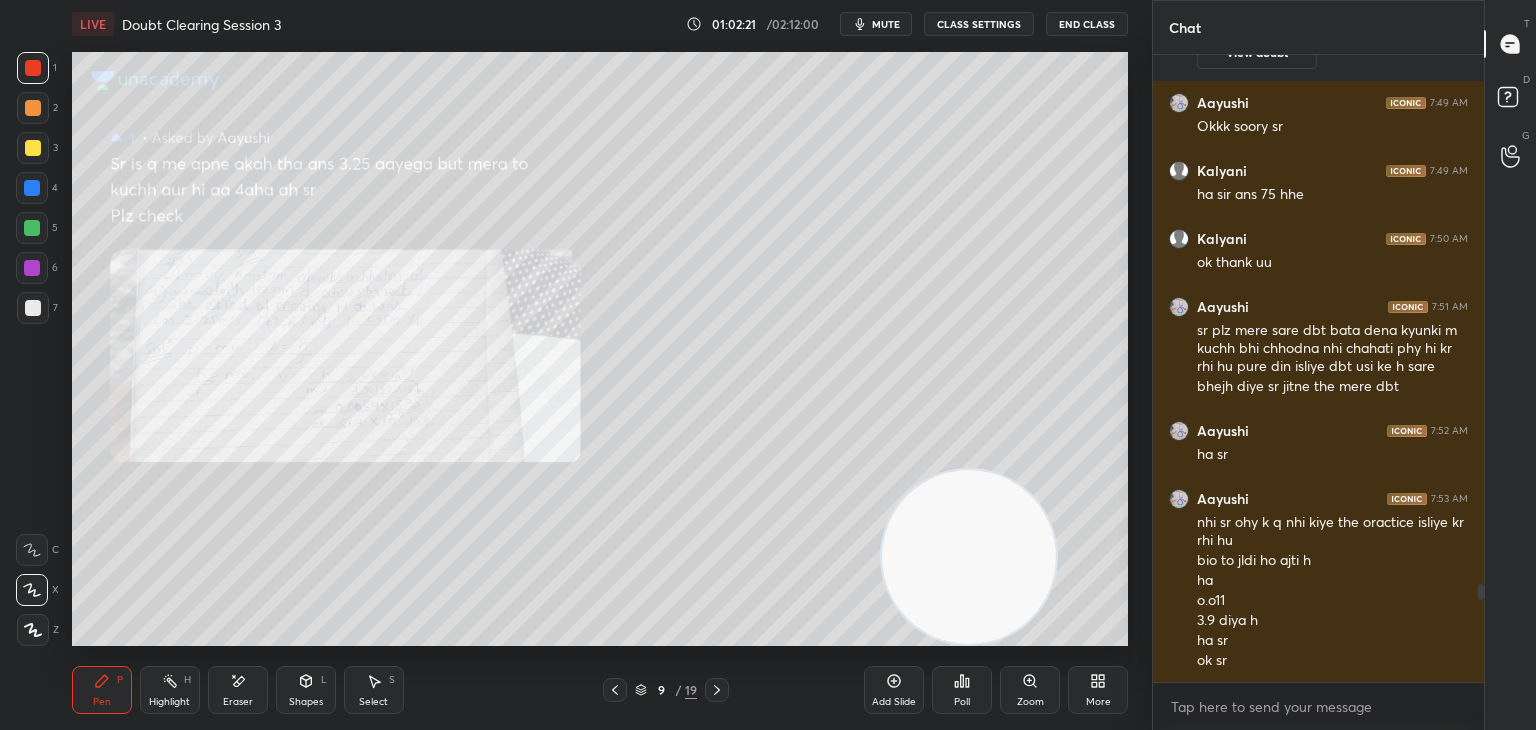 scroll, scrollTop: 0, scrollLeft: 0, axis: both 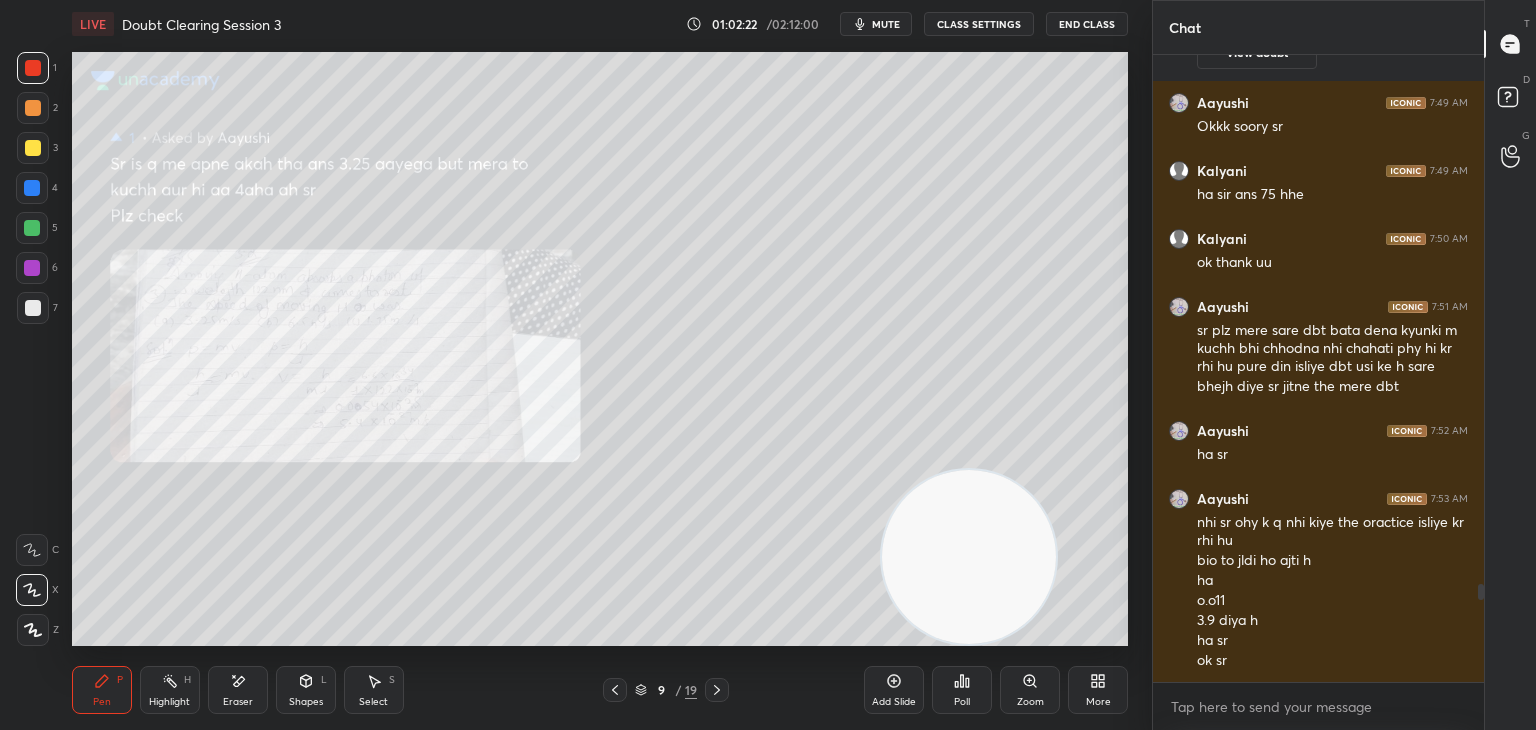 click 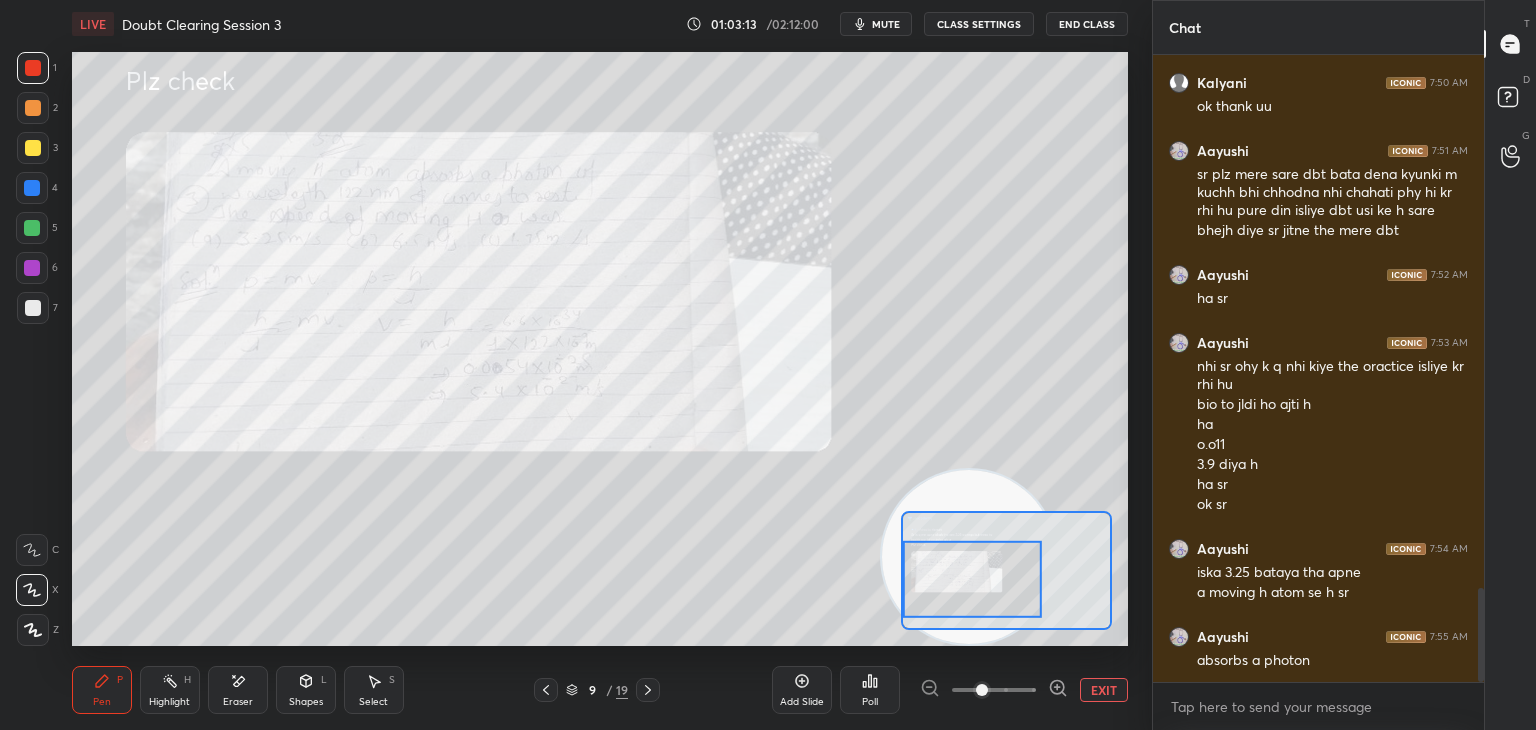 scroll, scrollTop: 3584, scrollLeft: 0, axis: vertical 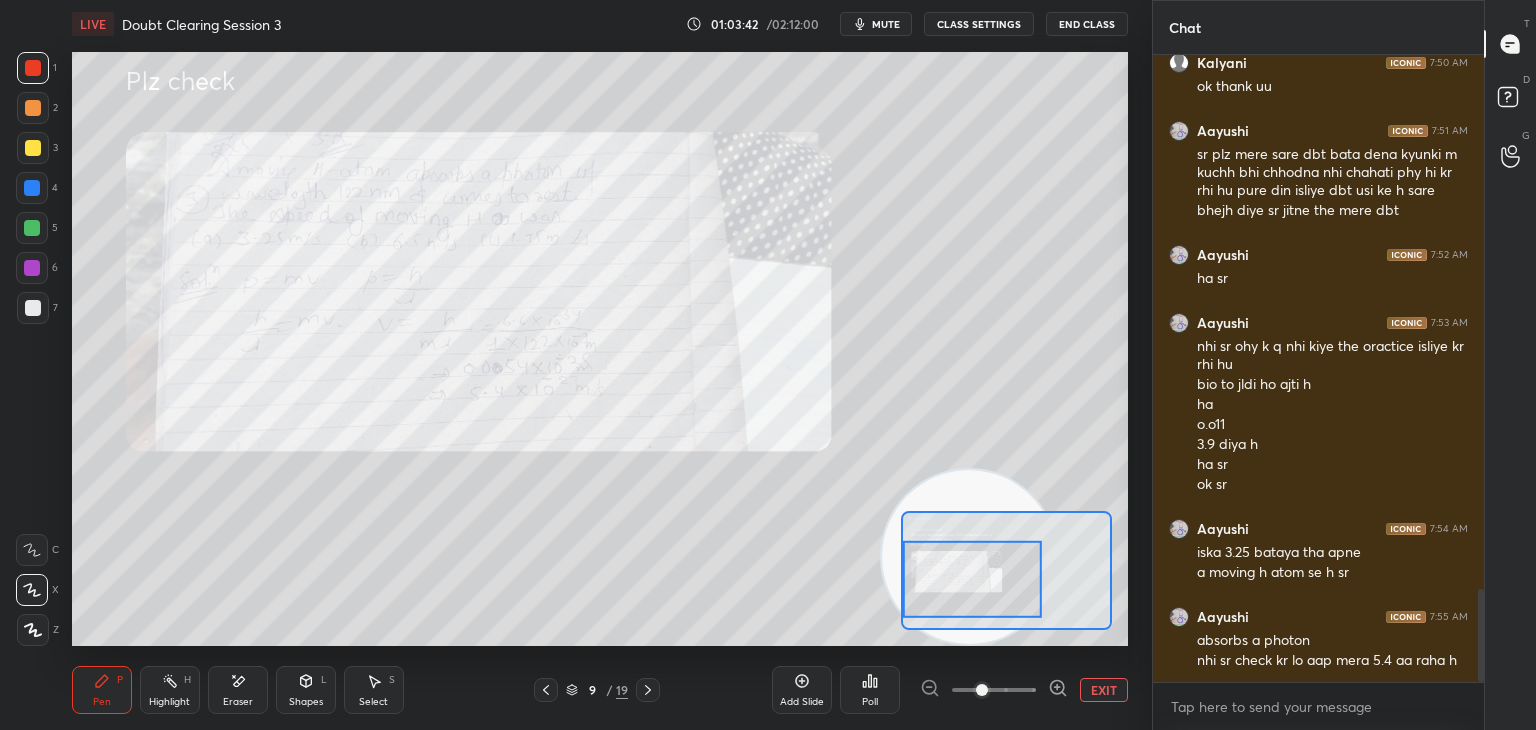 click on "EXIT" at bounding box center (1104, 690) 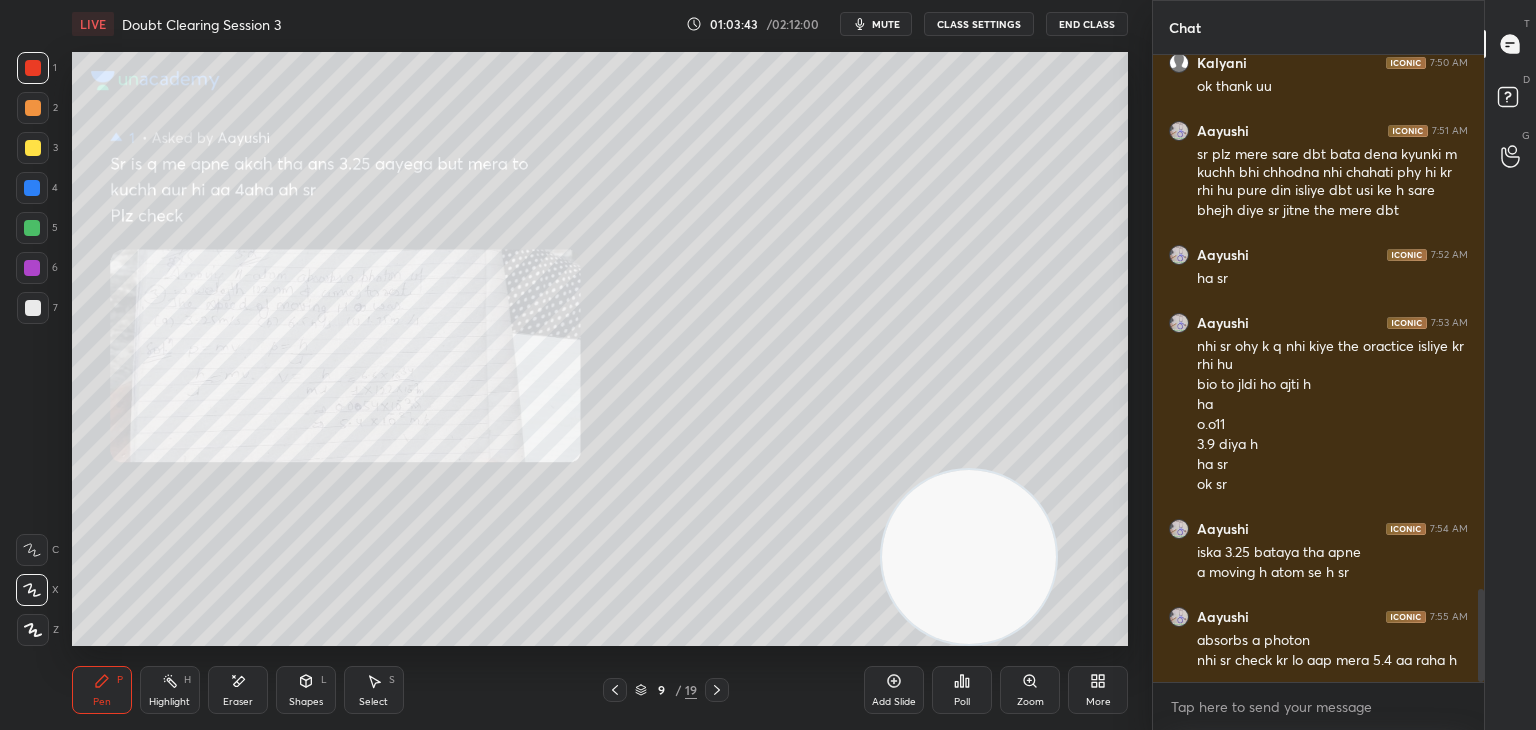 scroll, scrollTop: 3604, scrollLeft: 0, axis: vertical 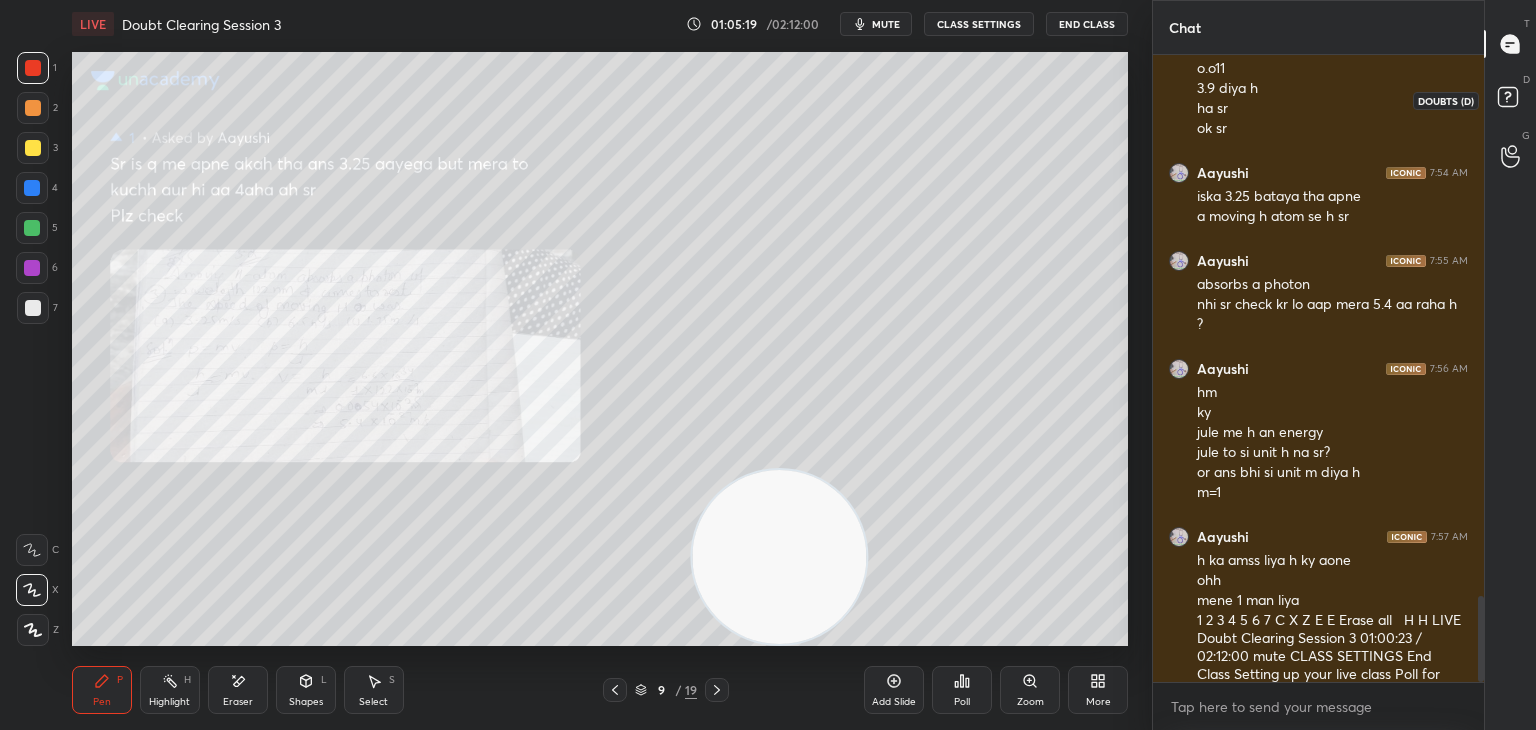 click 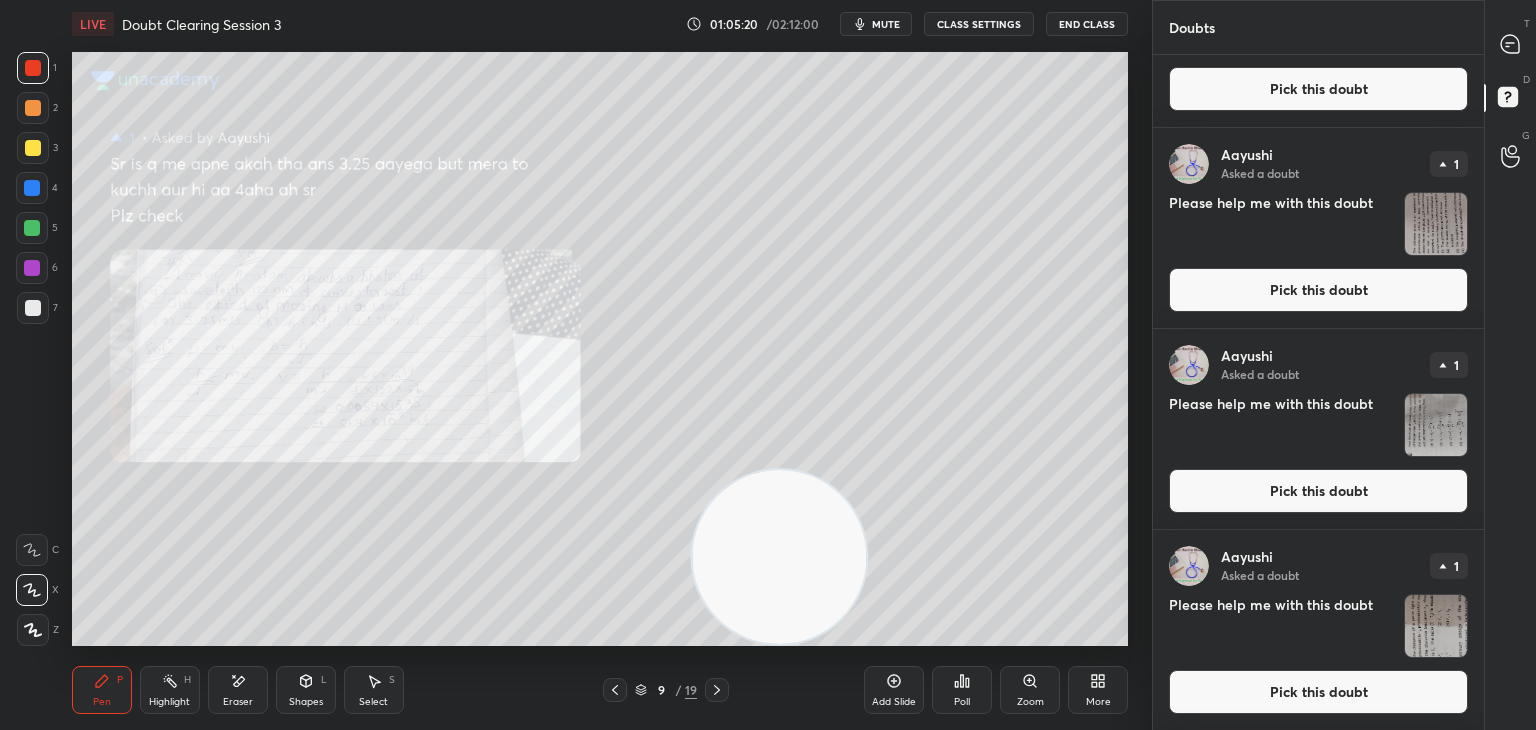 scroll, scrollTop: 1334, scrollLeft: 0, axis: vertical 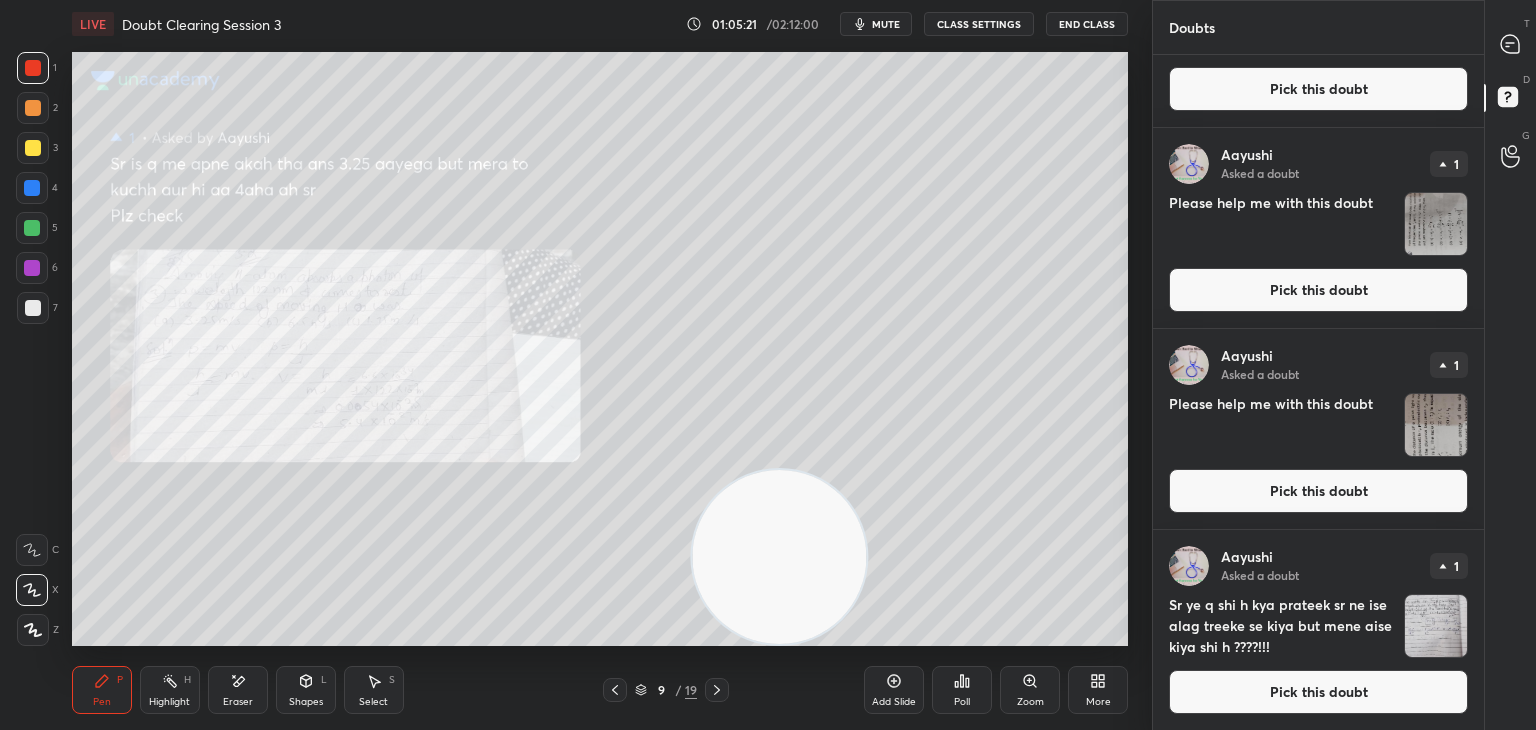 click at bounding box center [1436, 626] 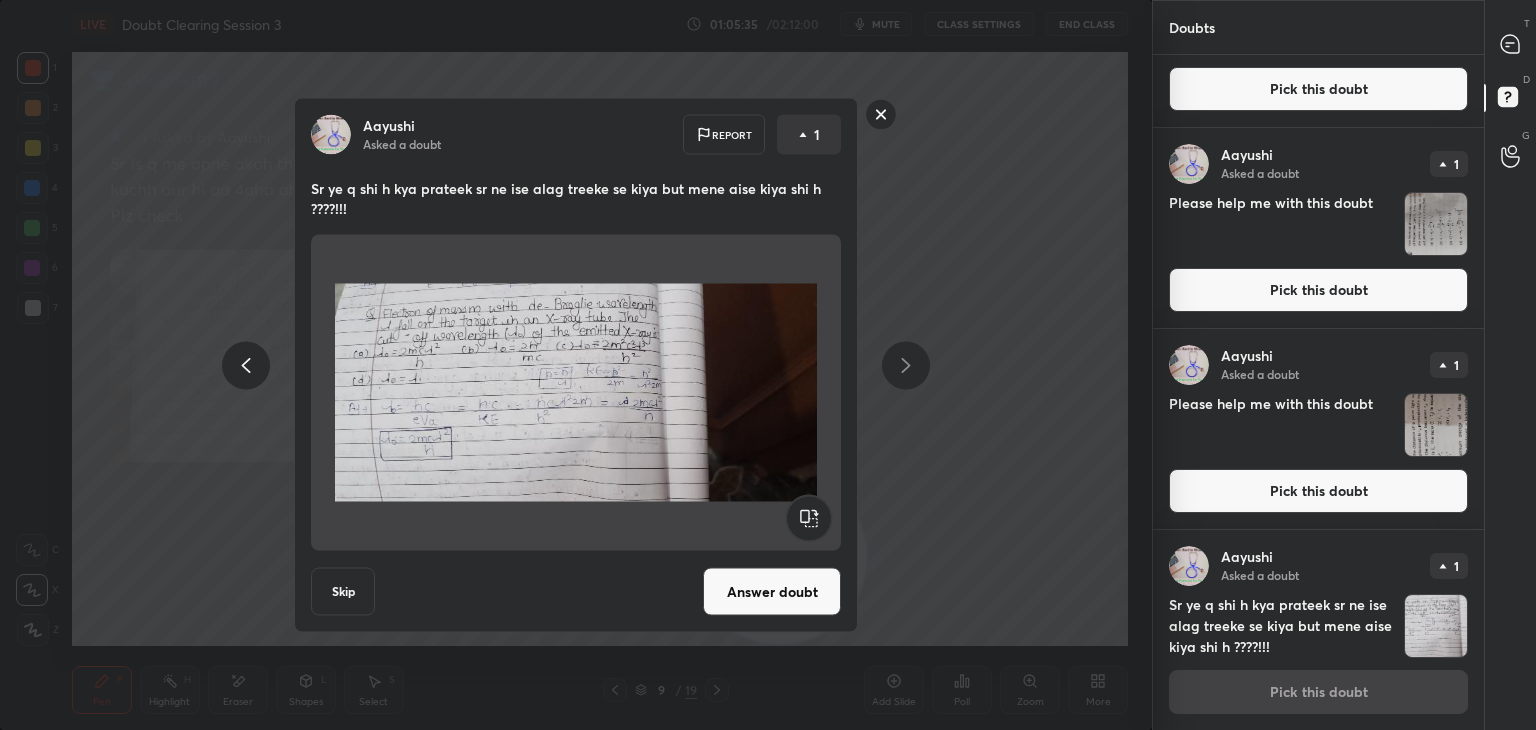 click 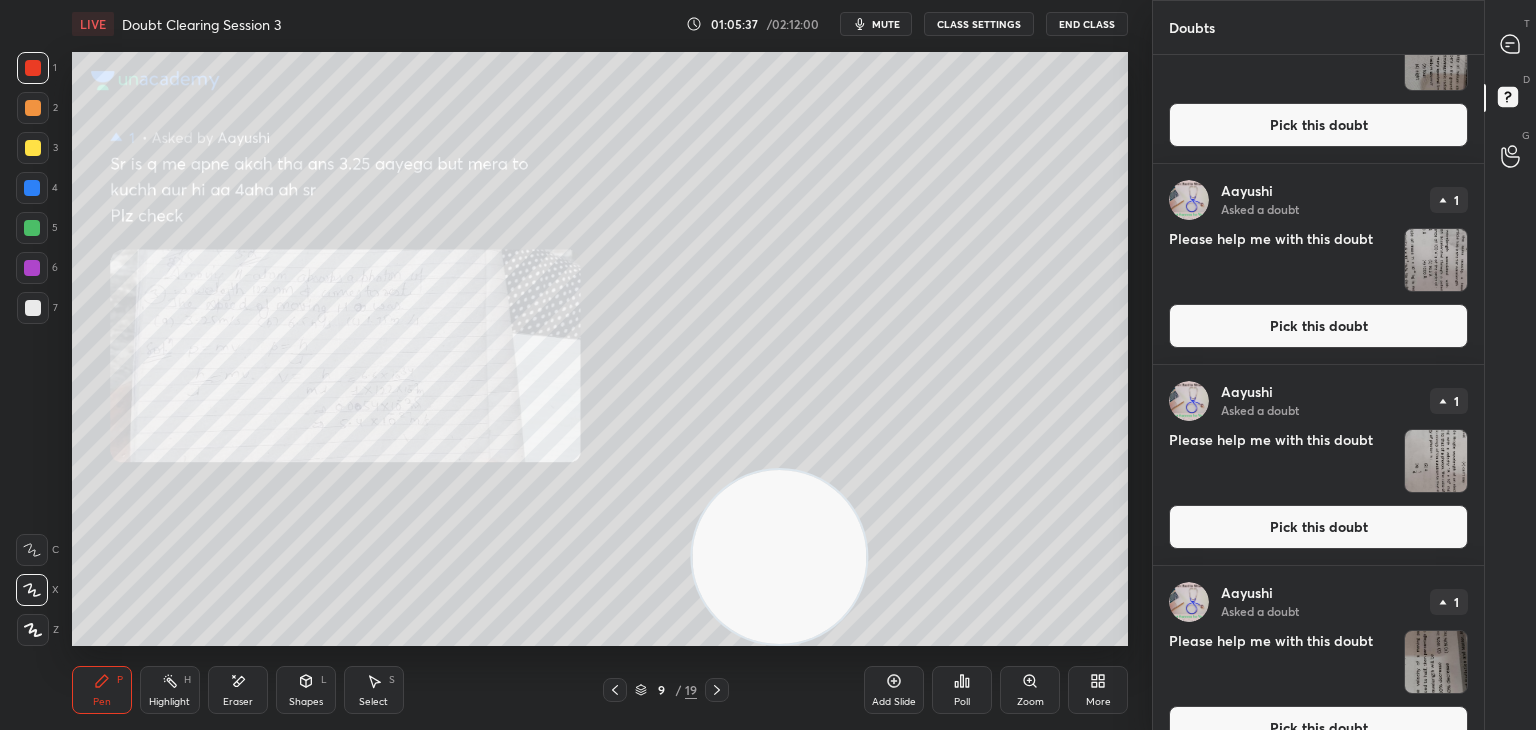 scroll, scrollTop: 0, scrollLeft: 0, axis: both 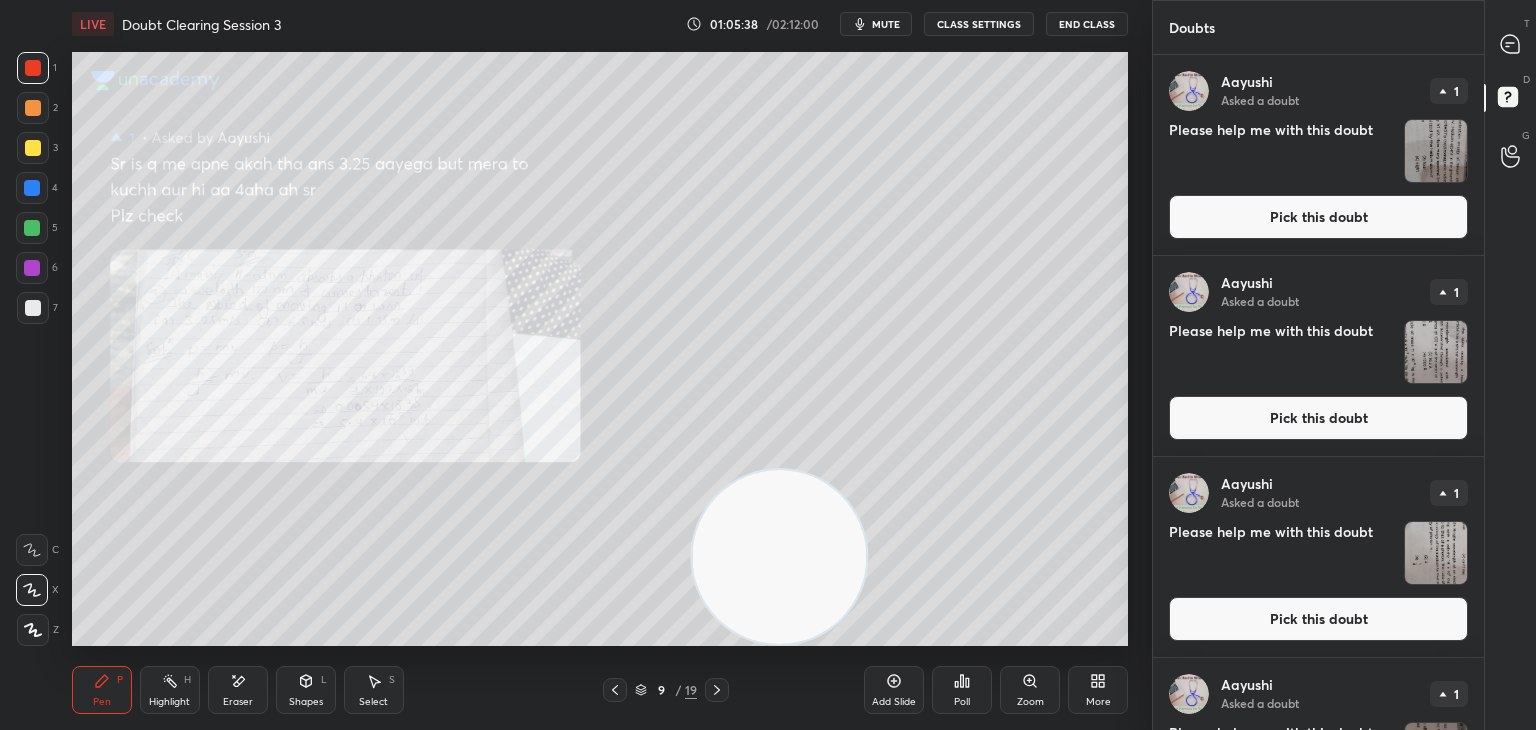click on "mute" at bounding box center (876, 24) 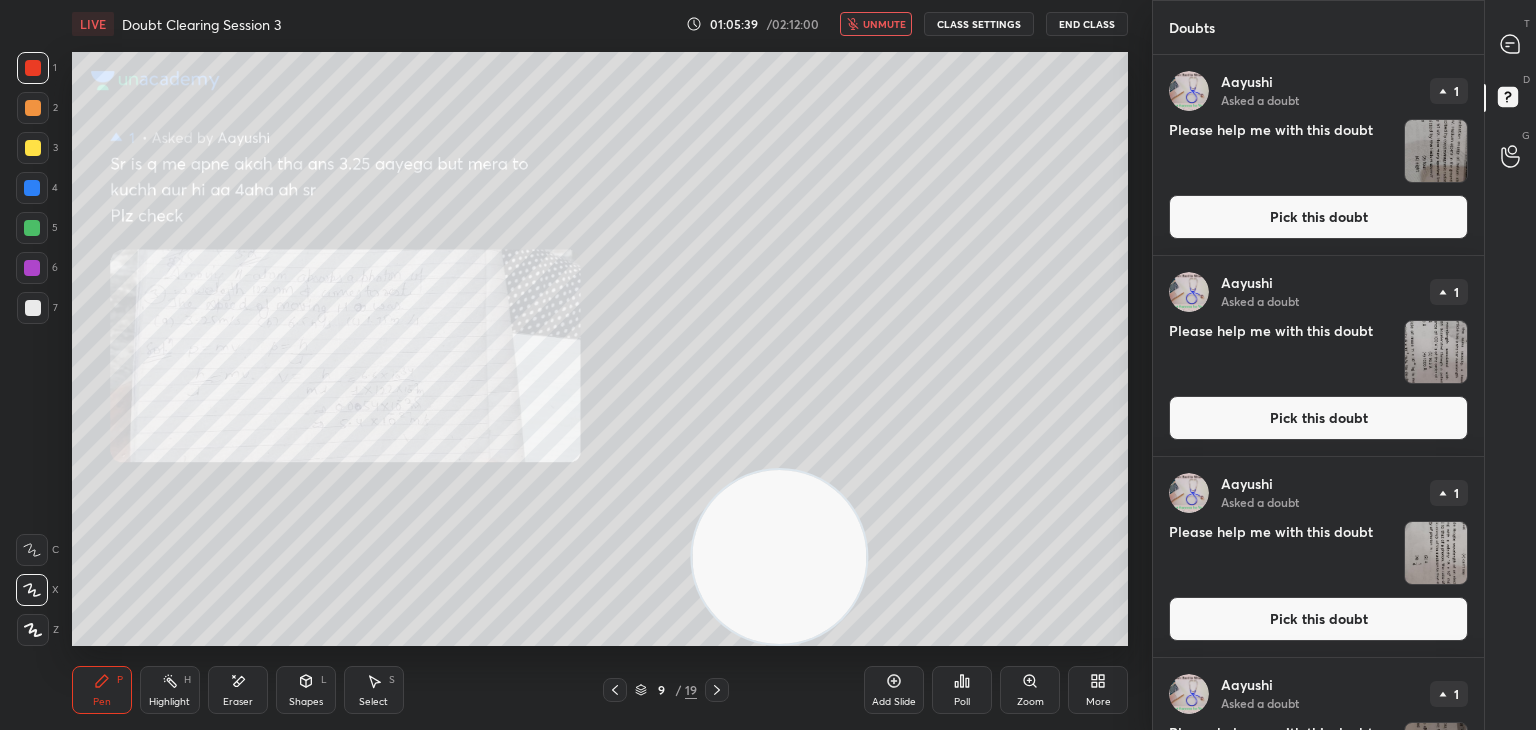 click 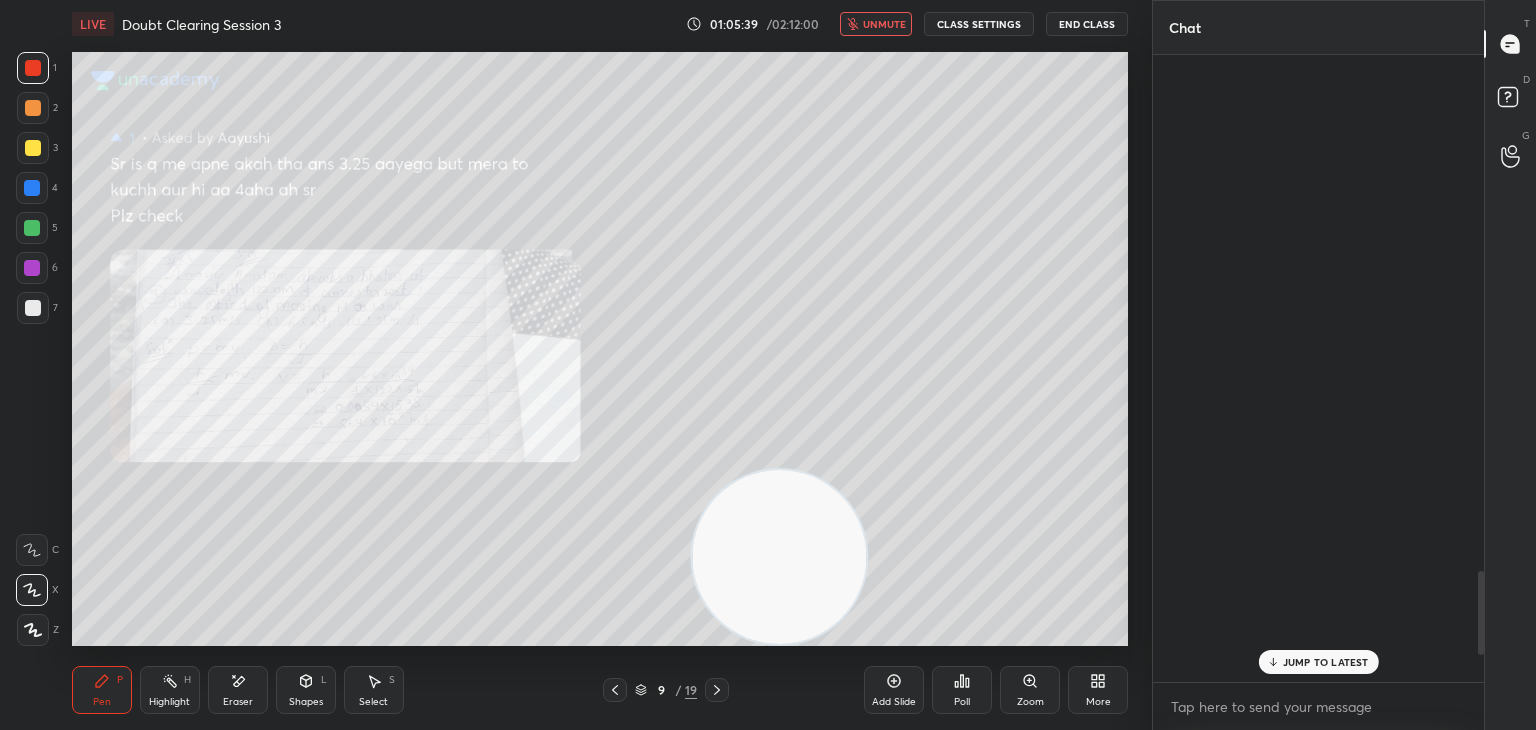 scroll, scrollTop: 3822, scrollLeft: 0, axis: vertical 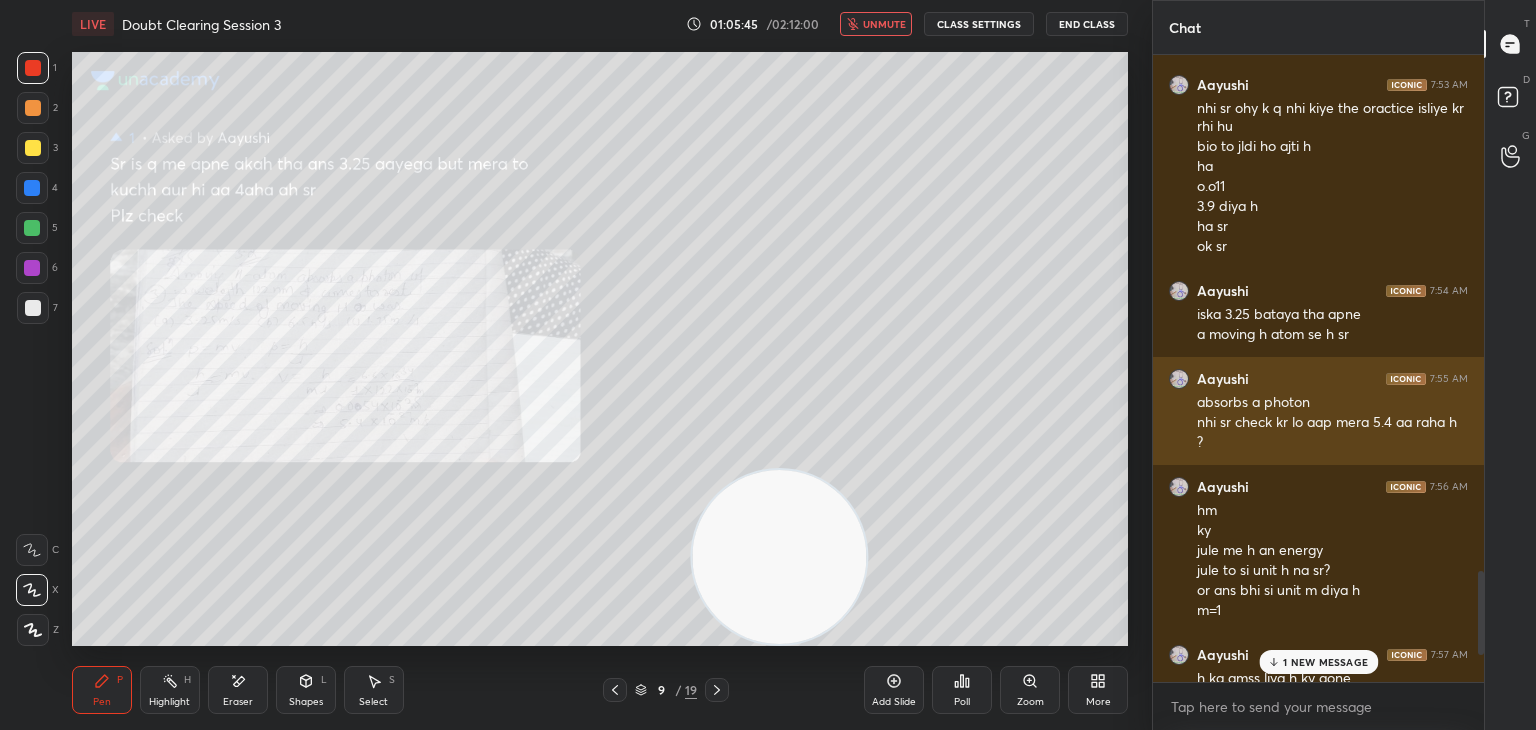click at bounding box center [1179, 379] 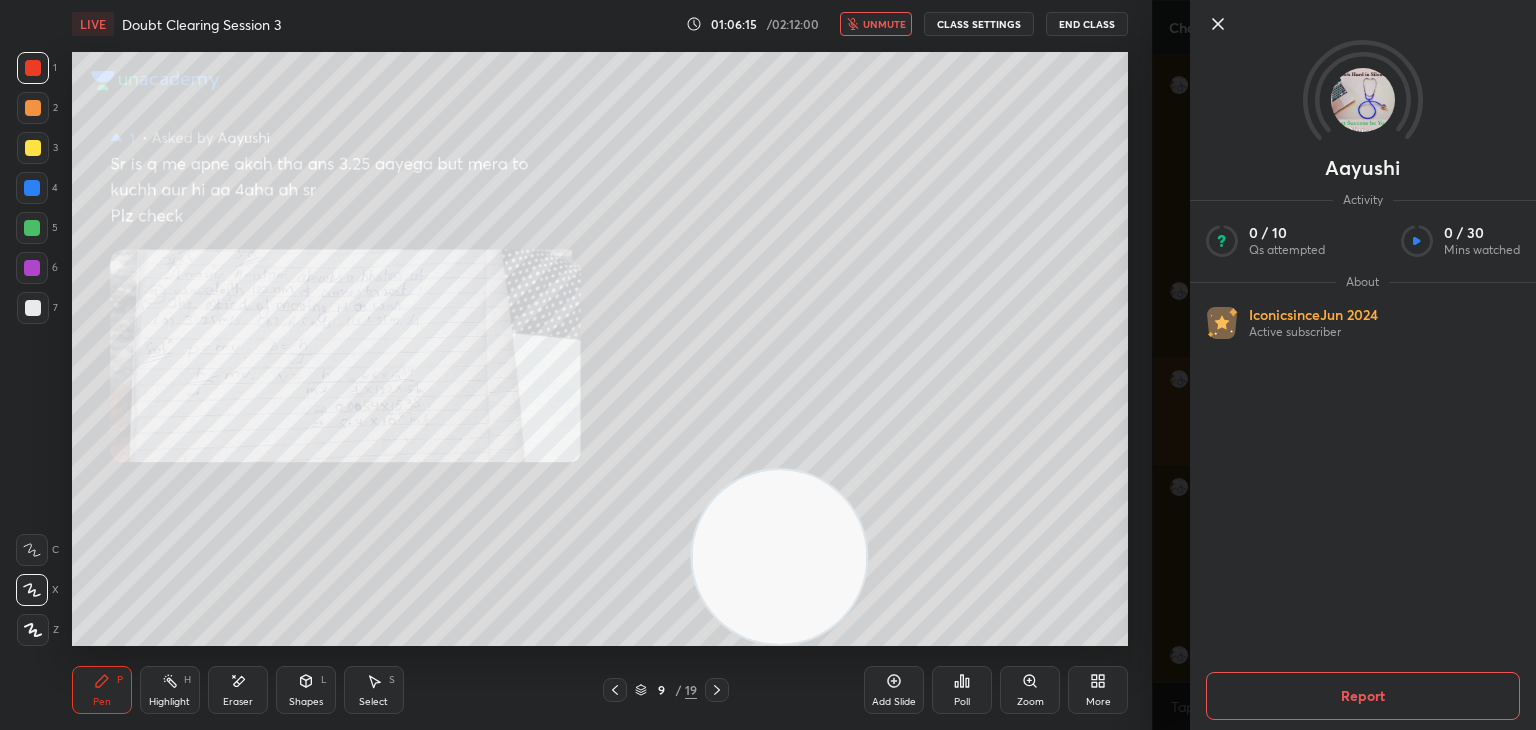click on "[FIRST] Activity 0 / 10 Qs attempted 0 / 30 Mins watched About Iconic  since  Jun   2024 Active subscriber Report" at bounding box center (1344, 365) 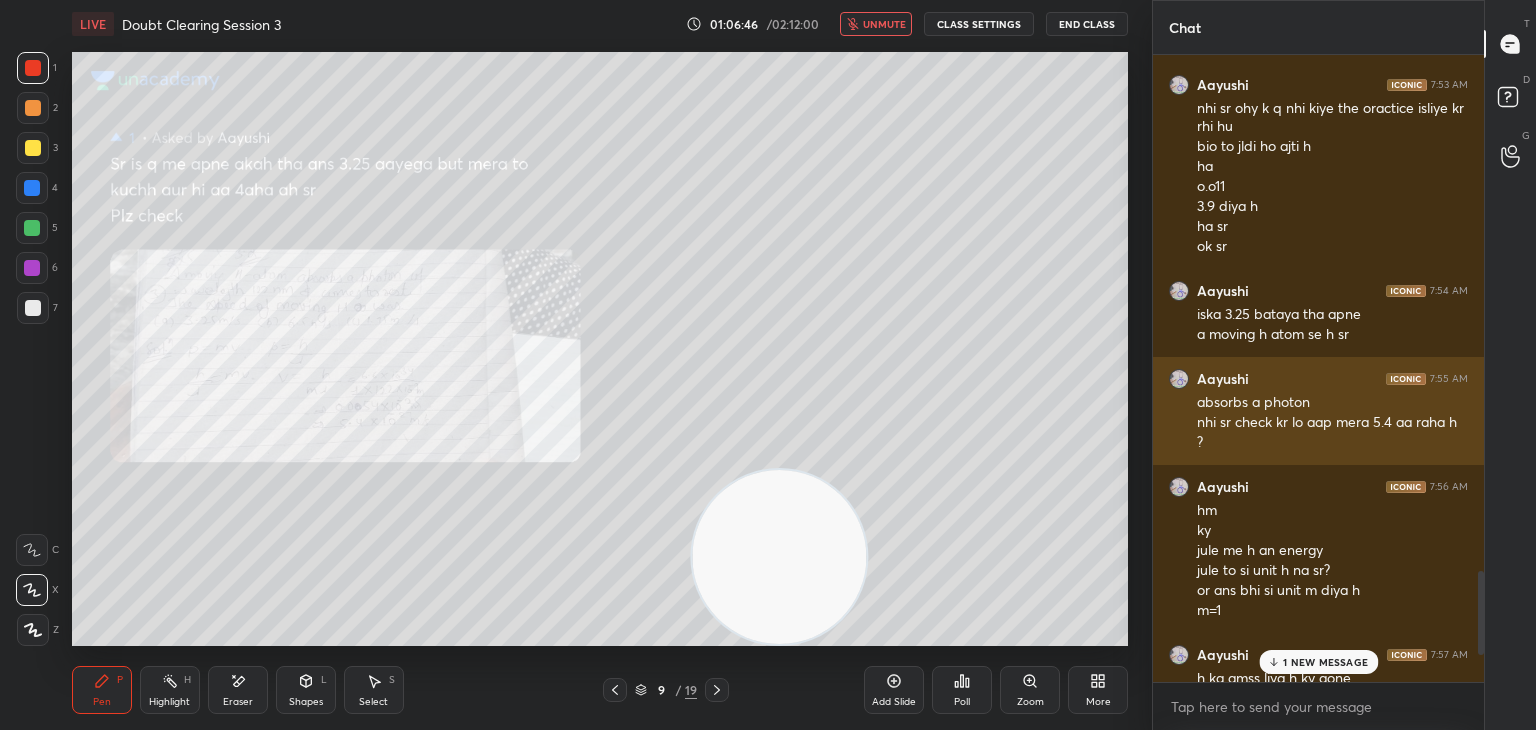 click at bounding box center (1179, 379) 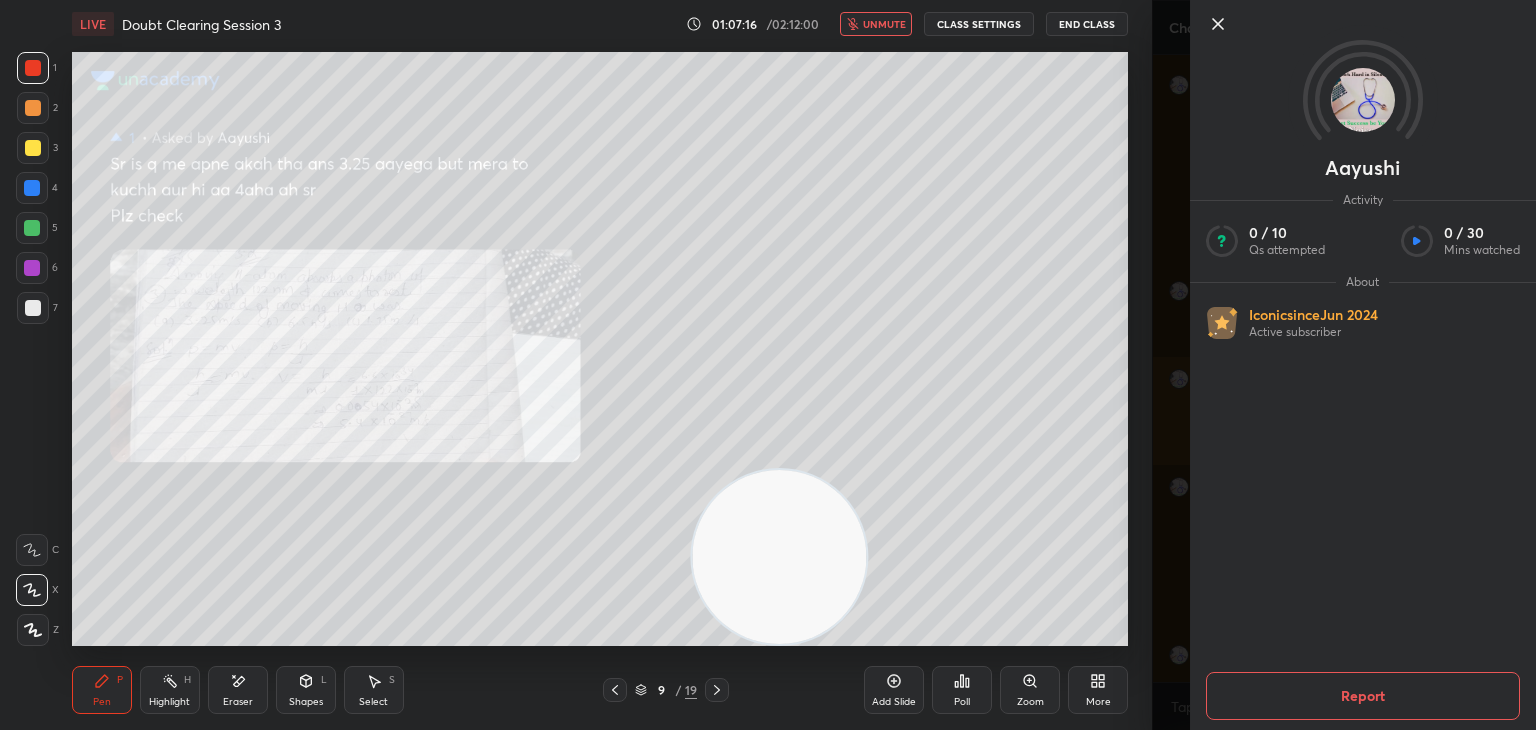 click on "[FIRST] Activity 0 / 10 Qs attempted 0 / 30 Mins watched About Iconic  since  Jun   2024 Active subscriber Report" at bounding box center (1344, 365) 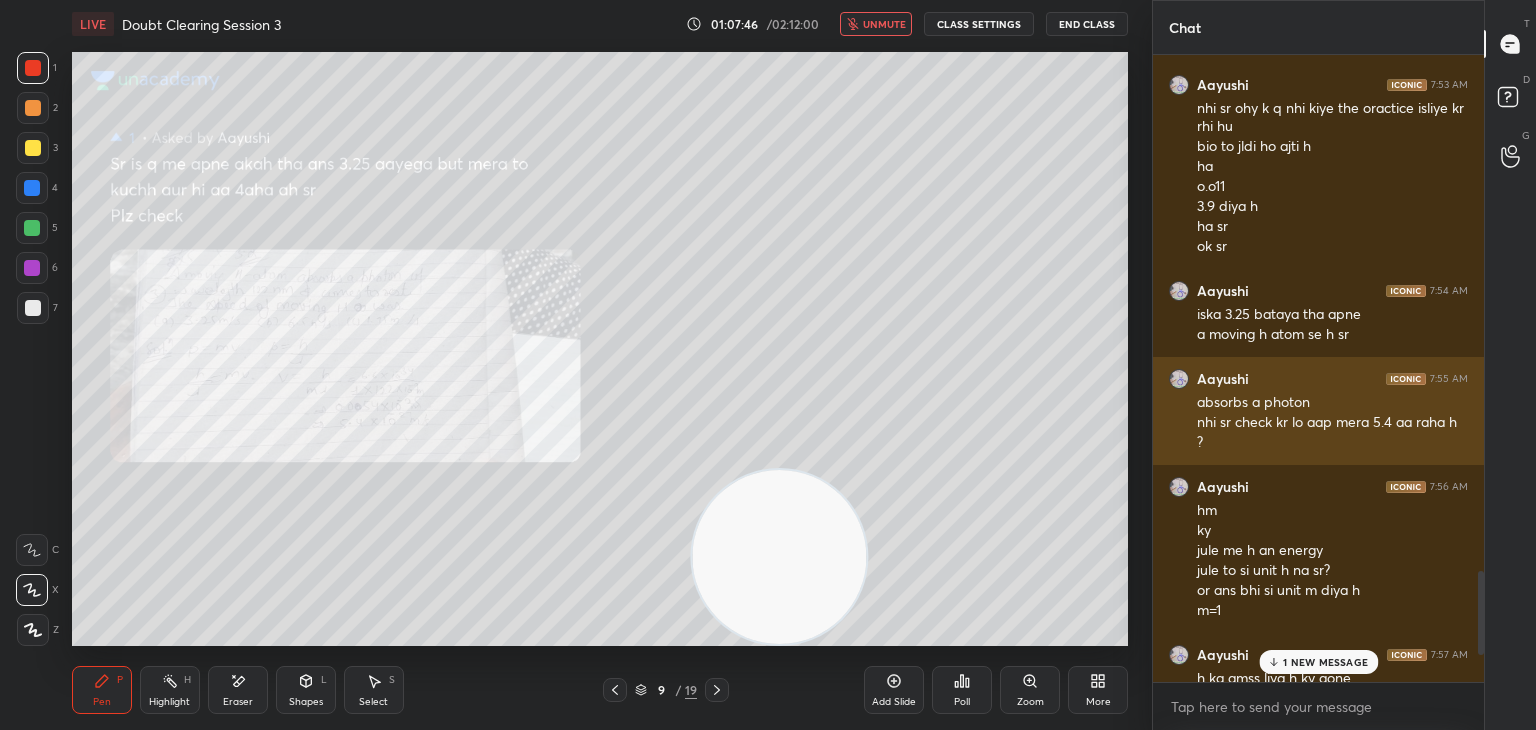 click at bounding box center [1179, 379] 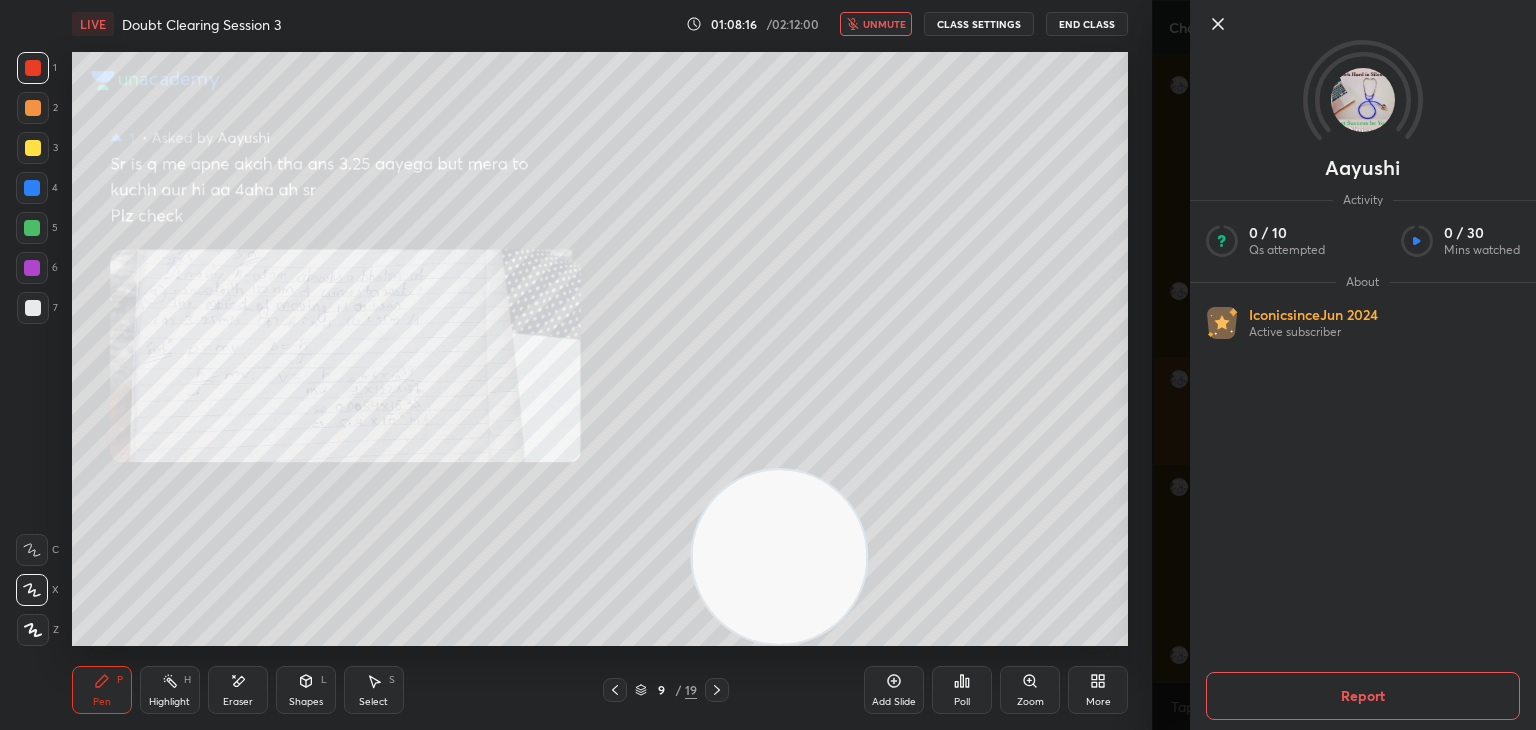 click on "[FIRST] Activity 0 / 10 Qs attempted 0 / 30 Mins watched About Iconic  since  Jun   2024 Active subscriber Report" at bounding box center (1344, 365) 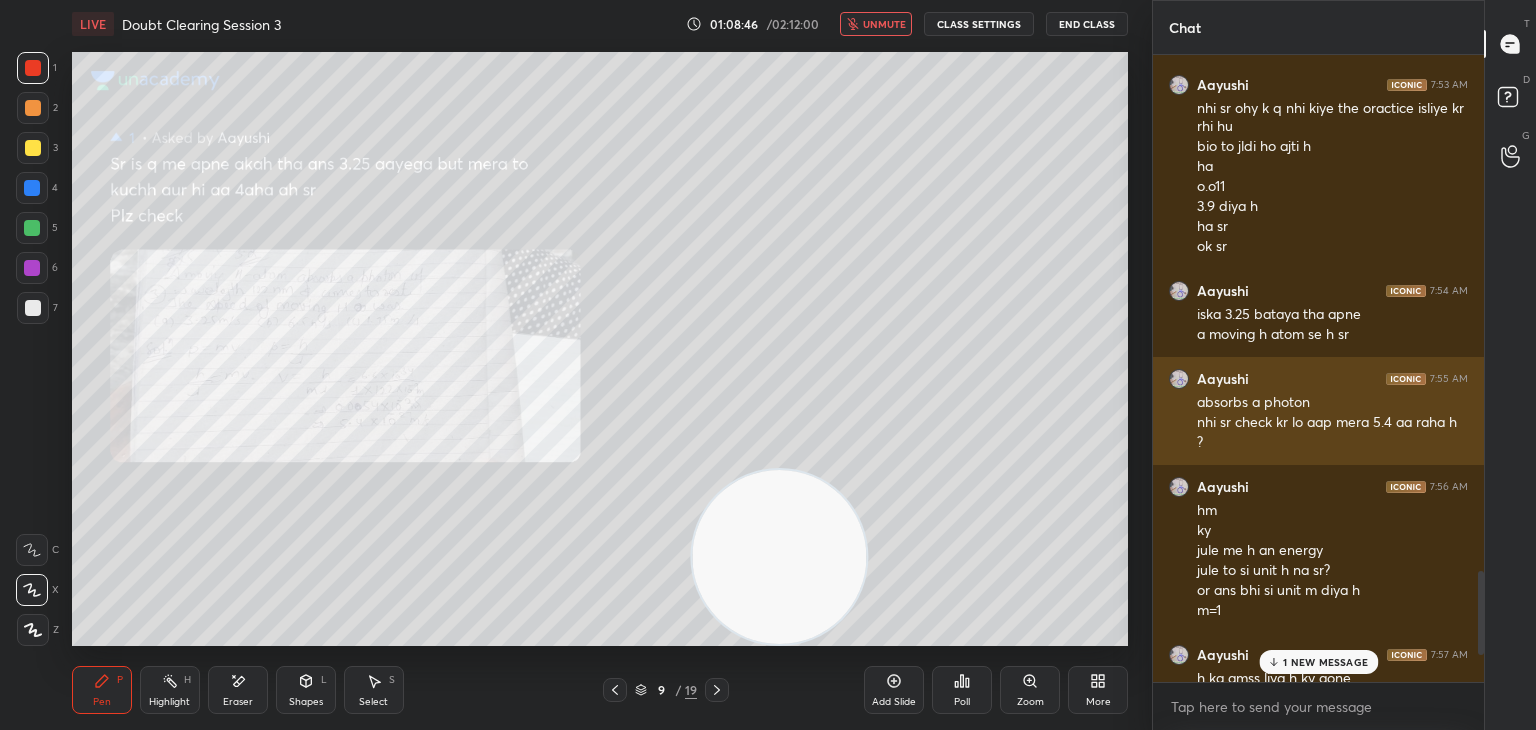 click at bounding box center [1179, 379] 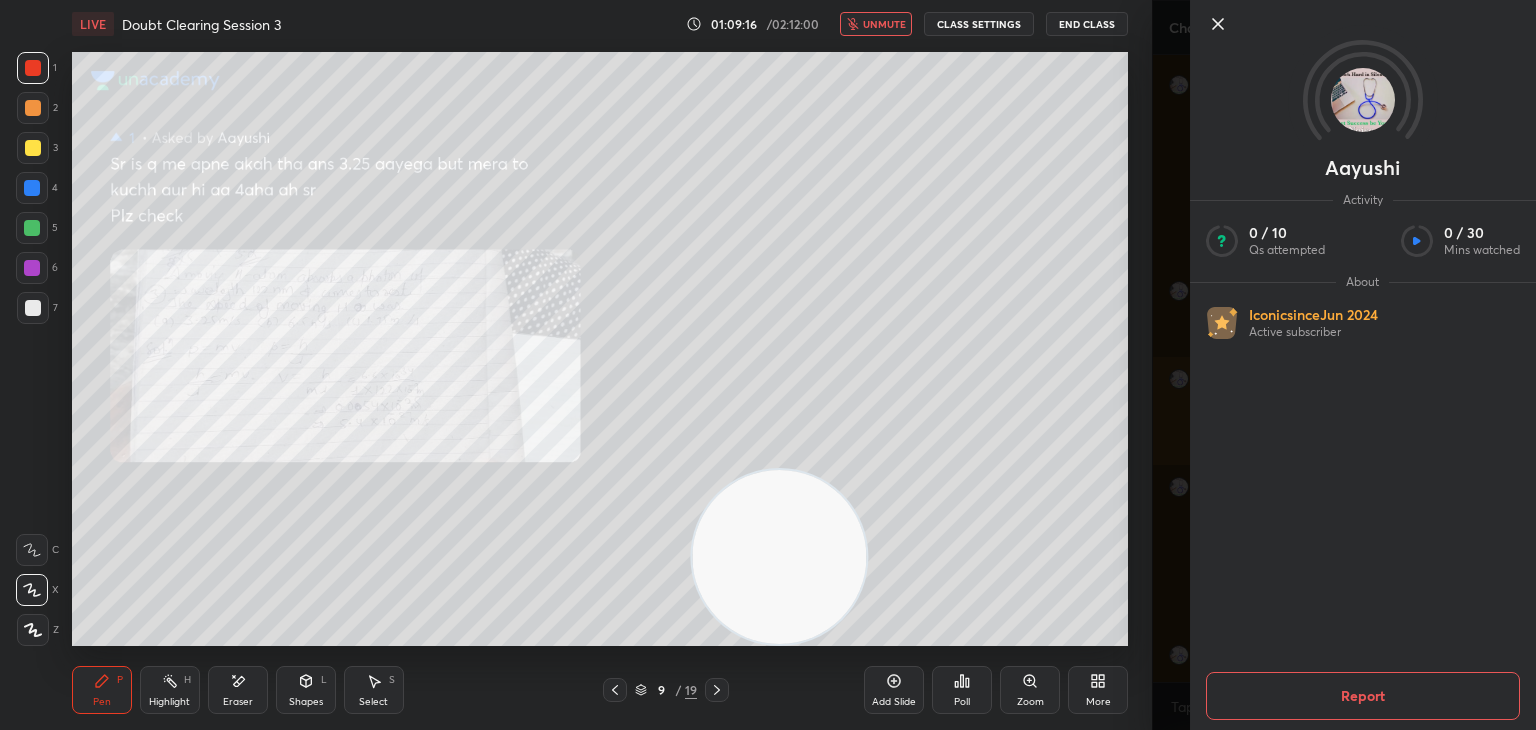 click on "[FIRST] Activity 0 / 10 Qs attempted 0 / 30 Mins watched About Iconic  since  Jun   2024 Active subscriber Report" at bounding box center (1344, 365) 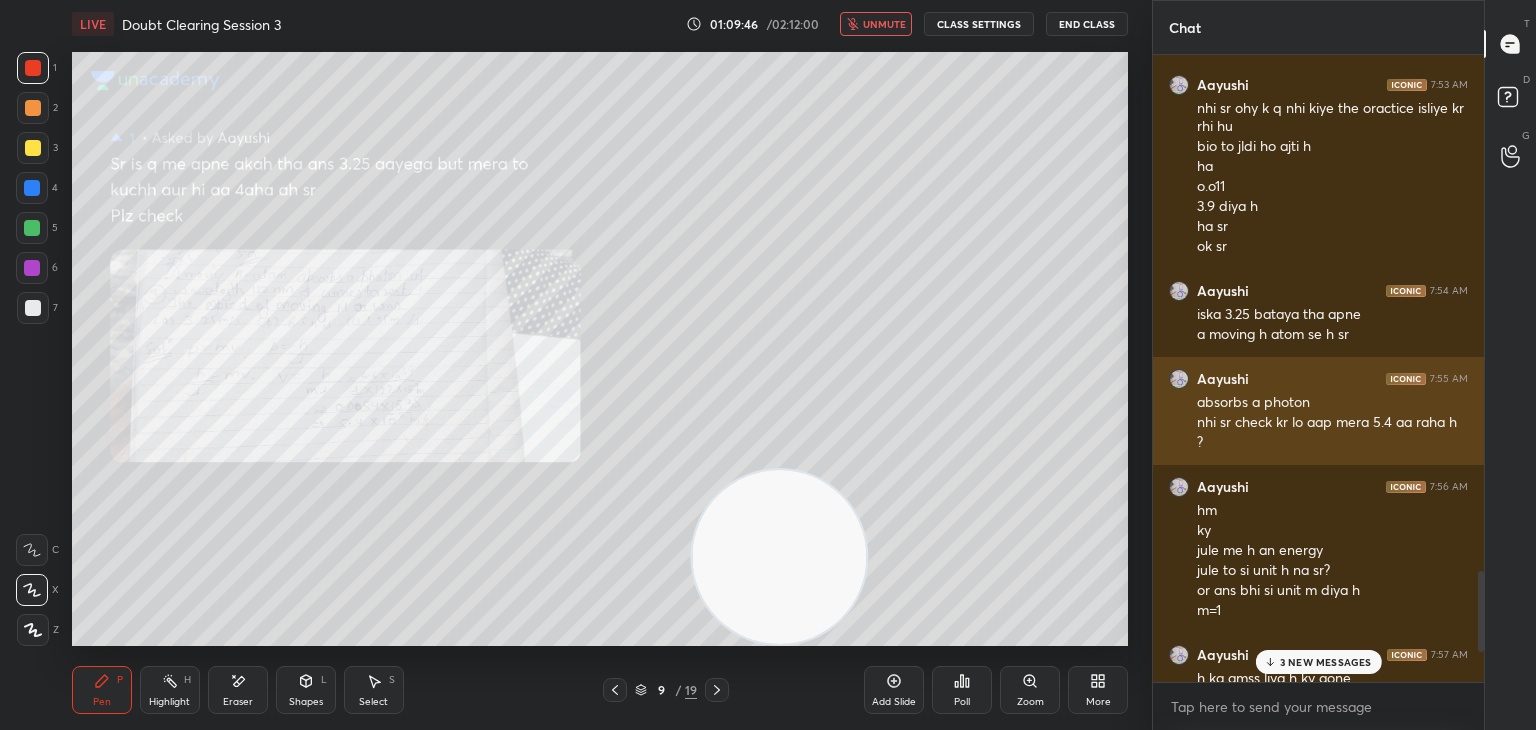 click at bounding box center (1179, 379) 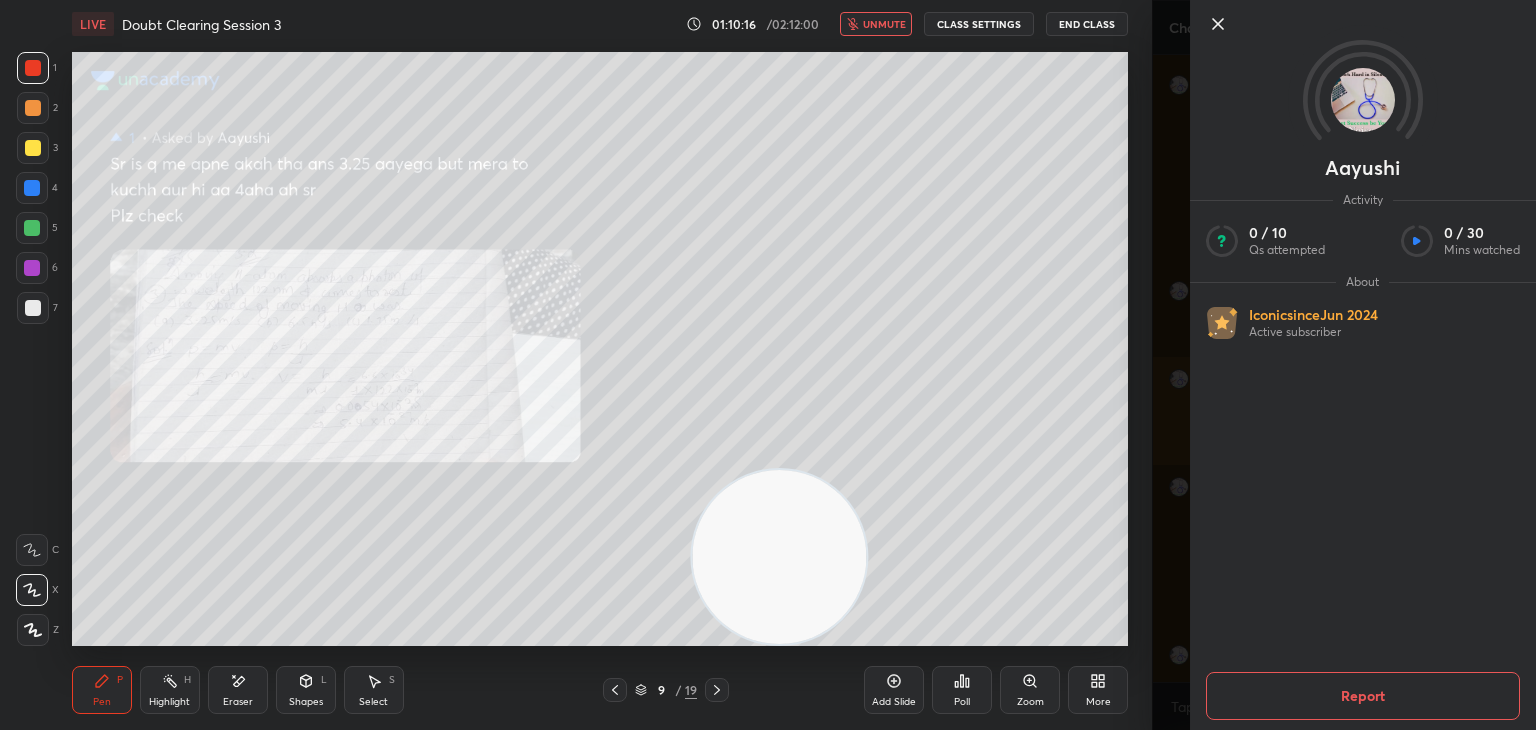 click on "[FIRST] Activity 0 / 10 Qs attempted 0 / 30 Mins watched About Iconic  since  Jun   2024 Active subscriber Report" at bounding box center (1344, 365) 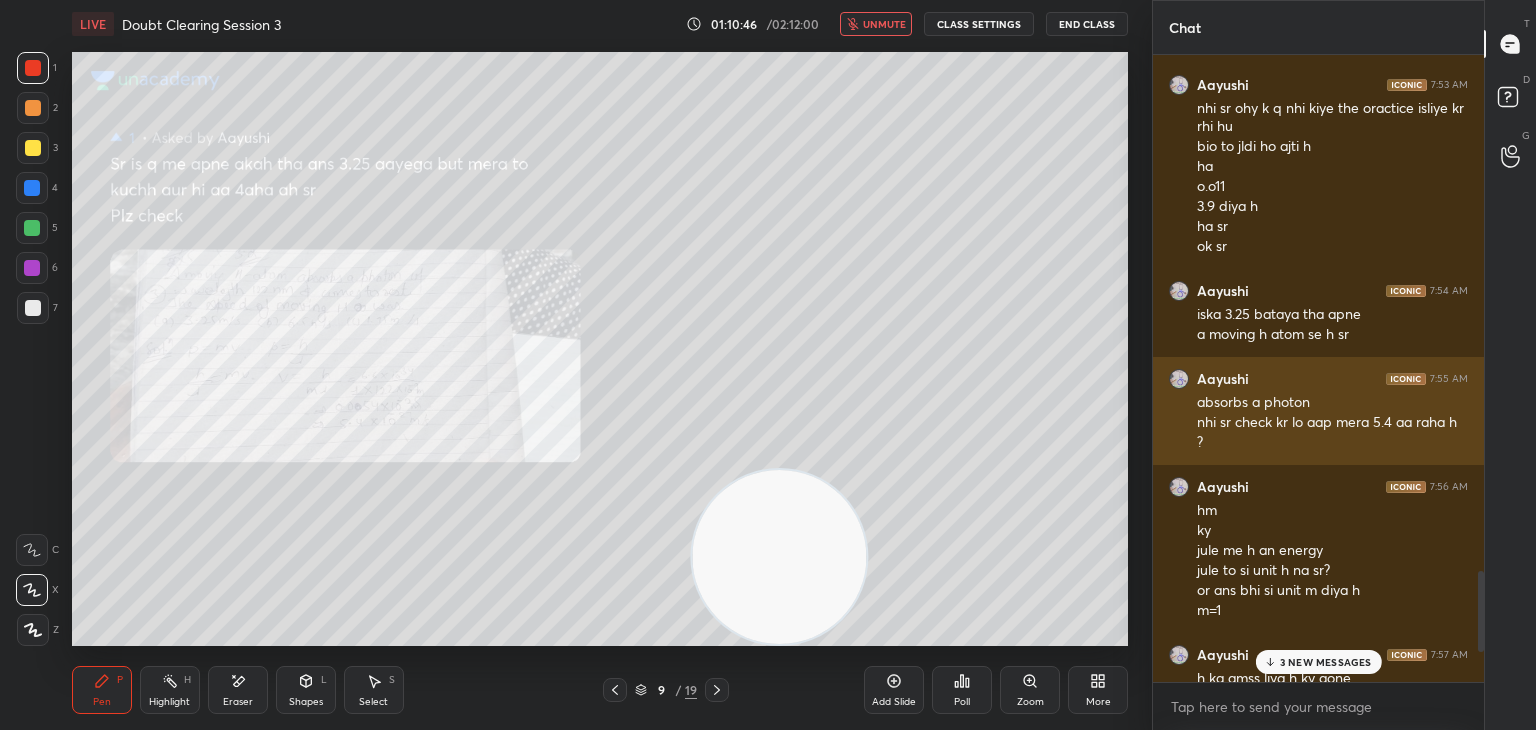 click at bounding box center (1179, 379) 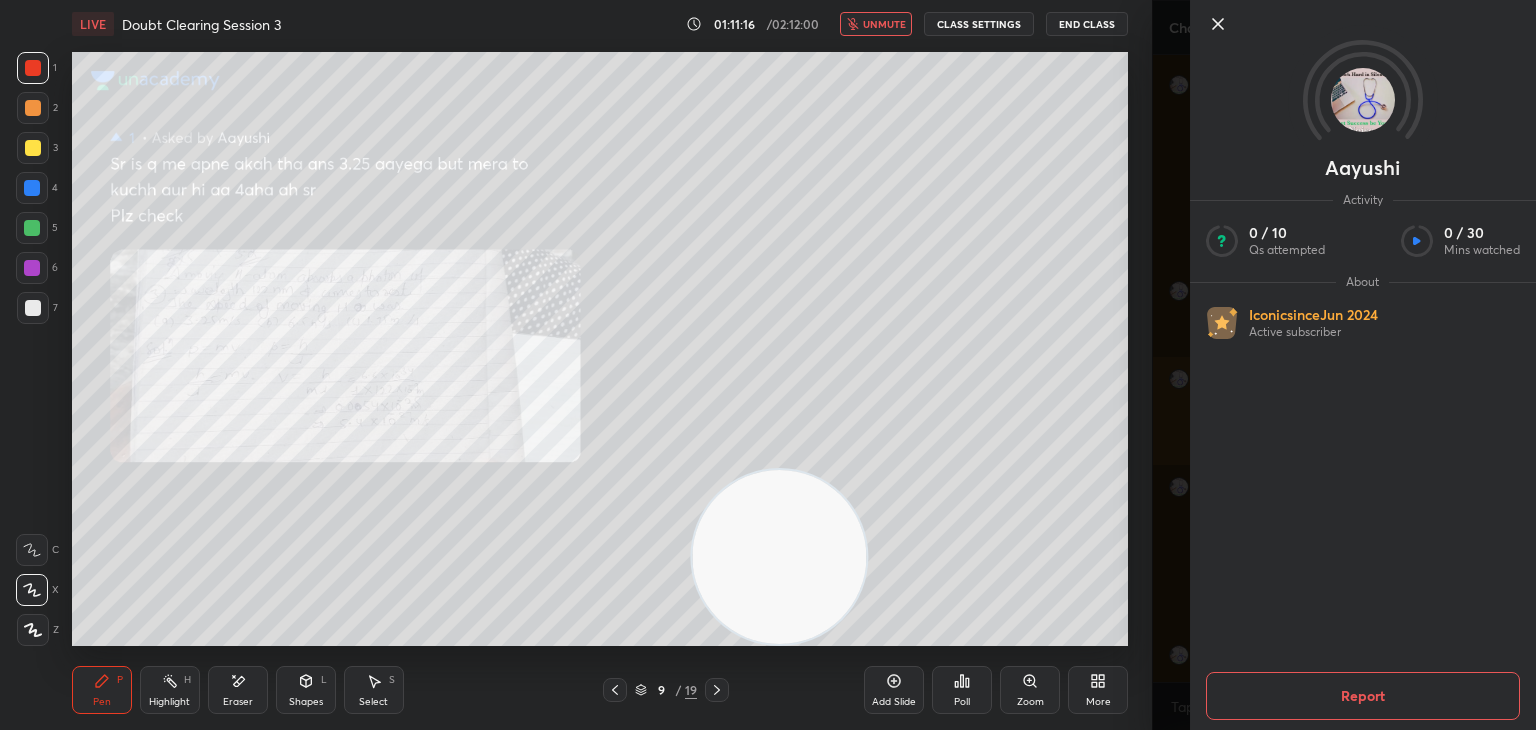 click on "[FIRST] Activity 0 / 10 Qs attempted 0 / 30 Mins watched About Iconic  since  Jun   2024 Active subscriber Report" at bounding box center [1344, 365] 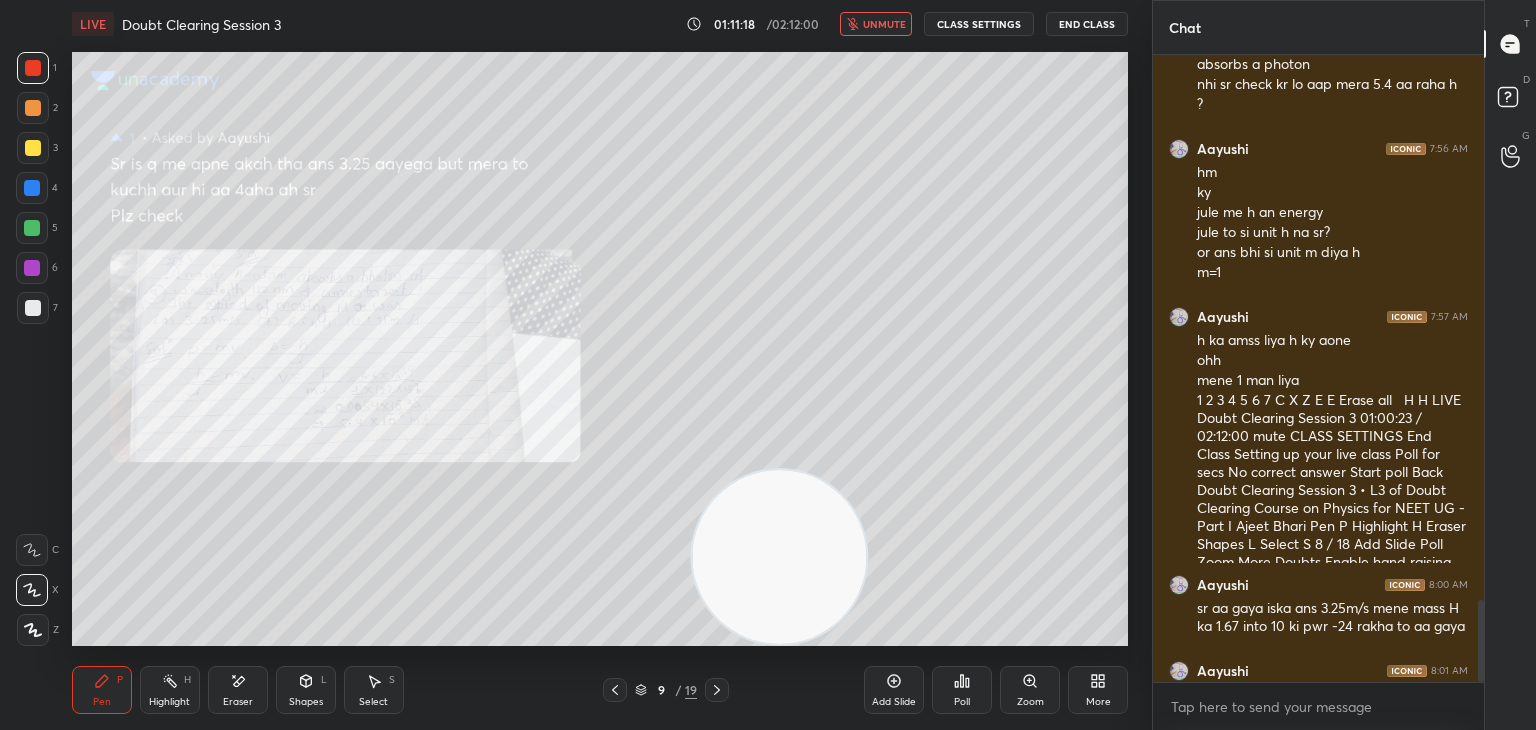 scroll, scrollTop: 4194, scrollLeft: 0, axis: vertical 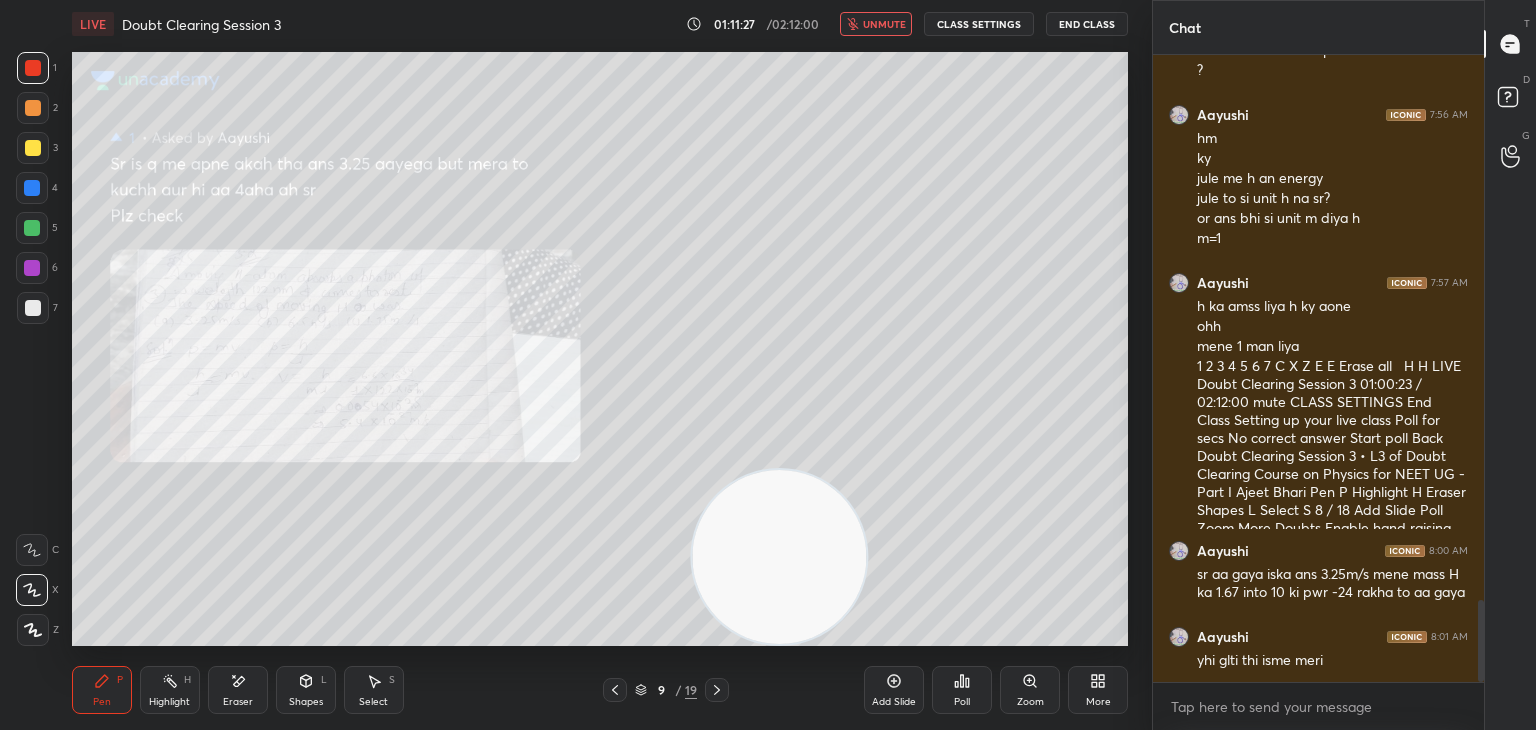 click on "LIVE Doubt Clearing Session 3 01:11:27 /  02:12:00 unmute CLASS SETTINGS End Class" at bounding box center [600, 24] 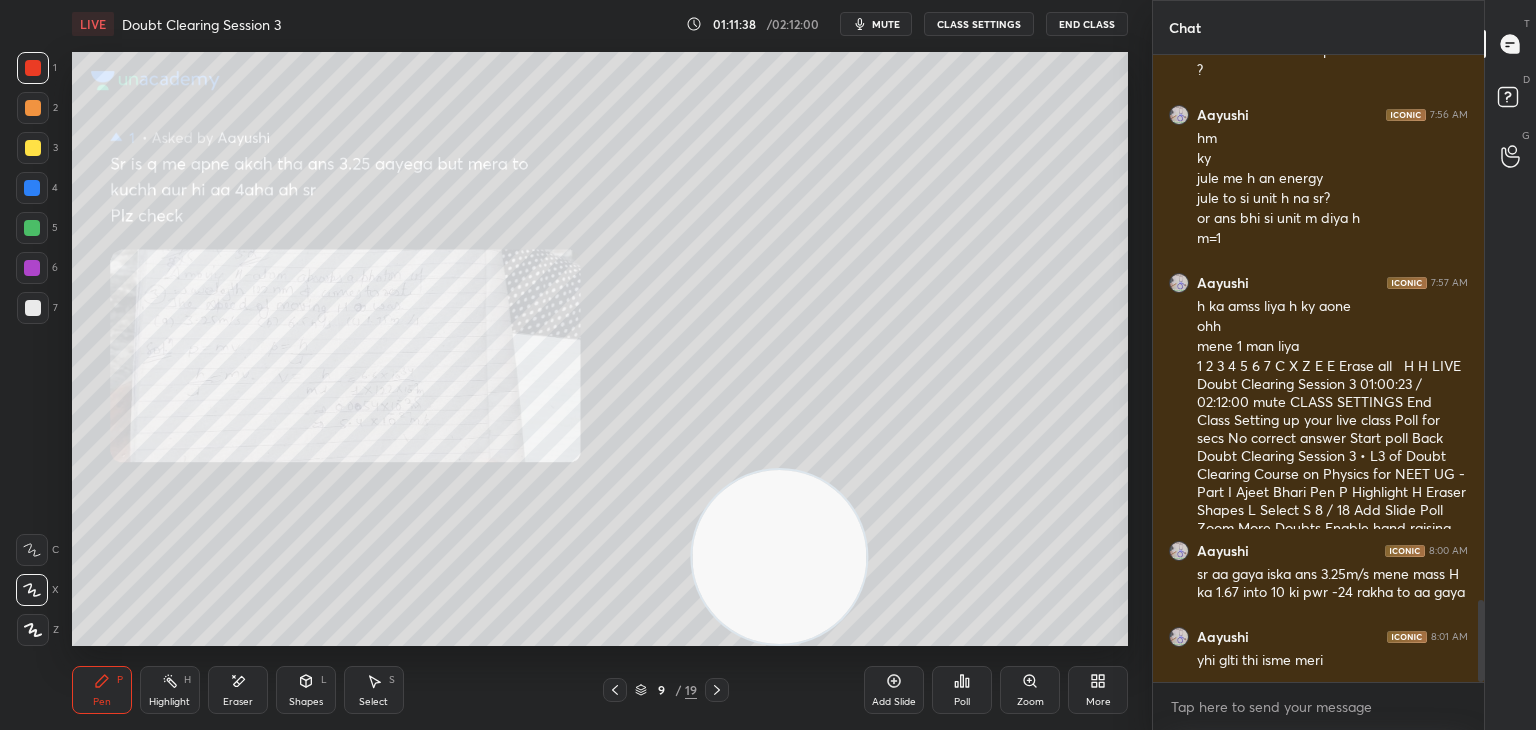 click on "mute" at bounding box center (886, 24) 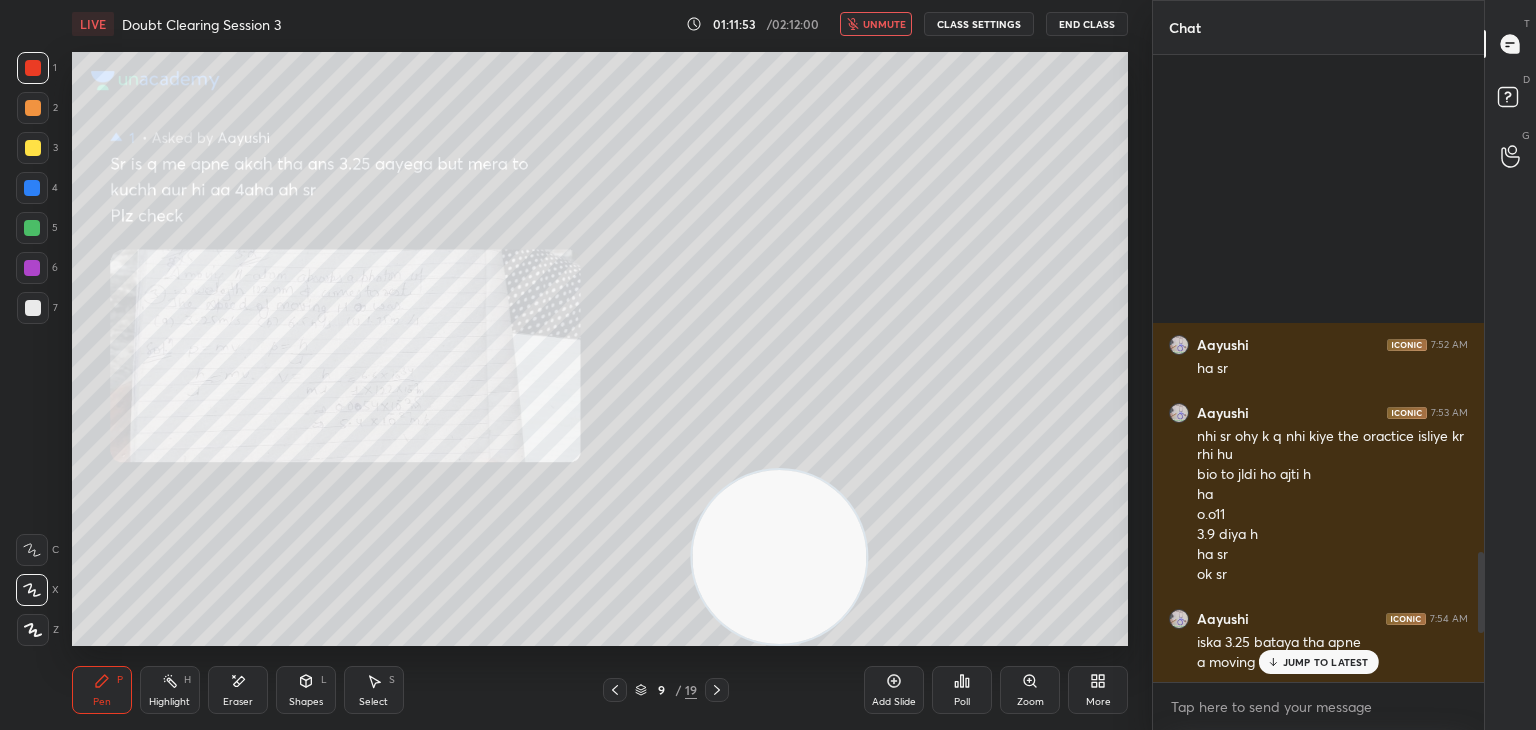 scroll, scrollTop: 4262, scrollLeft: 0, axis: vertical 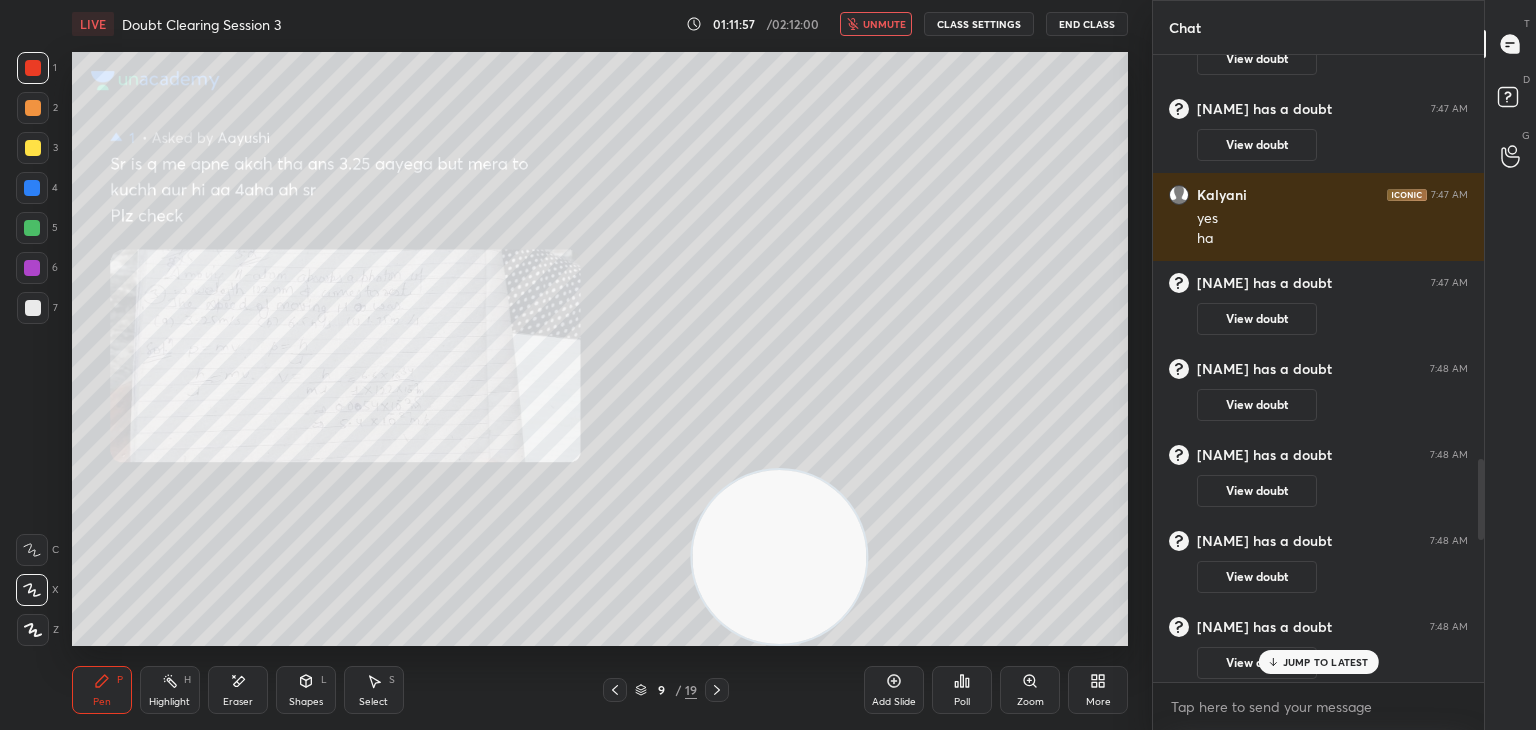 click on "[FIRST] [TIME] aap raise hand pr le lo fir smjha dena  sr [FIRST] [TIME] yes [FIRST] [TIME] 12 sec kaise ha [FIRST] has a doubt [TIME] View doubt [FIRST] has a doubt [TIME] View doubt [FIRST] [TIME] yes ha [FIRST] has a doubt [TIME] View doubt [FIRST] has a doubt [TIME] View doubt [FIRST] has a doubt [TIME] View doubt [FIRST] has a doubt [TIME] View doubt [FIRST] has a doubt [TIME] View doubt [FIRST] has a doubt [TIME] View doubt [FIRST] has a doubt [TIME] View doubt [FIRST] [TIME] Okkk soory sr [FIRST] [TIME] ha sir ans 75 hhe [FIRST] [TIME] ok thank uu [FIRST] [TIME] sr plz mere sare dbt bata dena kyunki m kuchh bhi chhodna nhi chahati phy hi kr rhi hu pure din isliye dbt usi ke h sare bhejh diye sr jitne the mere dbt [FIRST] [TIME] ha sr [FIRST] [TIME] nhi sr ohy k q nhi kiye the oractice isliye kr rhi hu bio to jldi ho ajti h ha o.o11 3.9 diya h ha sr ok sr" at bounding box center [1318, 369] 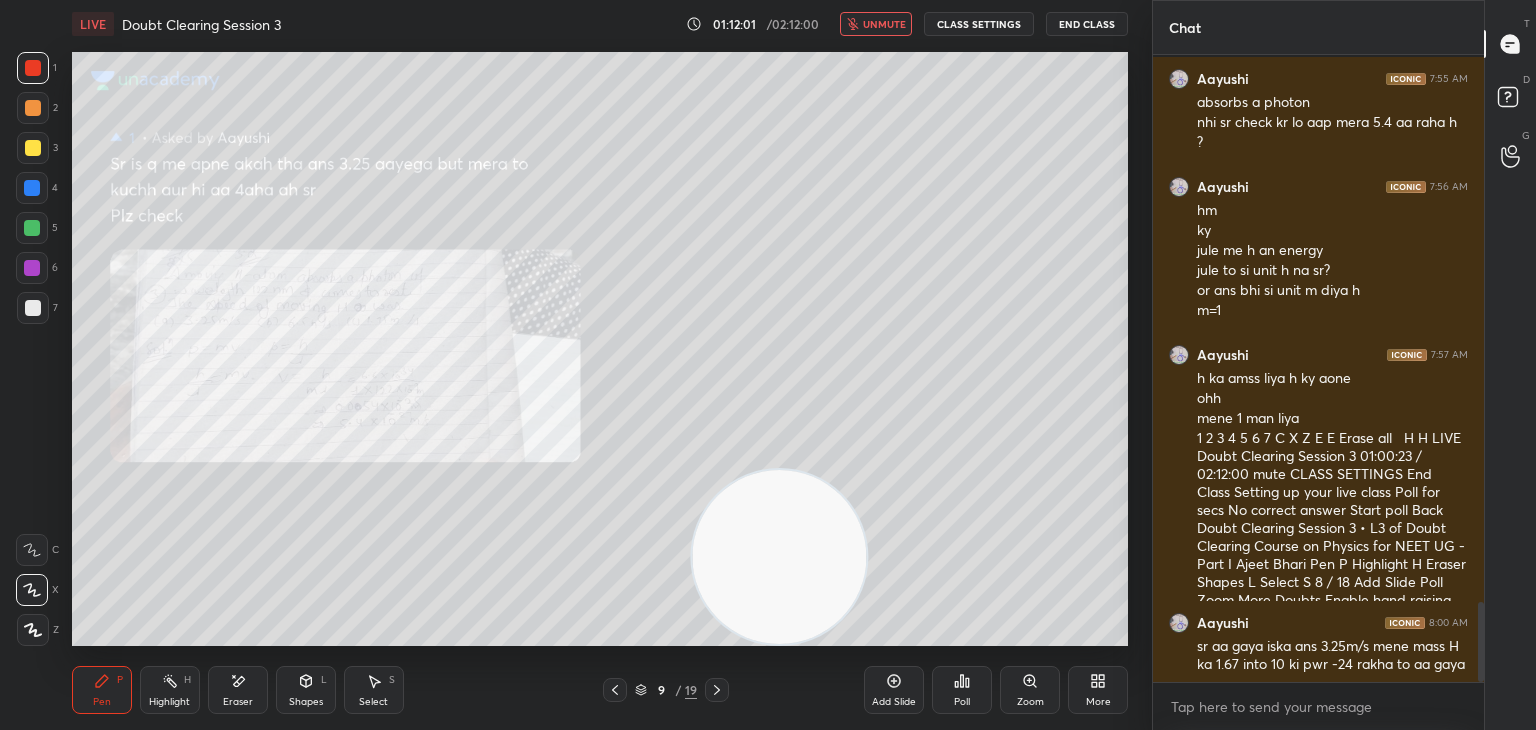 scroll, scrollTop: 4262, scrollLeft: 0, axis: vertical 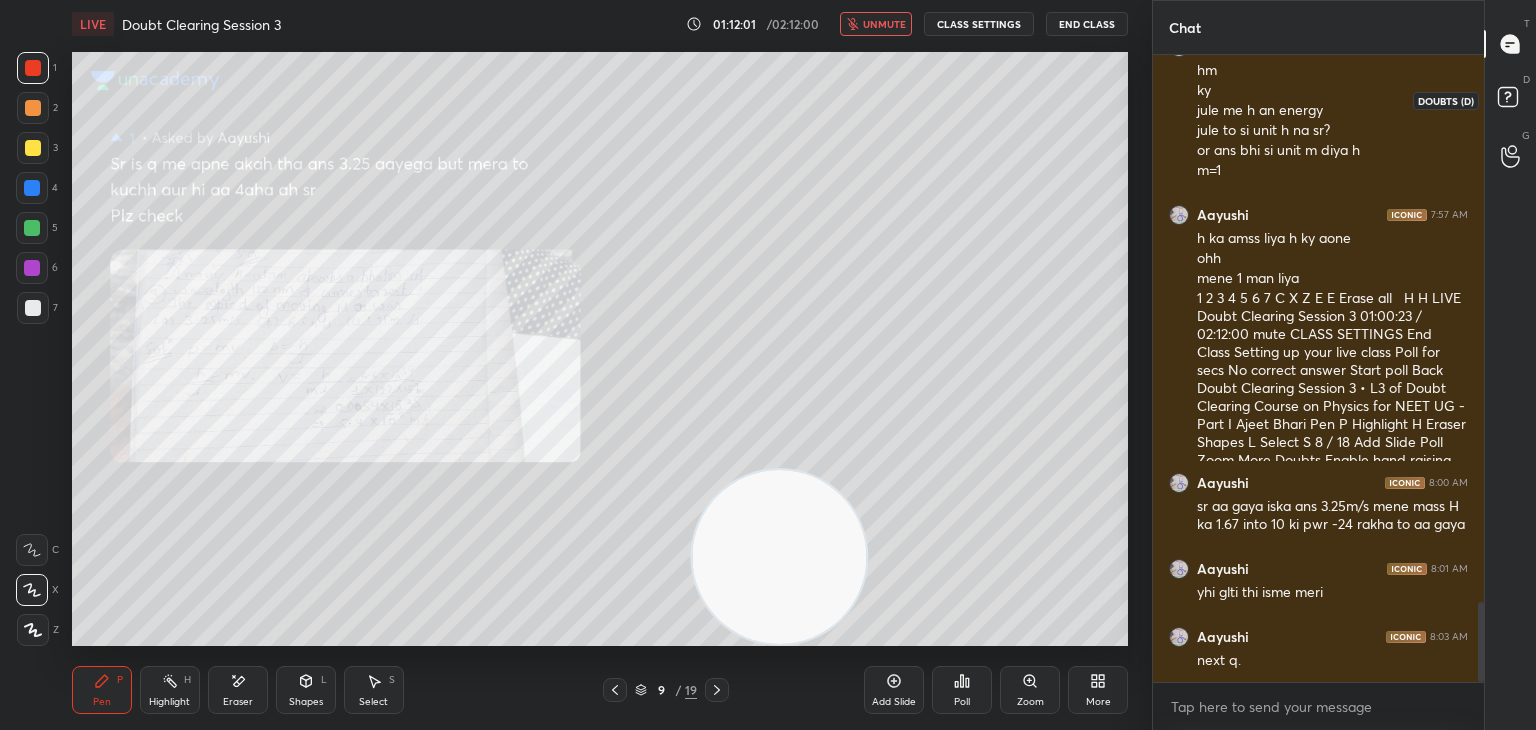 click 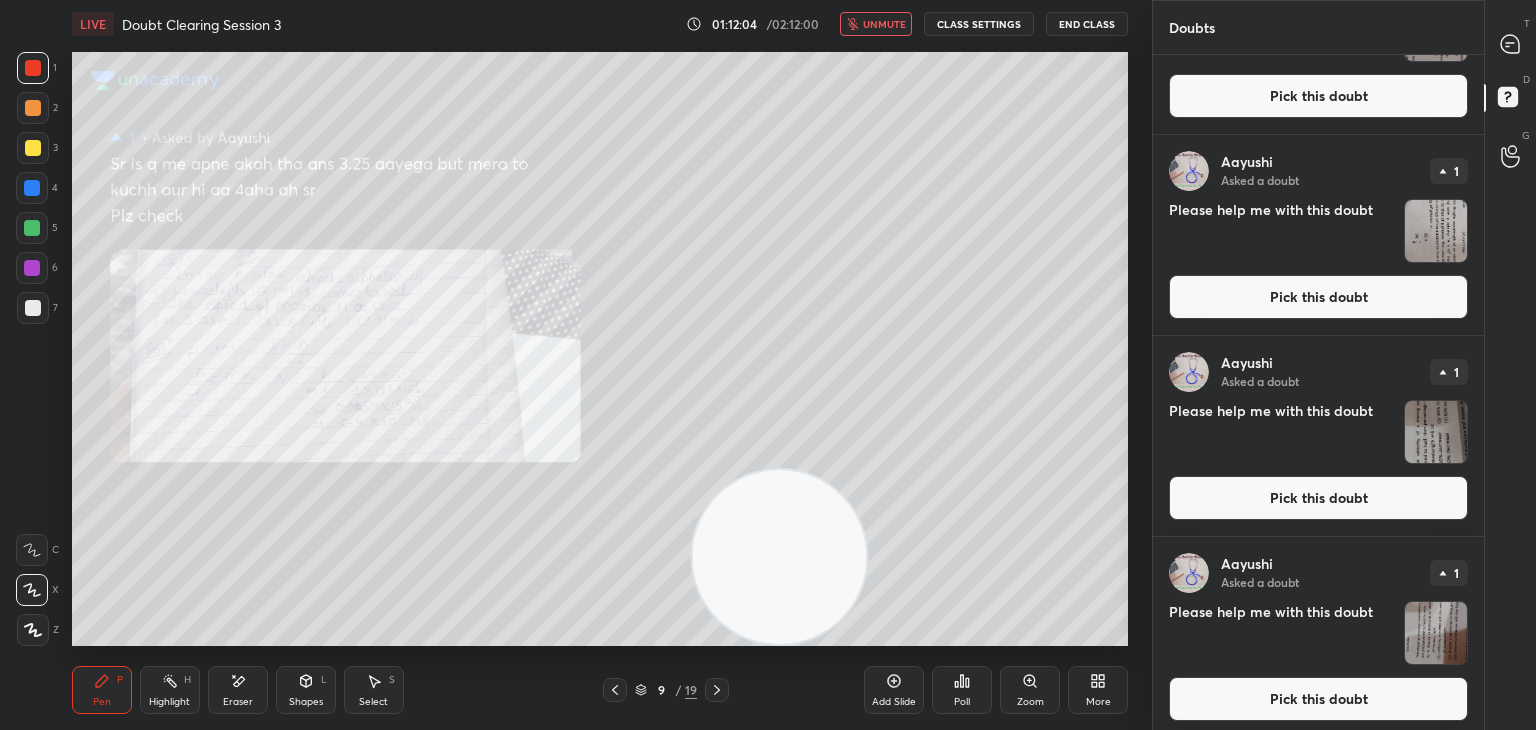 scroll, scrollTop: 0, scrollLeft: 0, axis: both 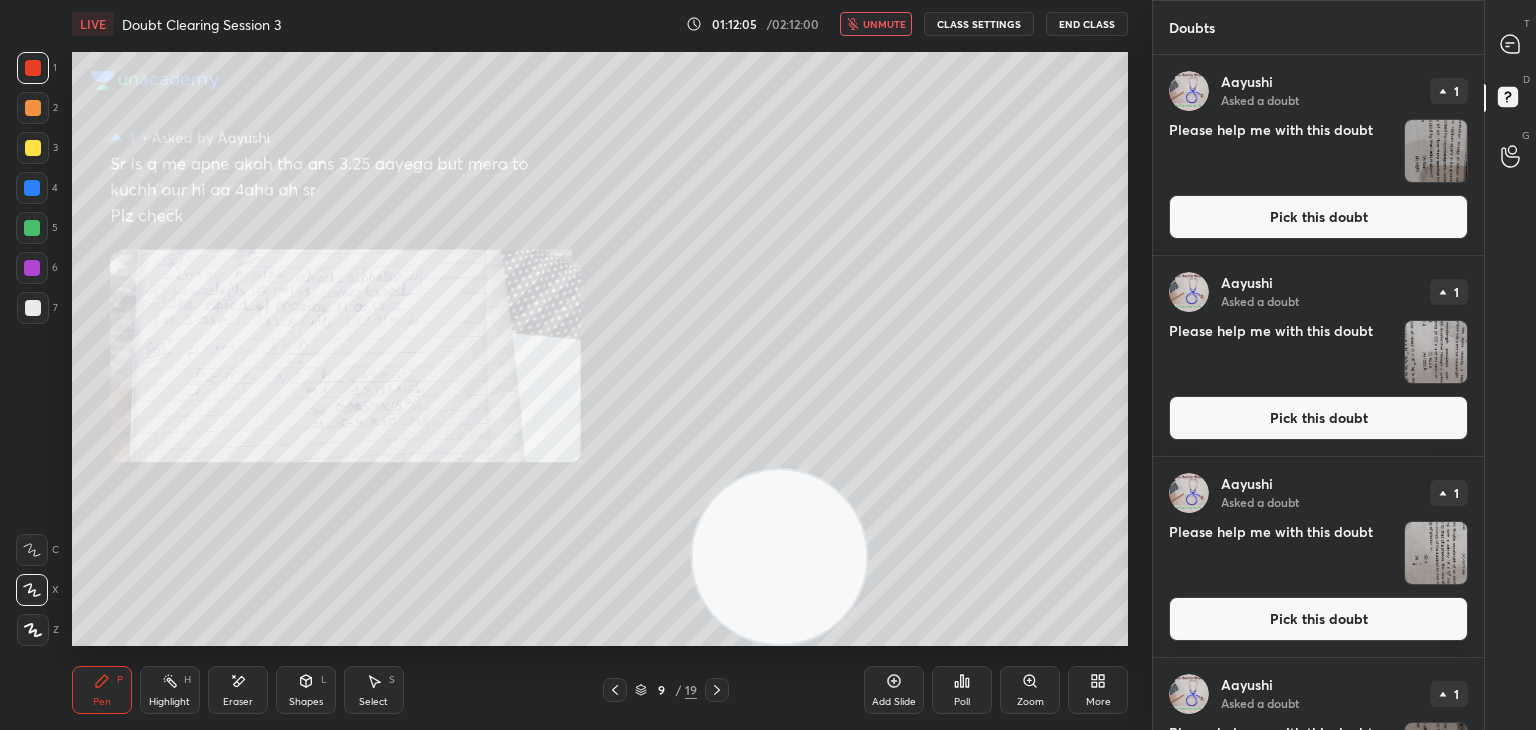 click at bounding box center (1511, 44) 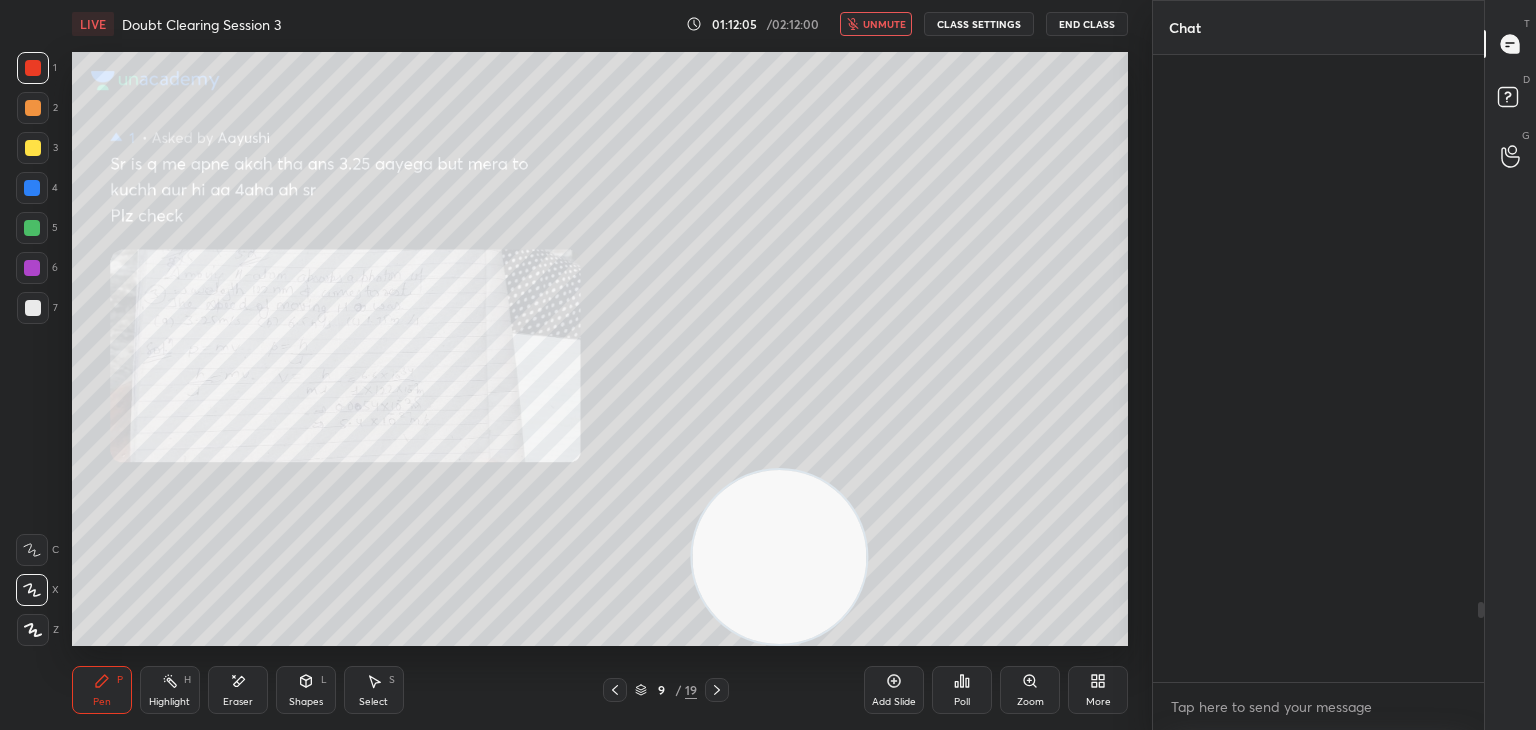 scroll, scrollTop: 4262, scrollLeft: 0, axis: vertical 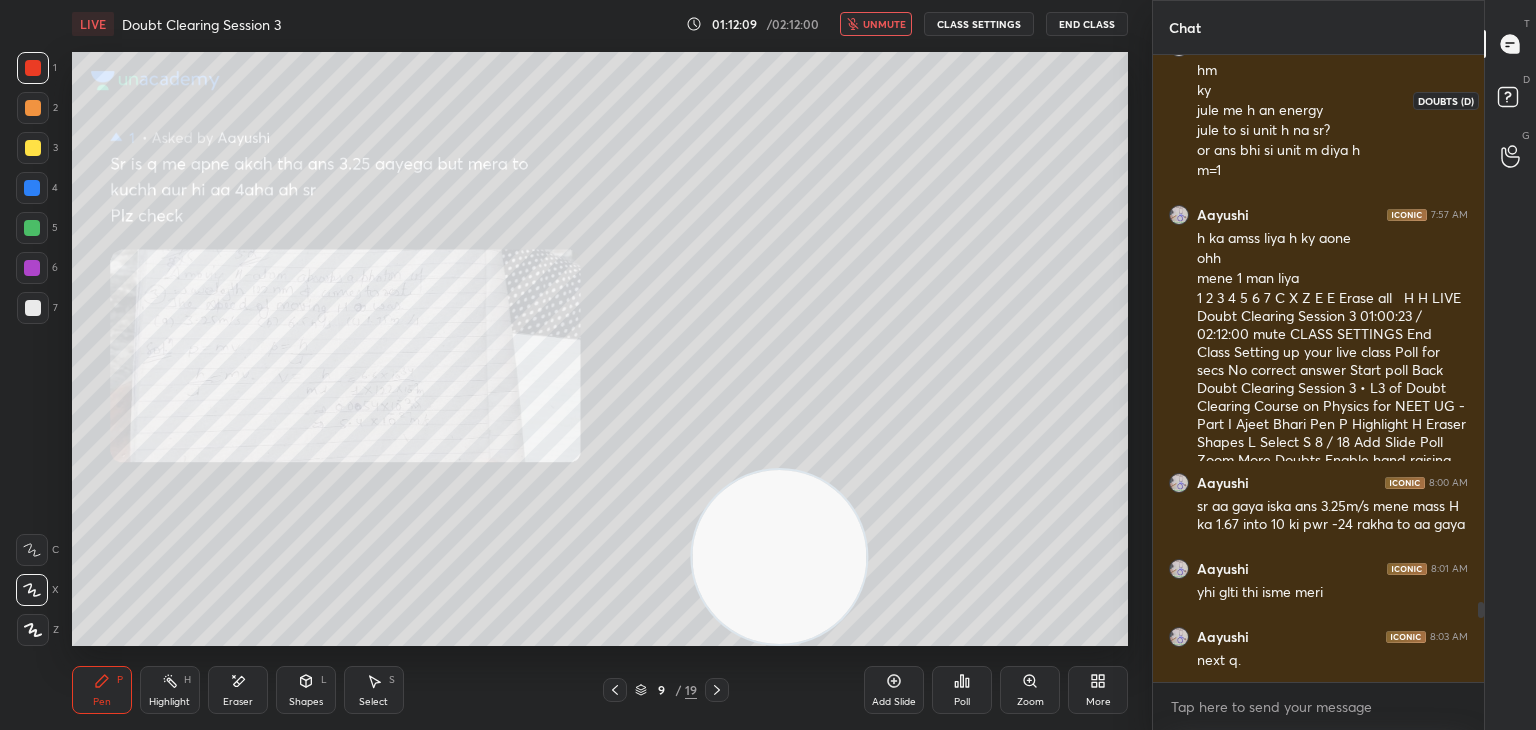 click 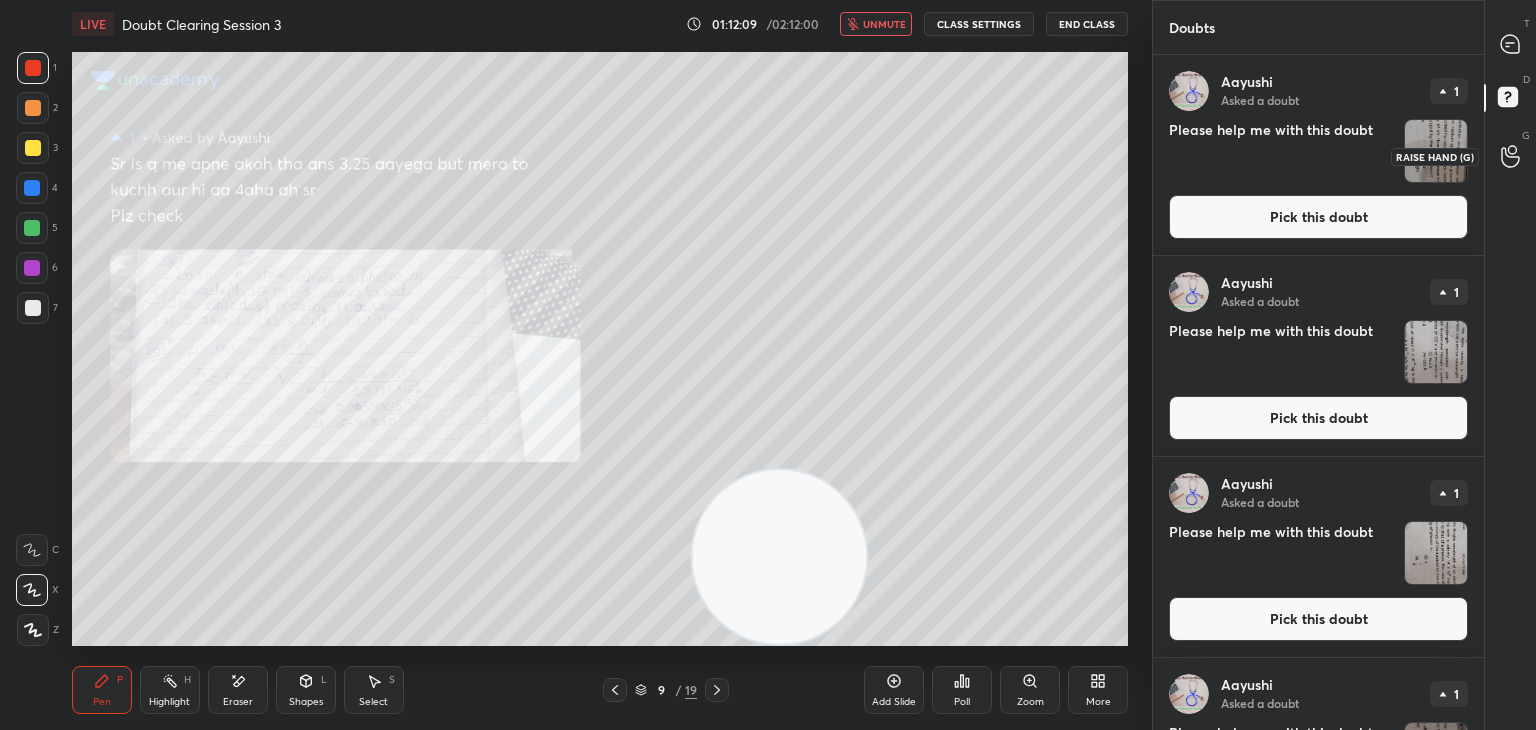 click 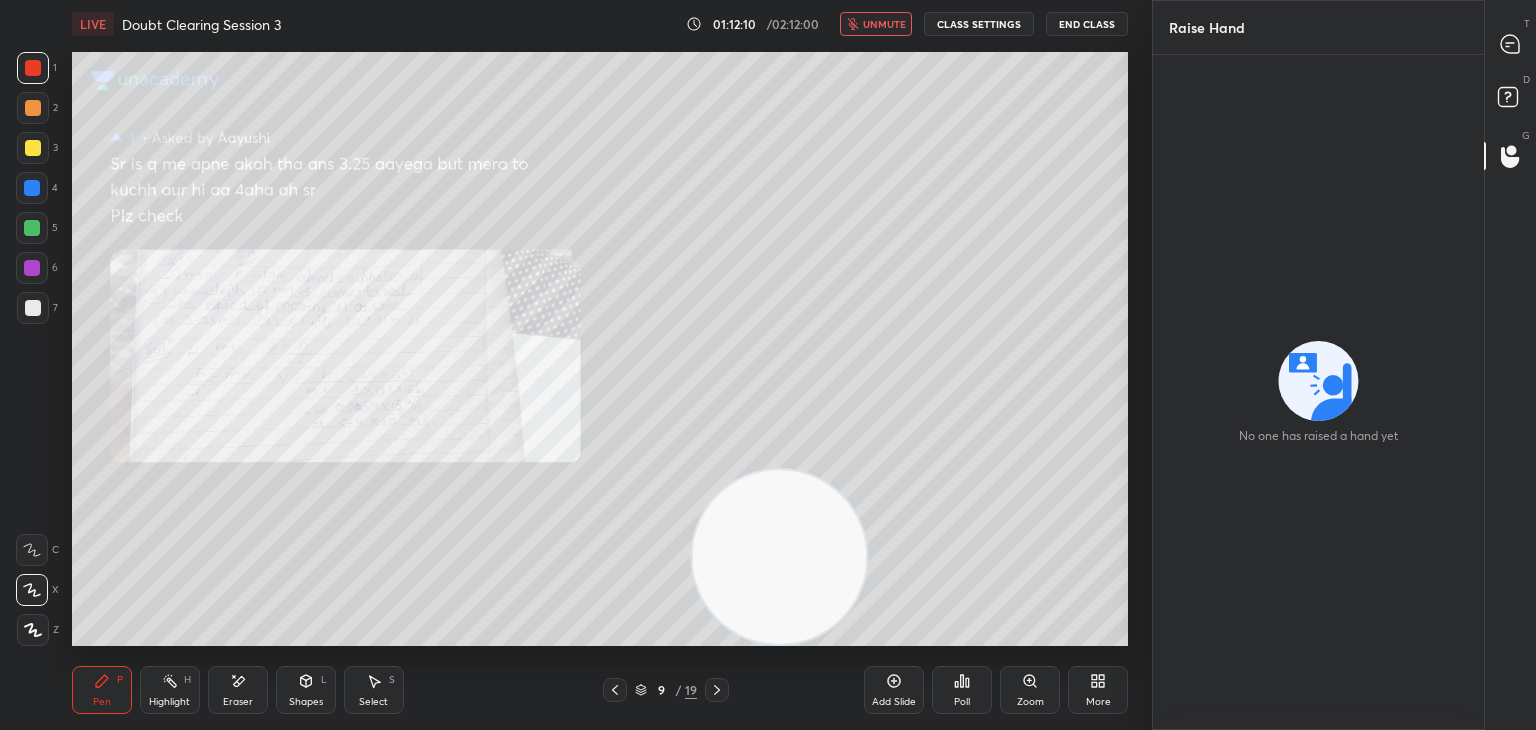 click 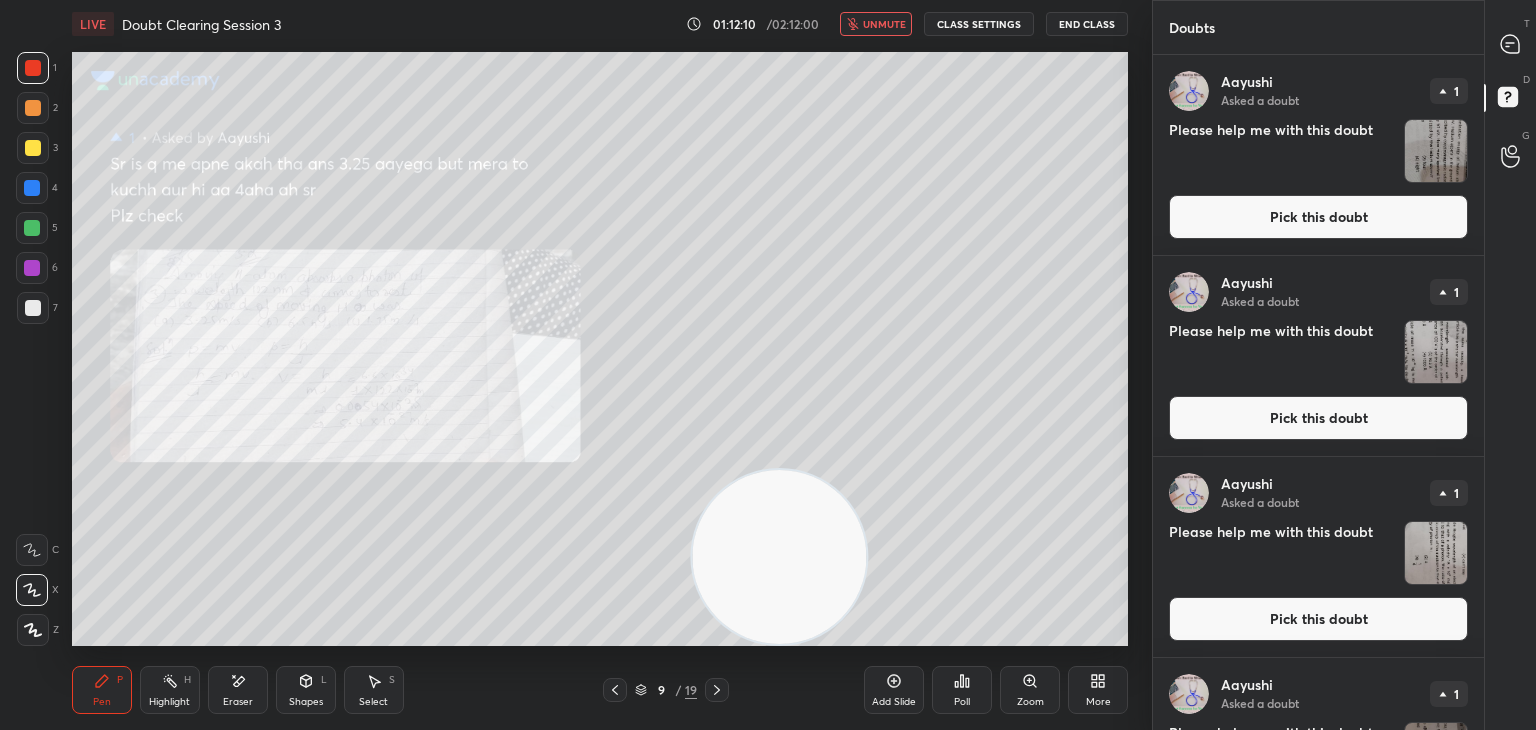 click at bounding box center (1511, 44) 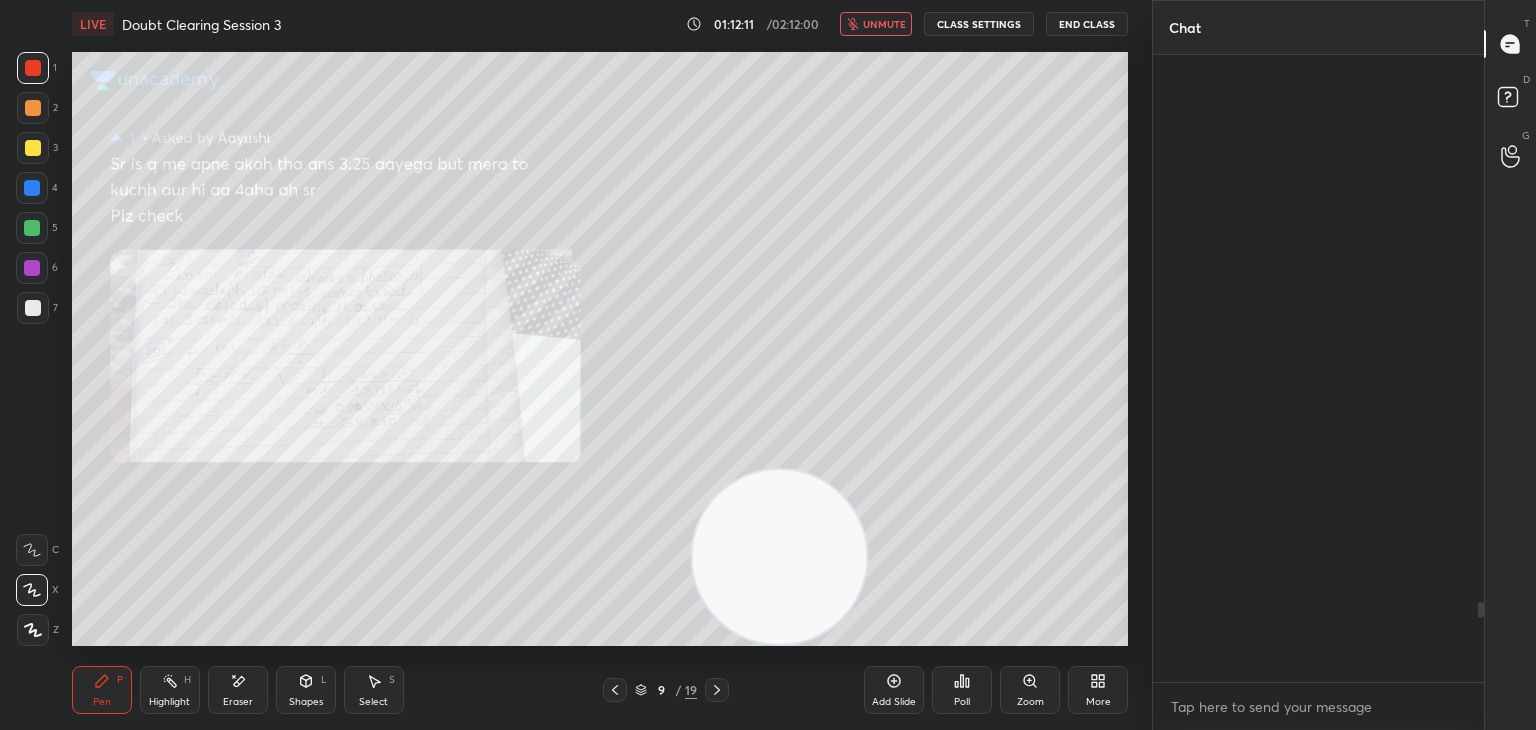 scroll, scrollTop: 4262, scrollLeft: 0, axis: vertical 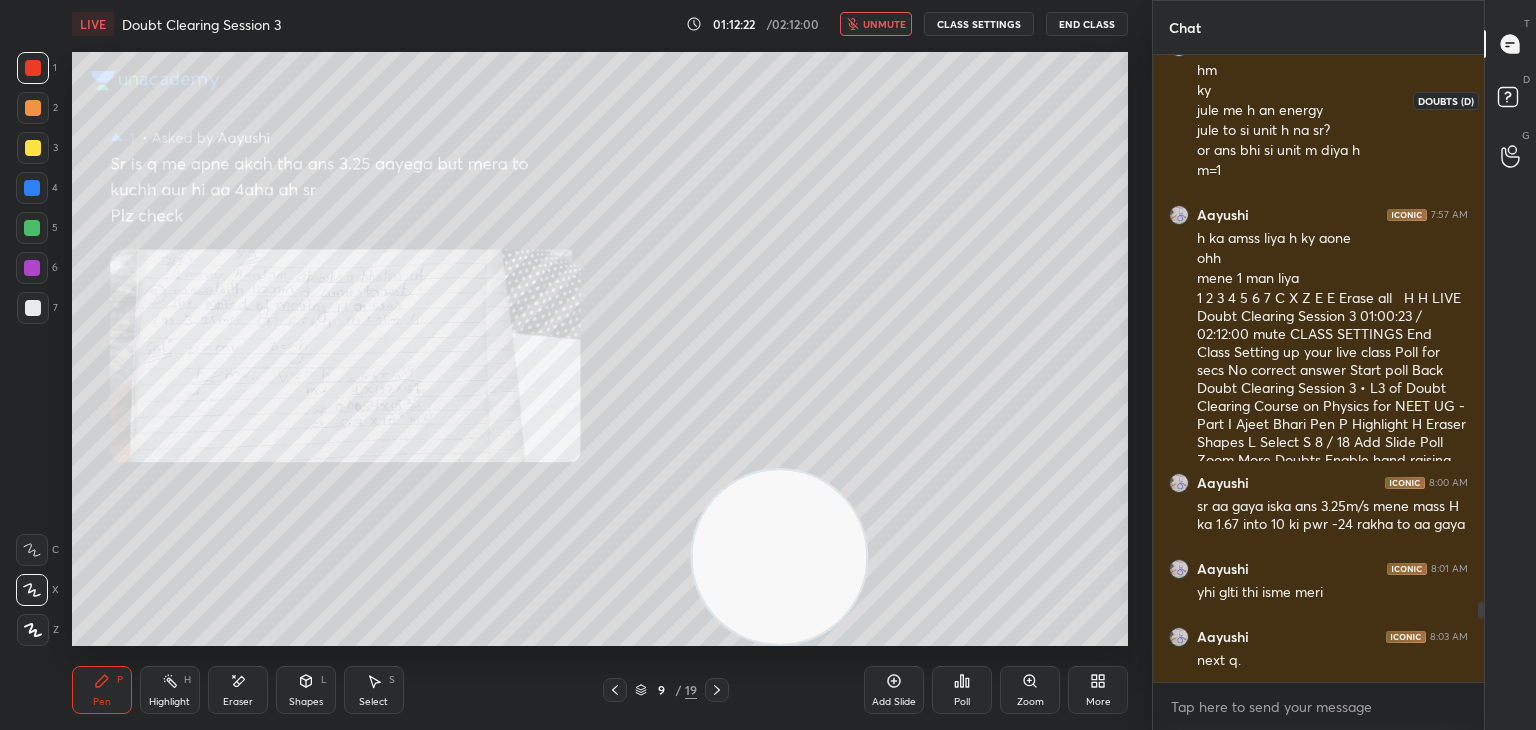 click 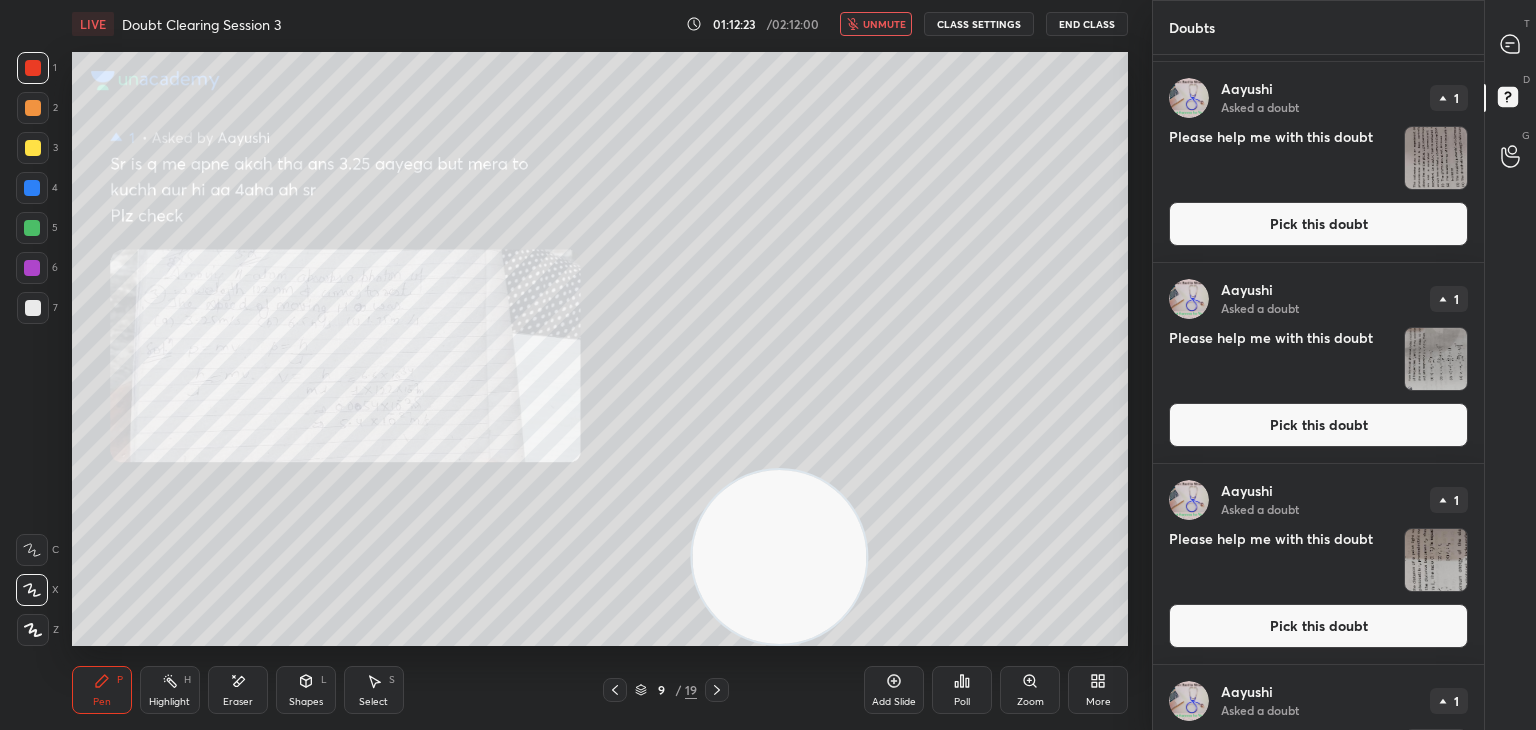 scroll, scrollTop: 1334, scrollLeft: 0, axis: vertical 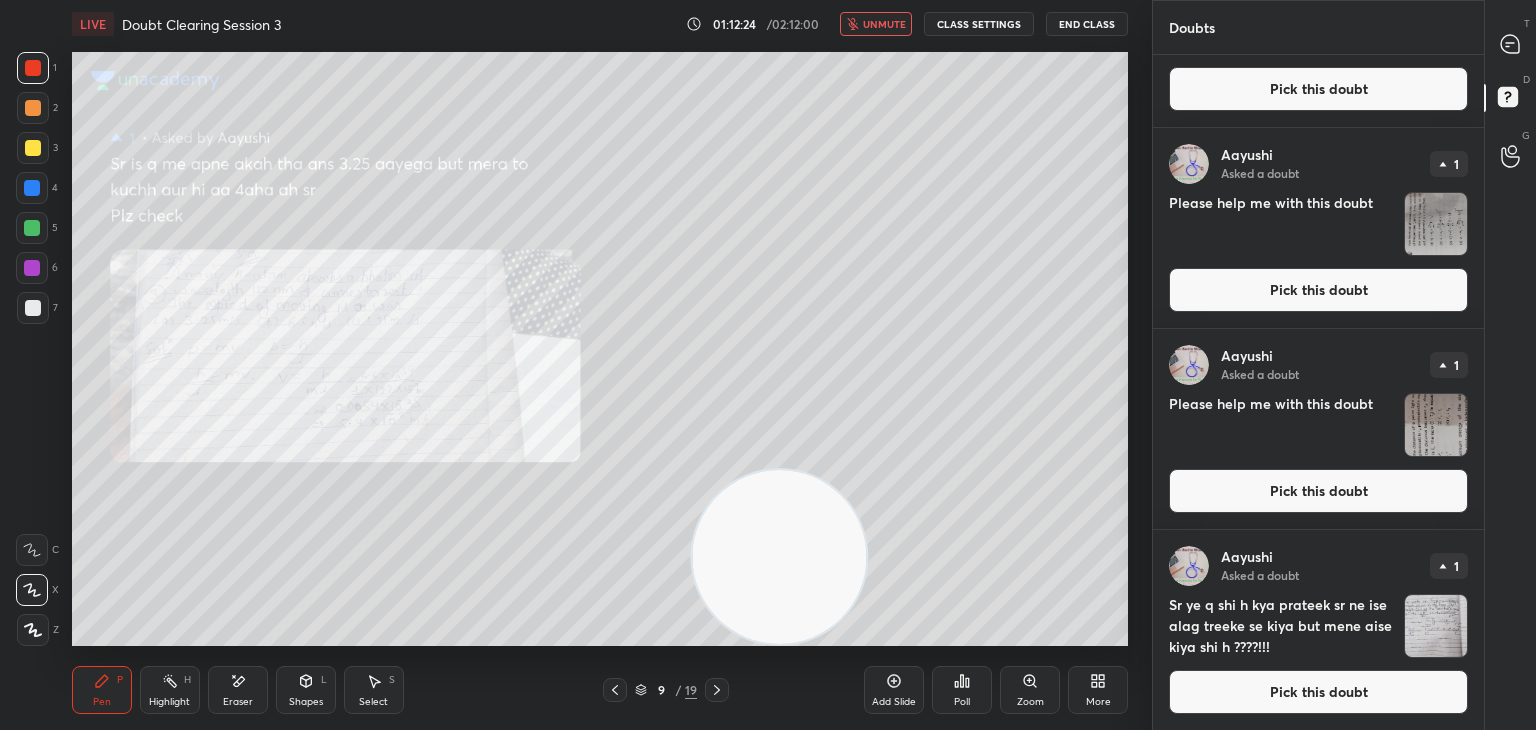 click at bounding box center (1436, 626) 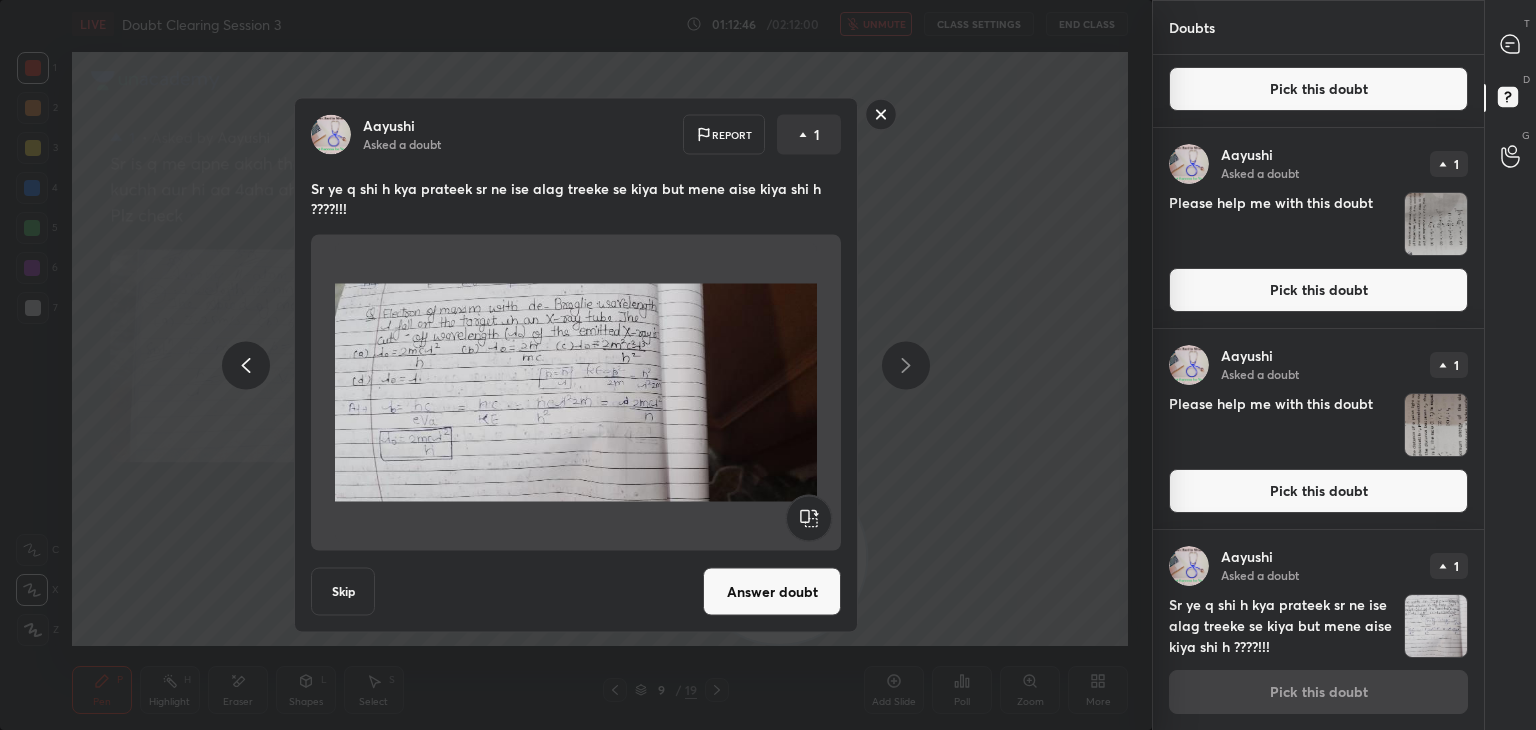 click at bounding box center [576, 393] 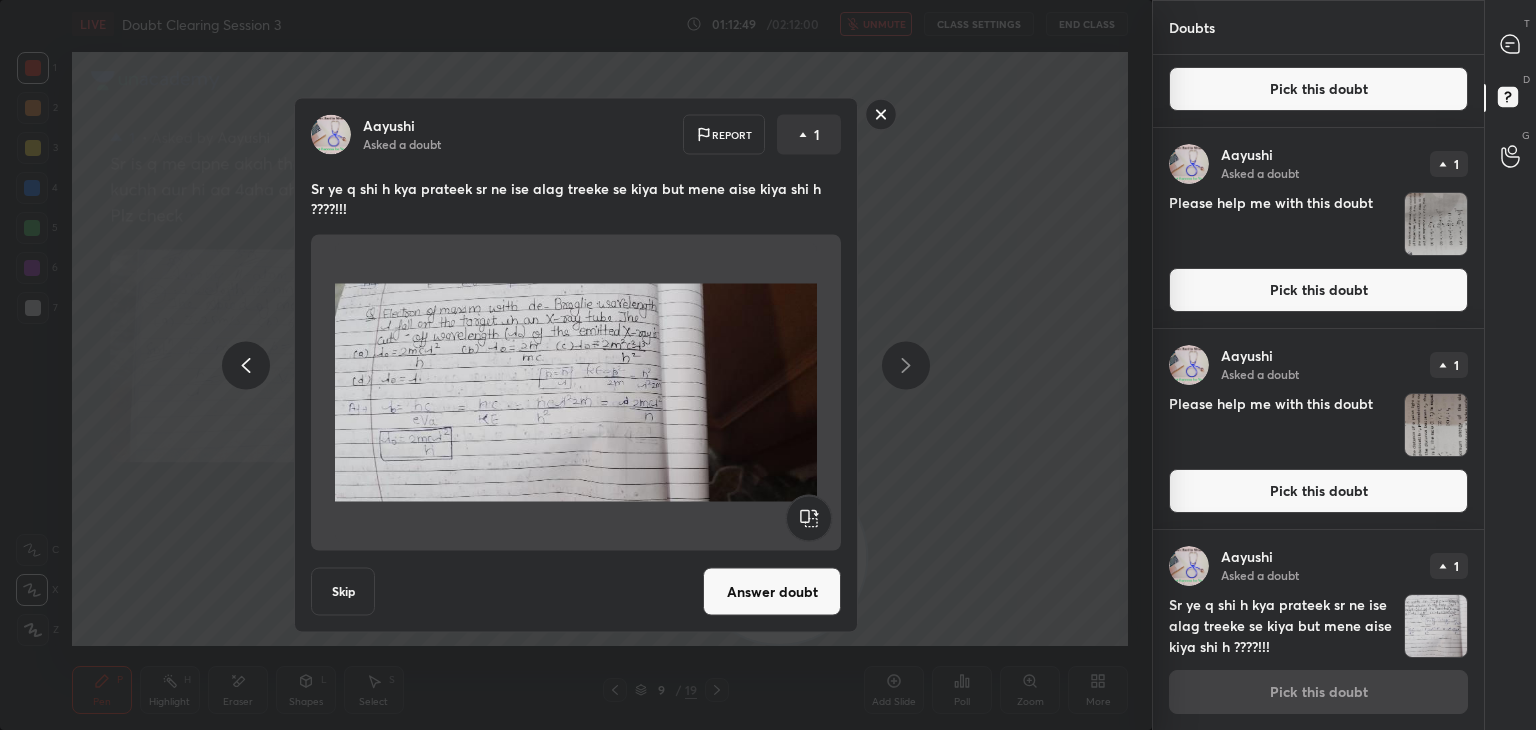 click on "Answer doubt" at bounding box center [772, 592] 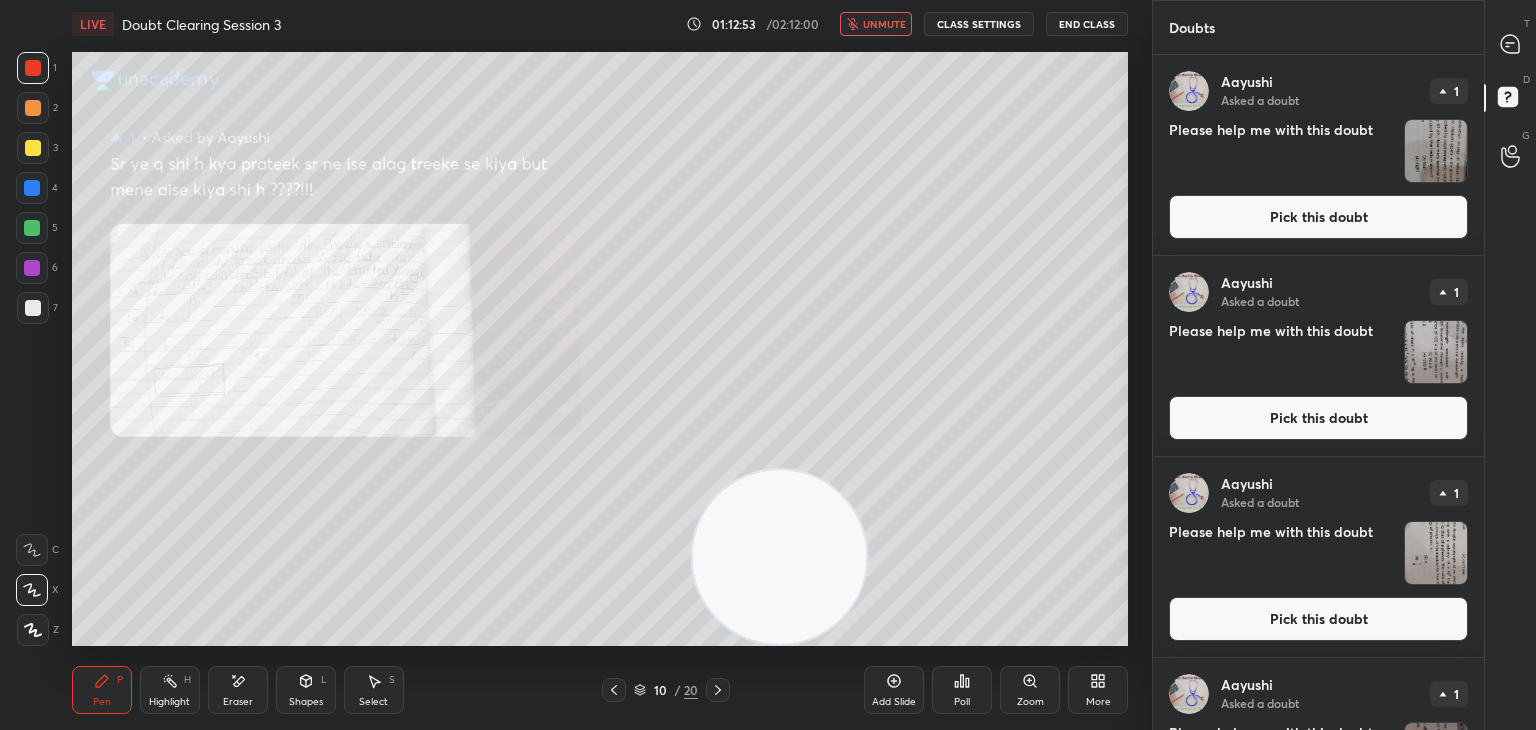 click on "unmute" at bounding box center [884, 24] 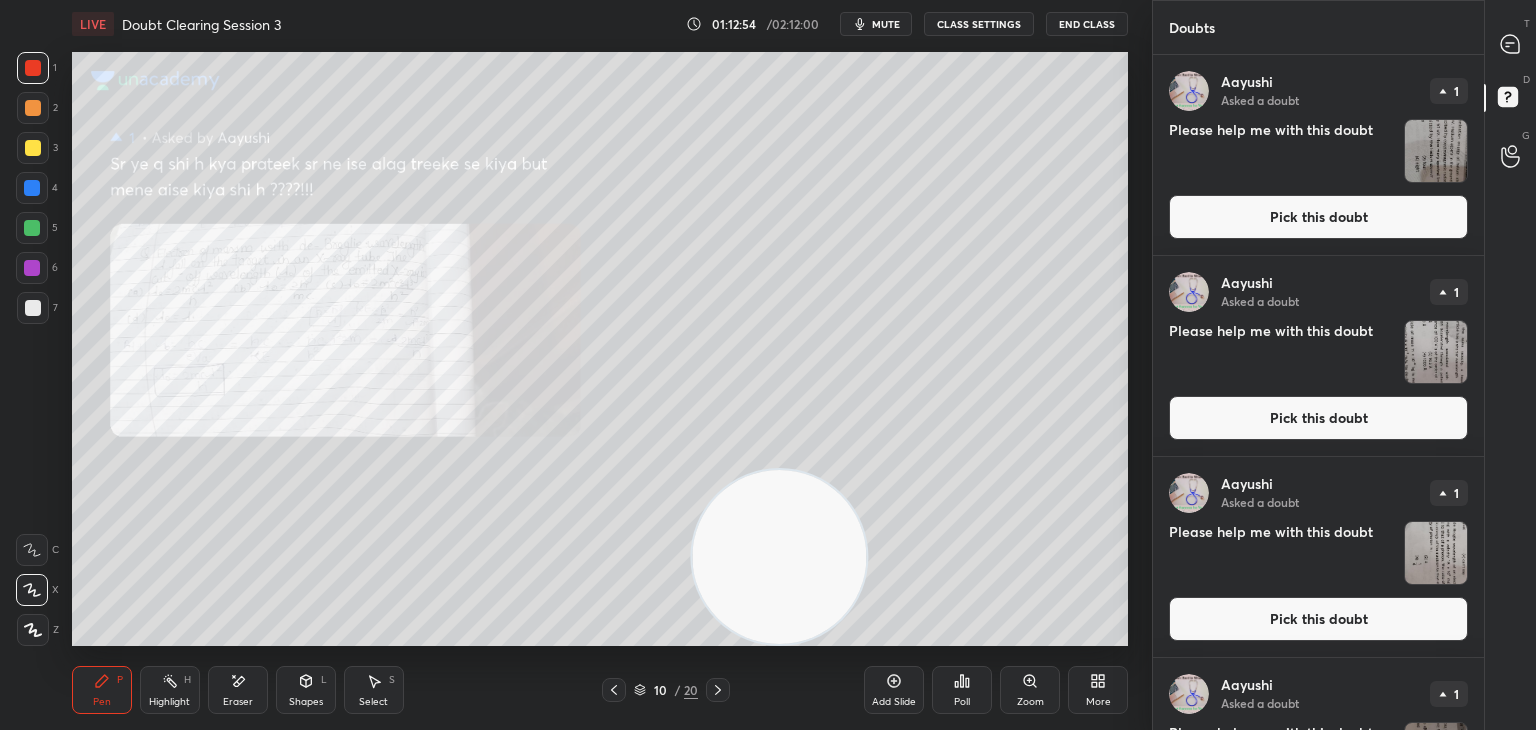 click 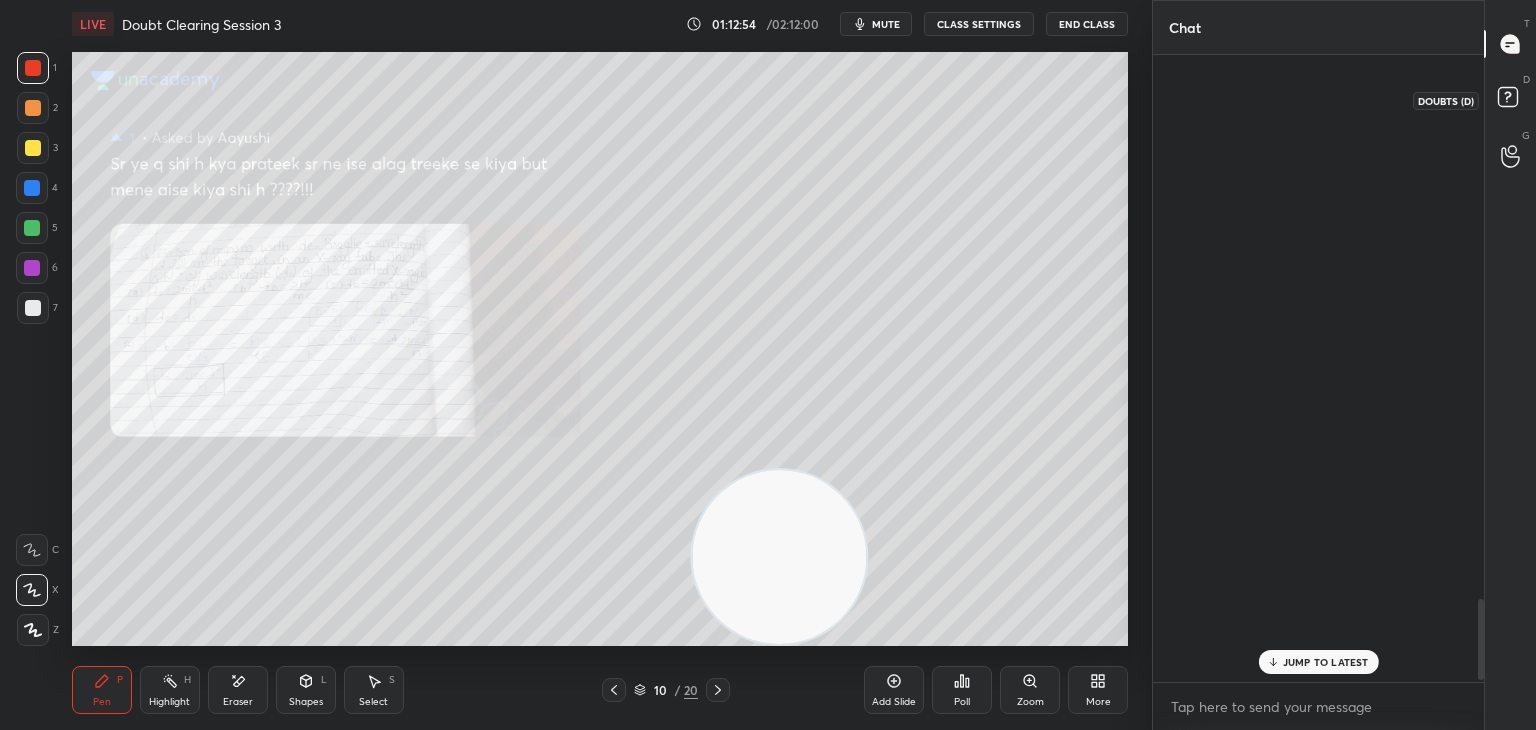scroll, scrollTop: 4226, scrollLeft: 0, axis: vertical 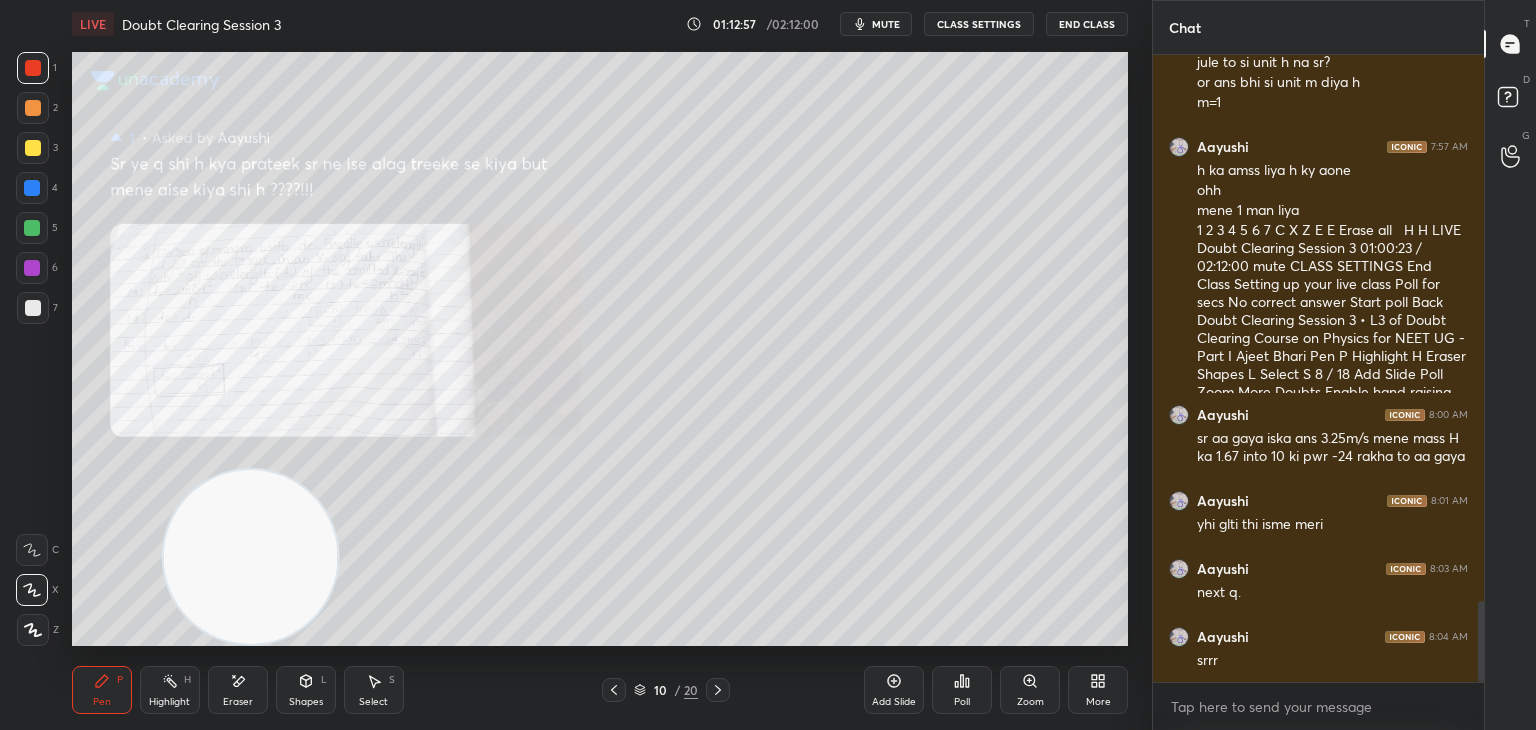 click on "Zoom" at bounding box center [1030, 690] 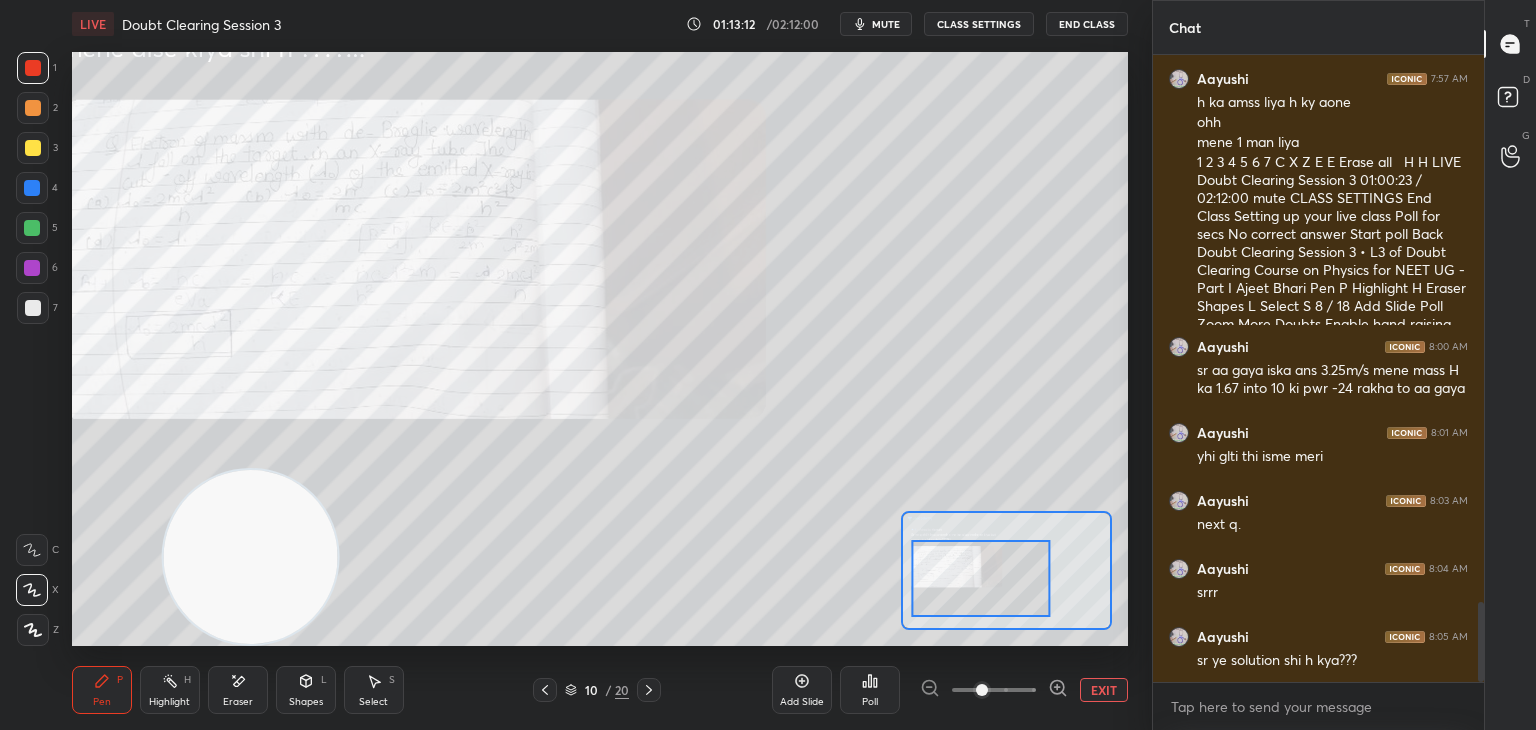 scroll, scrollTop: 4332, scrollLeft: 0, axis: vertical 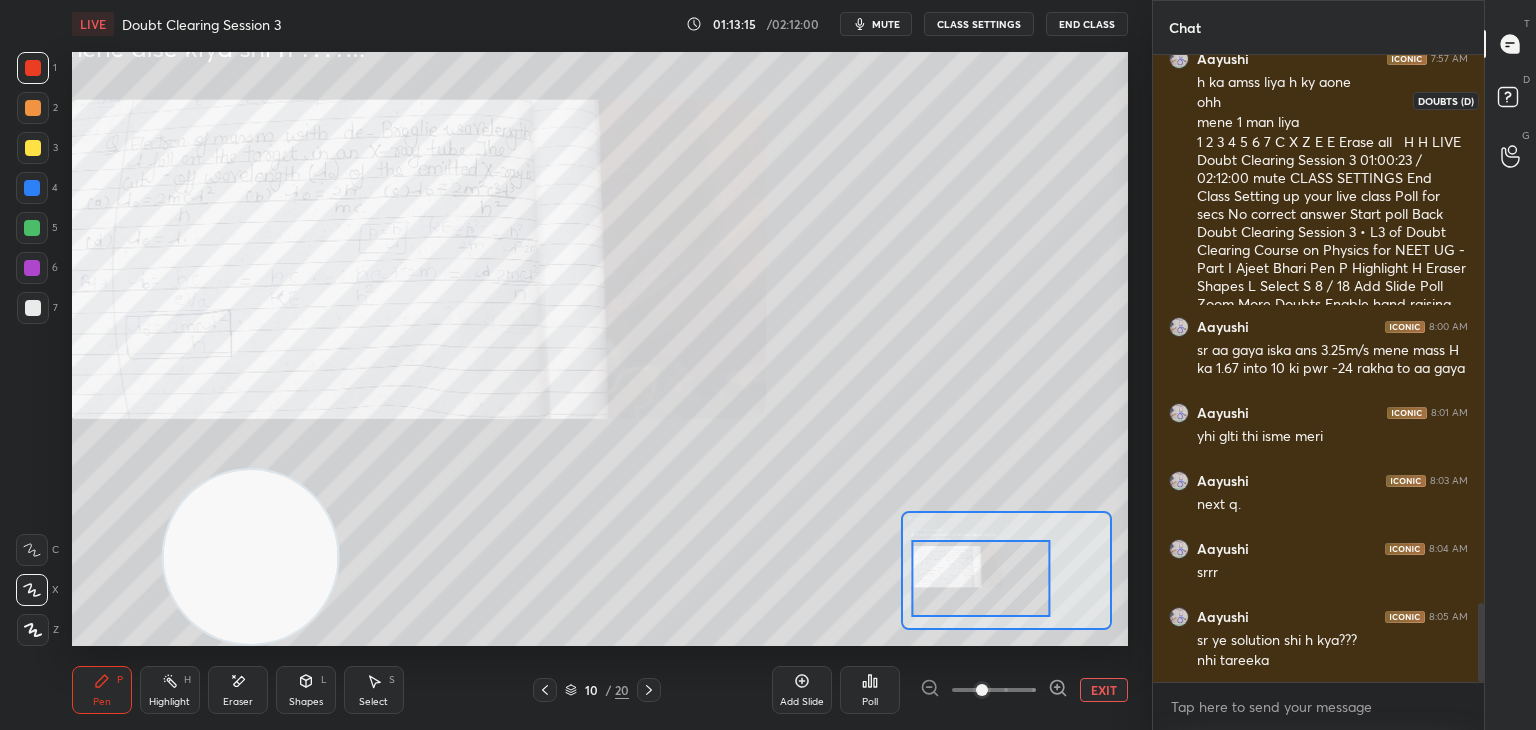 click 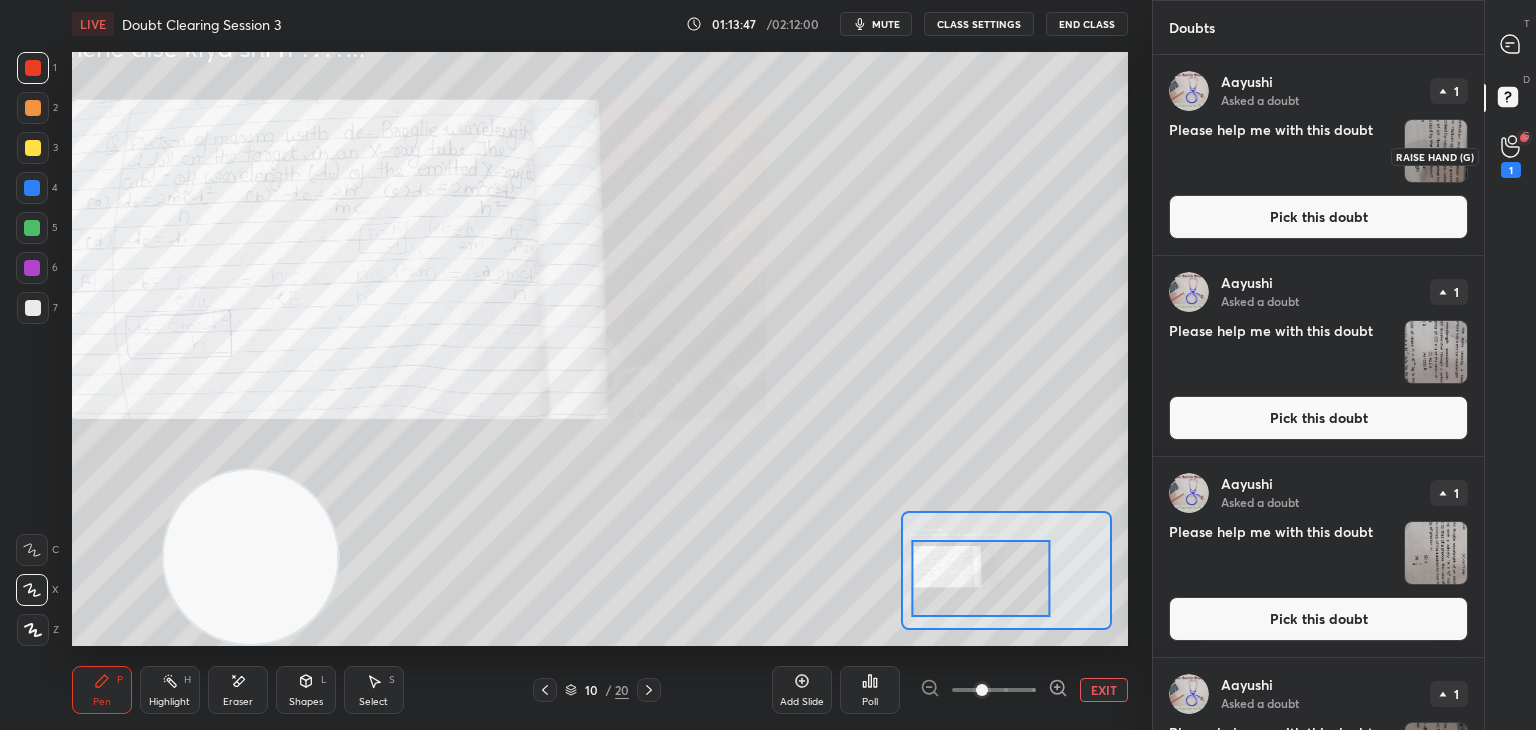 click 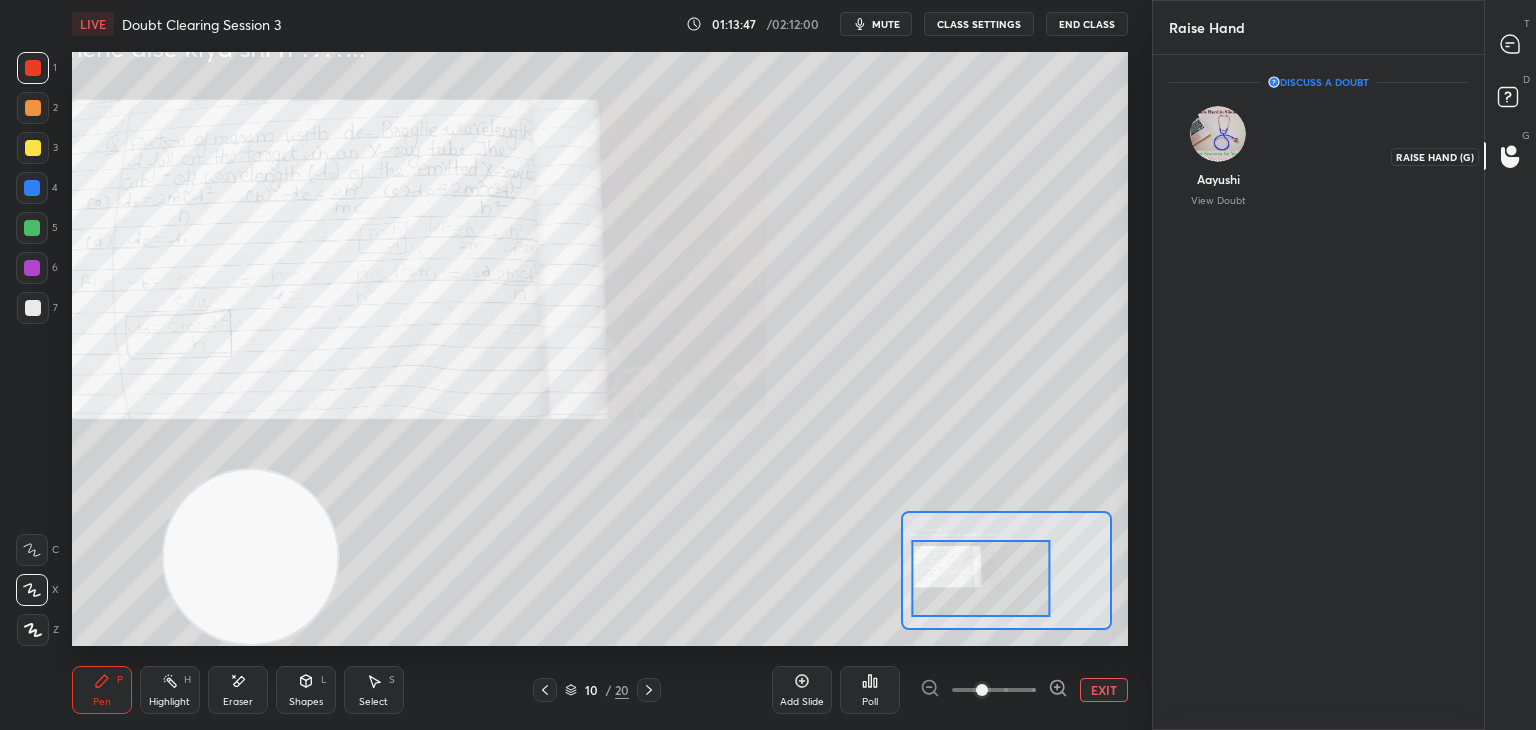 scroll, scrollTop: 669, scrollLeft: 325, axis: both 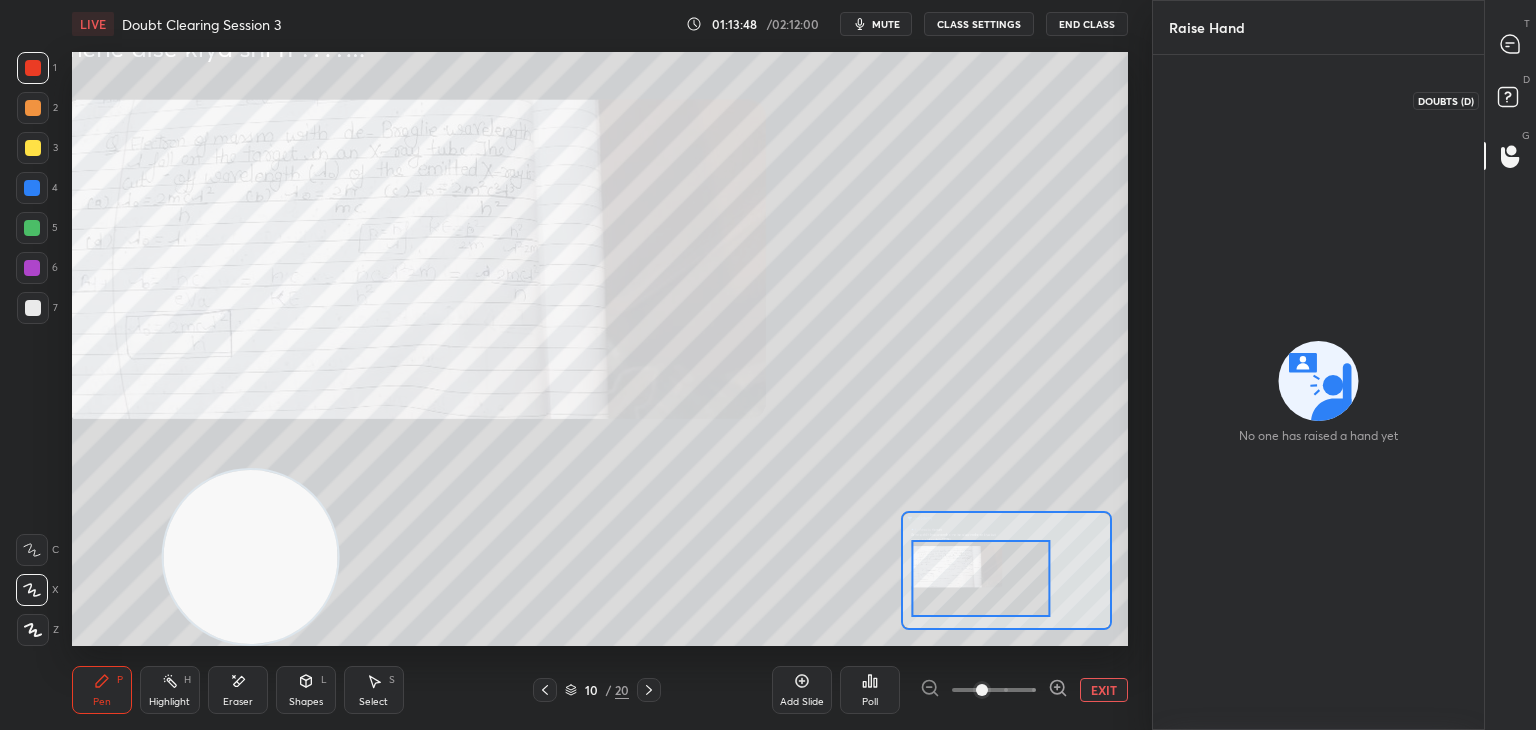 click 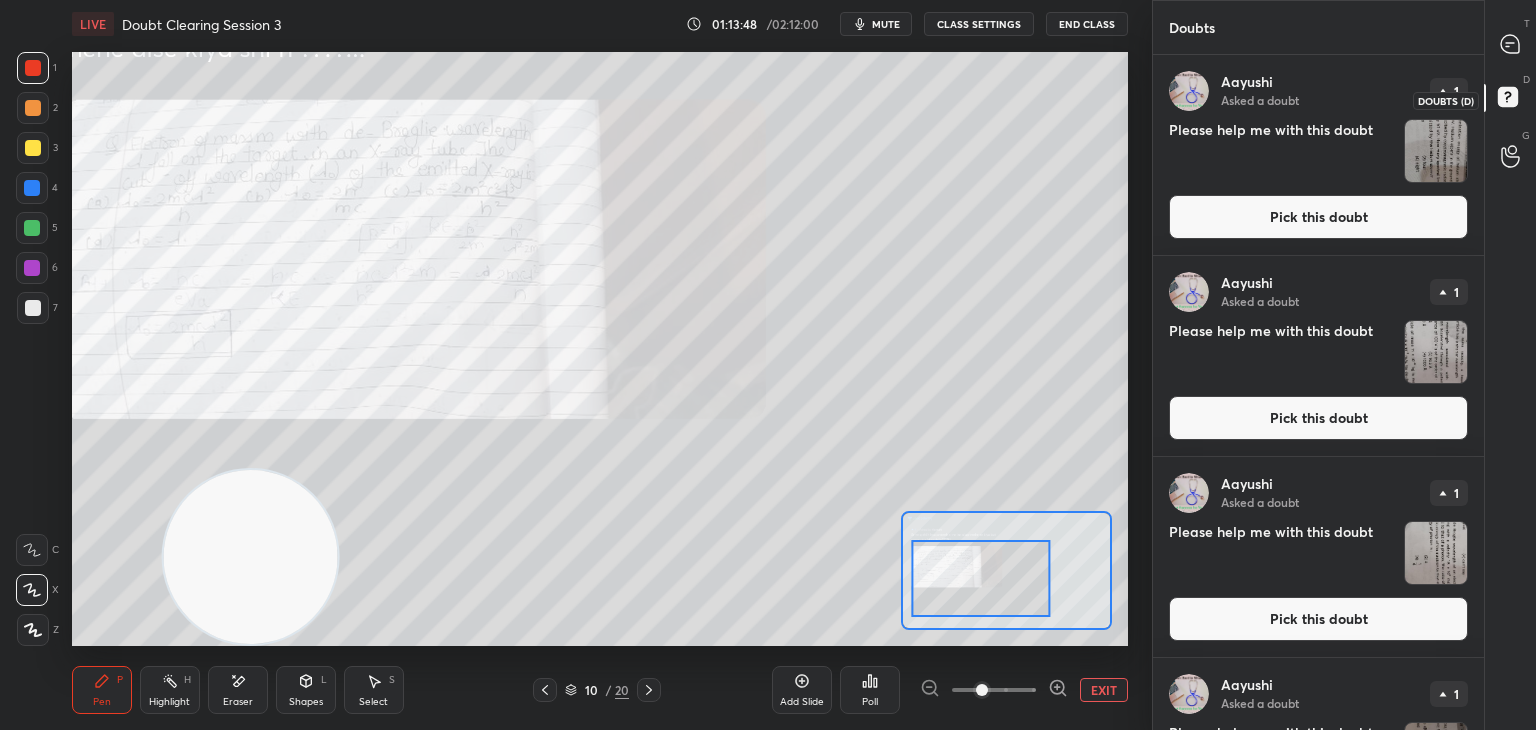click at bounding box center (1511, 44) 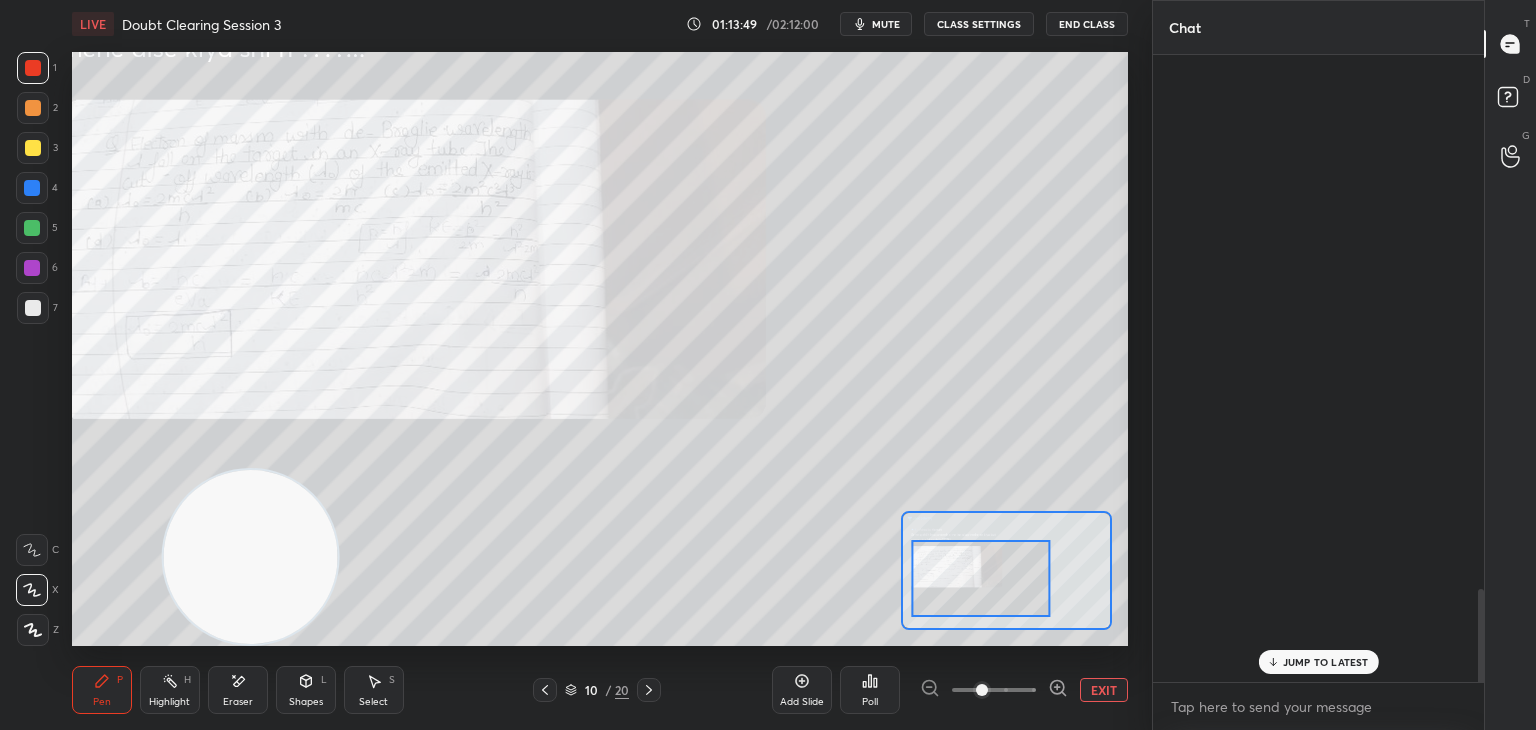 scroll, scrollTop: 4294, scrollLeft: 0, axis: vertical 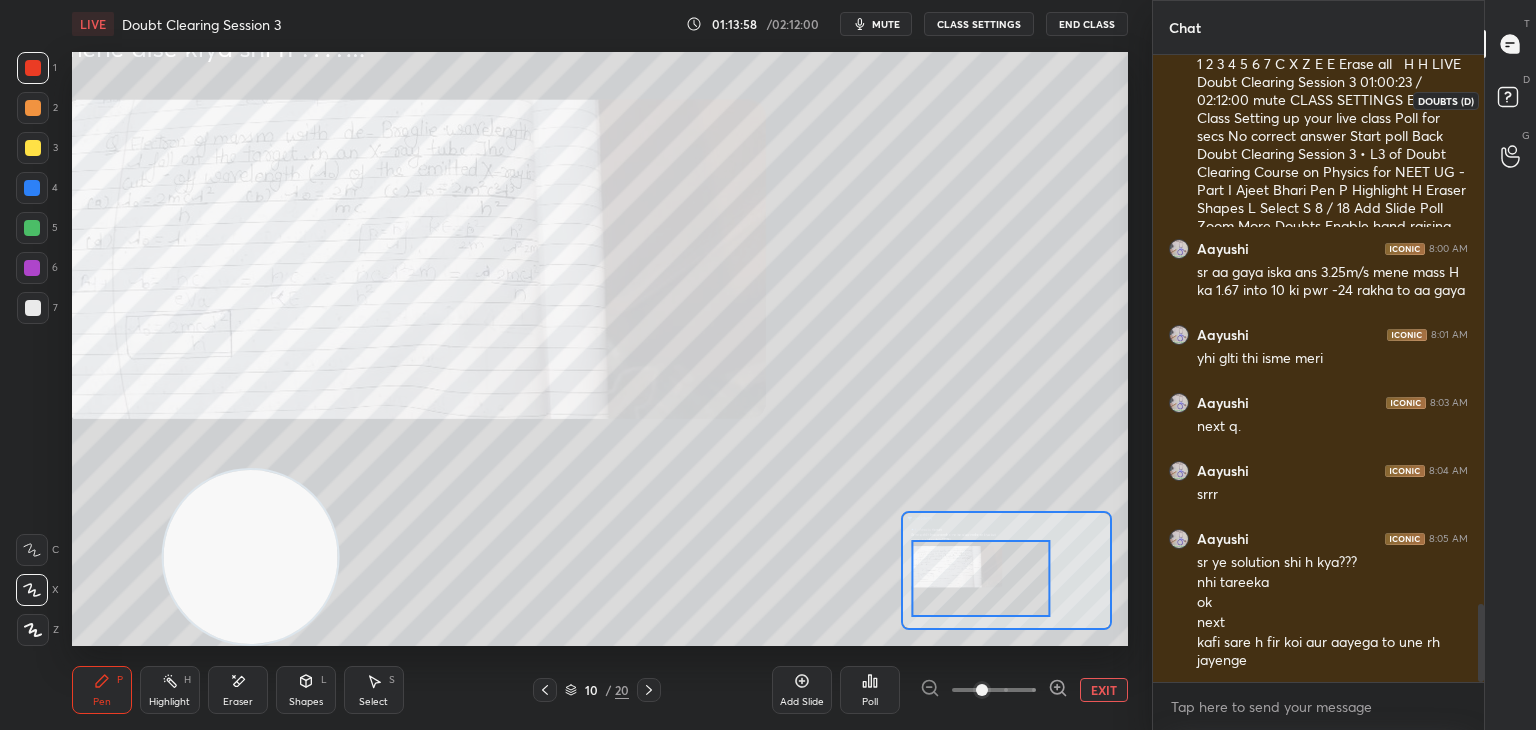 click 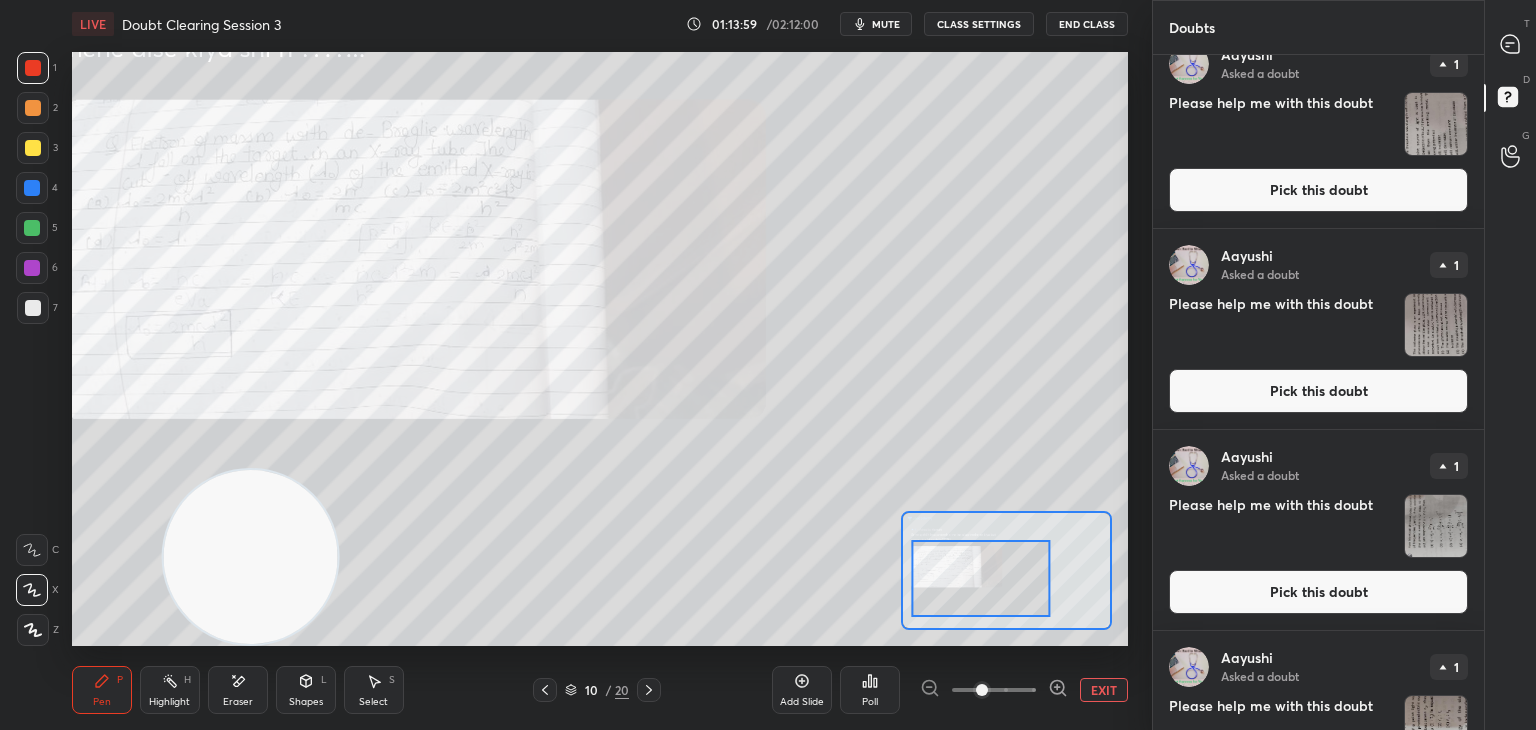 scroll, scrollTop: 1132, scrollLeft: 0, axis: vertical 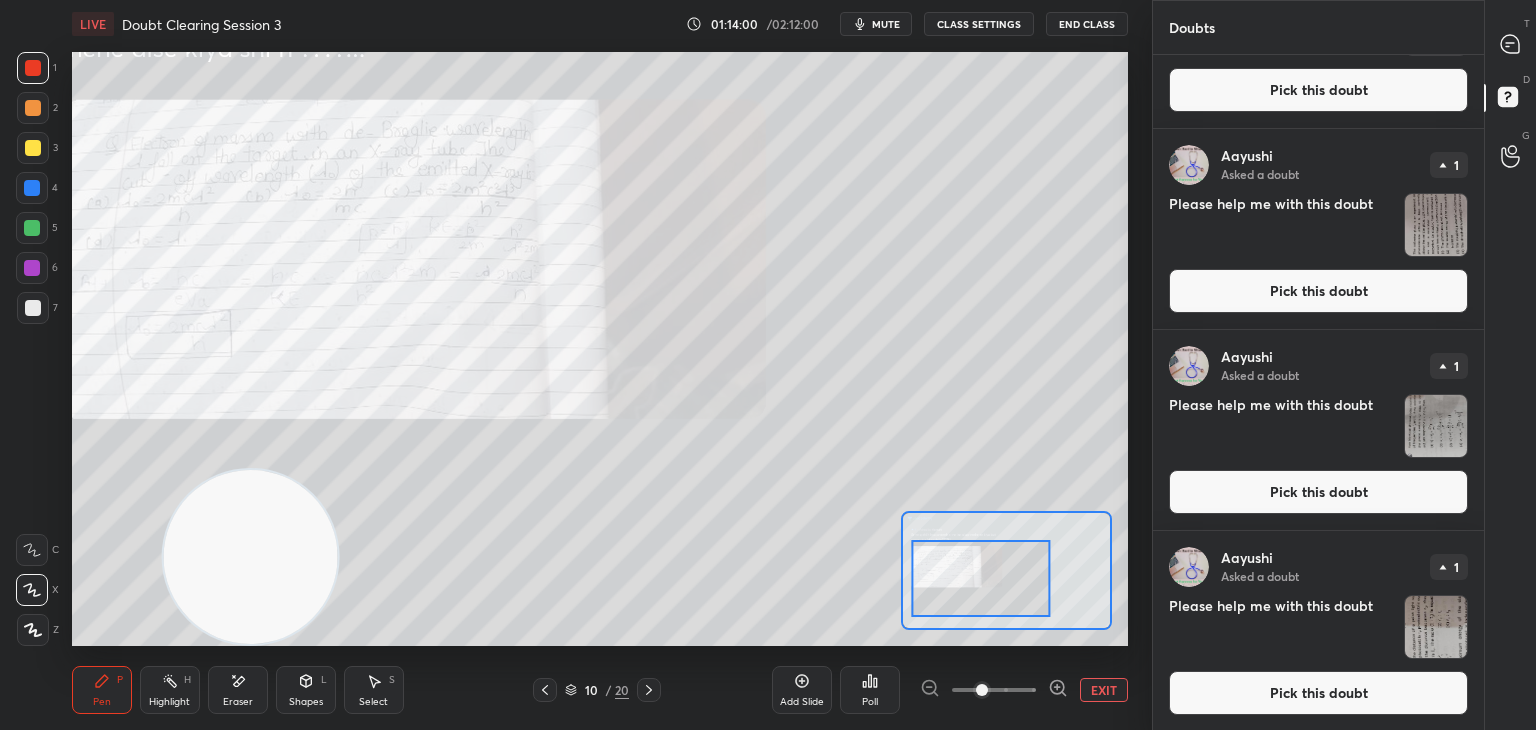 click at bounding box center (1436, 627) 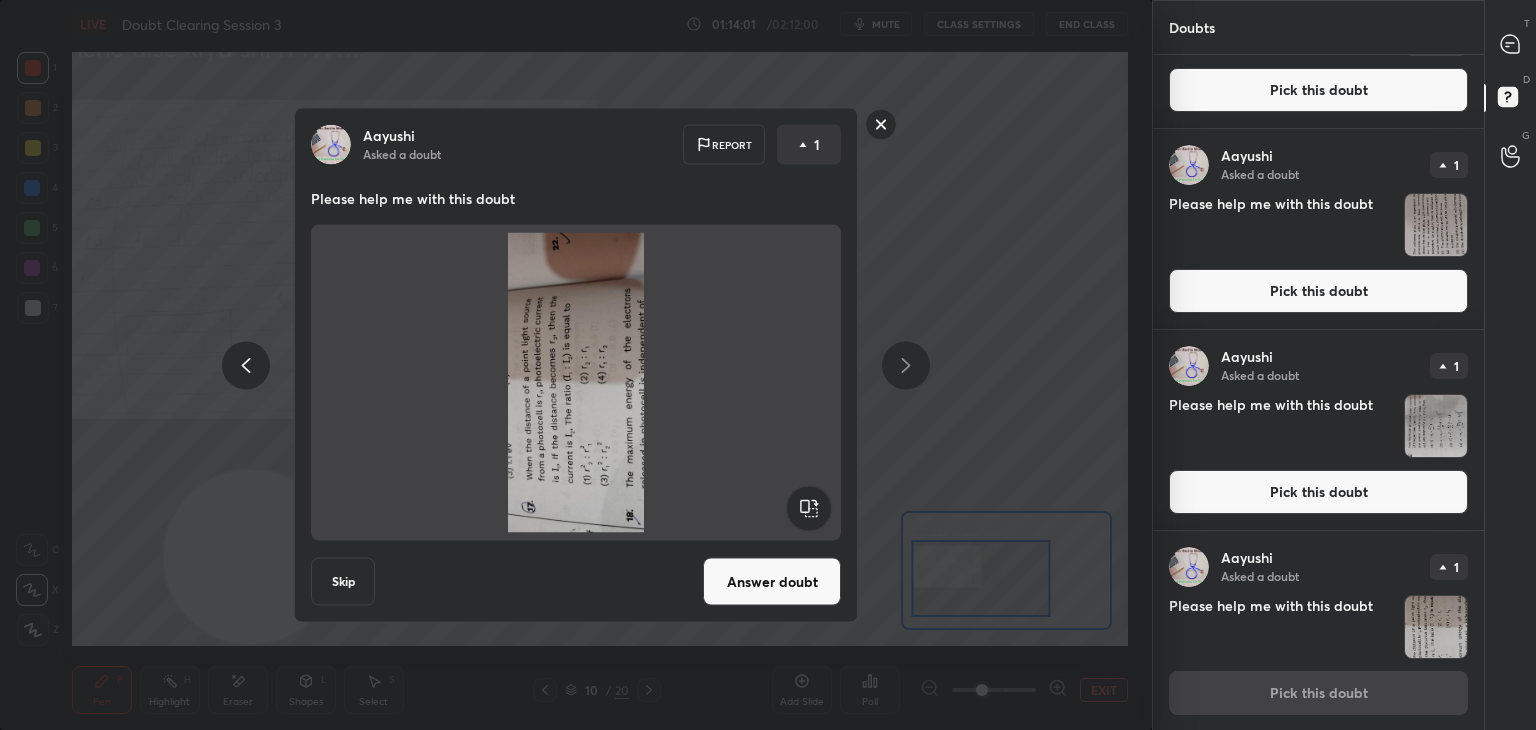 click 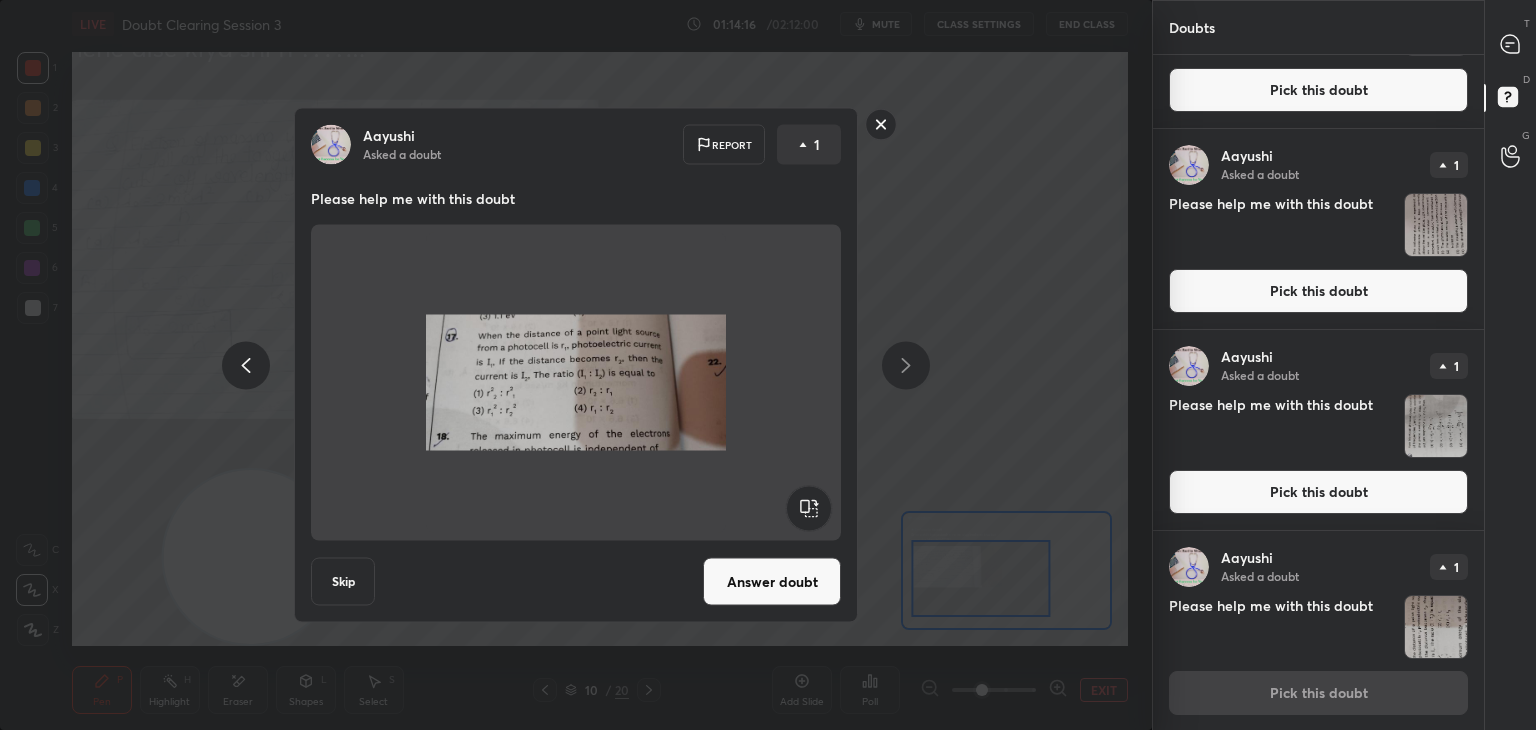 click at bounding box center (576, 383) 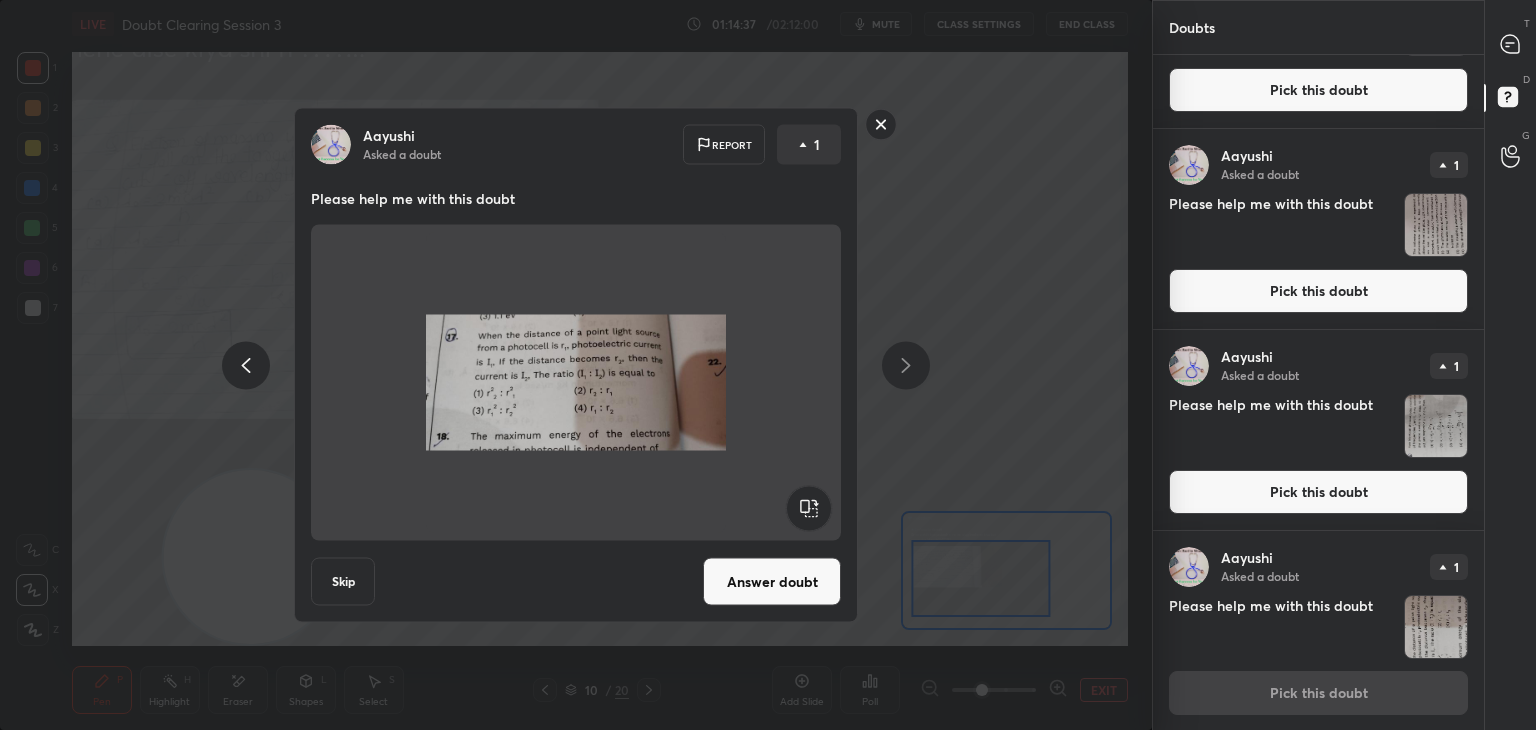 click on "Answer doubt" at bounding box center (772, 582) 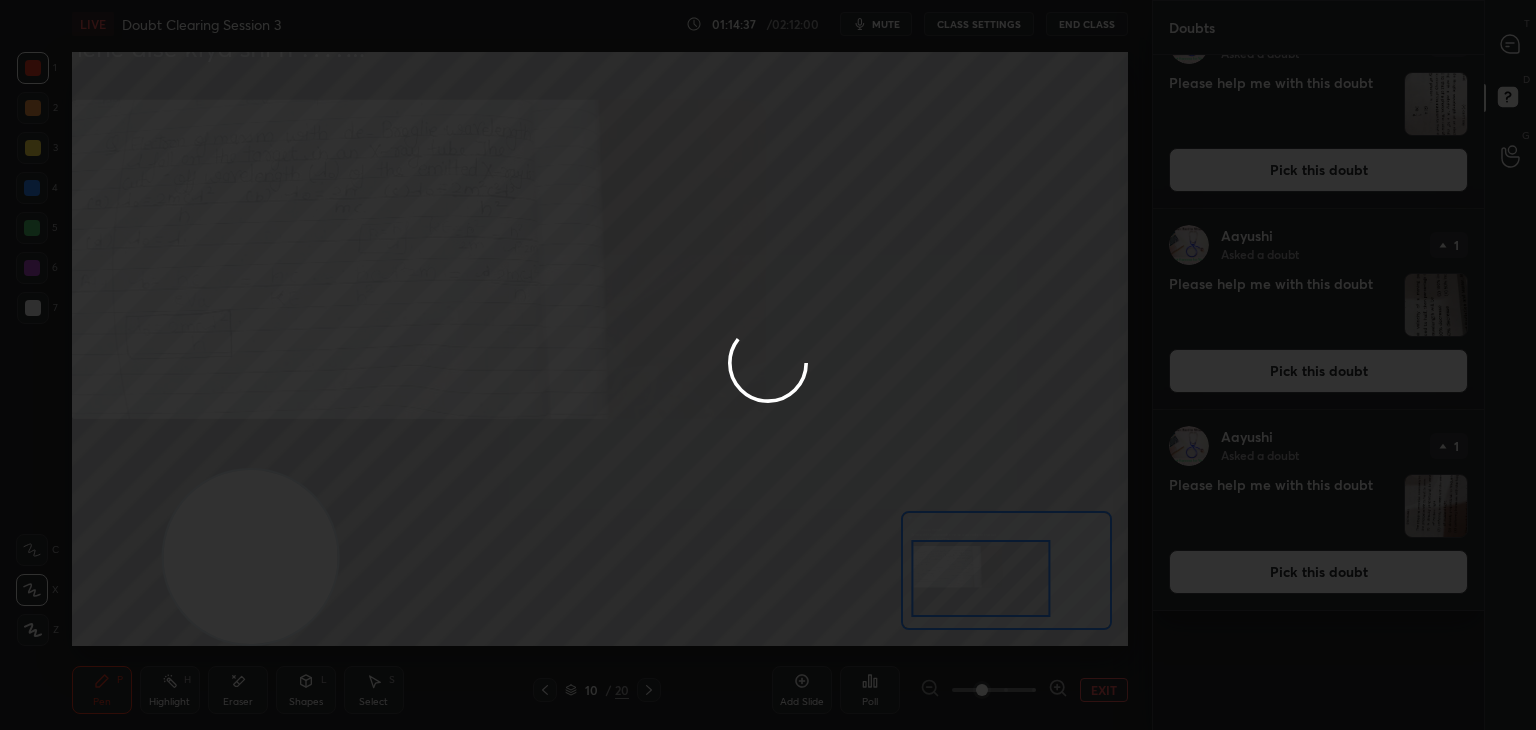 scroll, scrollTop: 0, scrollLeft: 0, axis: both 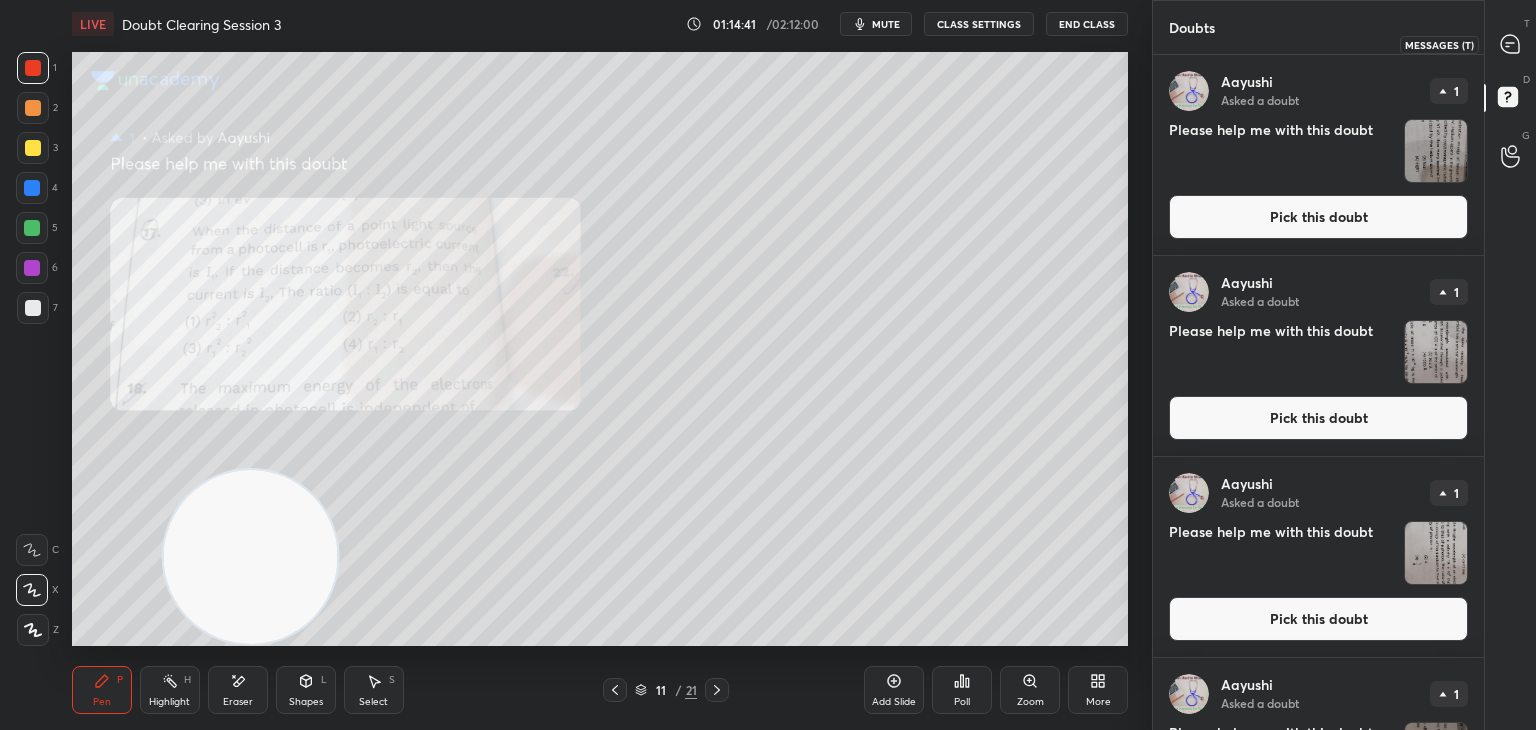 click 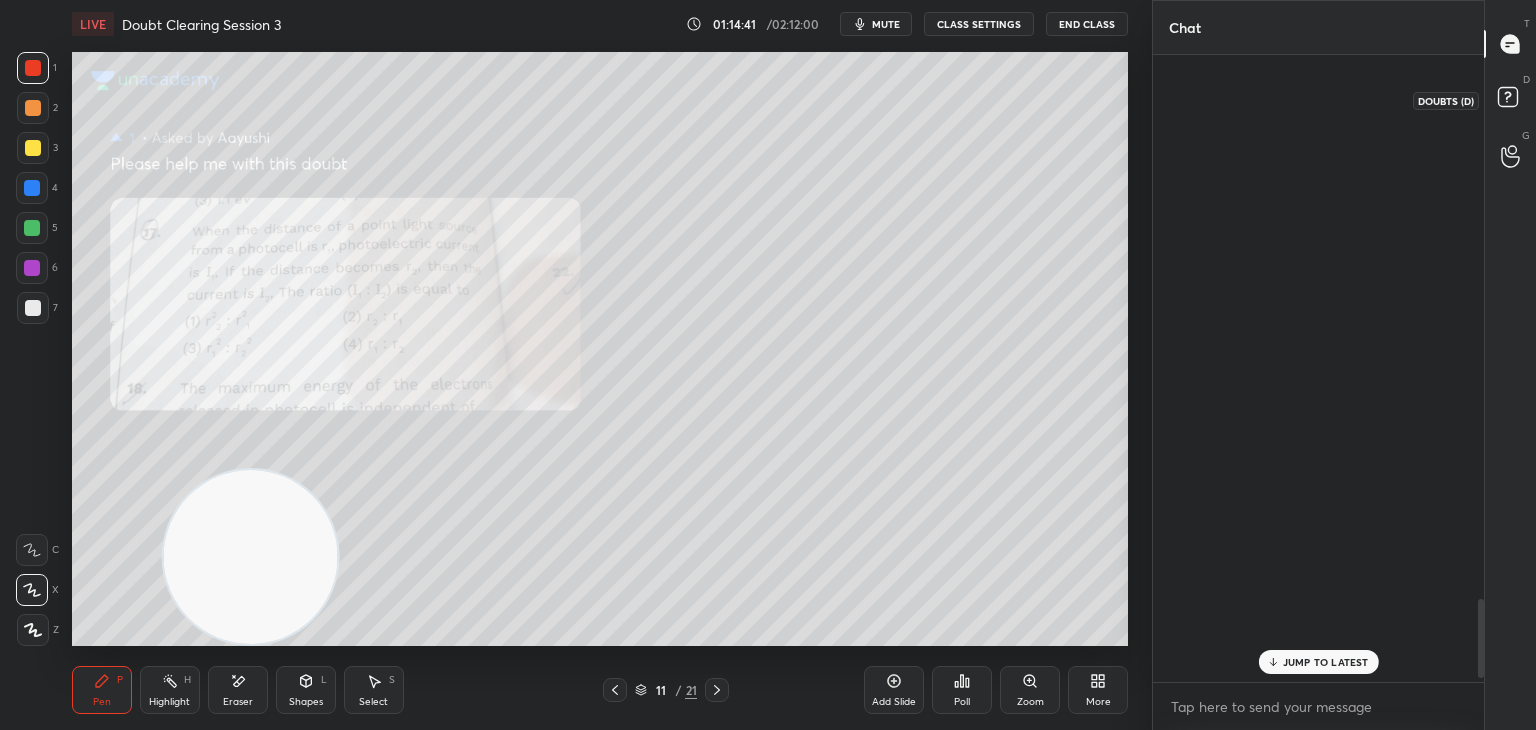 scroll, scrollTop: 4374, scrollLeft: 0, axis: vertical 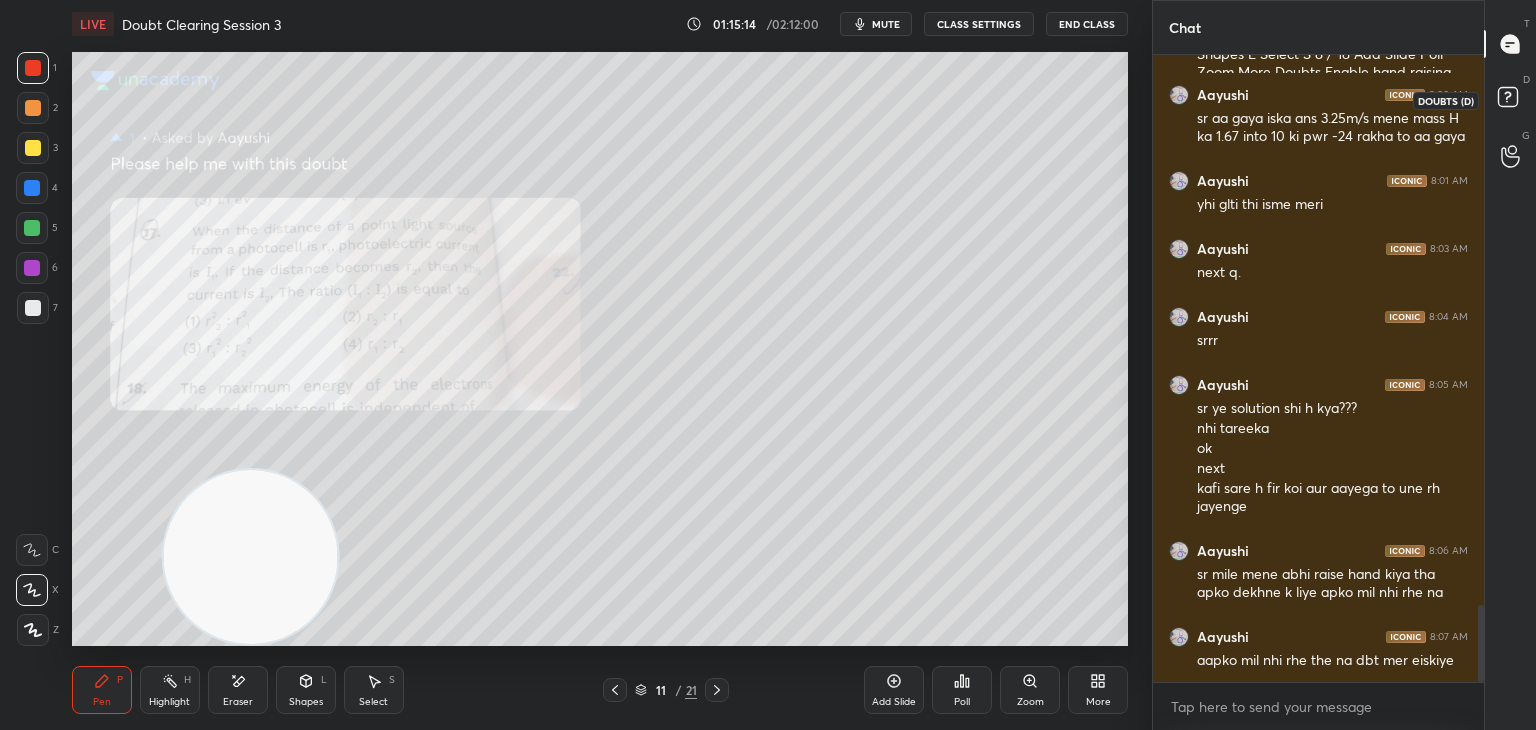 click 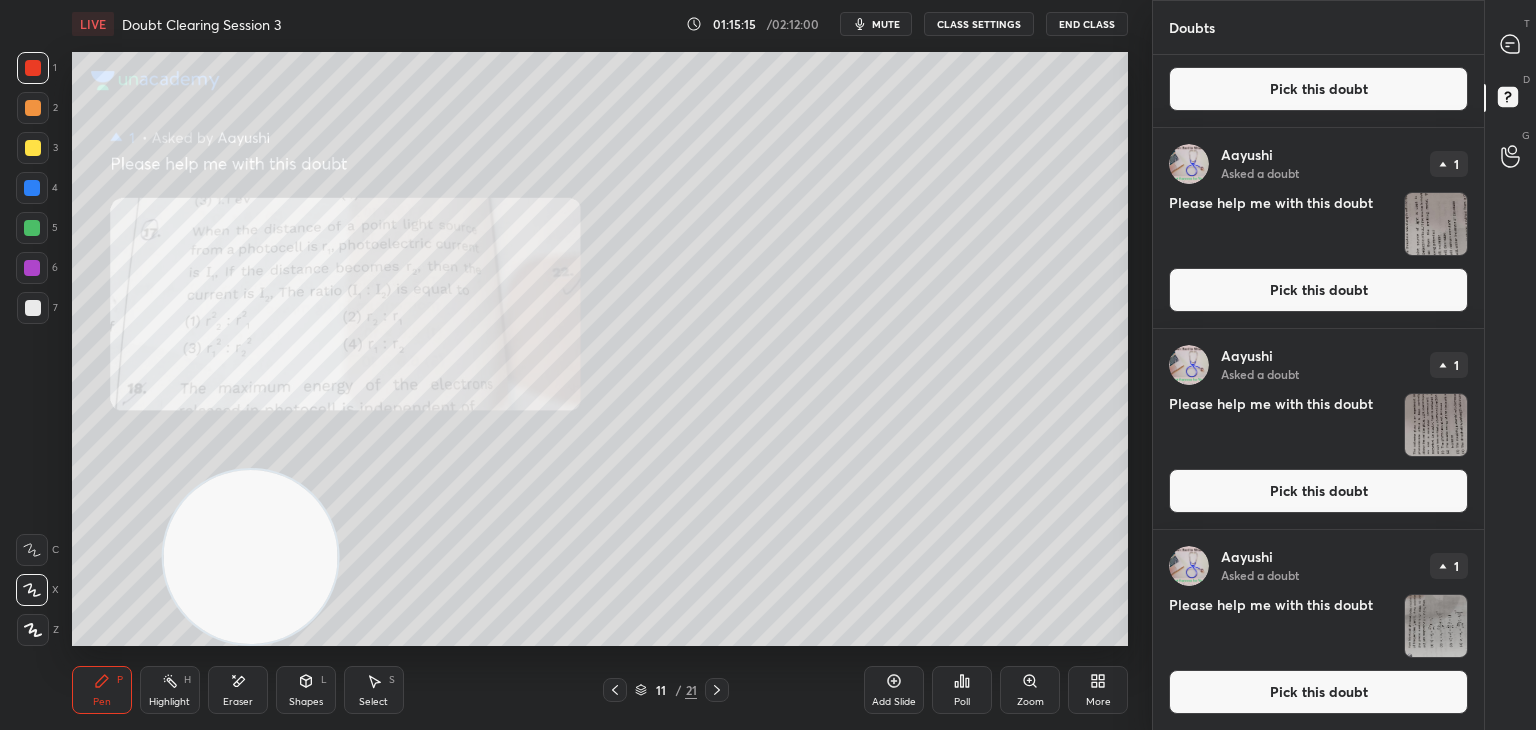 click on "Aayushi Asked a doubt 1 Please help me with this doubt Pick this doubt" at bounding box center [1318, 228] 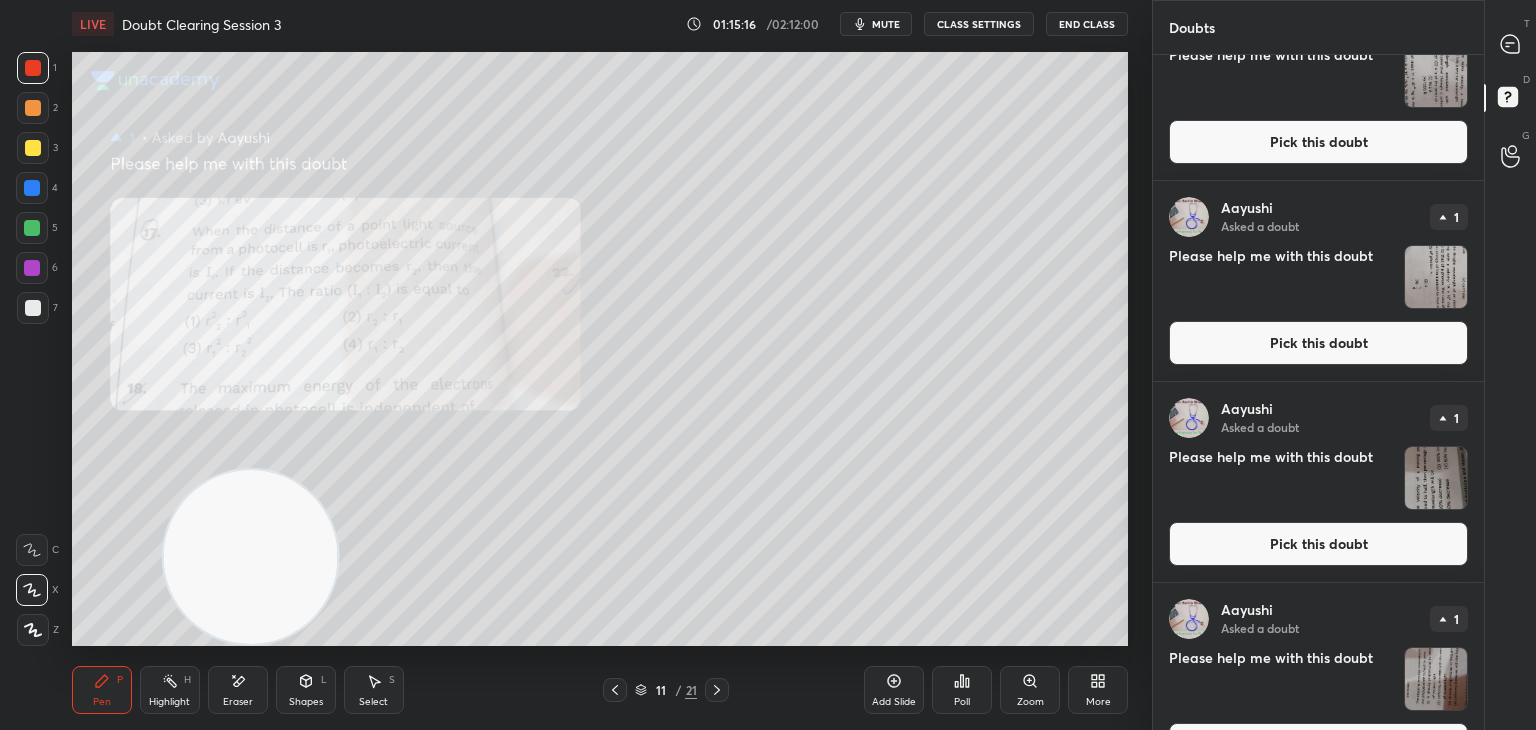 scroll, scrollTop: 0, scrollLeft: 0, axis: both 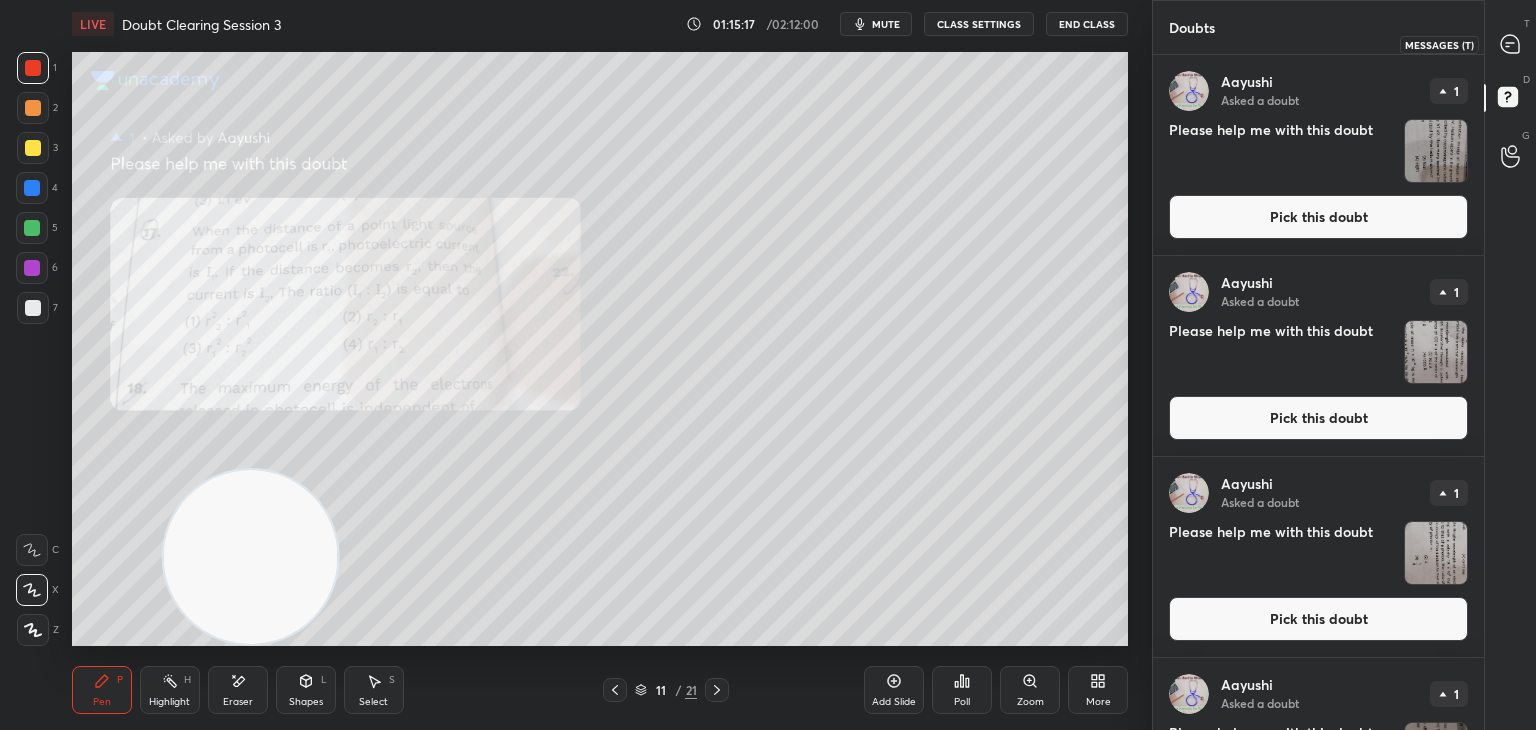 click at bounding box center (1511, 44) 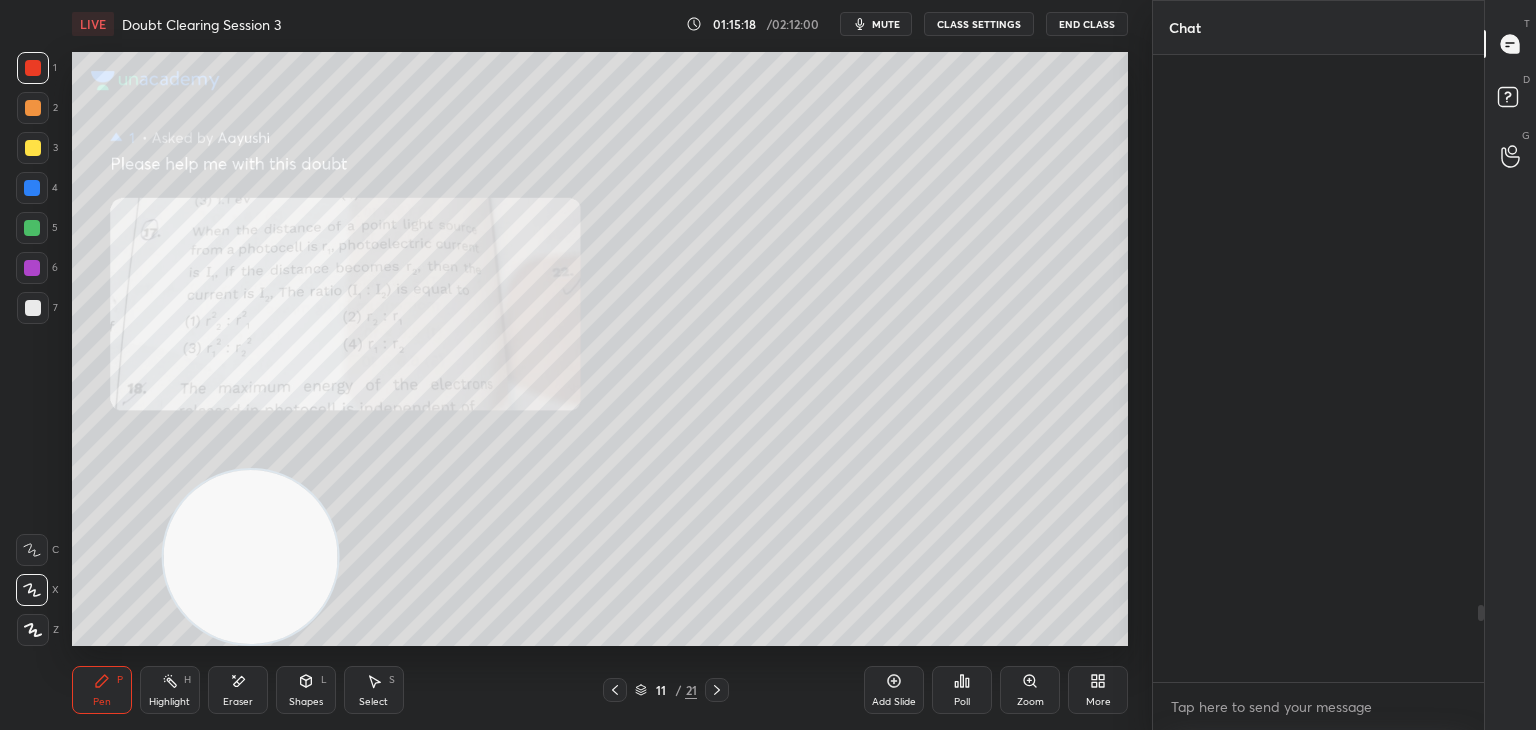 scroll, scrollTop: 4478, scrollLeft: 0, axis: vertical 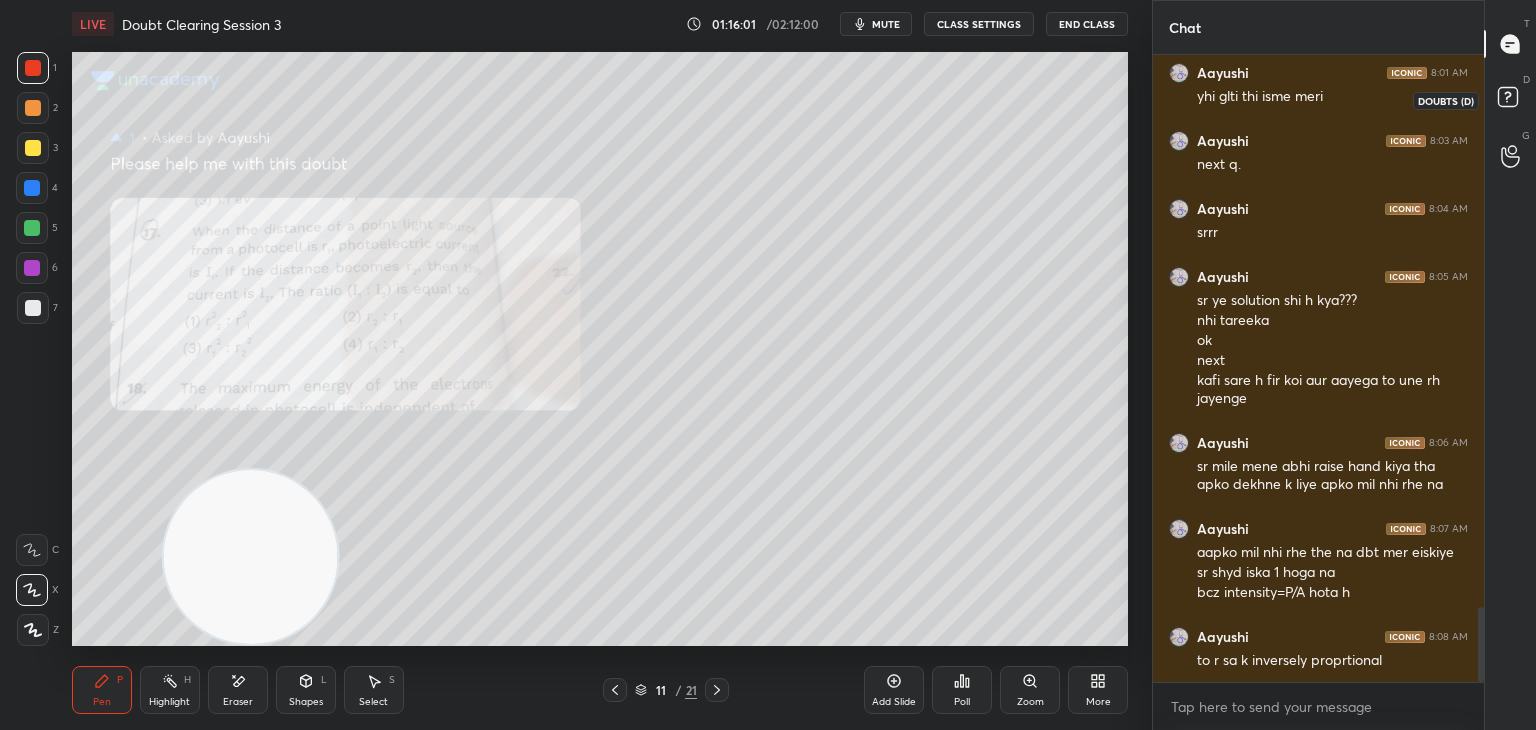 click 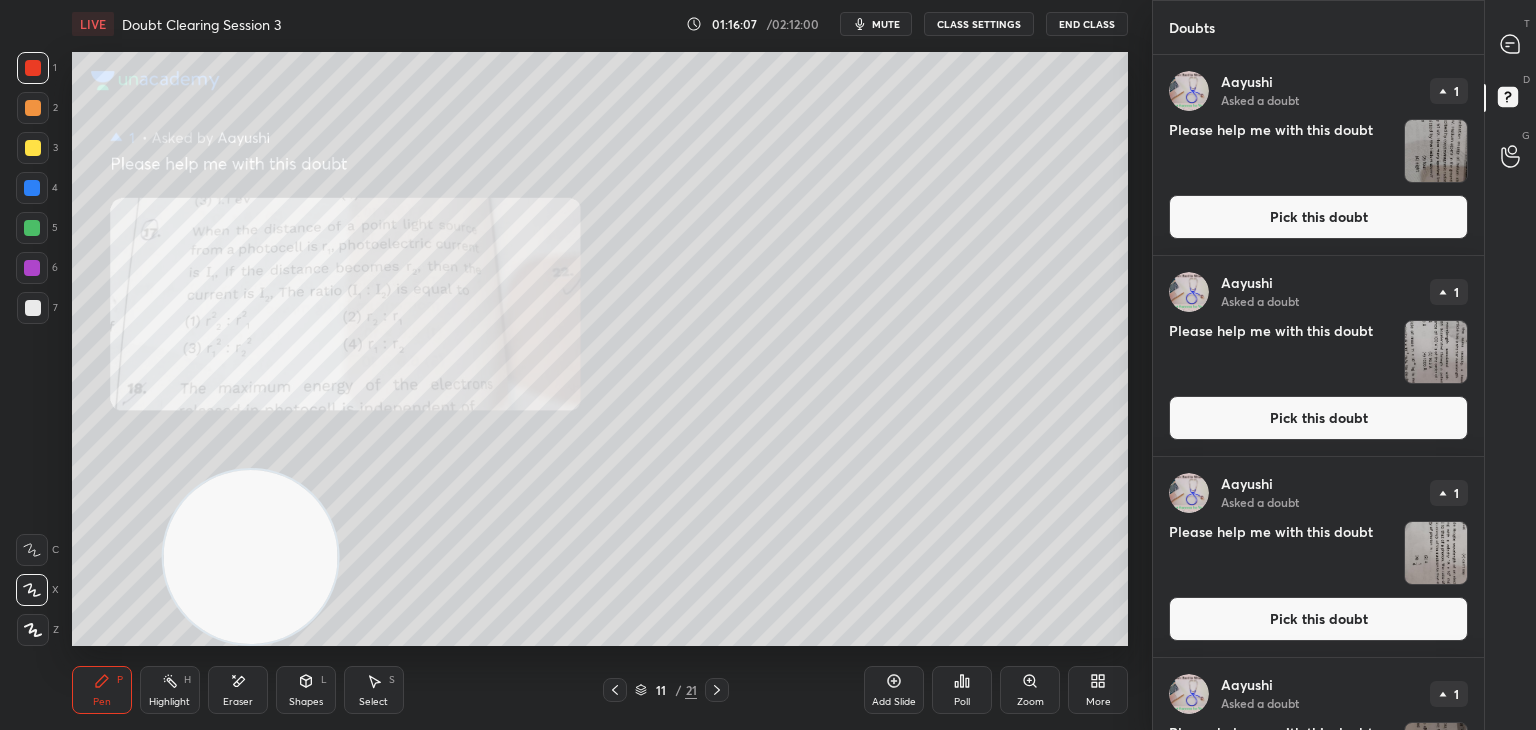 click 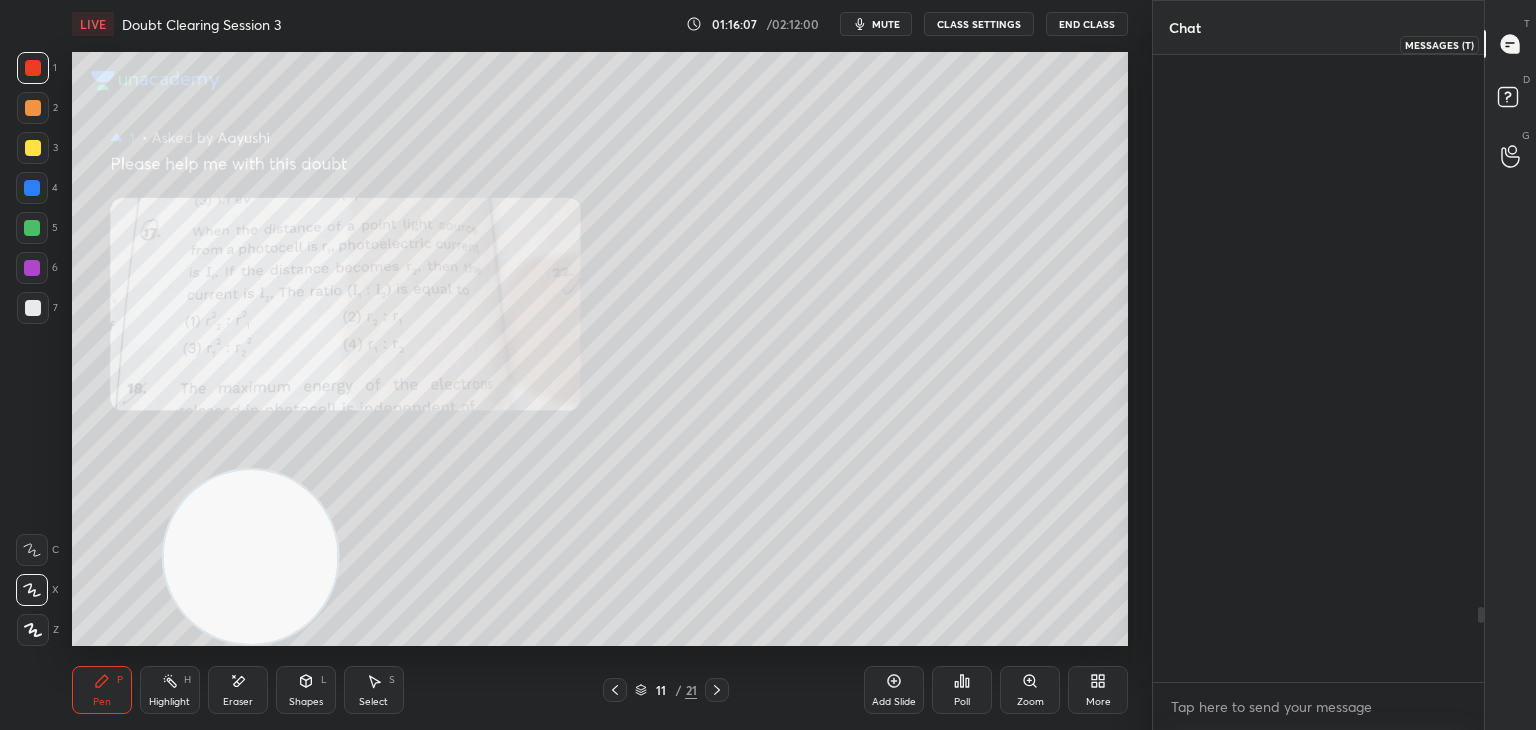 scroll, scrollTop: 4586, scrollLeft: 0, axis: vertical 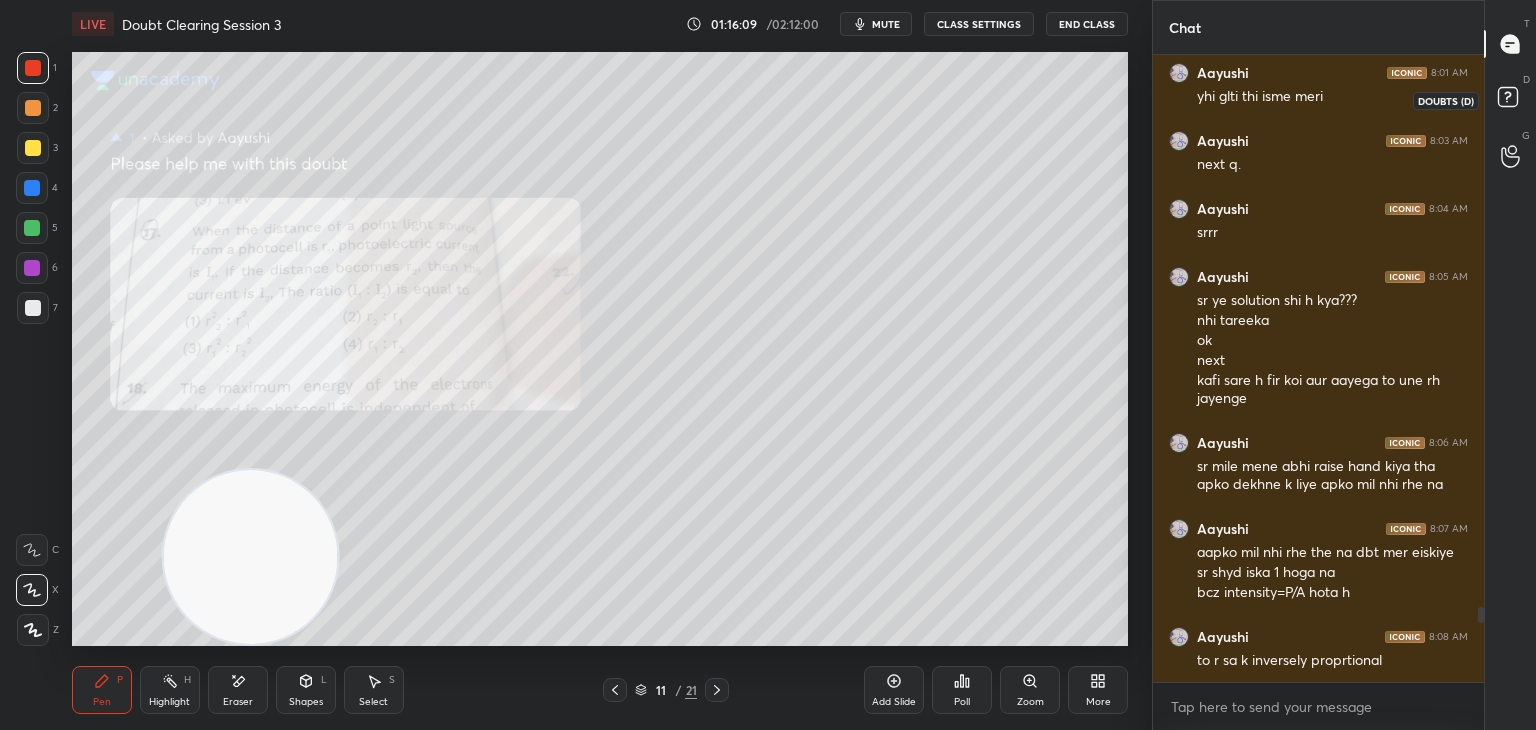 click 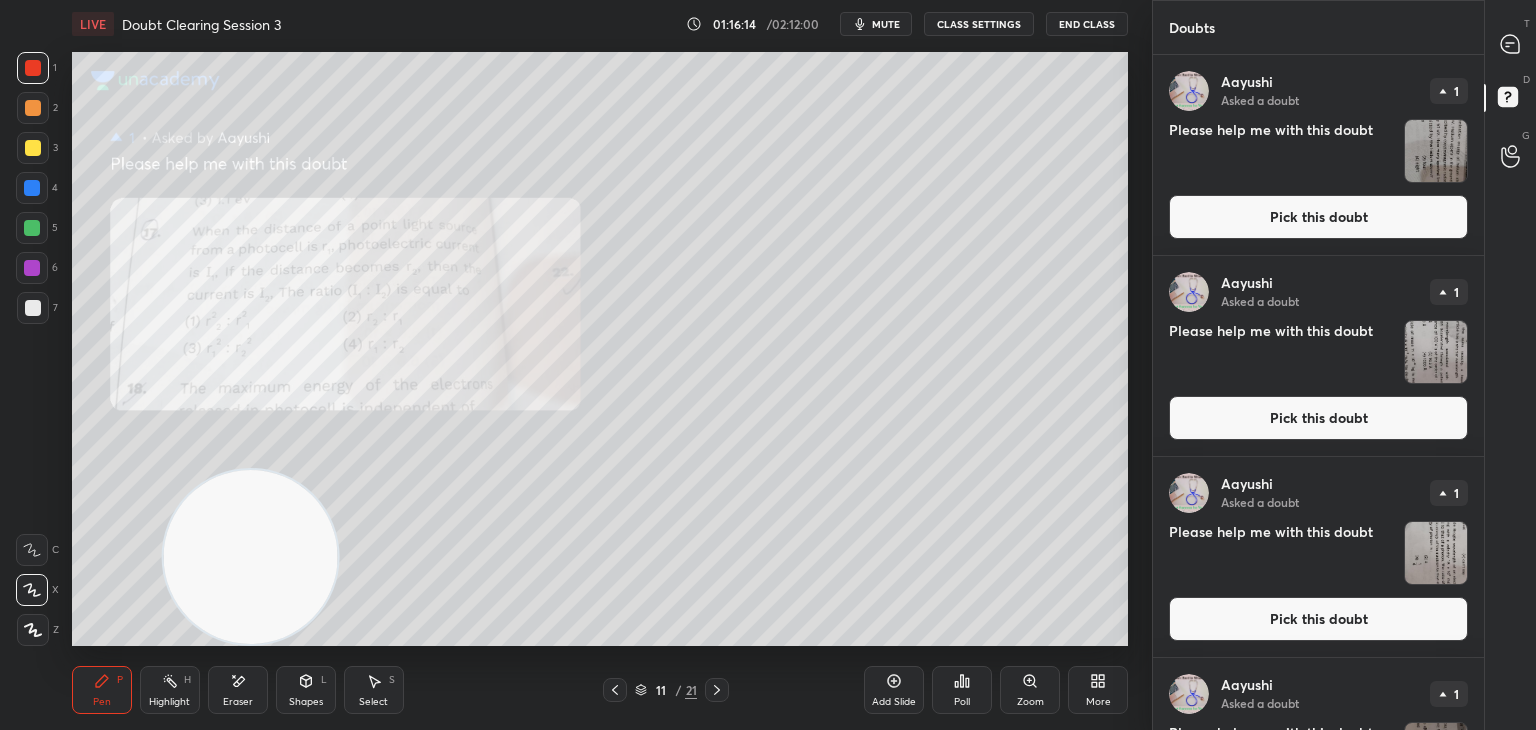 click at bounding box center (1436, 151) 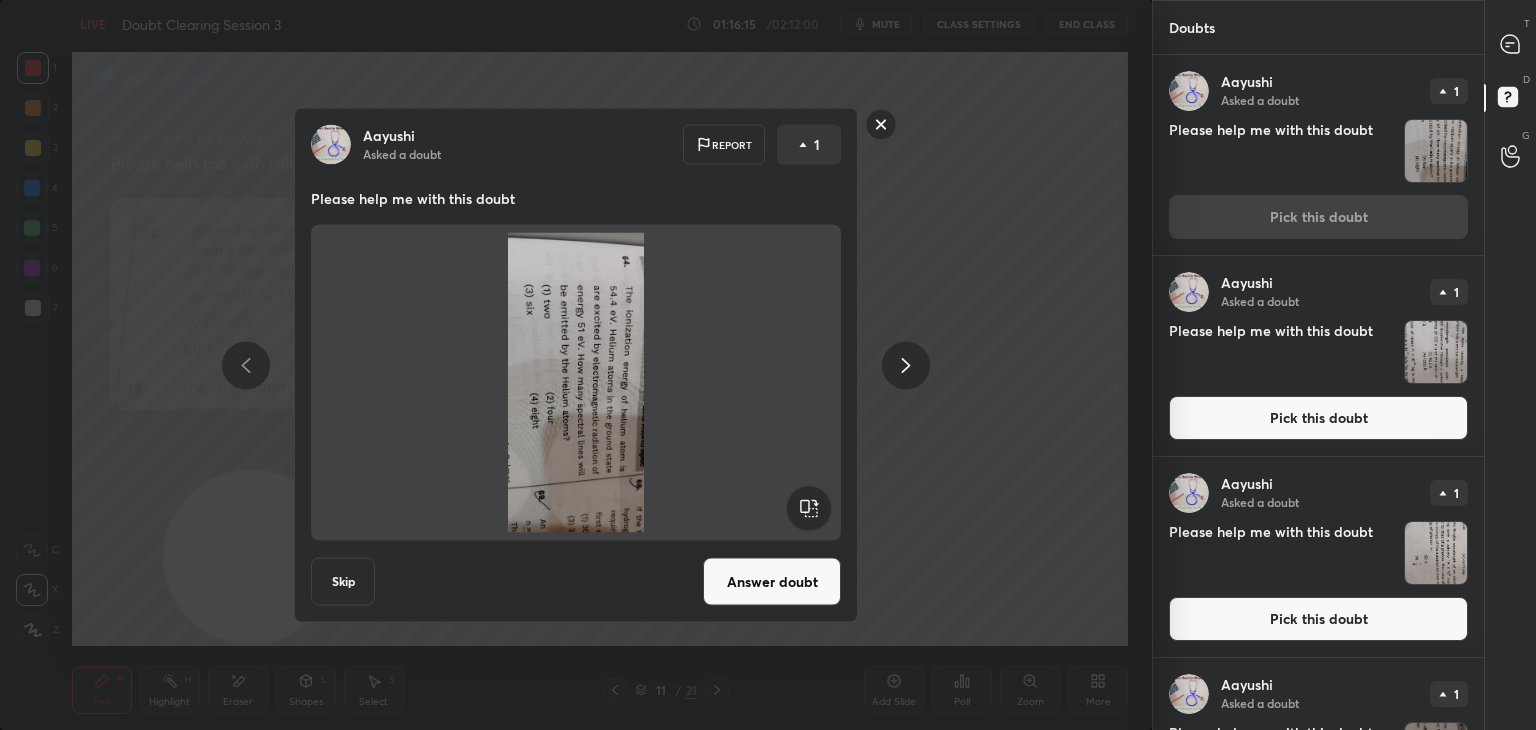 click 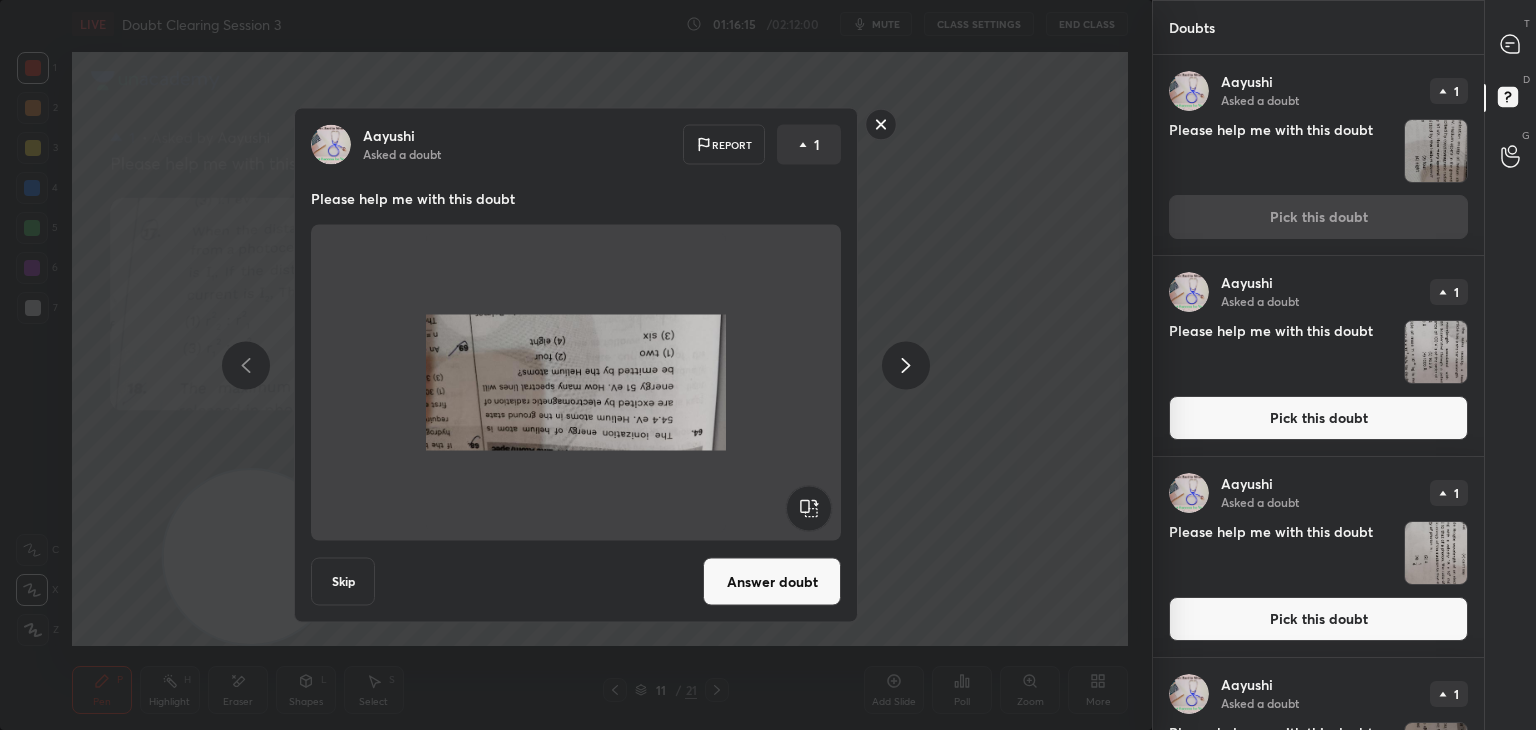 click 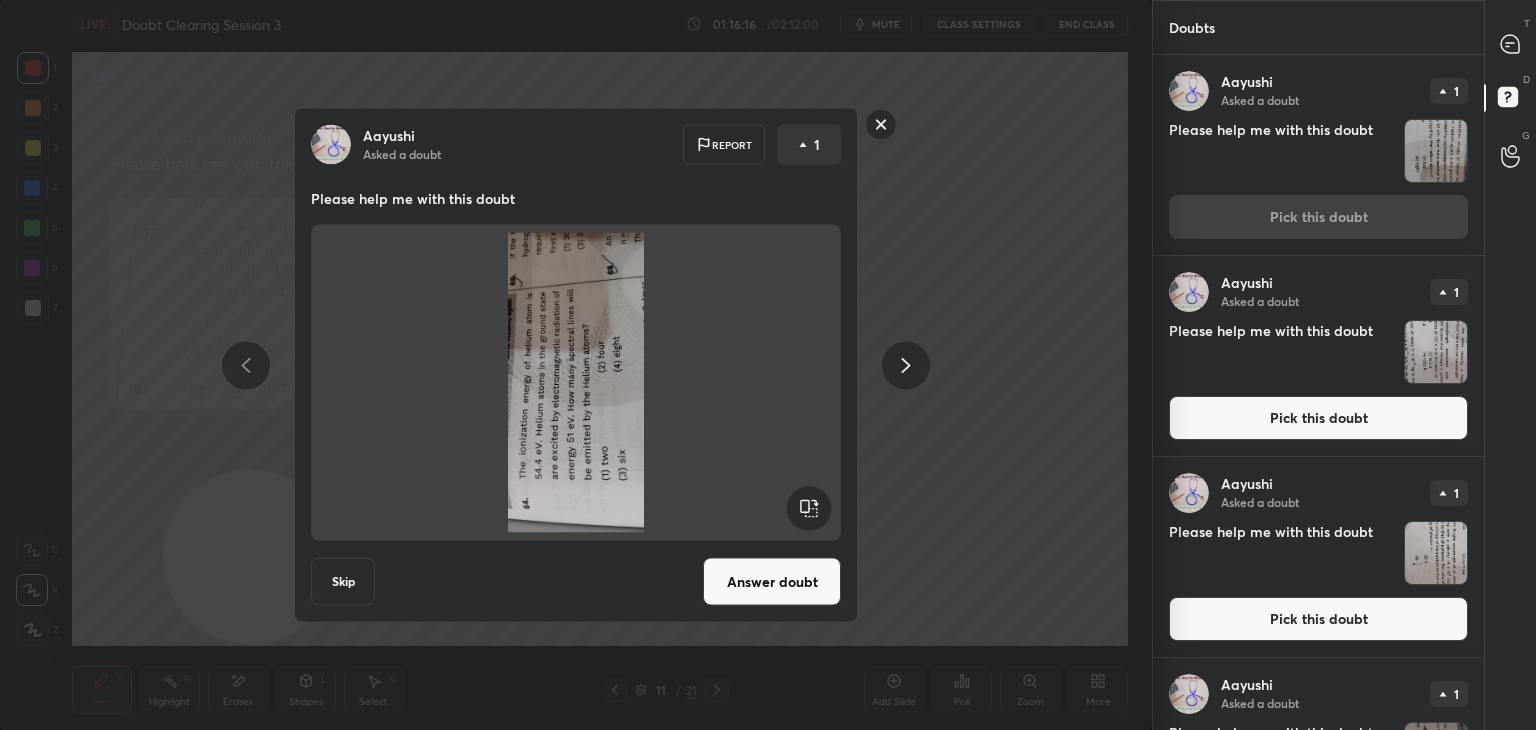 click 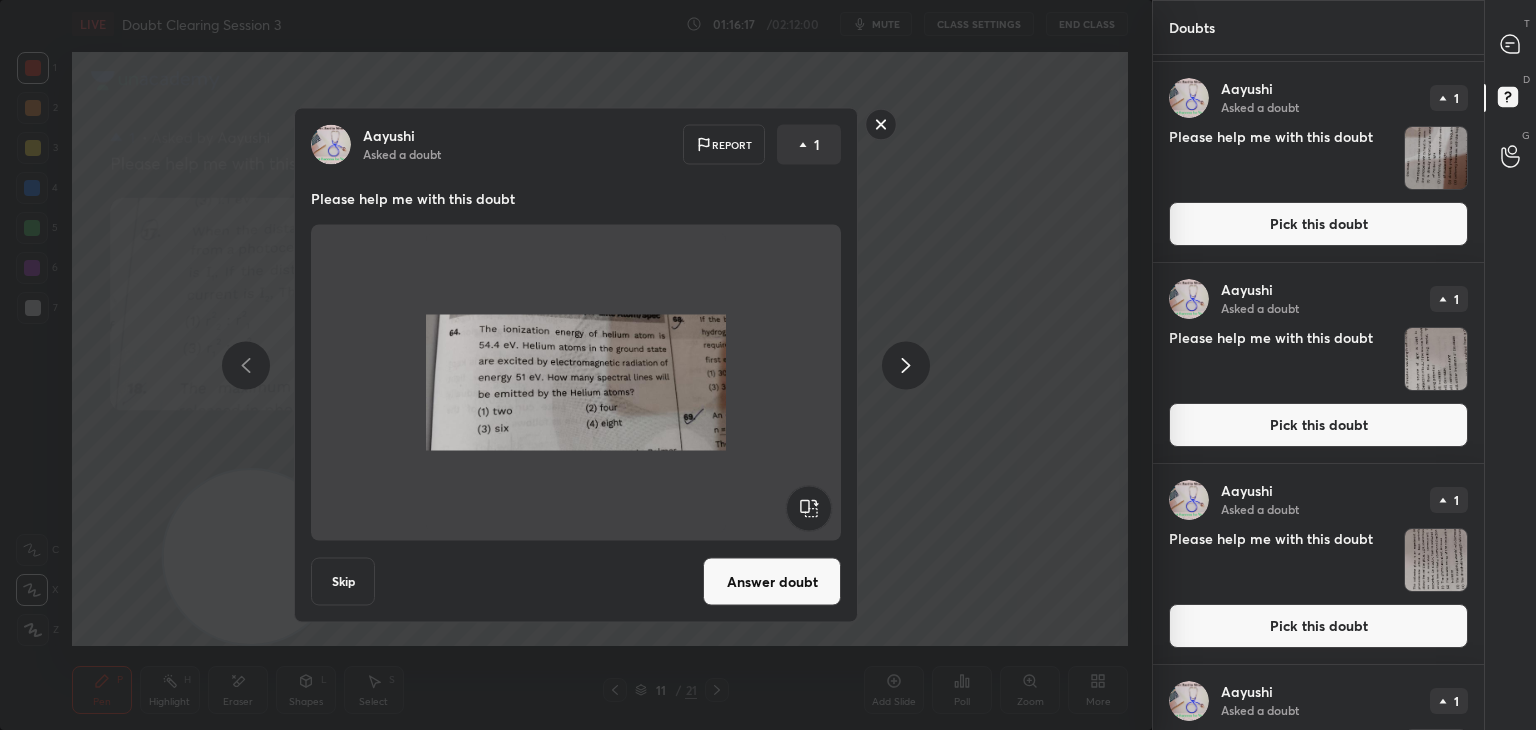 scroll, scrollTop: 932, scrollLeft: 0, axis: vertical 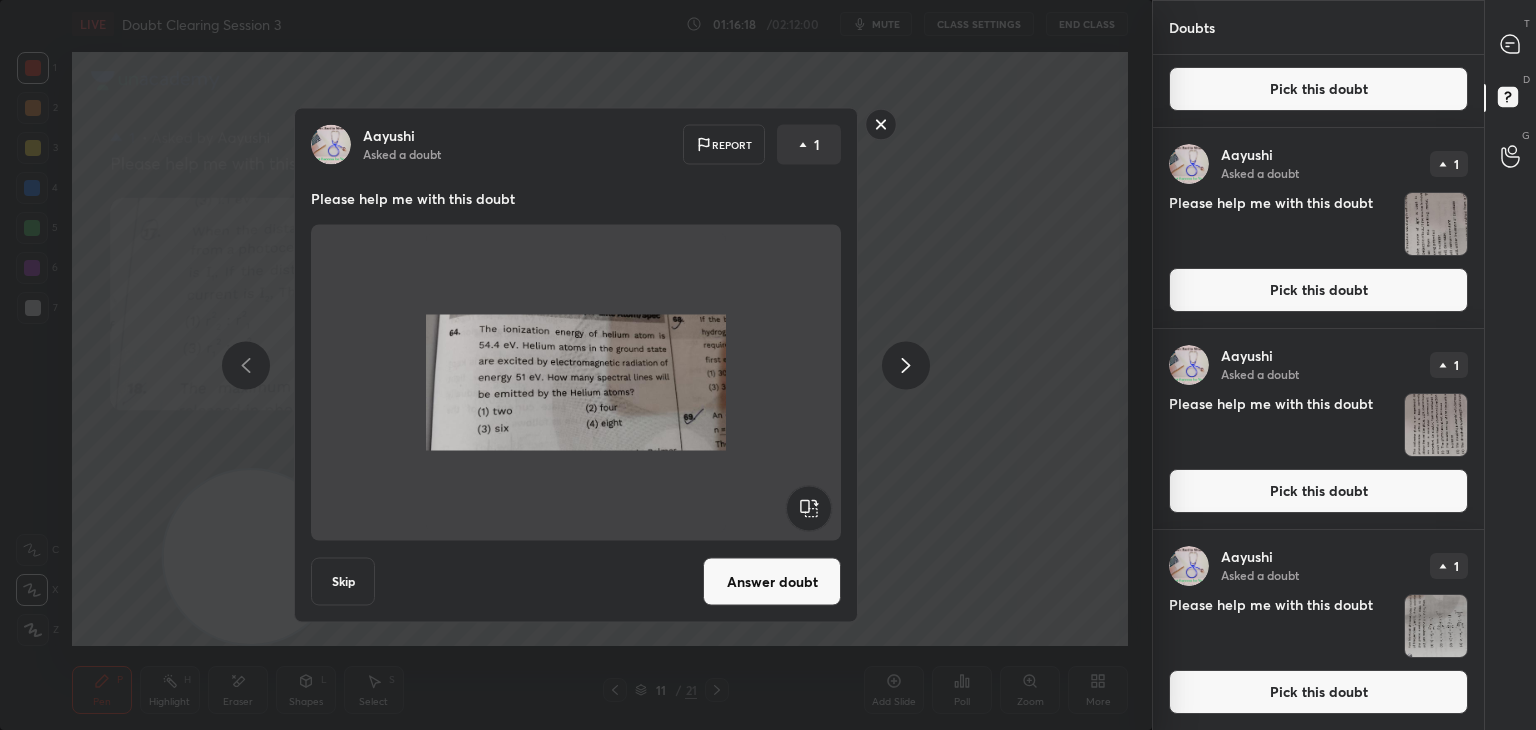 click 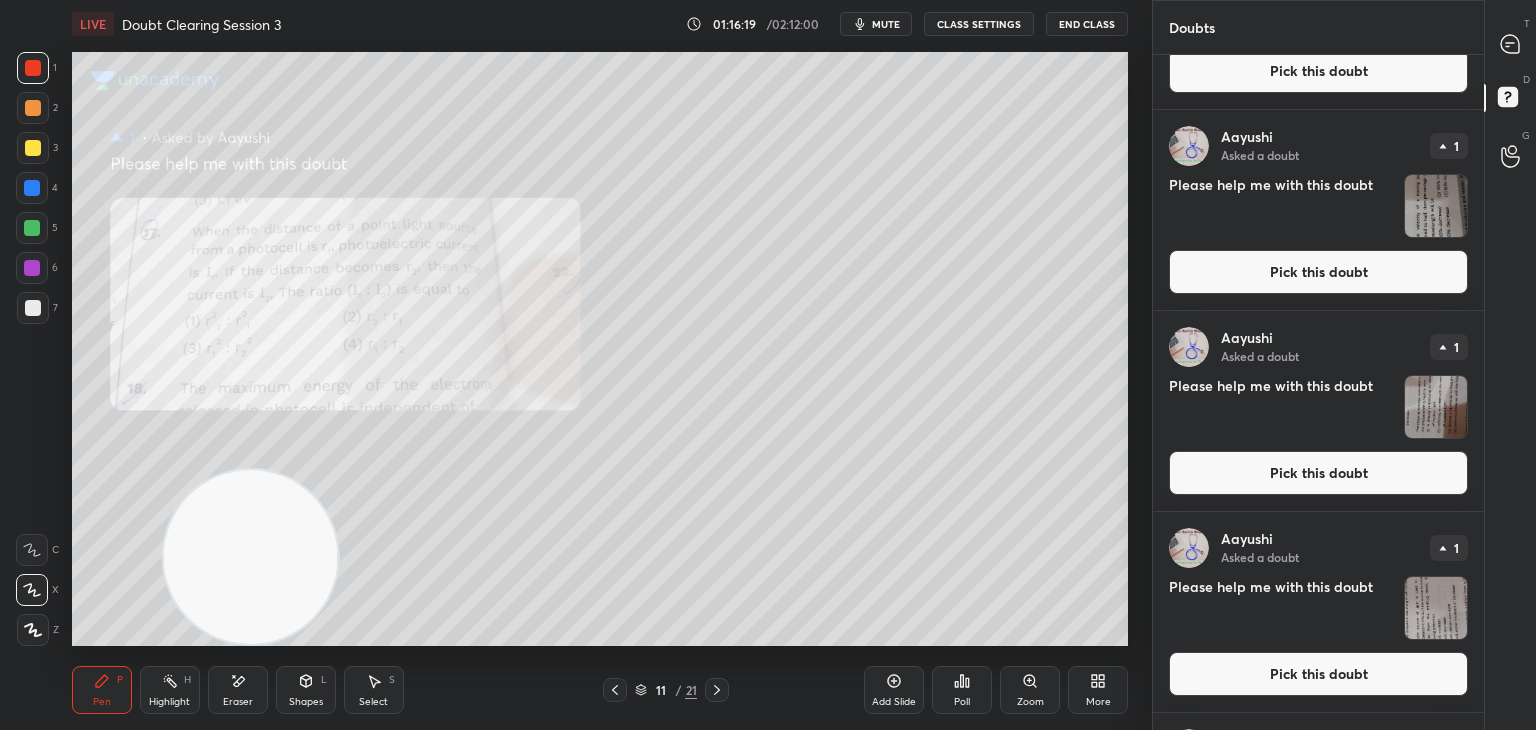 scroll, scrollTop: 932, scrollLeft: 0, axis: vertical 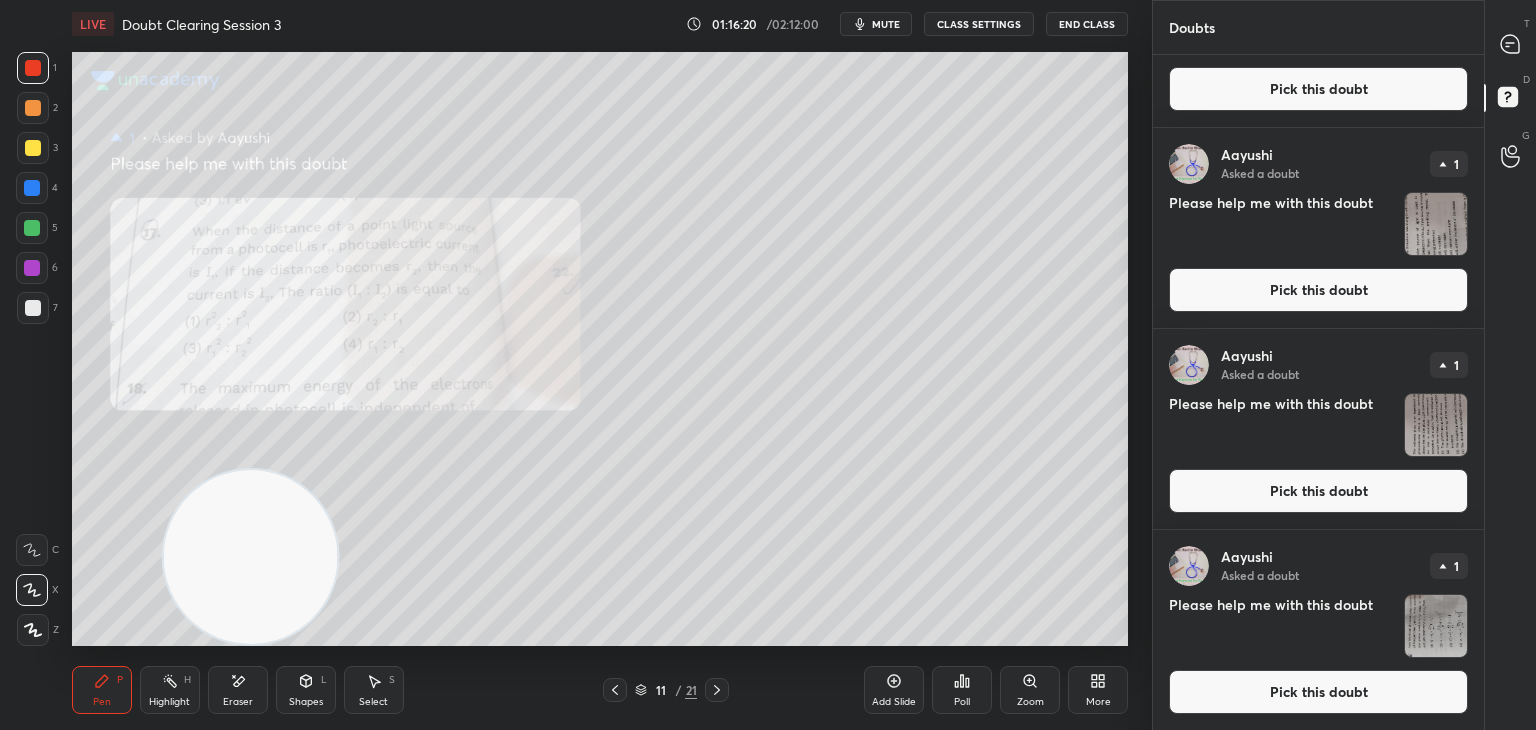 click at bounding box center [1436, 626] 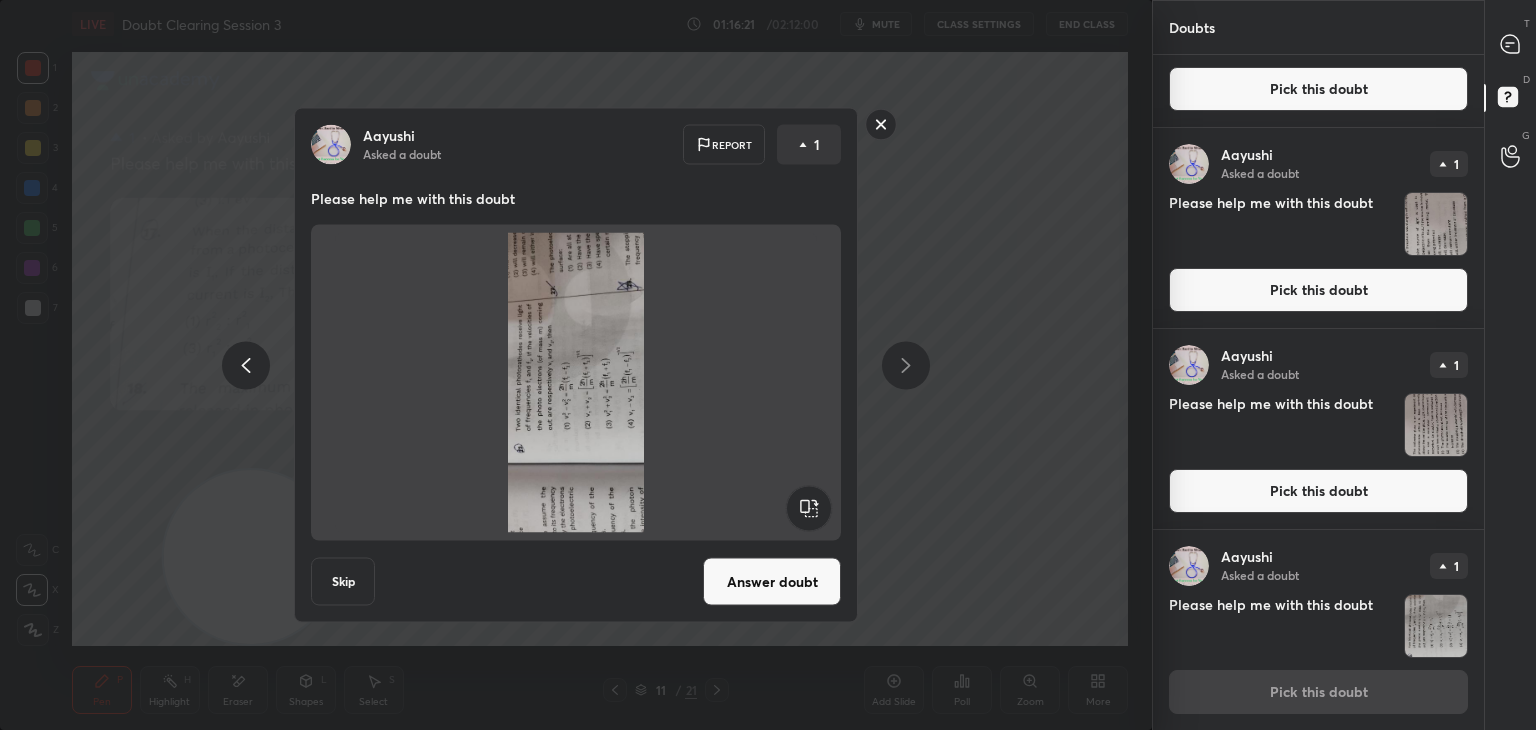 click 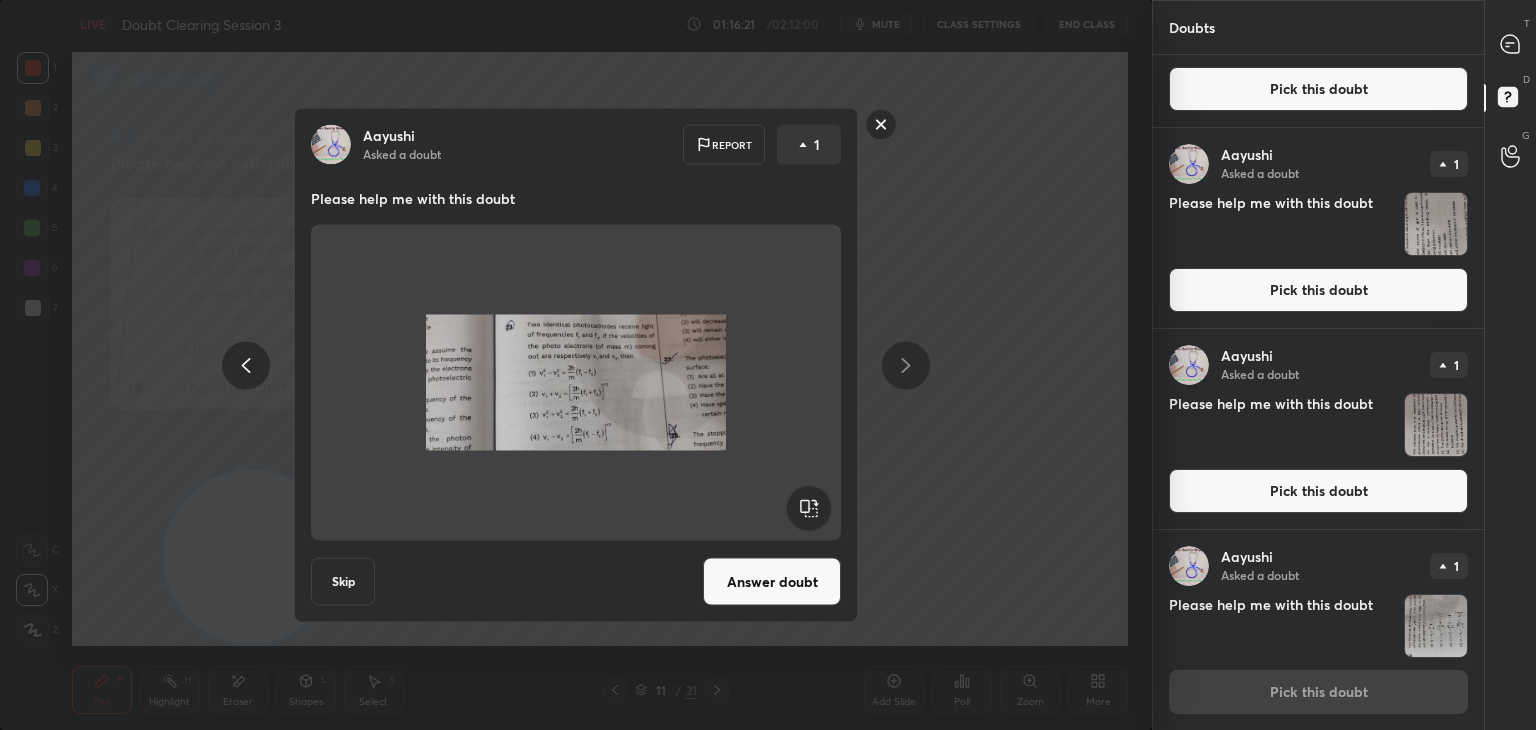 click 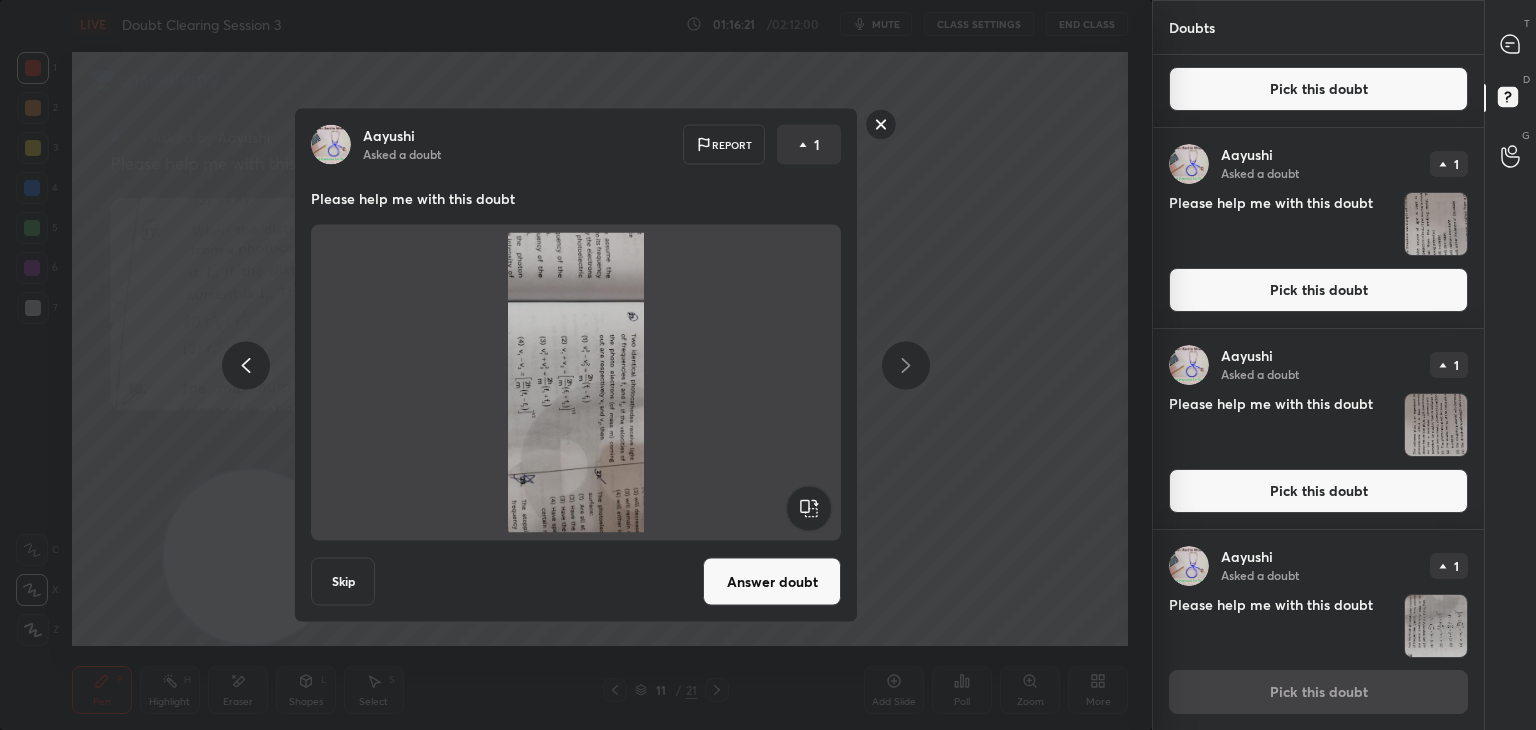 click 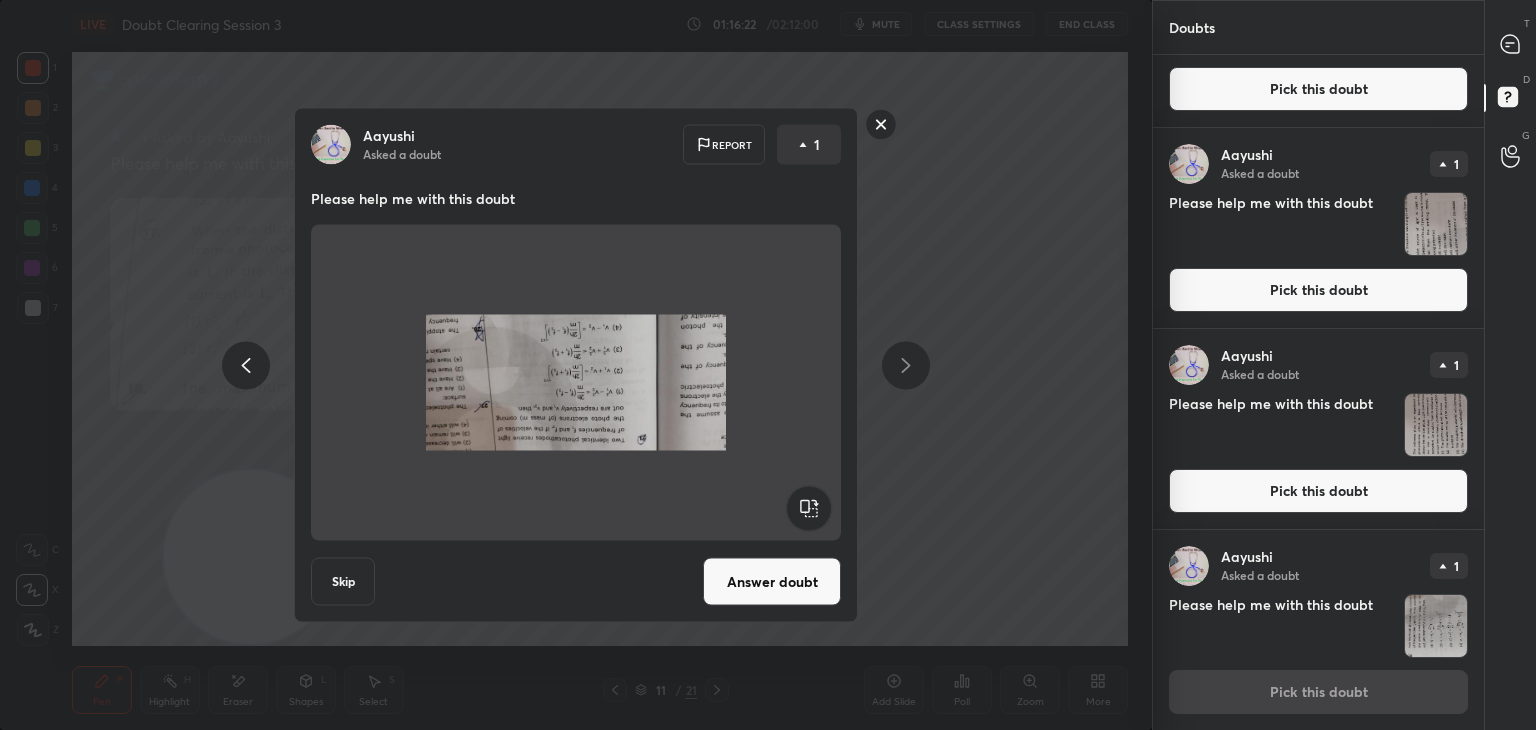 click 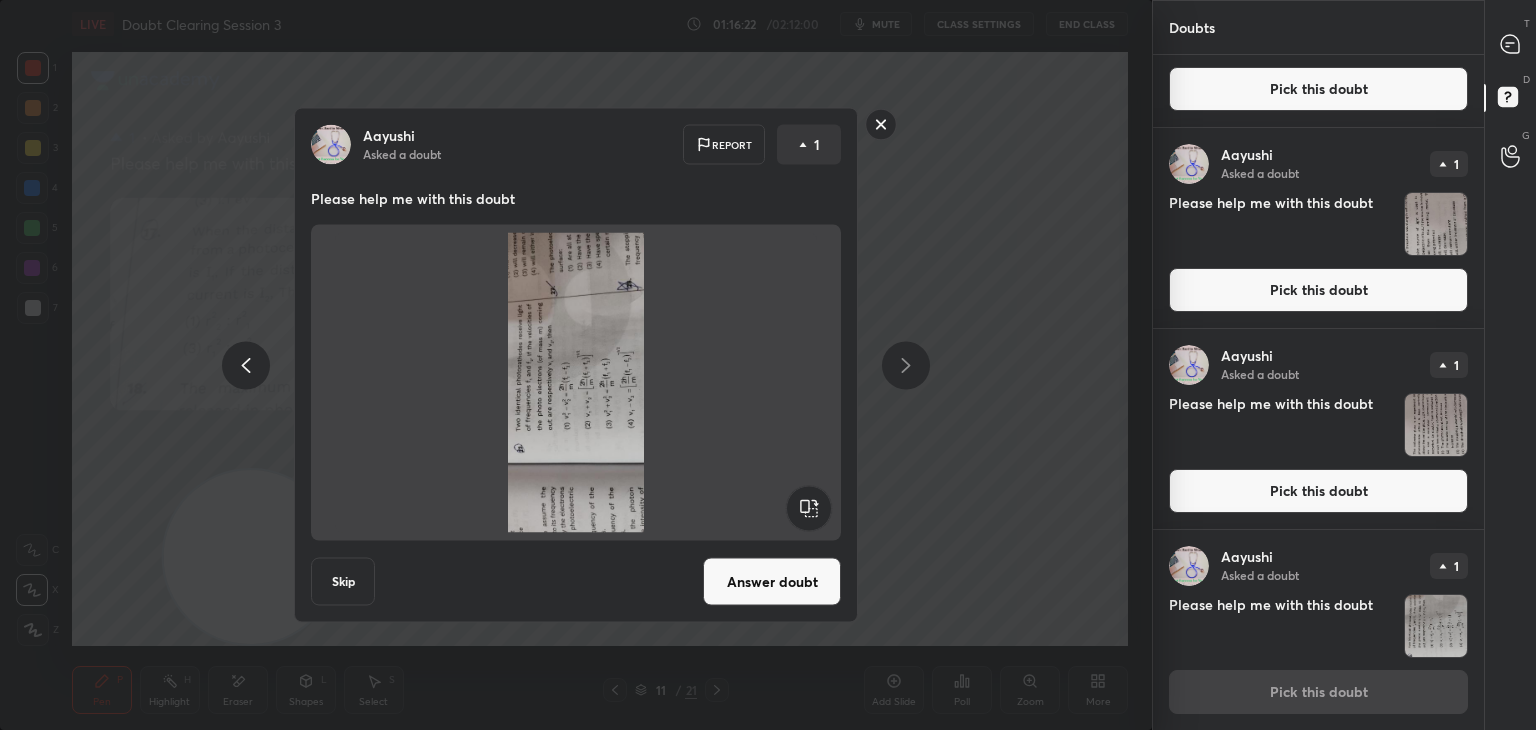 click 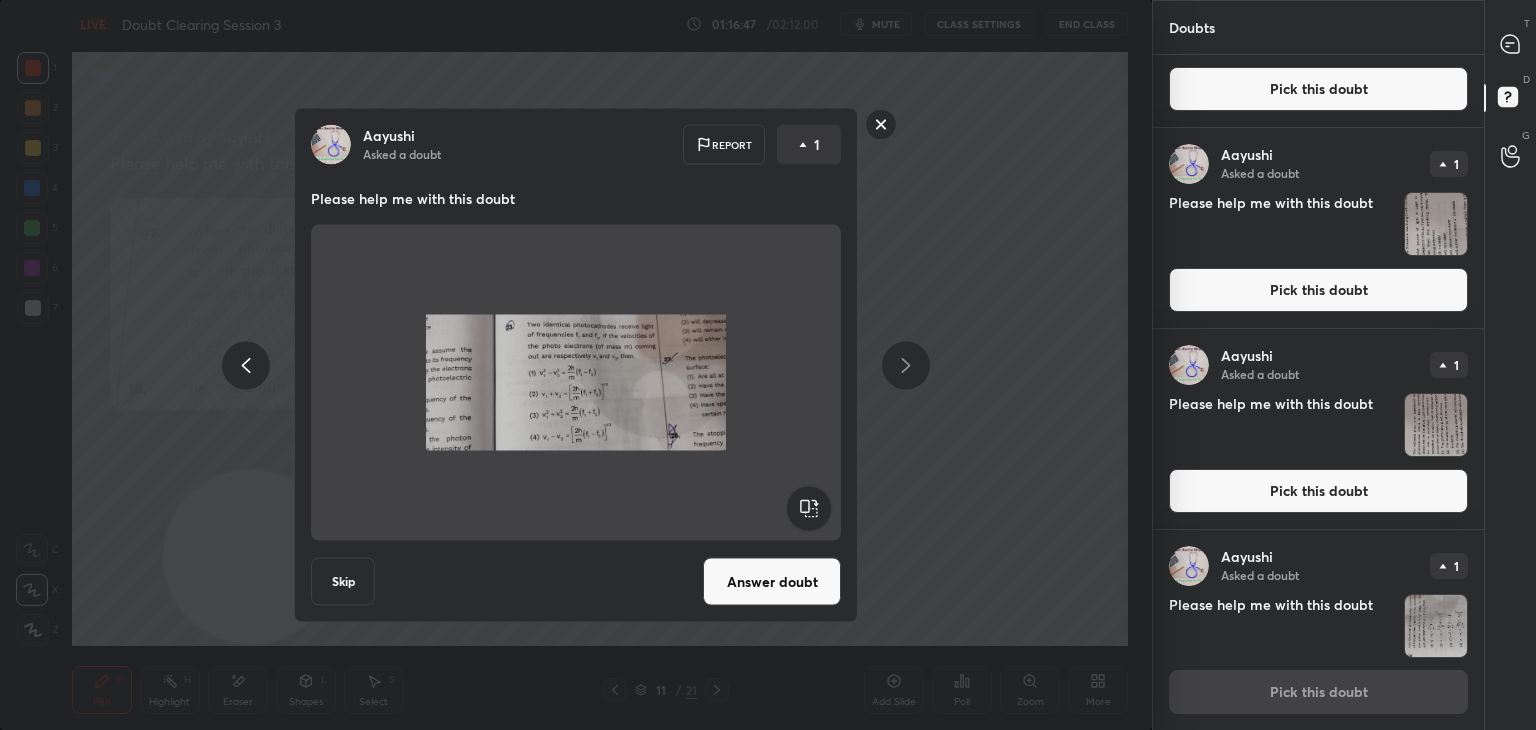 click at bounding box center (576, 383) 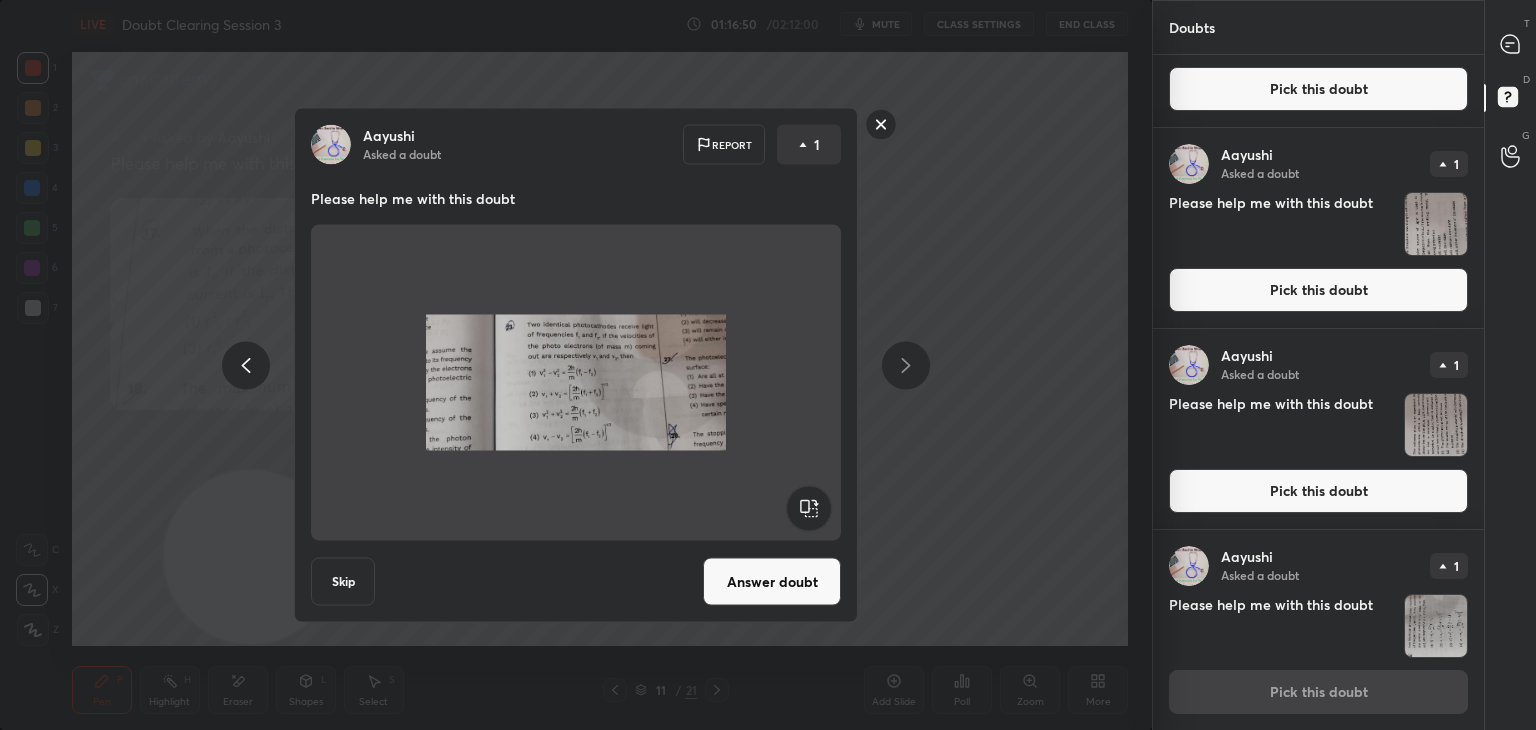 click on "Answer doubt" at bounding box center [772, 582] 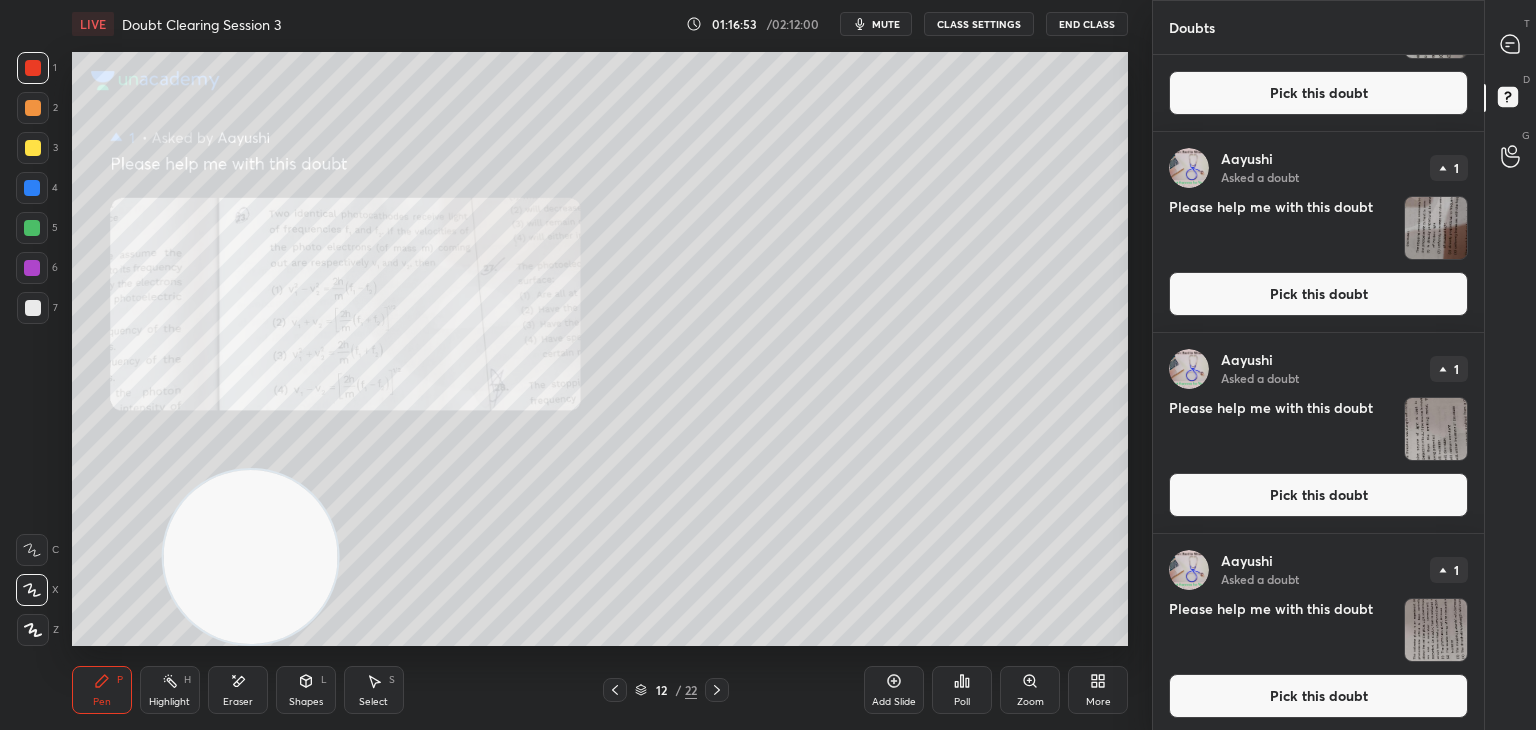 scroll, scrollTop: 731, scrollLeft: 0, axis: vertical 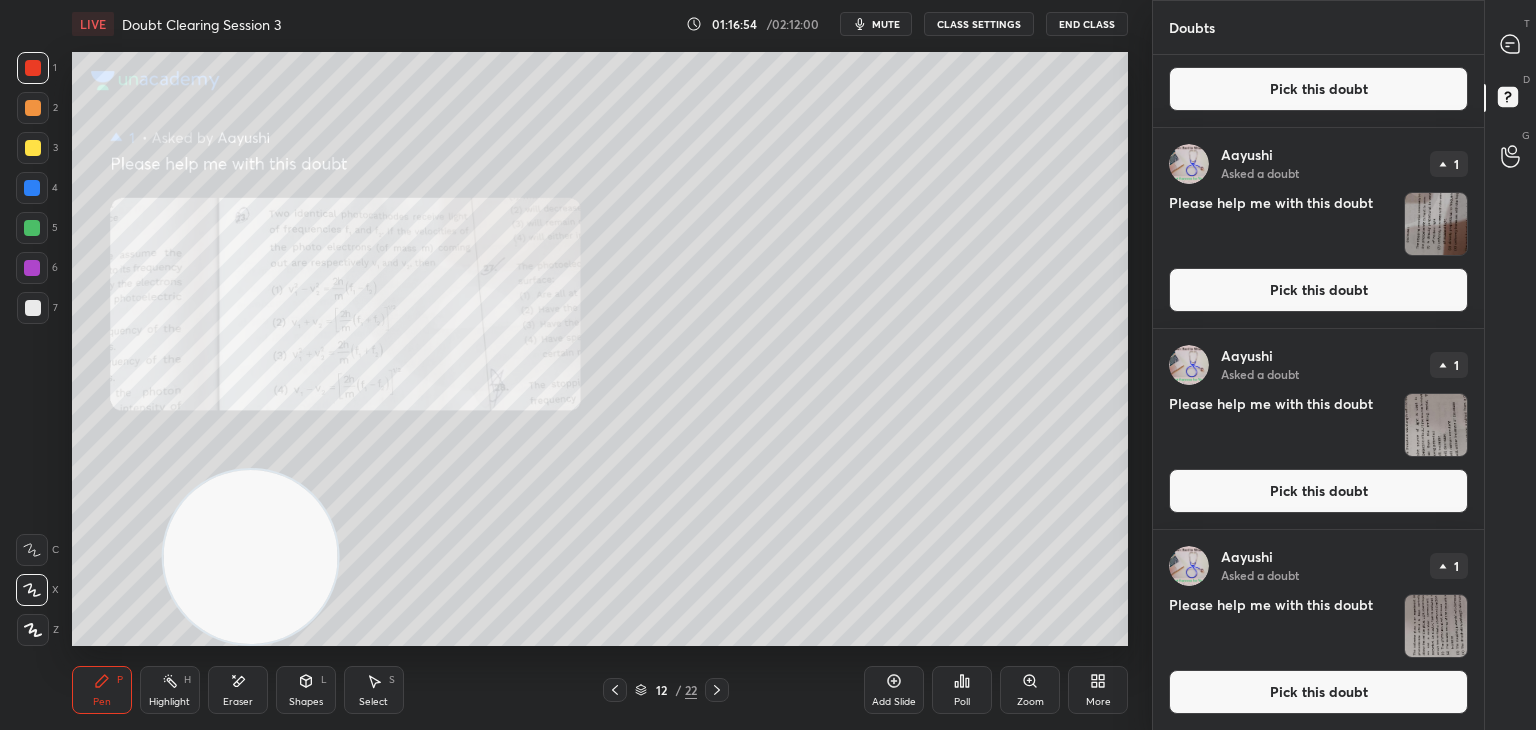 click on "Pick this doubt" at bounding box center (1318, 491) 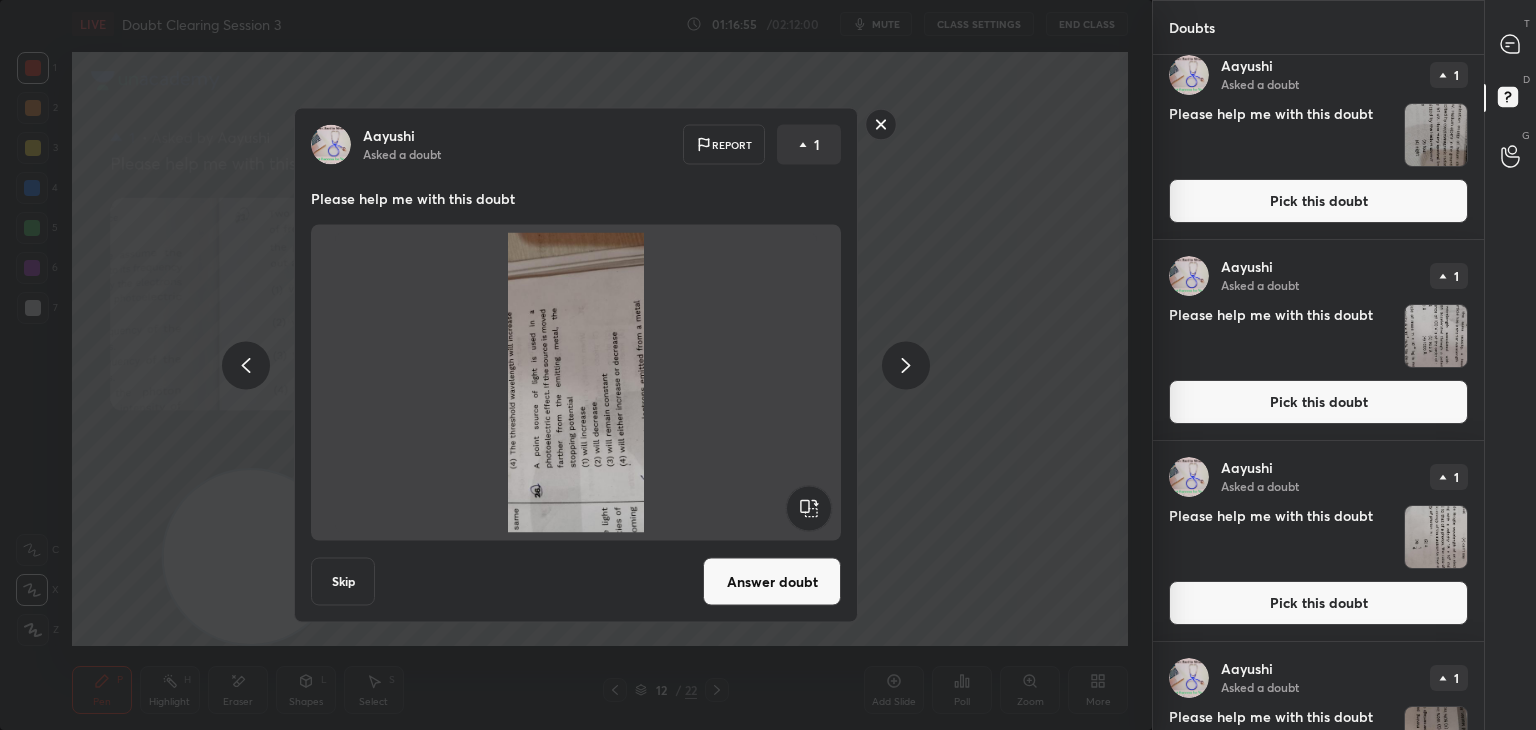 scroll, scrollTop: 0, scrollLeft: 0, axis: both 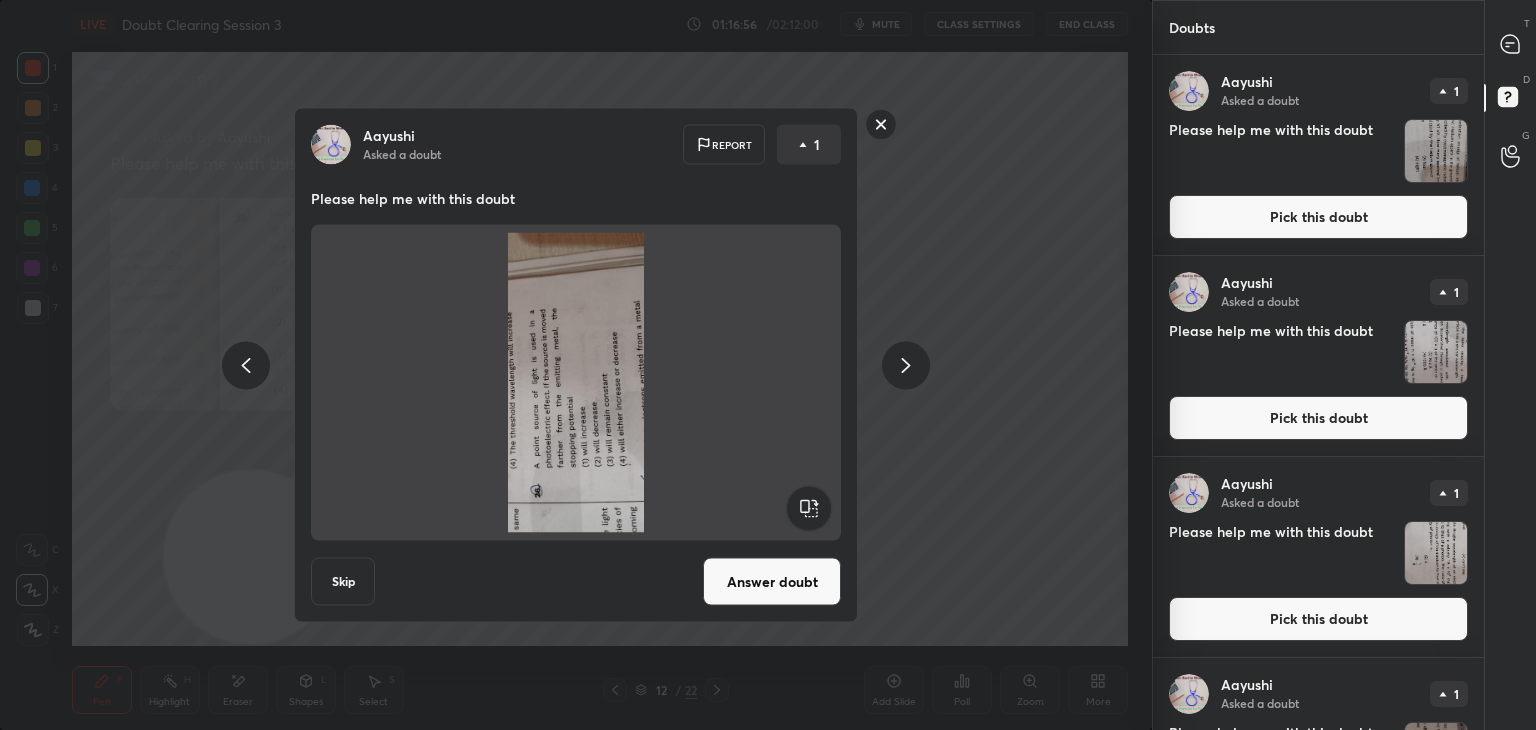 click 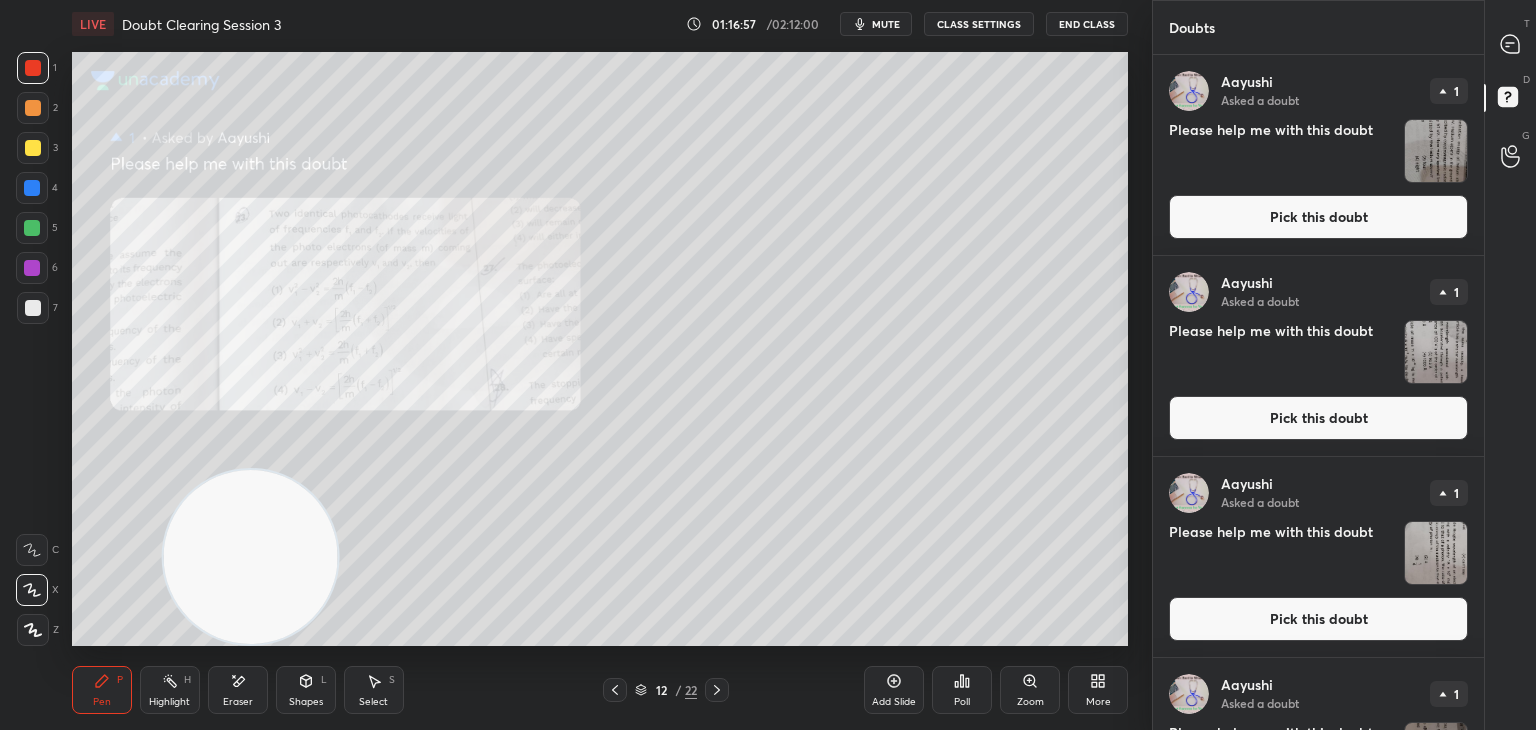 click at bounding box center (1511, 44) 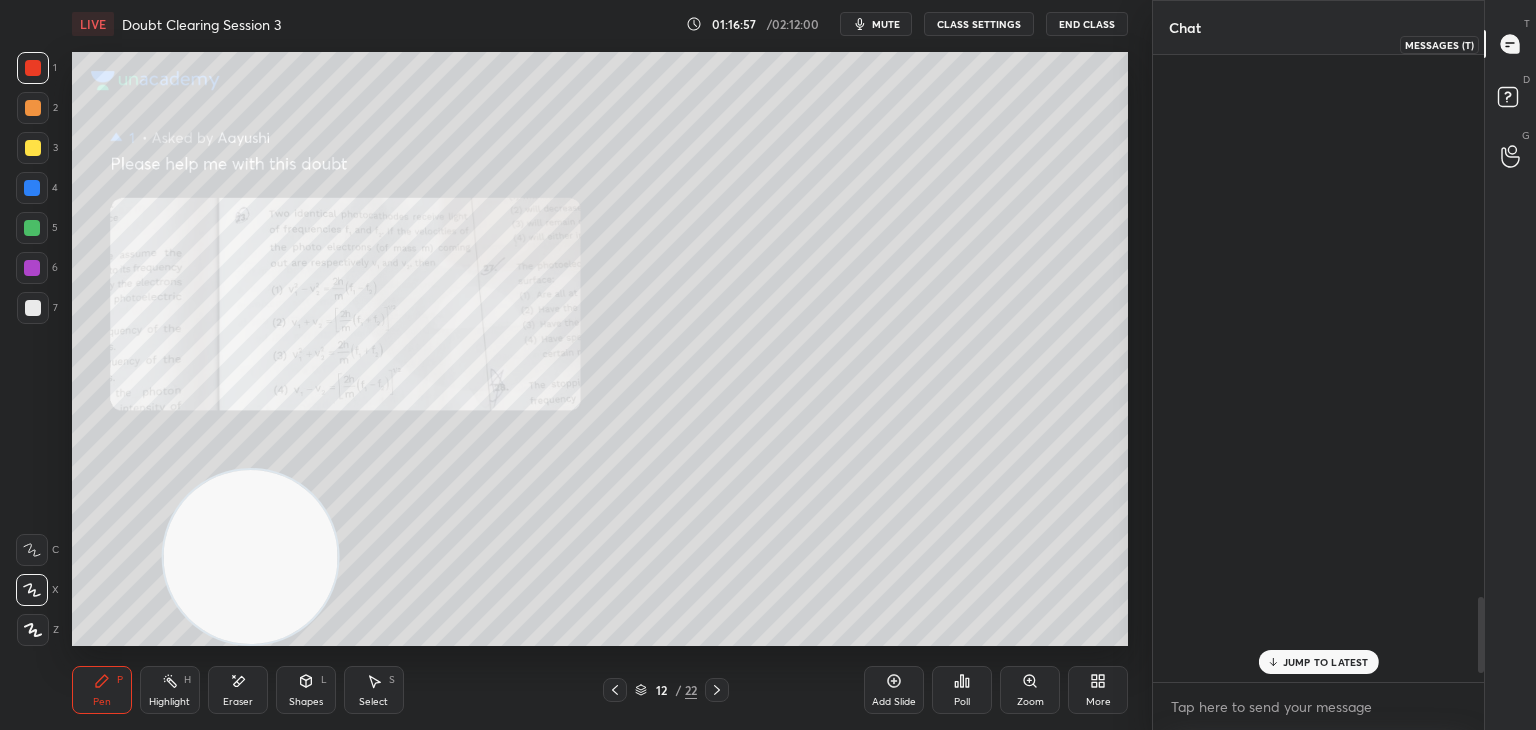scroll, scrollTop: 4482, scrollLeft: 0, axis: vertical 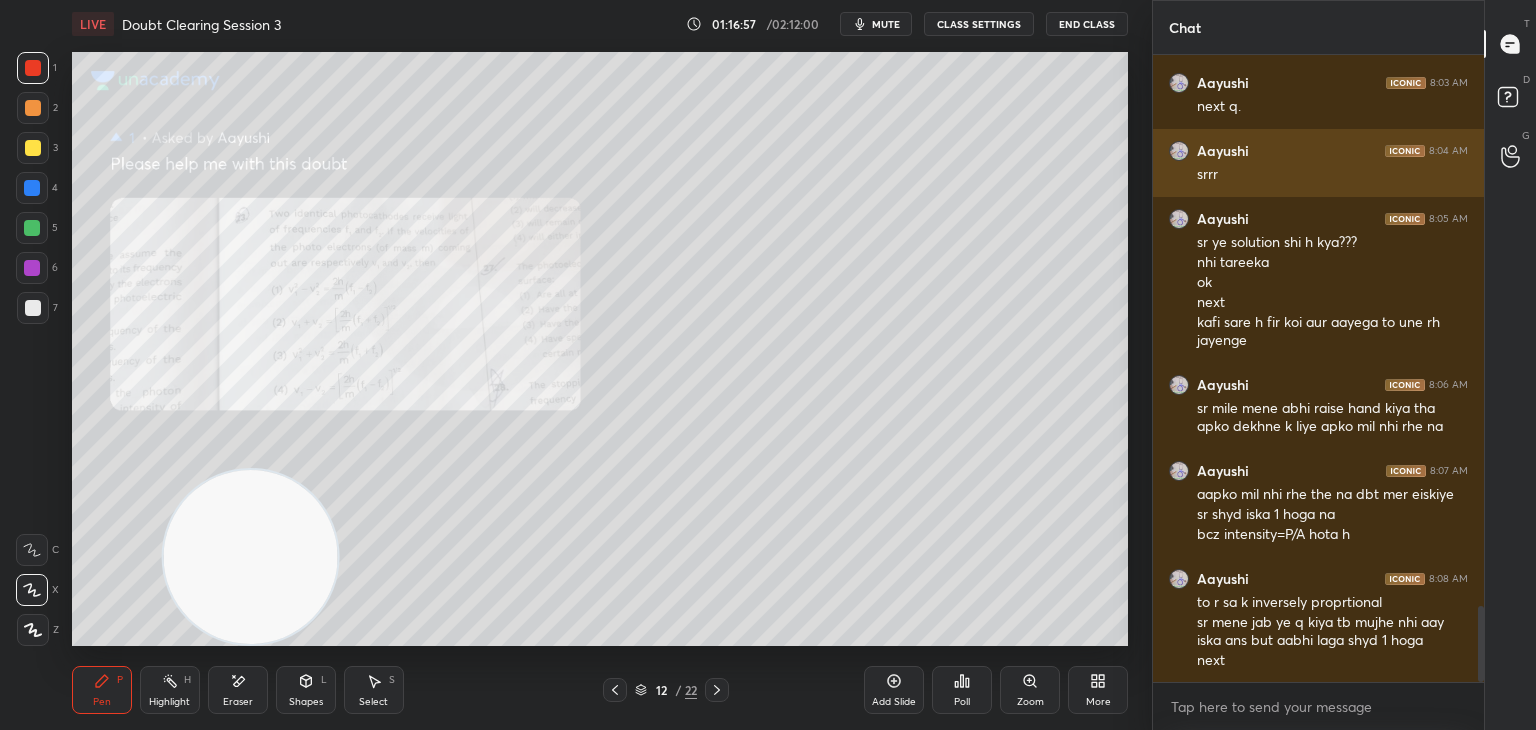 click on "[FIRST] 8:04 AM" at bounding box center (1318, 151) 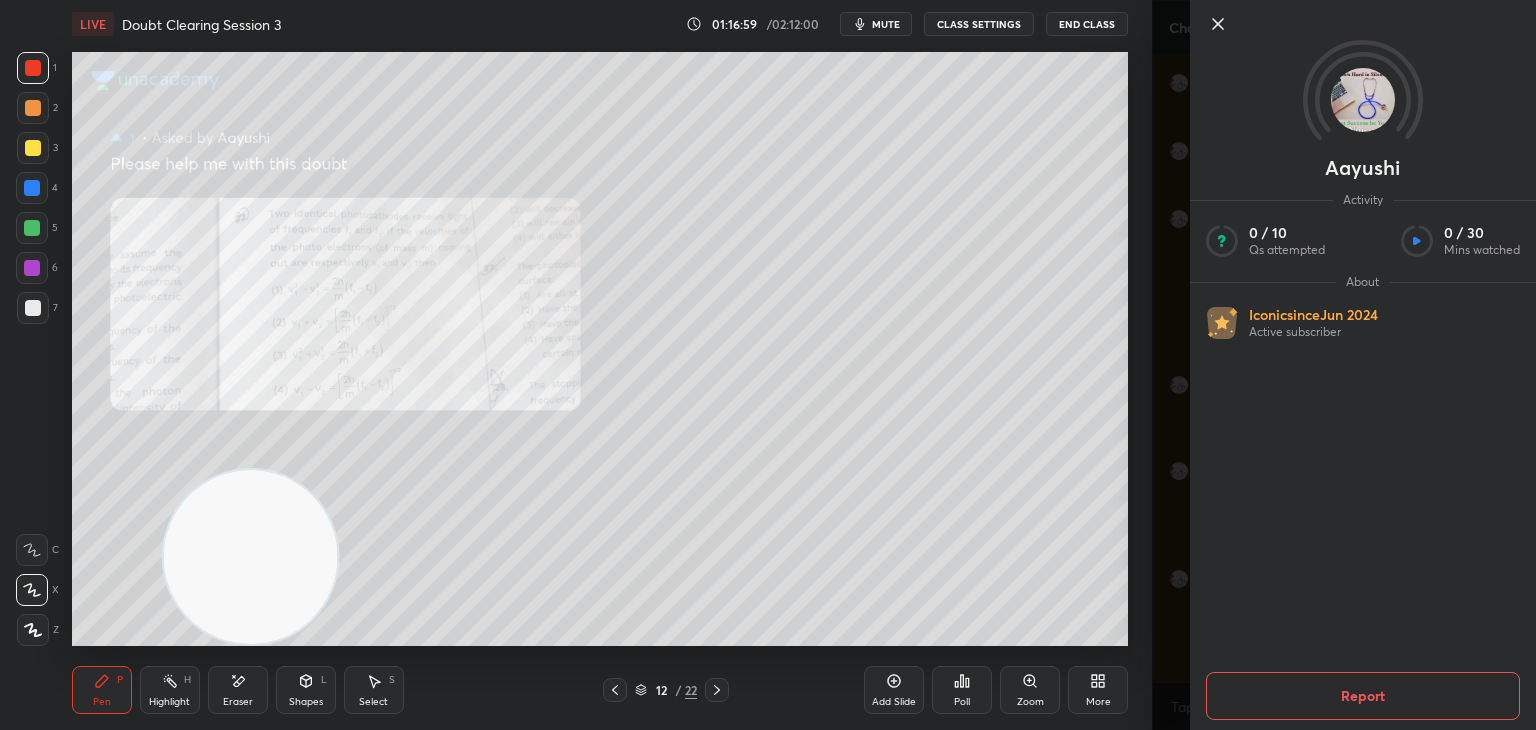 click 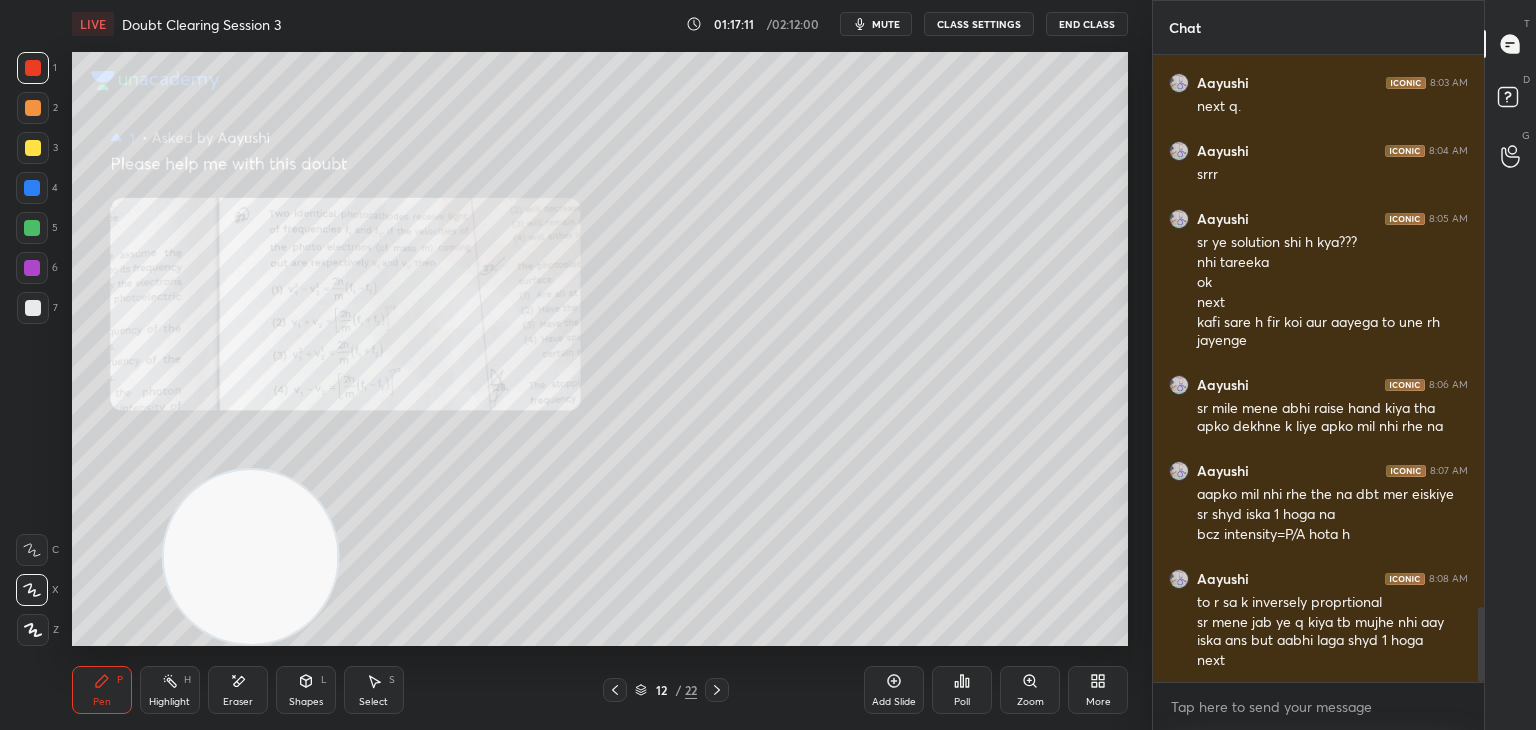 scroll, scrollTop: 4626, scrollLeft: 0, axis: vertical 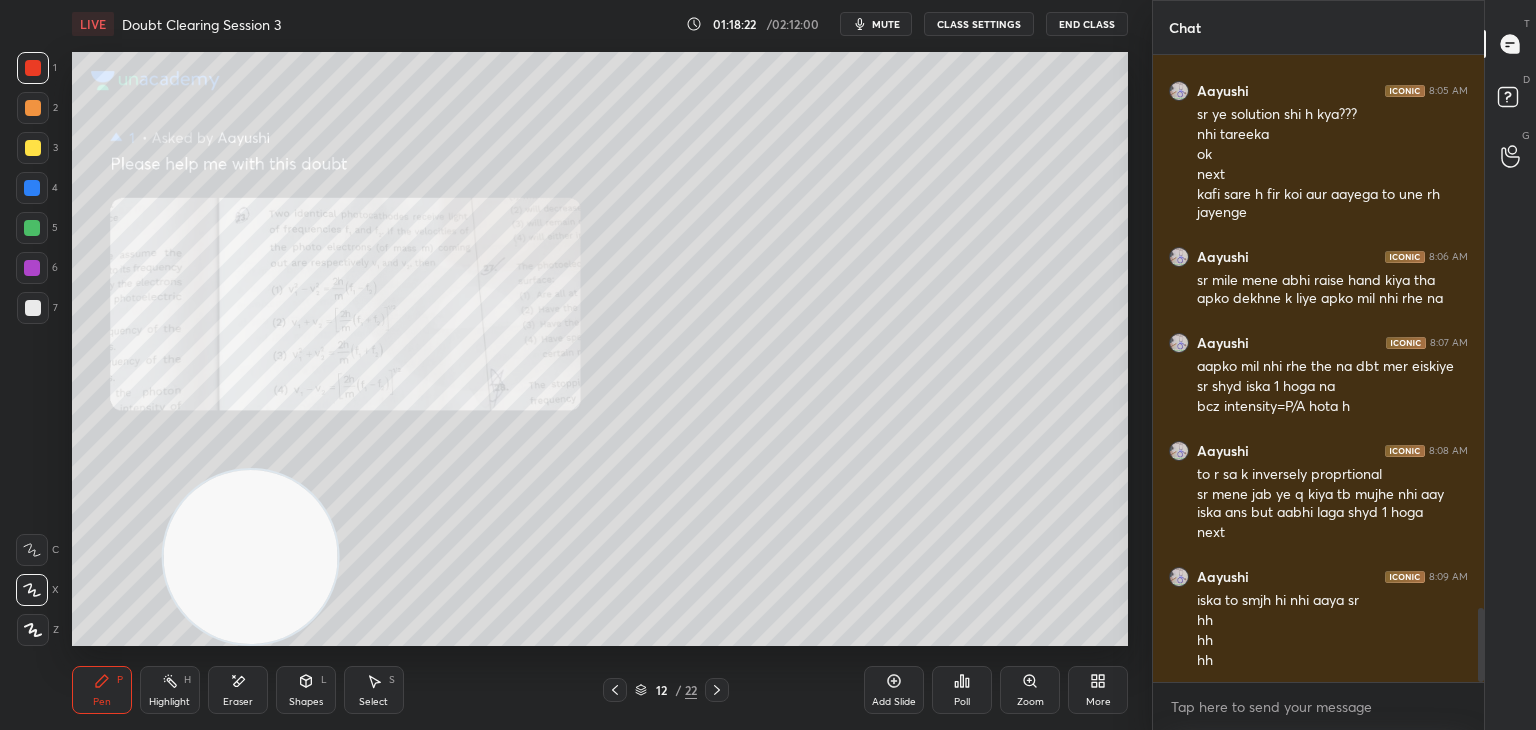 click on "mute" at bounding box center (886, 24) 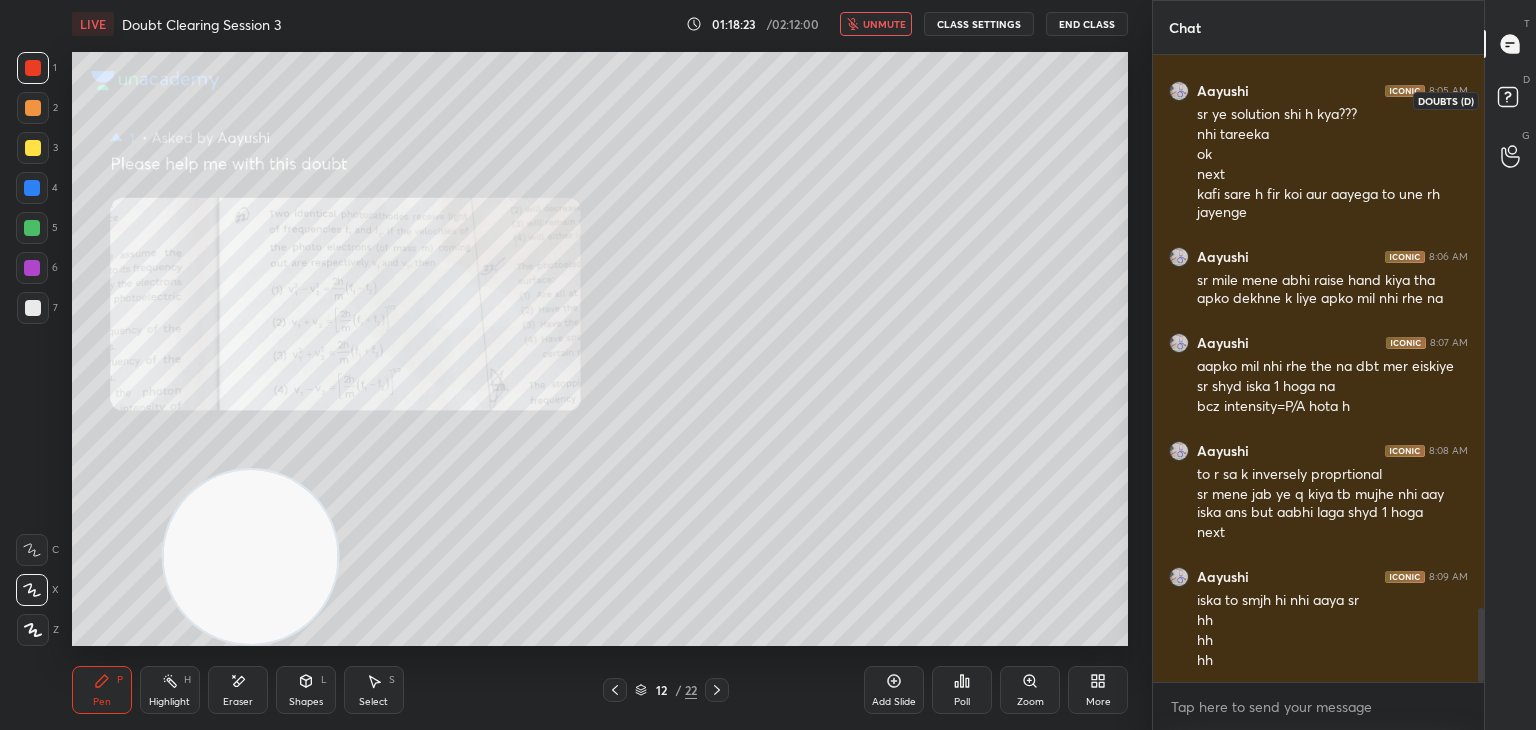 click 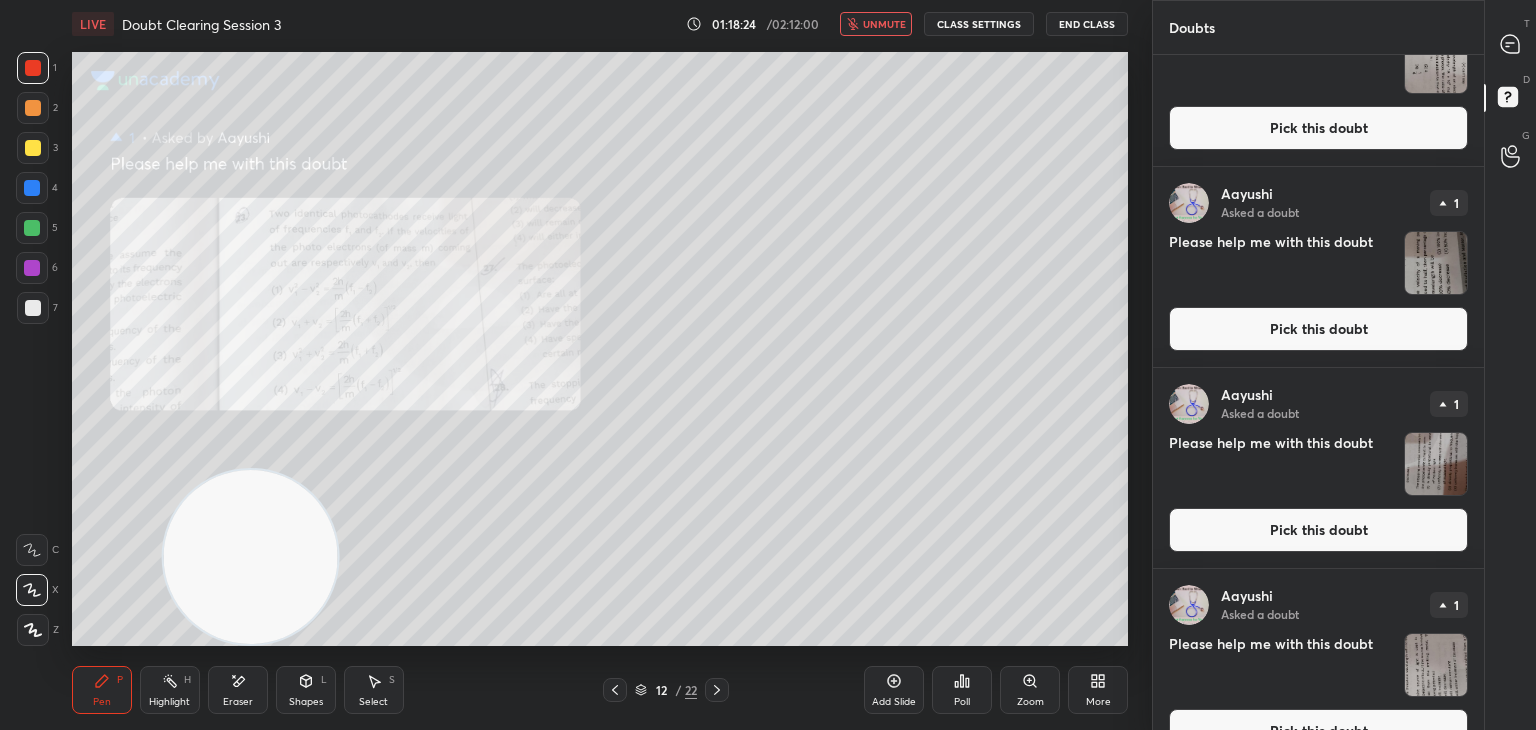 scroll, scrollTop: 731, scrollLeft: 0, axis: vertical 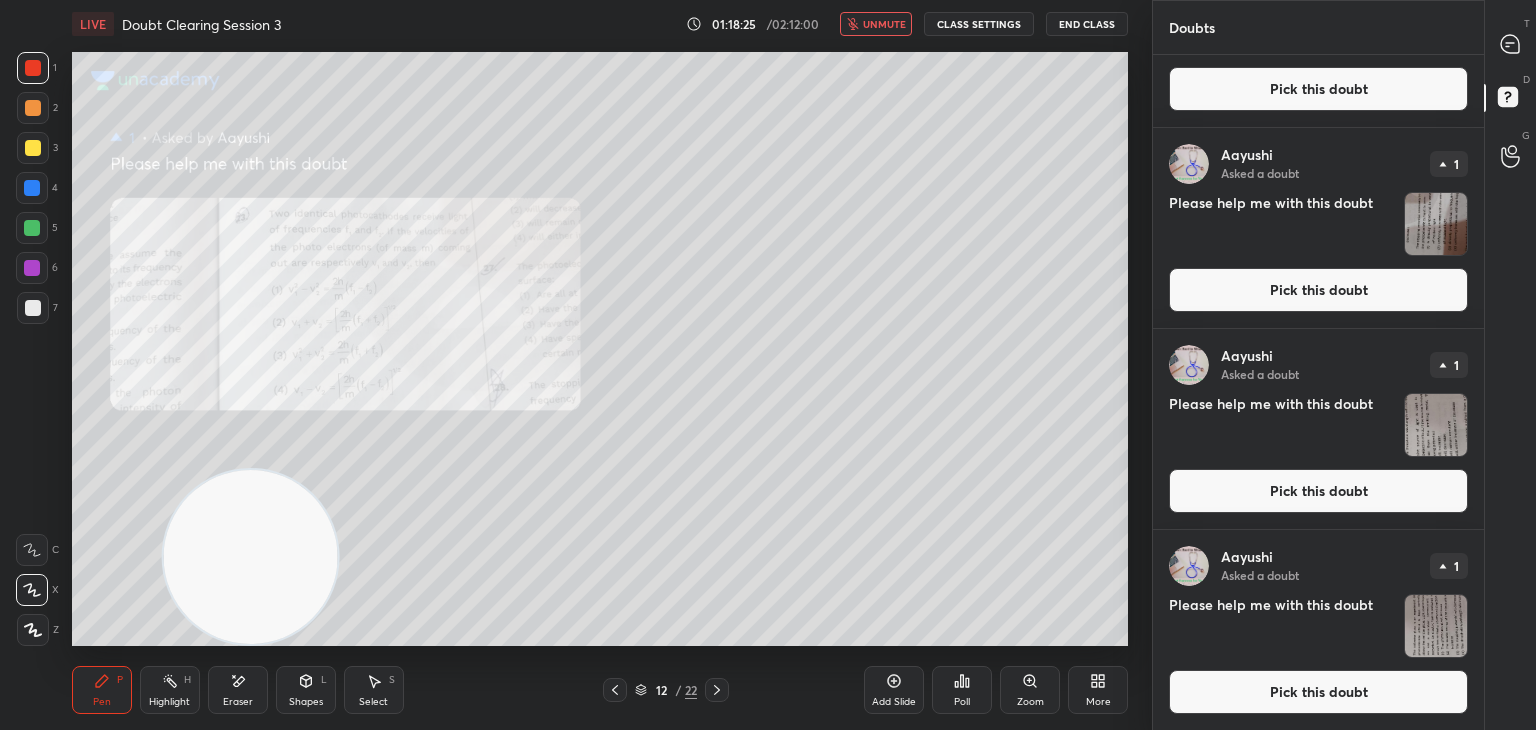 click at bounding box center [1436, 626] 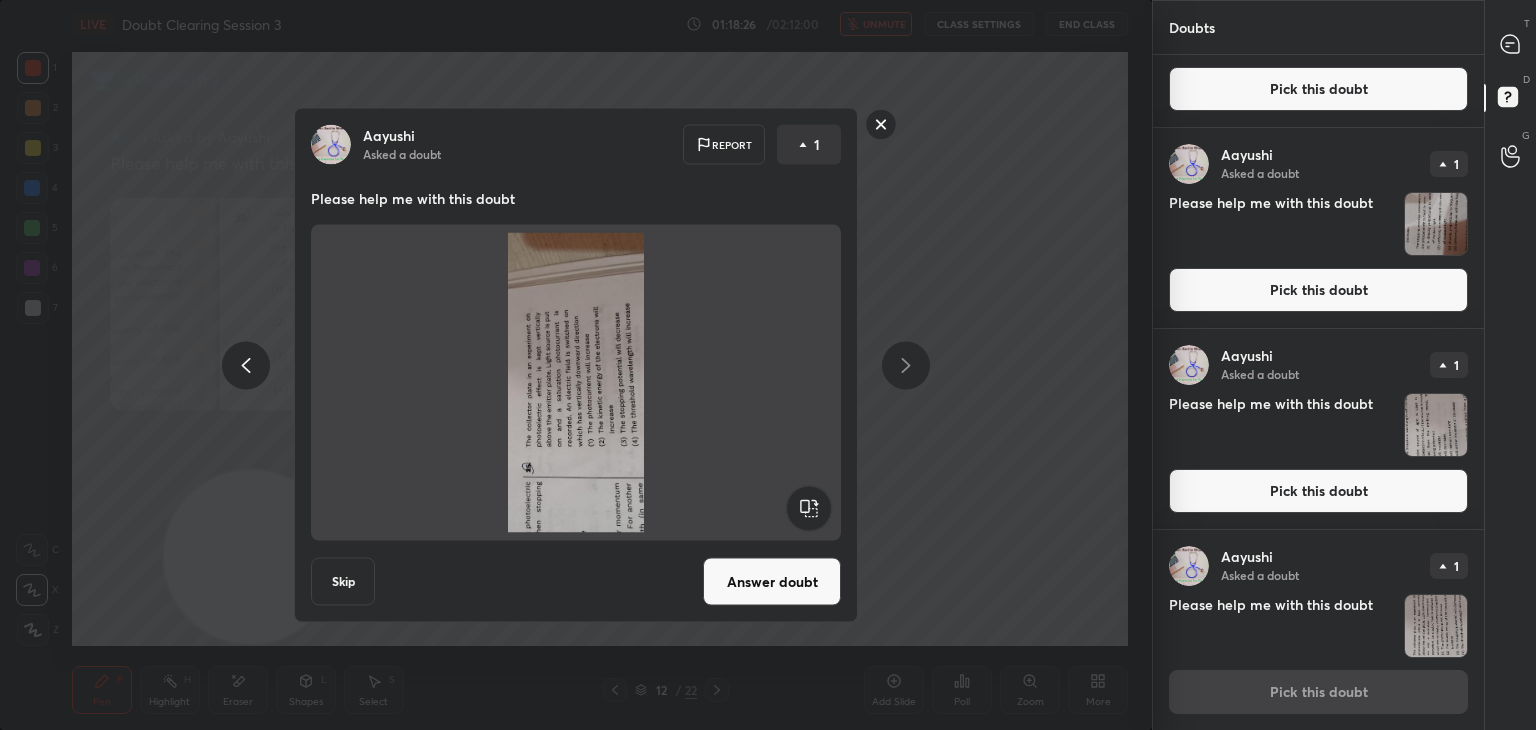 click 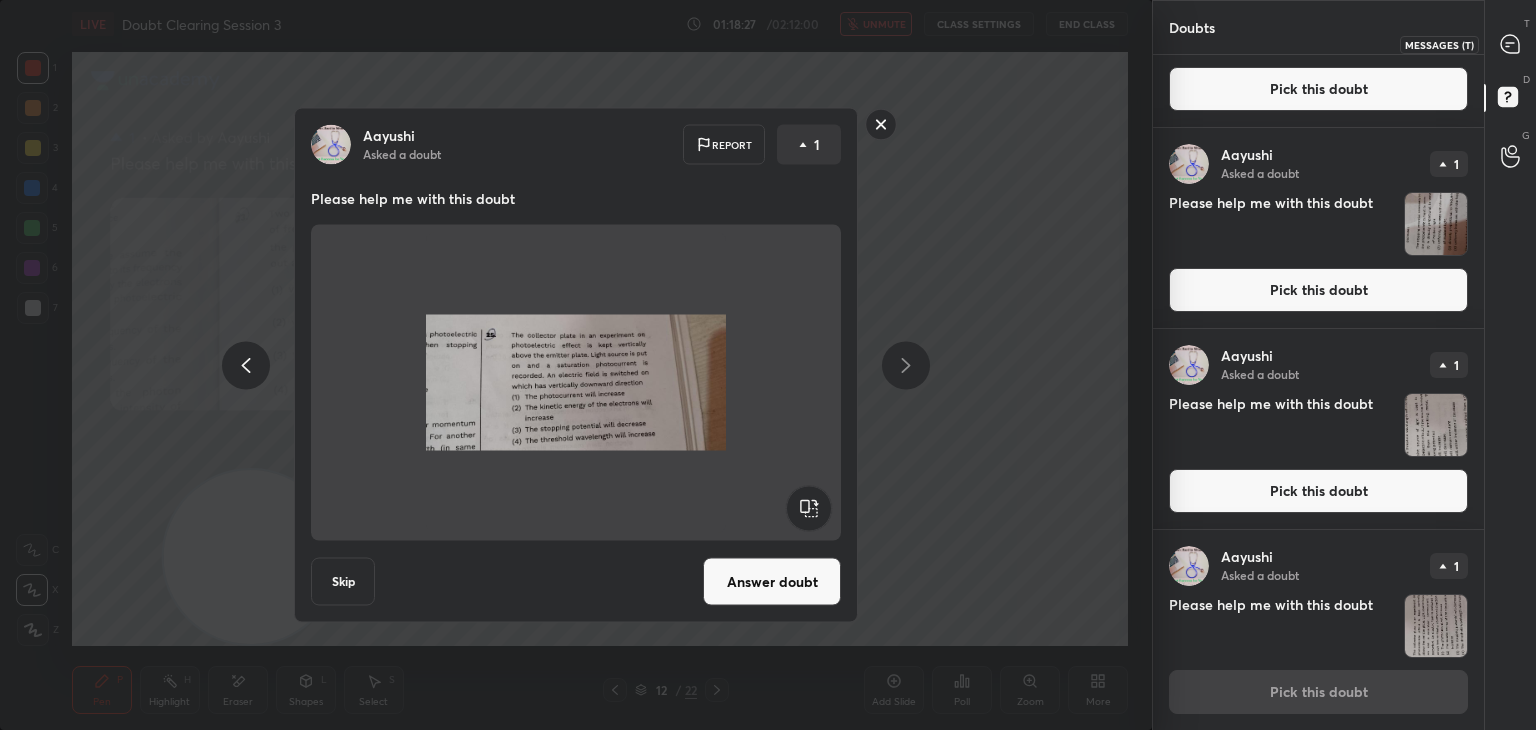 click at bounding box center [1511, 44] 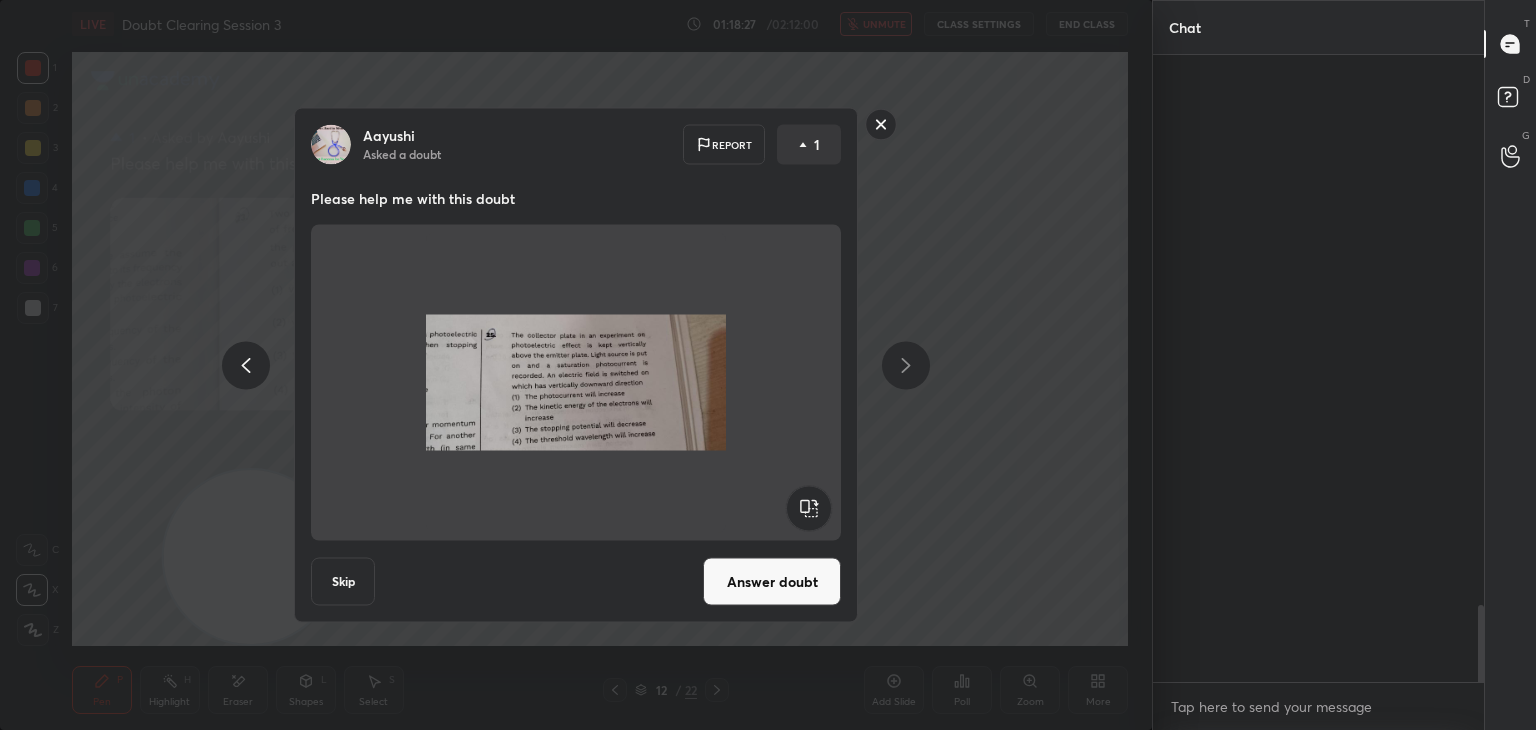 scroll, scrollTop: 4736, scrollLeft: 0, axis: vertical 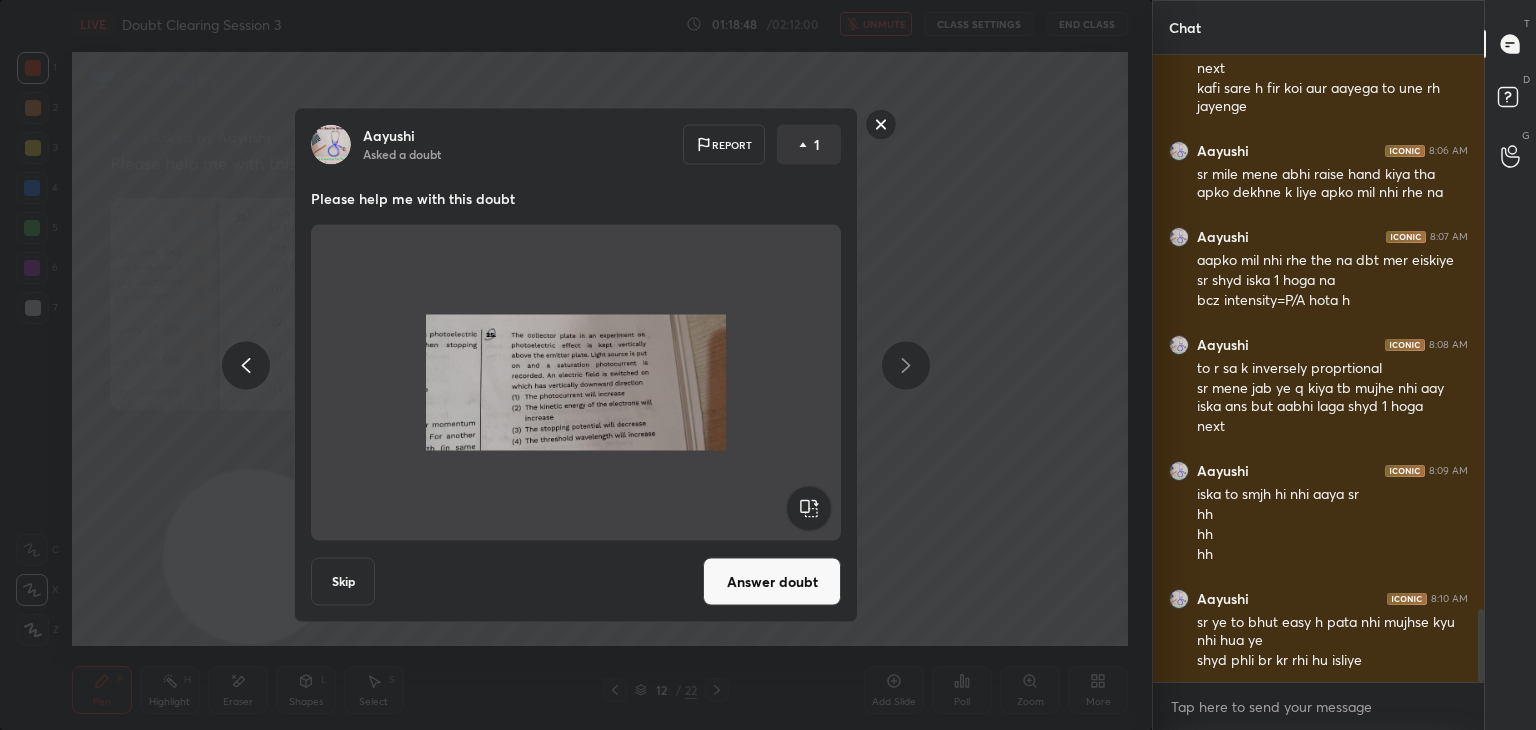 click on "Answer doubt" at bounding box center (772, 582) 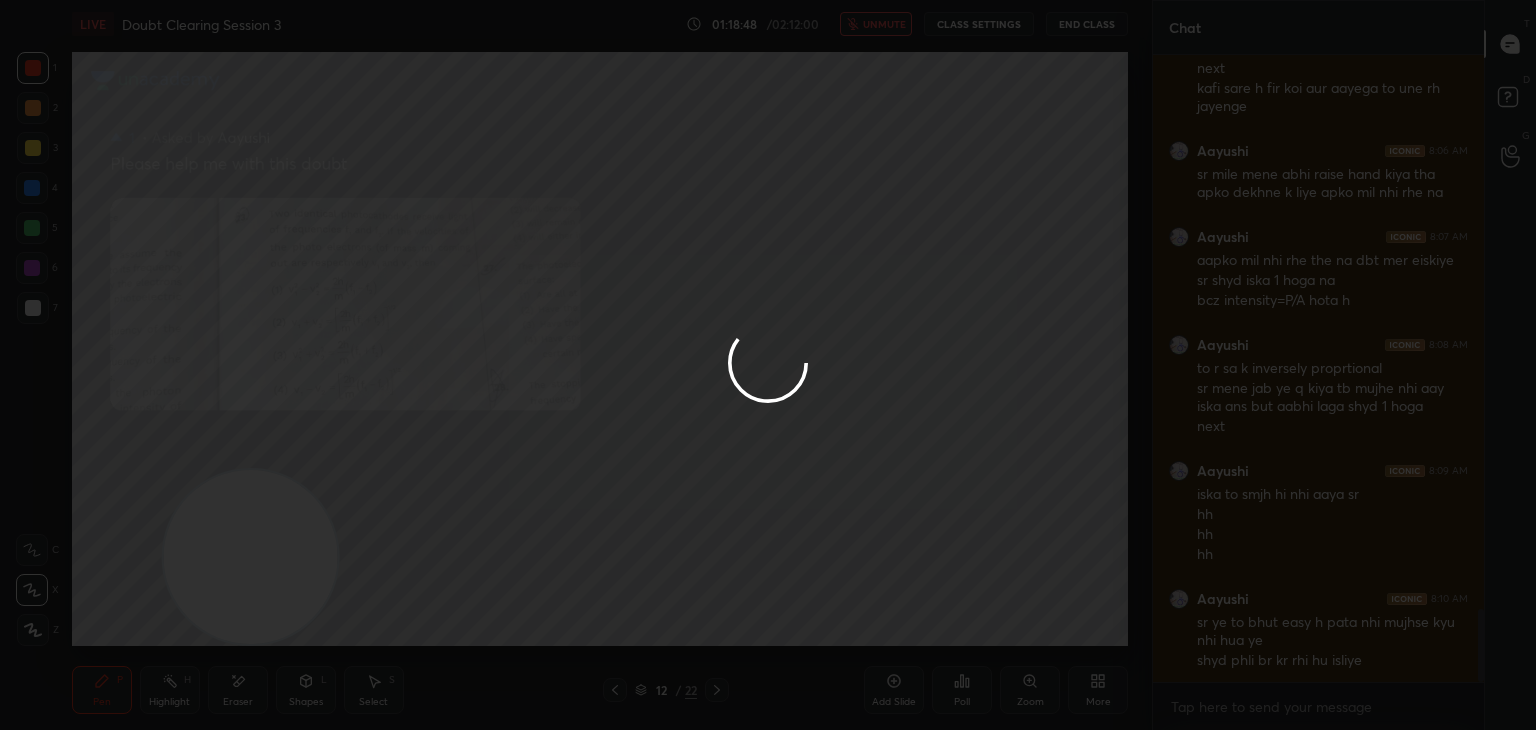scroll, scrollTop: 0, scrollLeft: 0, axis: both 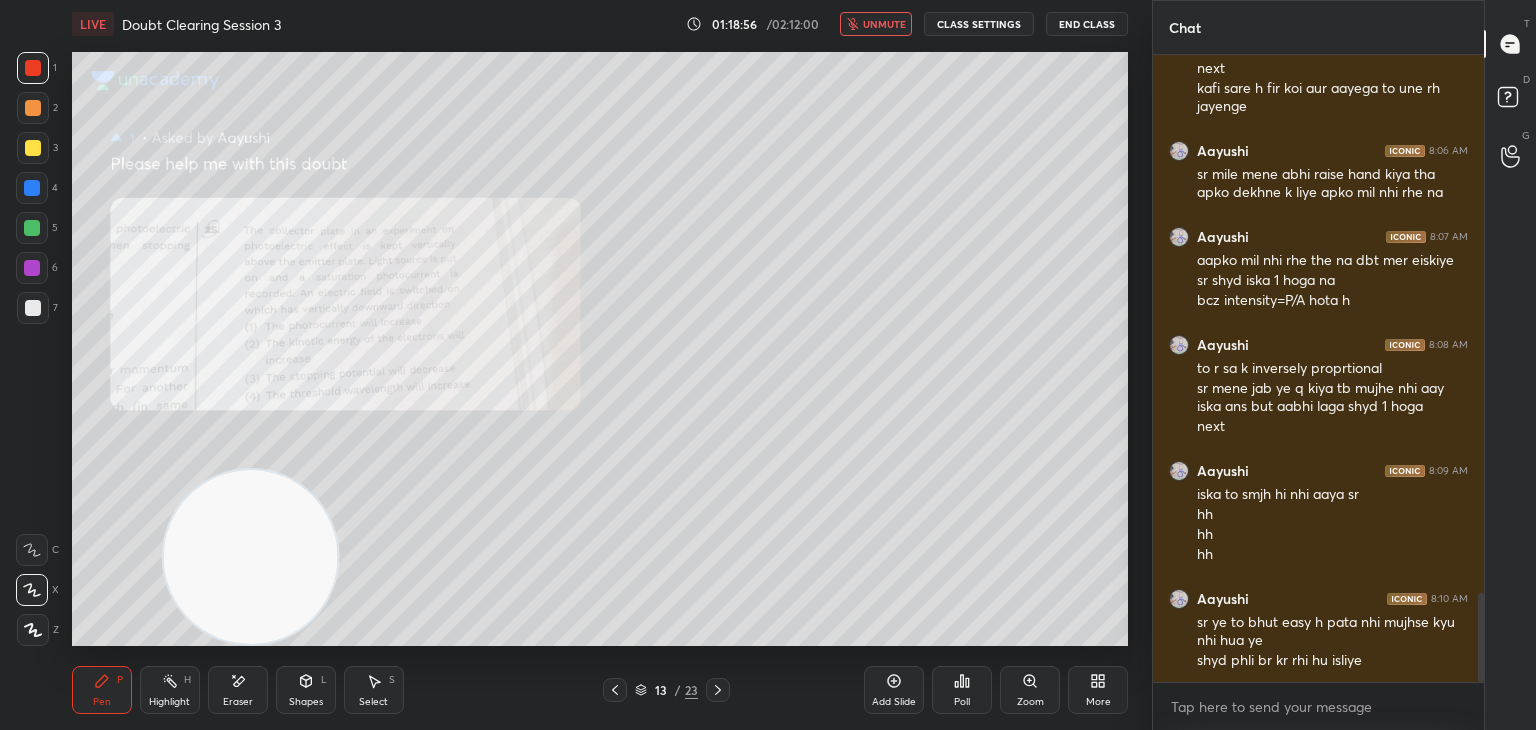 click 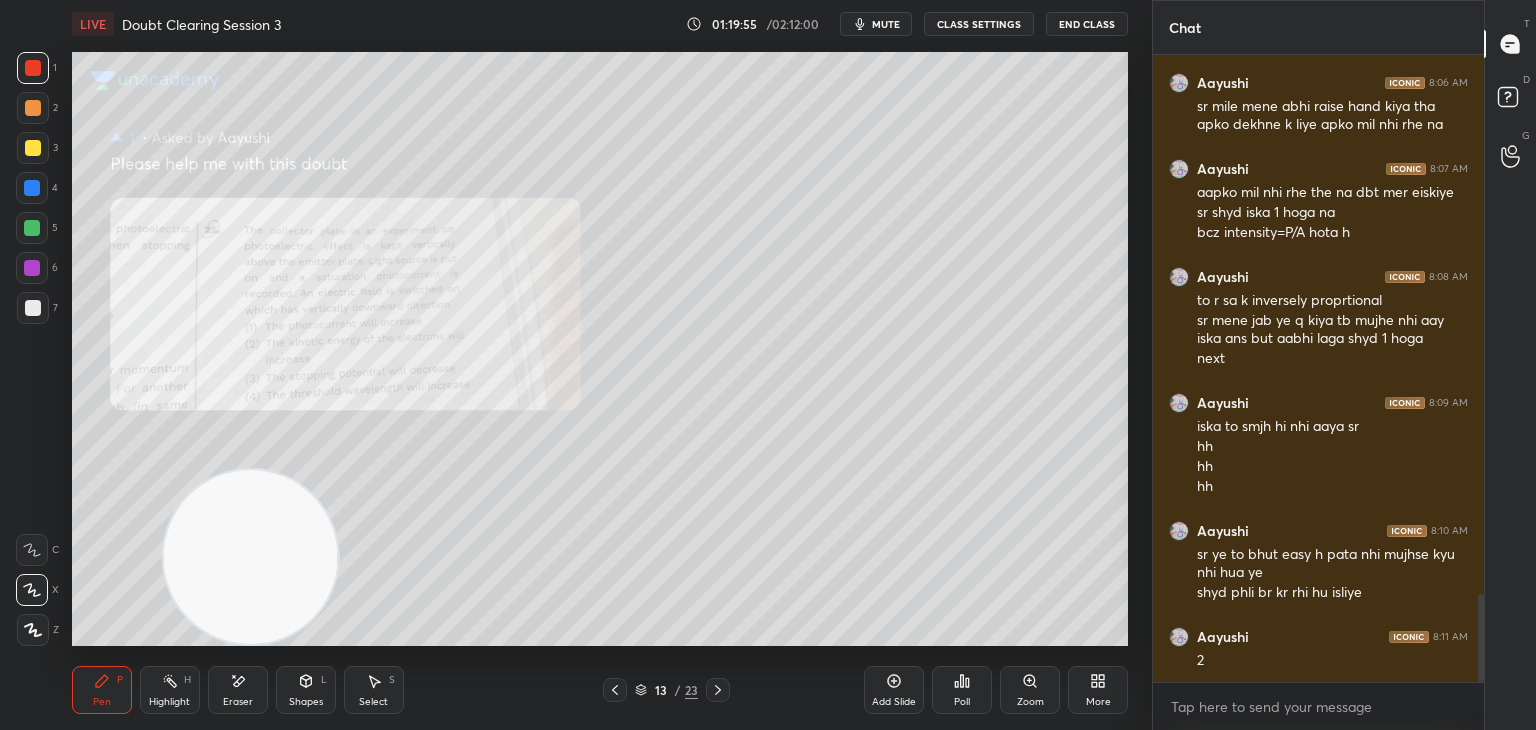 scroll, scrollTop: 3906, scrollLeft: 0, axis: vertical 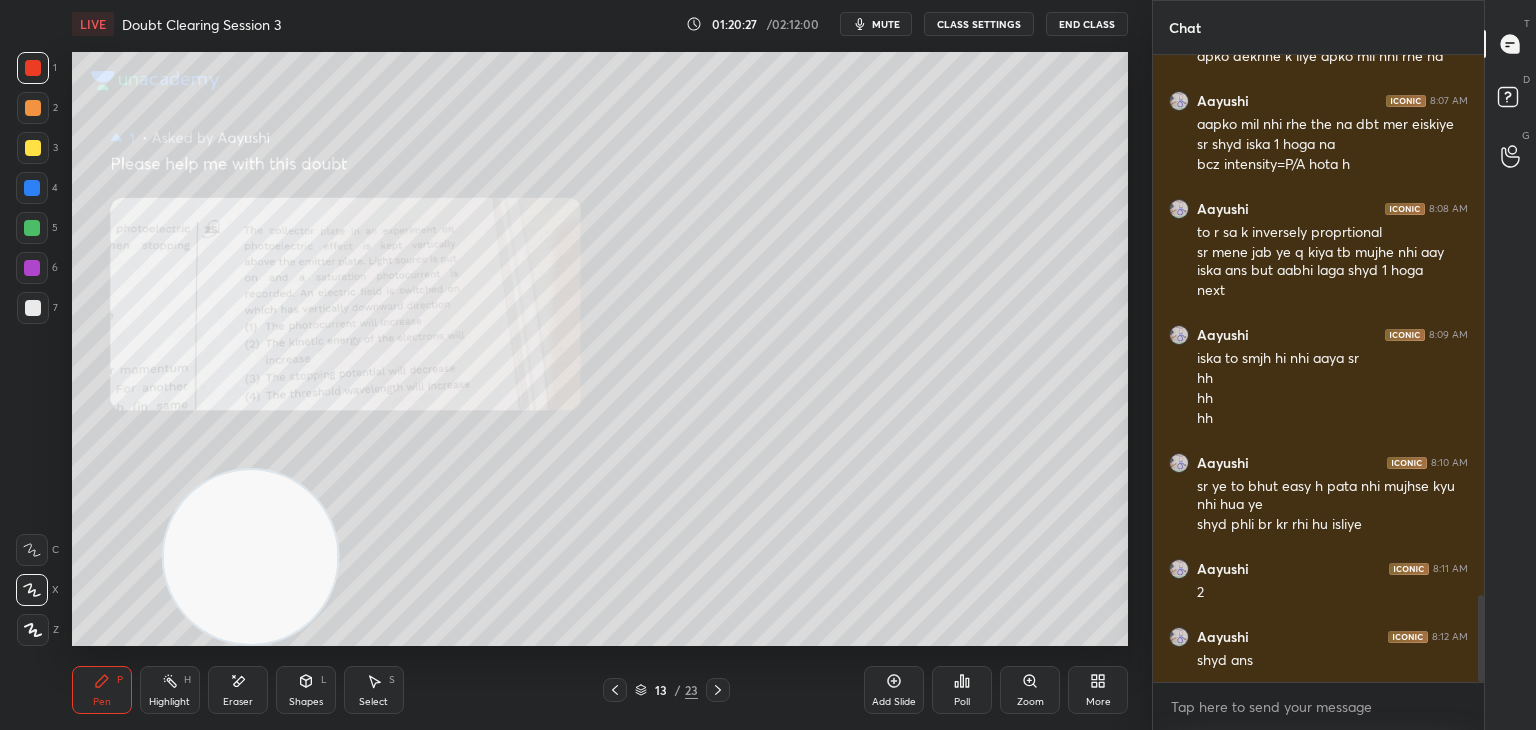 click on "mute" at bounding box center (886, 24) 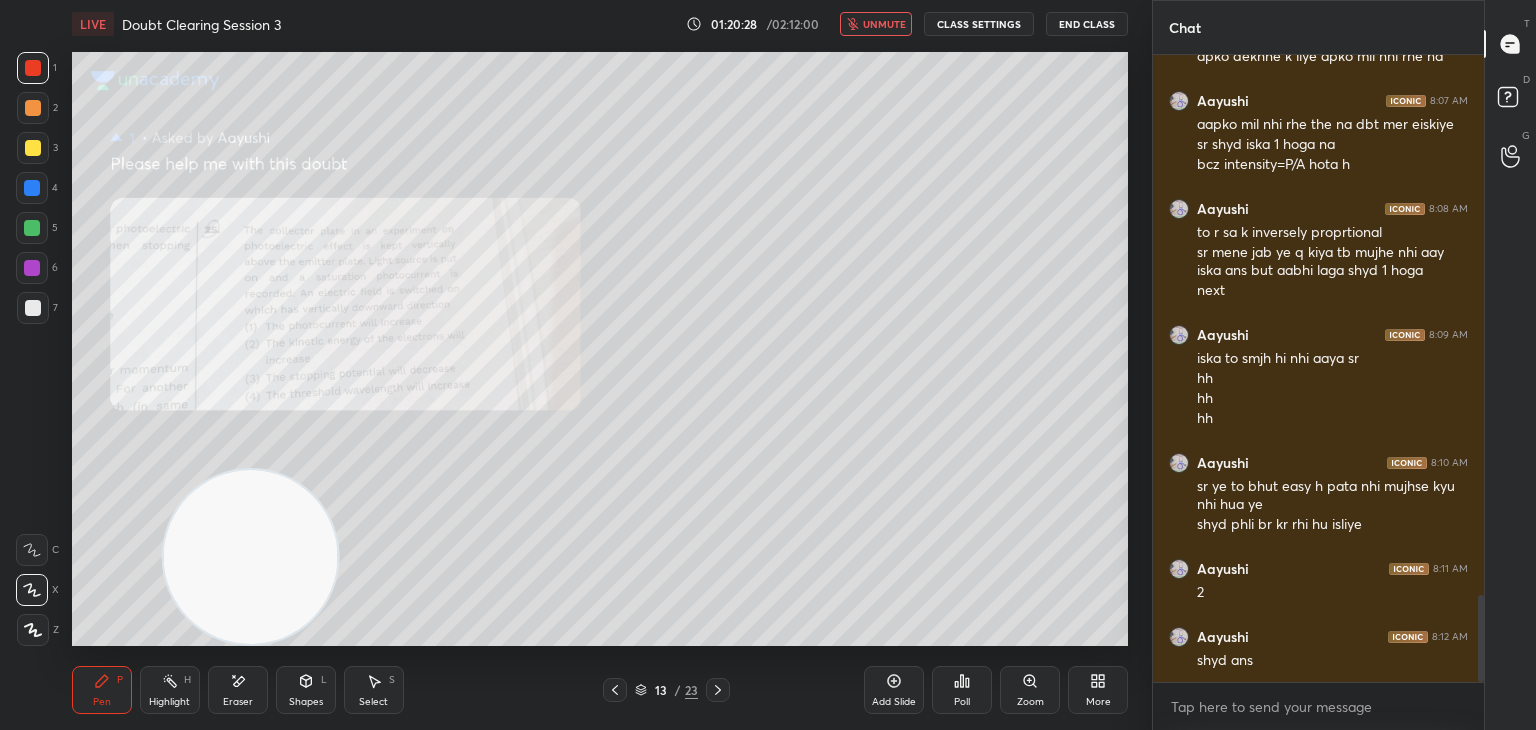 click 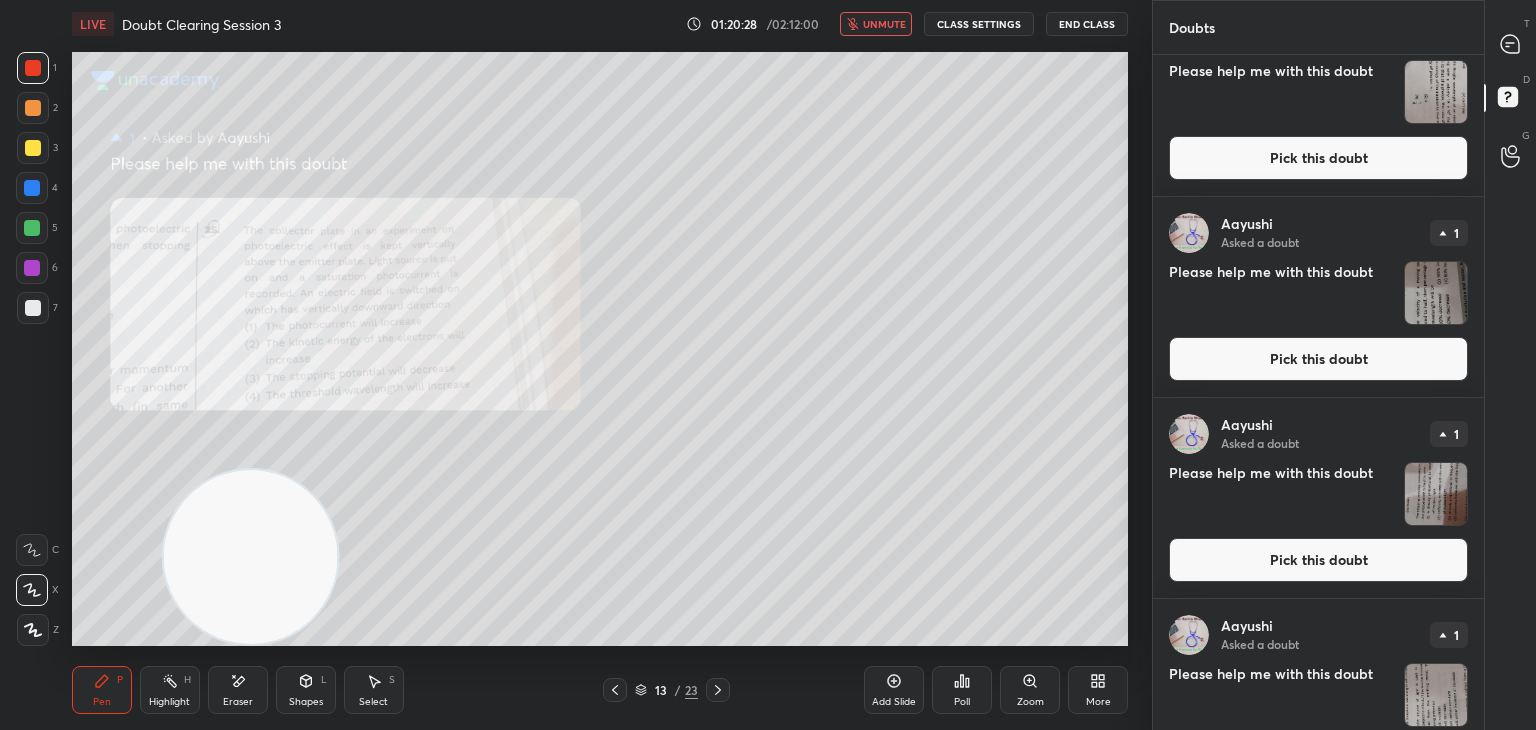 scroll, scrollTop: 530, scrollLeft: 0, axis: vertical 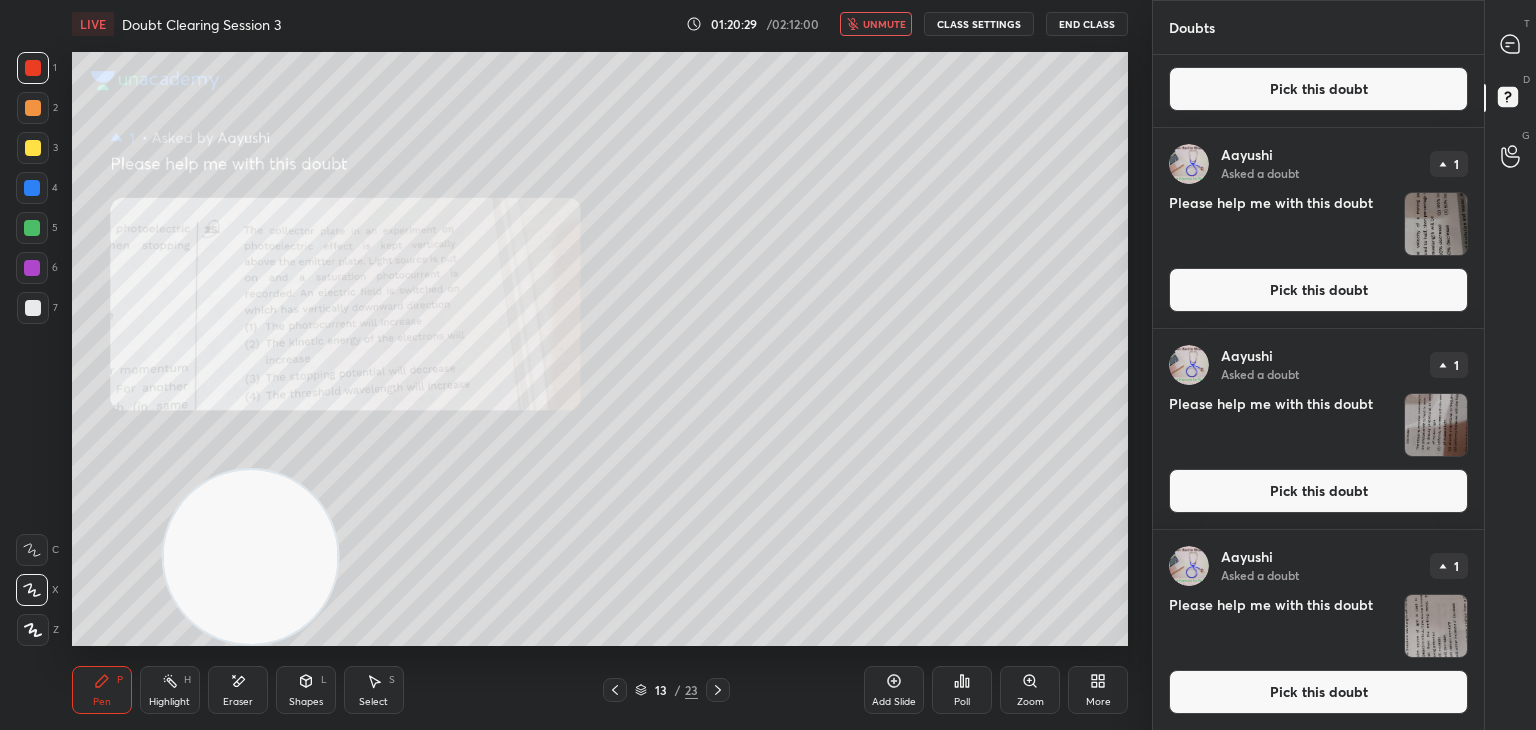 click at bounding box center (1436, 626) 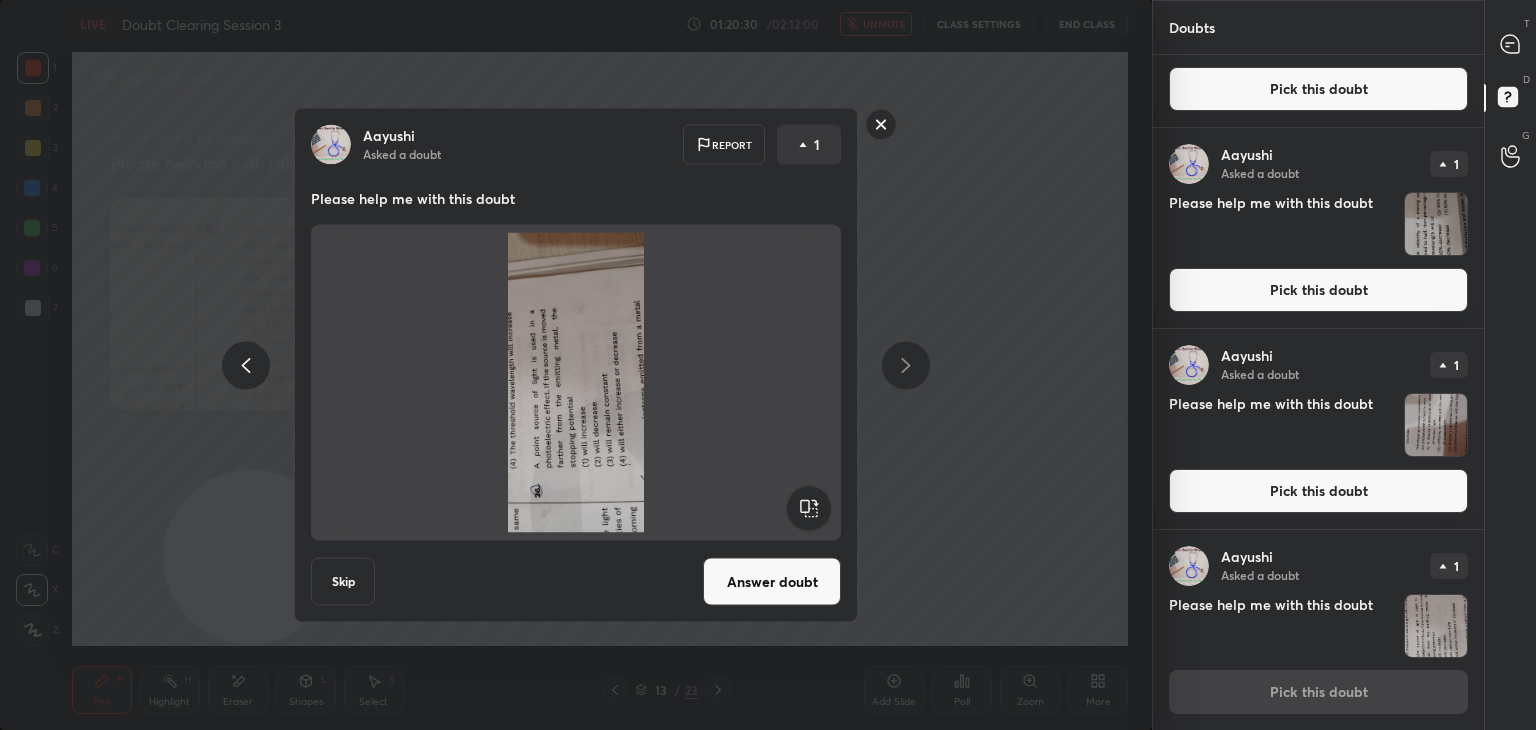 click 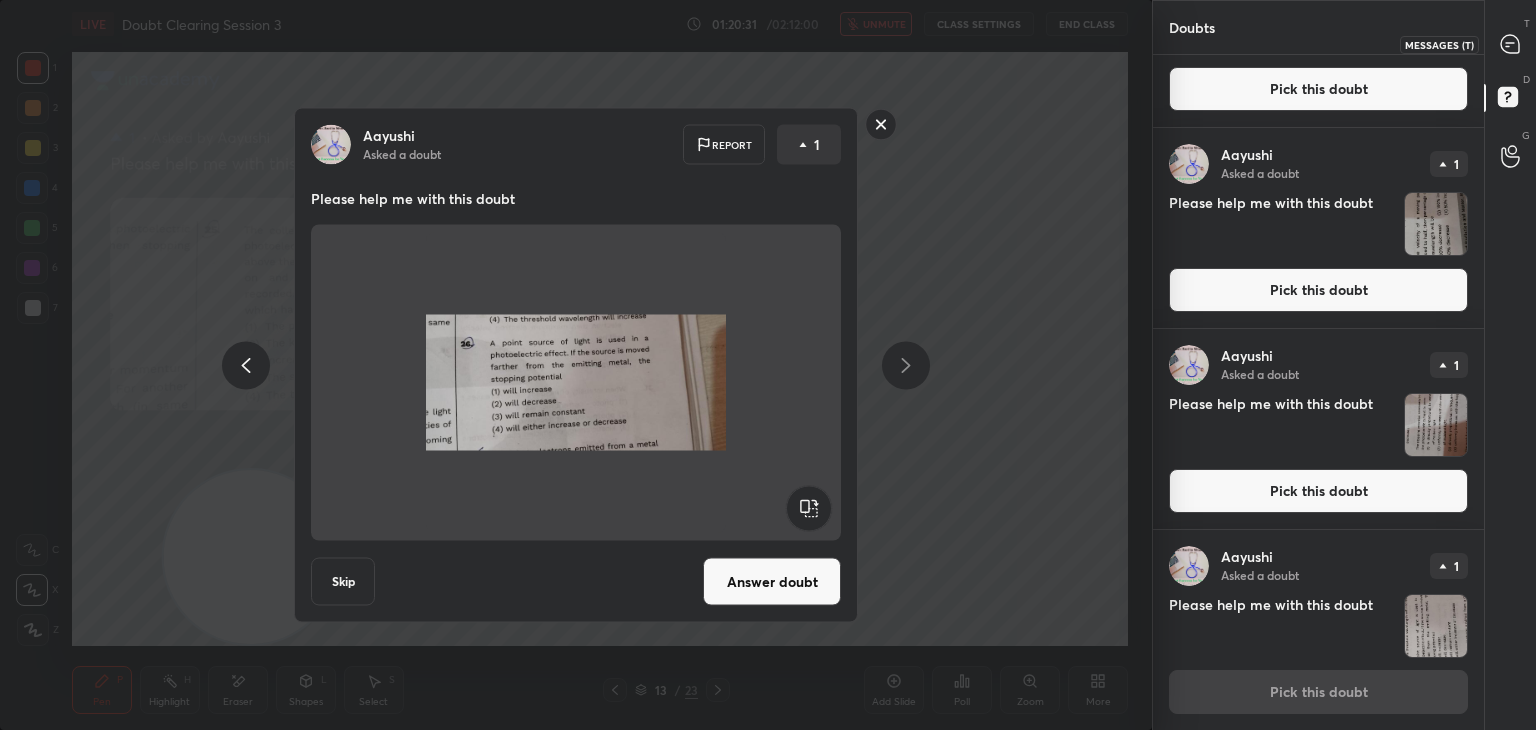 click at bounding box center (1511, 44) 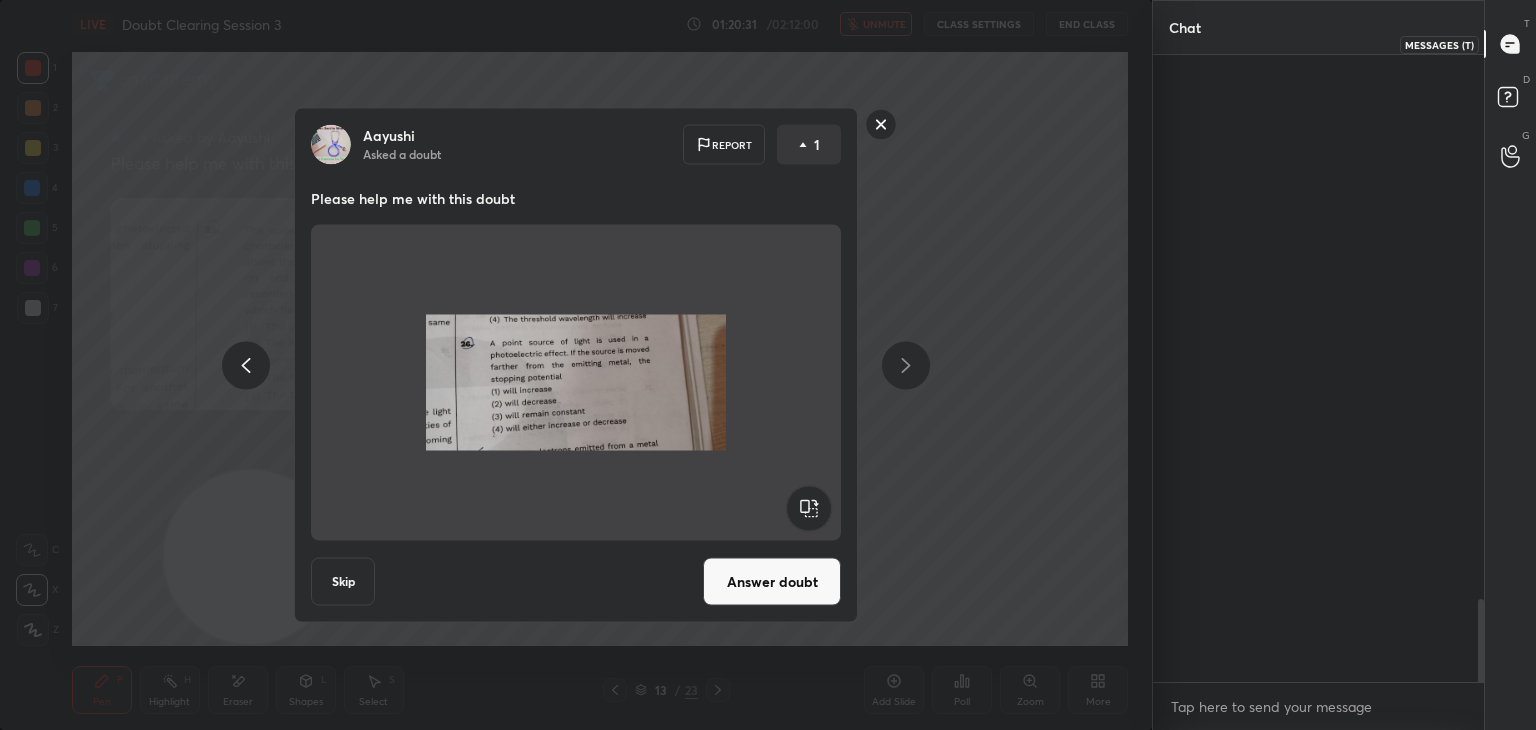 scroll, scrollTop: 4508, scrollLeft: 0, axis: vertical 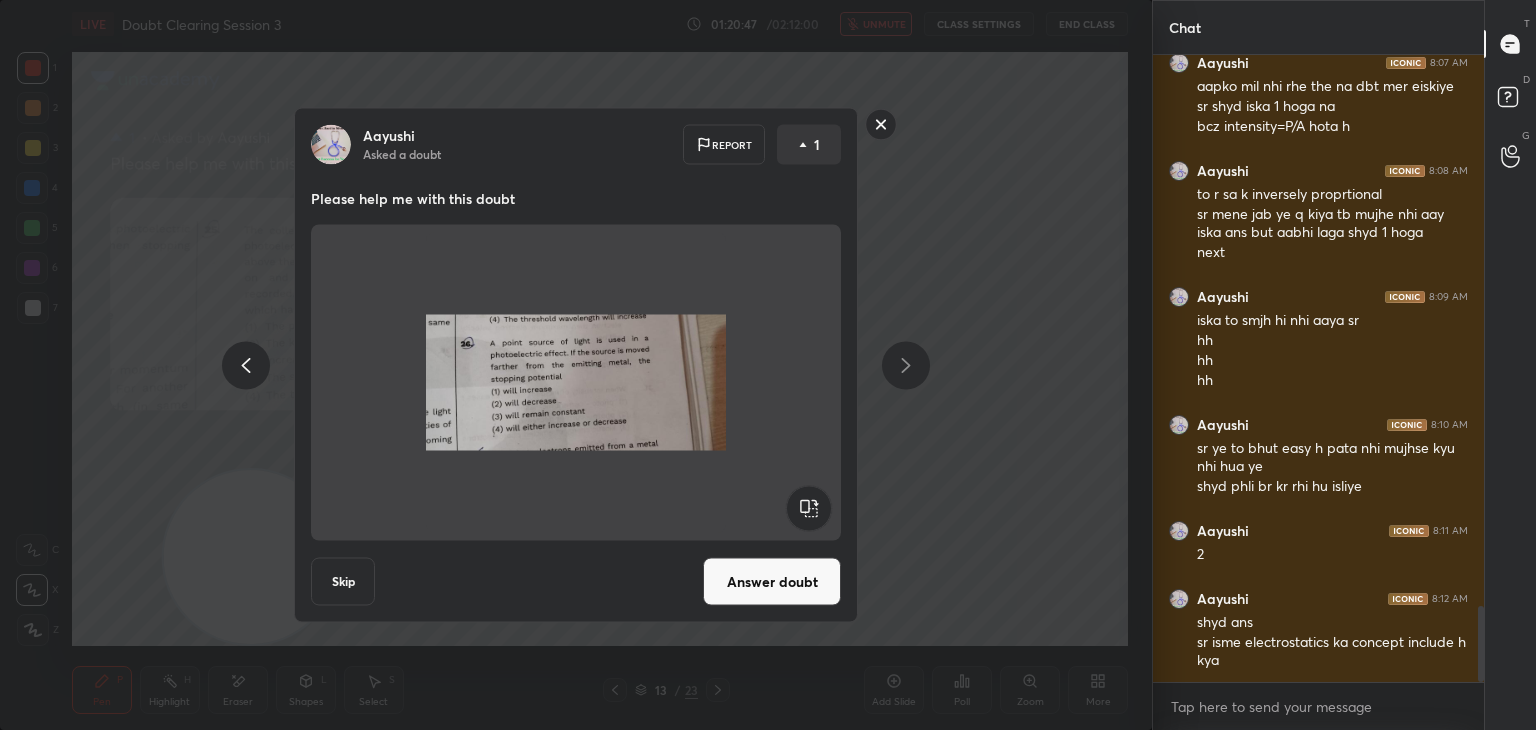 click on "[PERSON] Asked a doubt Report 1 Please help me with this doubt Skip Answer doubt" at bounding box center [576, 365] 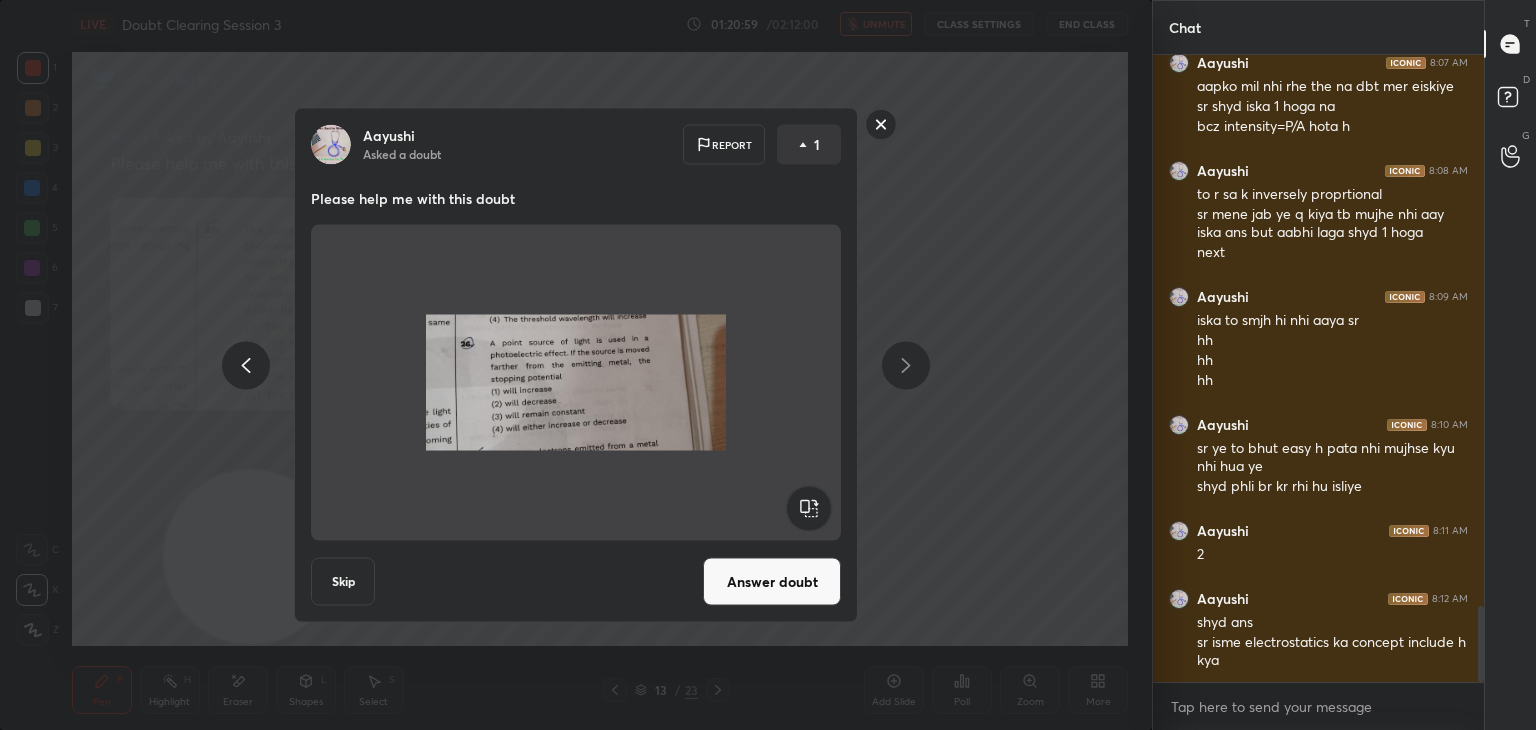 click on "Answer doubt" at bounding box center [772, 582] 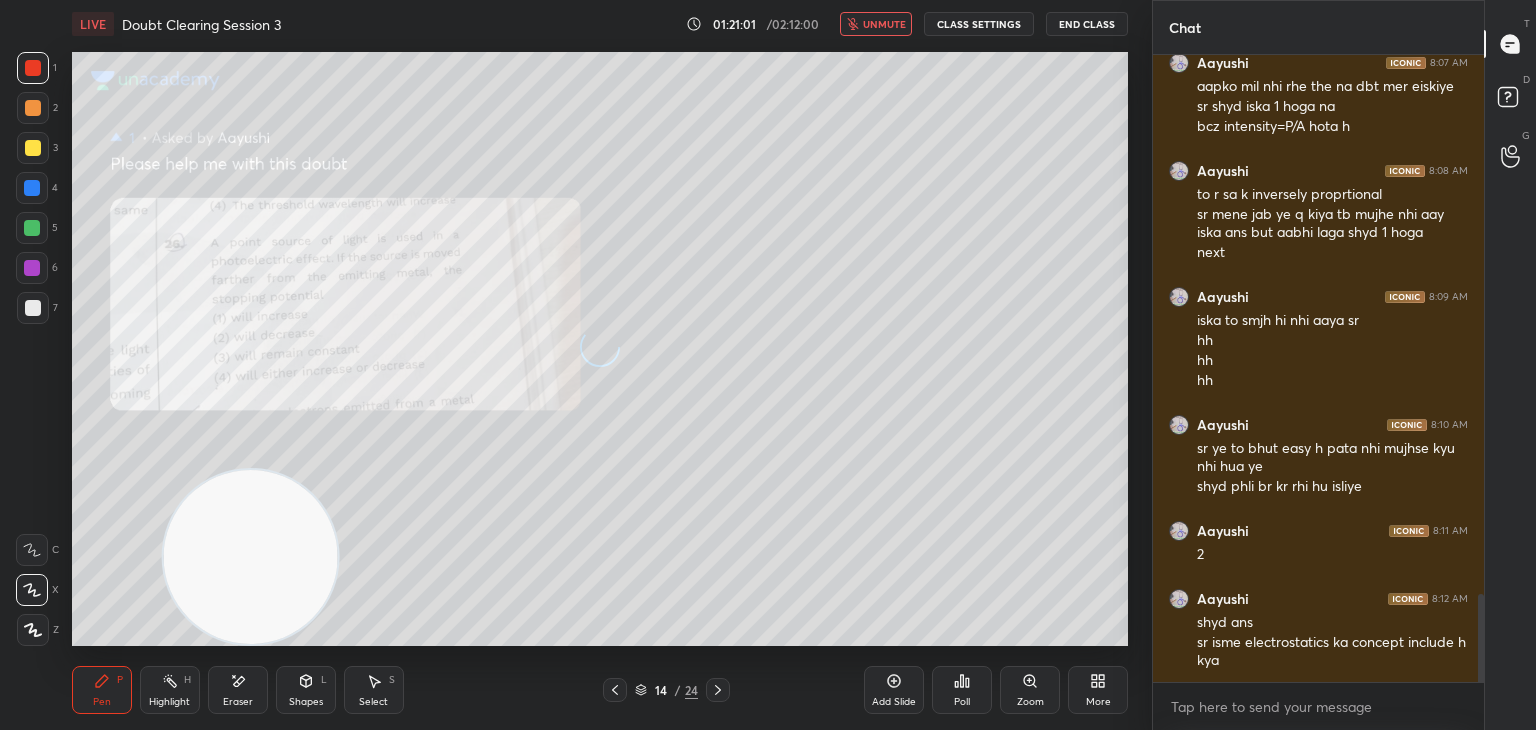 scroll, scrollTop: 3944, scrollLeft: 0, axis: vertical 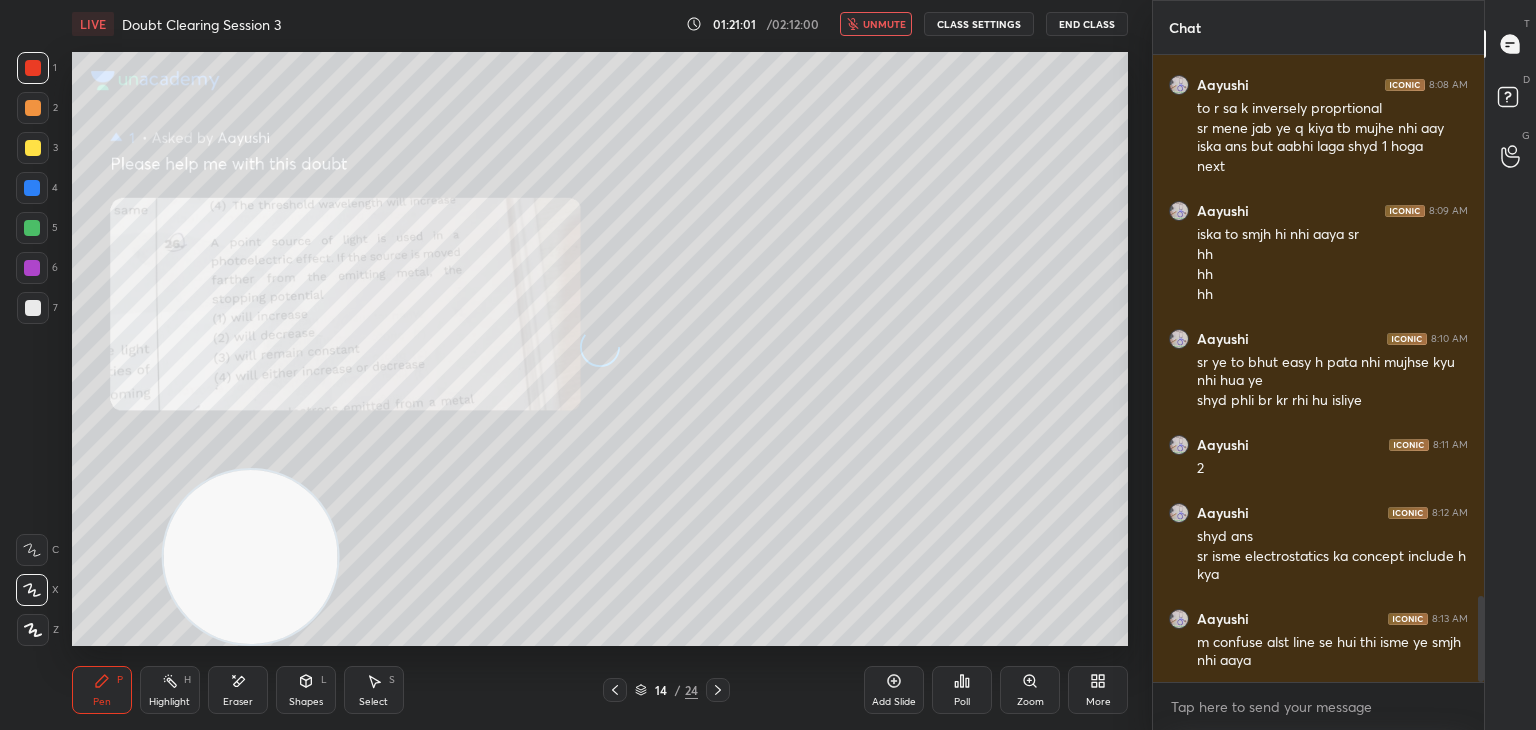 click on "unmute" at bounding box center [884, 24] 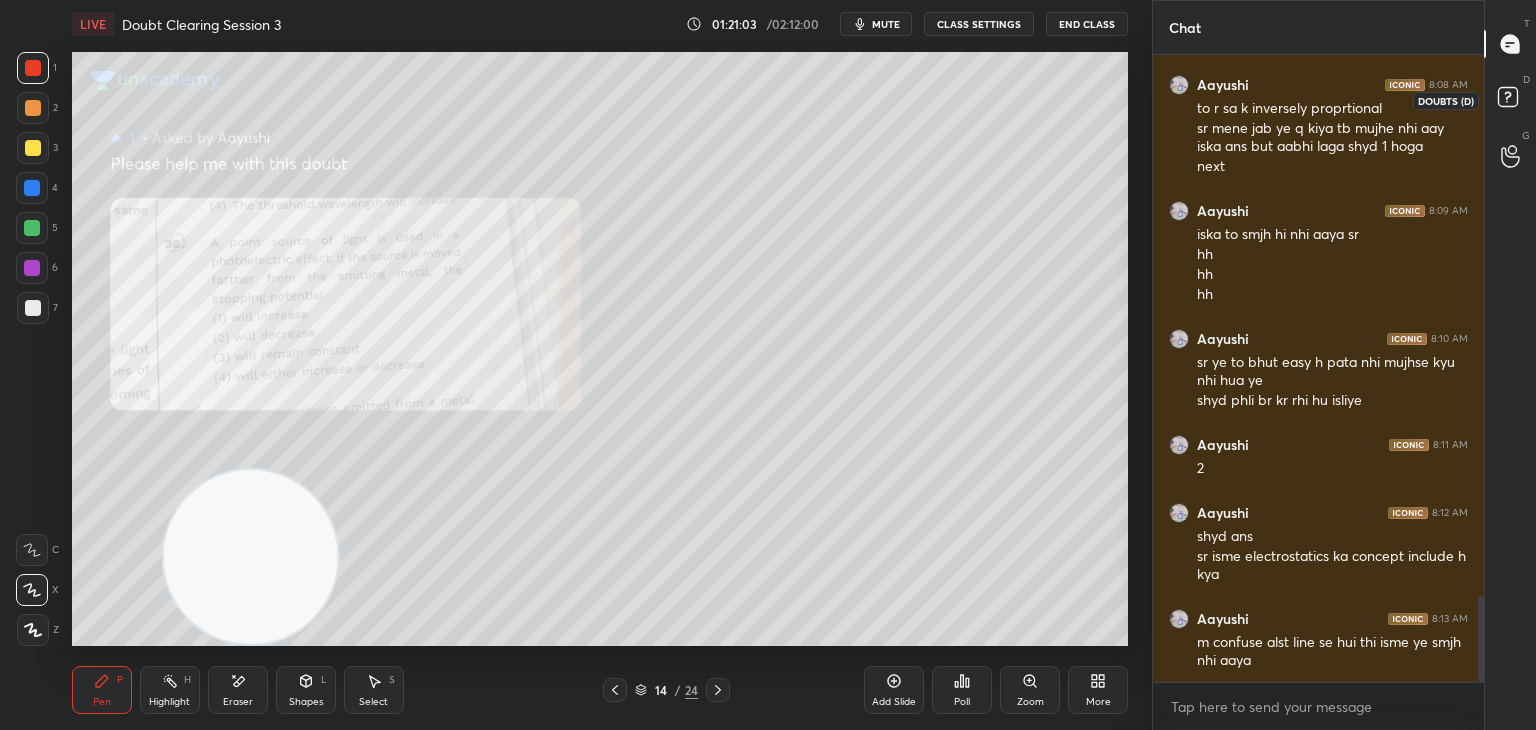 click 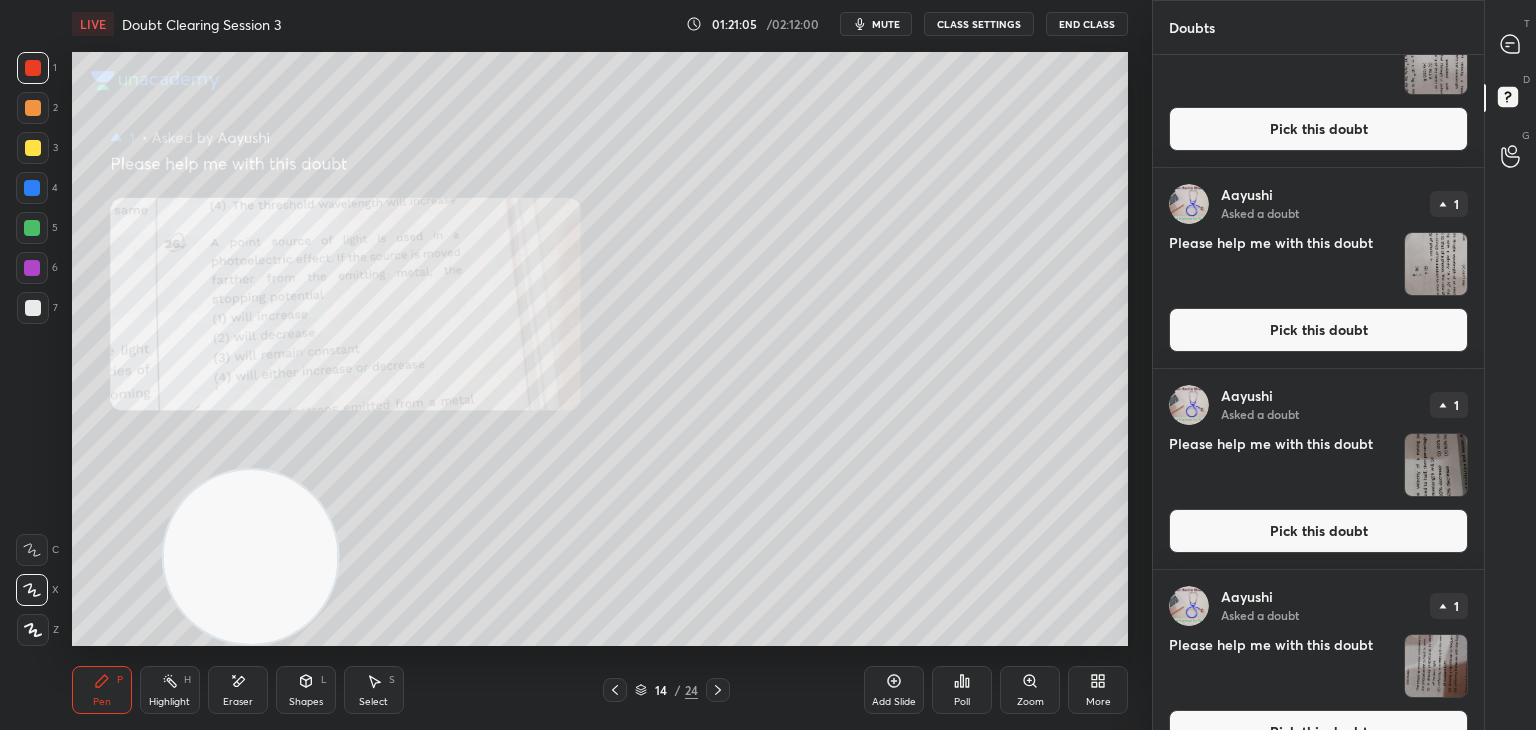 scroll, scrollTop: 328, scrollLeft: 0, axis: vertical 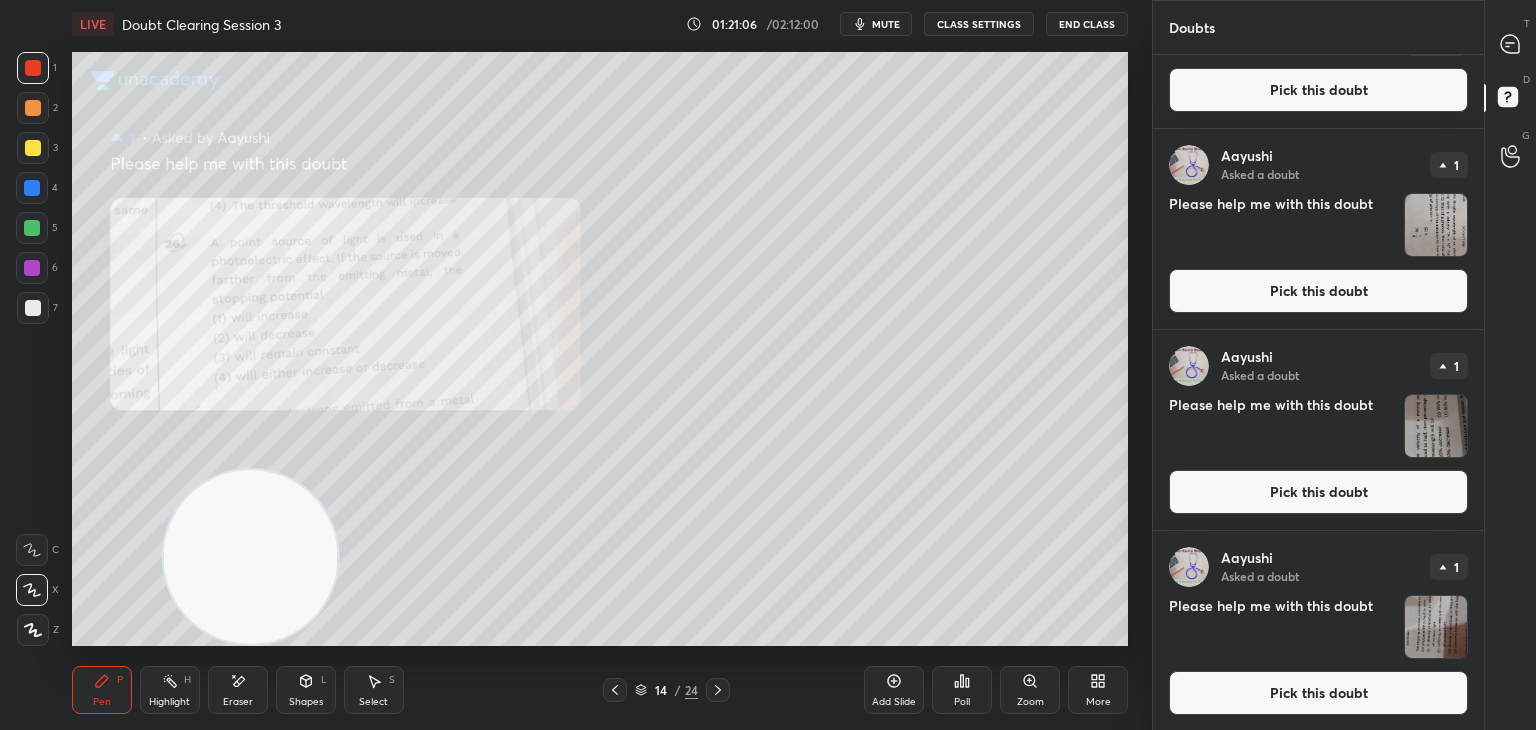 click at bounding box center [1436, 426] 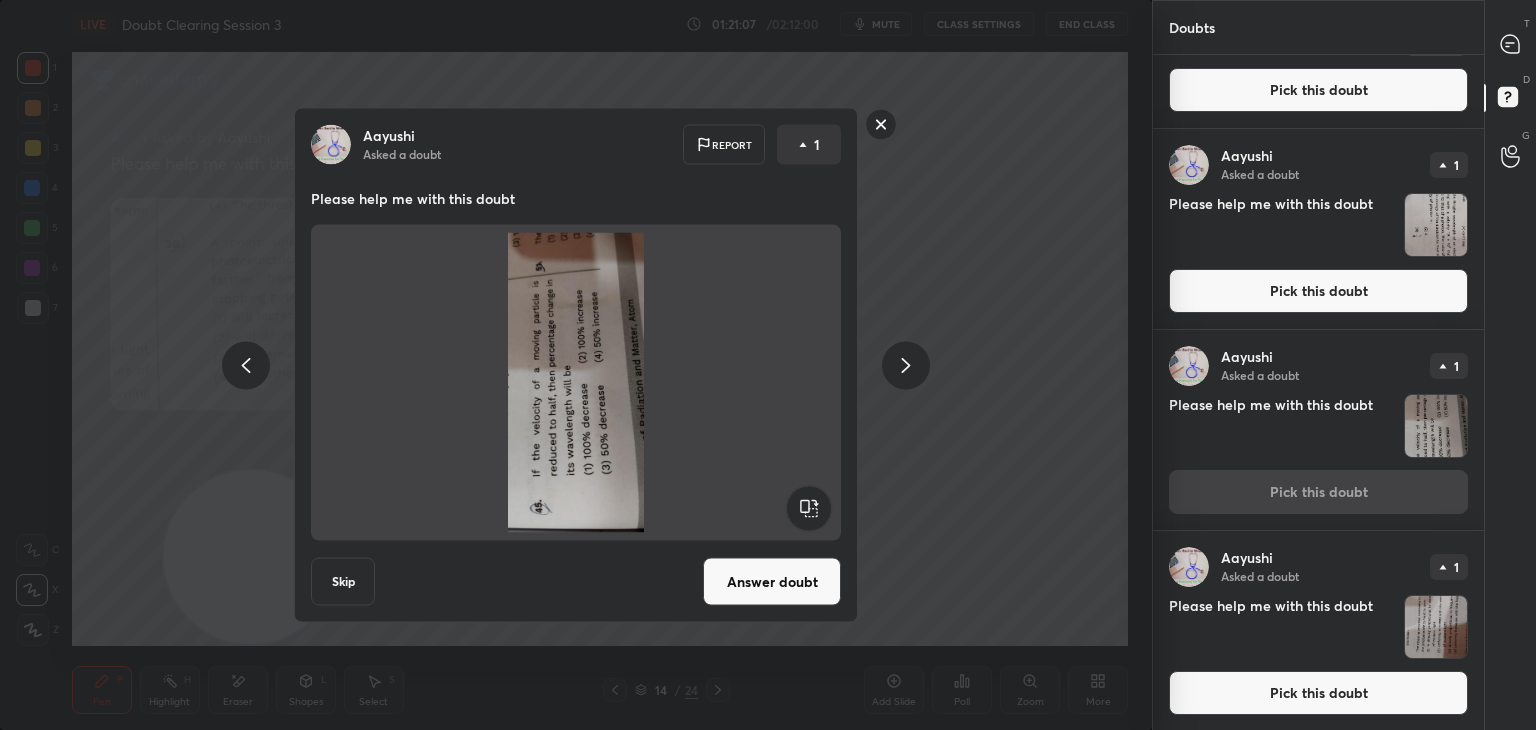 click at bounding box center [1436, 225] 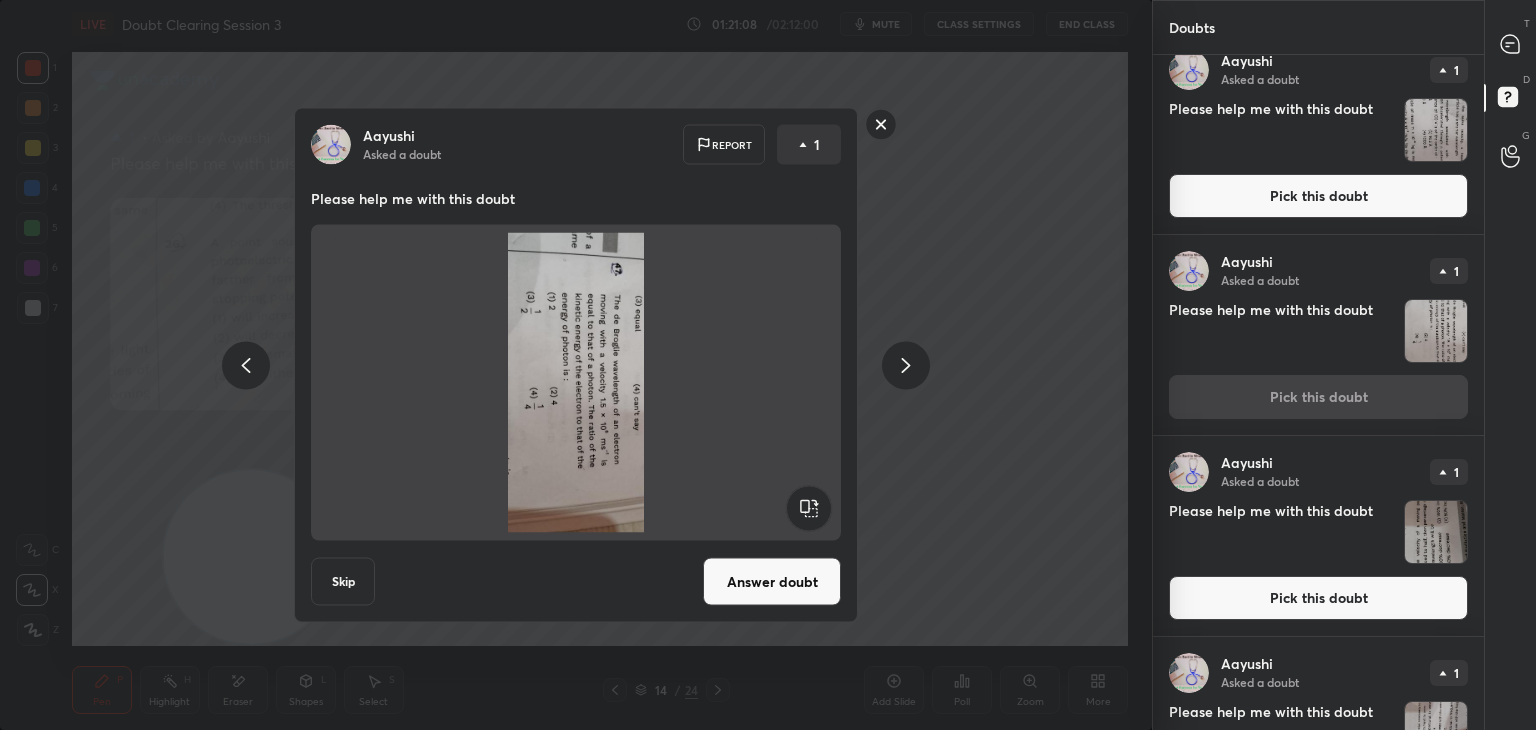scroll, scrollTop: 207, scrollLeft: 0, axis: vertical 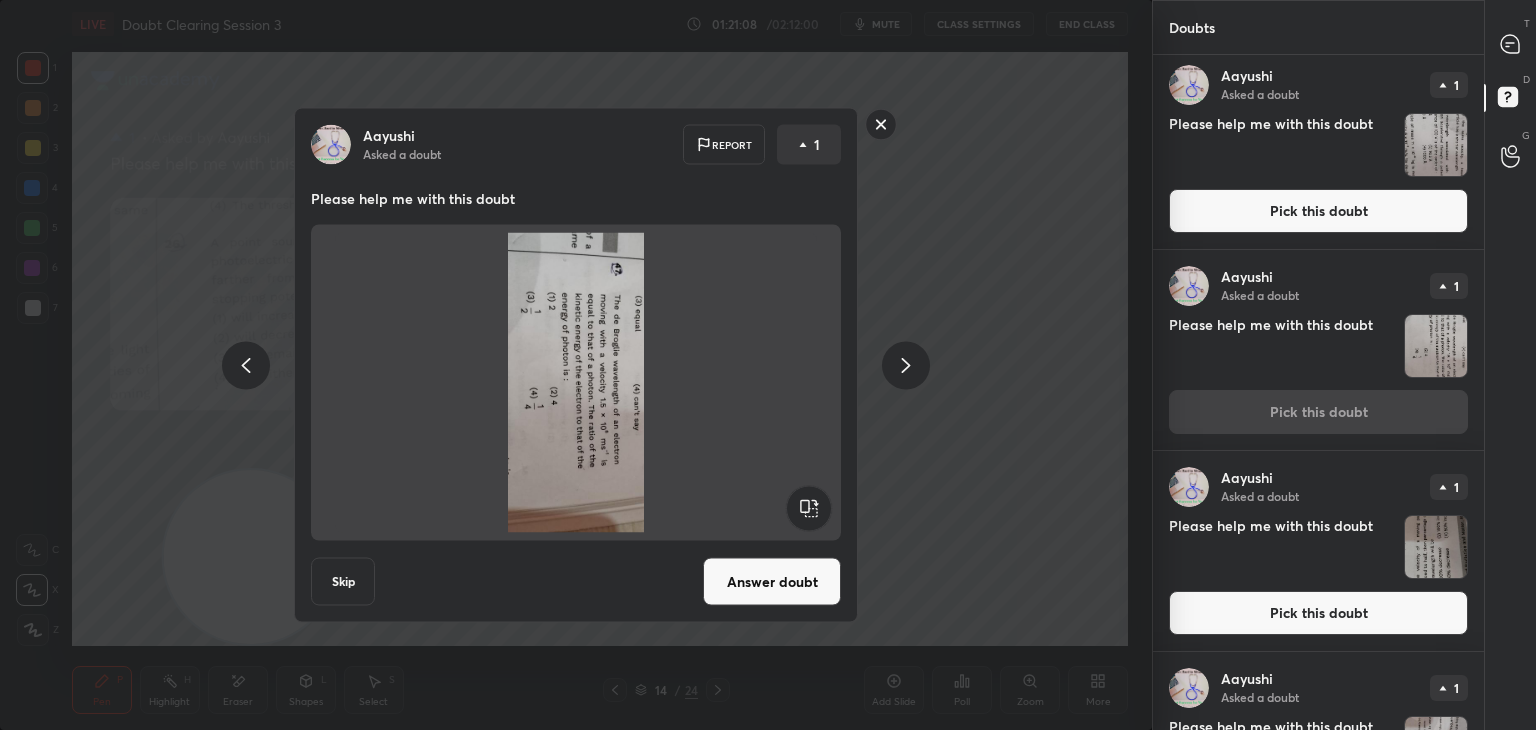 click at bounding box center [1436, 346] 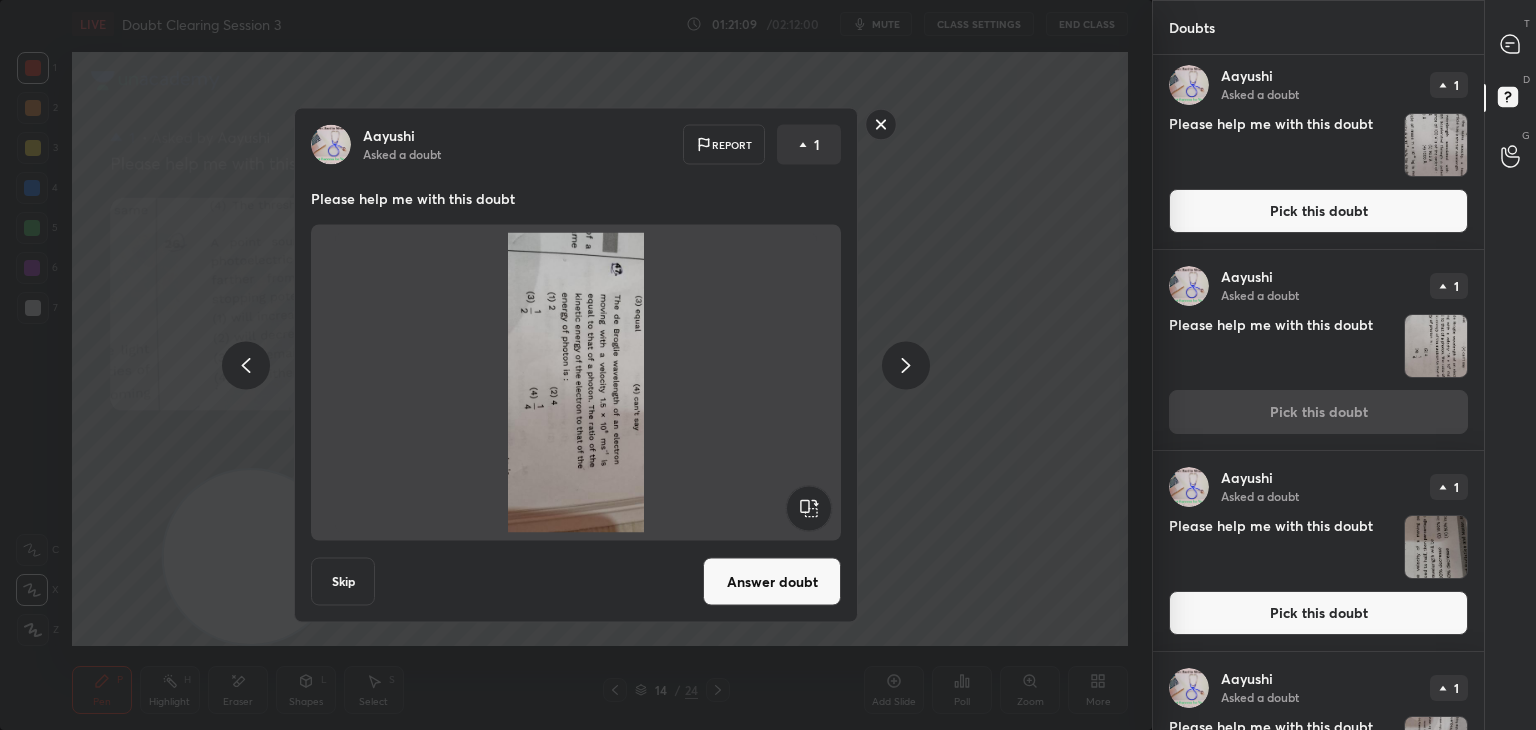 click at bounding box center (1436, 346) 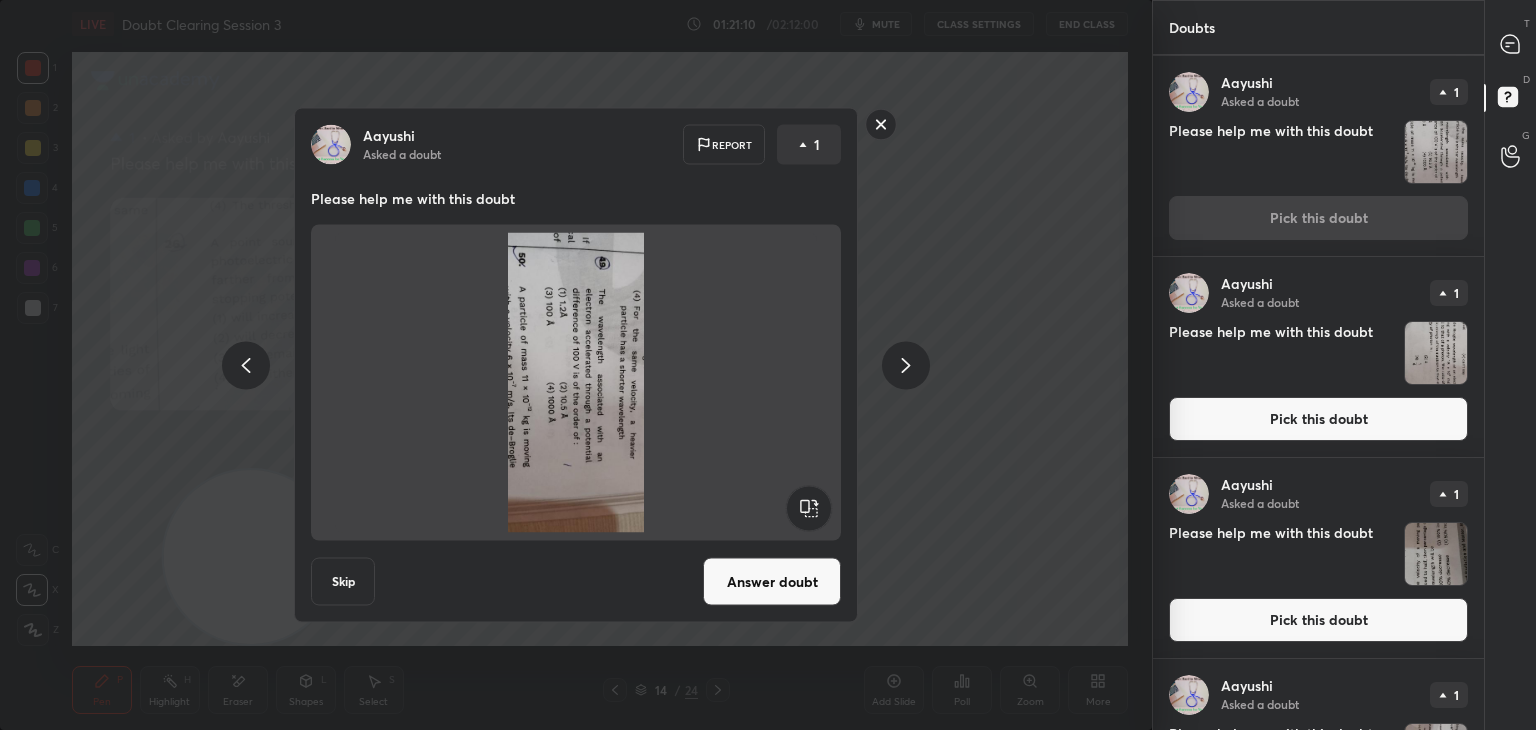 scroll, scrollTop: 328, scrollLeft: 0, axis: vertical 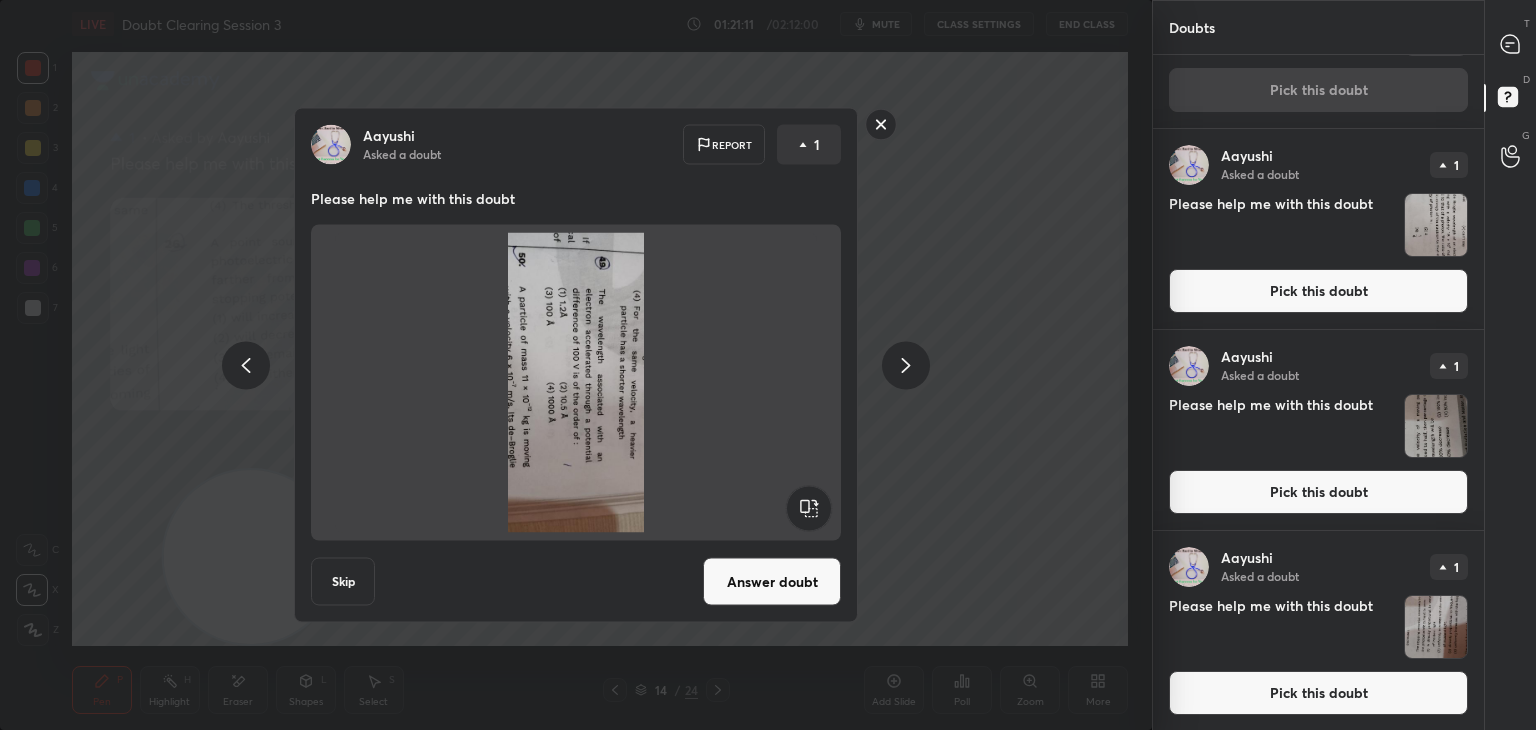 click 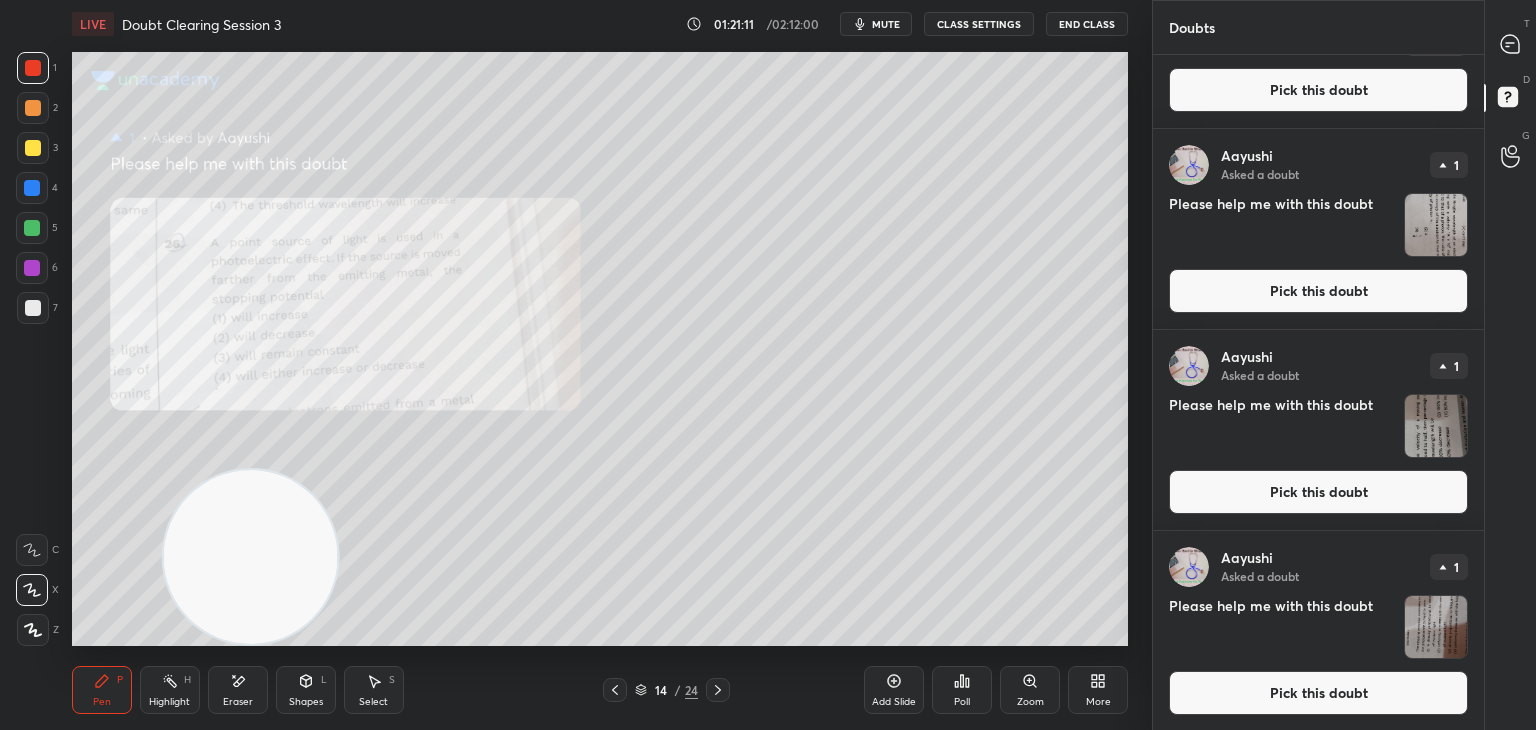 scroll, scrollTop: 0, scrollLeft: 0, axis: both 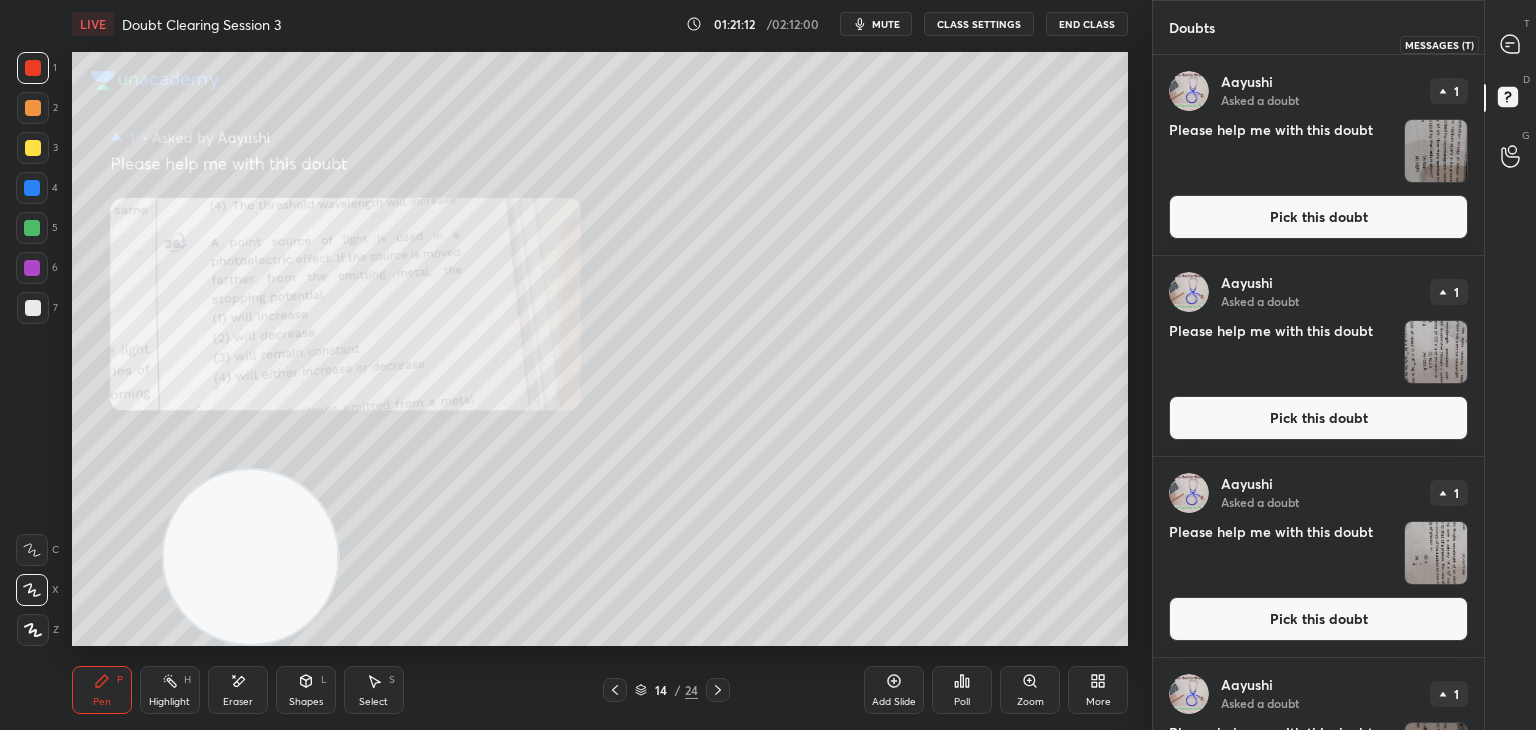 click 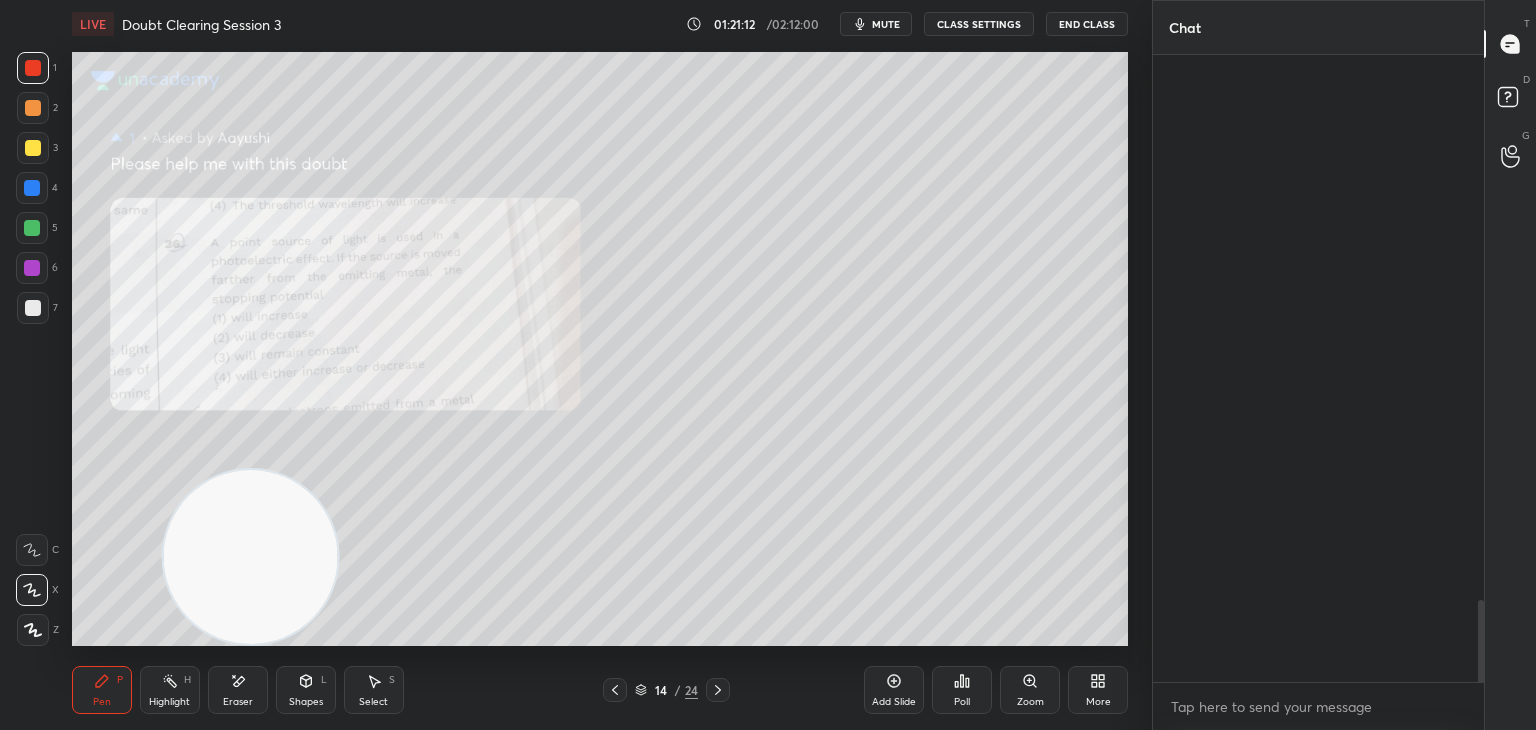 scroll, scrollTop: 4528, scrollLeft: 0, axis: vertical 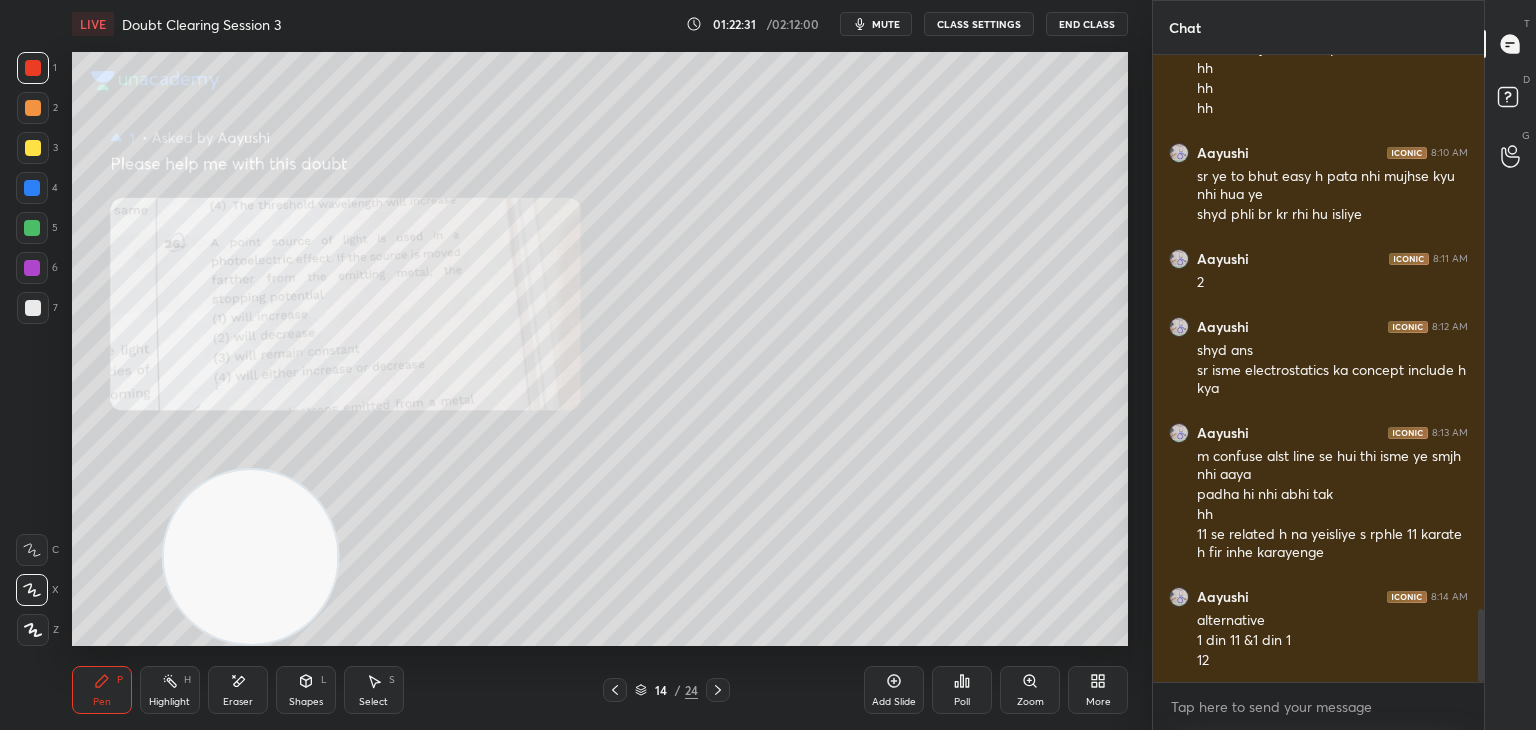 click on "Eraser" at bounding box center [238, 702] 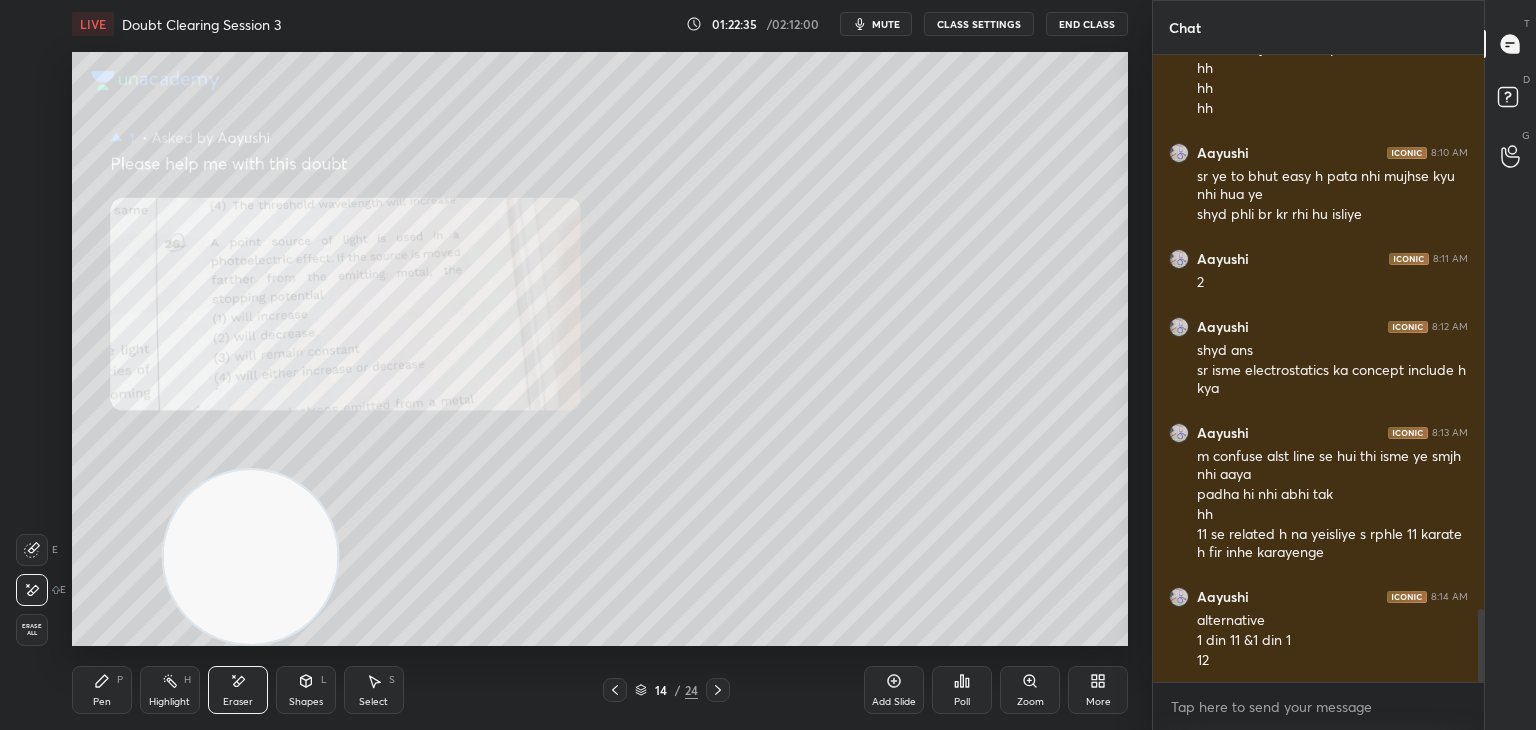 click on "Pen" at bounding box center [102, 702] 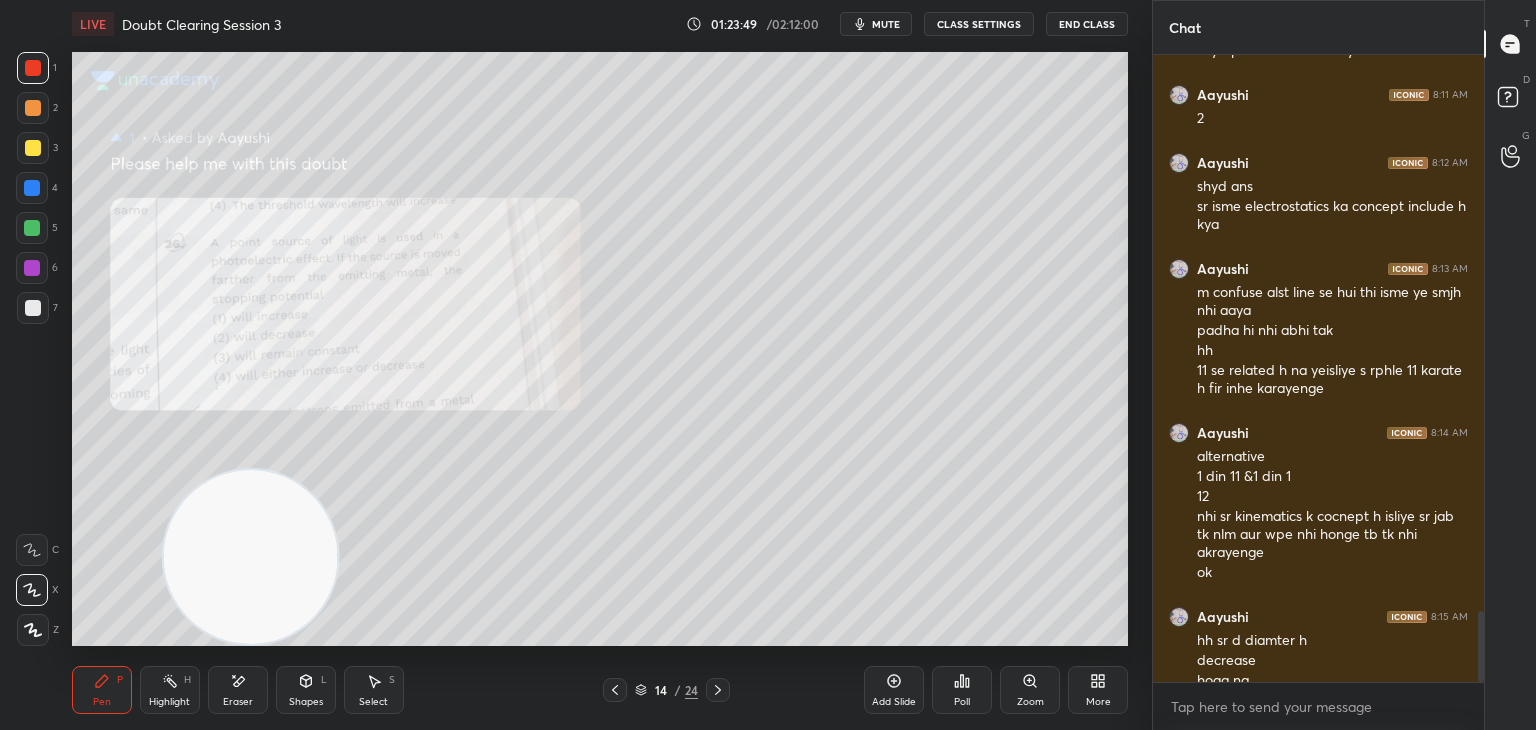 scroll, scrollTop: 4934, scrollLeft: 0, axis: vertical 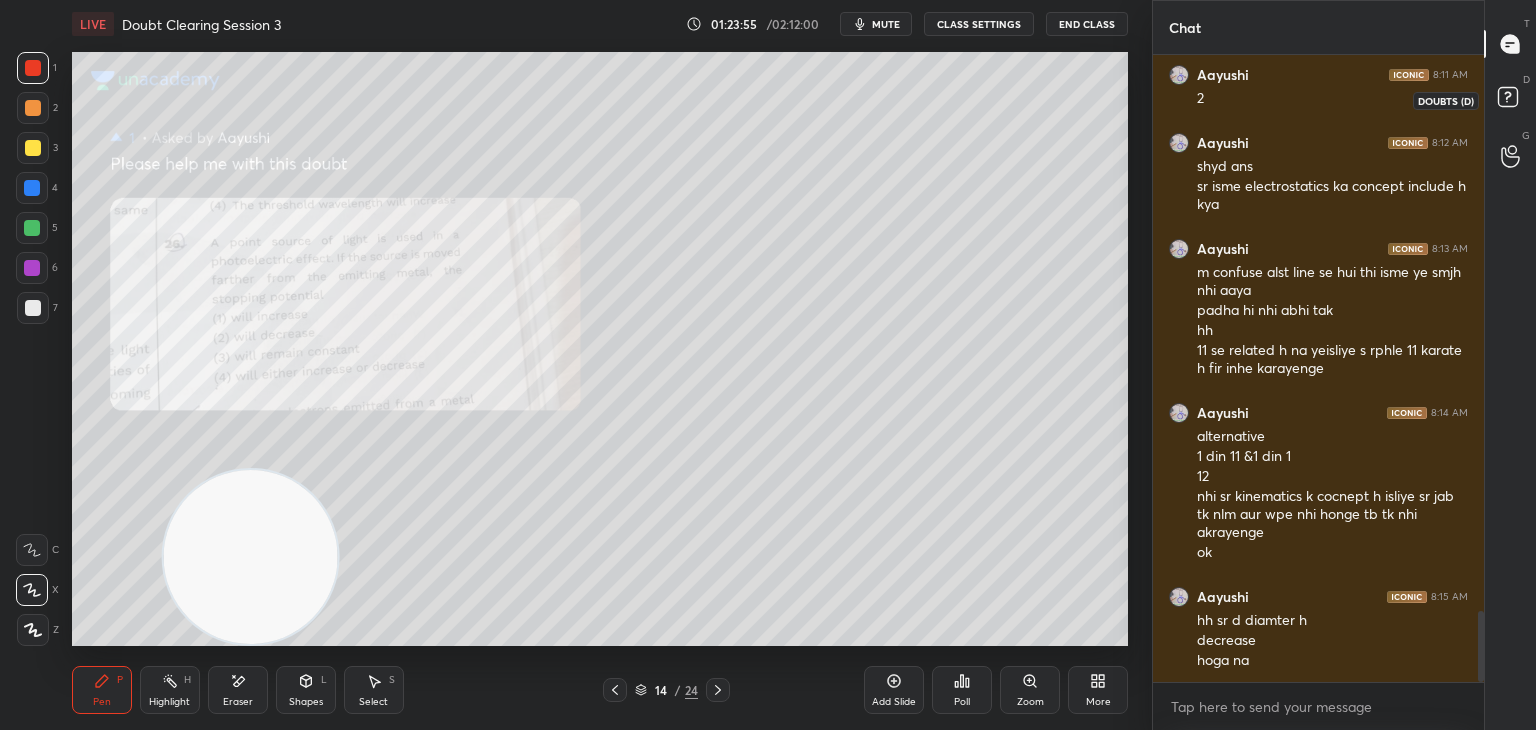 click 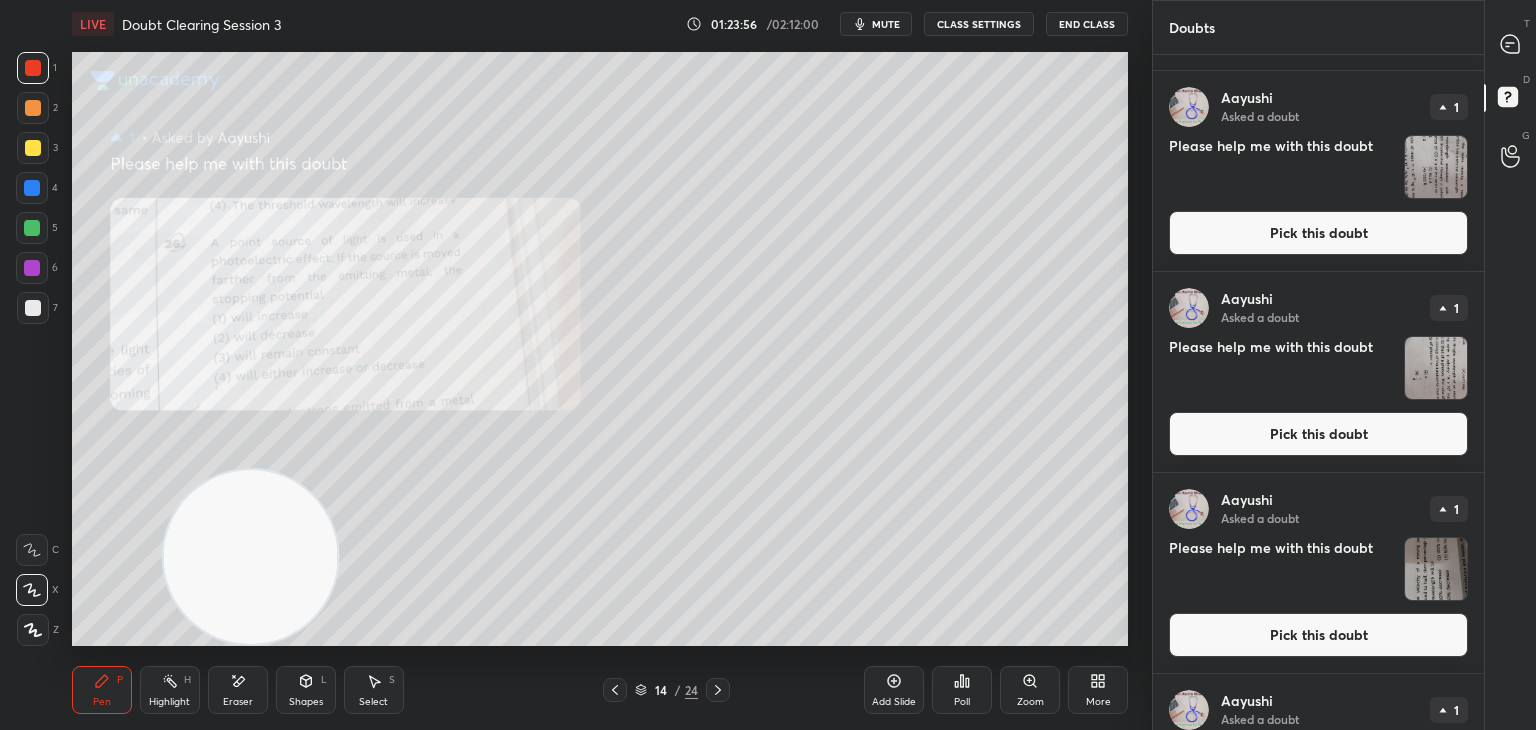 scroll, scrollTop: 328, scrollLeft: 0, axis: vertical 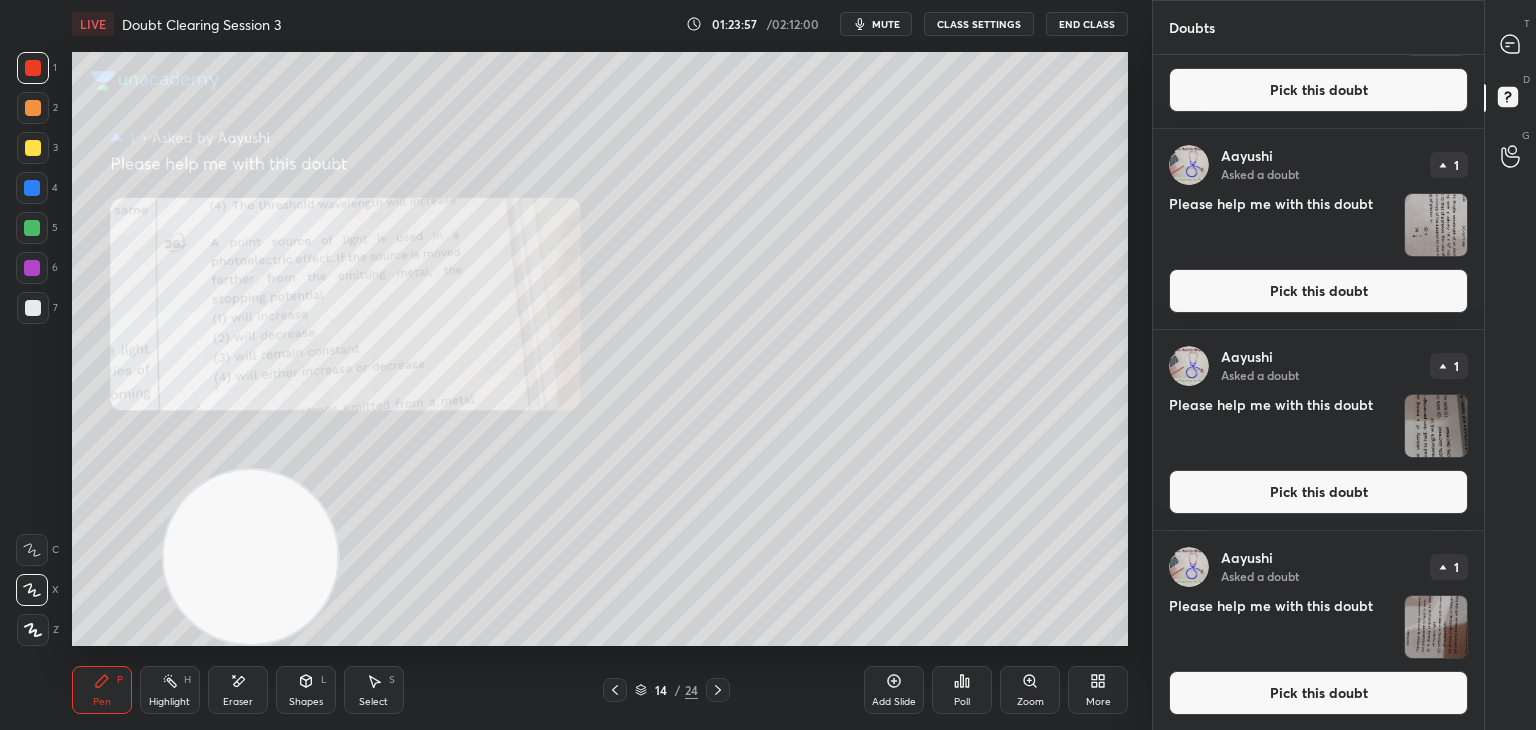 click at bounding box center (1436, 627) 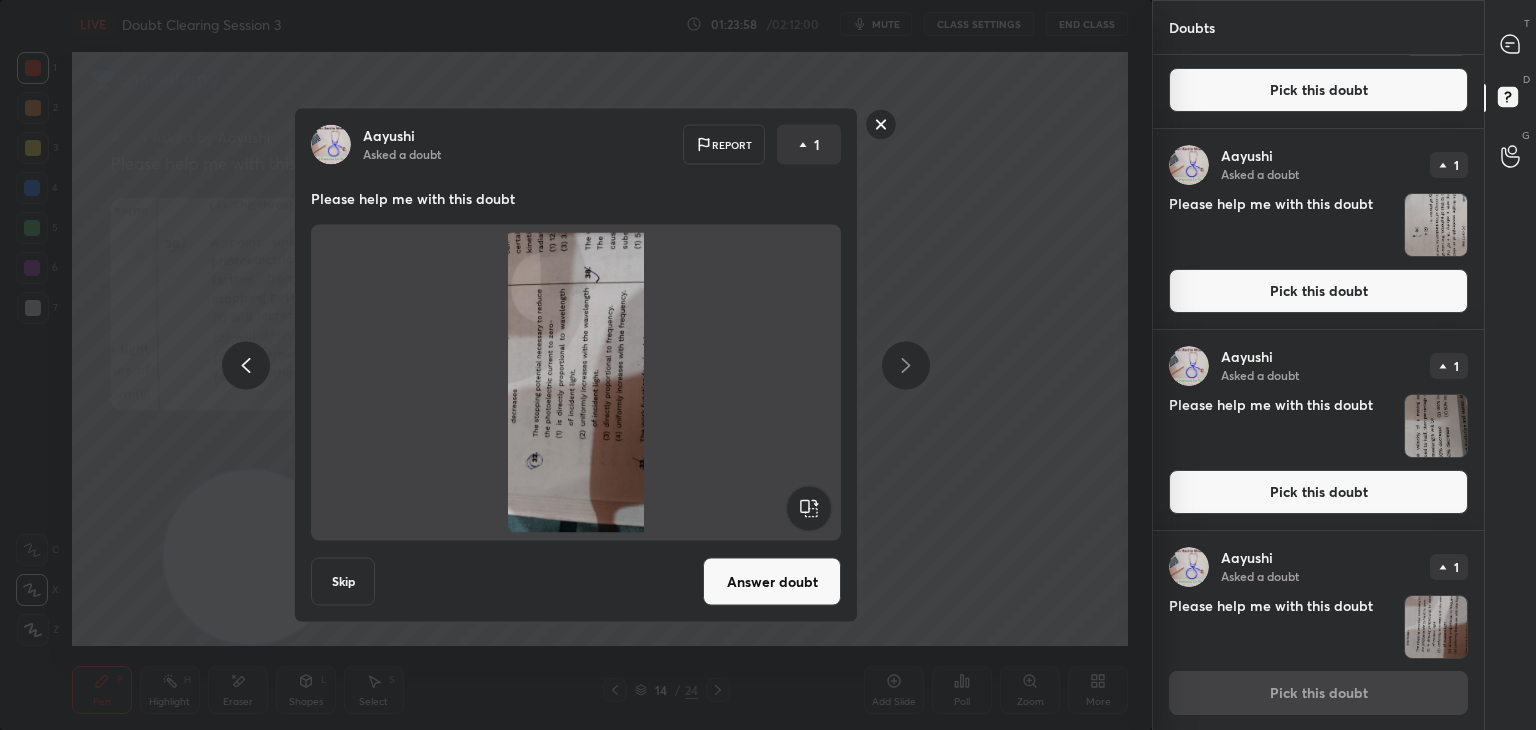 click 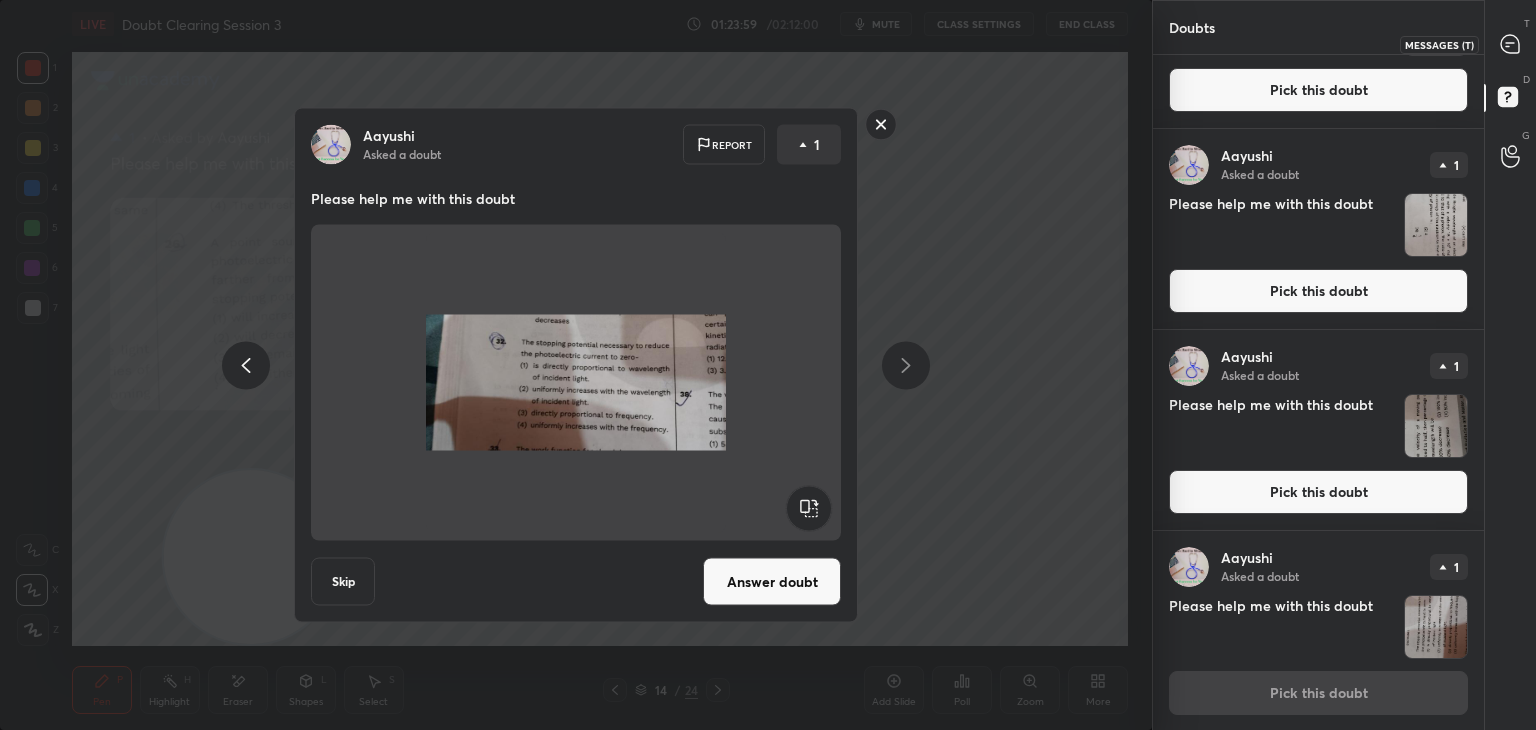 click at bounding box center (1511, 44) 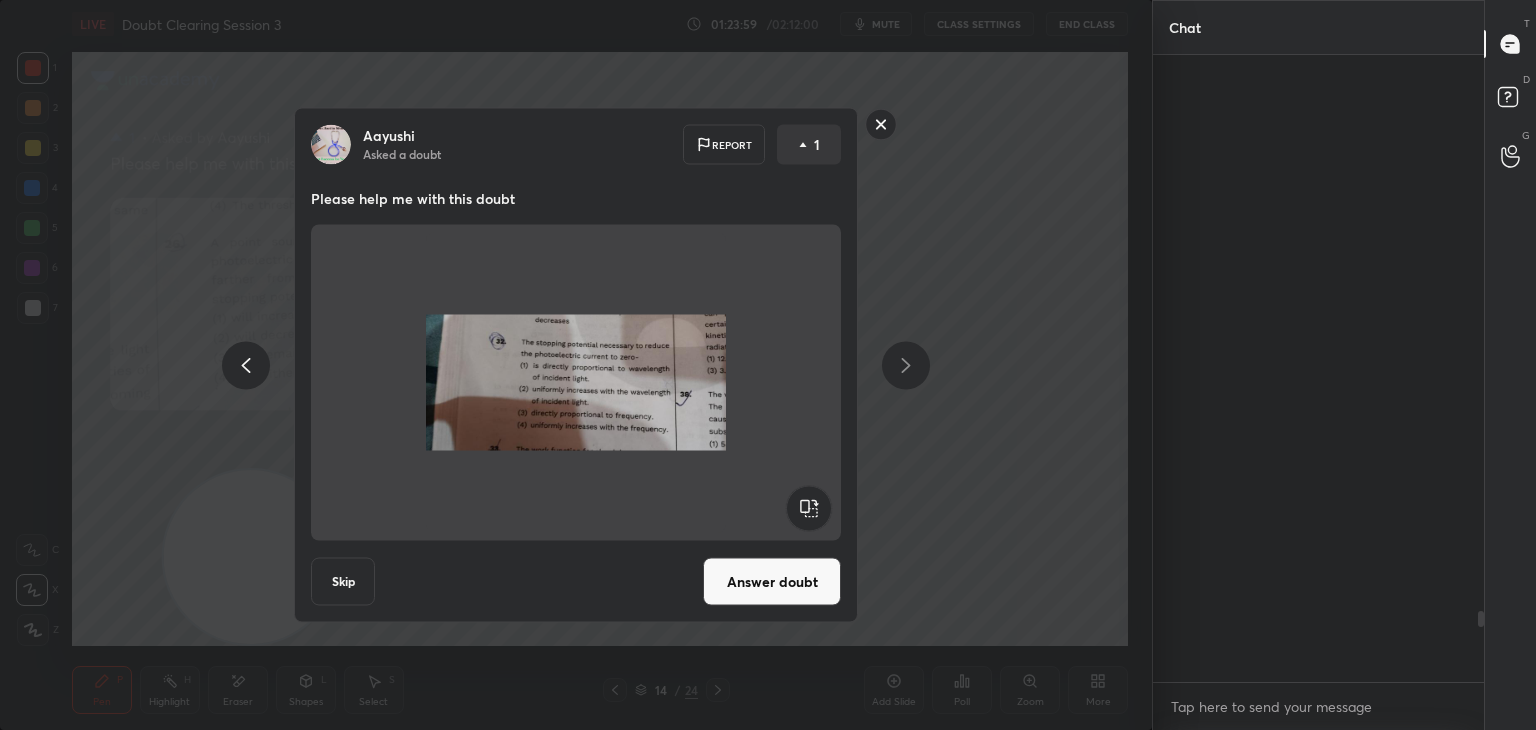 scroll, scrollTop: 4934, scrollLeft: 0, axis: vertical 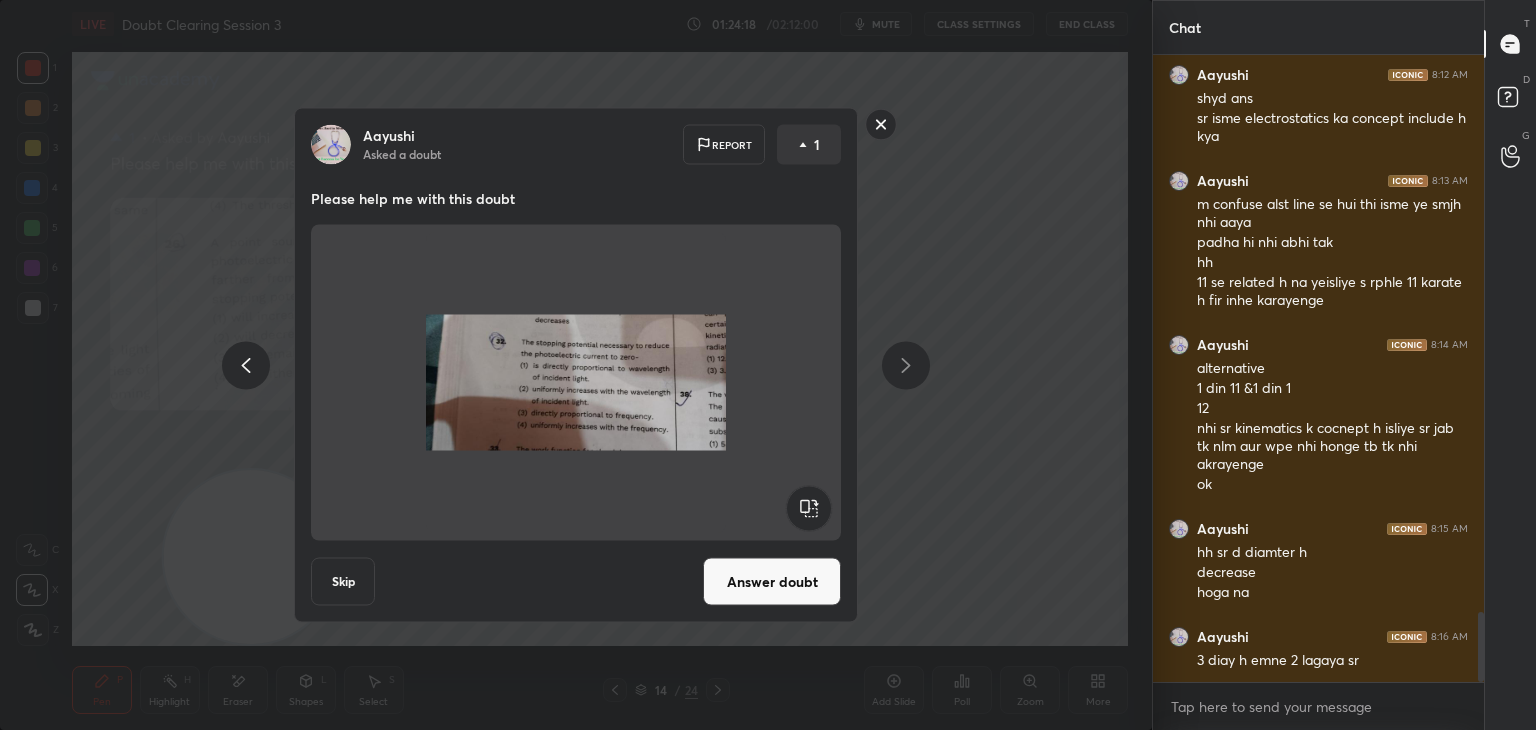 click on "[PERSON] Asked a doubt Report 1 Please help me with this doubt Skip Answer doubt" at bounding box center (576, 365) 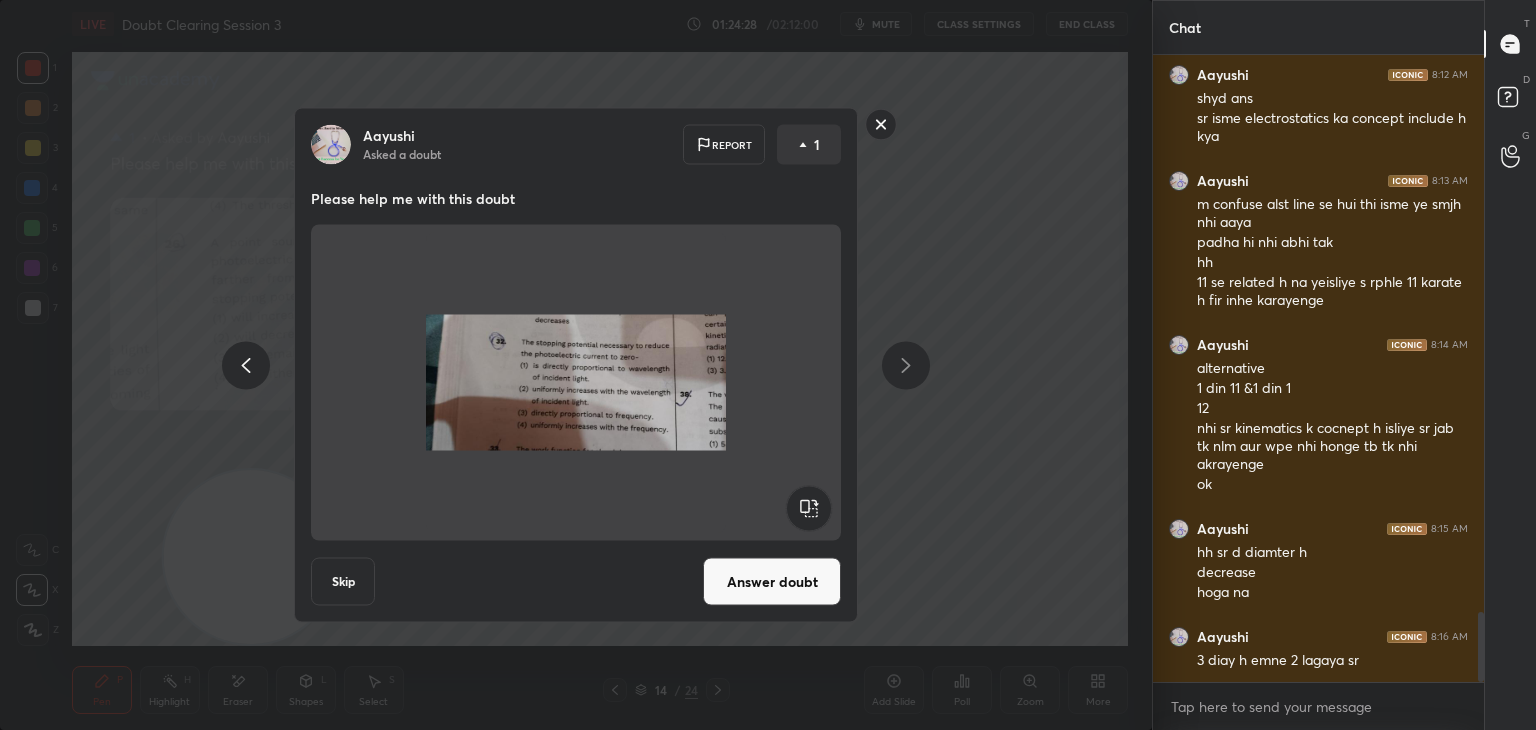 click on "Answer doubt" at bounding box center (772, 582) 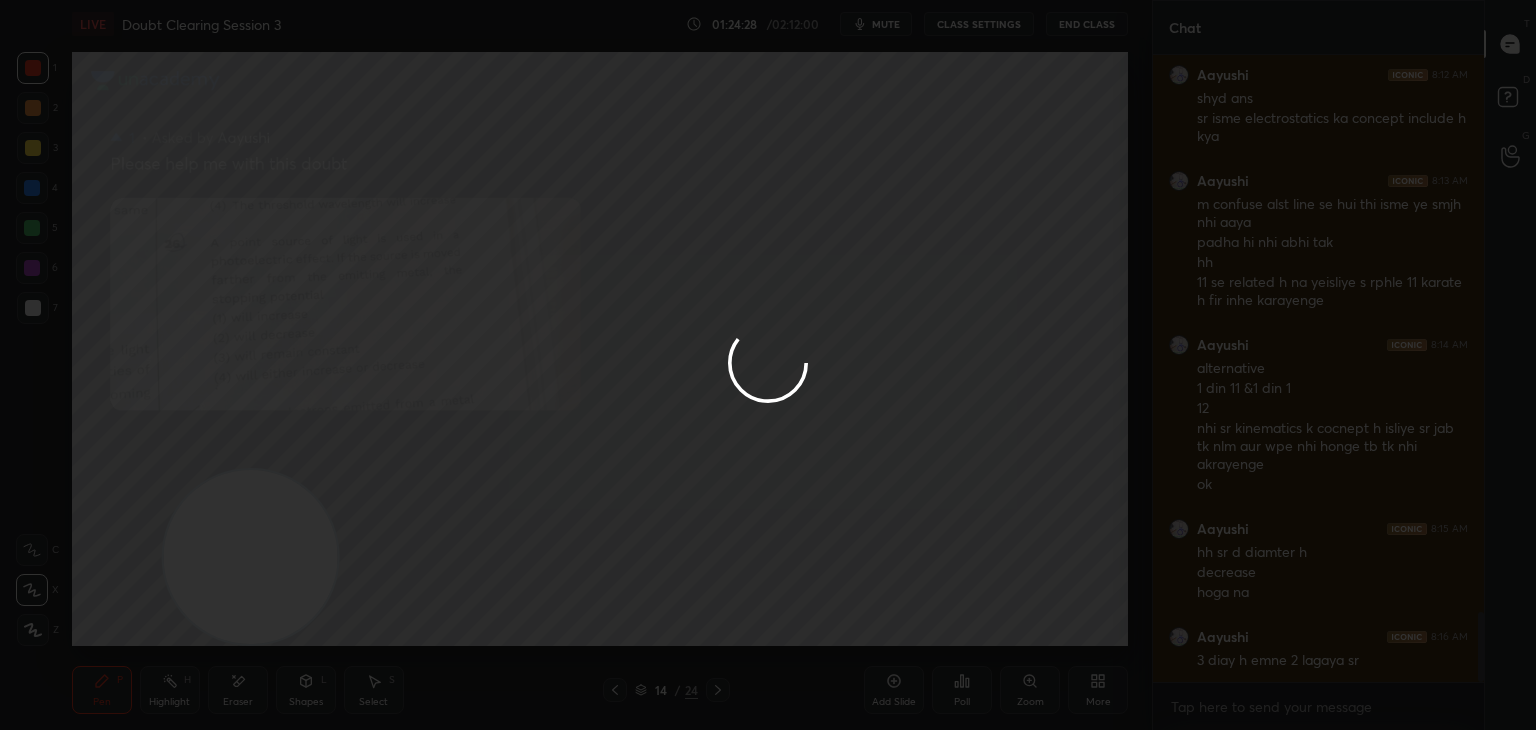 scroll, scrollTop: 0, scrollLeft: 0, axis: both 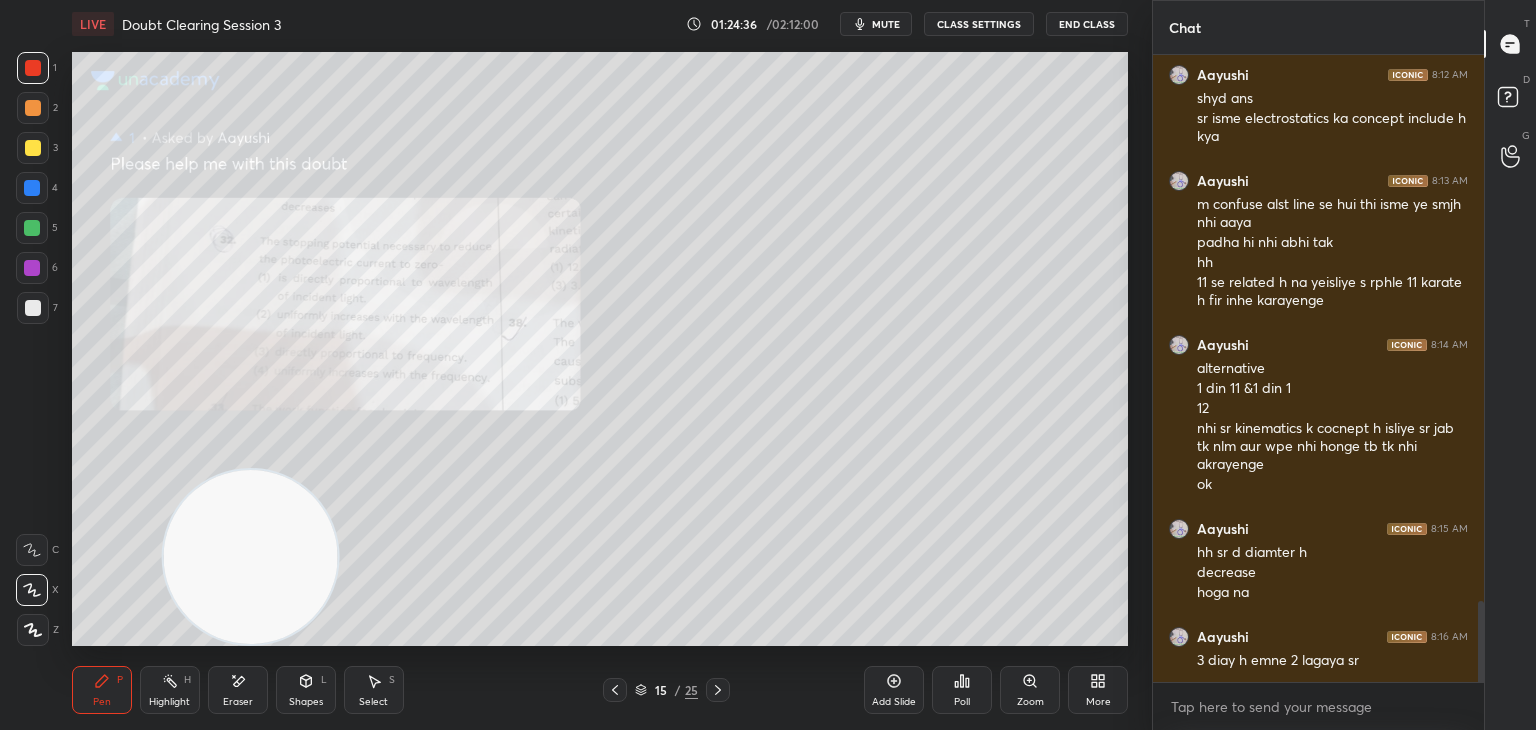 click 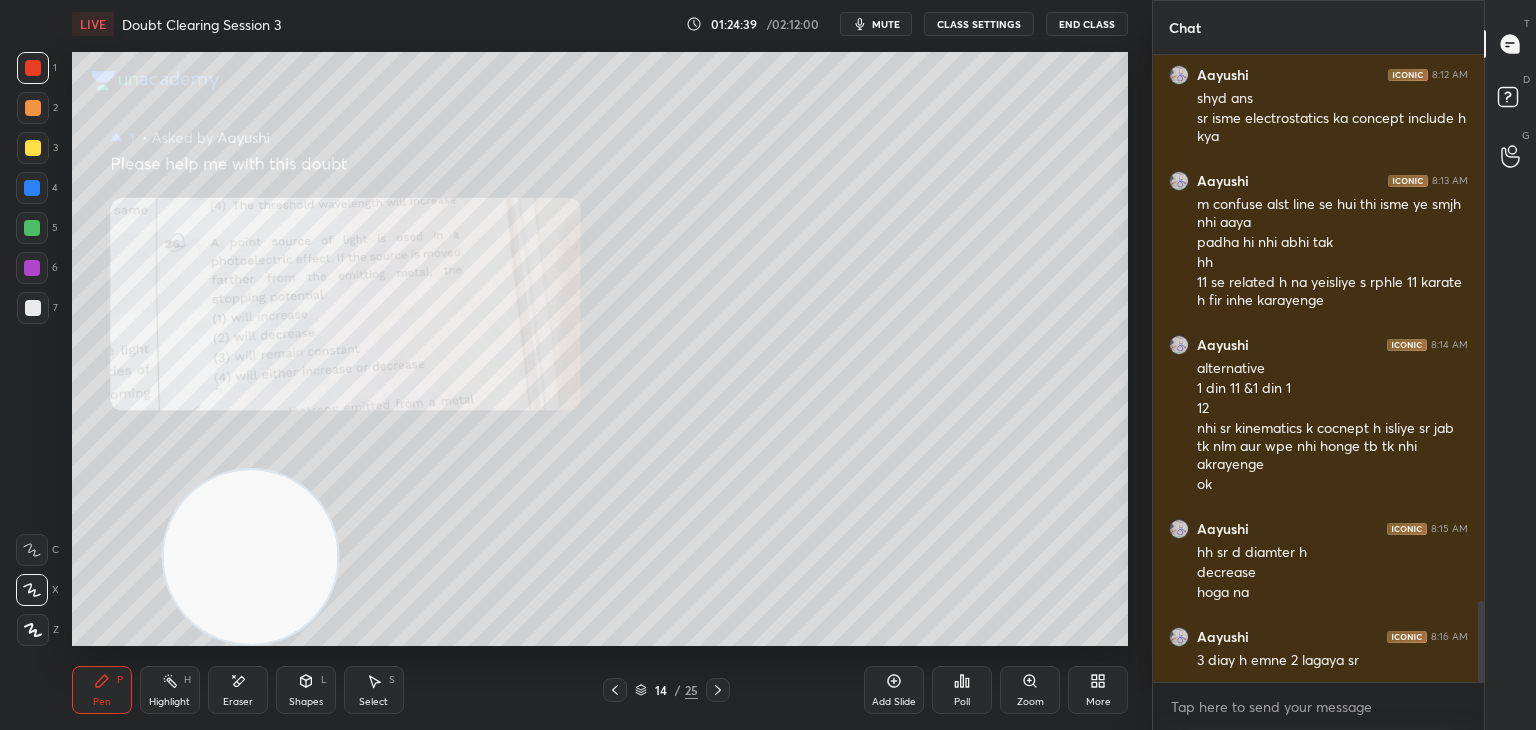 click 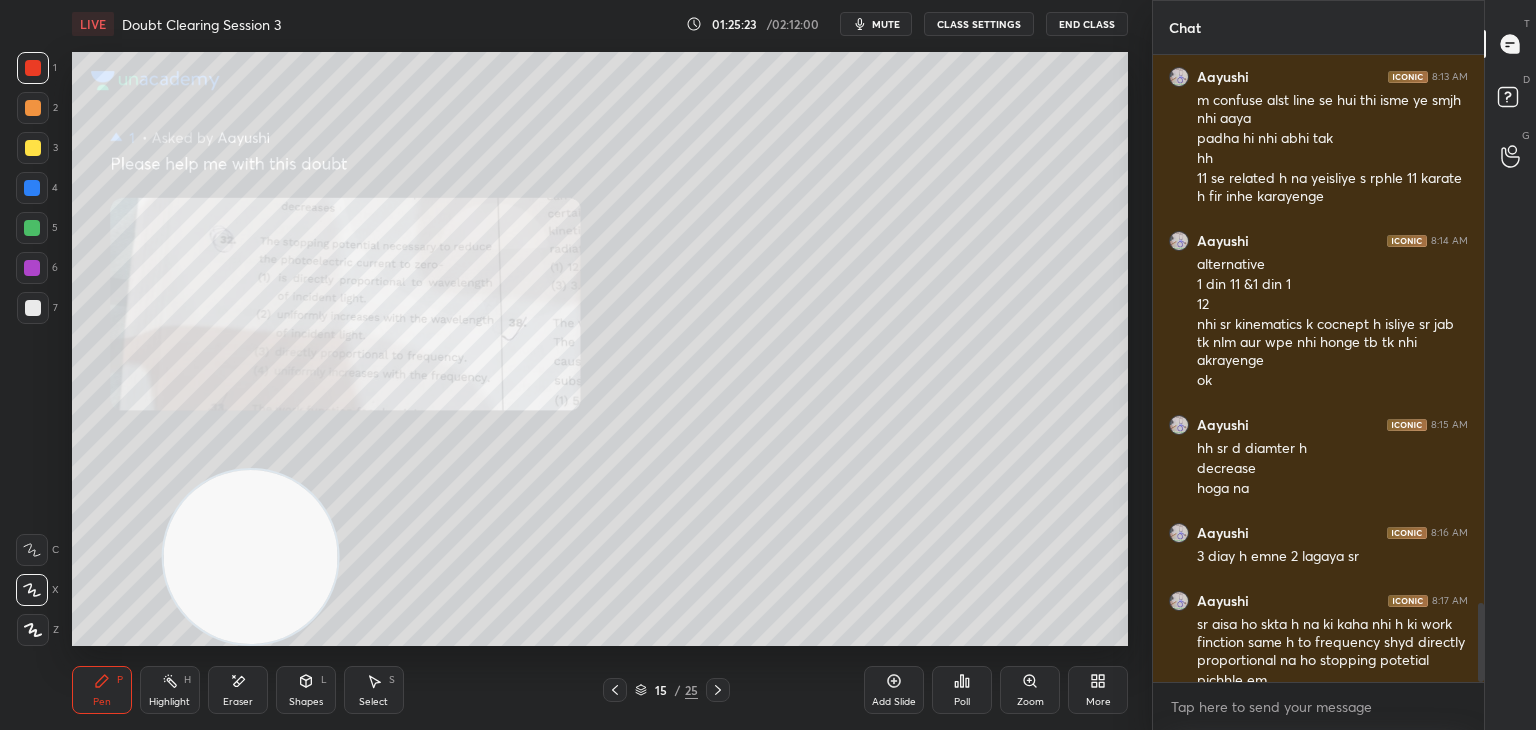 scroll, scrollTop: 4382, scrollLeft: 0, axis: vertical 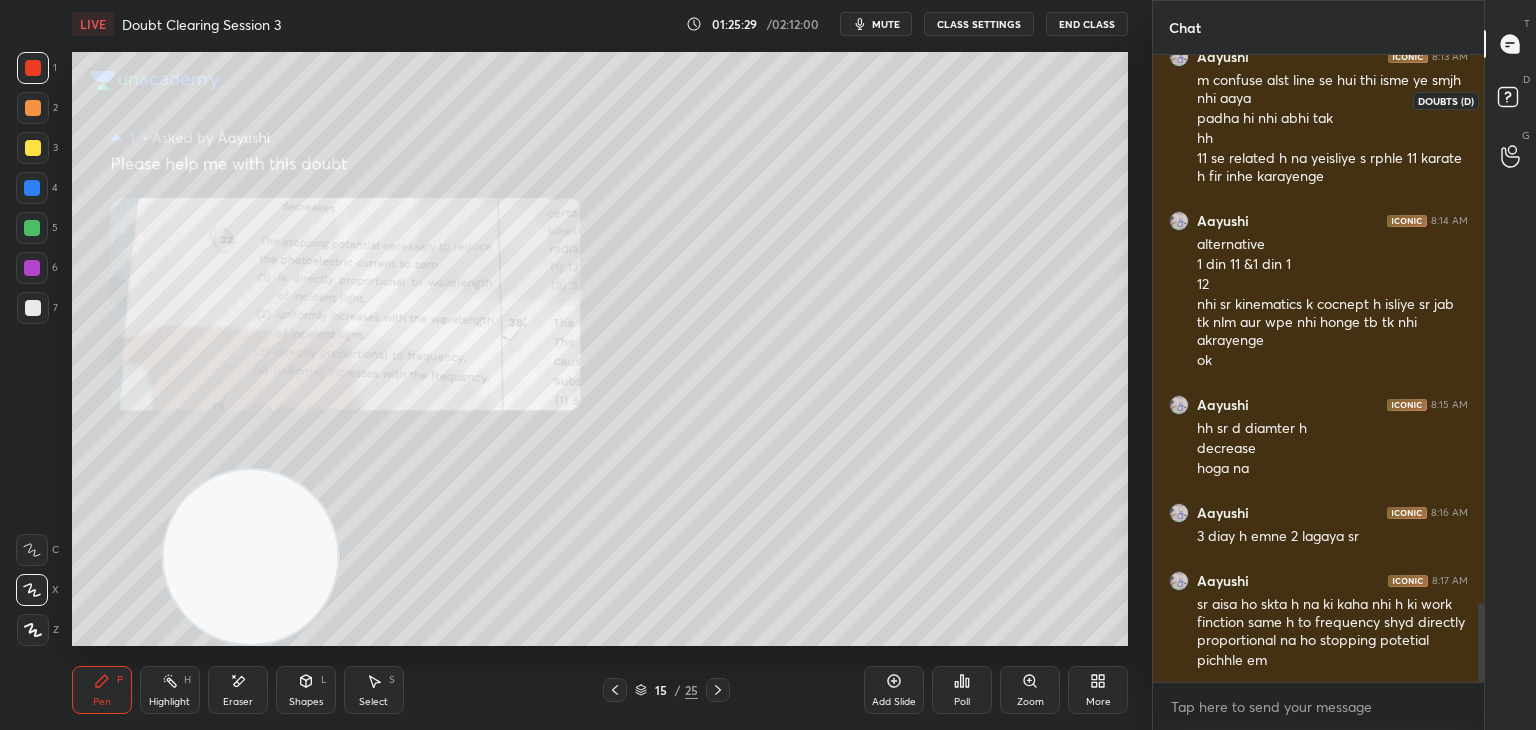 click 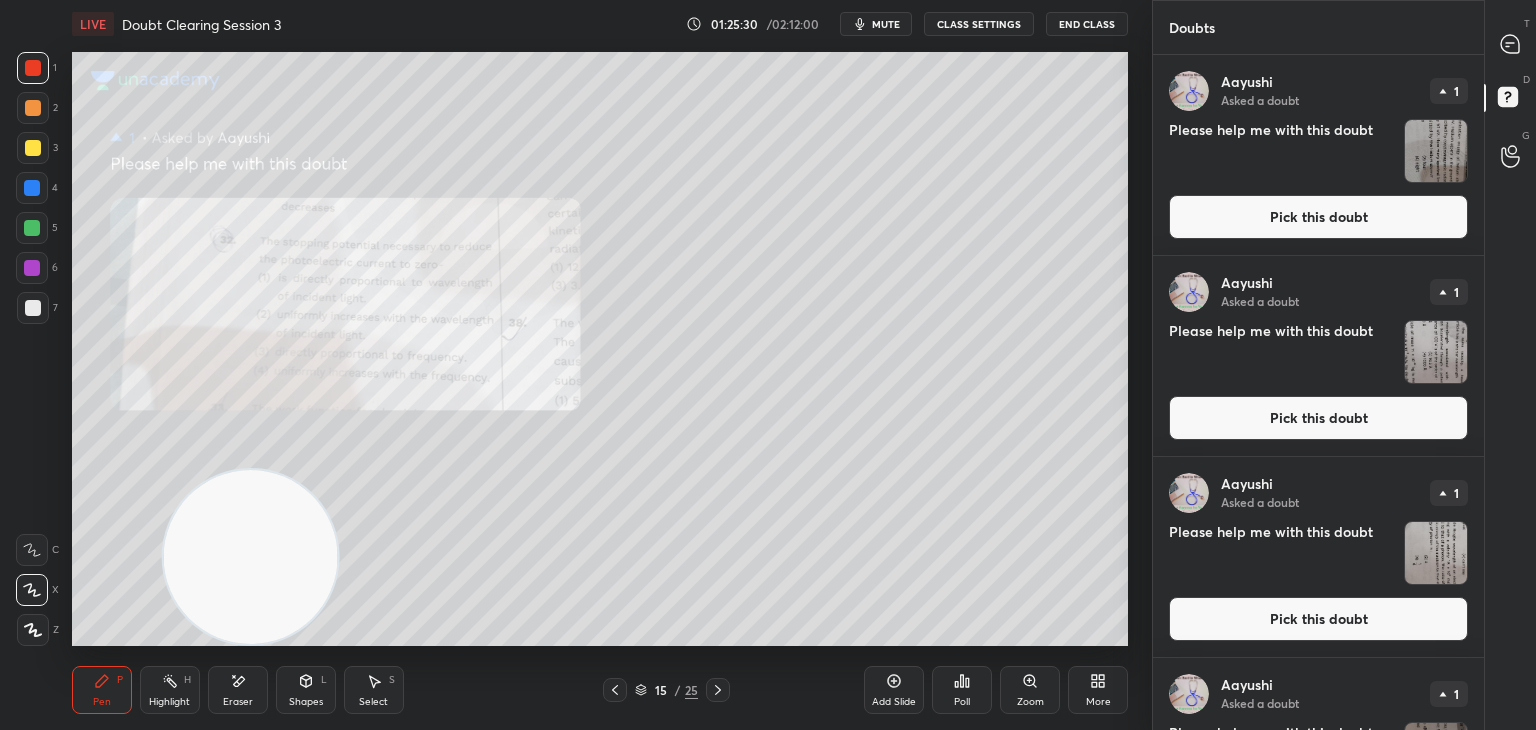 scroll, scrollTop: 128, scrollLeft: 0, axis: vertical 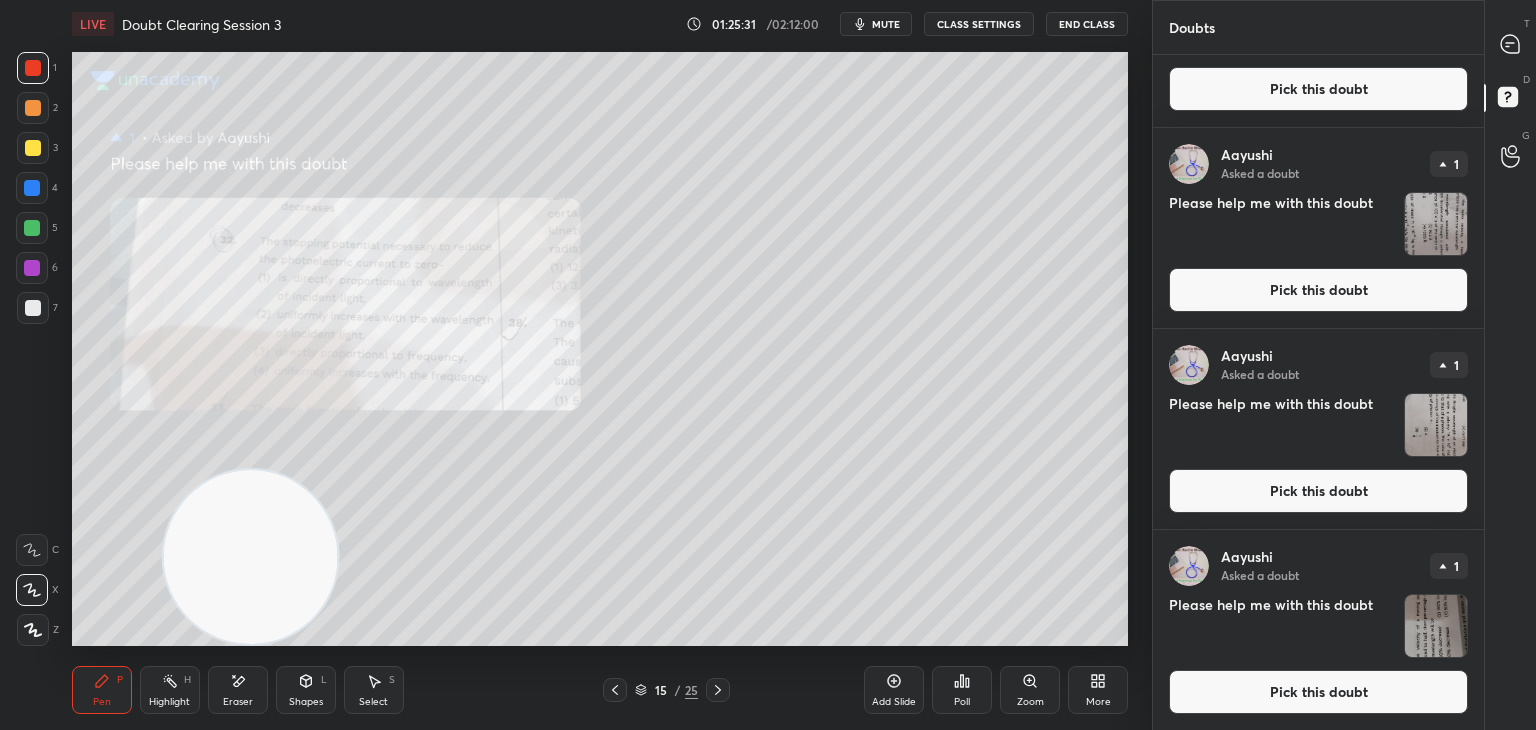 click at bounding box center (1436, 626) 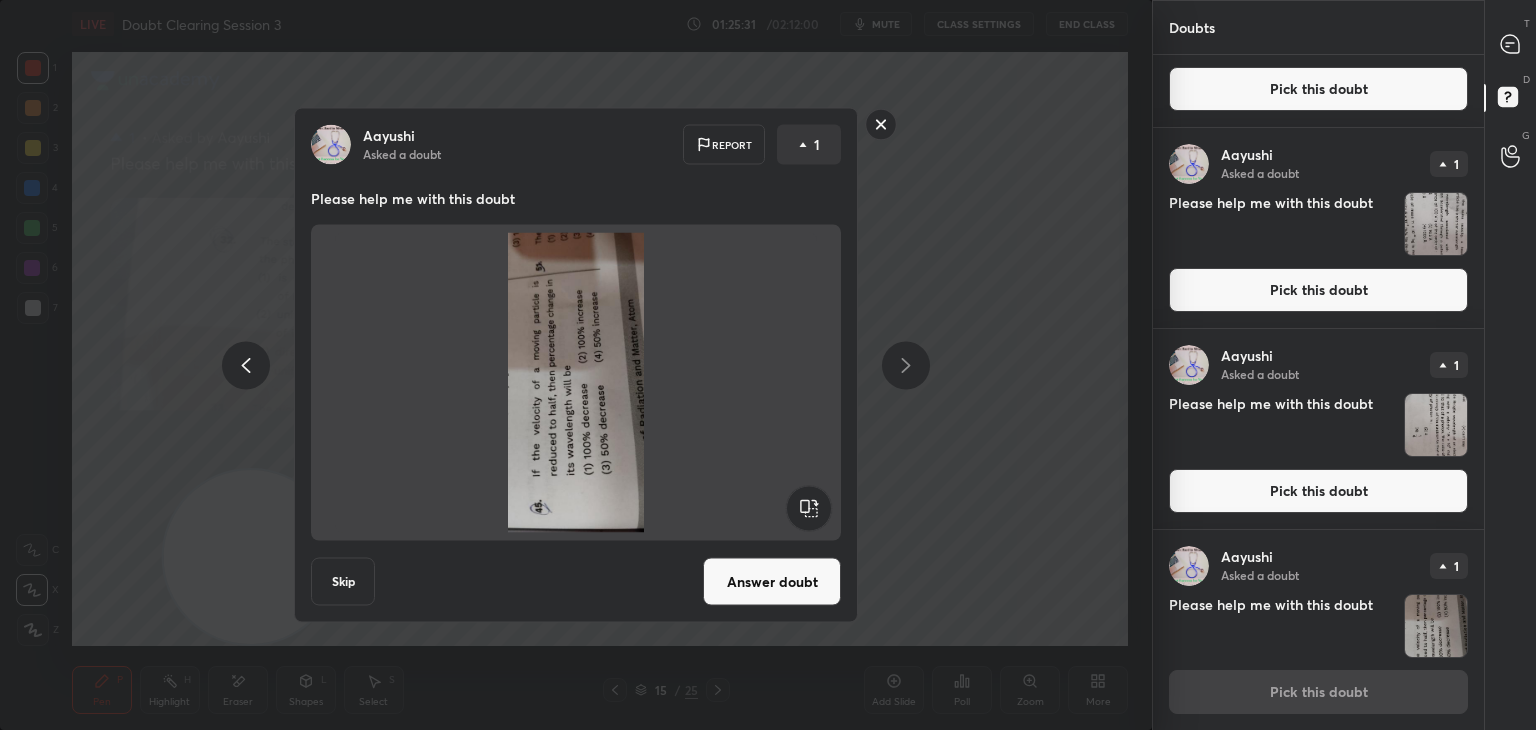click 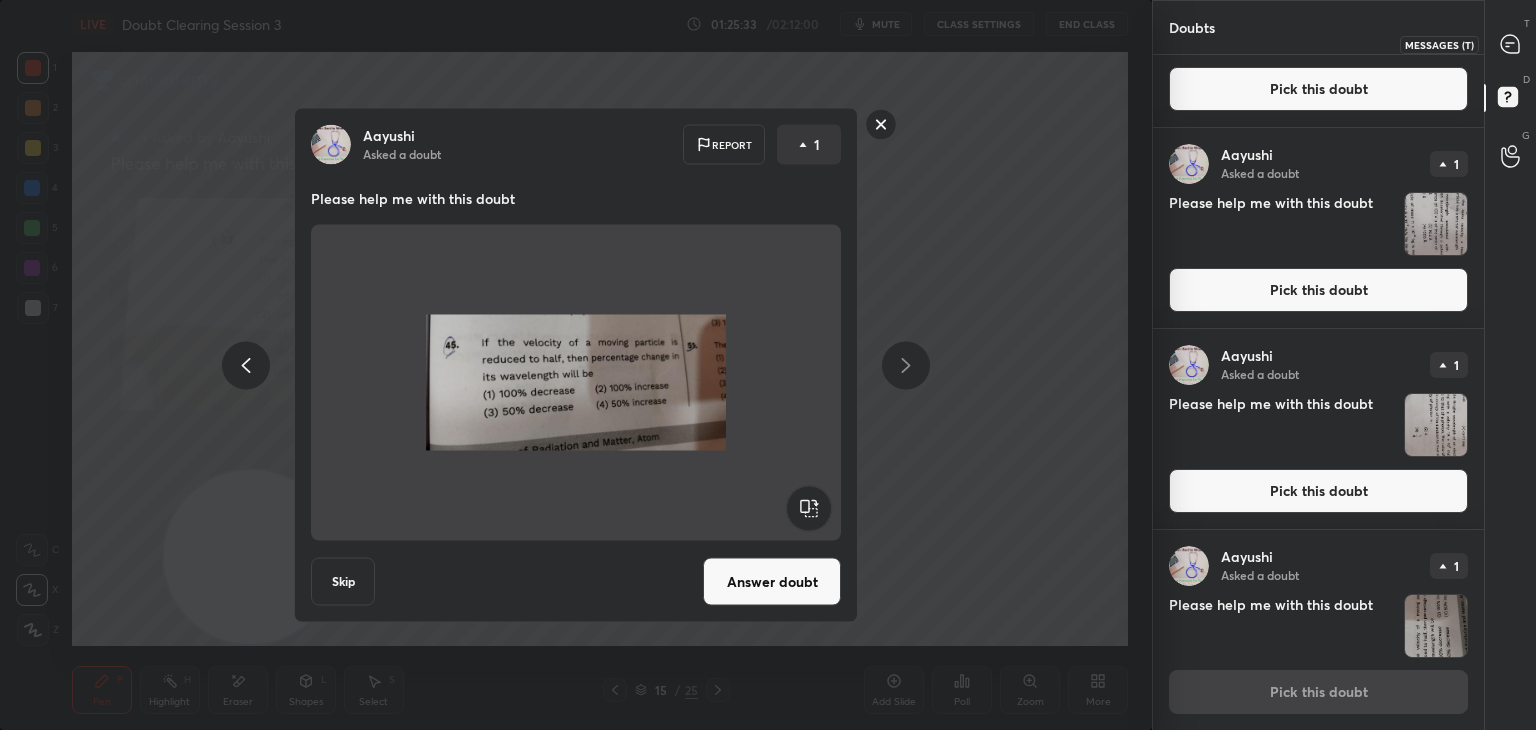 click 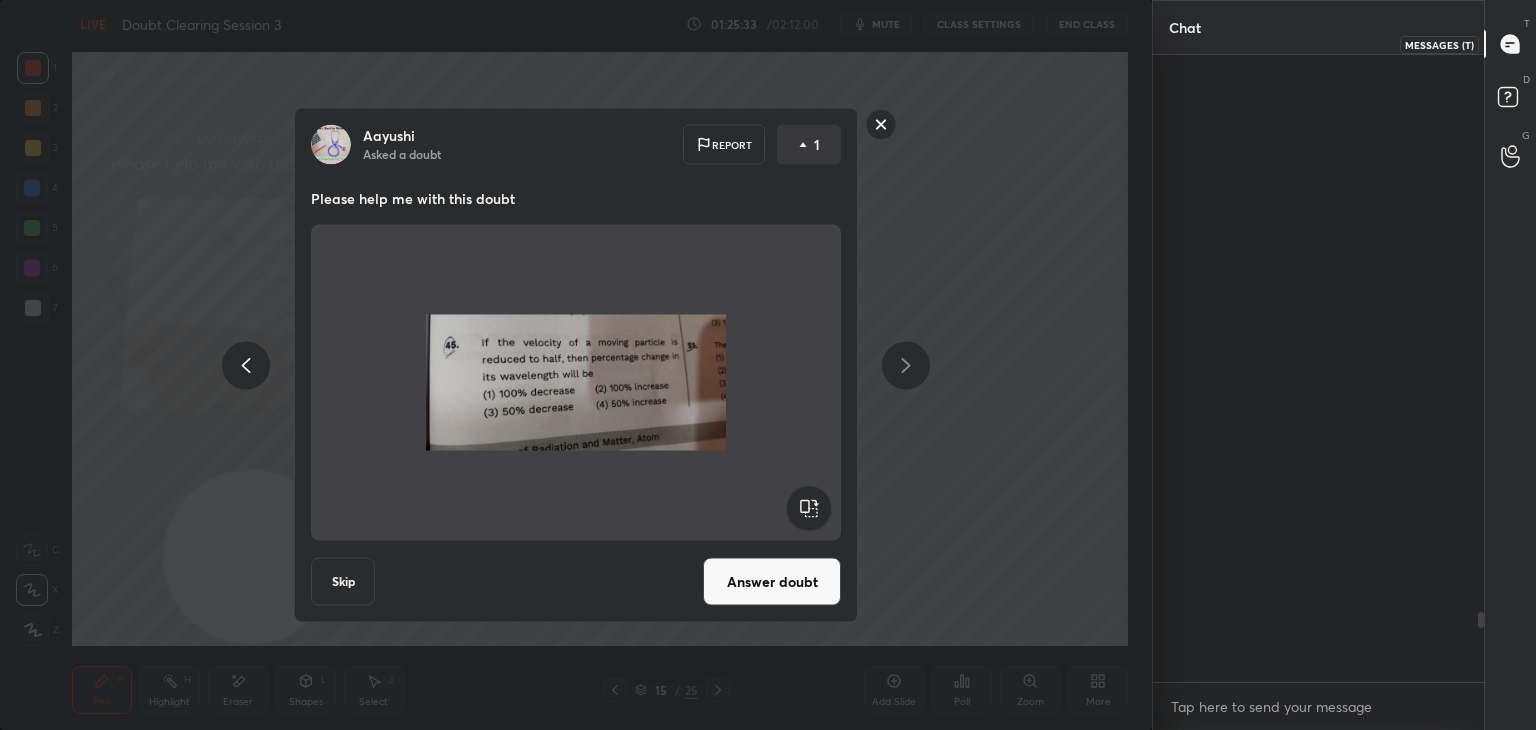 scroll, scrollTop: 5002, scrollLeft: 0, axis: vertical 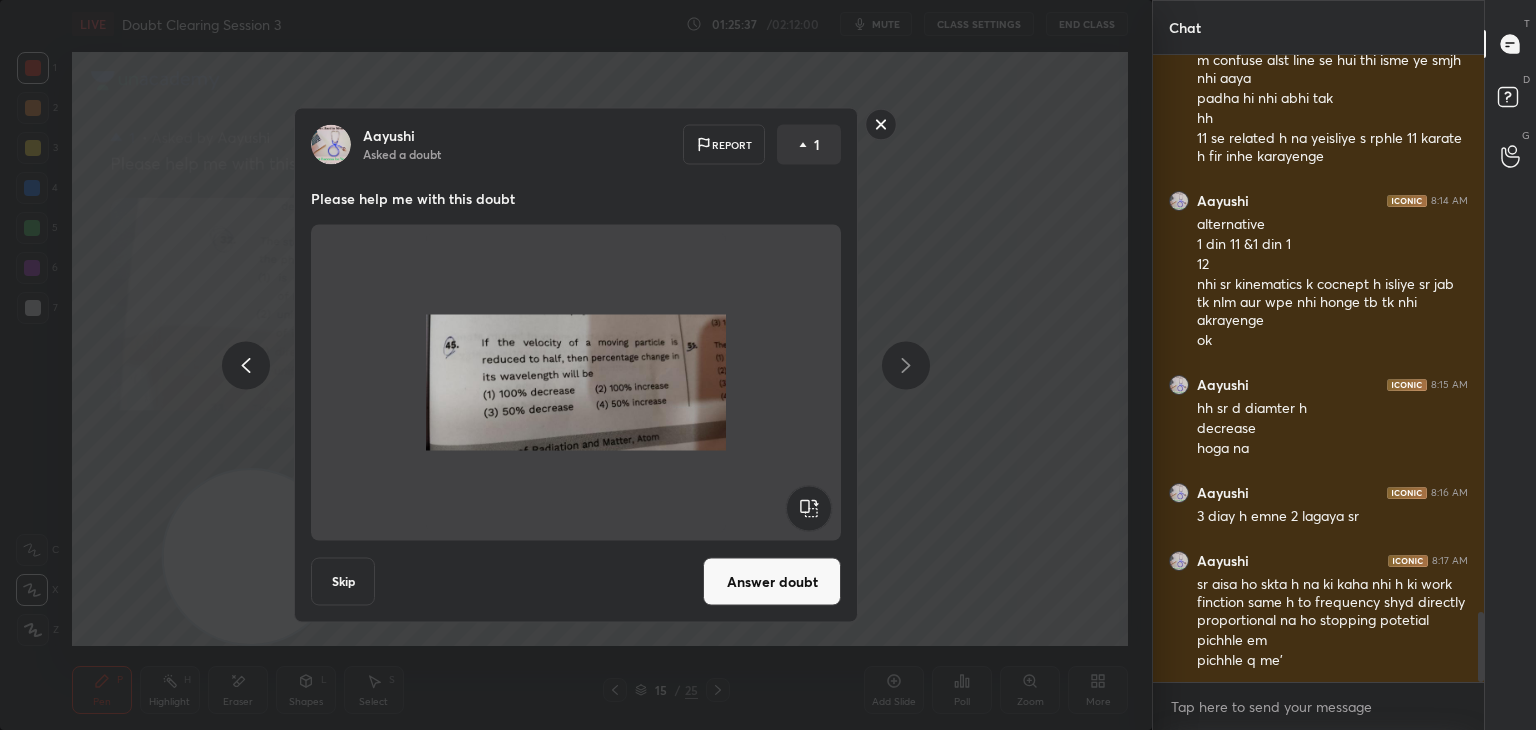 click 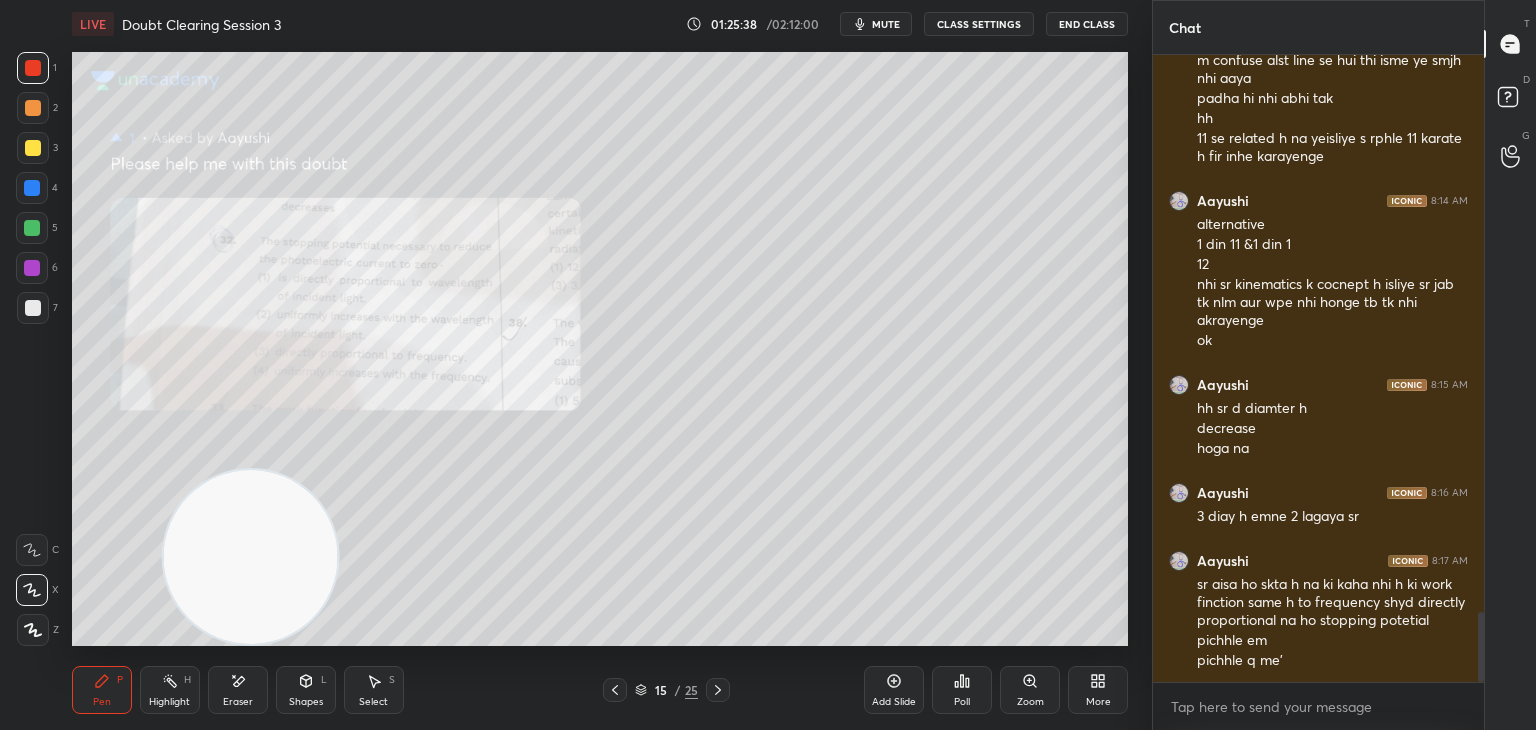 click 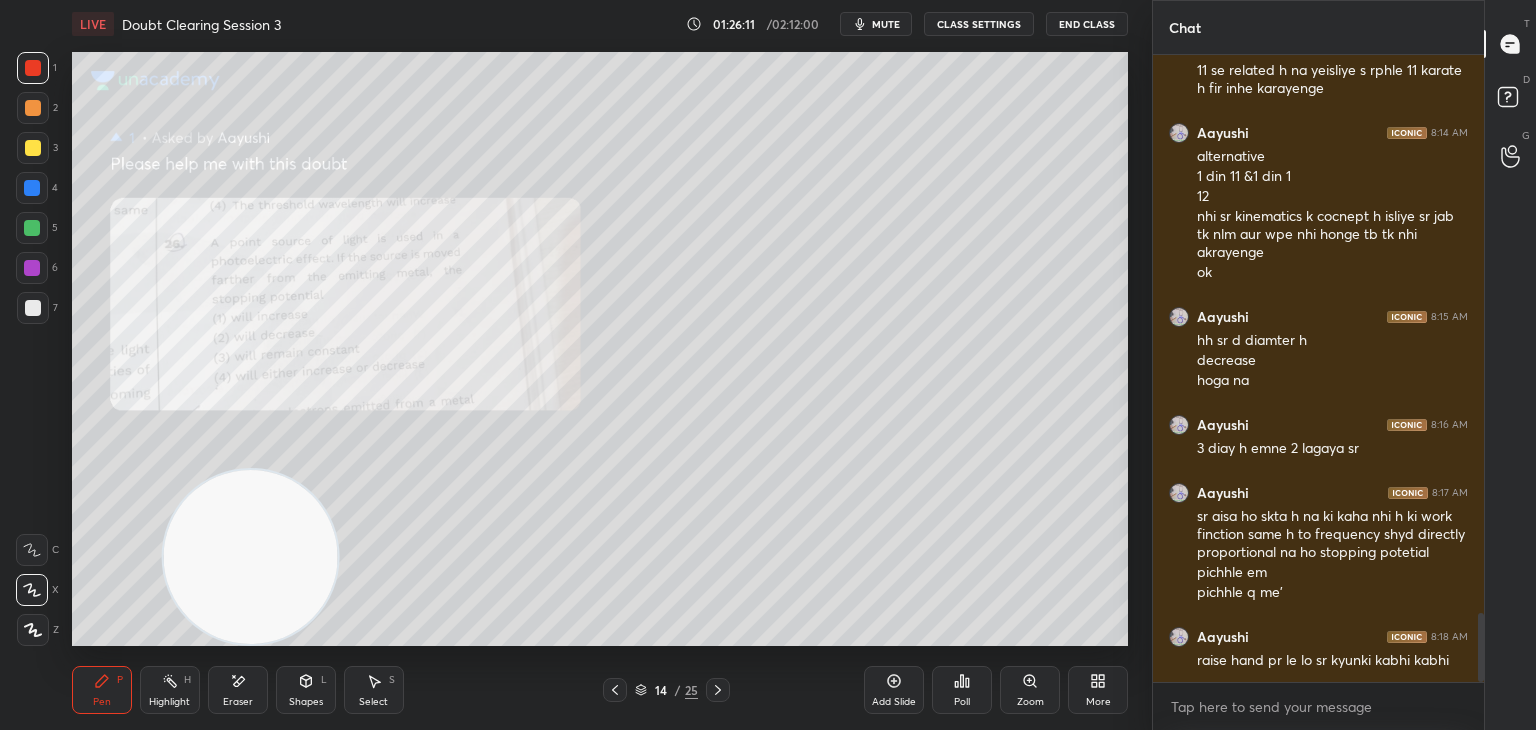 scroll, scrollTop: 5128, scrollLeft: 0, axis: vertical 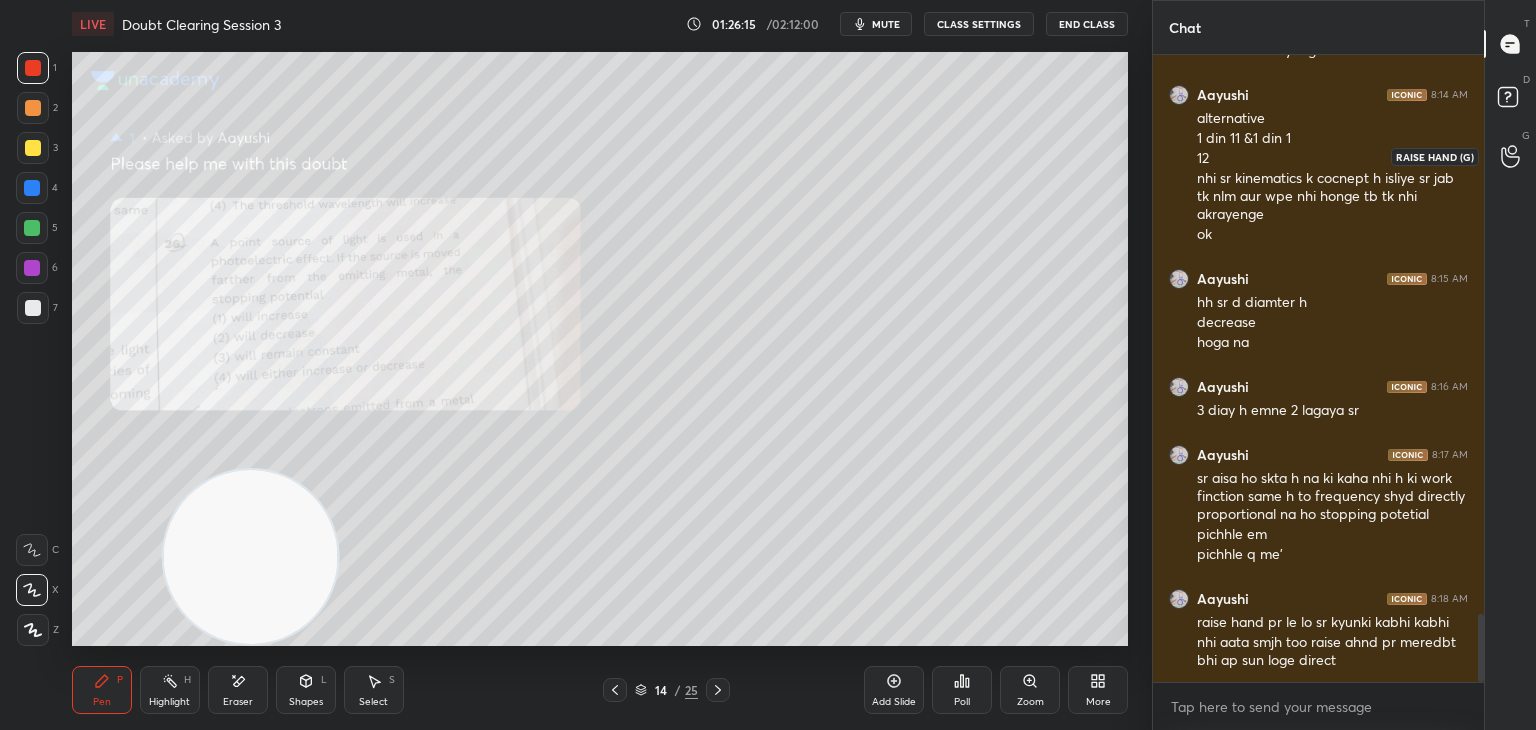 click 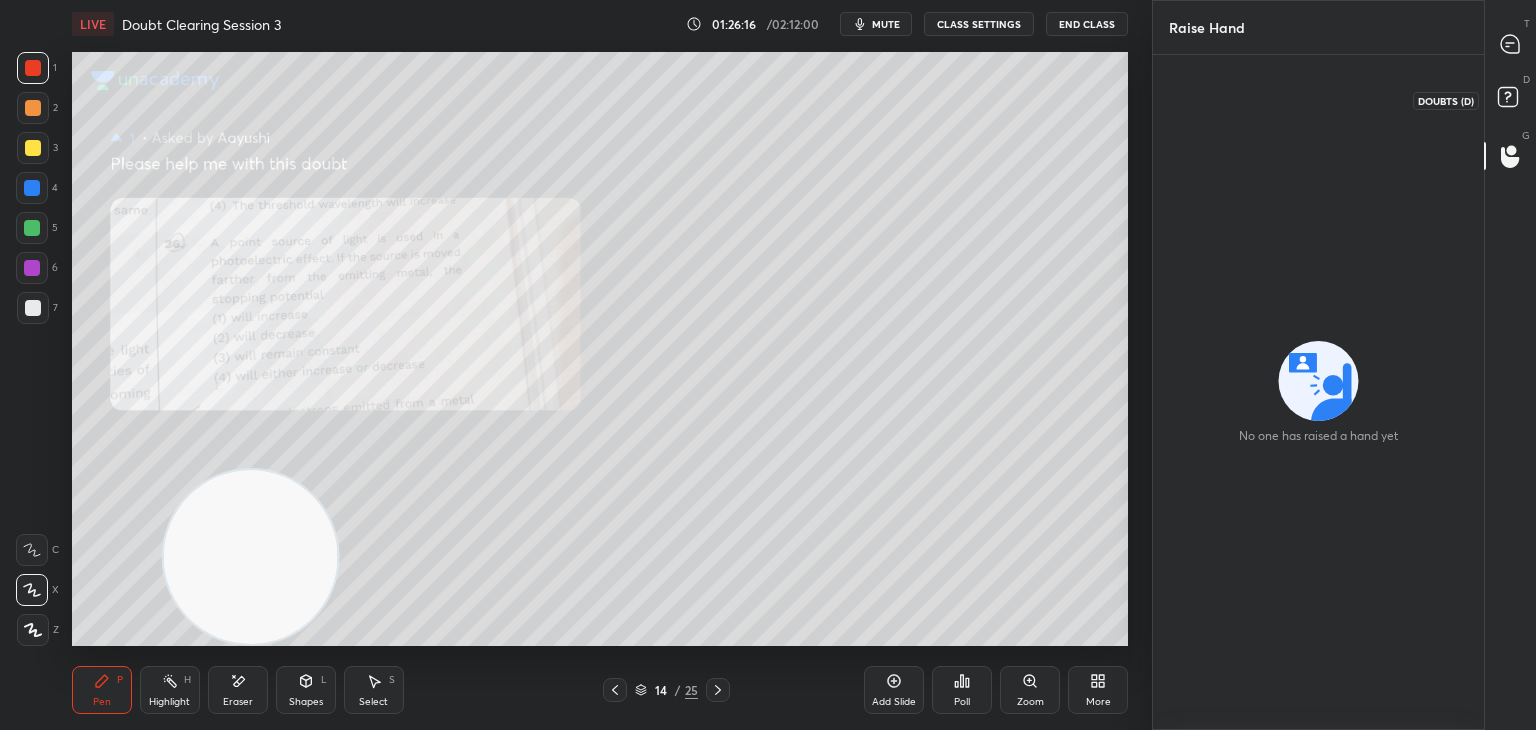 click 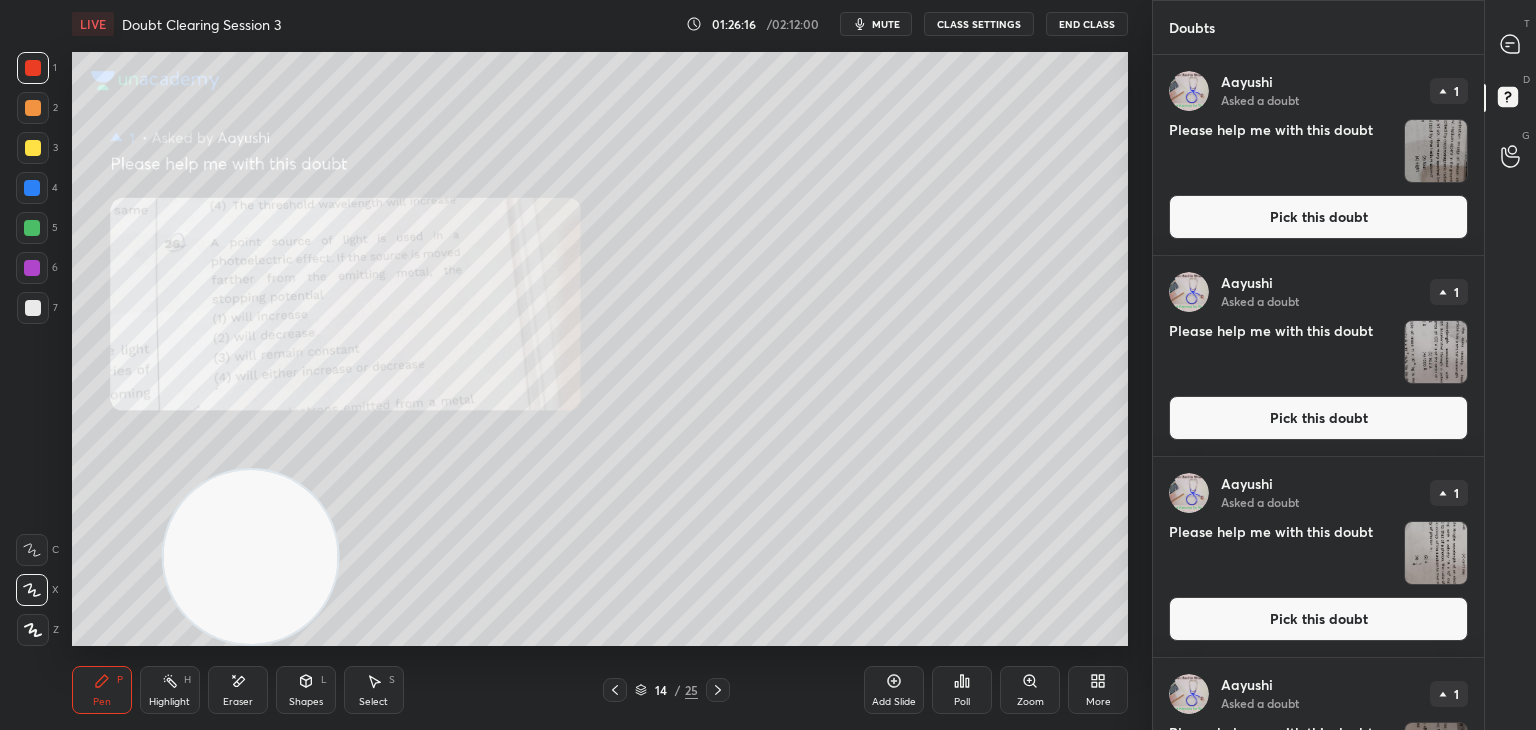 click at bounding box center (1511, 44) 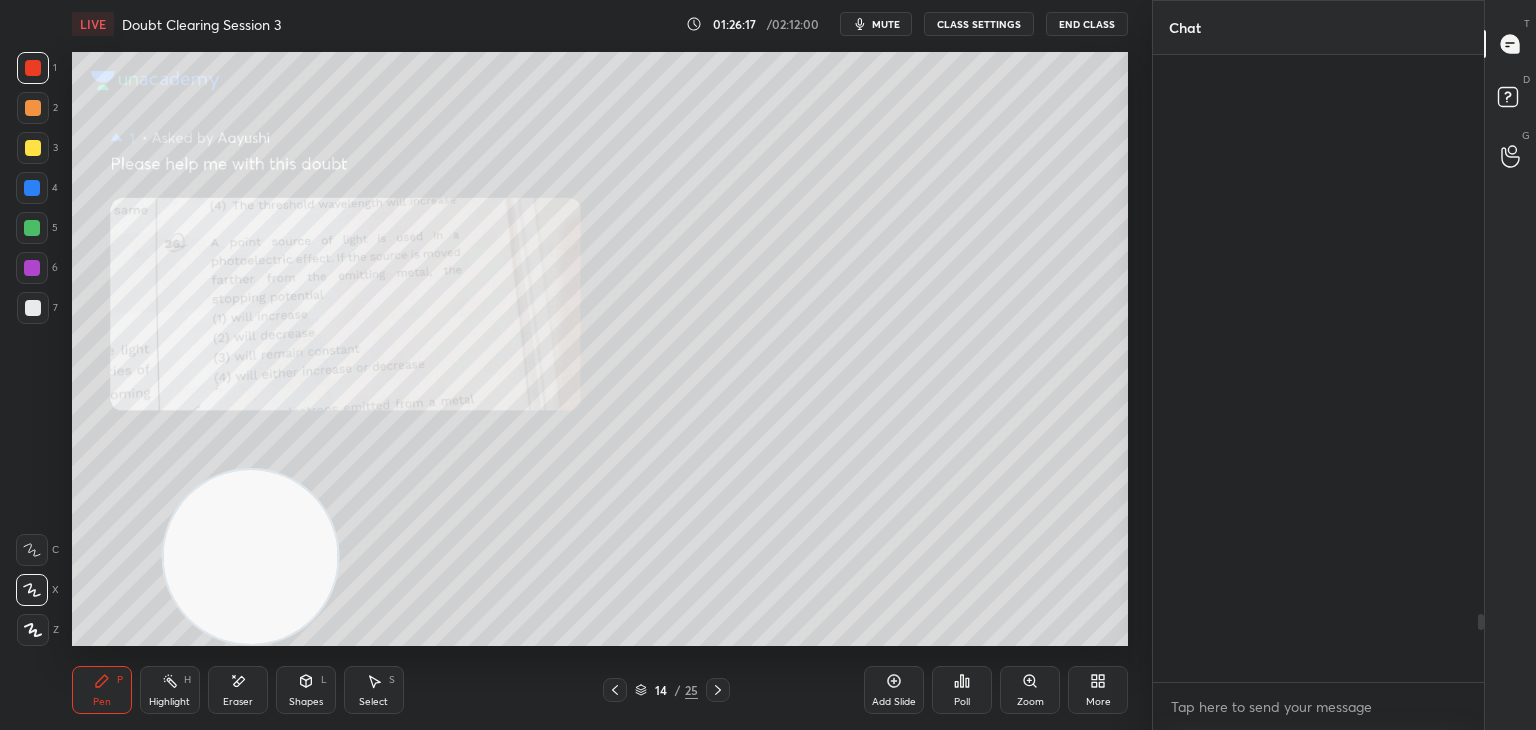 scroll, scrollTop: 5128, scrollLeft: 0, axis: vertical 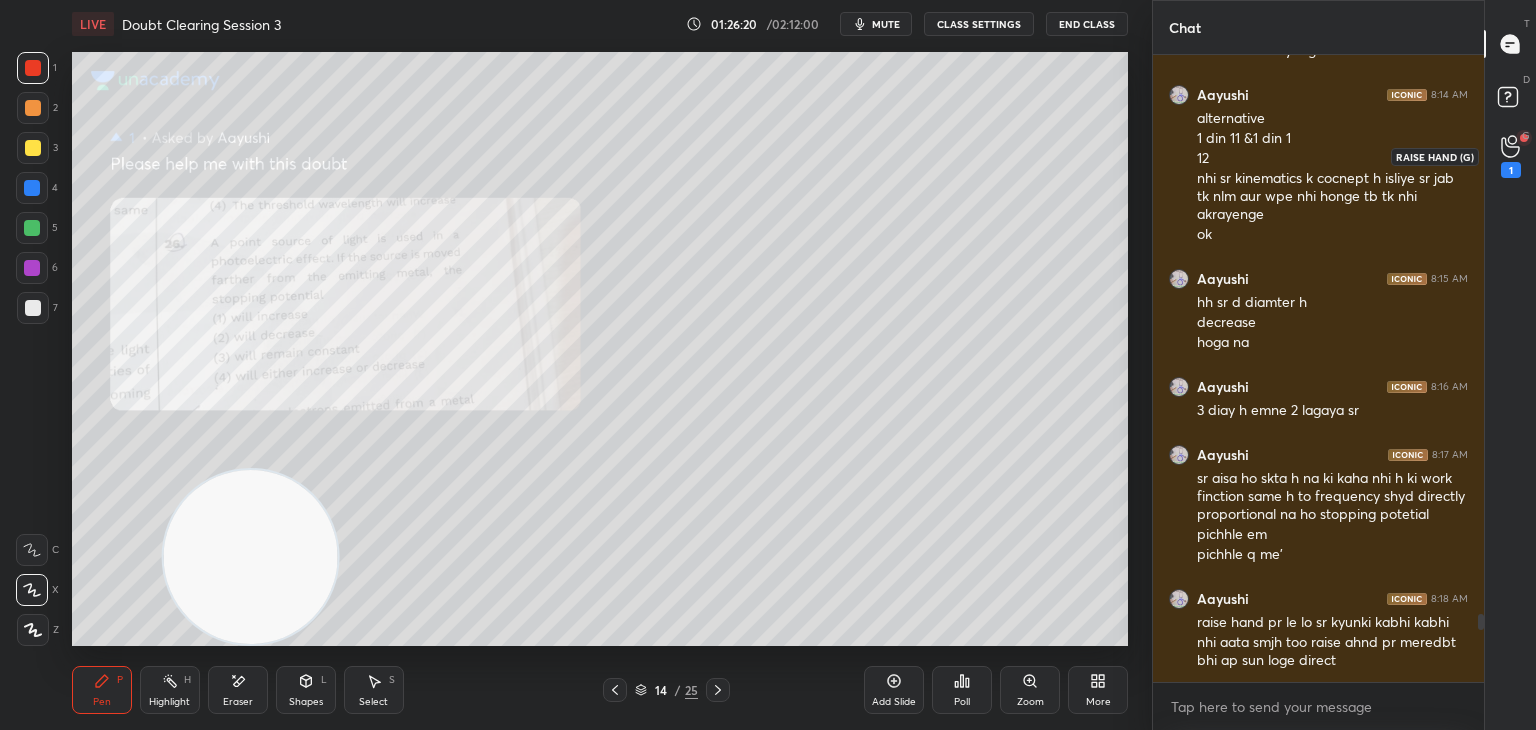 click on "1" at bounding box center [1511, 170] 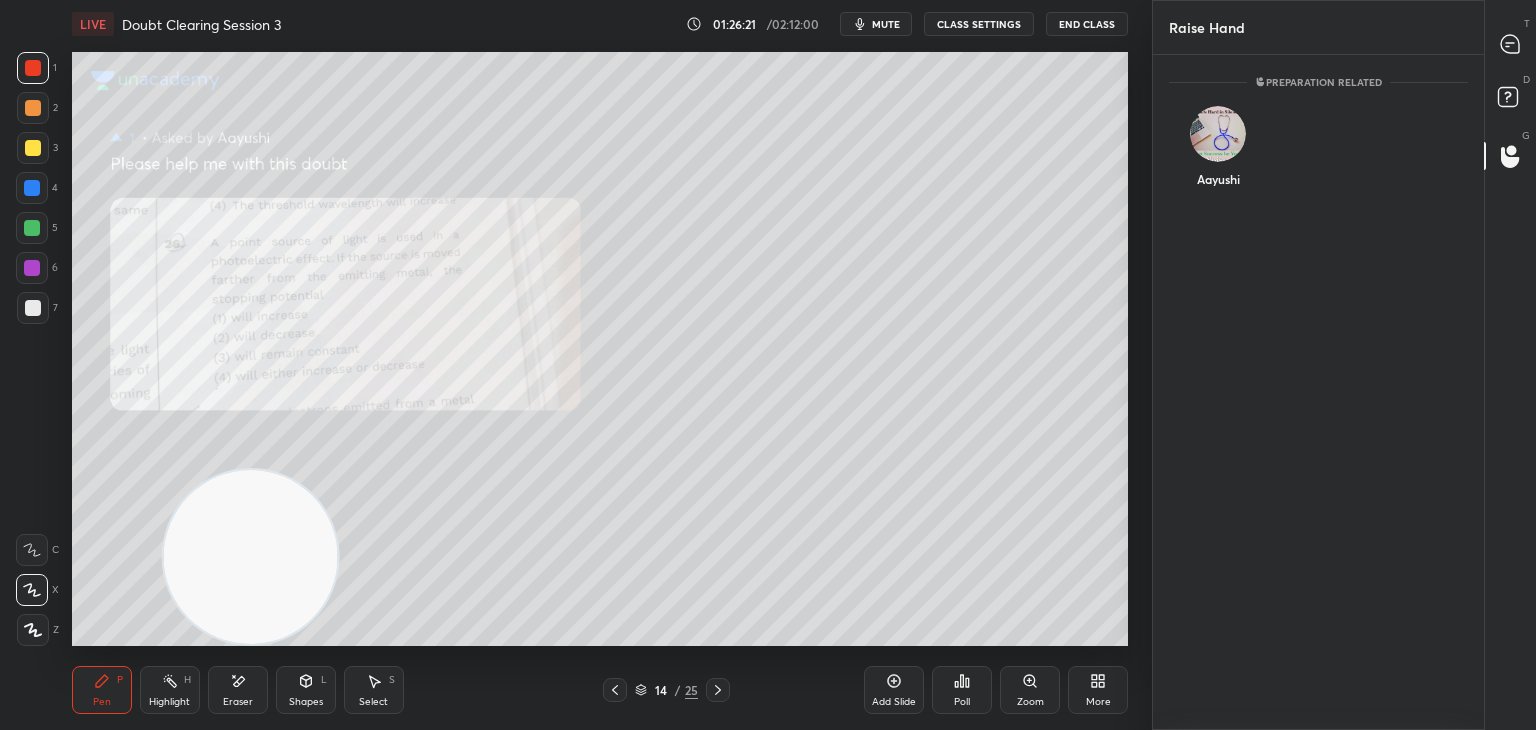 scroll, scrollTop: 669, scrollLeft: 325, axis: both 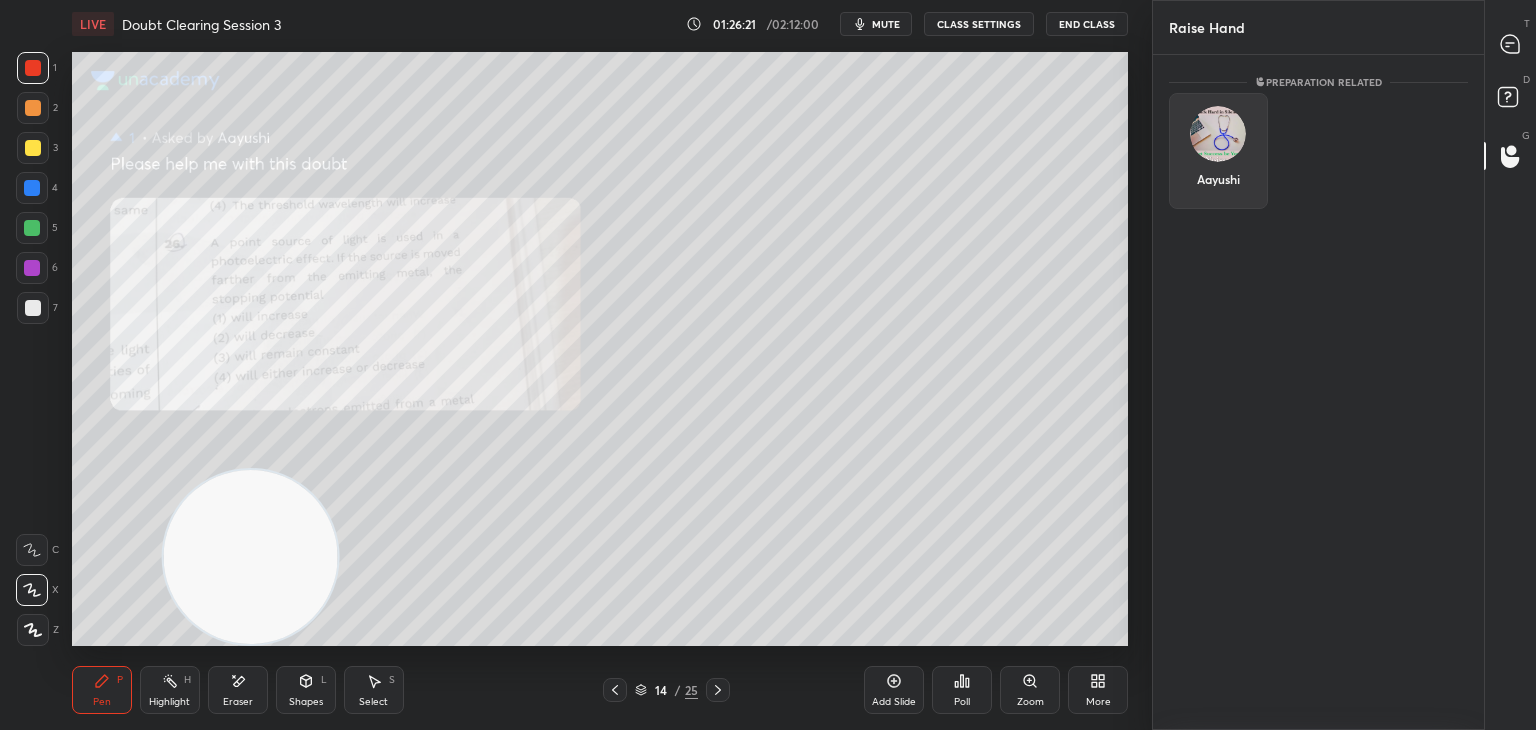 click at bounding box center (1218, 134) 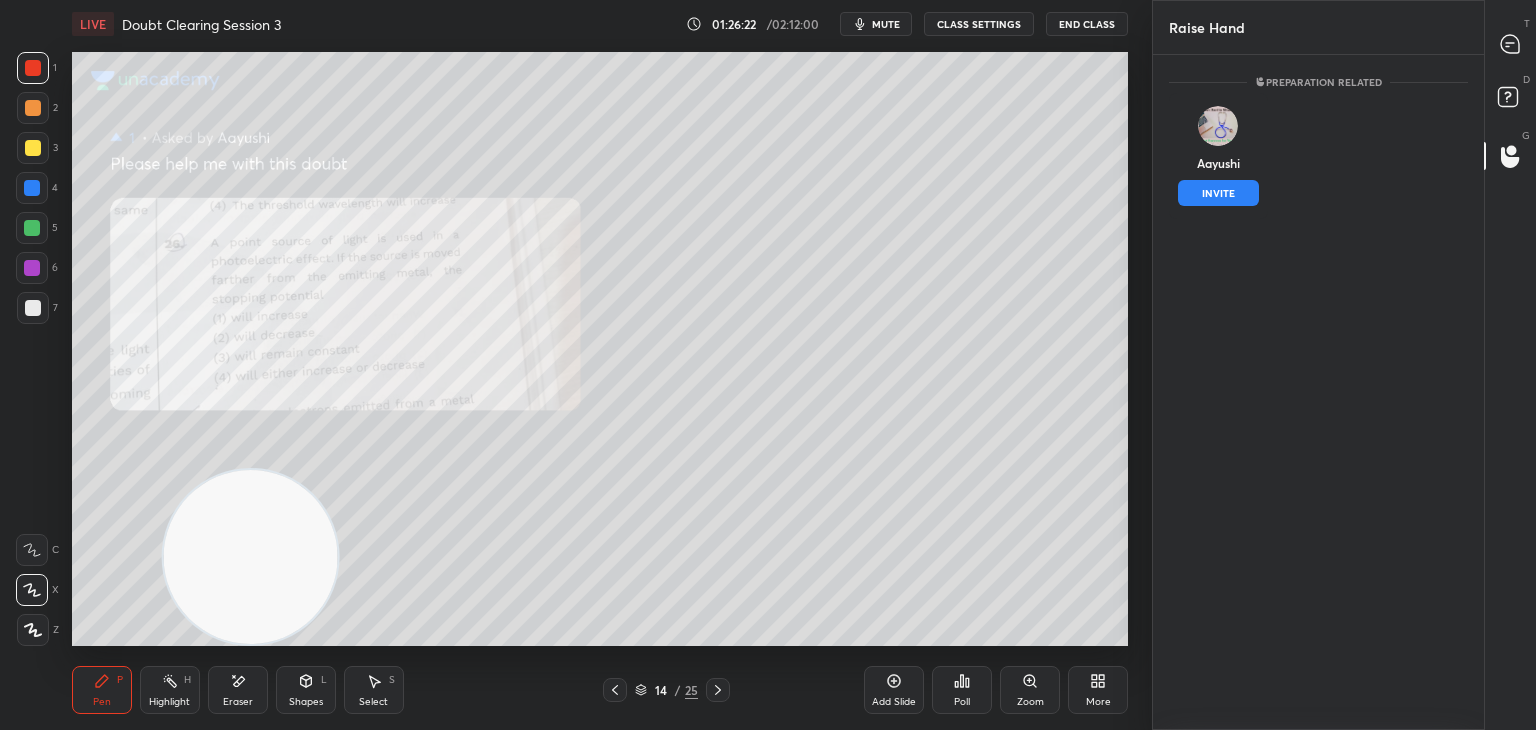 click on "INVITE" at bounding box center [1218, 193] 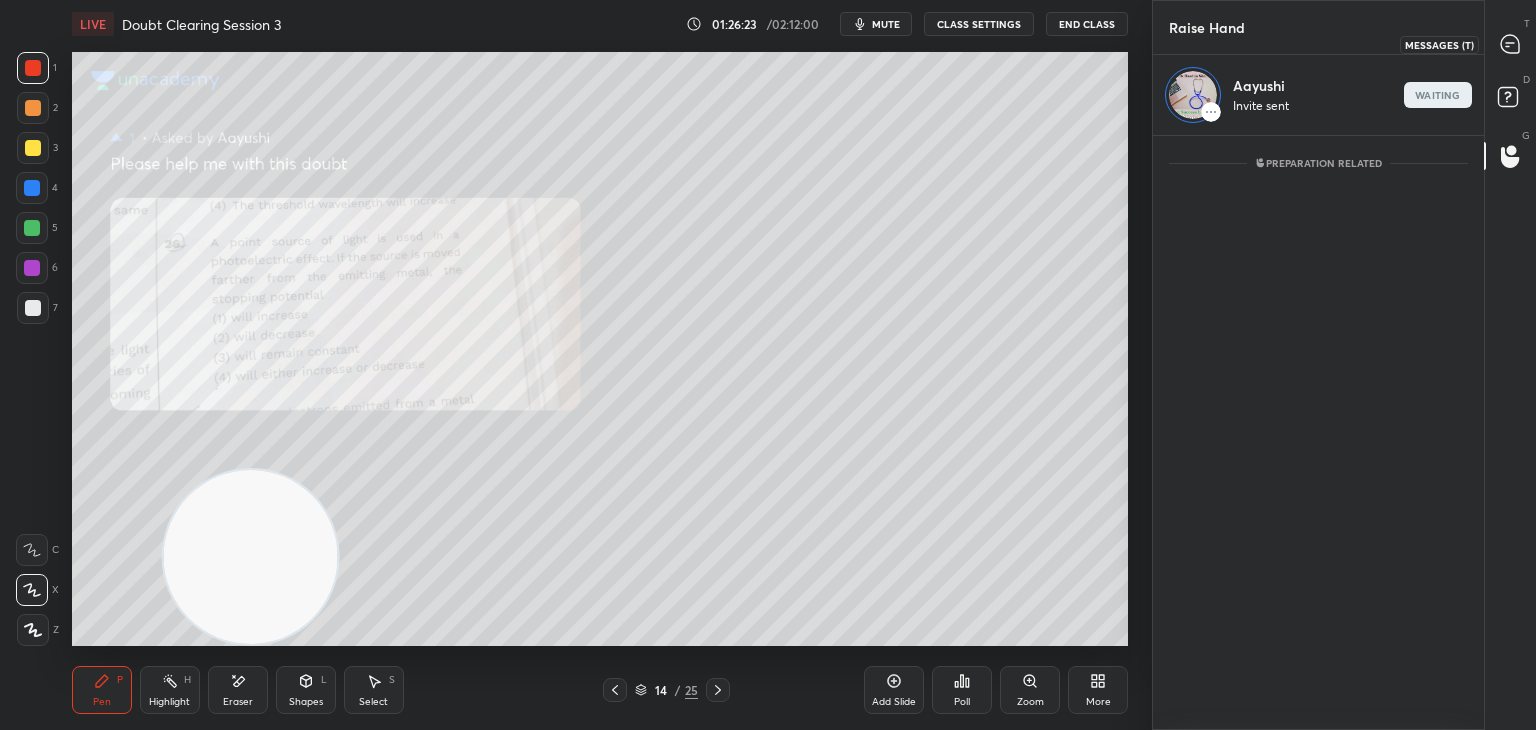 click 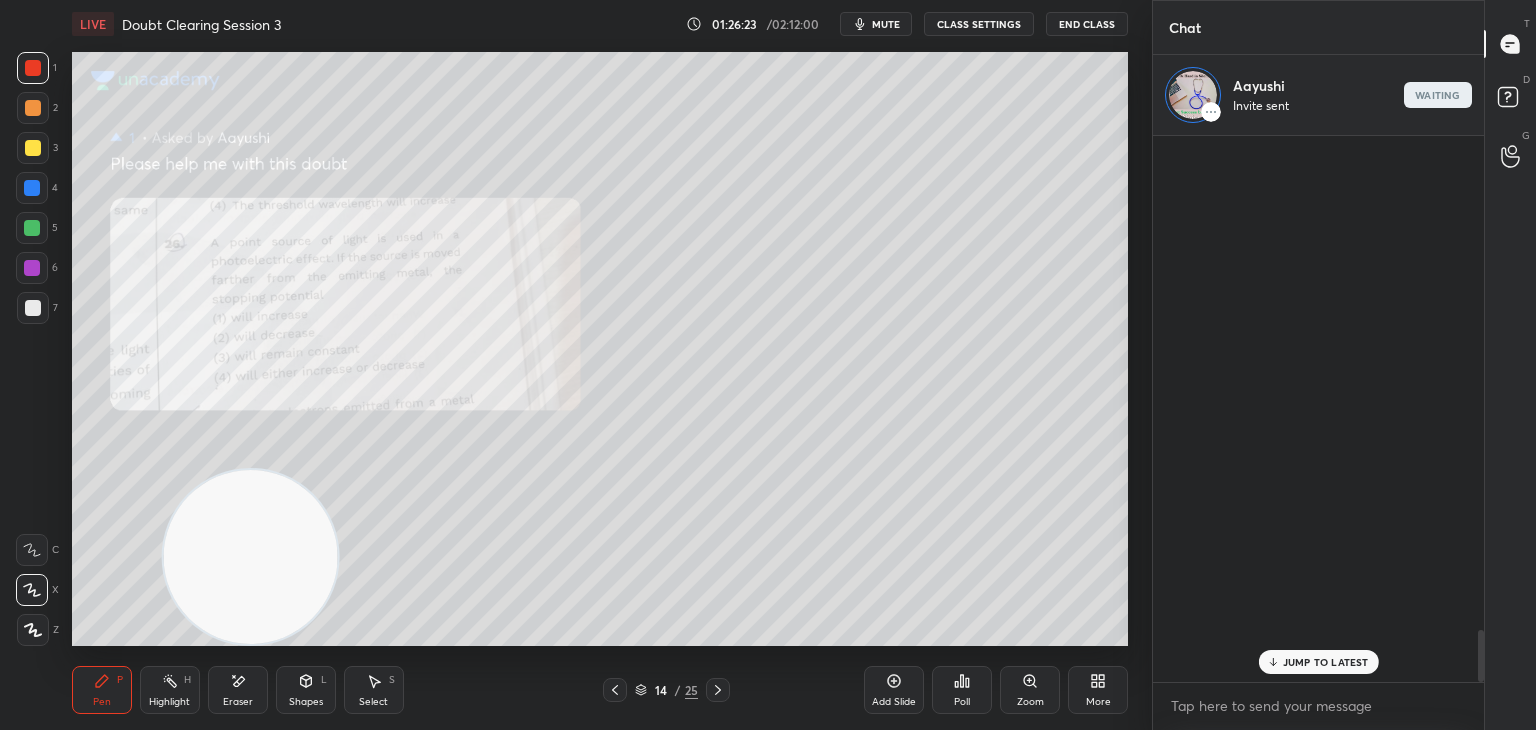 scroll, scrollTop: 5208, scrollLeft: 0, axis: vertical 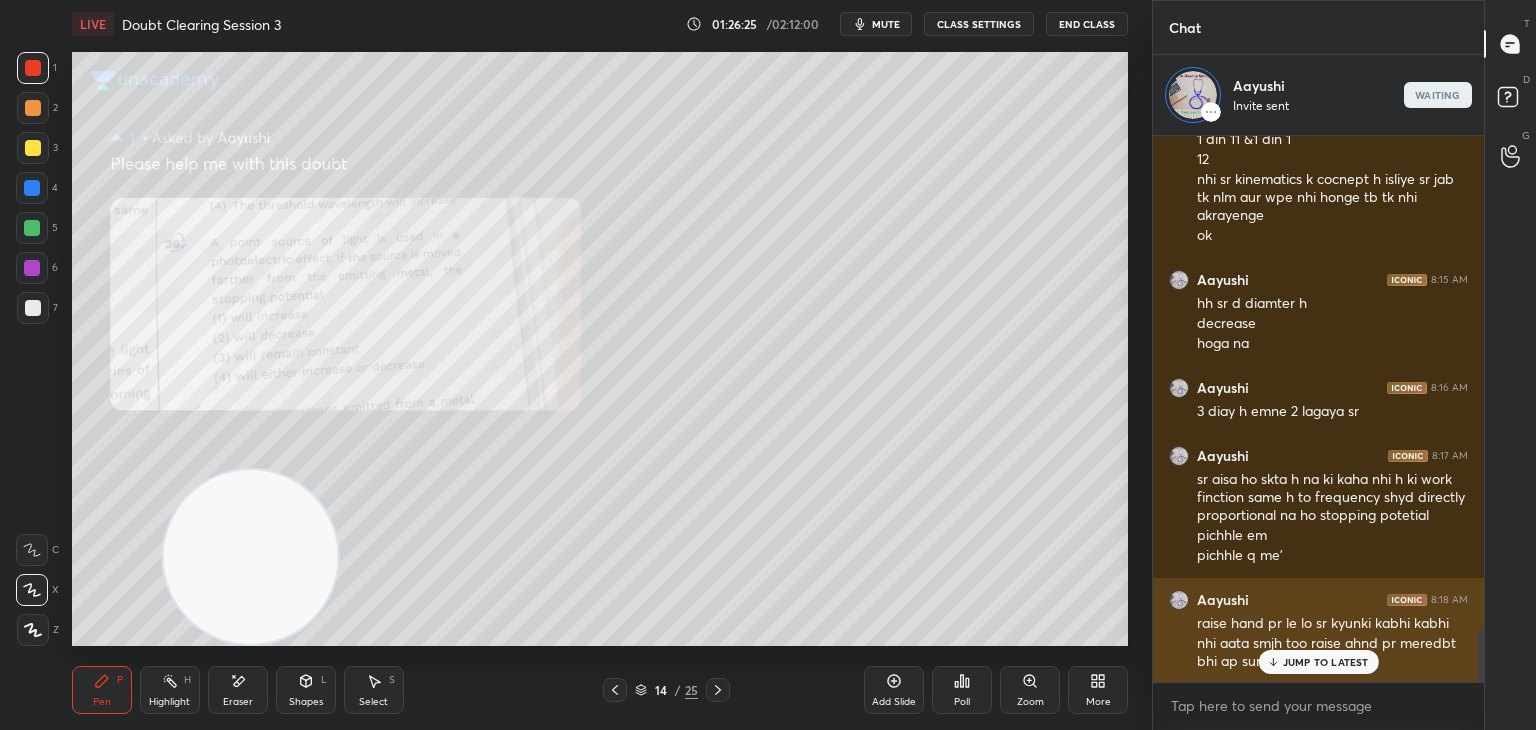 click on "JUMP TO LATEST" at bounding box center [1326, 662] 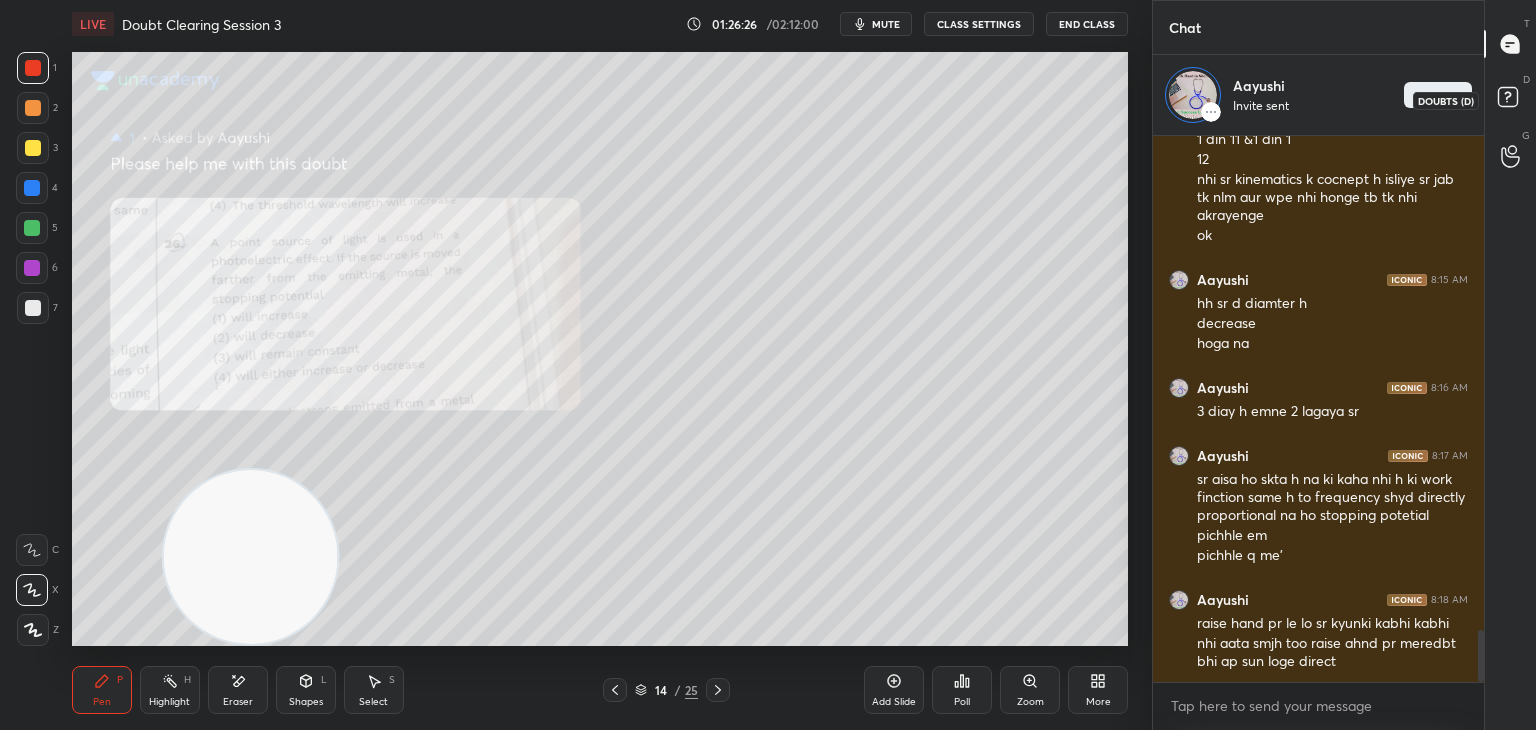click 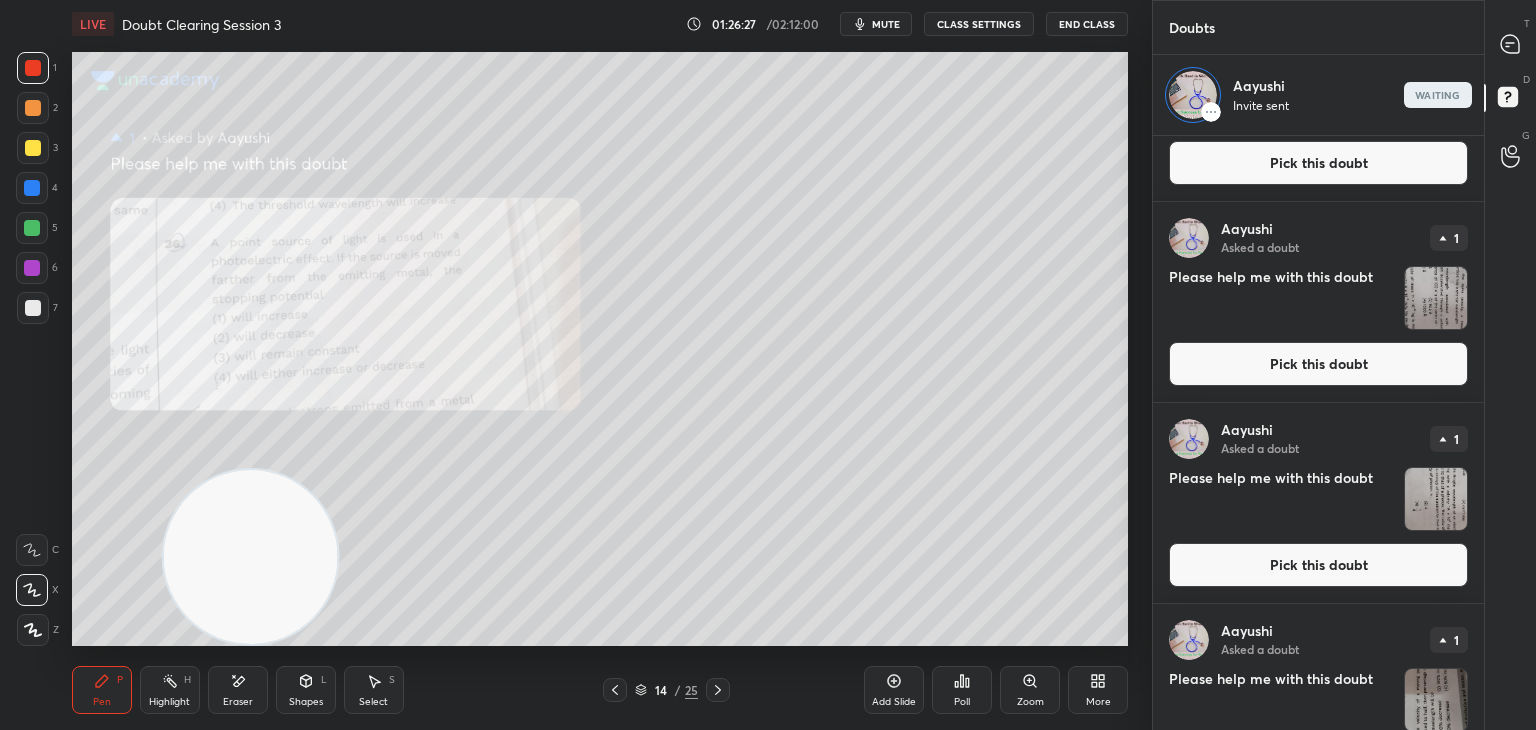 scroll, scrollTop: 208, scrollLeft: 0, axis: vertical 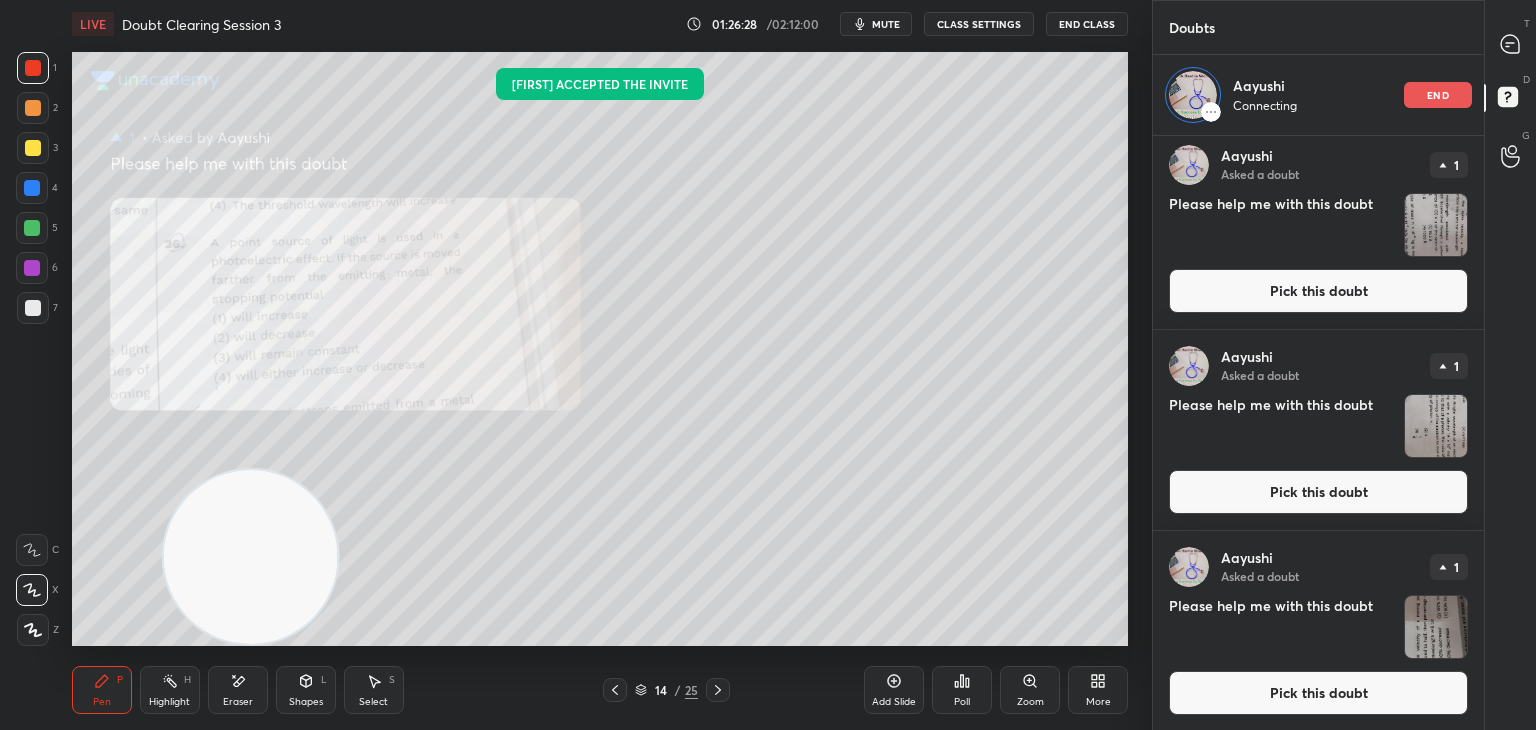click at bounding box center [1436, 627] 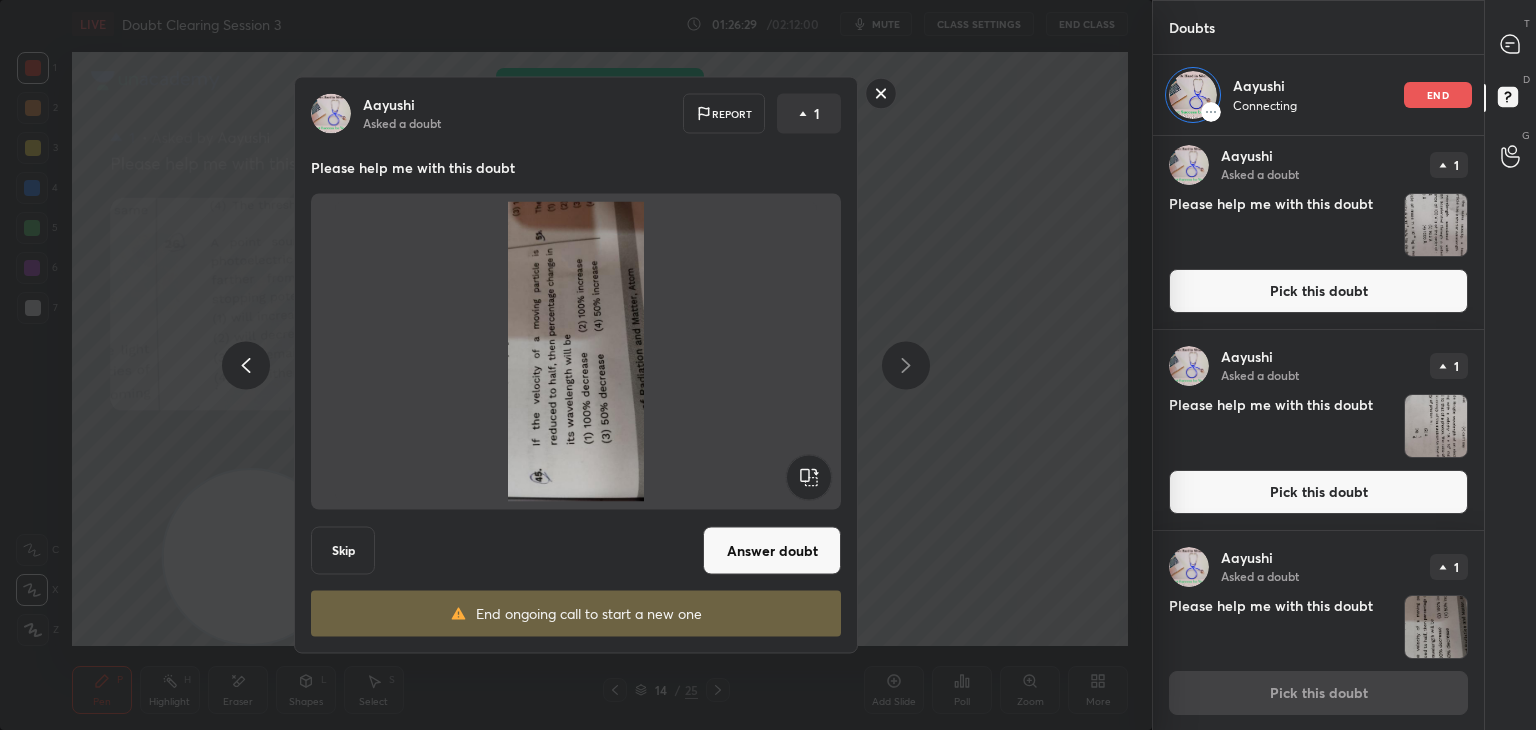 click 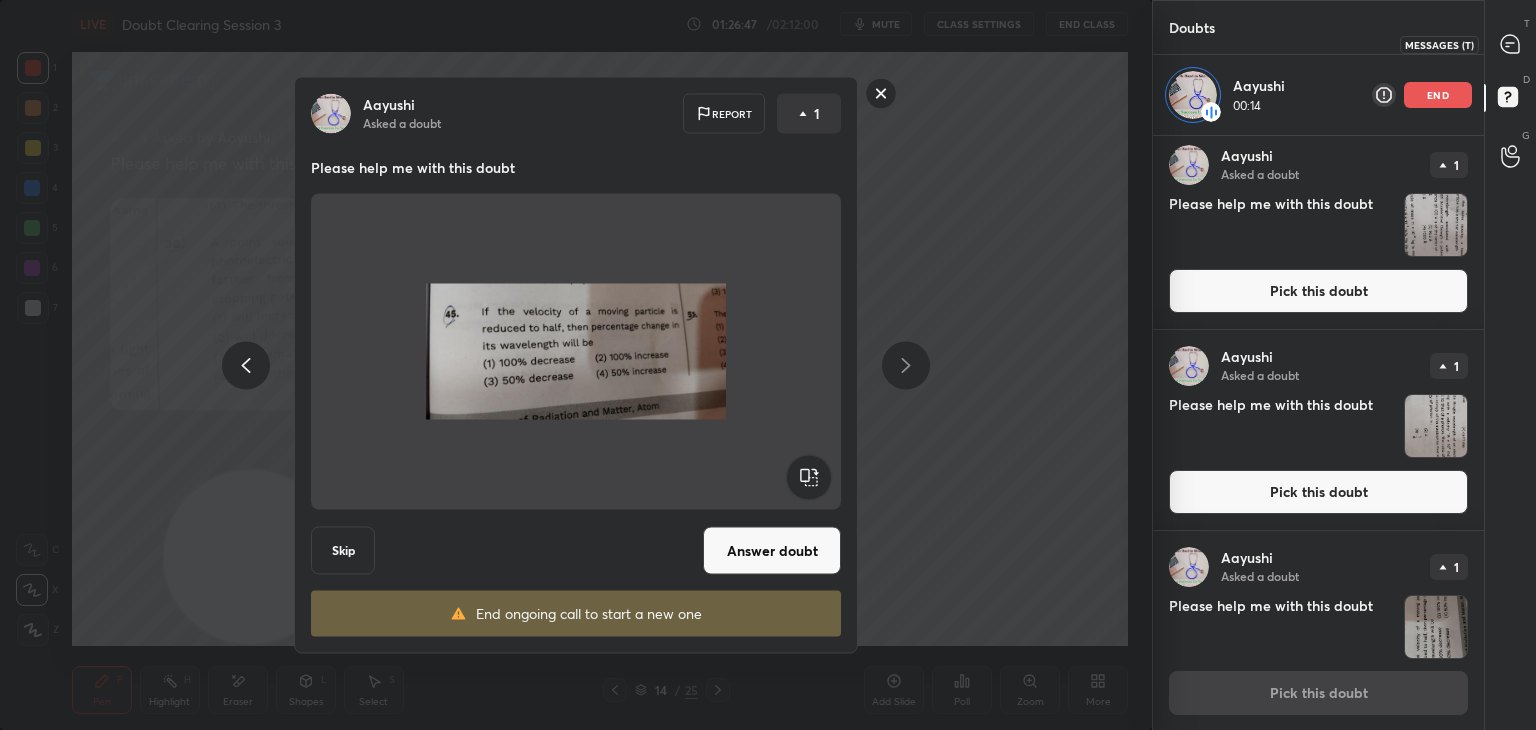 click at bounding box center [1511, 44] 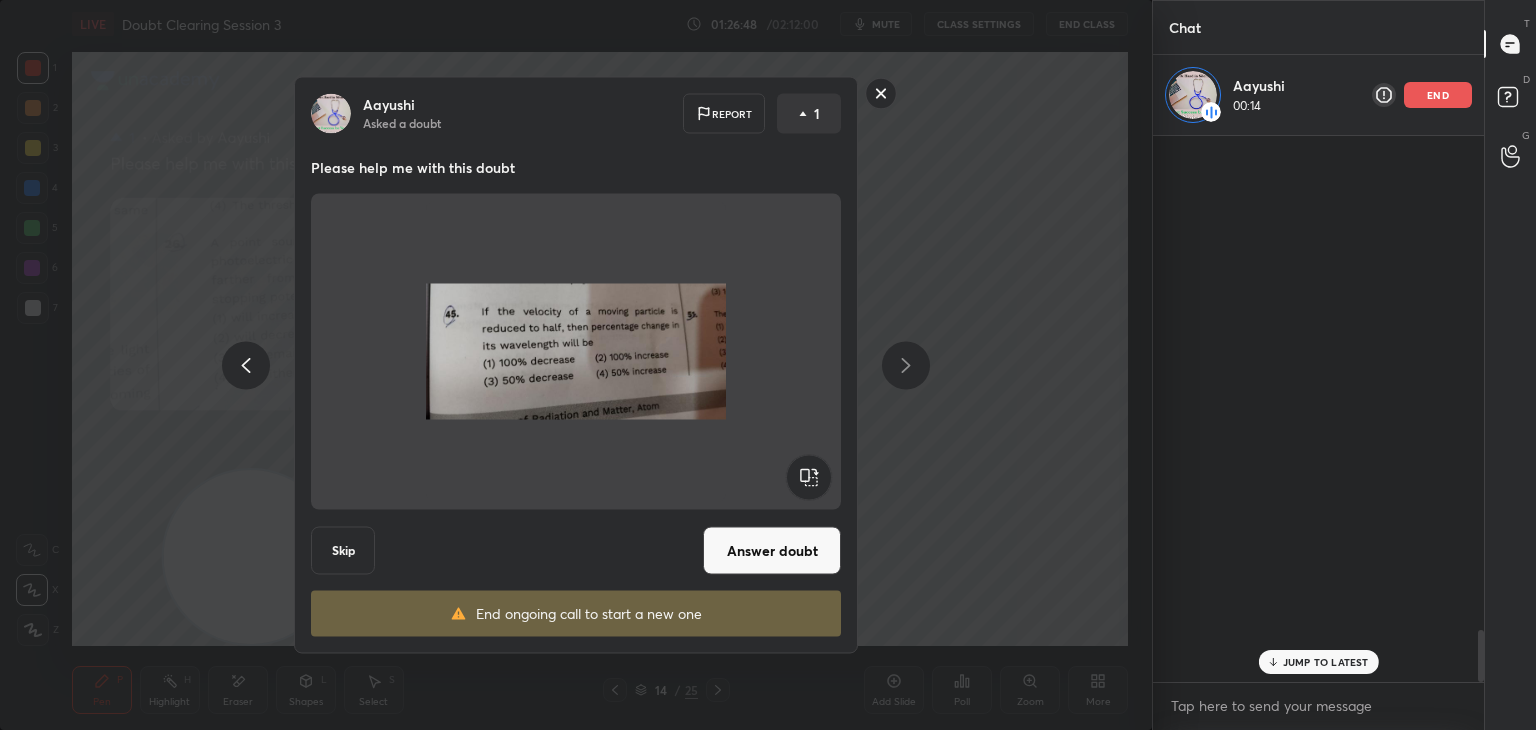 scroll, scrollTop: 5208, scrollLeft: 0, axis: vertical 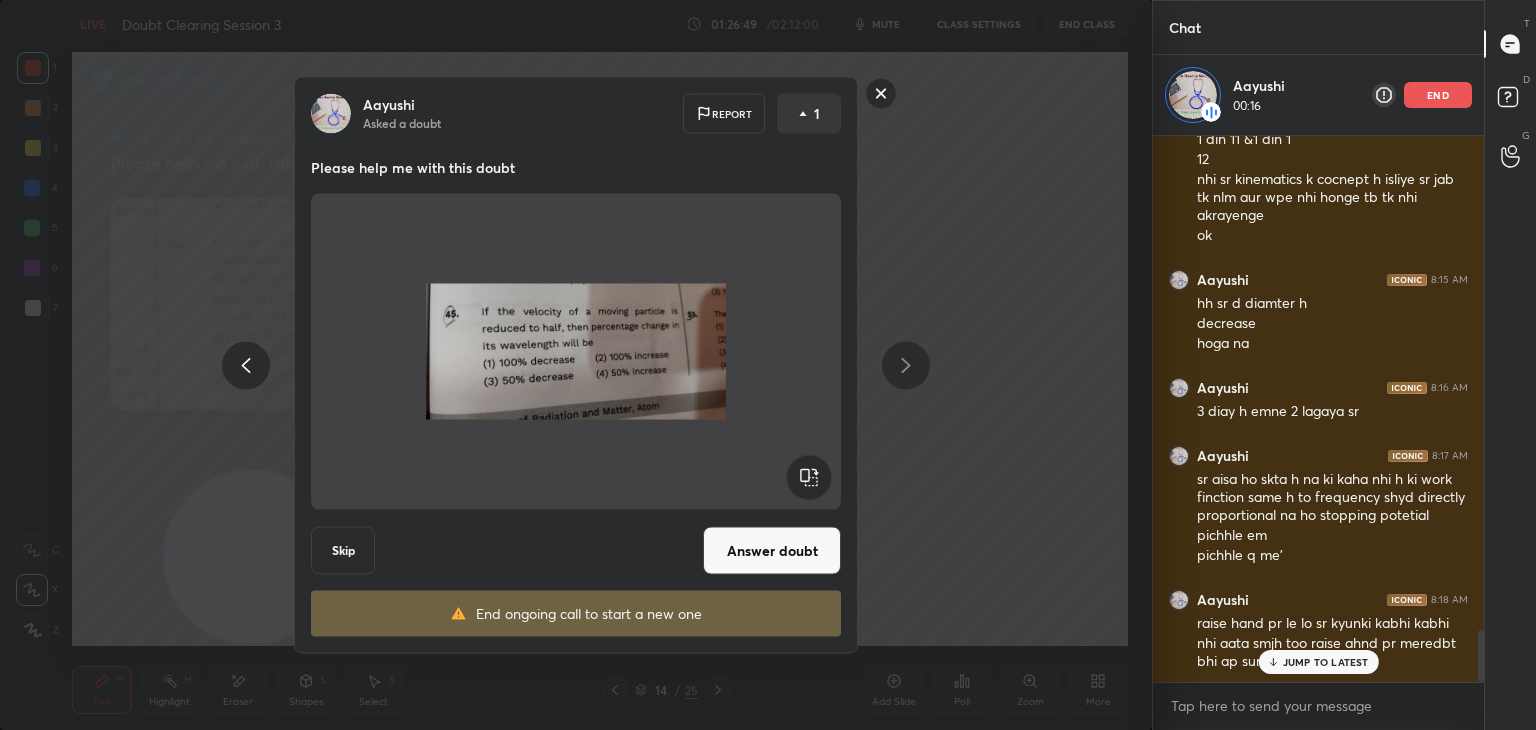 click 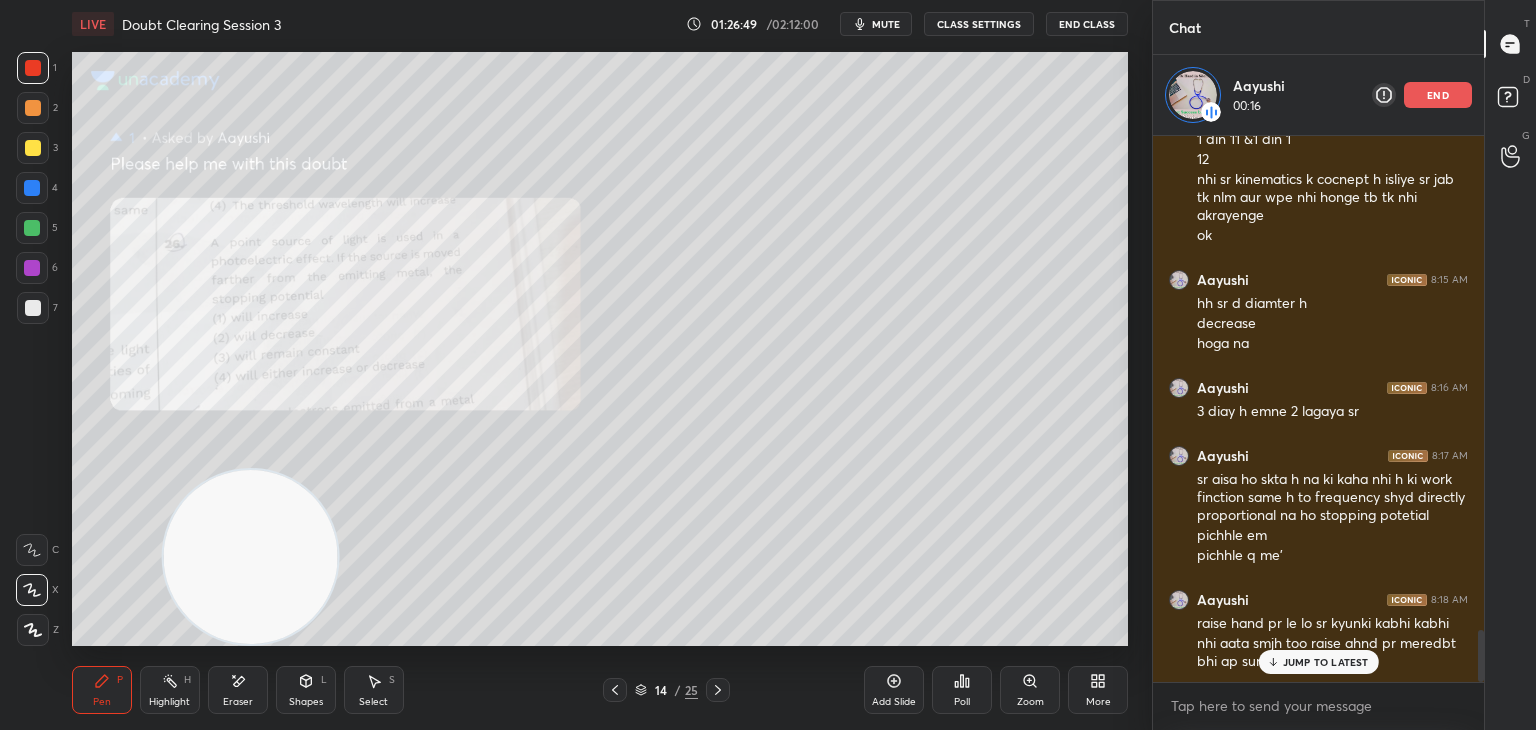 scroll, scrollTop: 0, scrollLeft: 0, axis: both 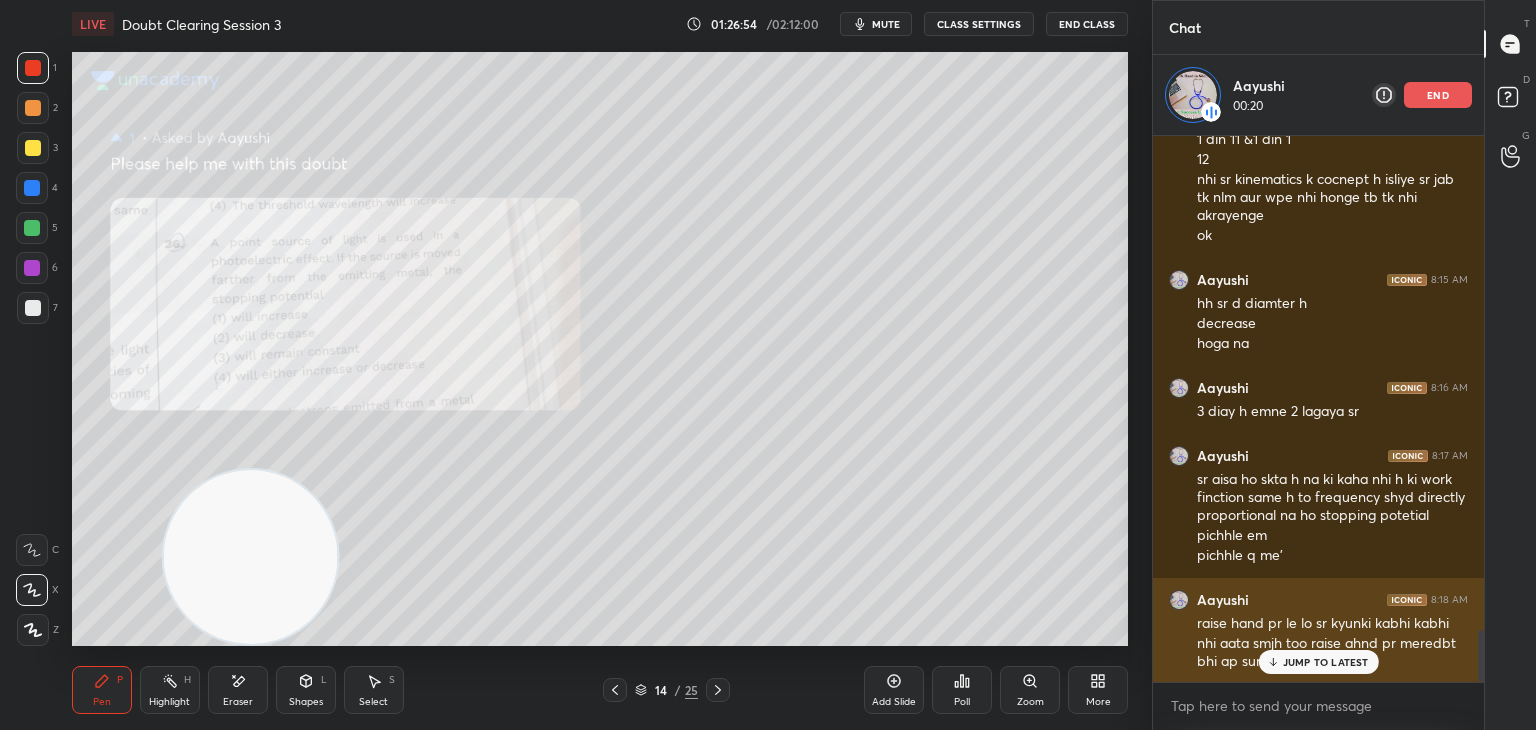 click on "JUMP TO LATEST" at bounding box center [1318, 662] 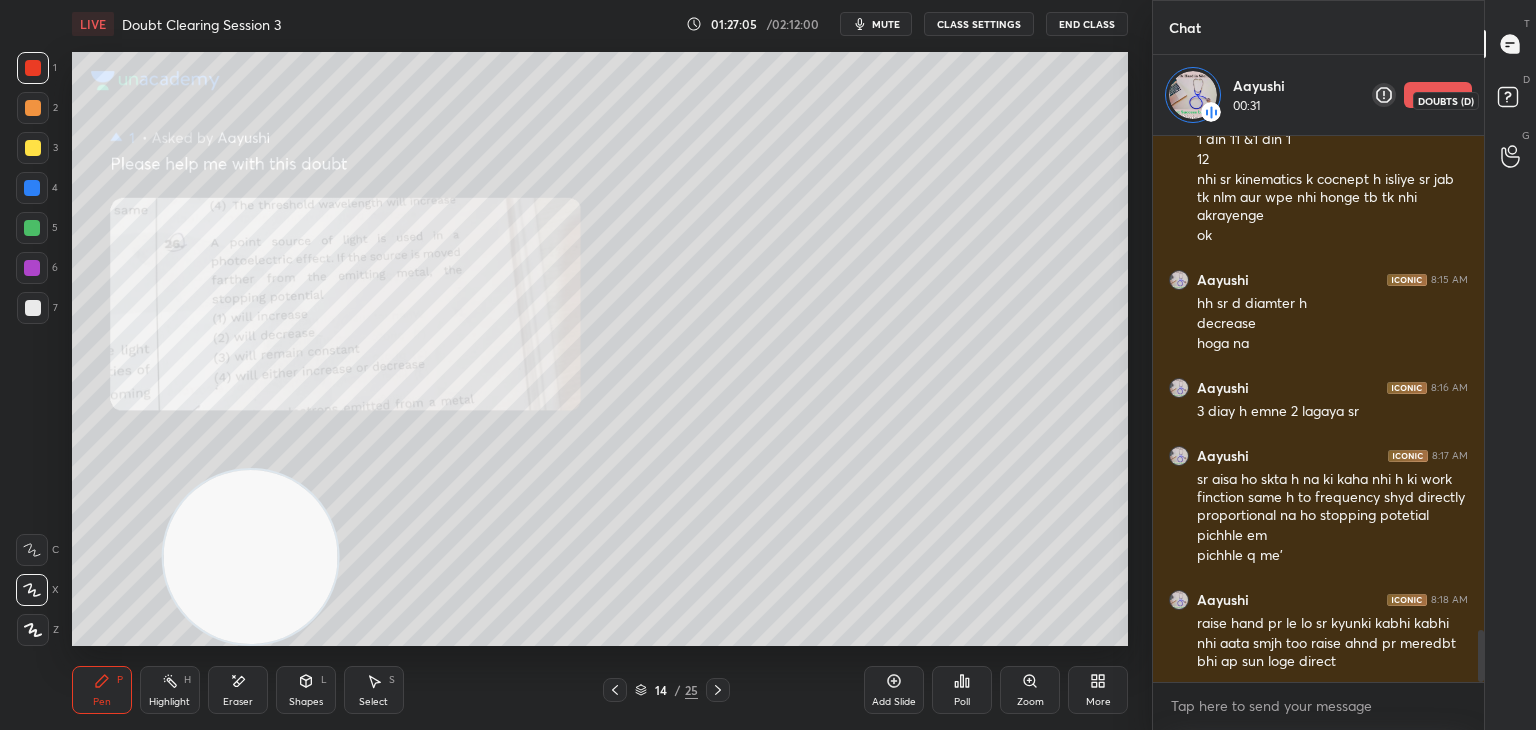 click 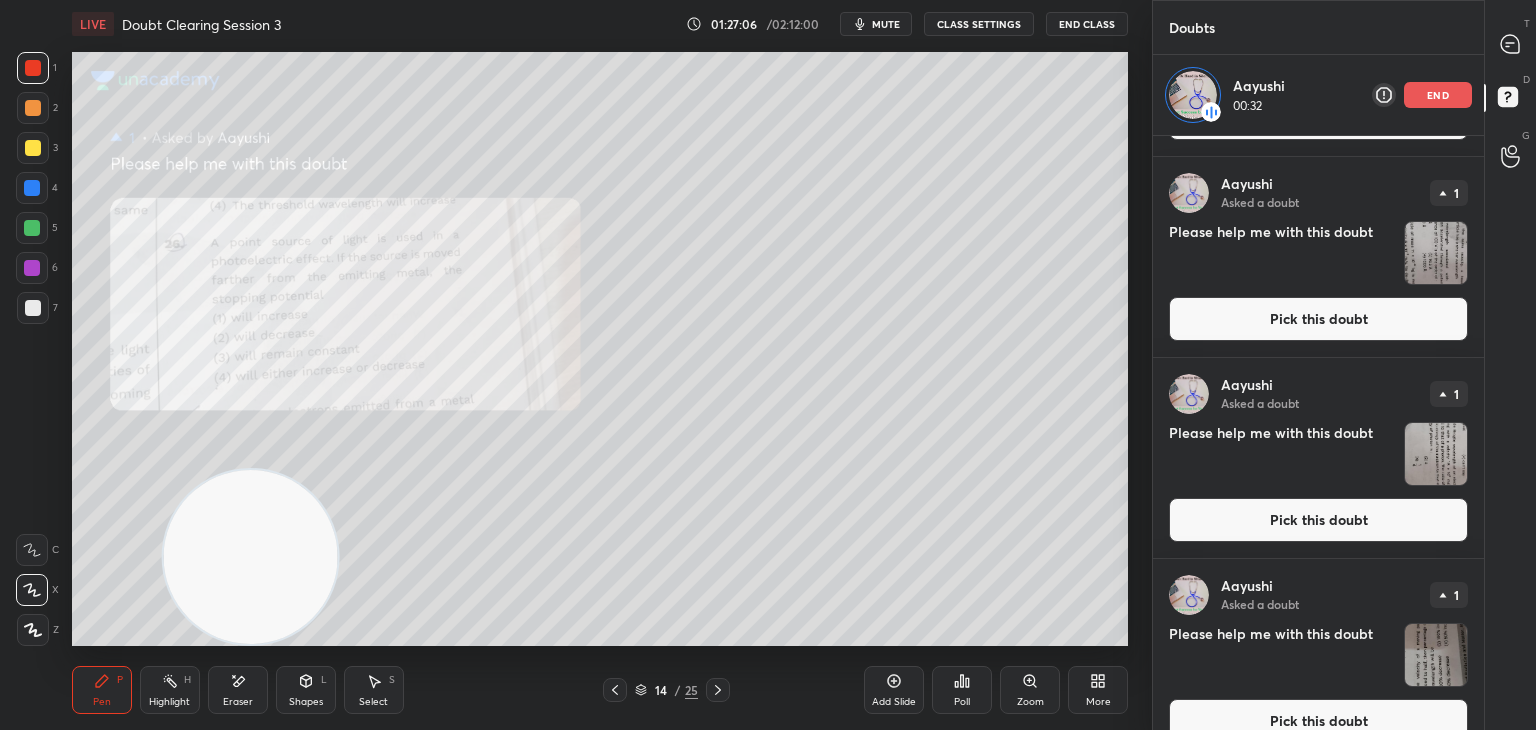 scroll, scrollTop: 208, scrollLeft: 0, axis: vertical 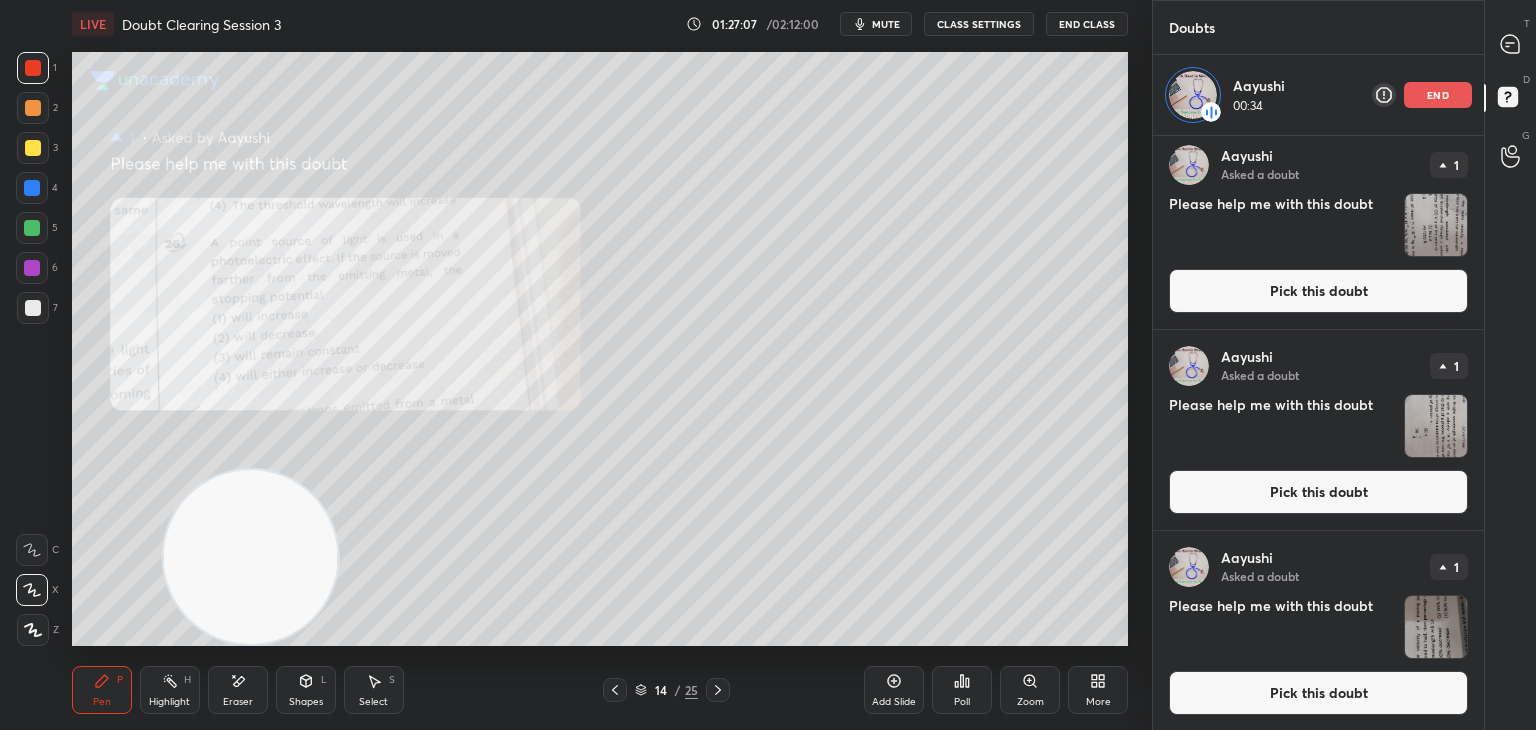 click at bounding box center (1436, 627) 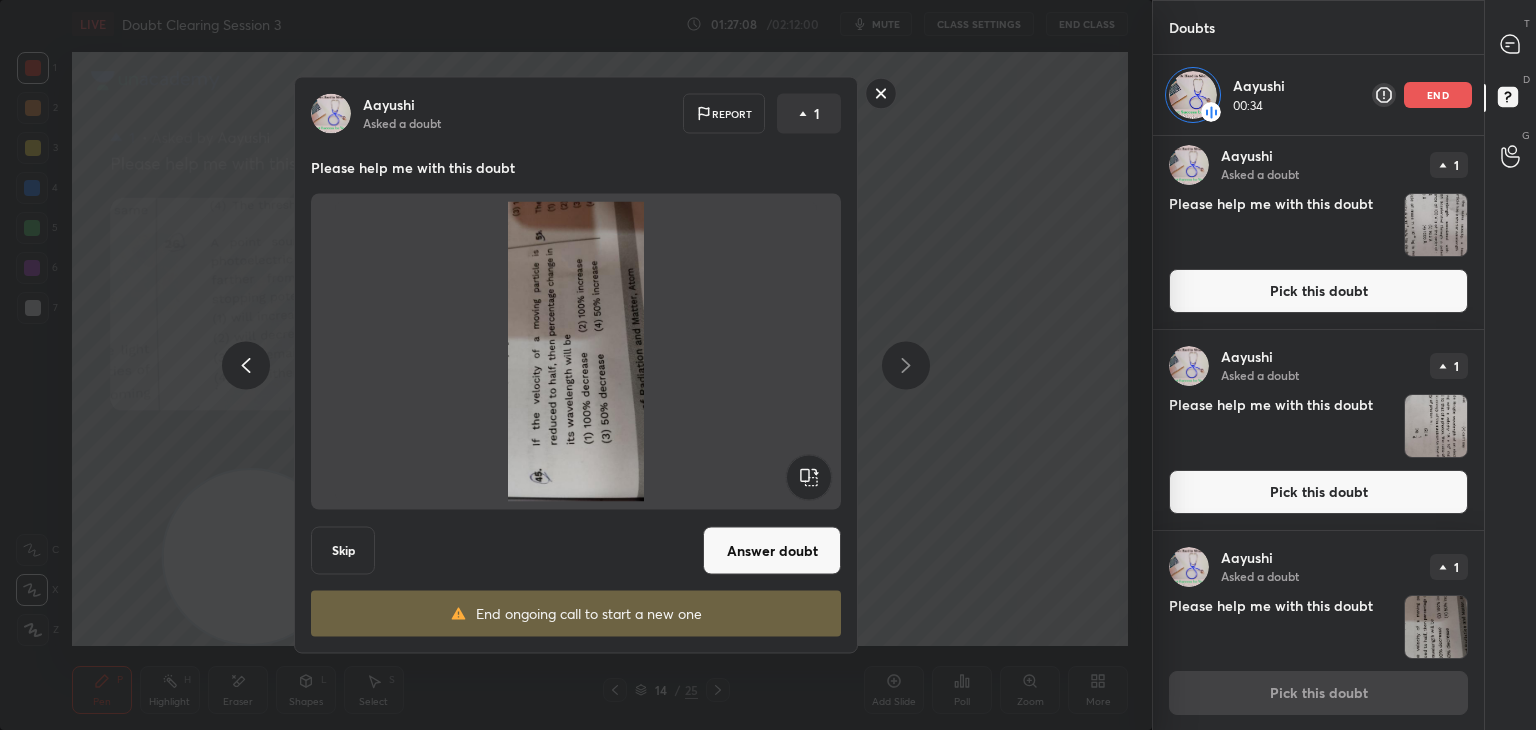 click 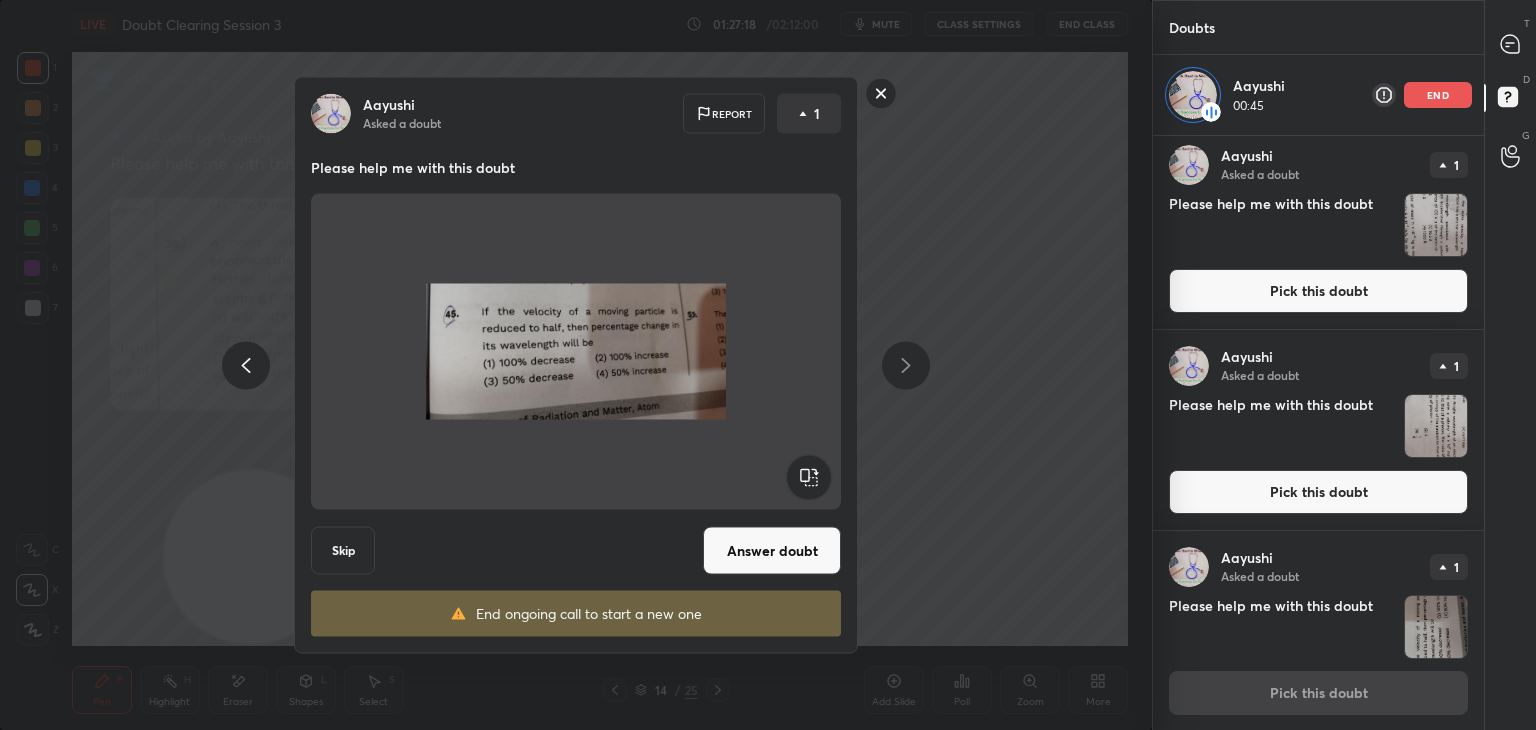 click at bounding box center (576, 352) 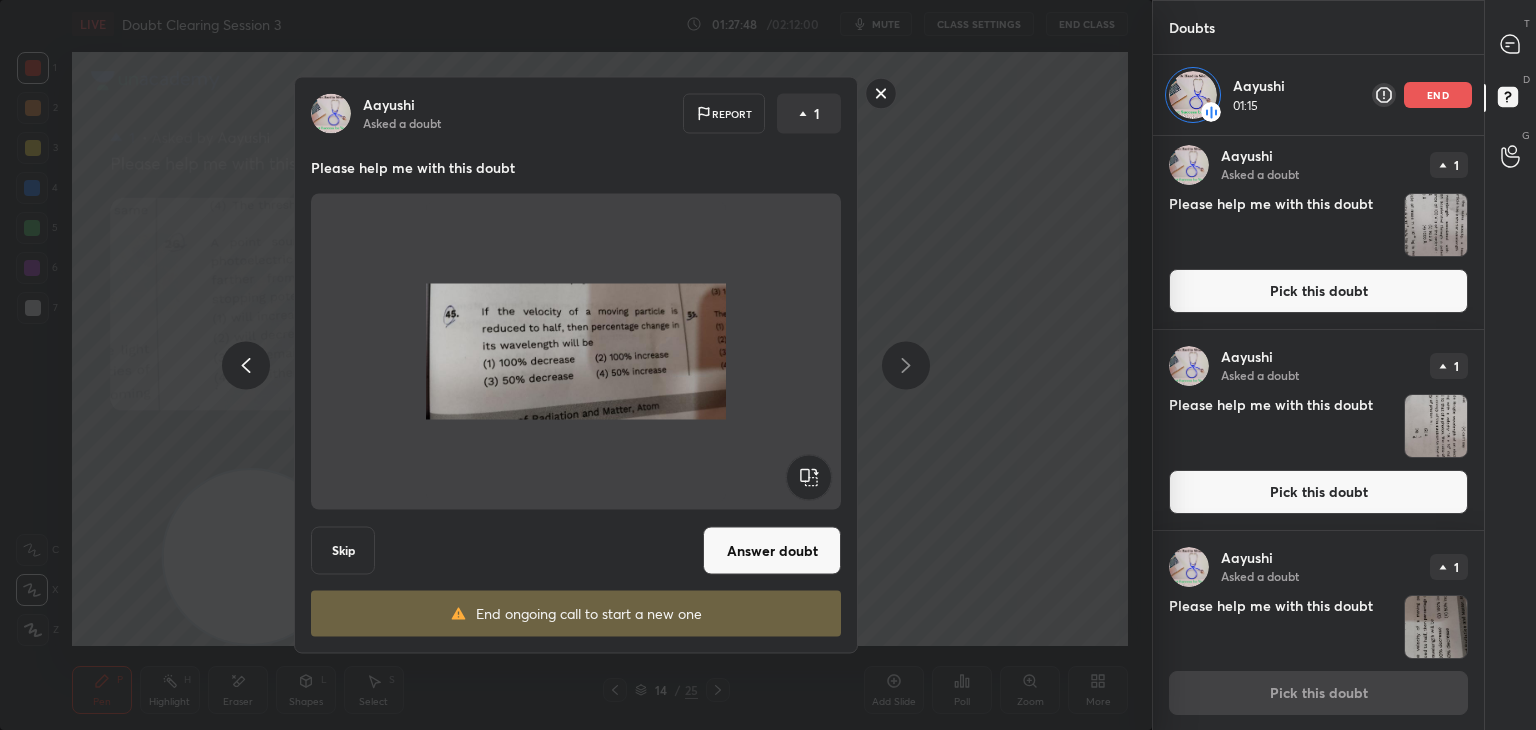 click at bounding box center [576, 352] 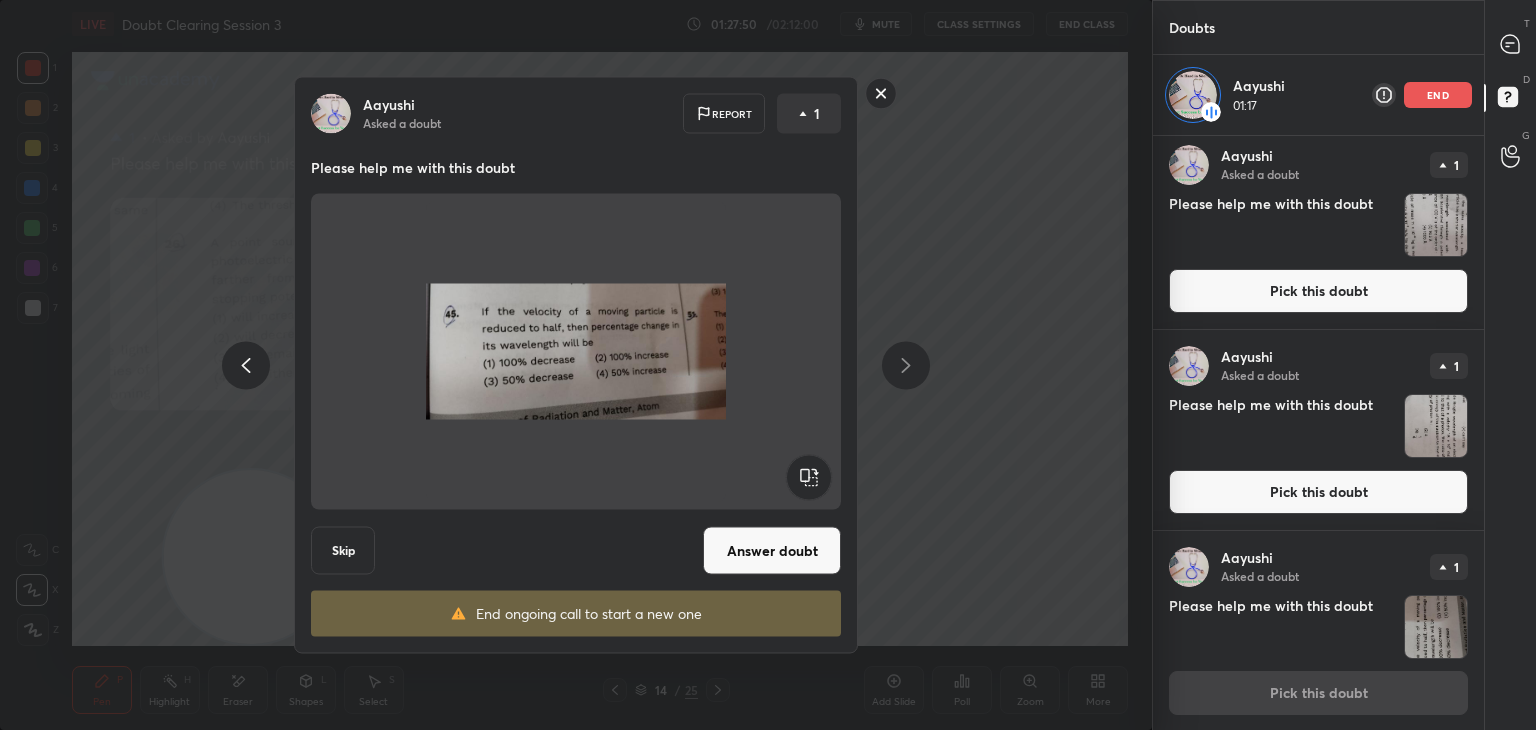 click 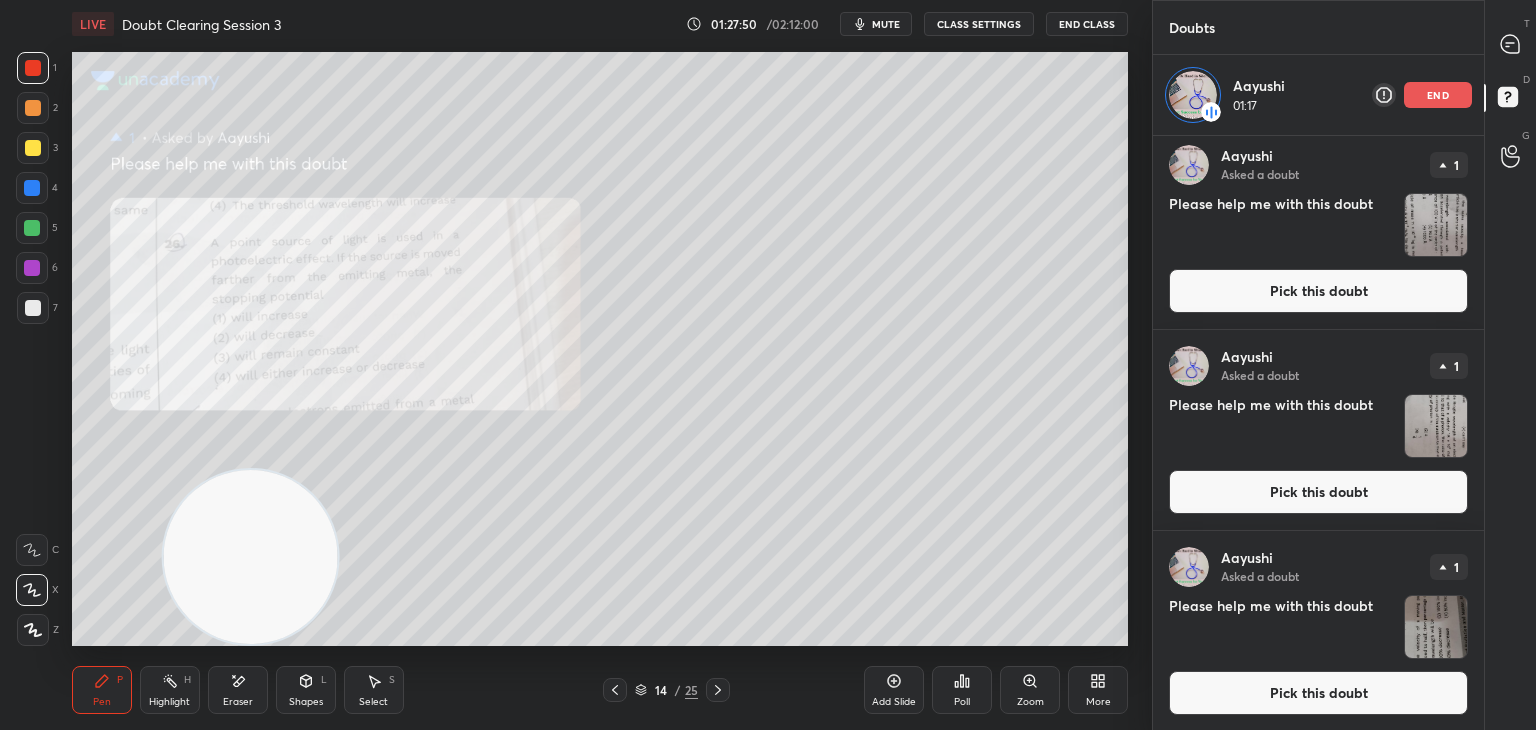 scroll, scrollTop: 0, scrollLeft: 0, axis: both 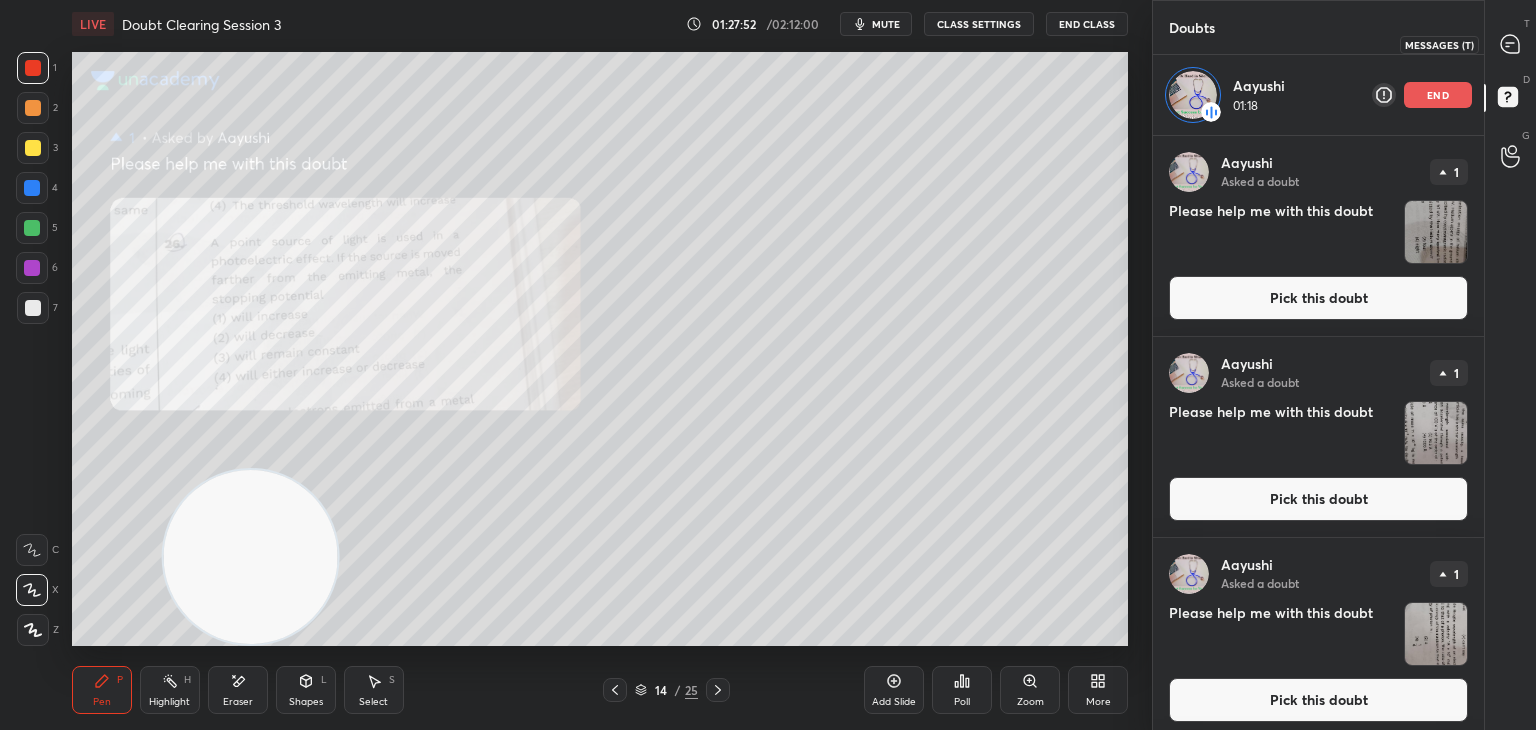 click 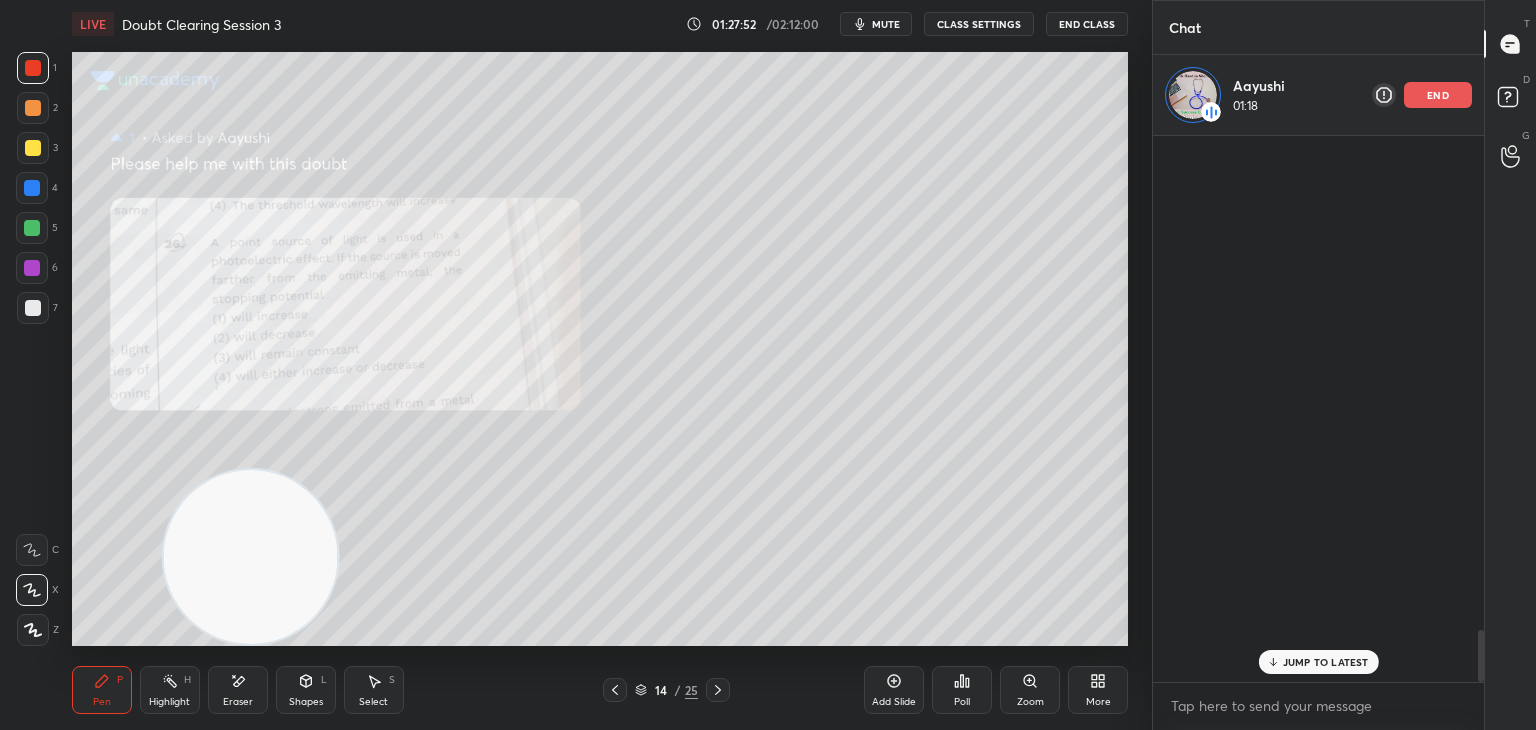 scroll, scrollTop: 5208, scrollLeft: 0, axis: vertical 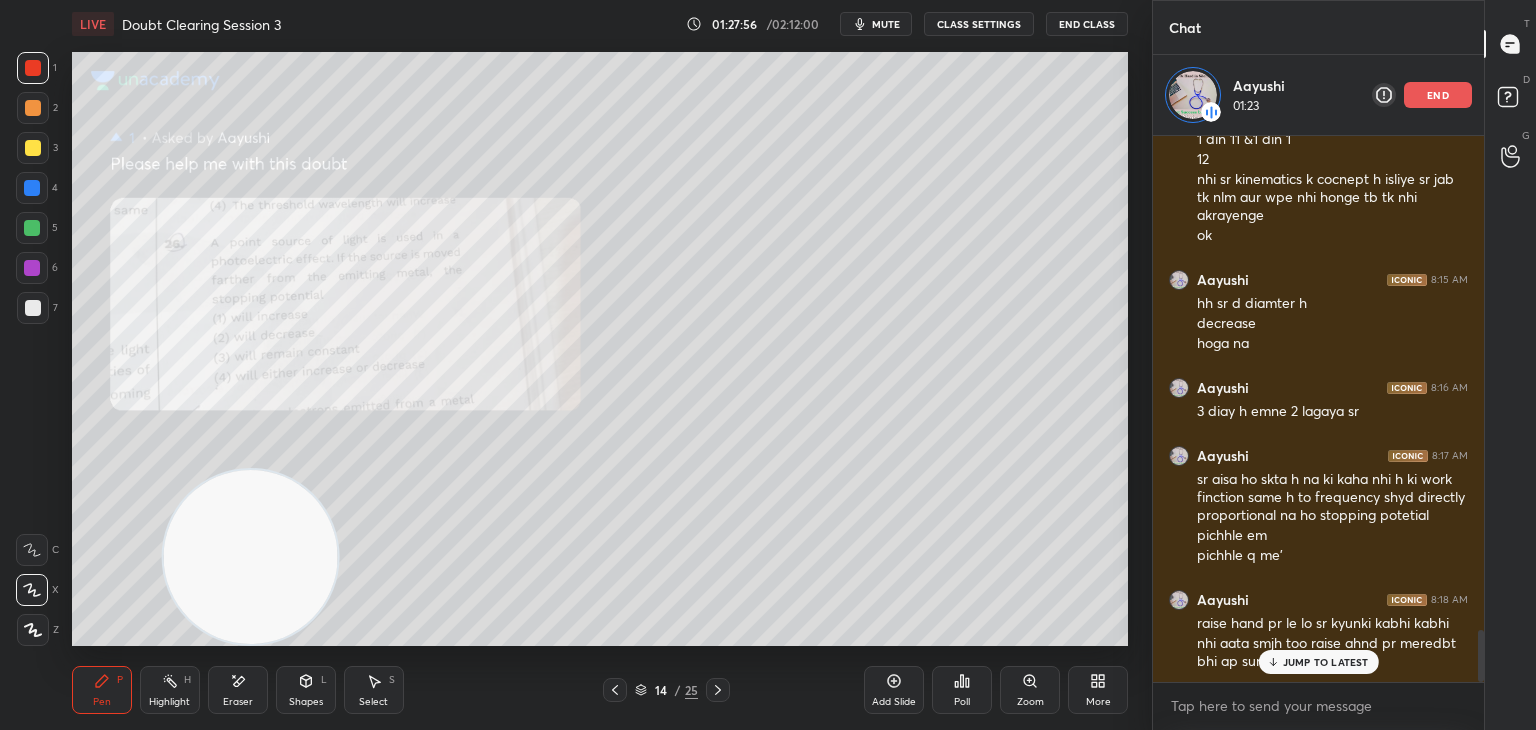 click on "JUMP TO LATEST" at bounding box center (1318, 662) 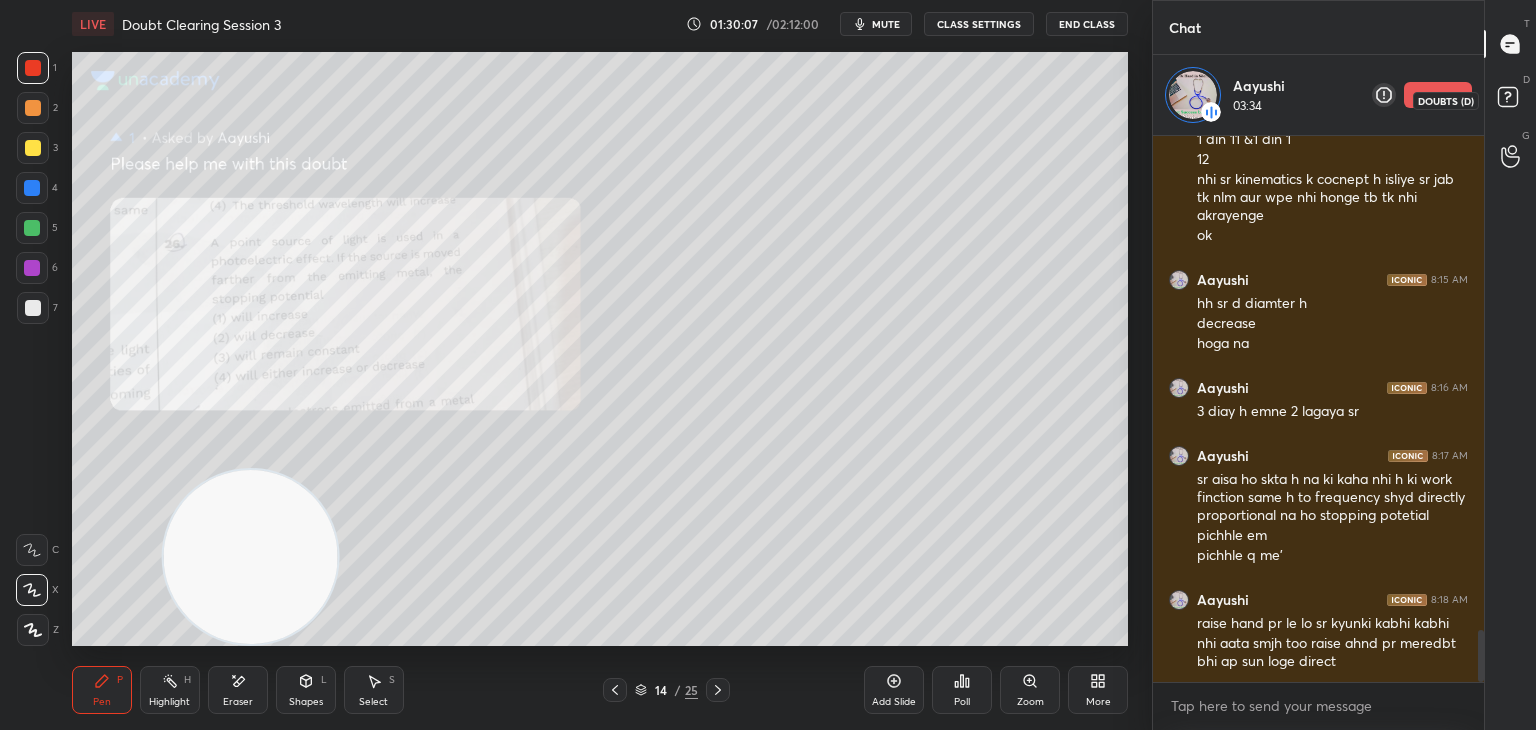 click 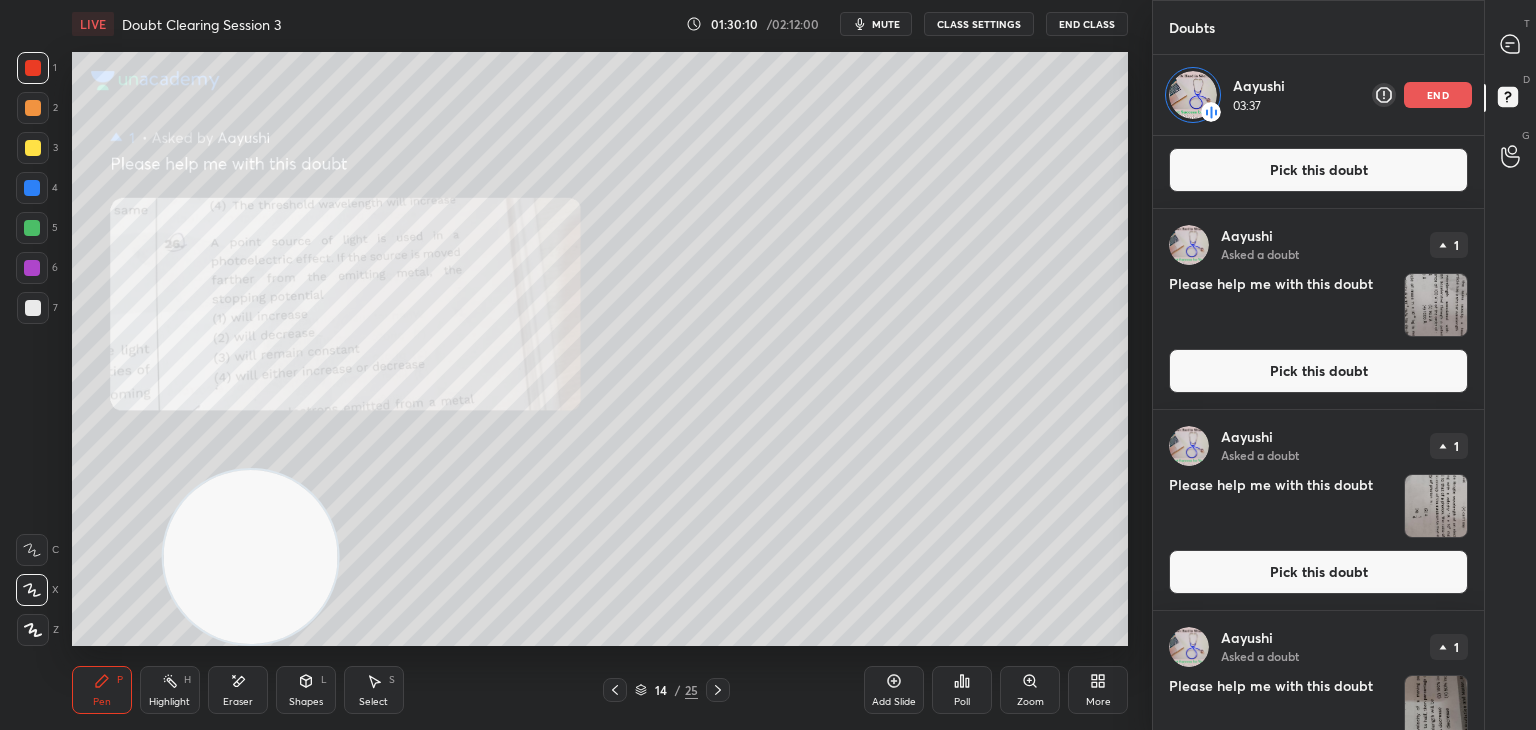 scroll, scrollTop: 208, scrollLeft: 0, axis: vertical 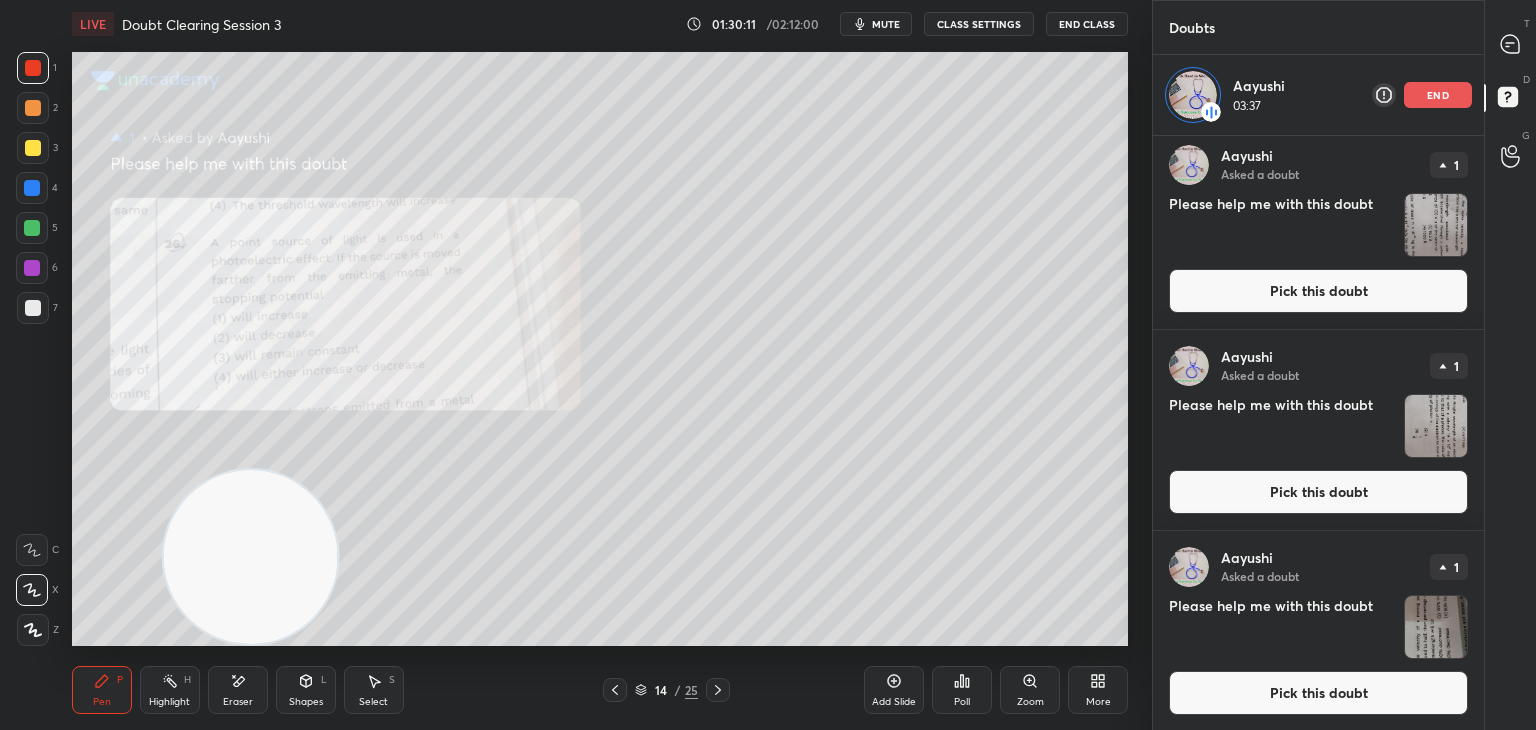 click at bounding box center (1436, 627) 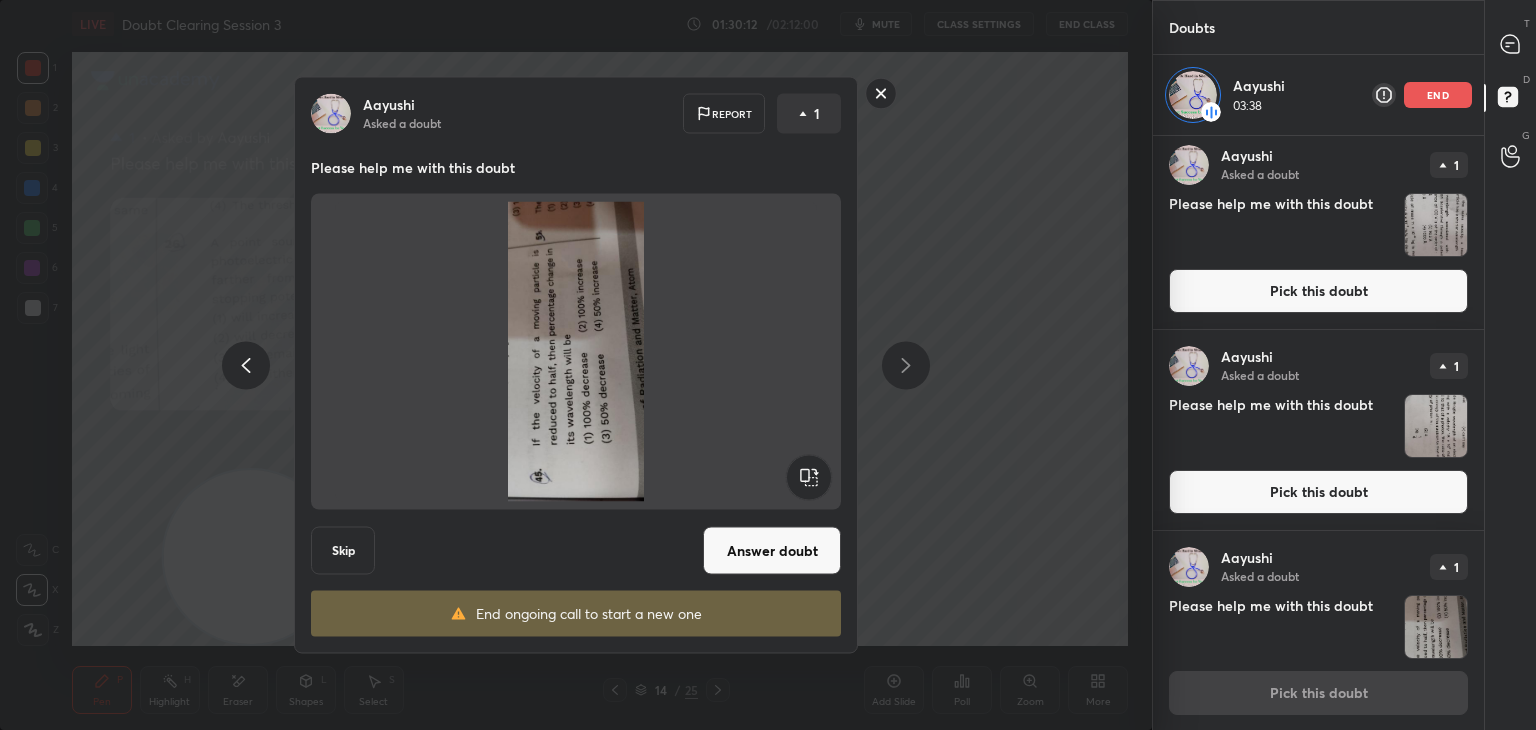 click 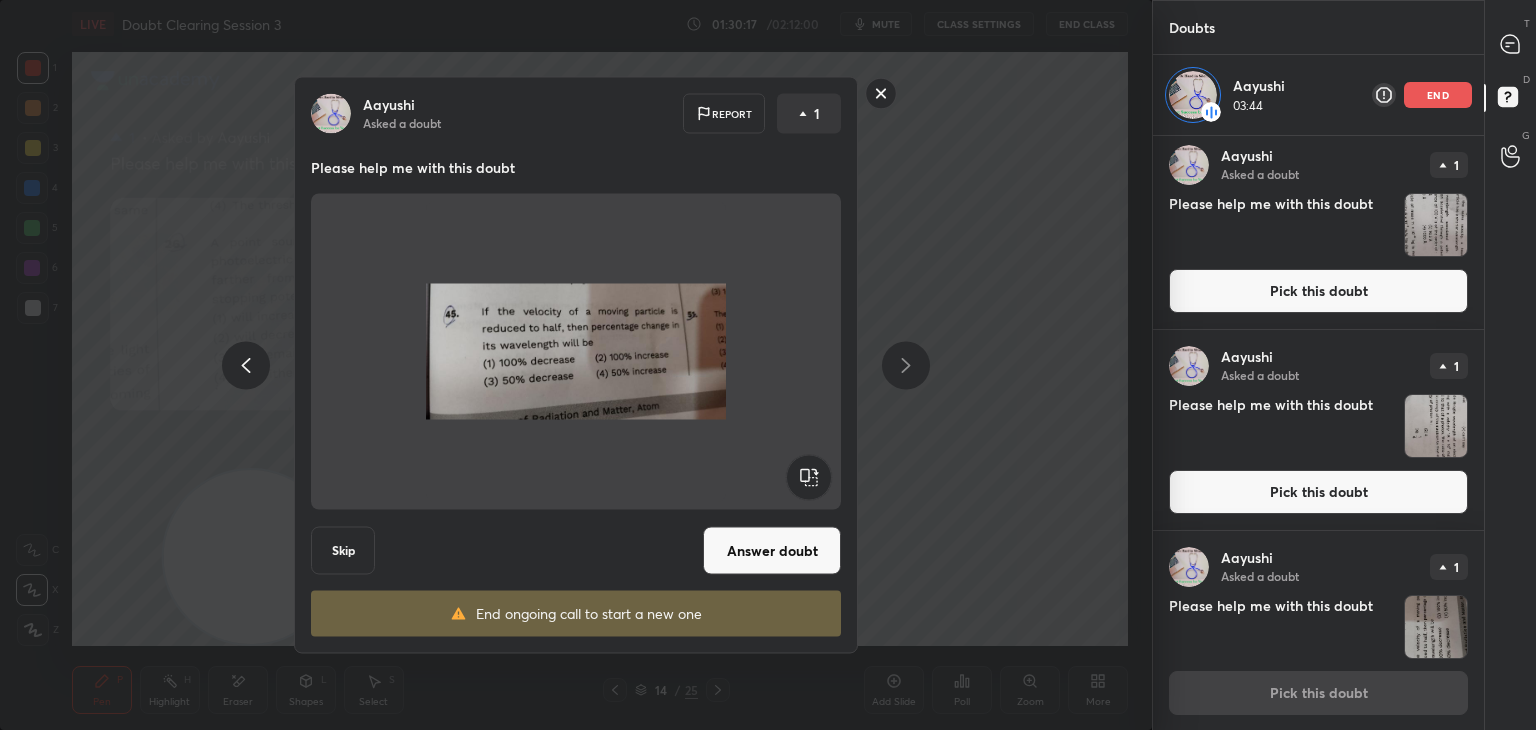 click on "Answer doubt" at bounding box center [772, 551] 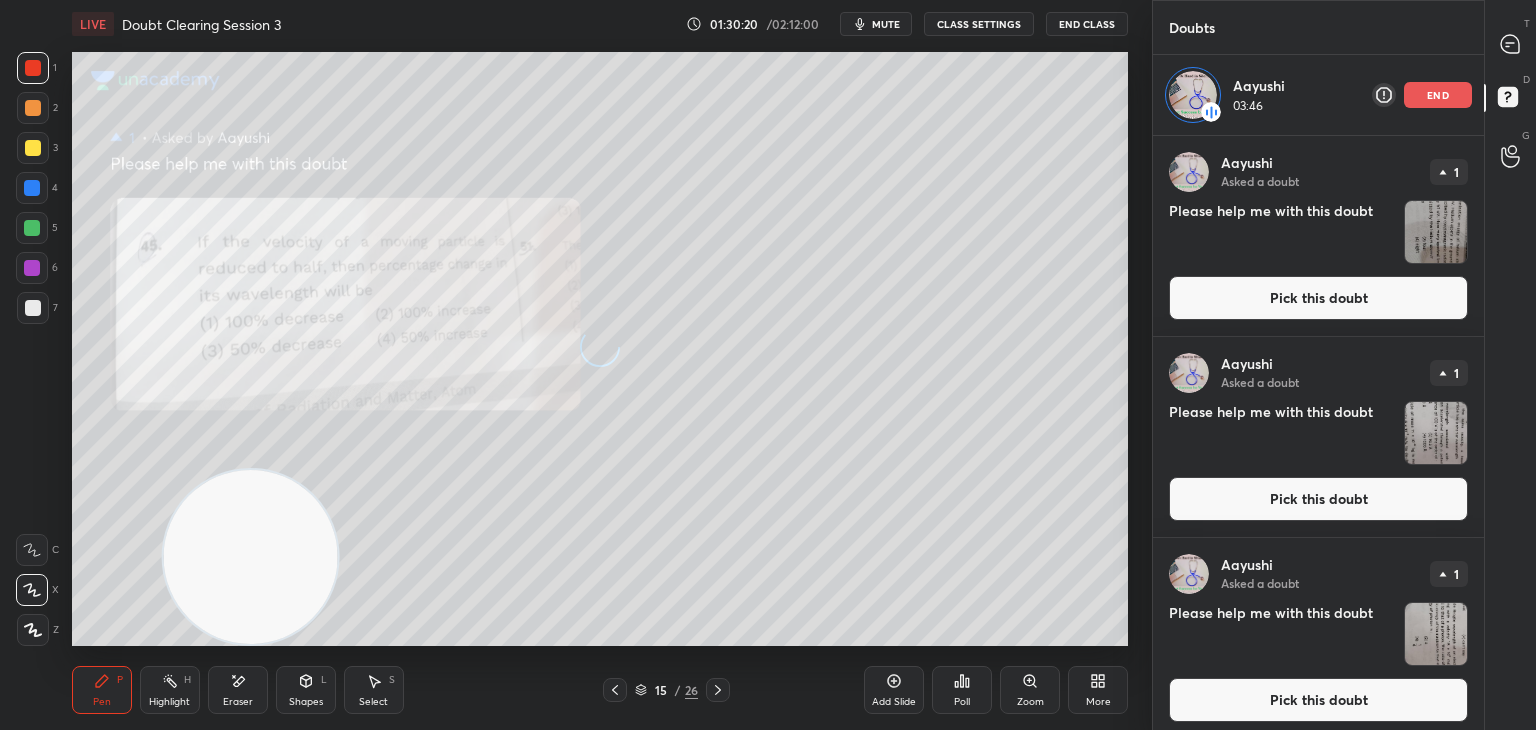 scroll, scrollTop: 8, scrollLeft: 0, axis: vertical 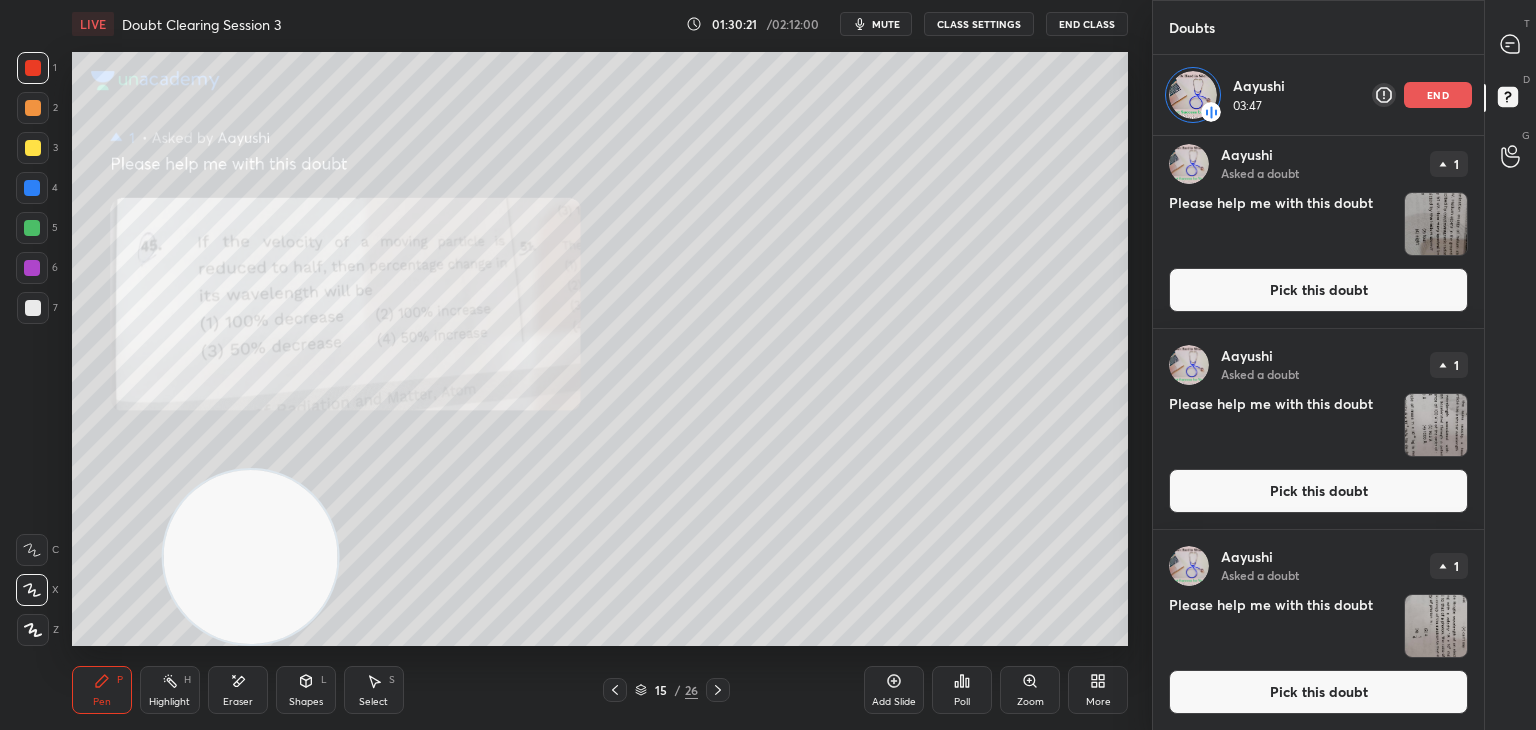 click 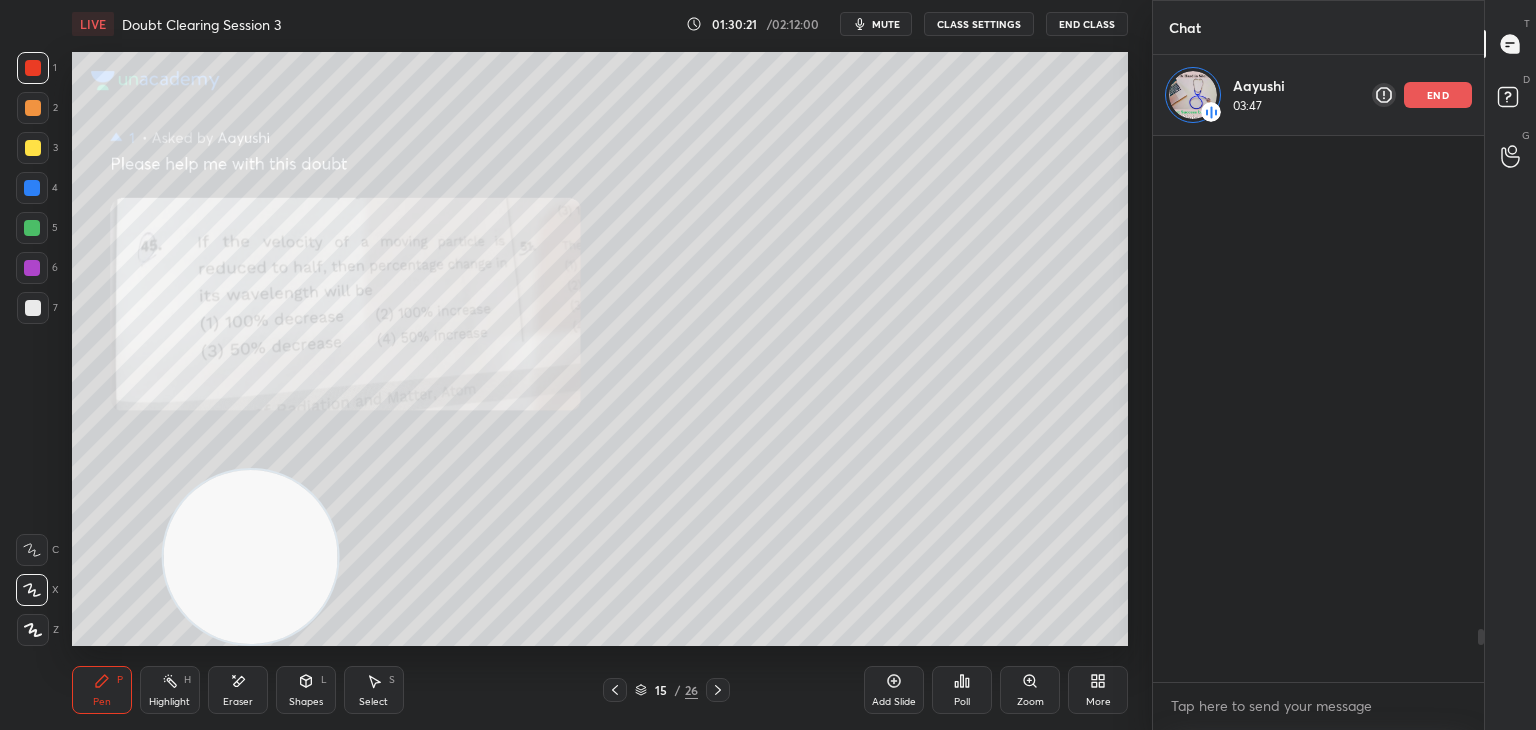 scroll, scrollTop: 5123, scrollLeft: 0, axis: vertical 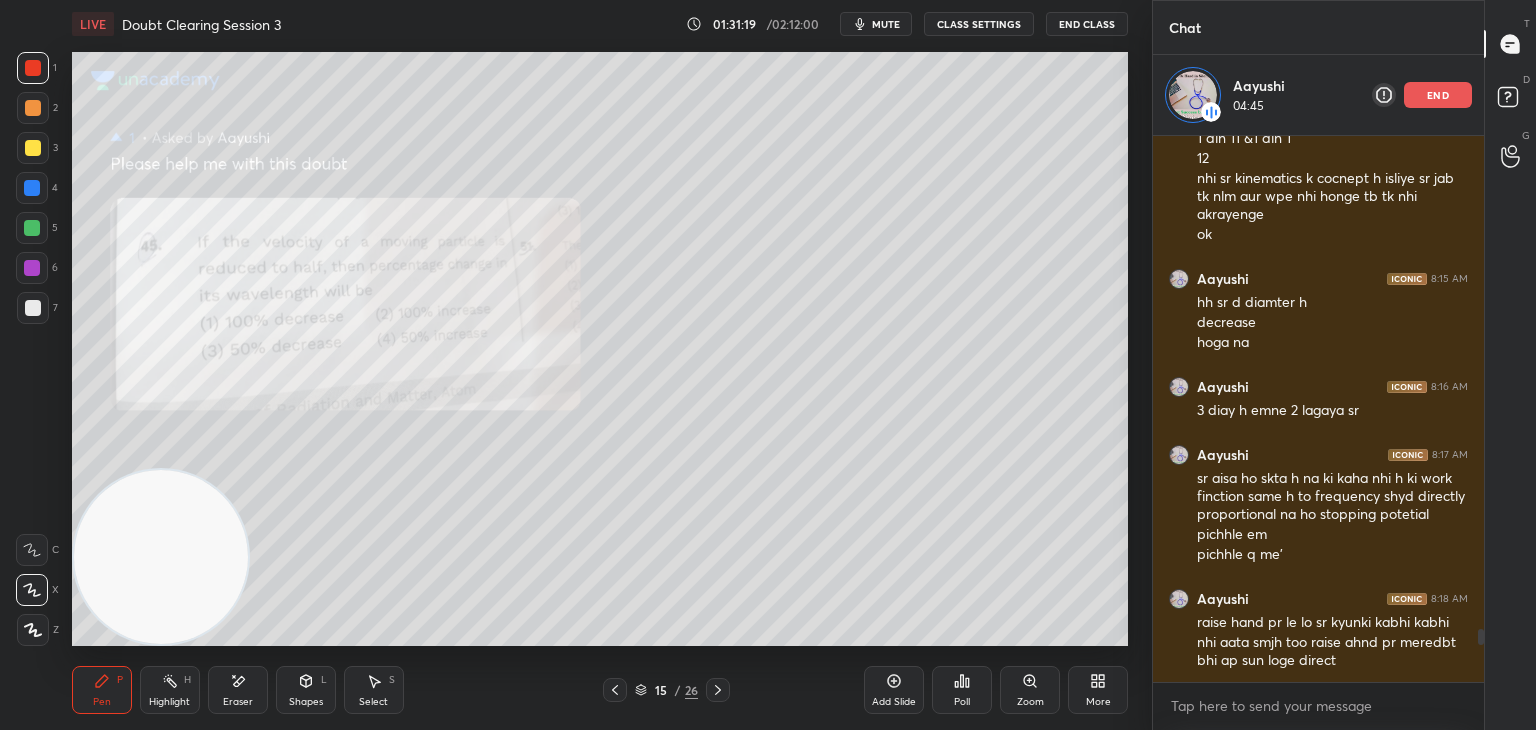 click at bounding box center (32, 550) 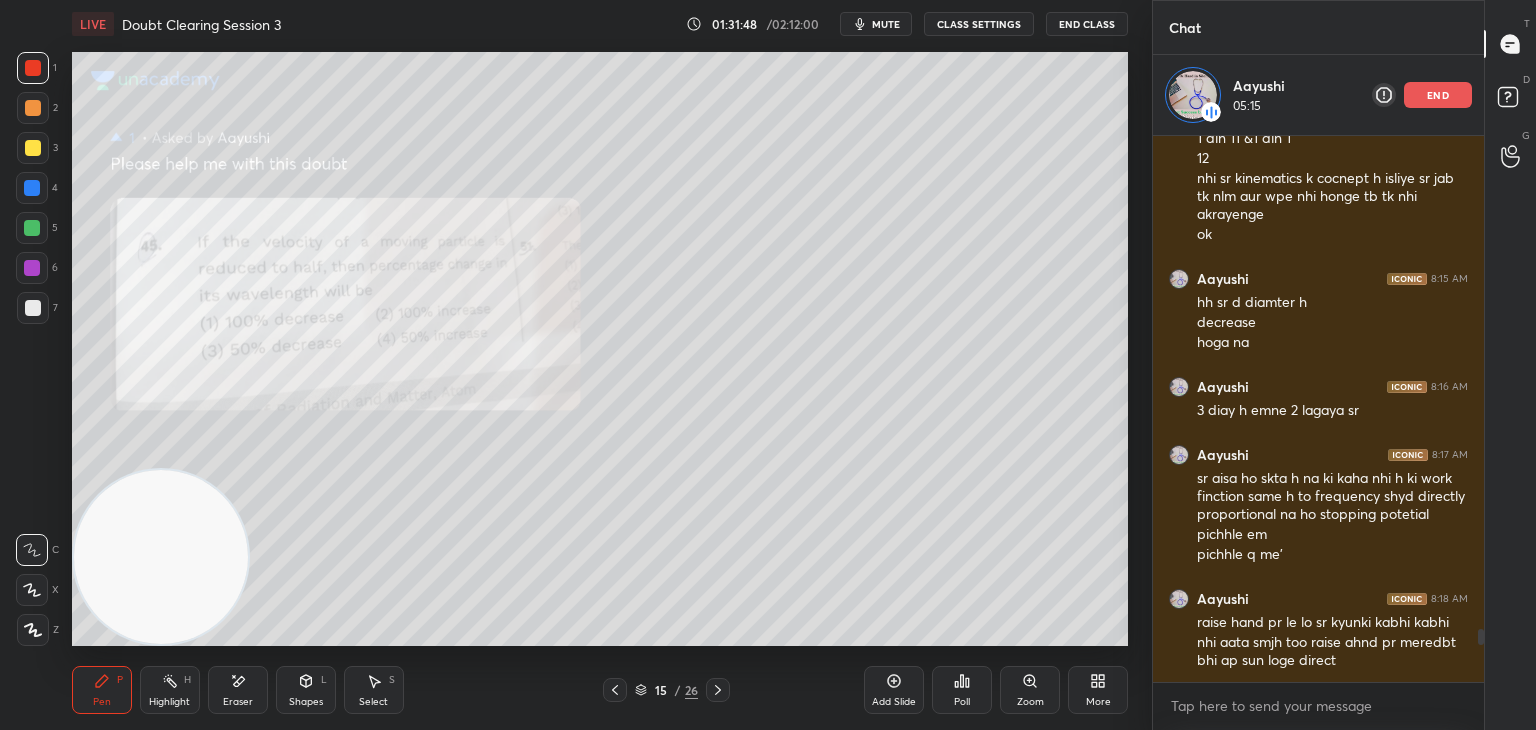 click 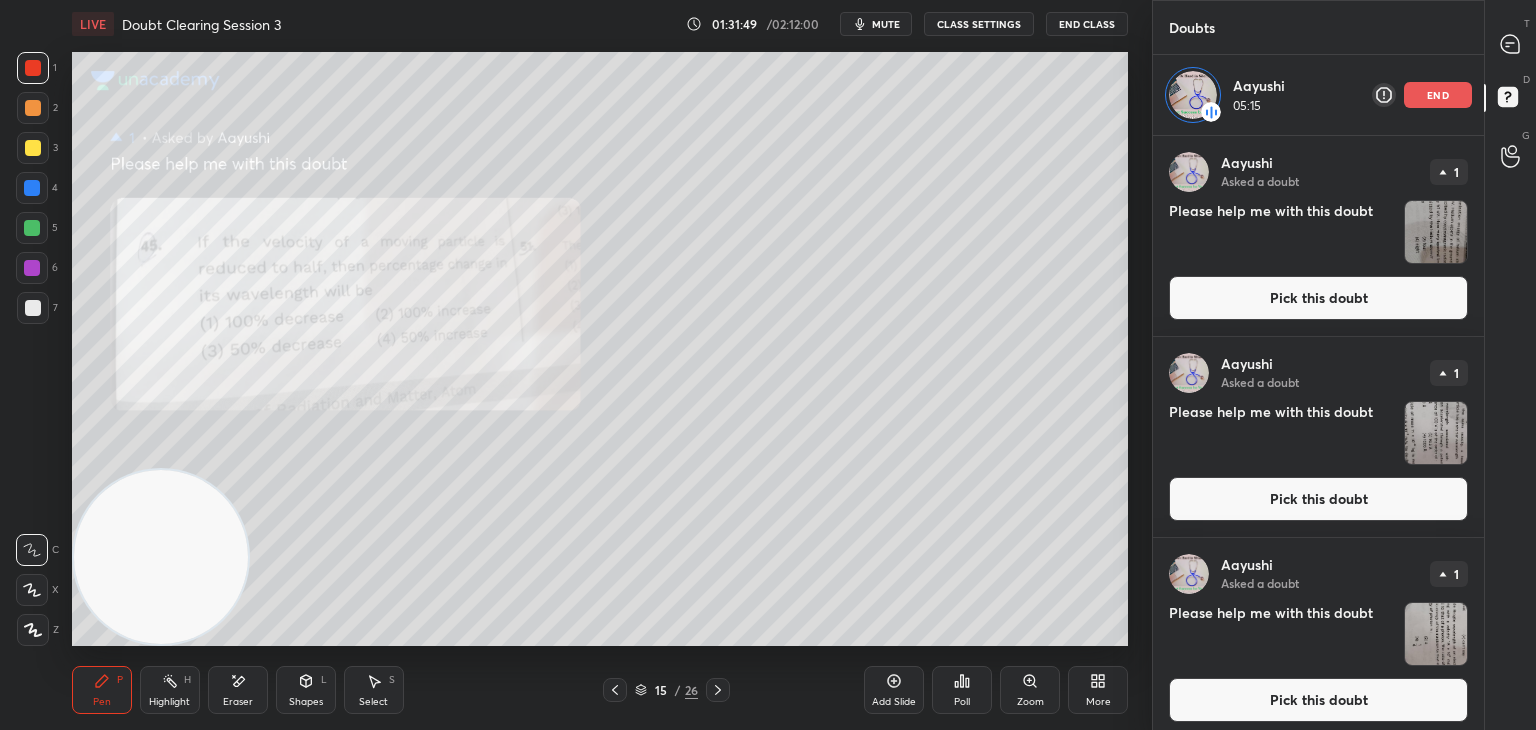 scroll, scrollTop: 8, scrollLeft: 0, axis: vertical 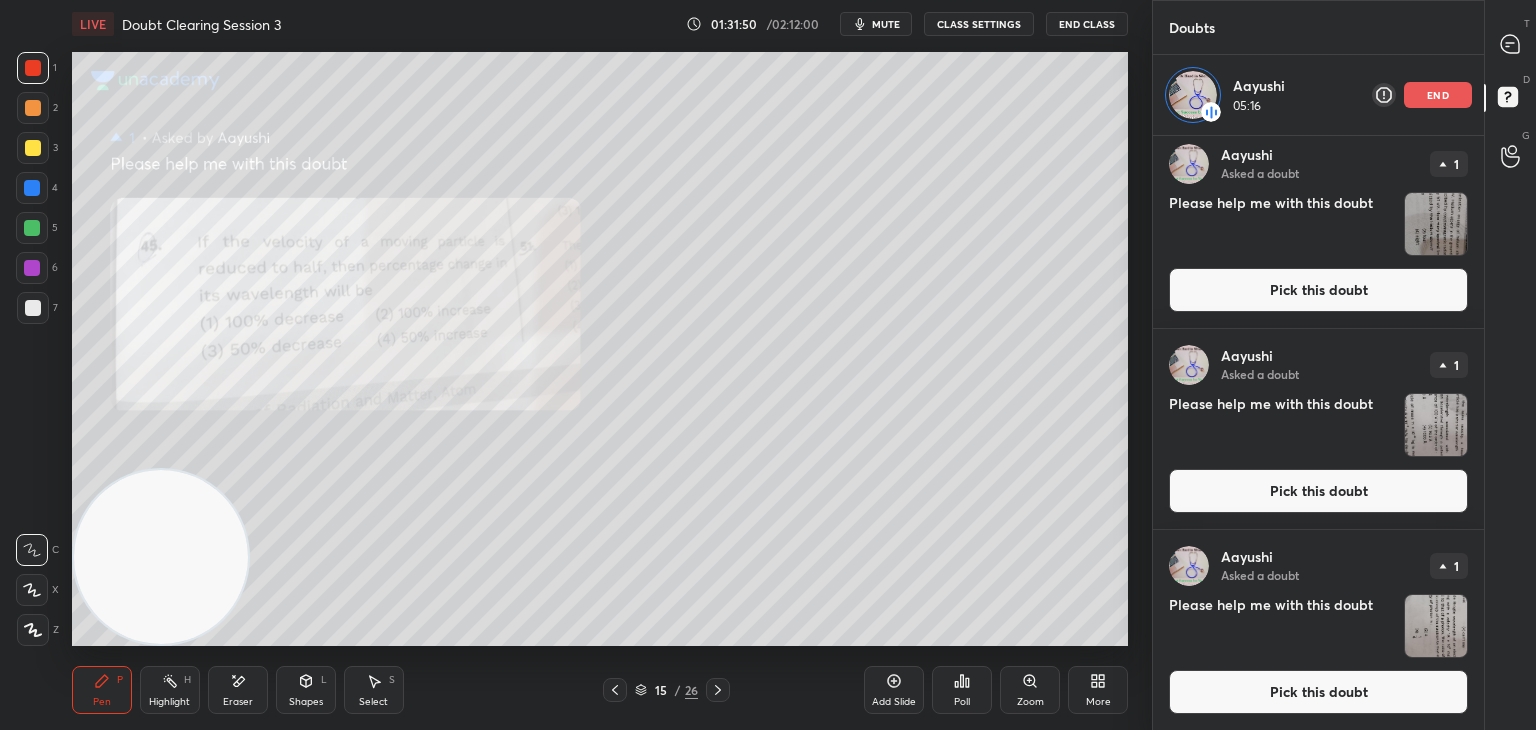 click at bounding box center (1436, 626) 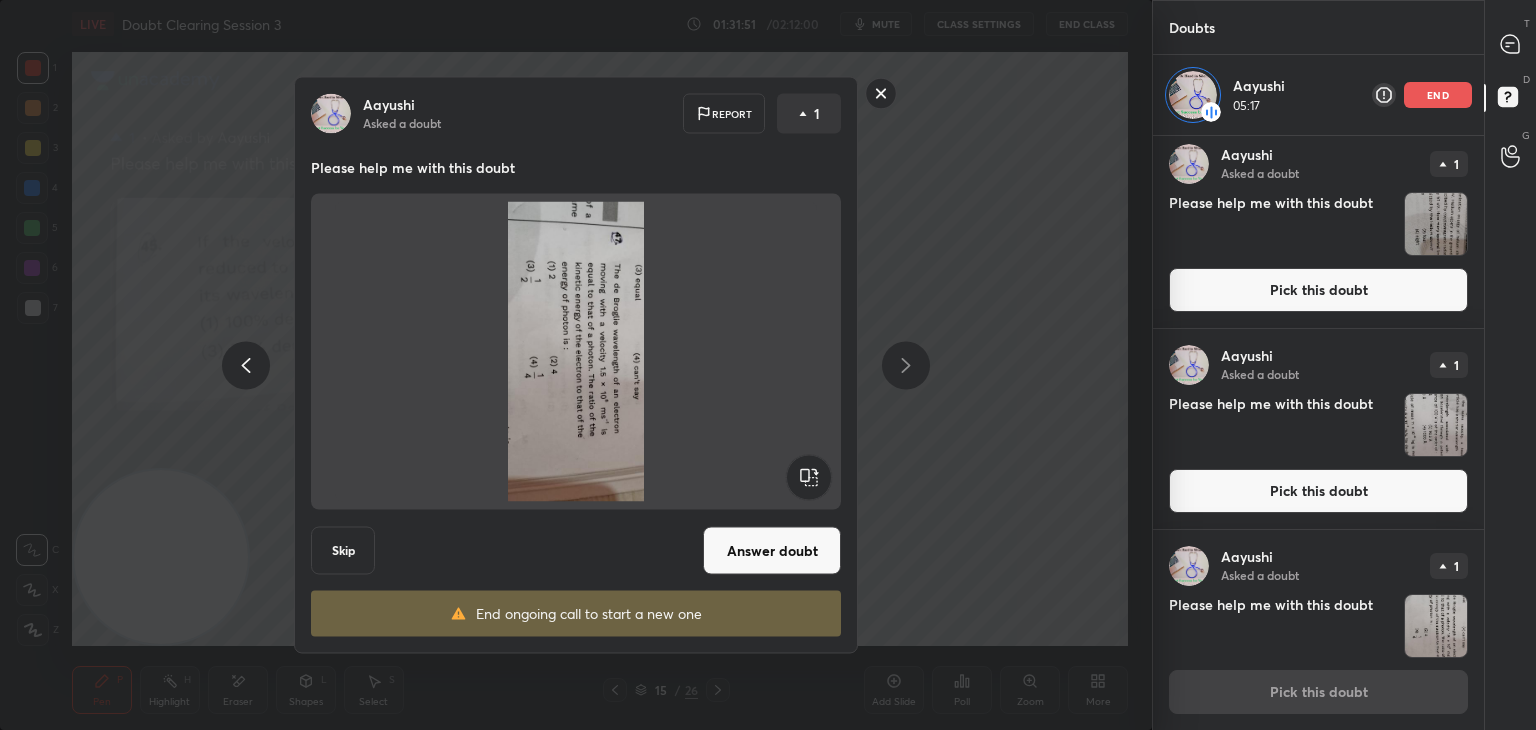 click 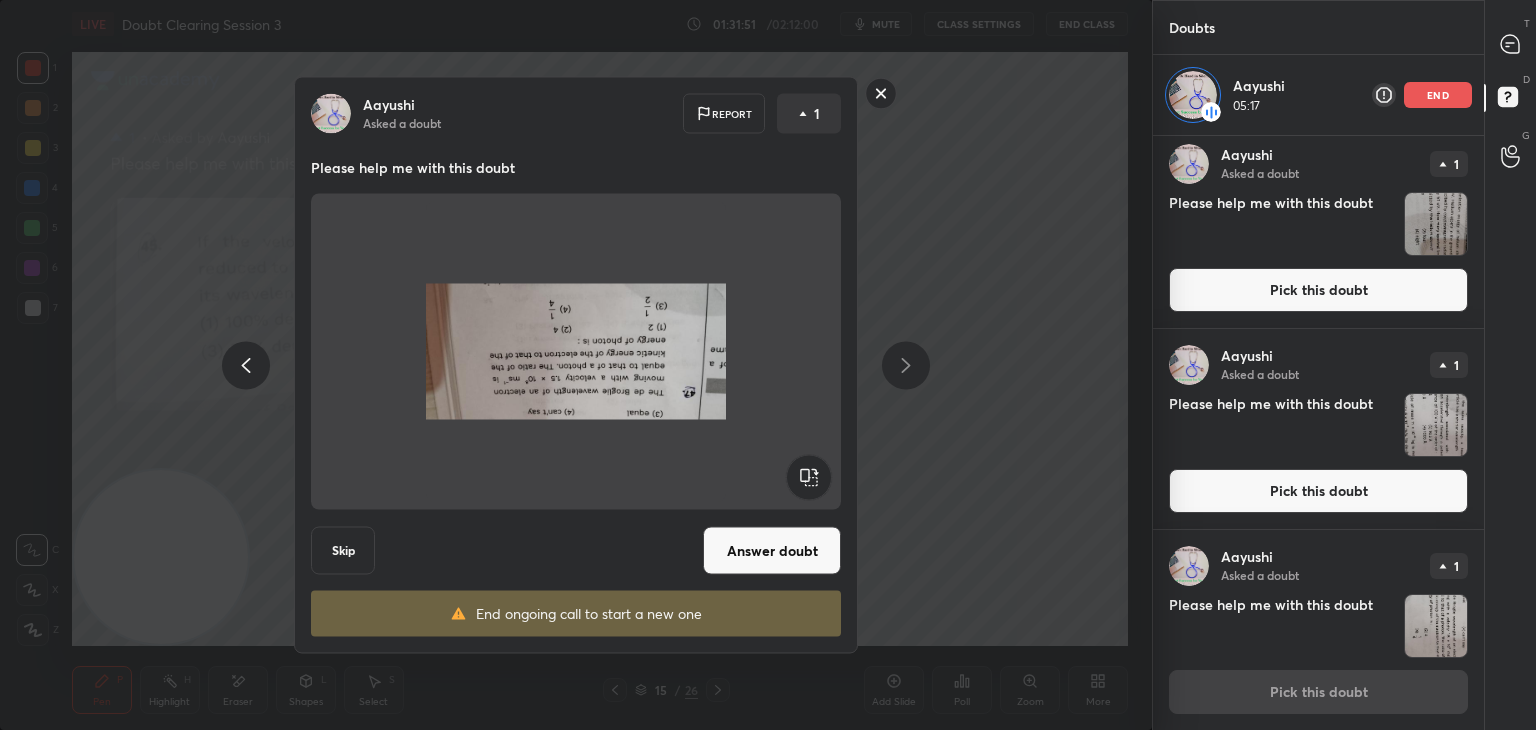click 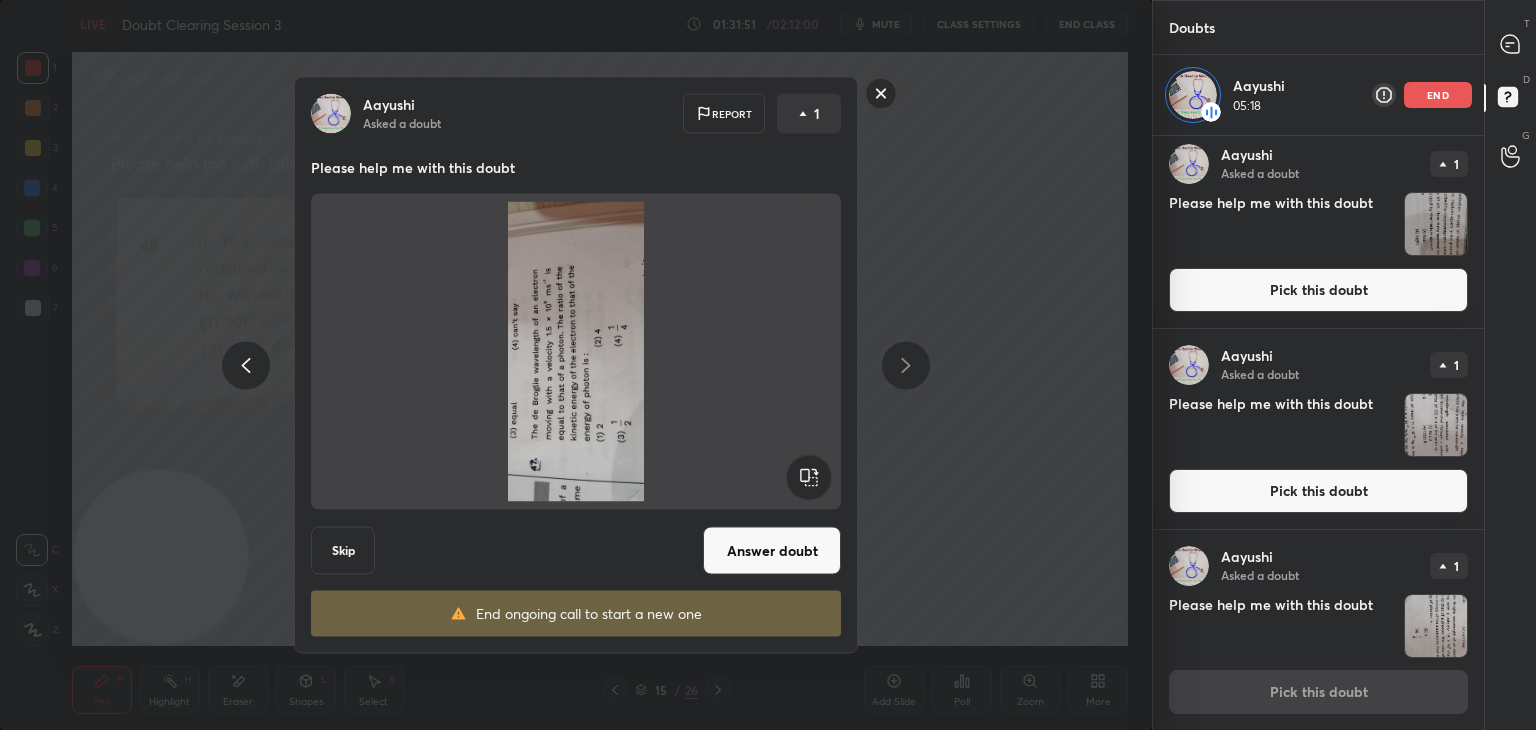 click 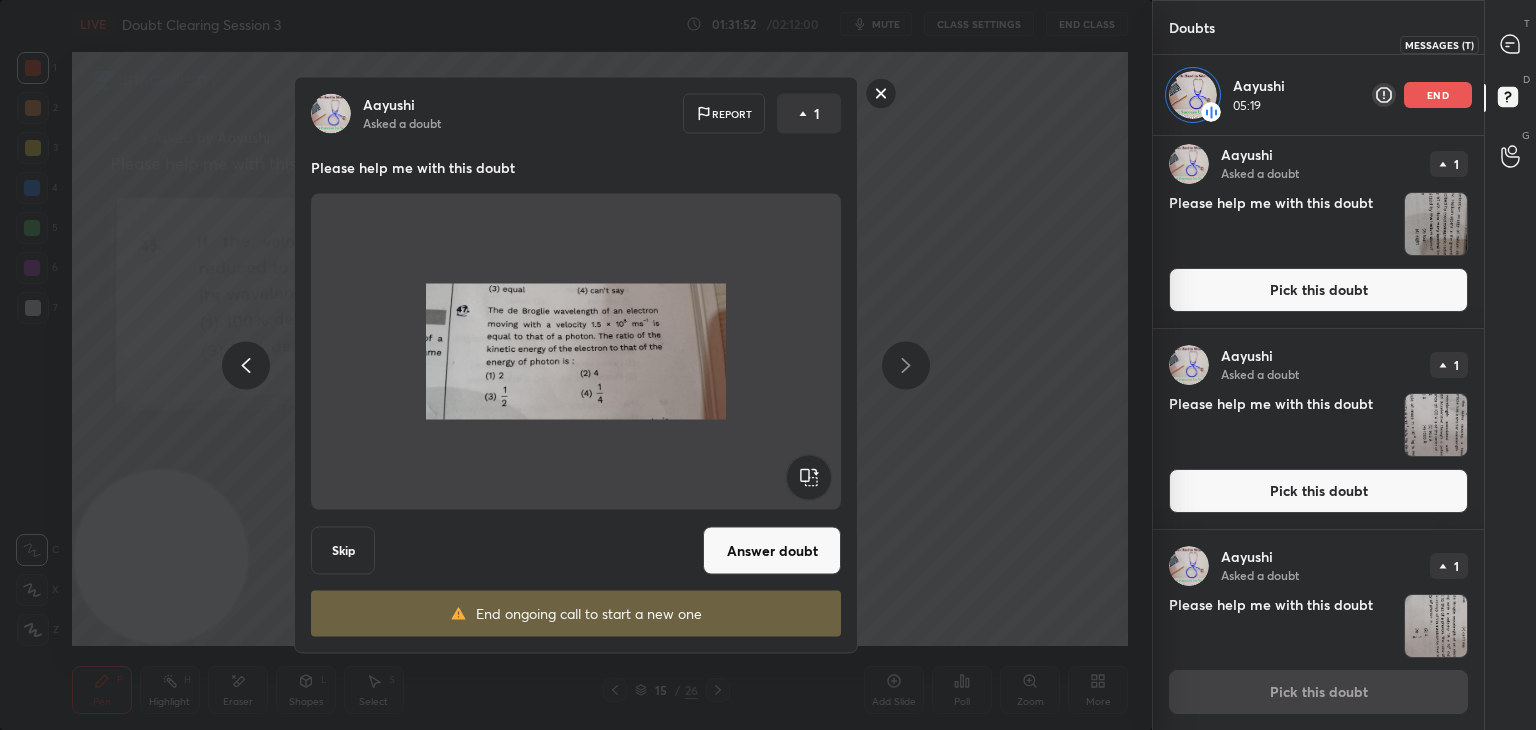 click at bounding box center [1511, 44] 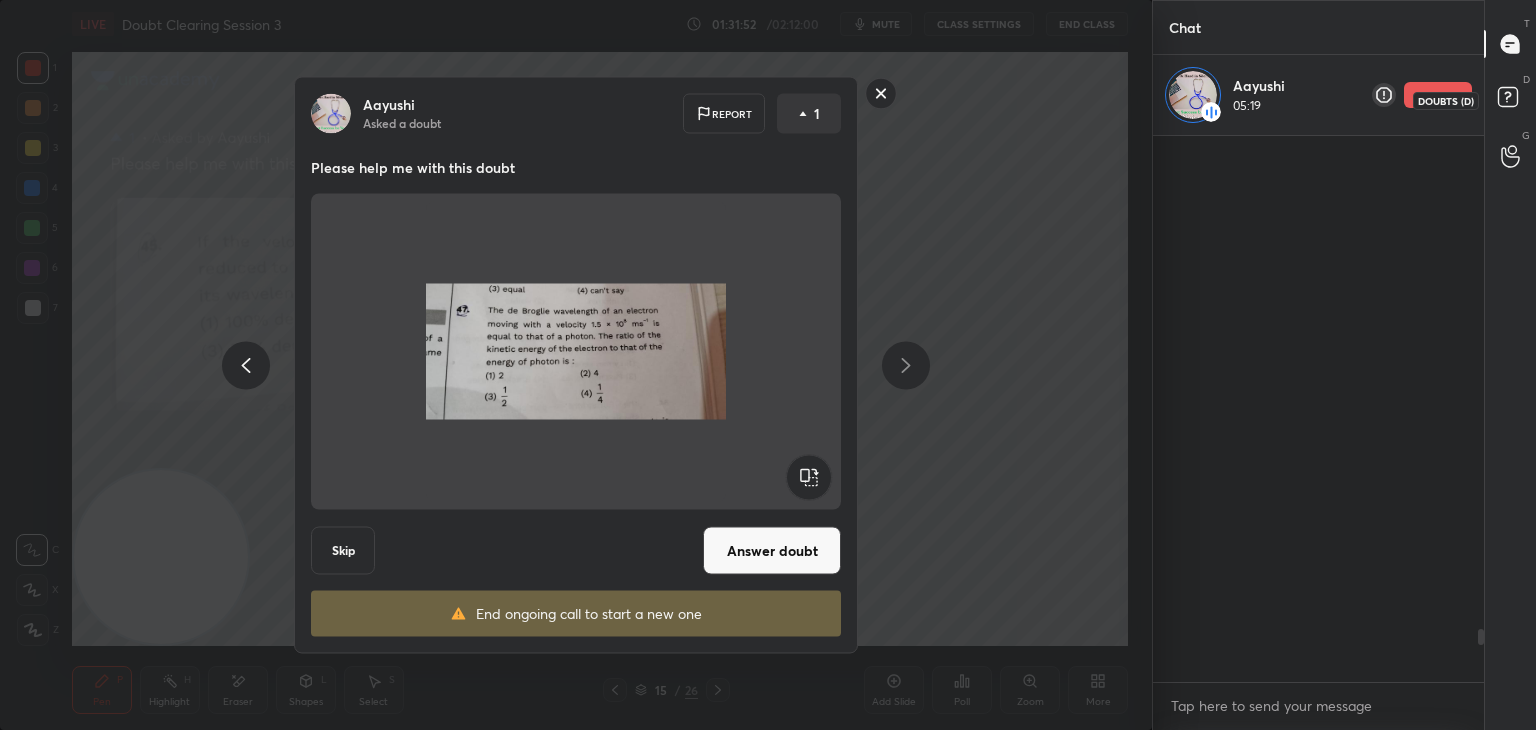 scroll, scrollTop: 5123, scrollLeft: 0, axis: vertical 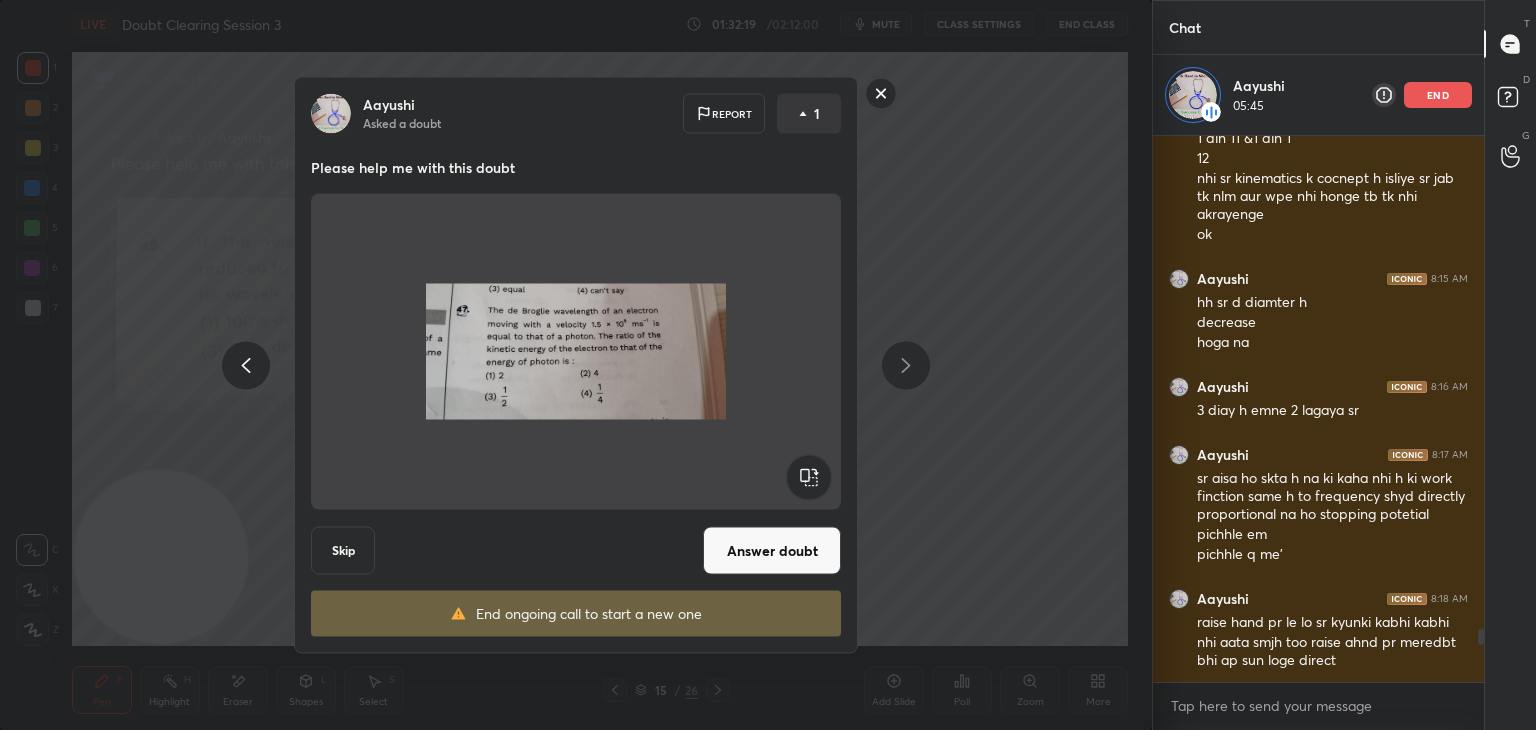 click on "[FIRST] Asked a doubt Report 1 Please help me with this doubt Skip Answer doubt End ongoing call to start a new one" at bounding box center (576, 365) 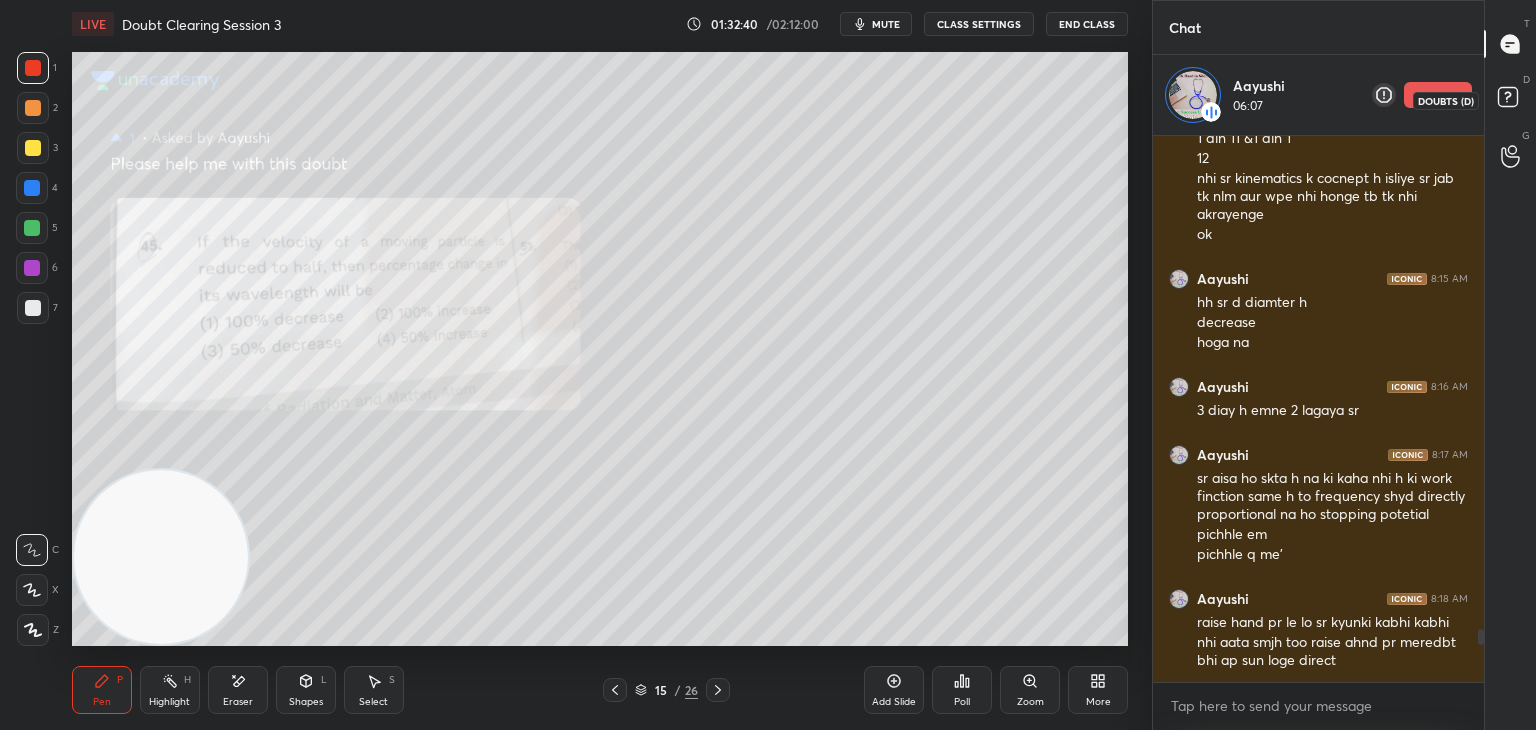 click 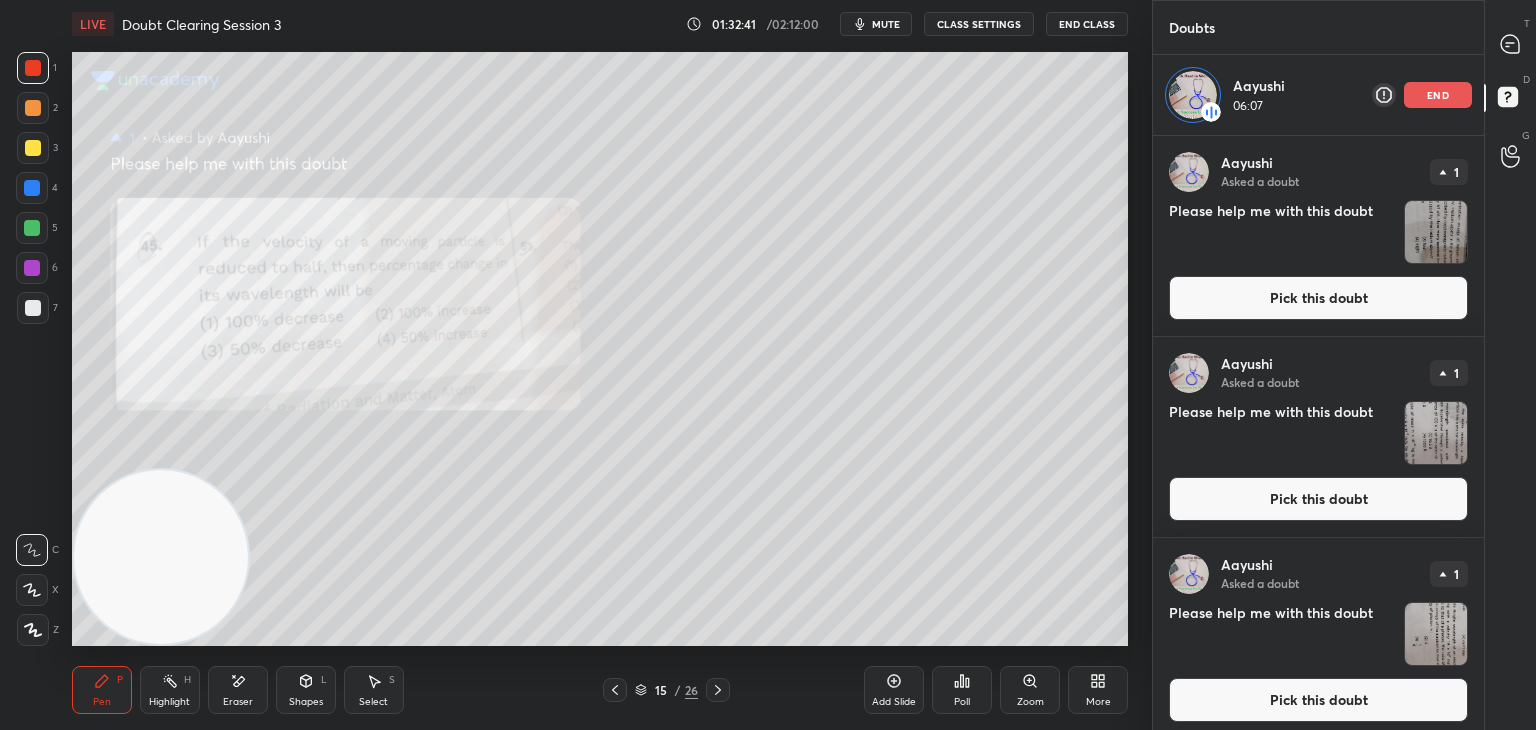 scroll, scrollTop: 8, scrollLeft: 0, axis: vertical 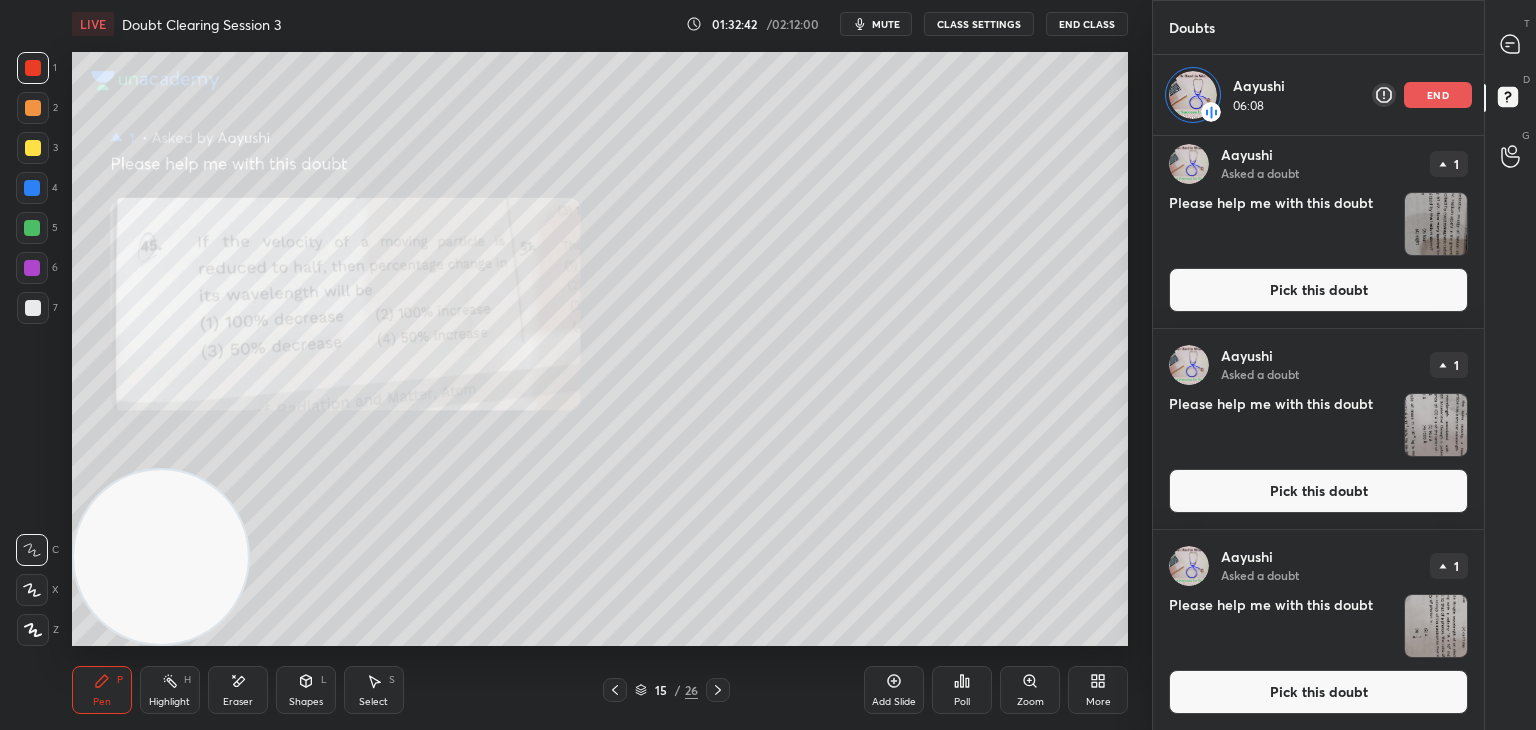 click on "Aayushi Asked a doubt 1 Please help me with this doubt Pick this doubt" at bounding box center [1318, 630] 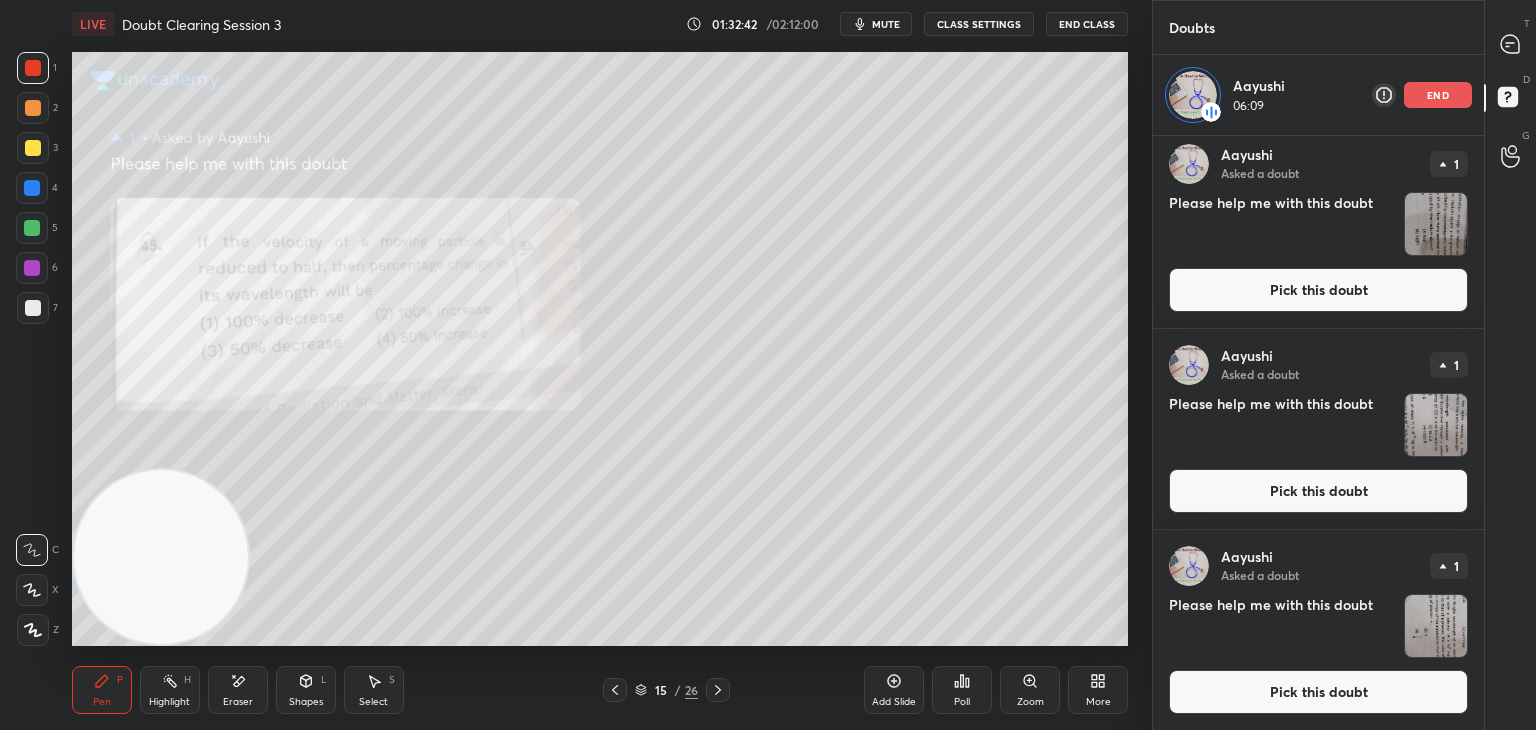 click at bounding box center [1436, 626] 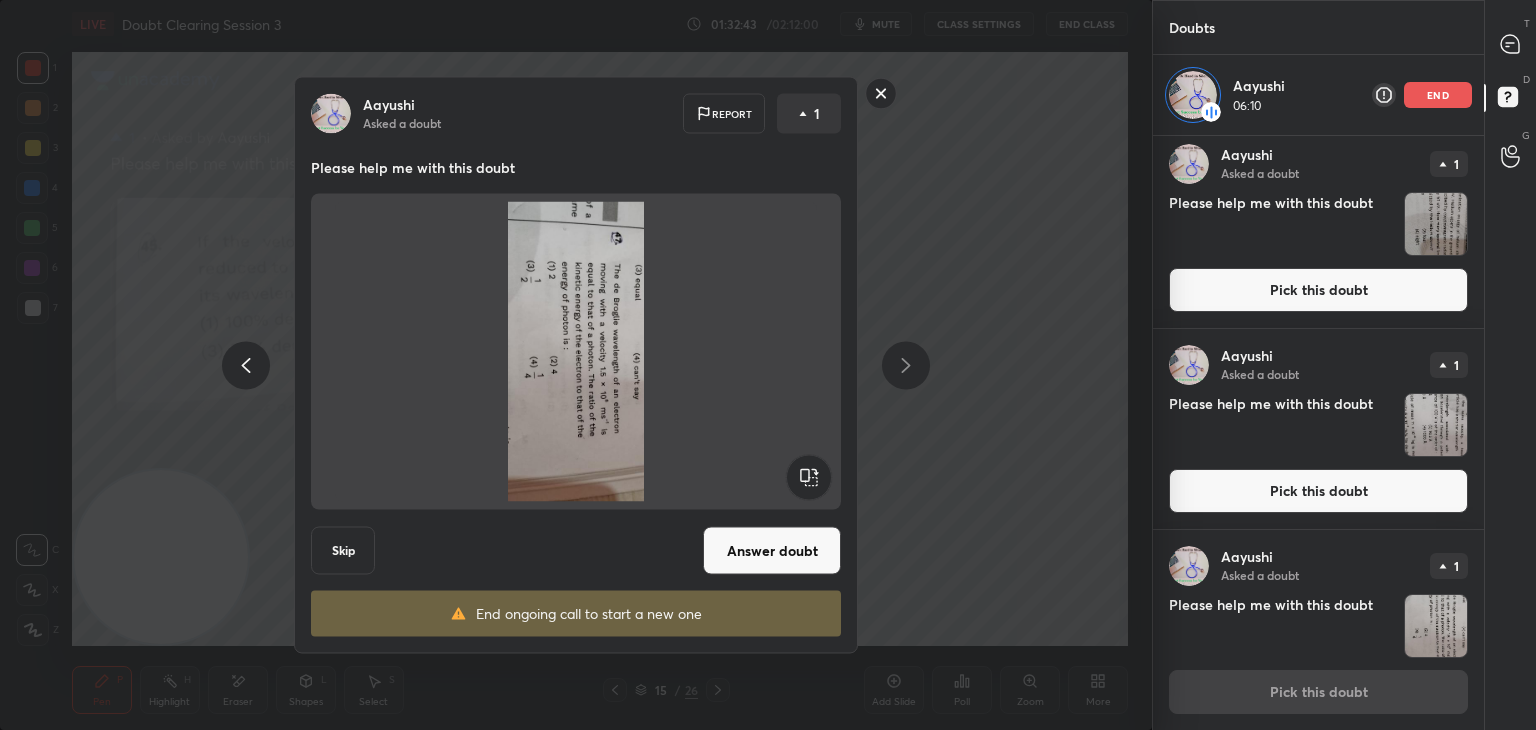 click 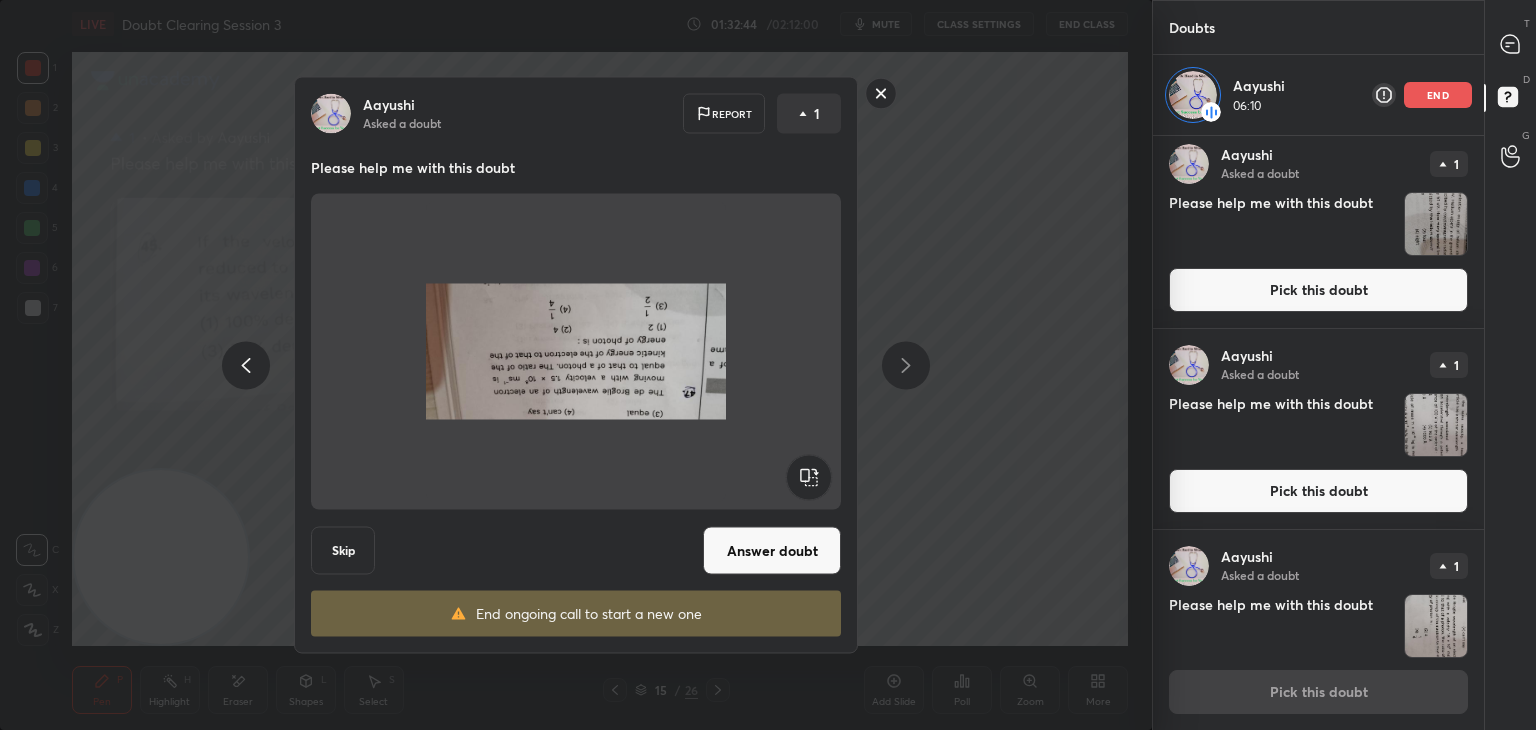 click 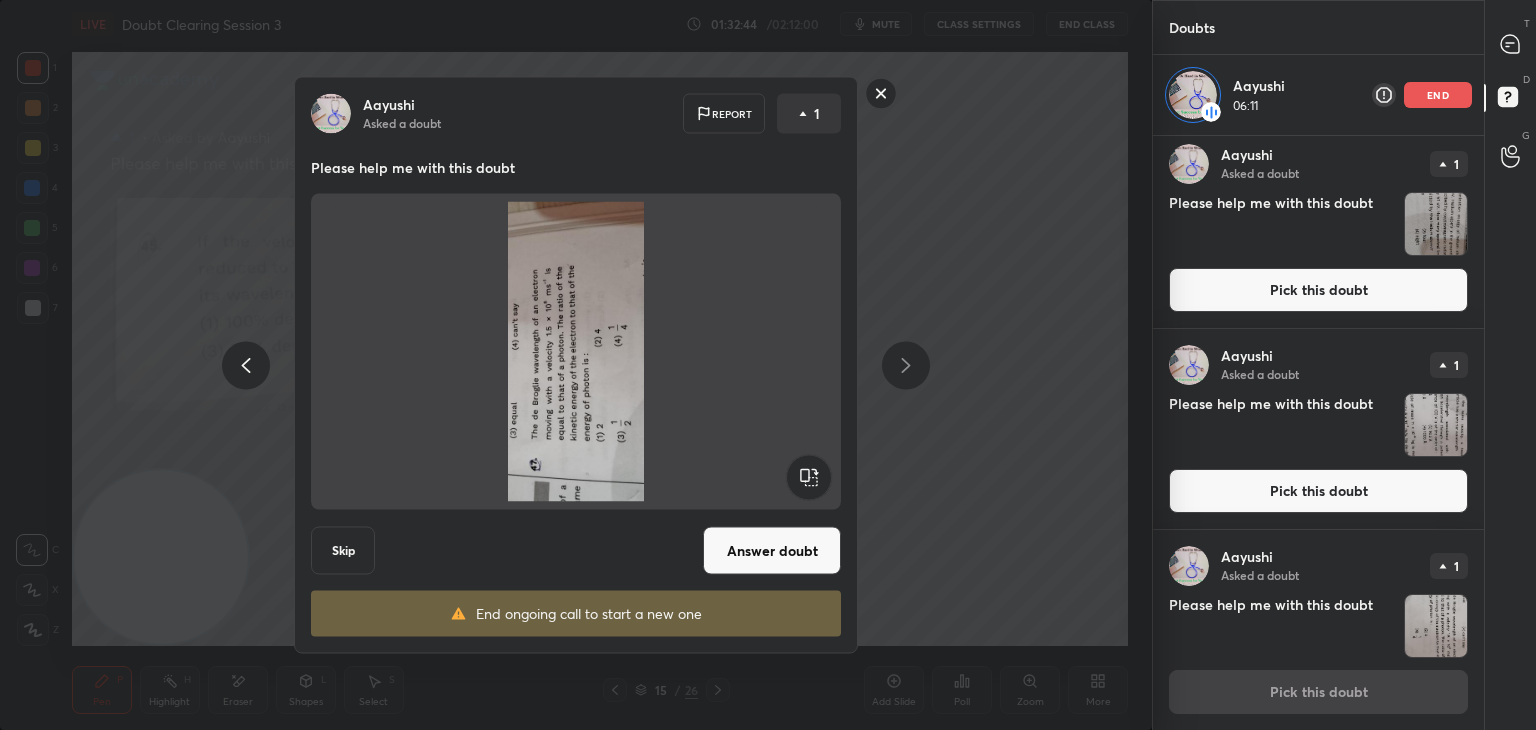 click 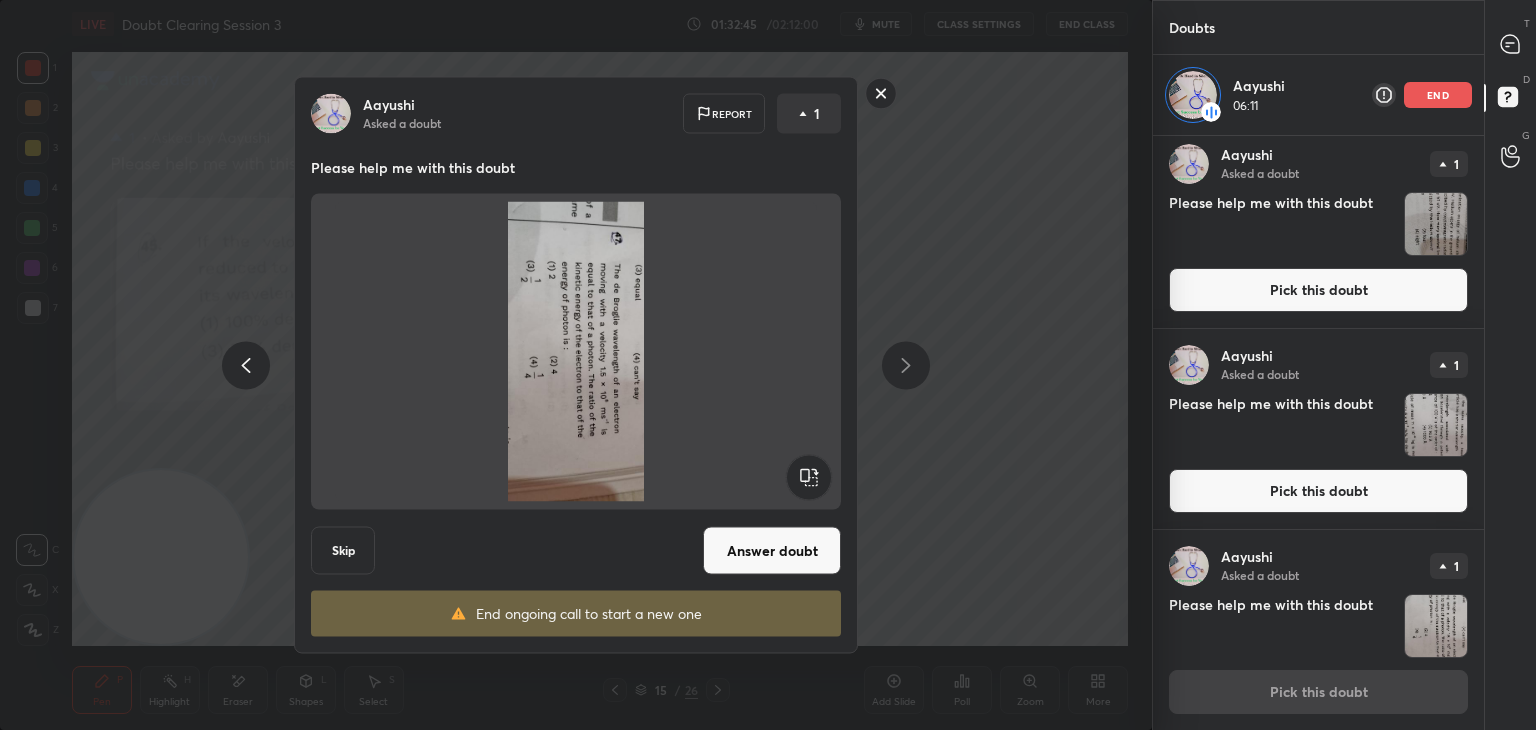 click 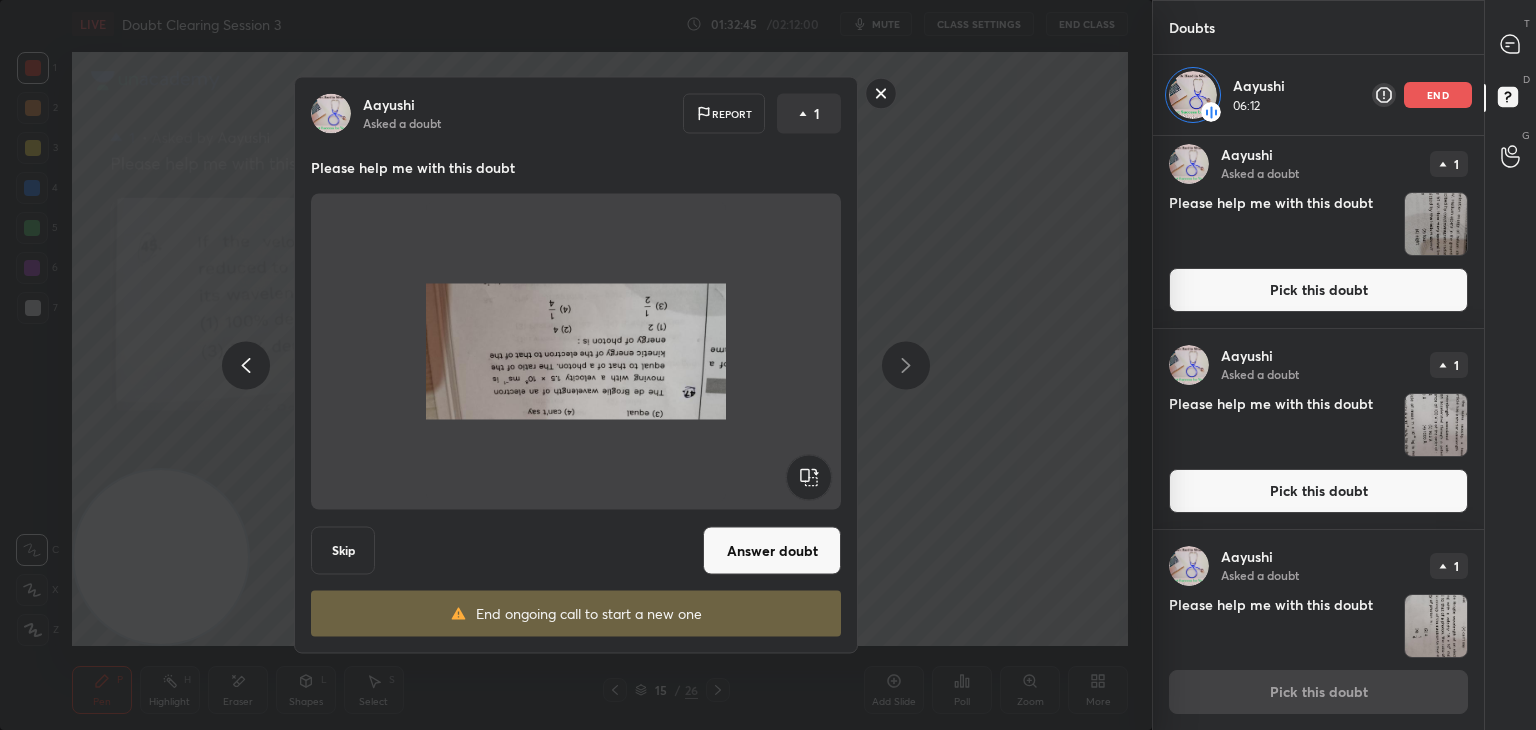 click 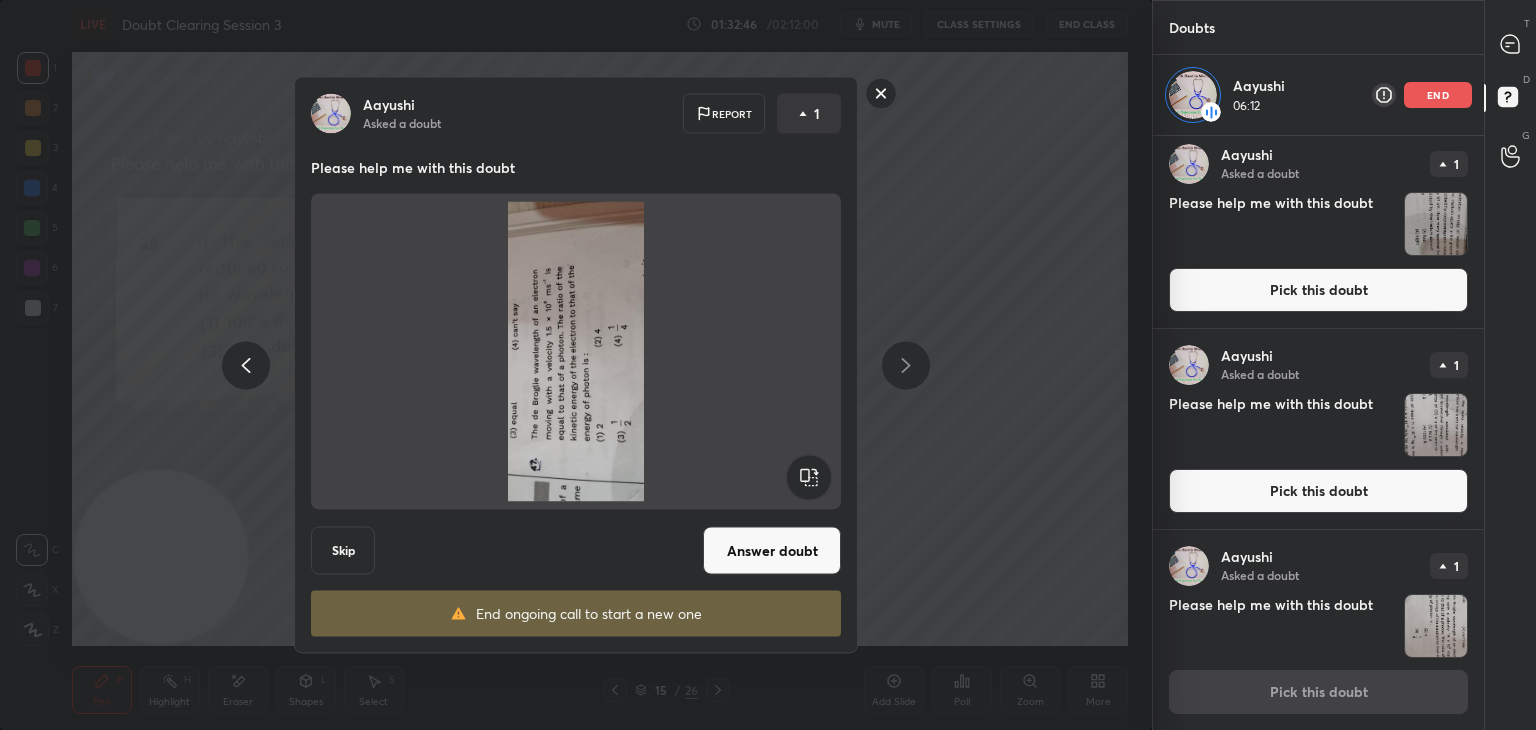 click 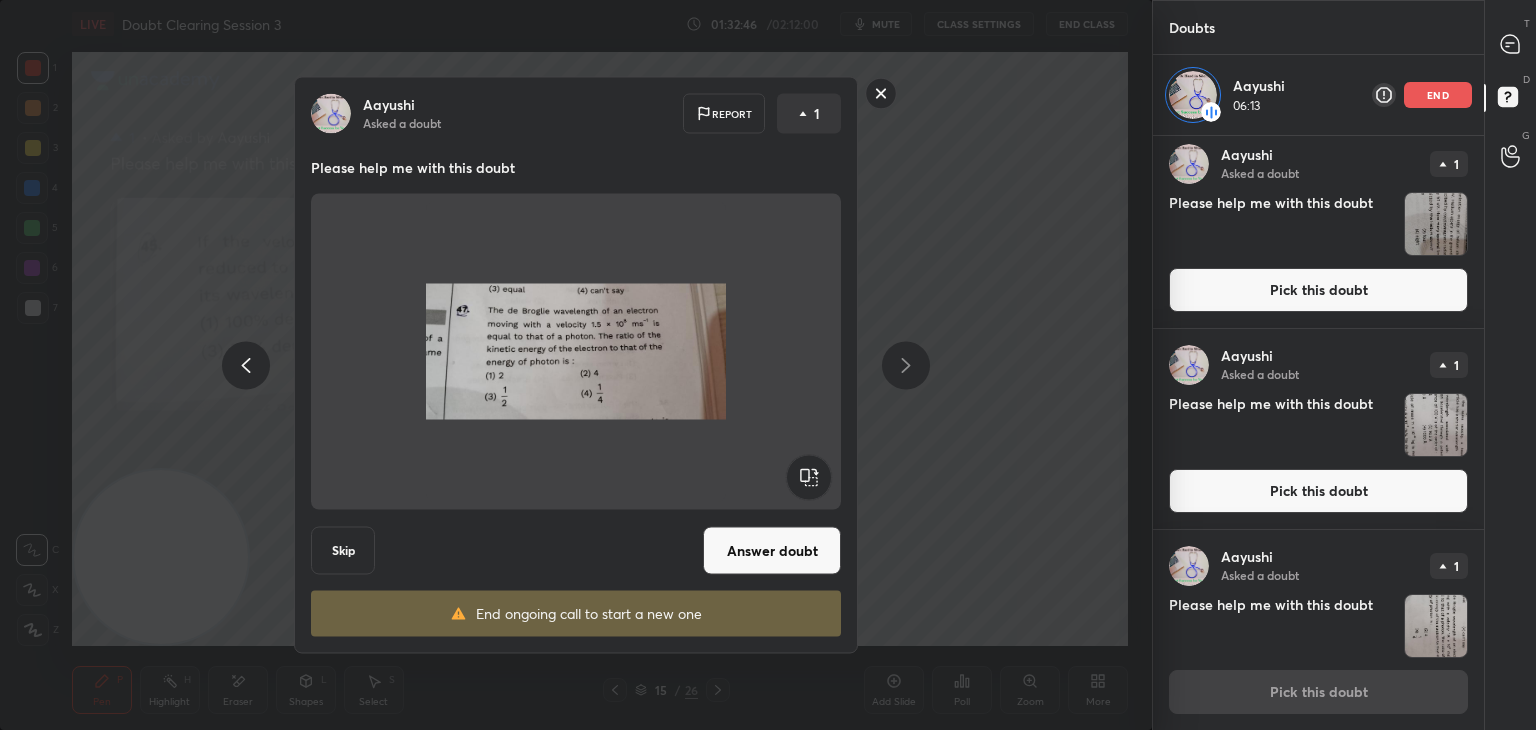 click on "Answer doubt" at bounding box center [772, 551] 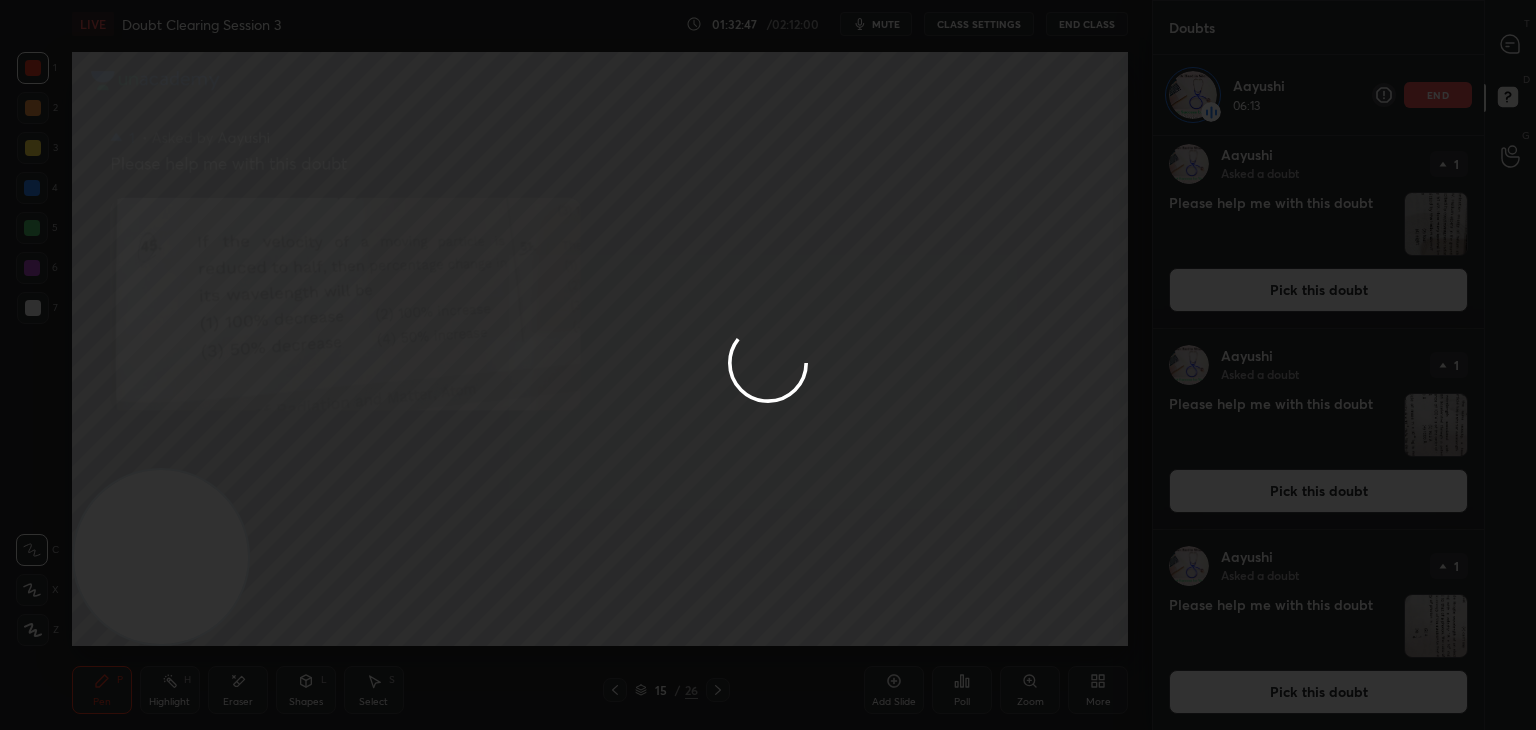 scroll, scrollTop: 0, scrollLeft: 0, axis: both 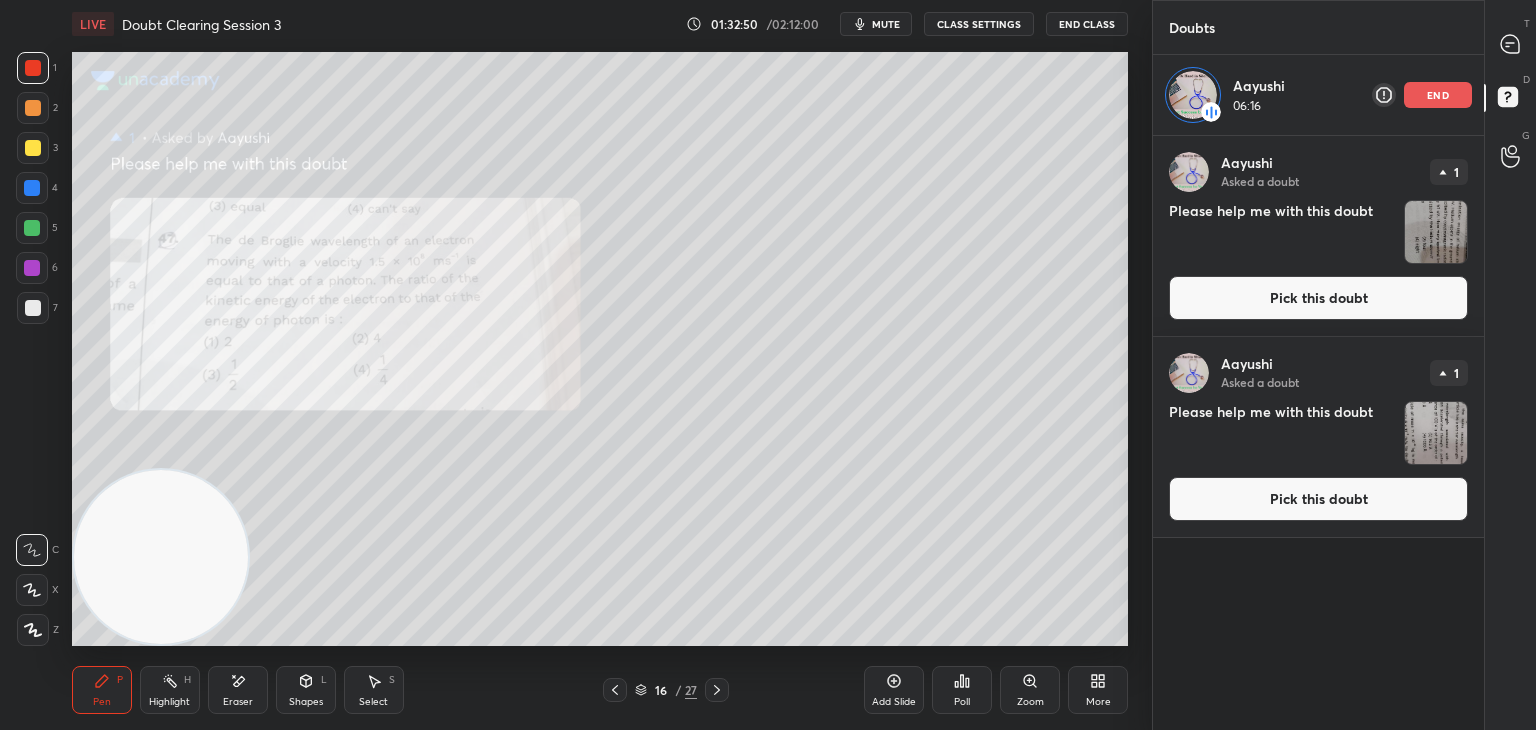 click at bounding box center (1511, 44) 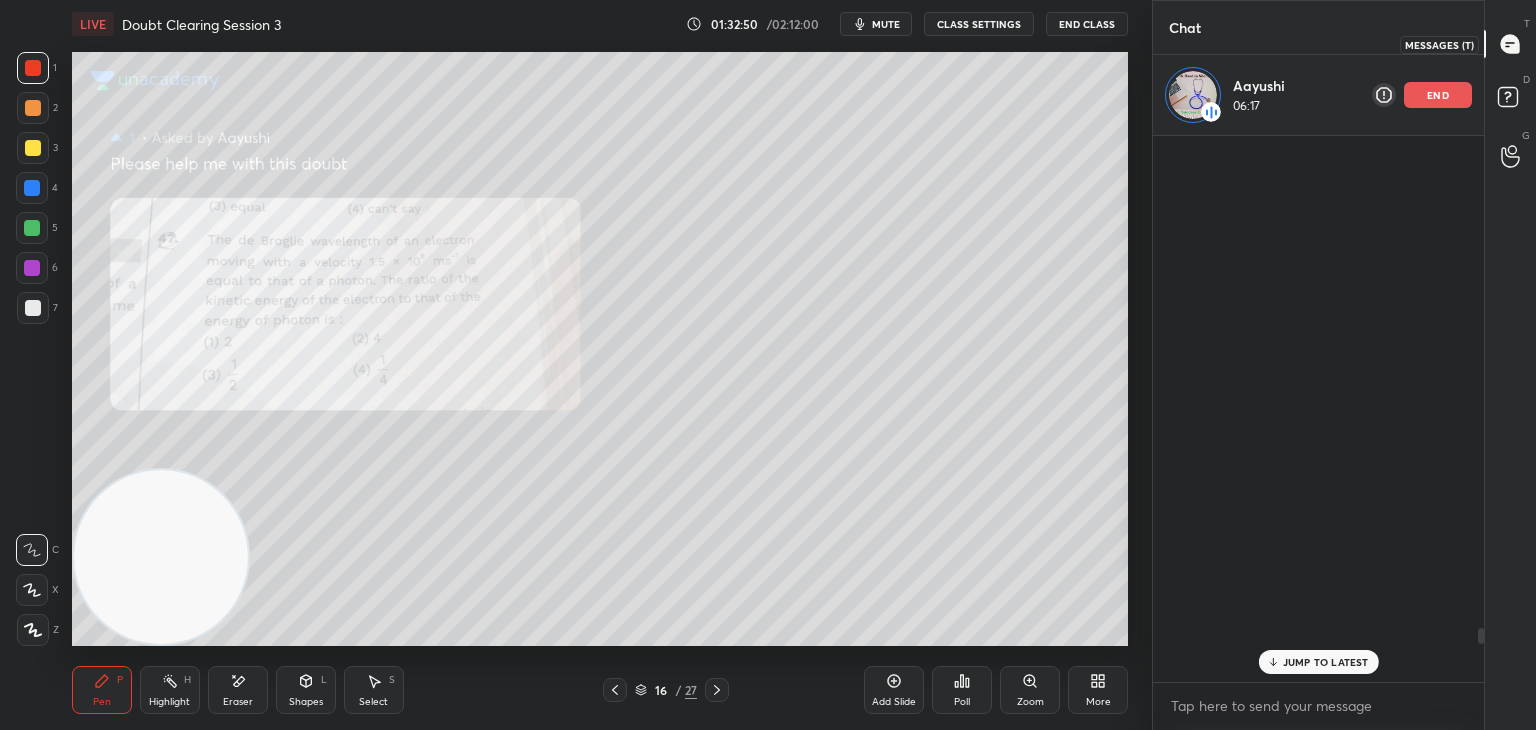 scroll, scrollTop: 5036, scrollLeft: 0, axis: vertical 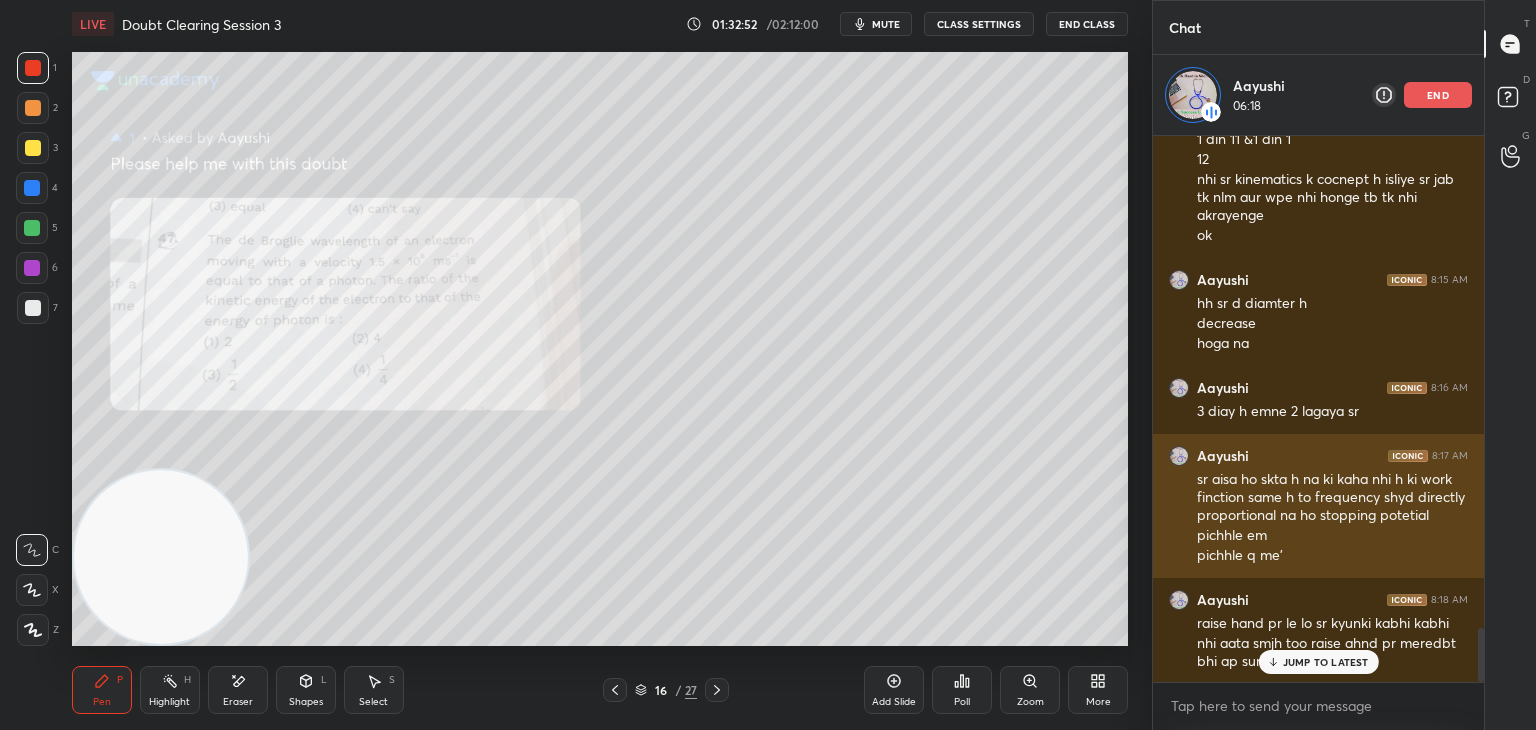 click on "JUMP TO LATEST" at bounding box center (1318, 662) 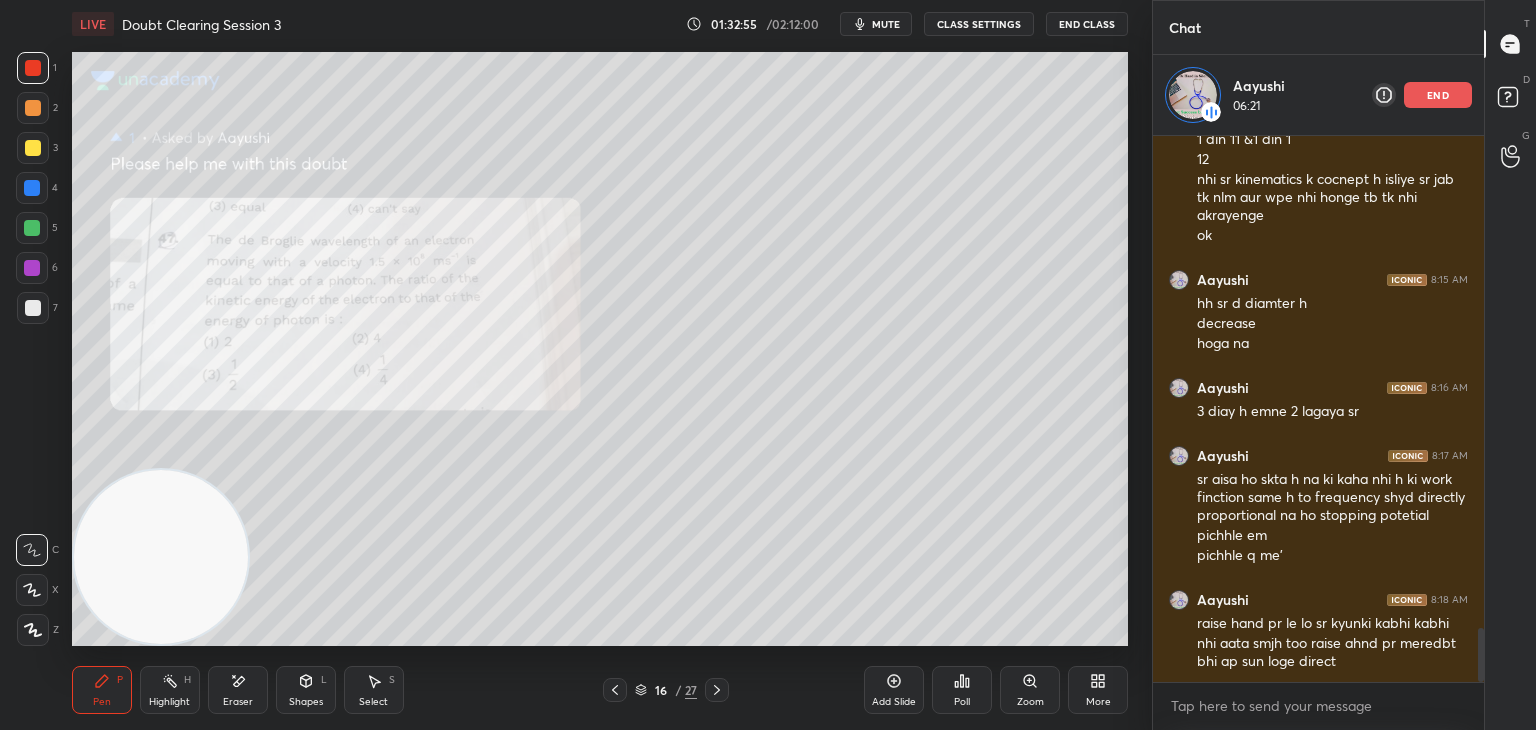 click at bounding box center [32, 590] 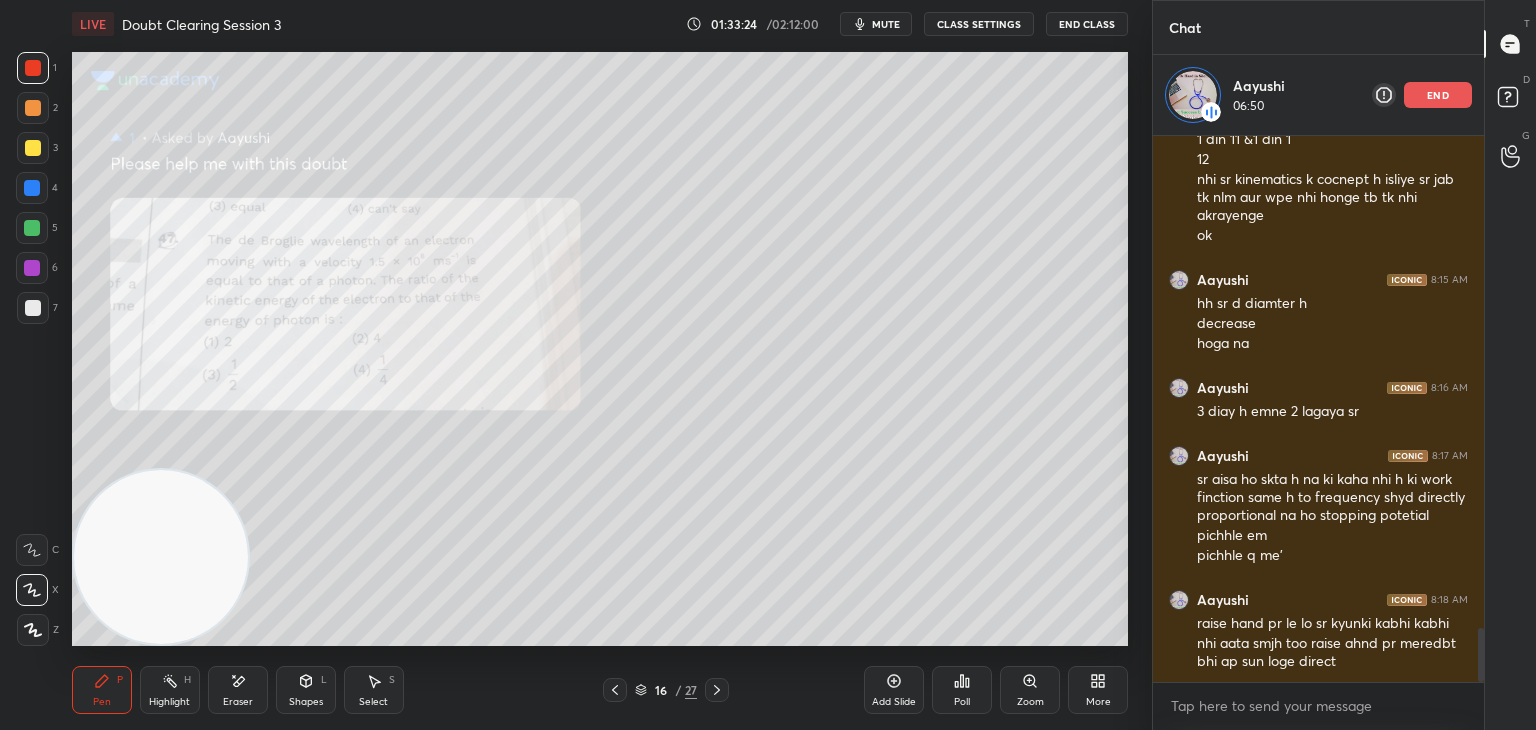 click on "Eraser" at bounding box center [238, 702] 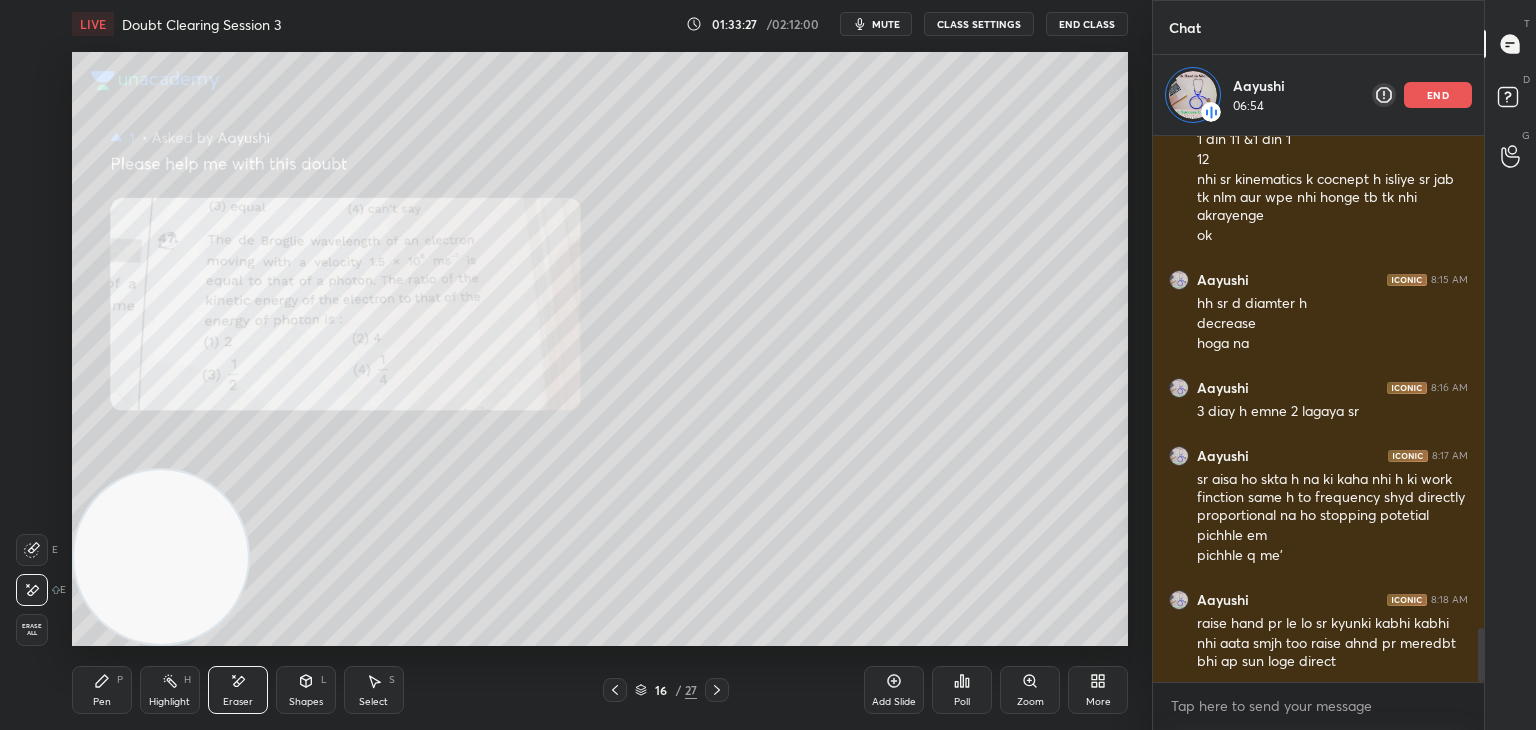 click 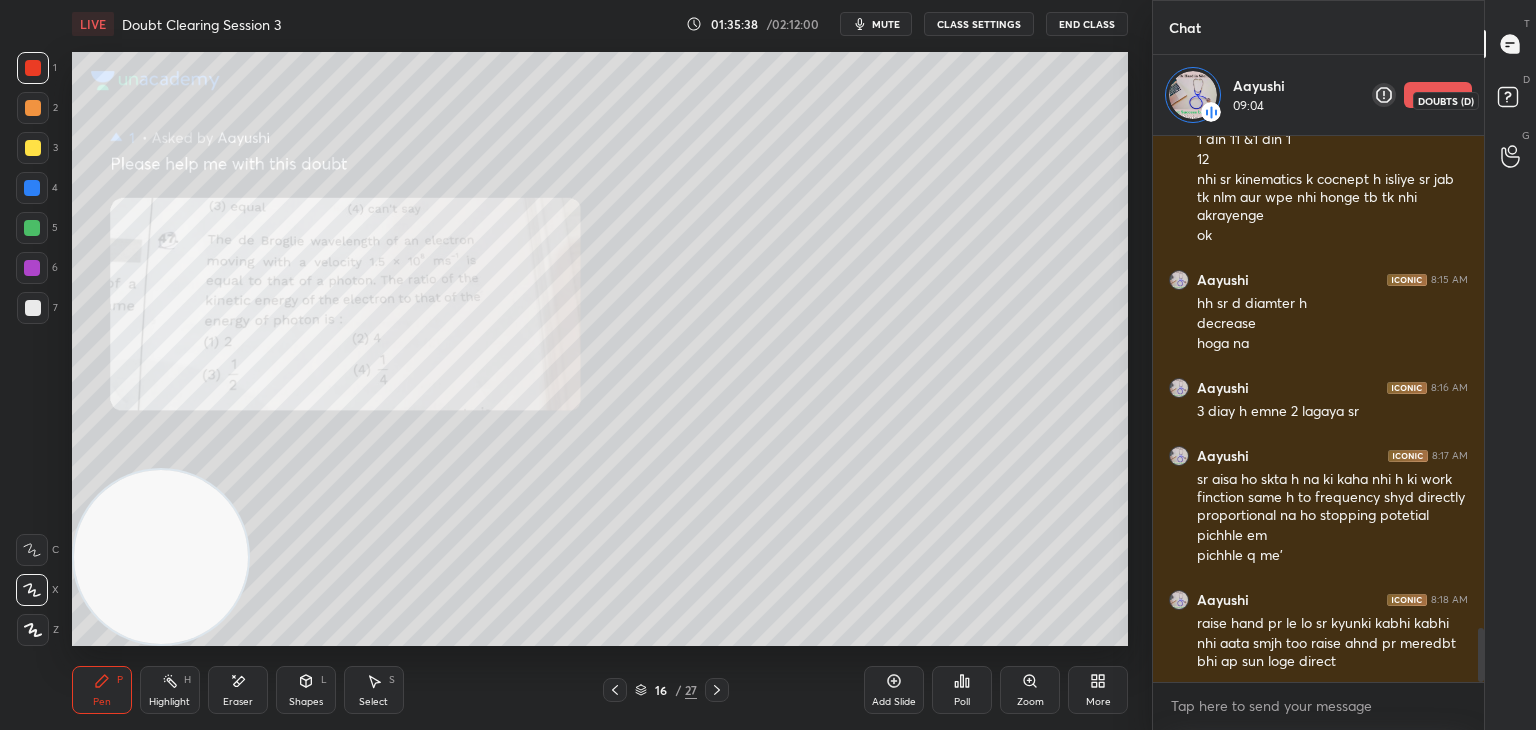 click 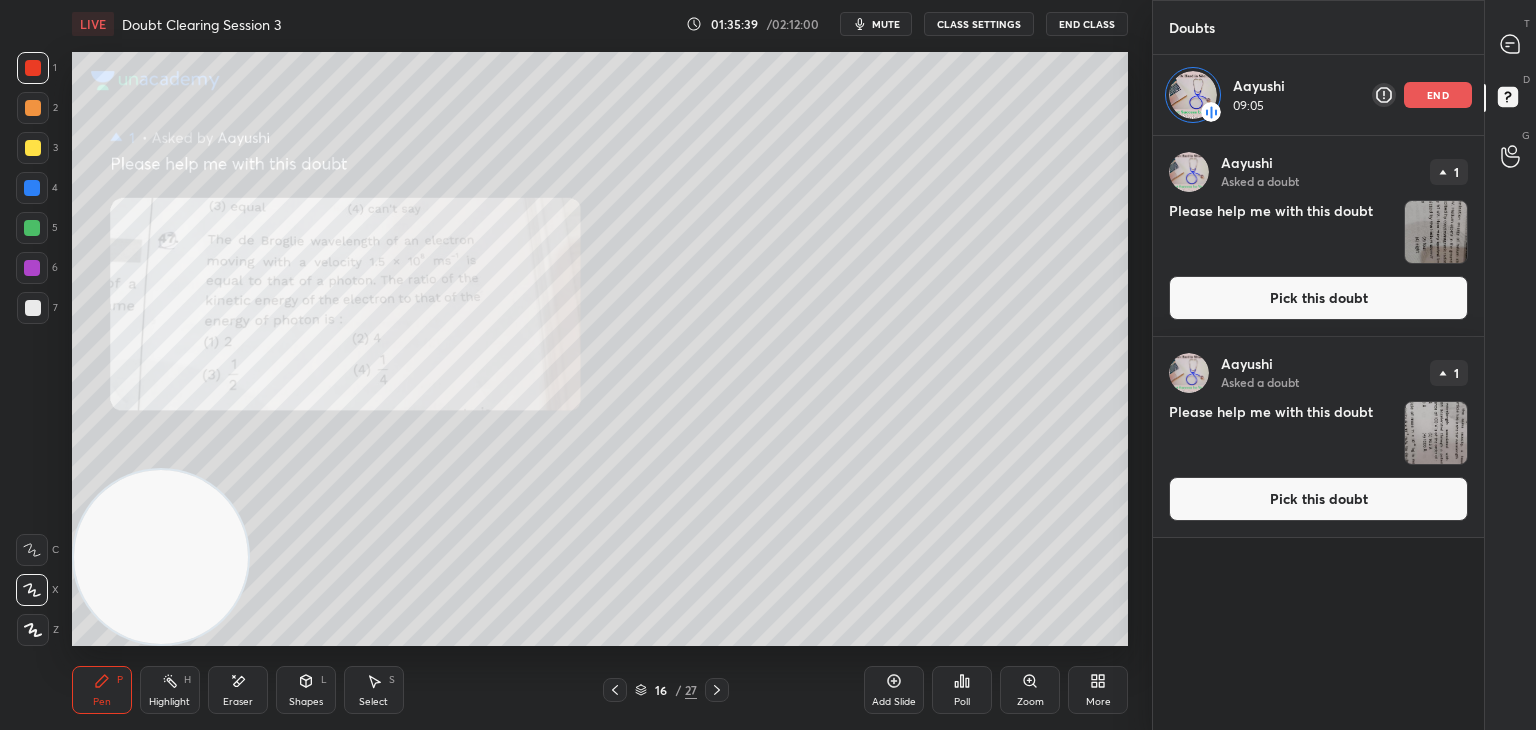click at bounding box center (1436, 433) 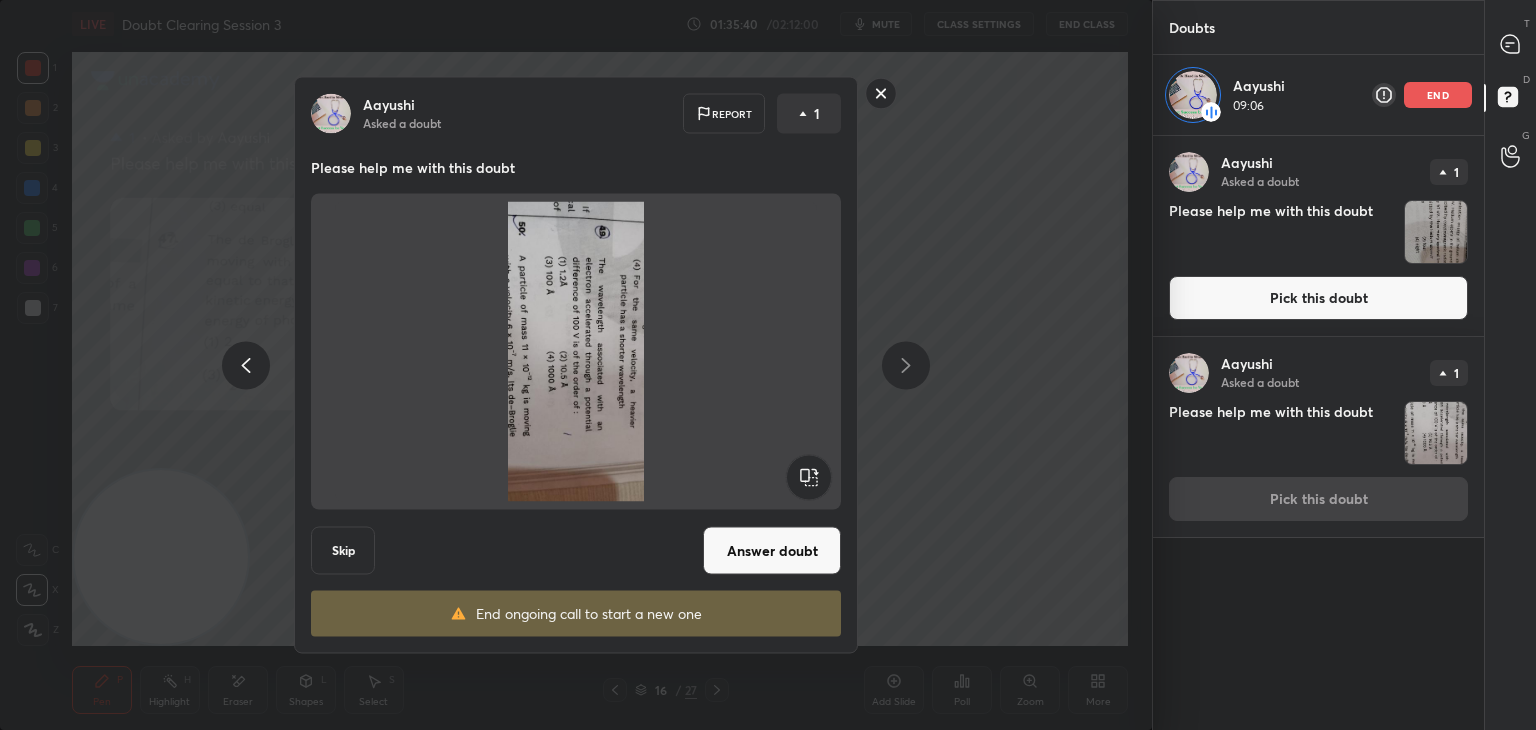 click 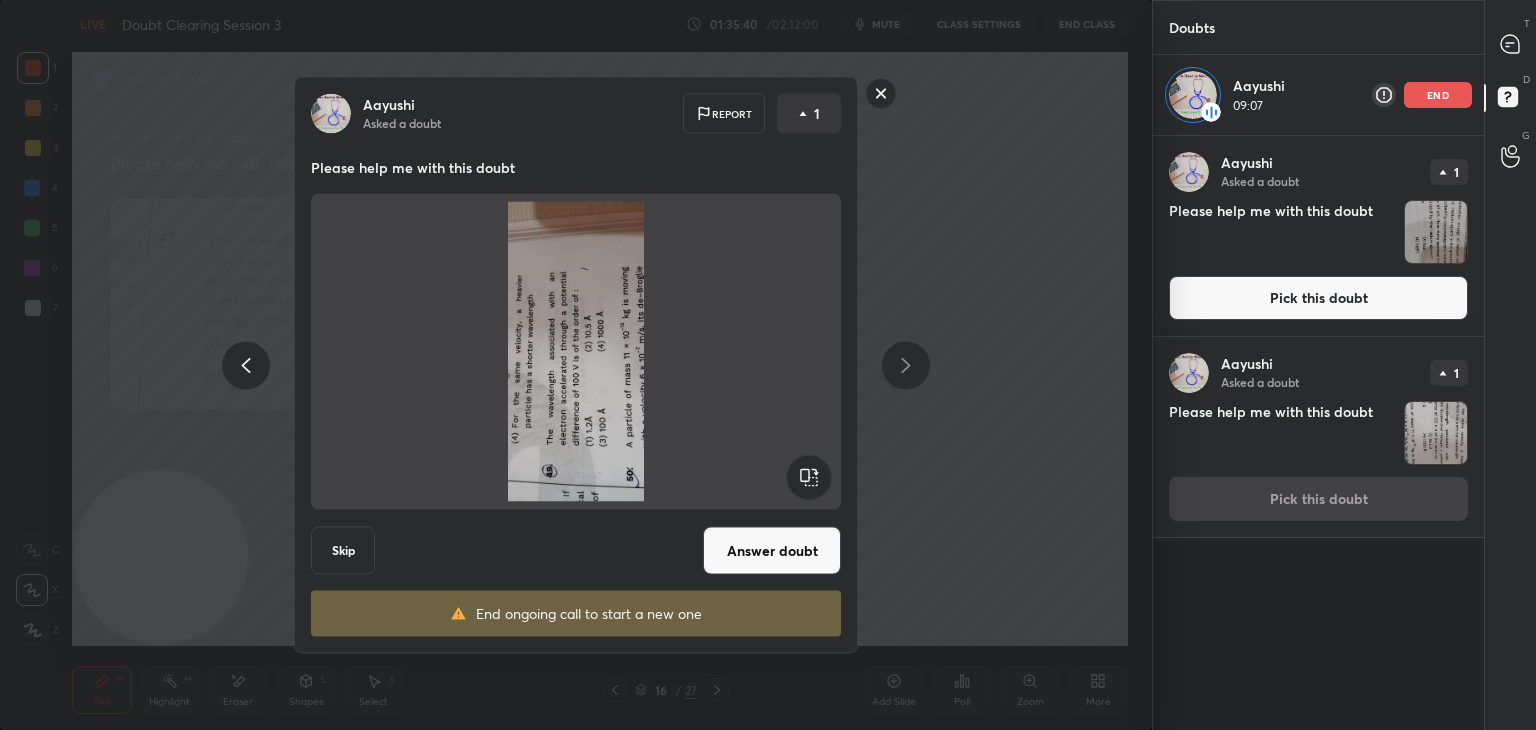 click 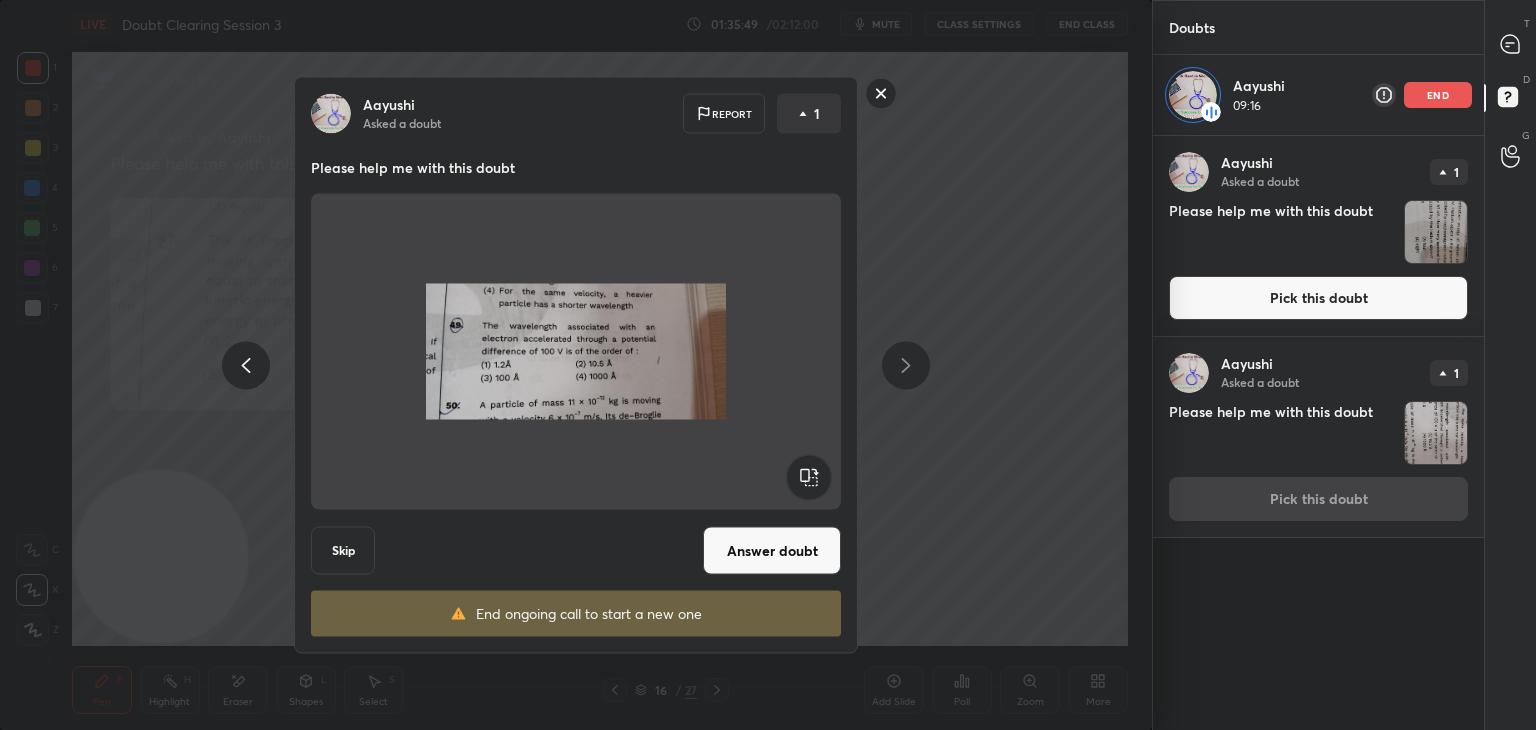 click on "[FIRST] Asked a doubt Report 1 Please help me with this doubt Skip Answer doubt End ongoing call to start a new one" at bounding box center (576, 365) 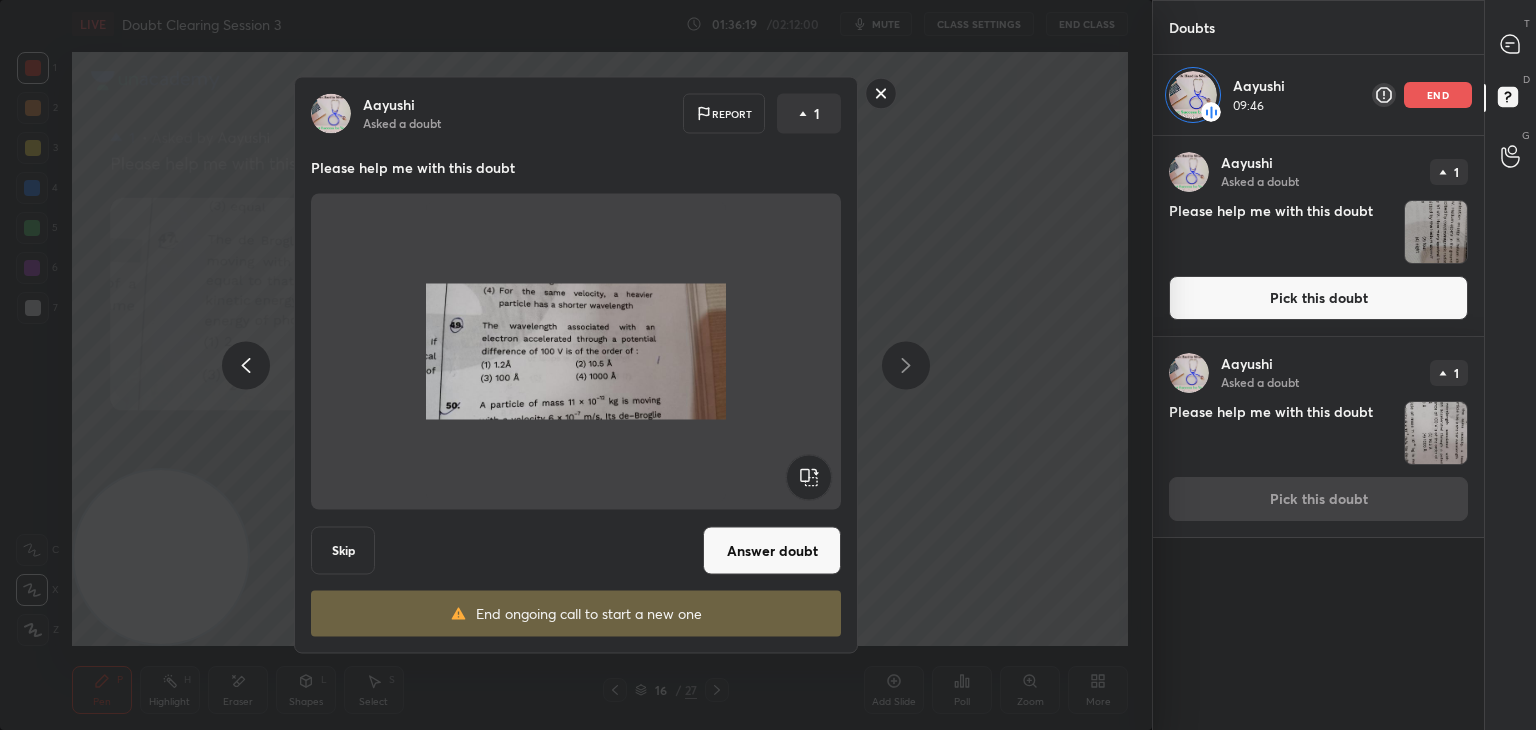 click on "[FIRST] Asked a doubt Report 1 Please help me with this doubt Skip Answer doubt End ongoing call to start a new one" at bounding box center [576, 365] 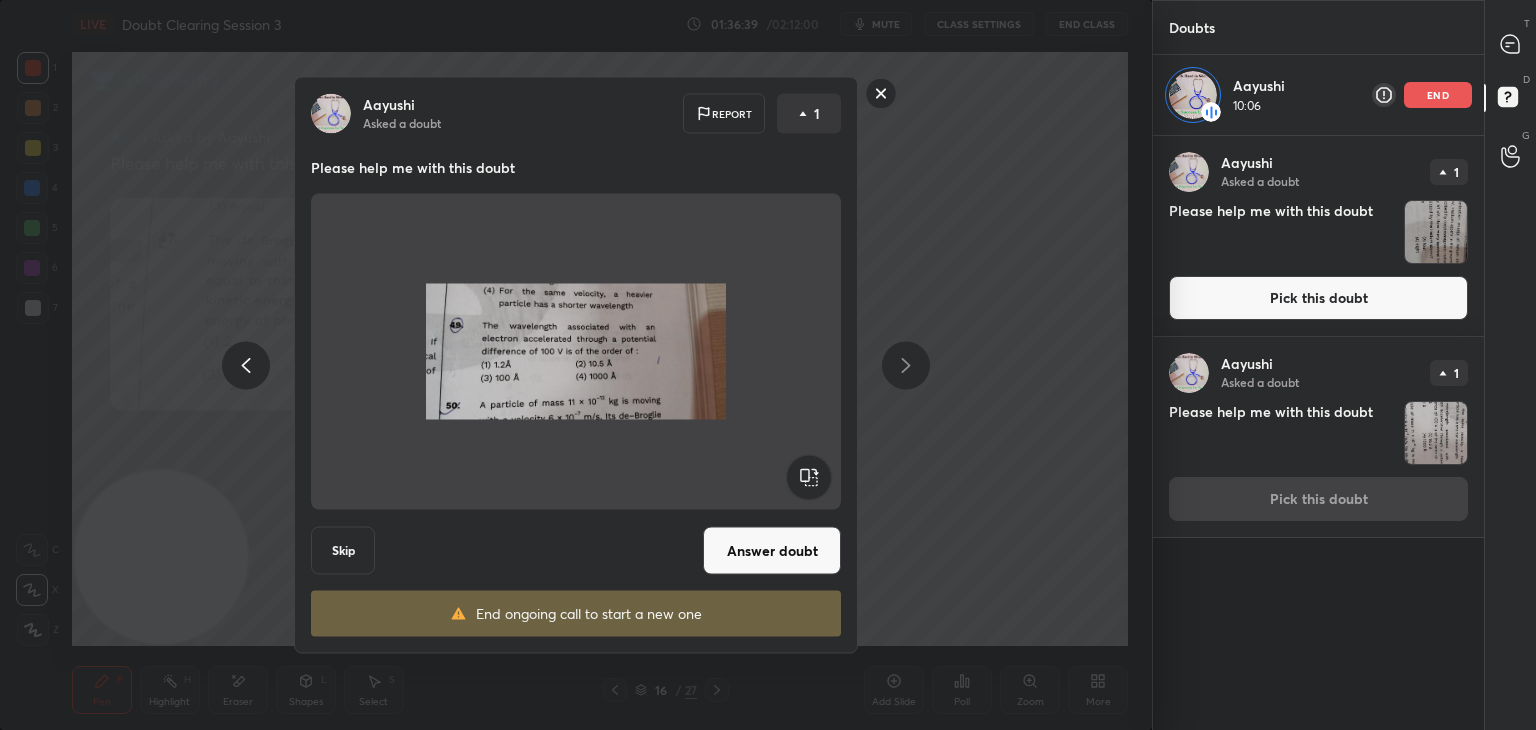 click on "Answer doubt" at bounding box center [772, 551] 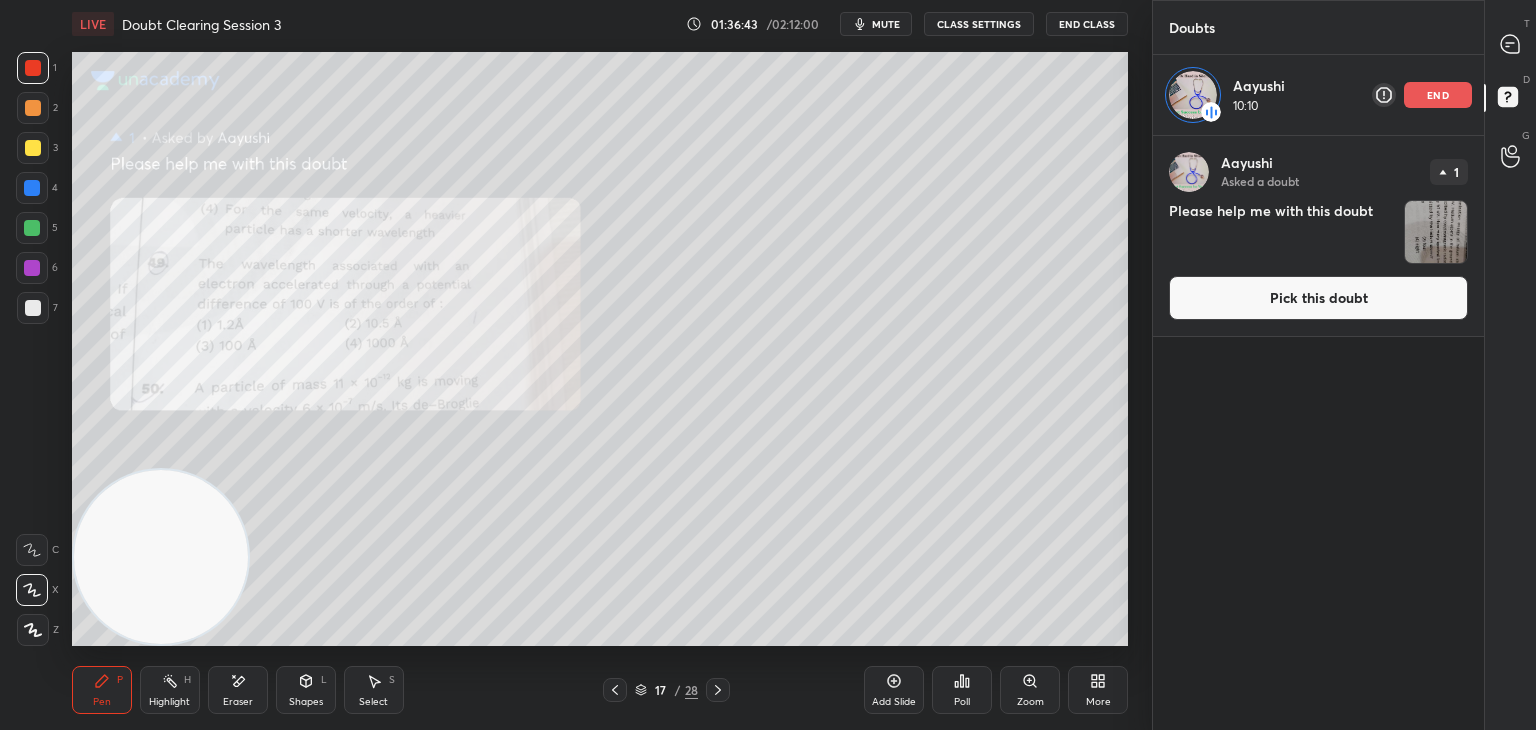 click at bounding box center (1436, 232) 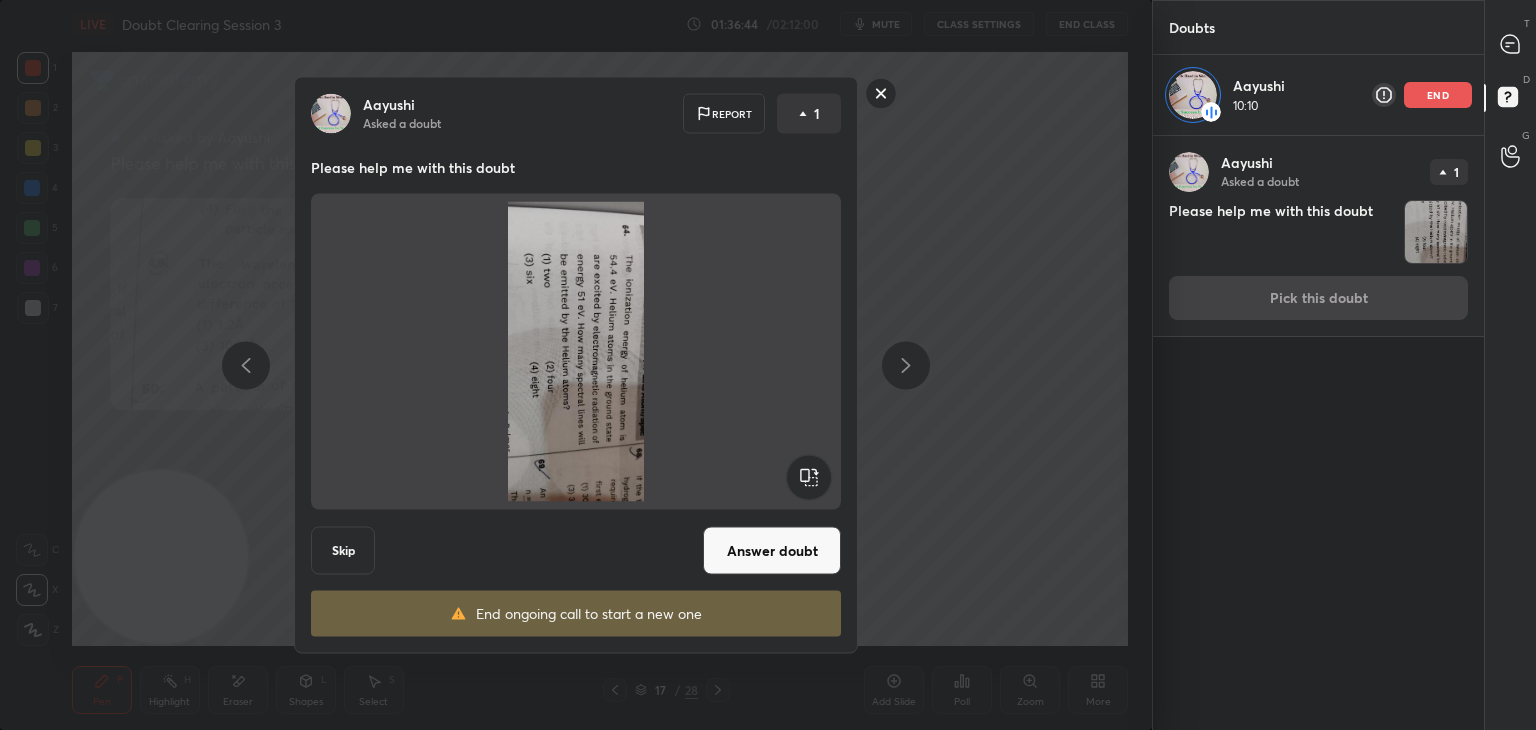 click 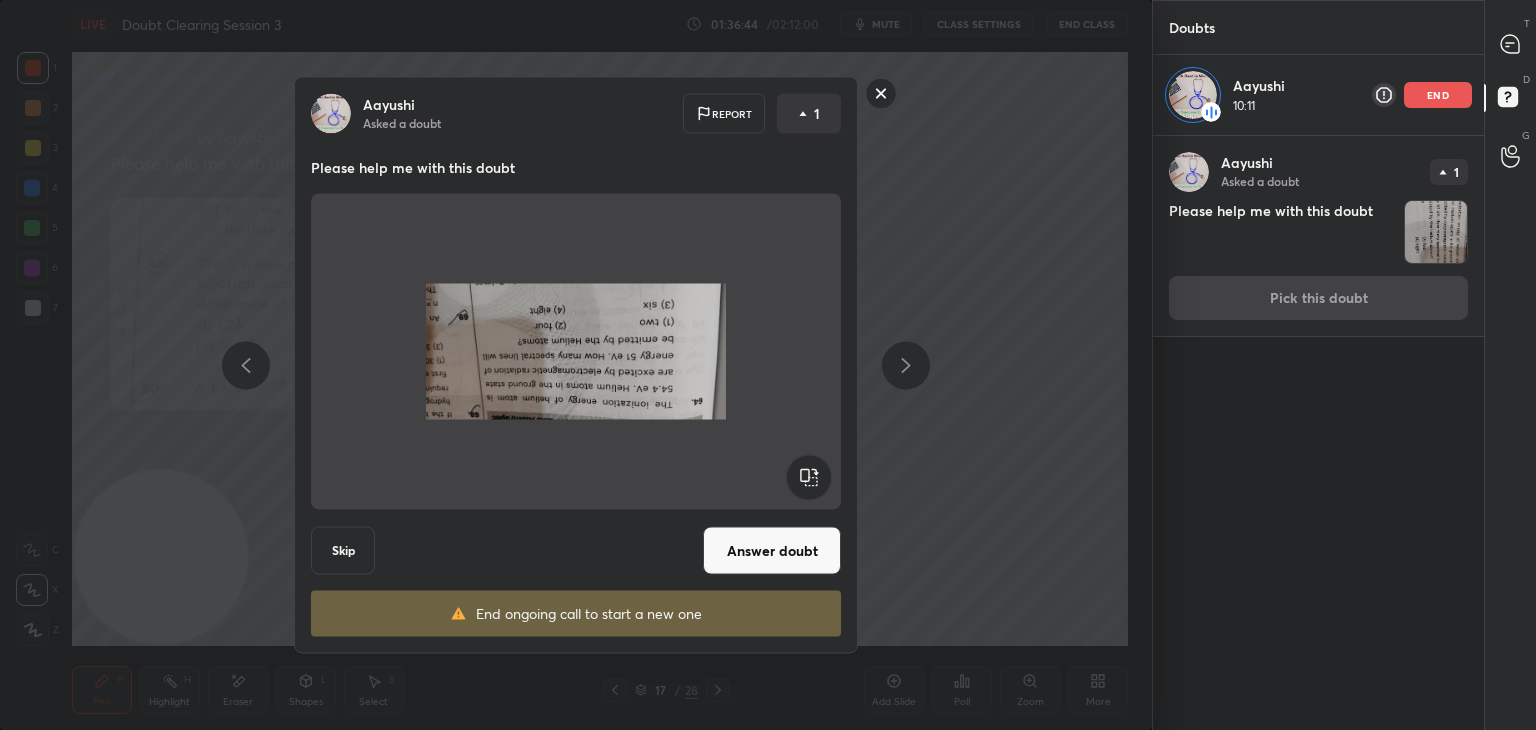 click 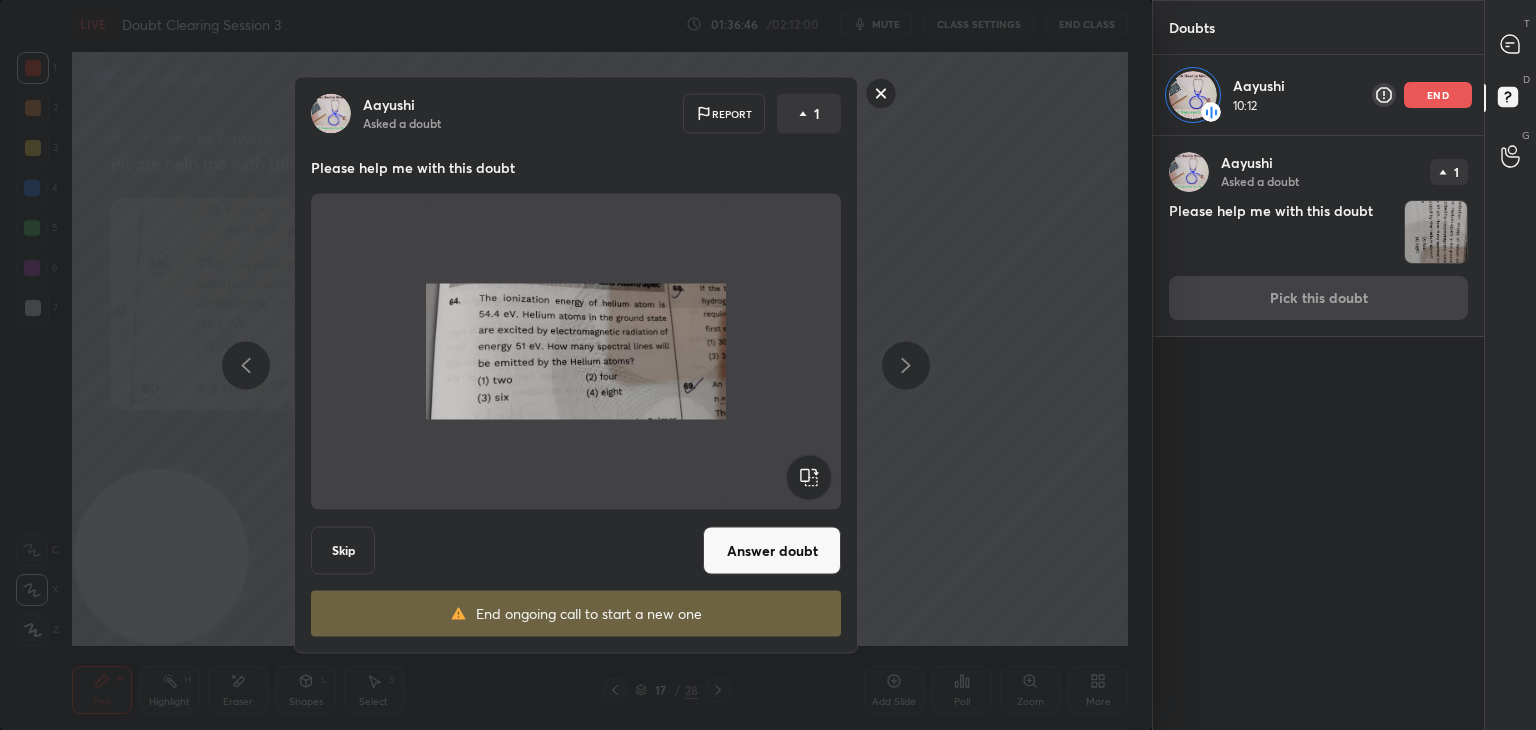 click 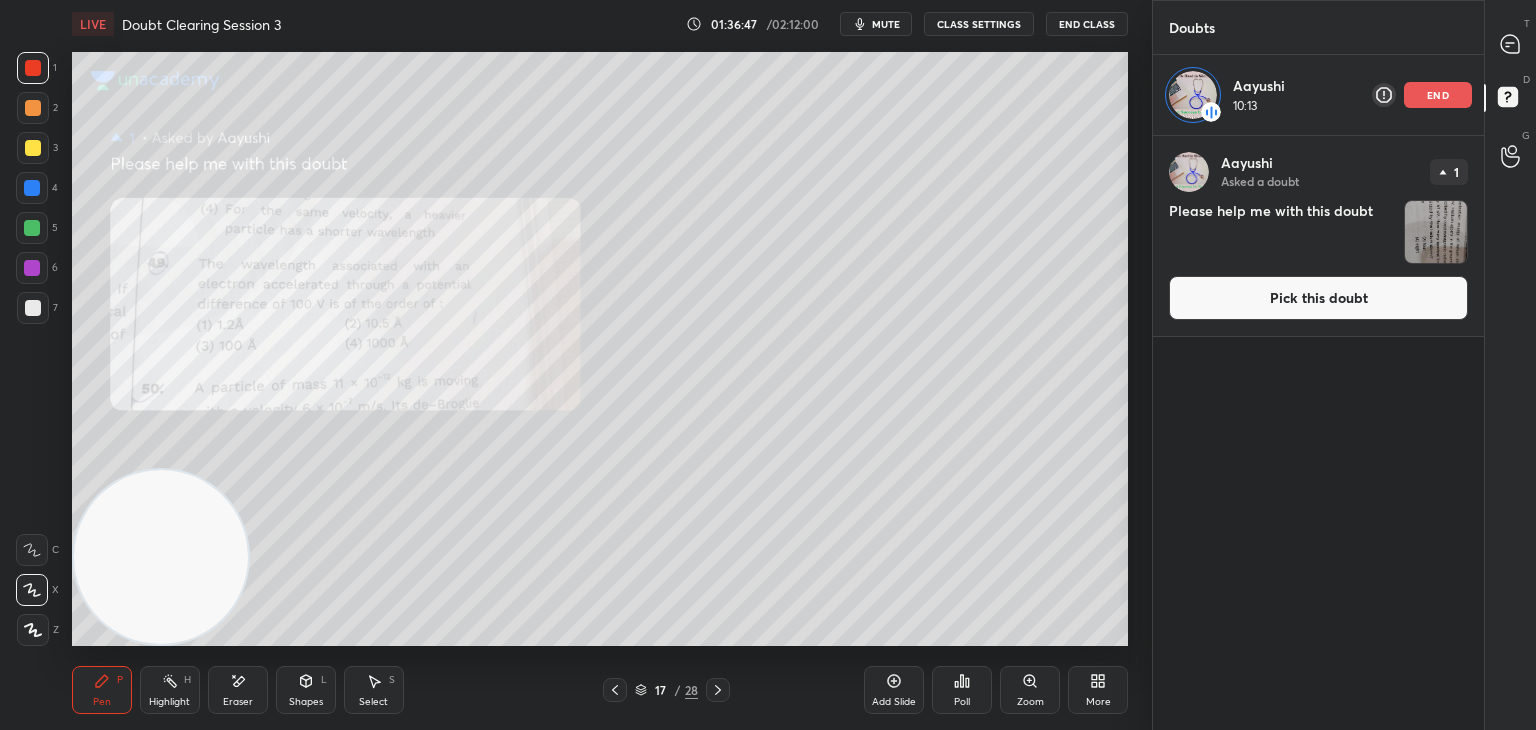 click on "T Messages (T)" at bounding box center (1510, 44) 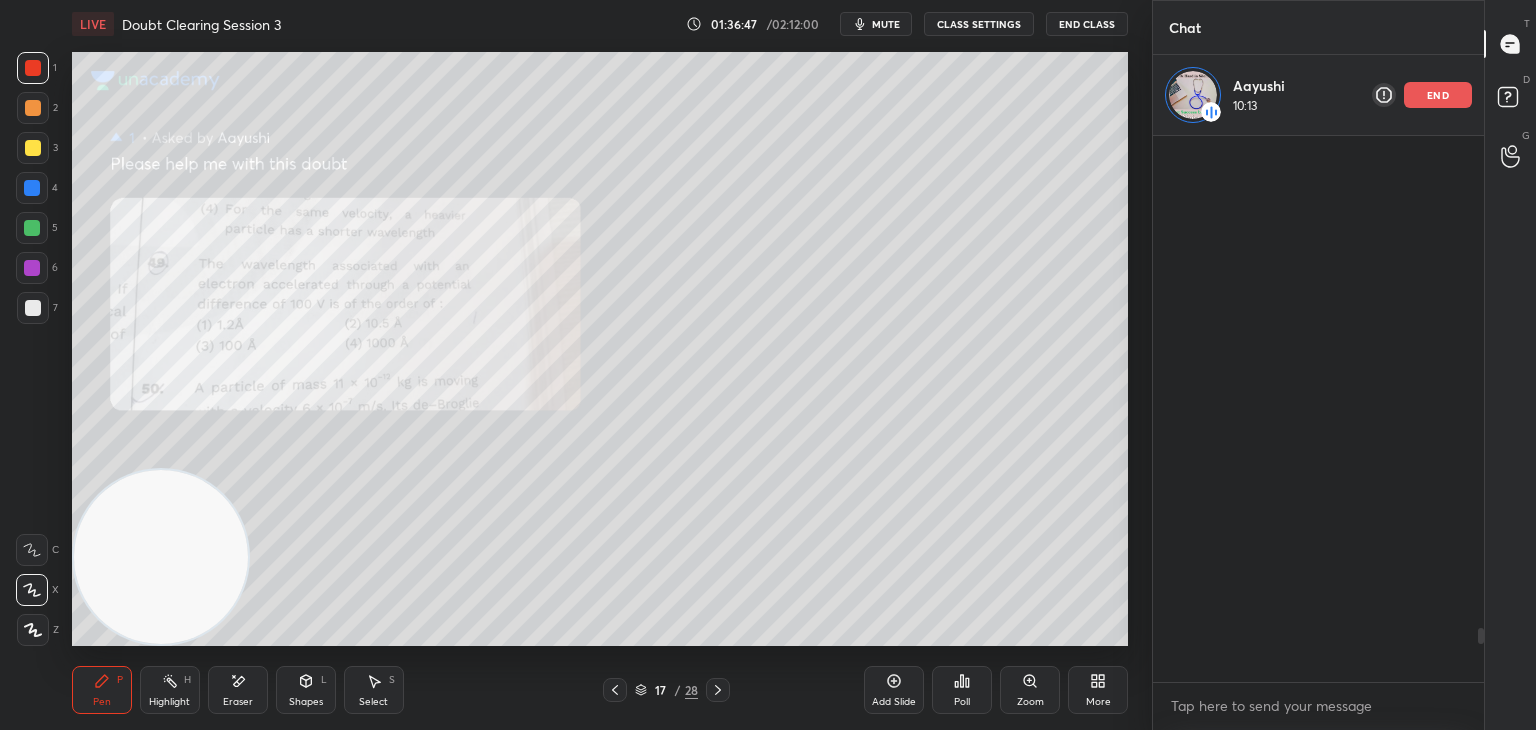 scroll, scrollTop: 4951, scrollLeft: 0, axis: vertical 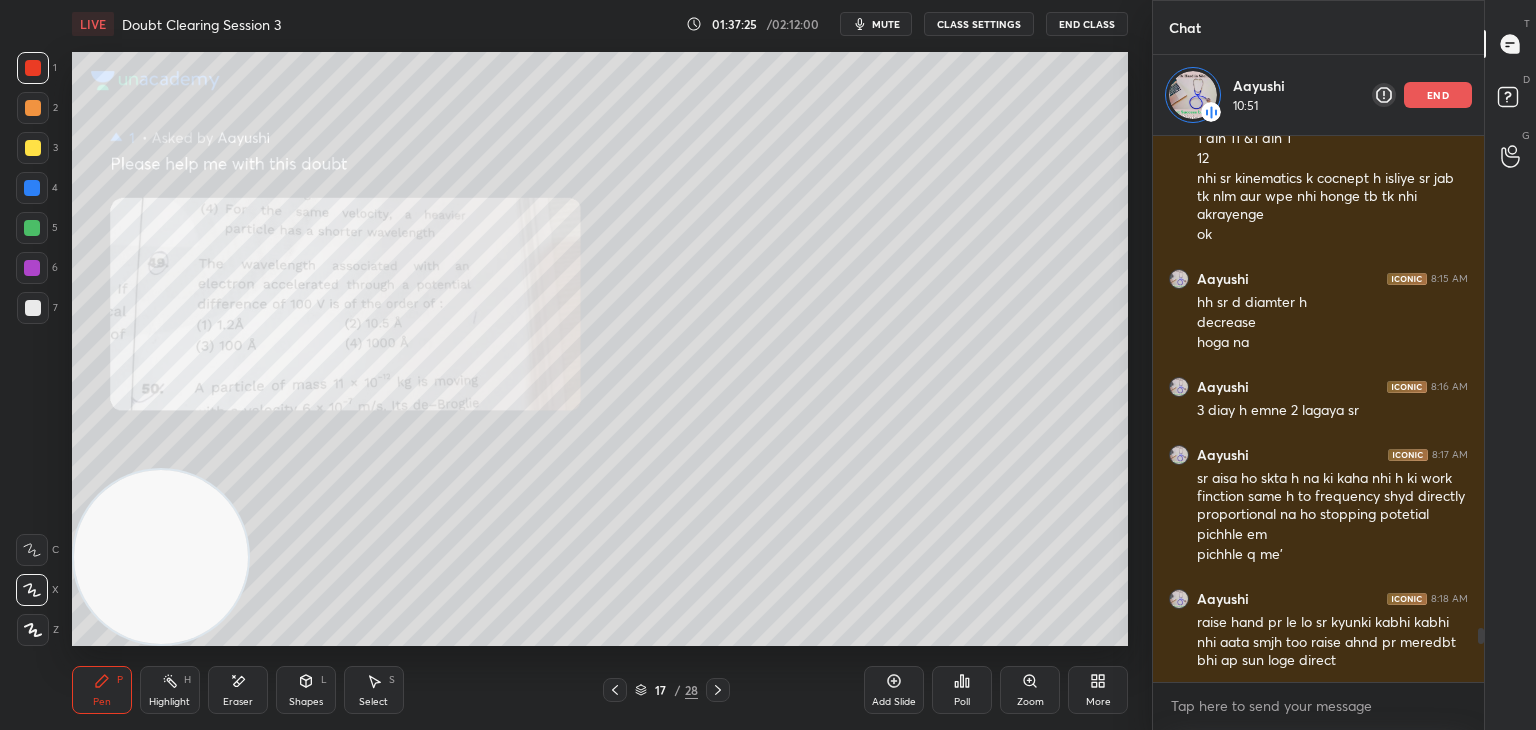 click 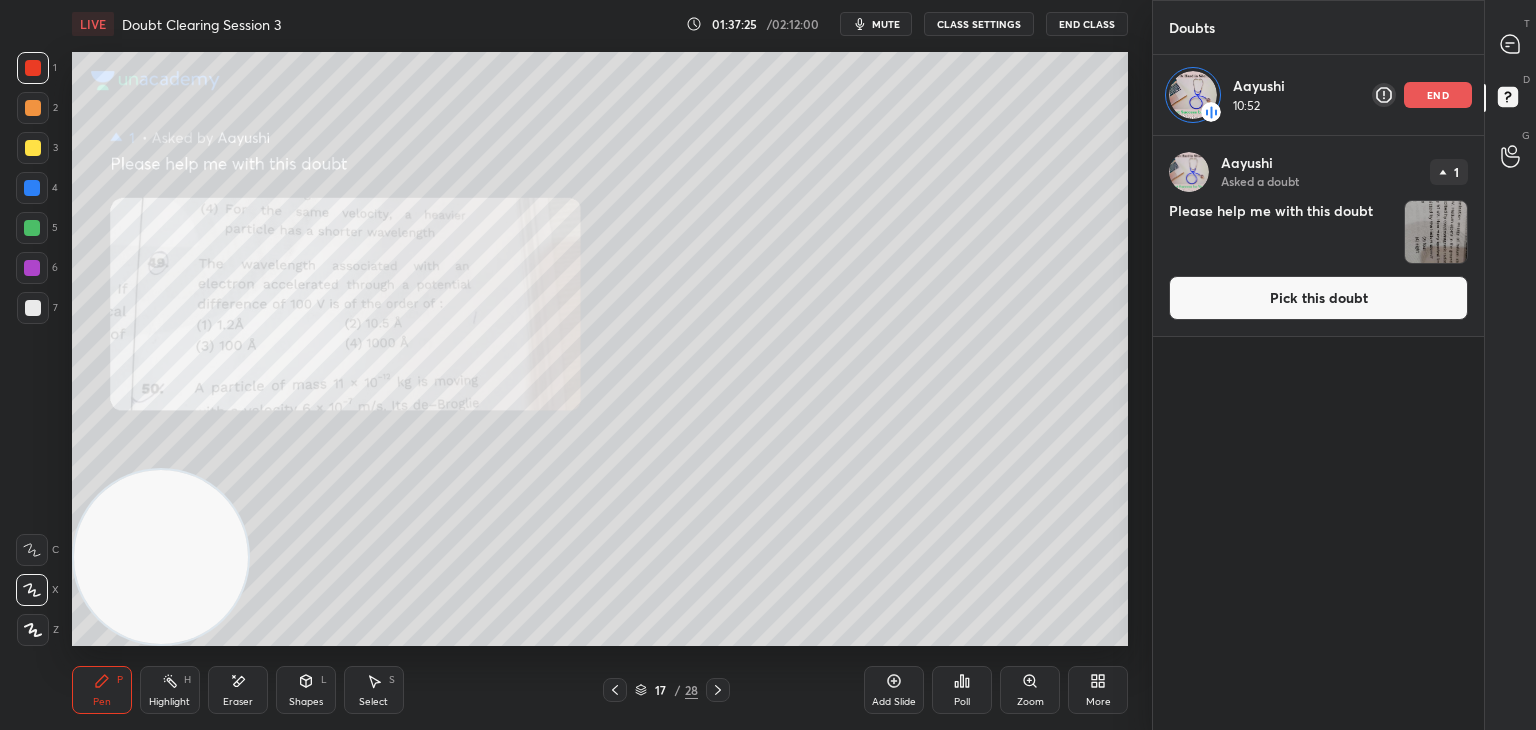 click at bounding box center (1436, 232) 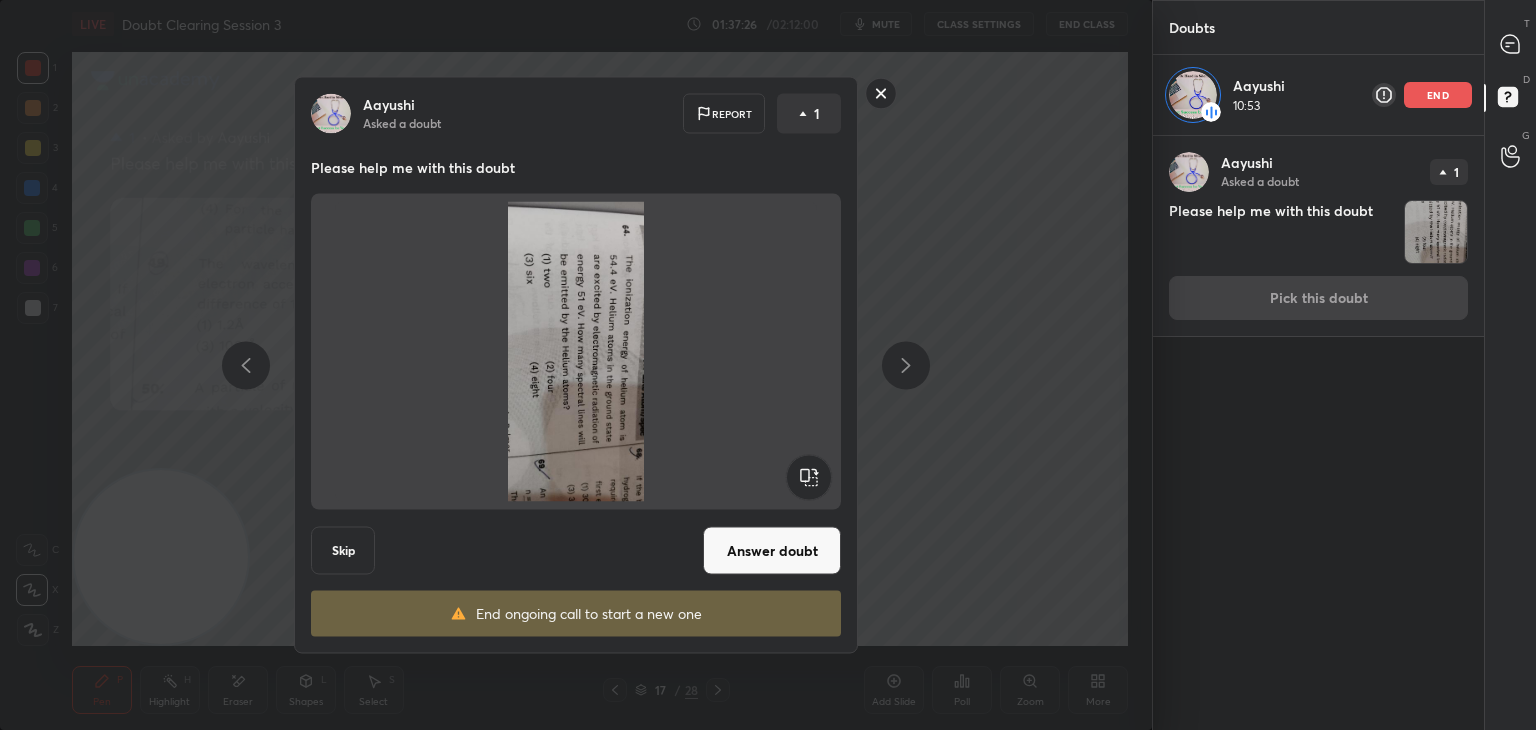 click 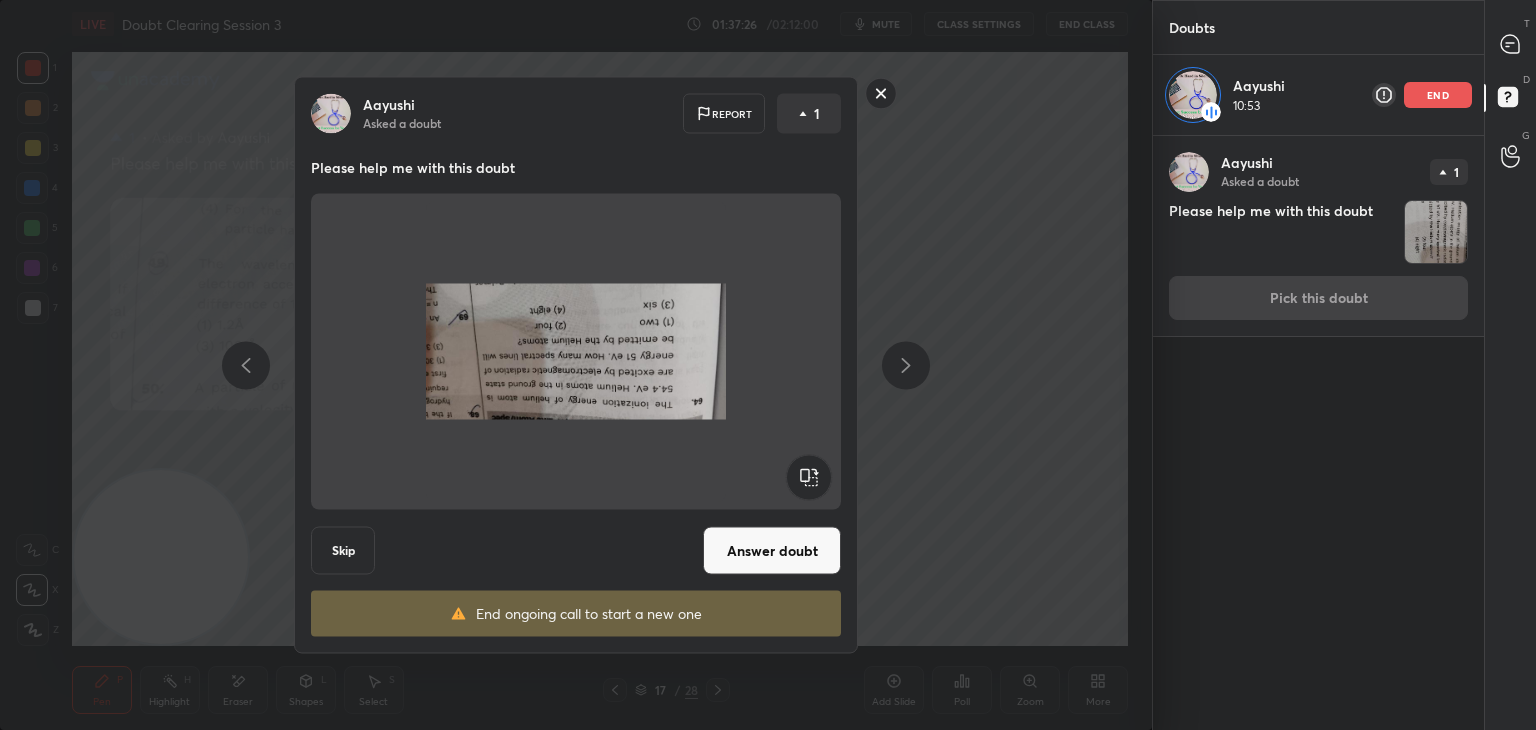 click 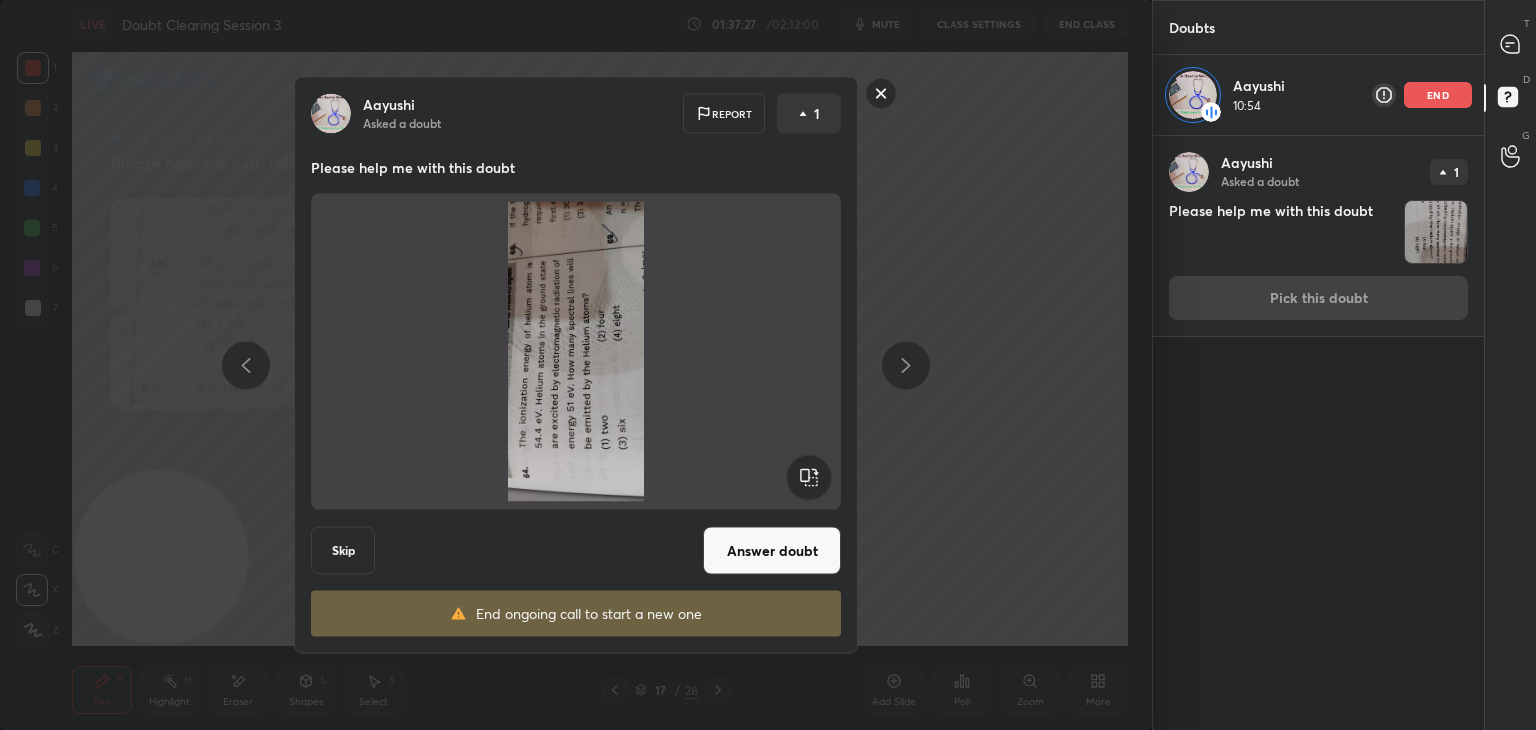 click 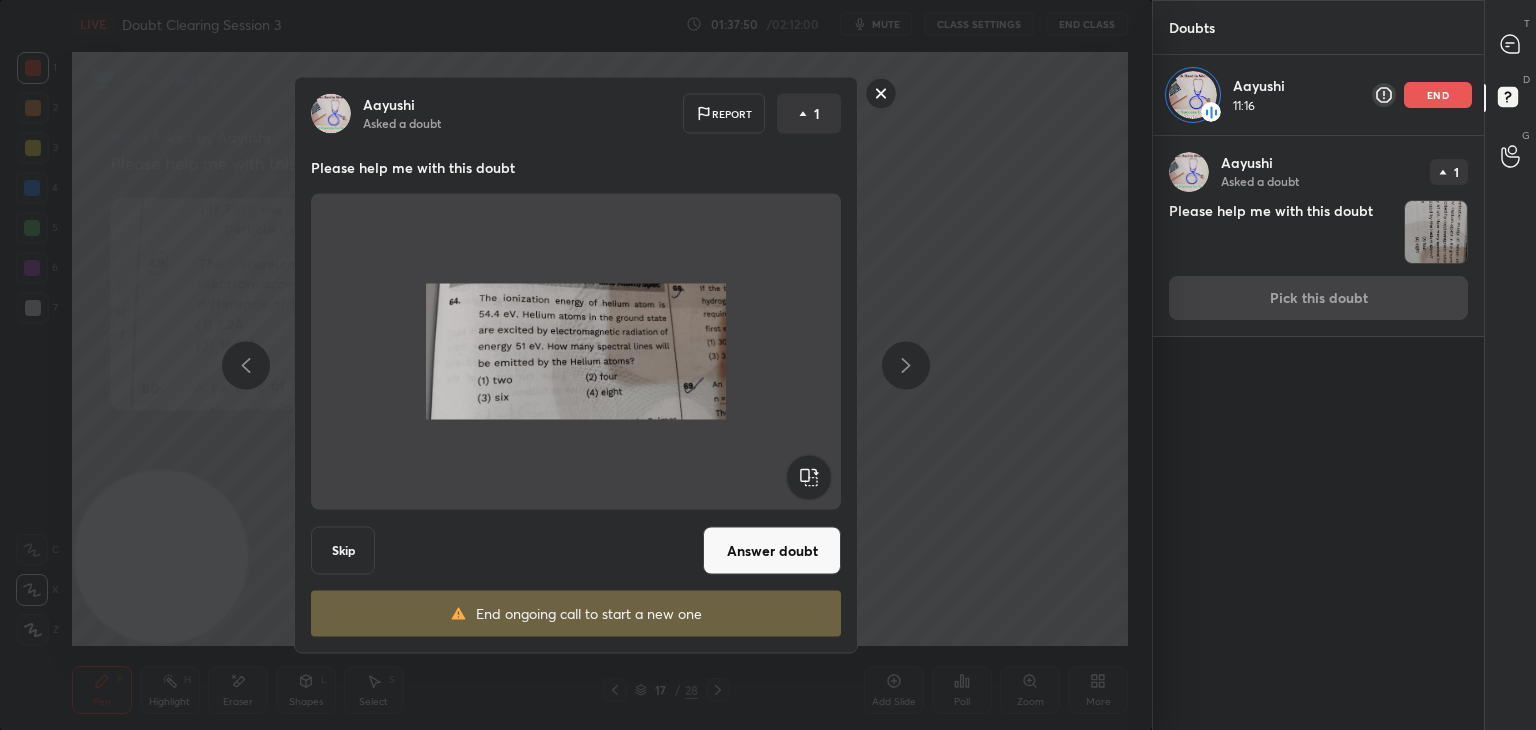 click at bounding box center [576, 352] 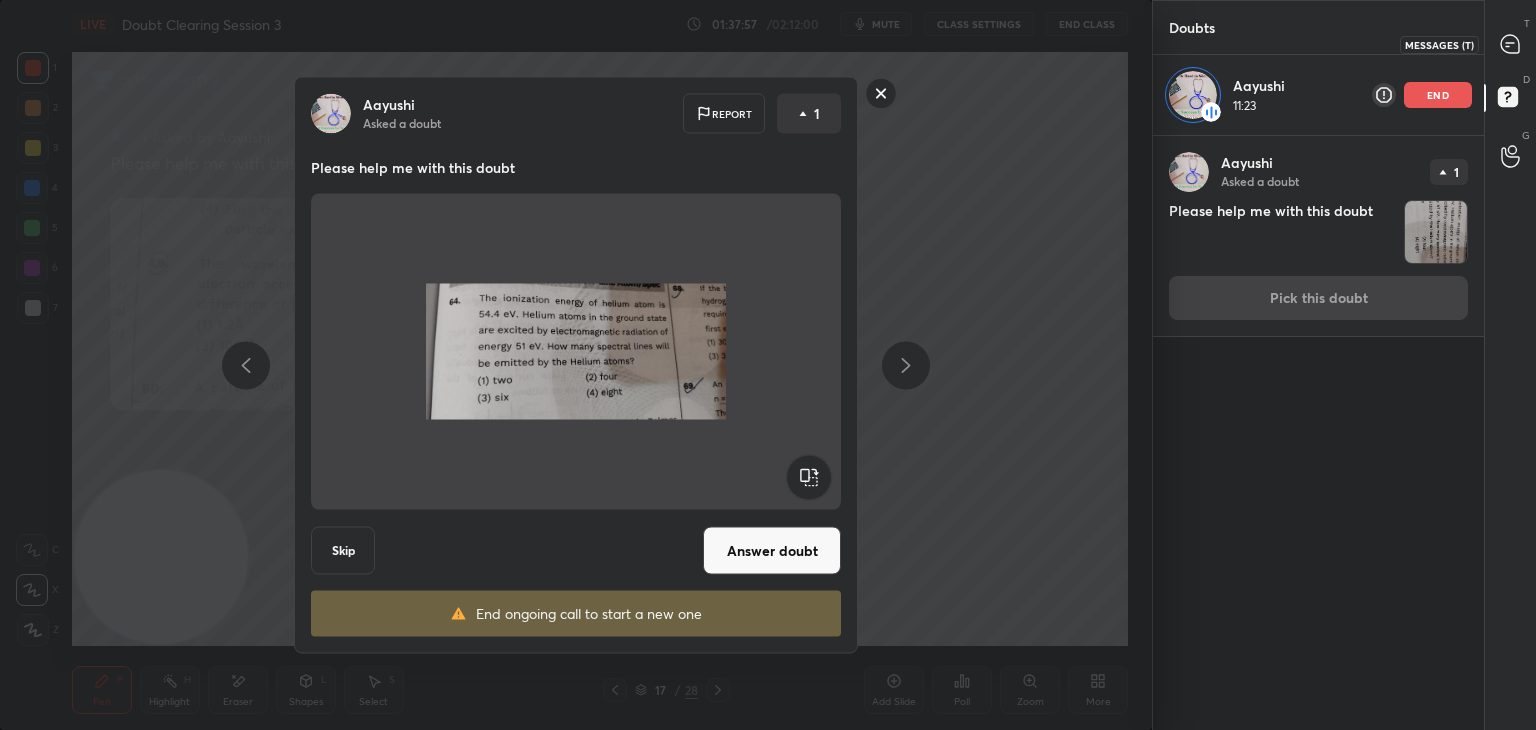 click on "T Messages (T)" at bounding box center (1510, 44) 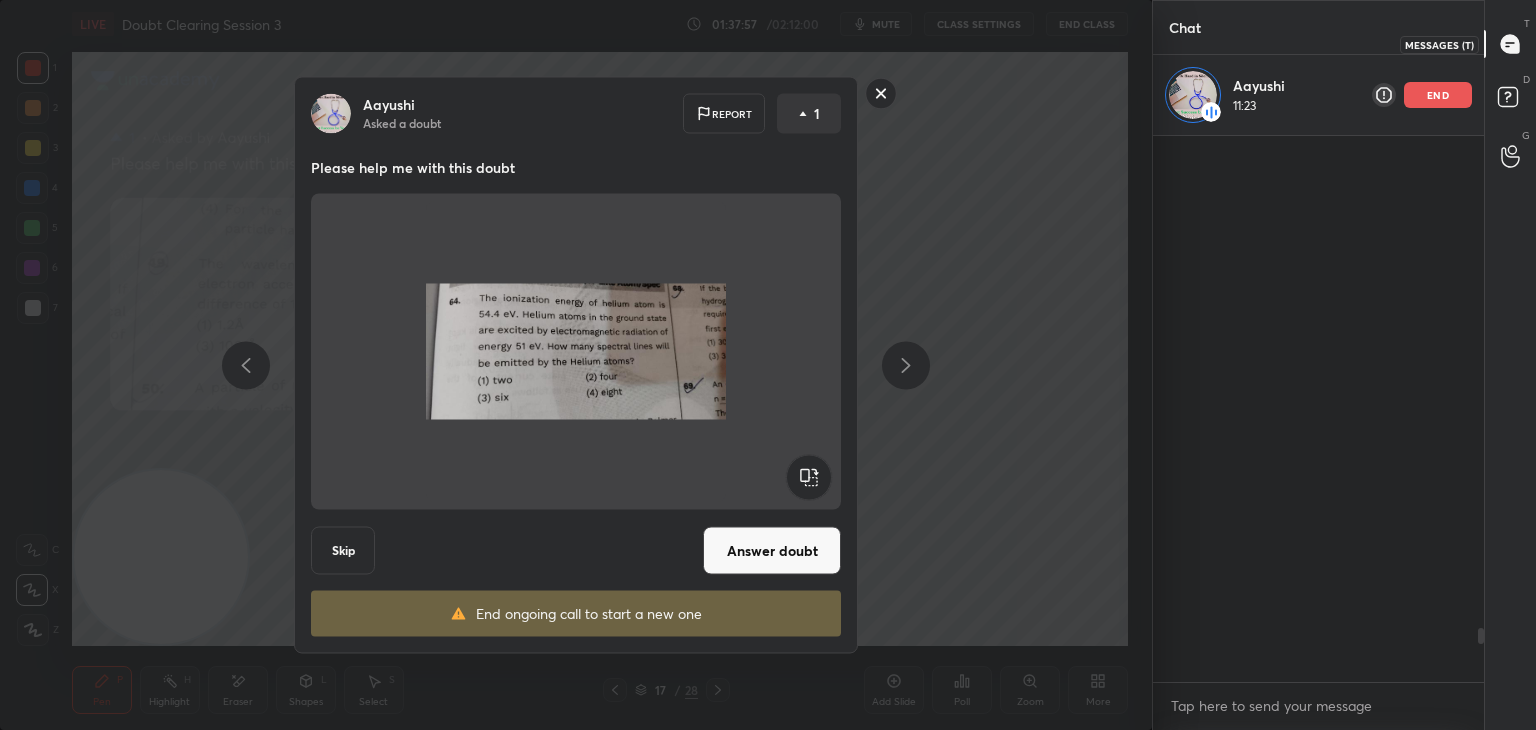 scroll, scrollTop: 4951, scrollLeft: 0, axis: vertical 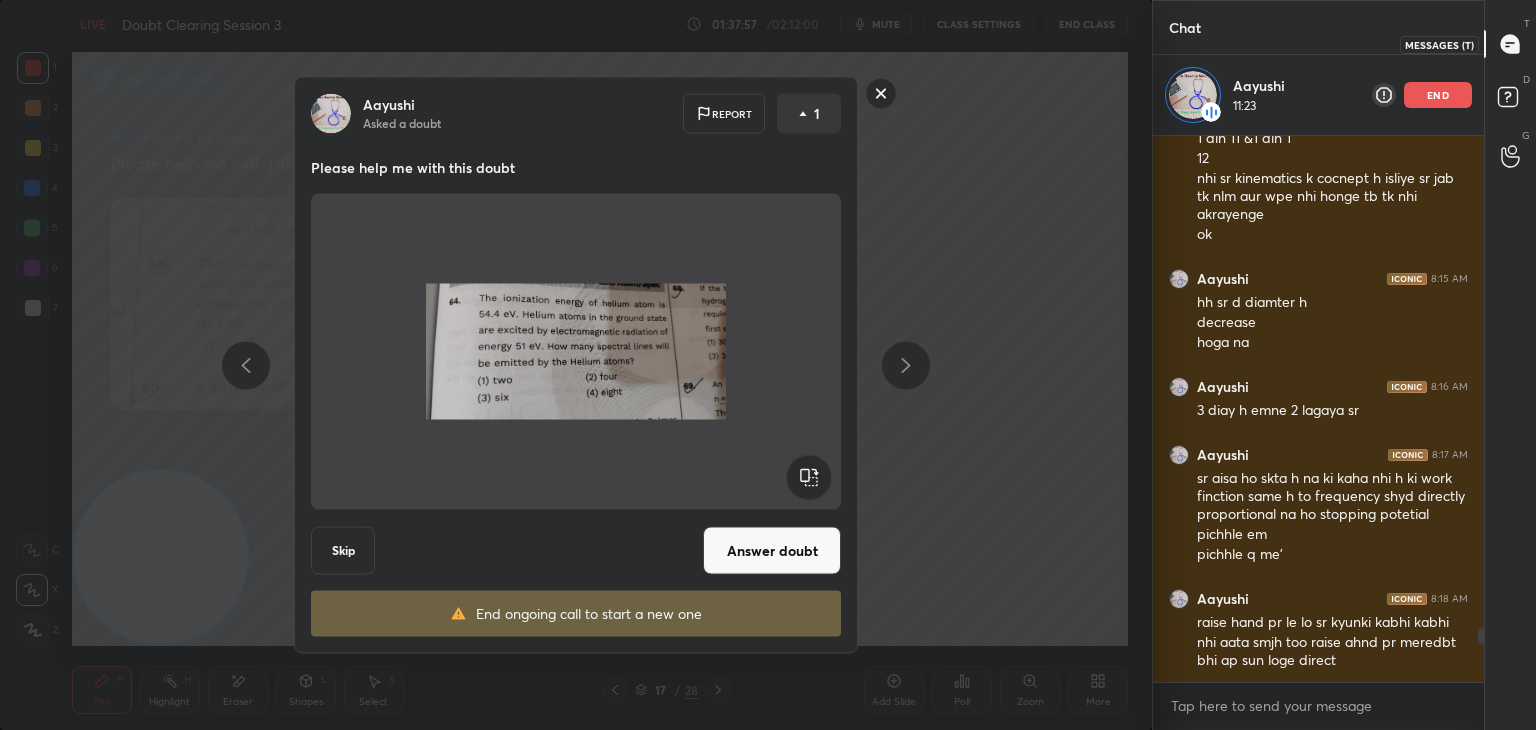 click 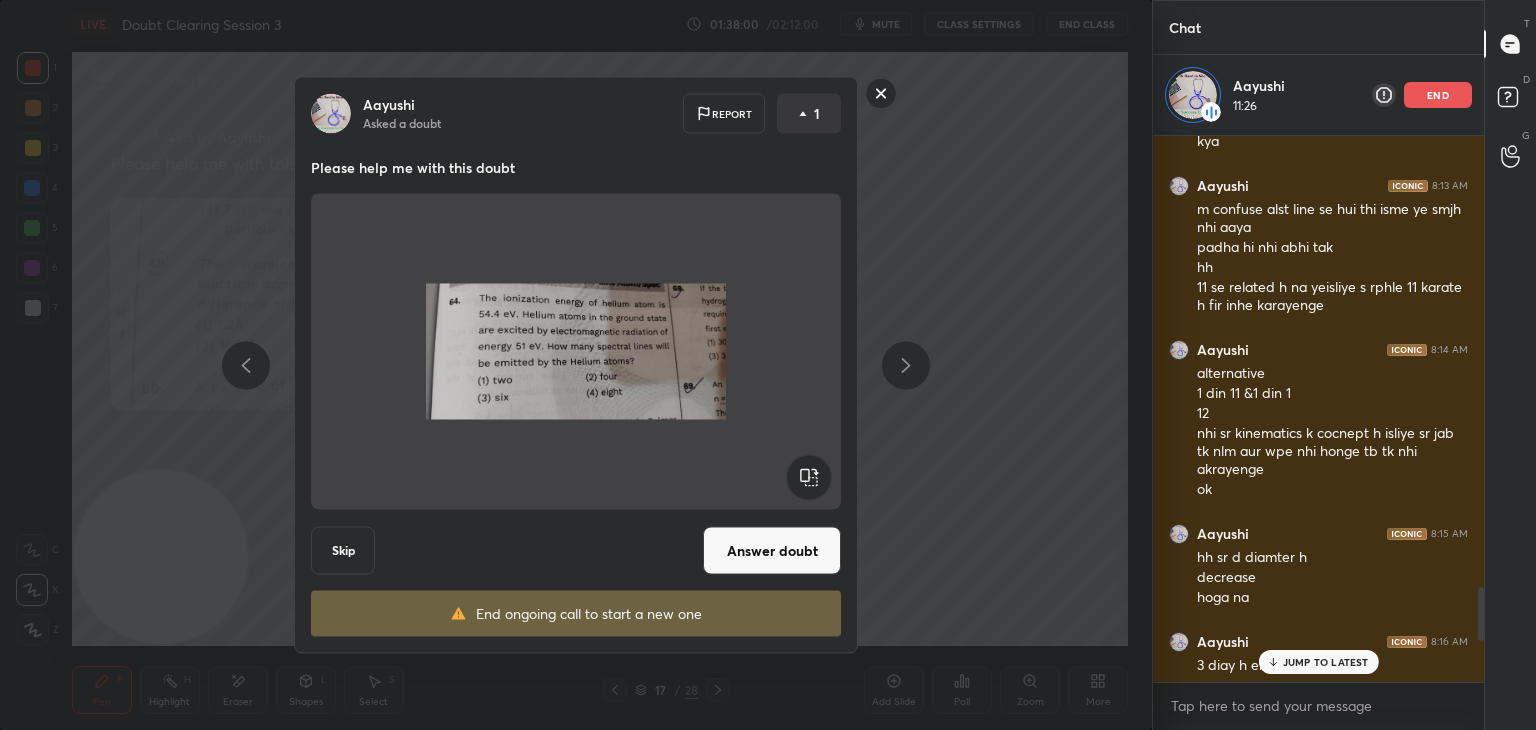 scroll, scrollTop: 4951, scrollLeft: 0, axis: vertical 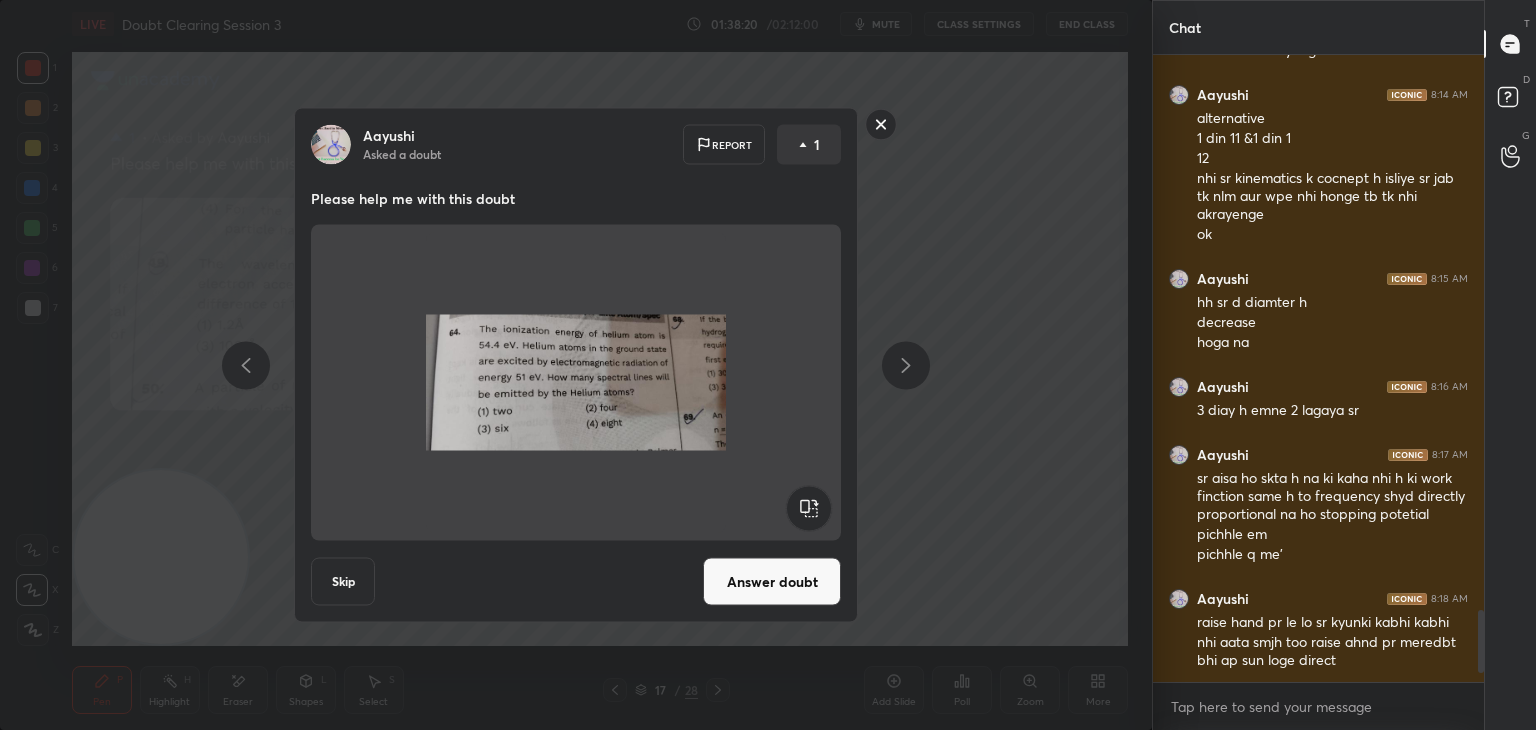 click on "[PERSON] Asked a doubt Report 1 Please help me with this doubt Skip Answer doubt" at bounding box center [576, 365] 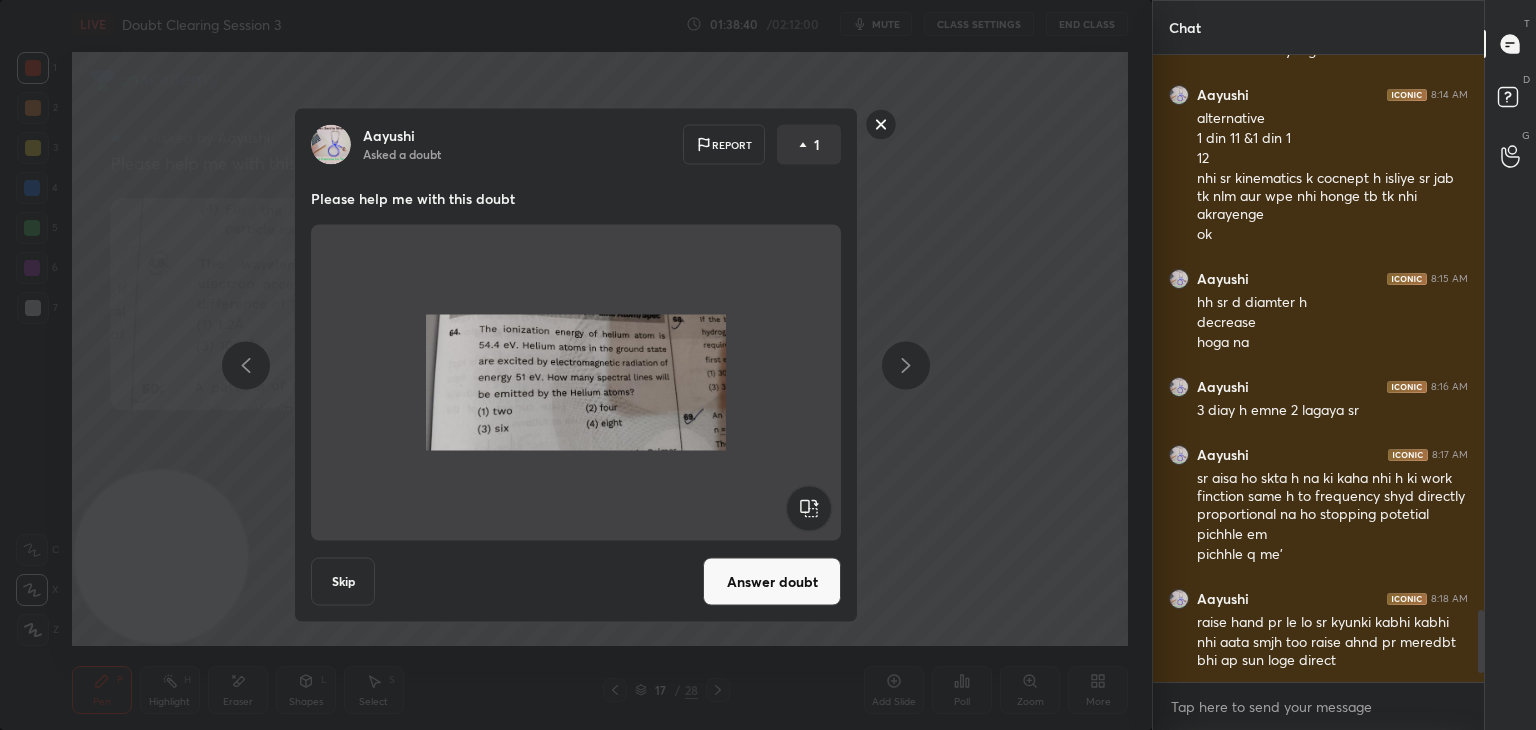 scroll, scrollTop: 4956, scrollLeft: 0, axis: vertical 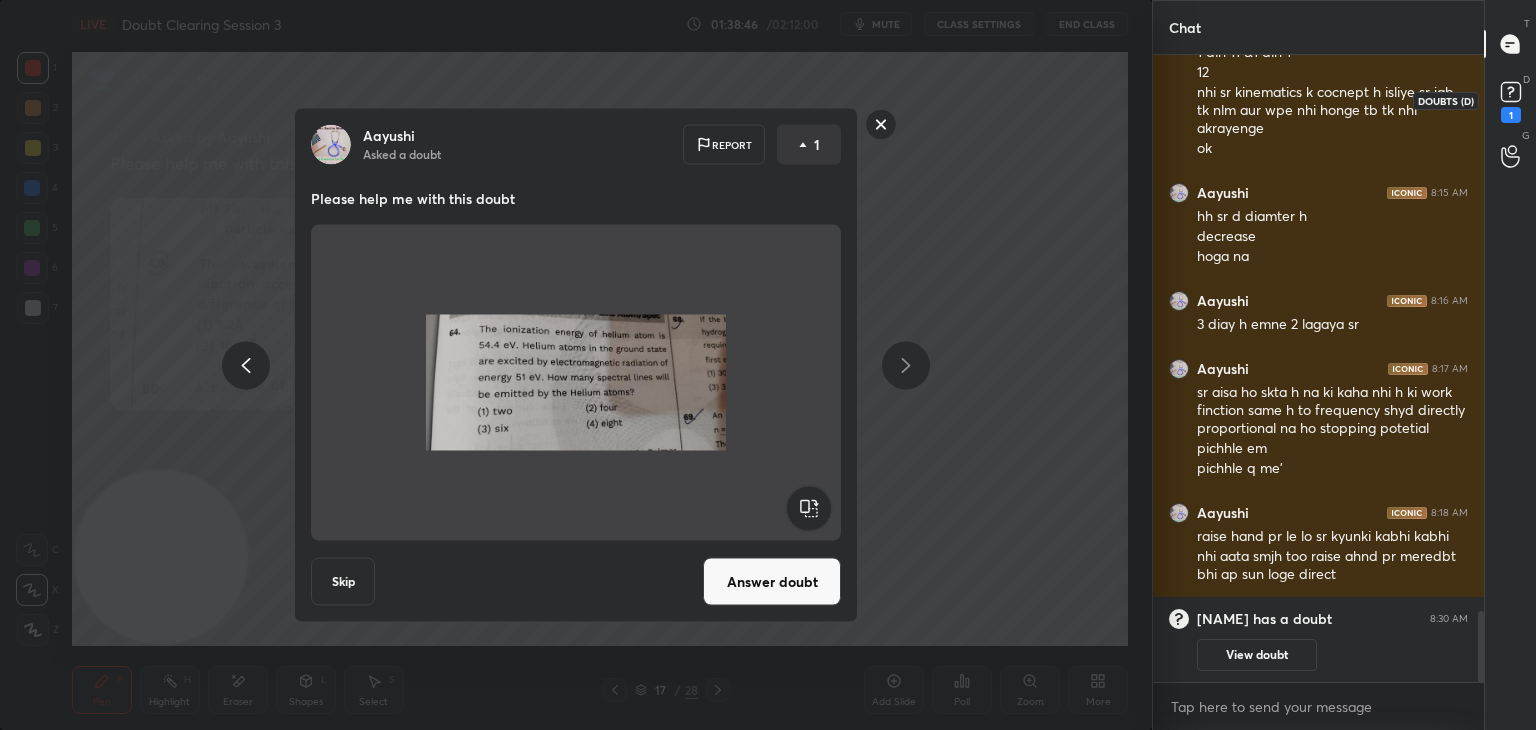 click 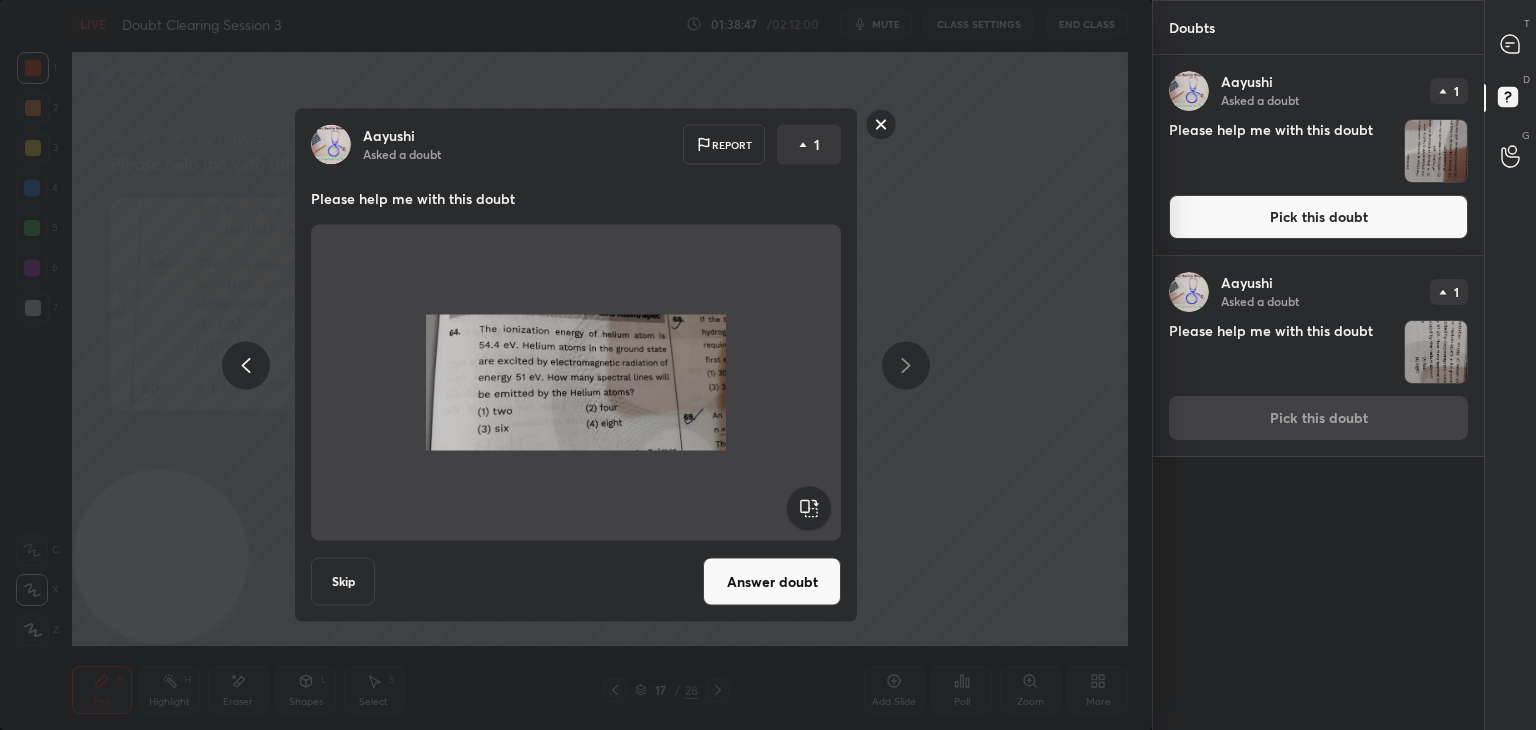 click at bounding box center (1436, 151) 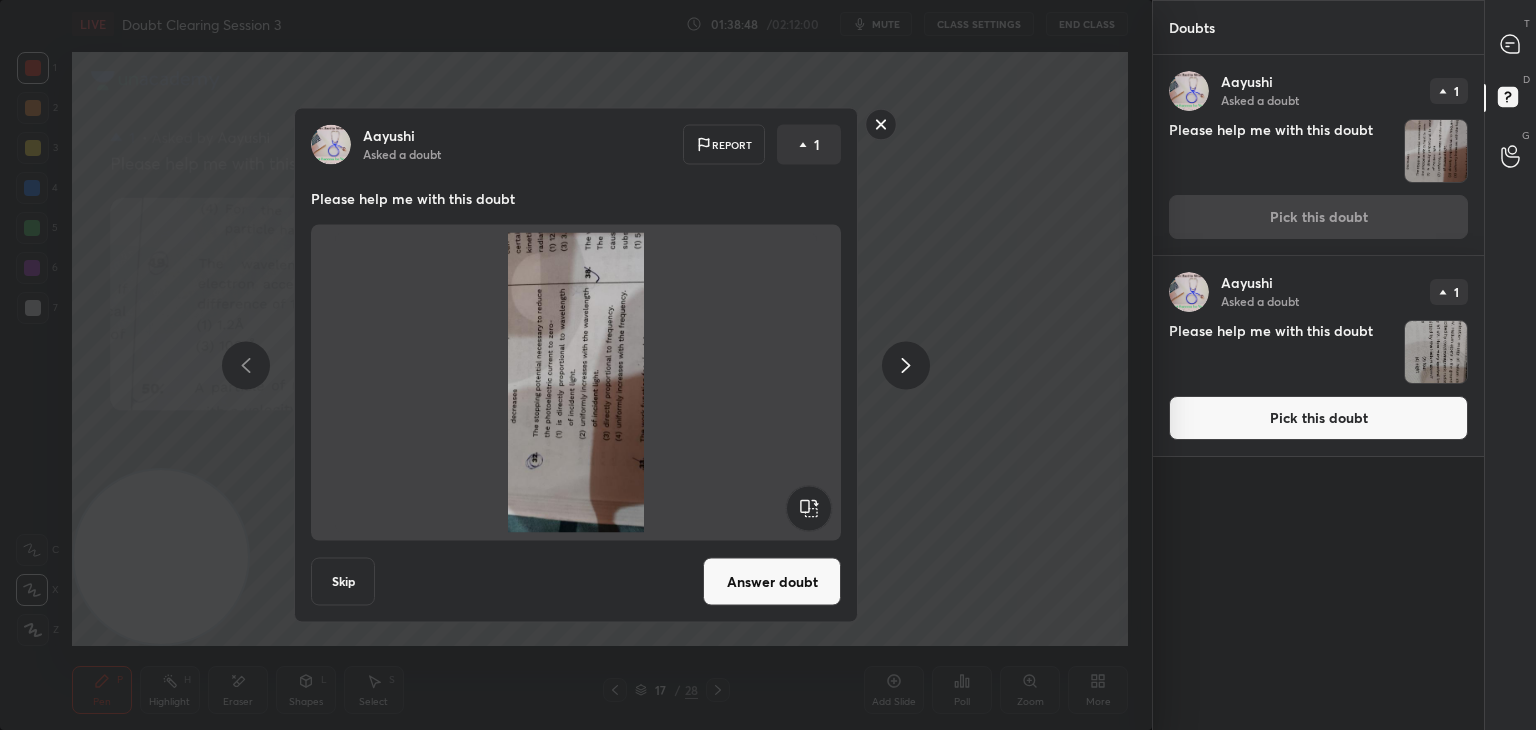 click 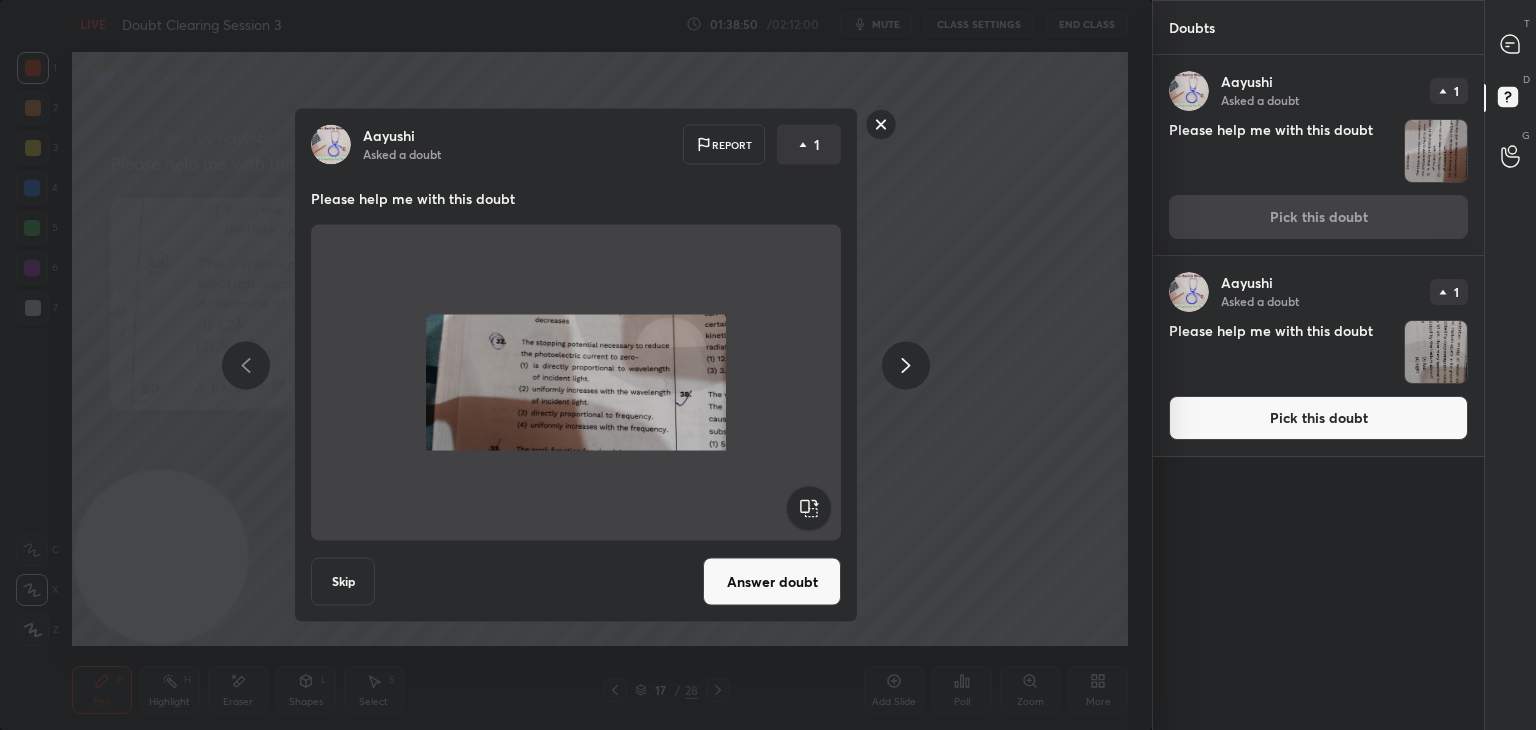 click on "Answer doubt" at bounding box center (772, 582) 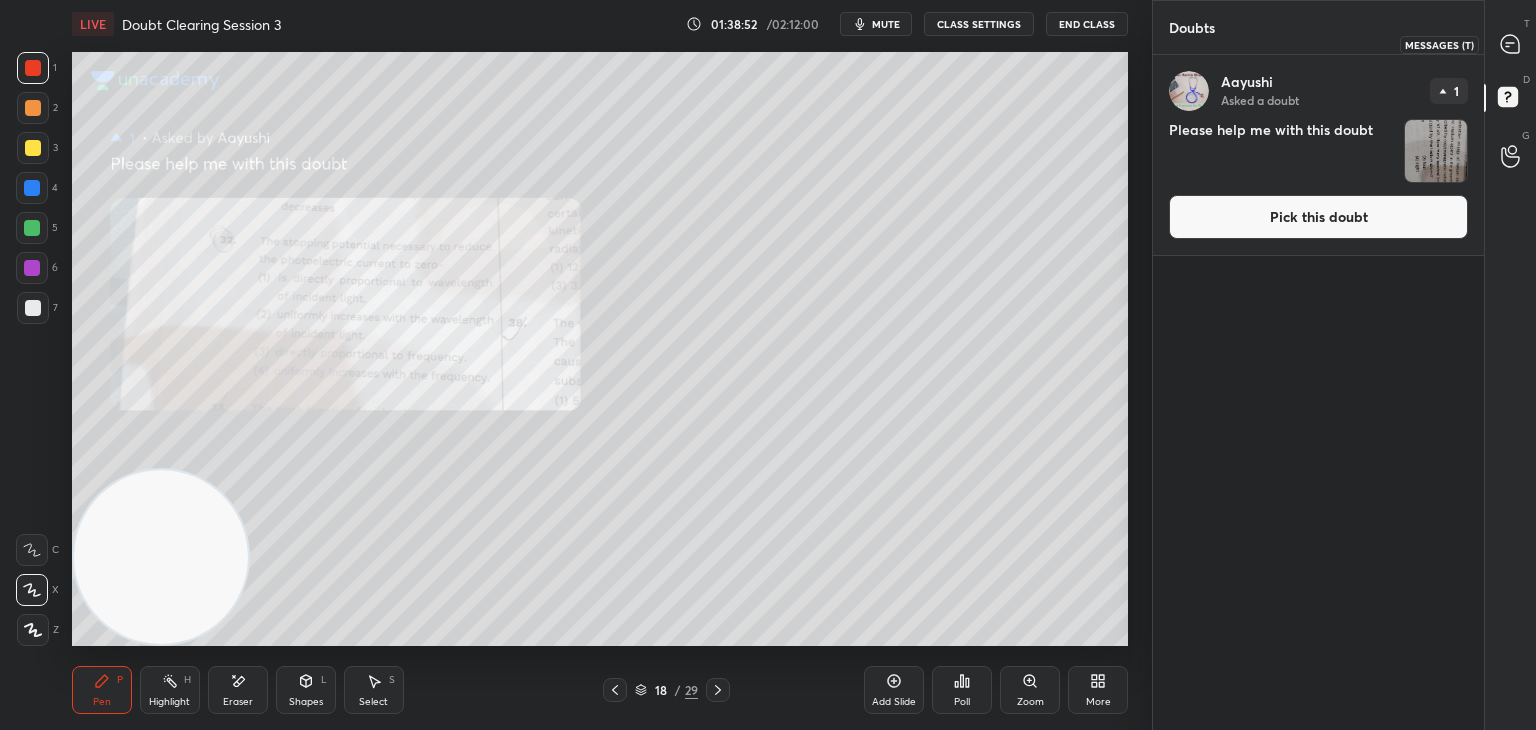 click at bounding box center [1511, 44] 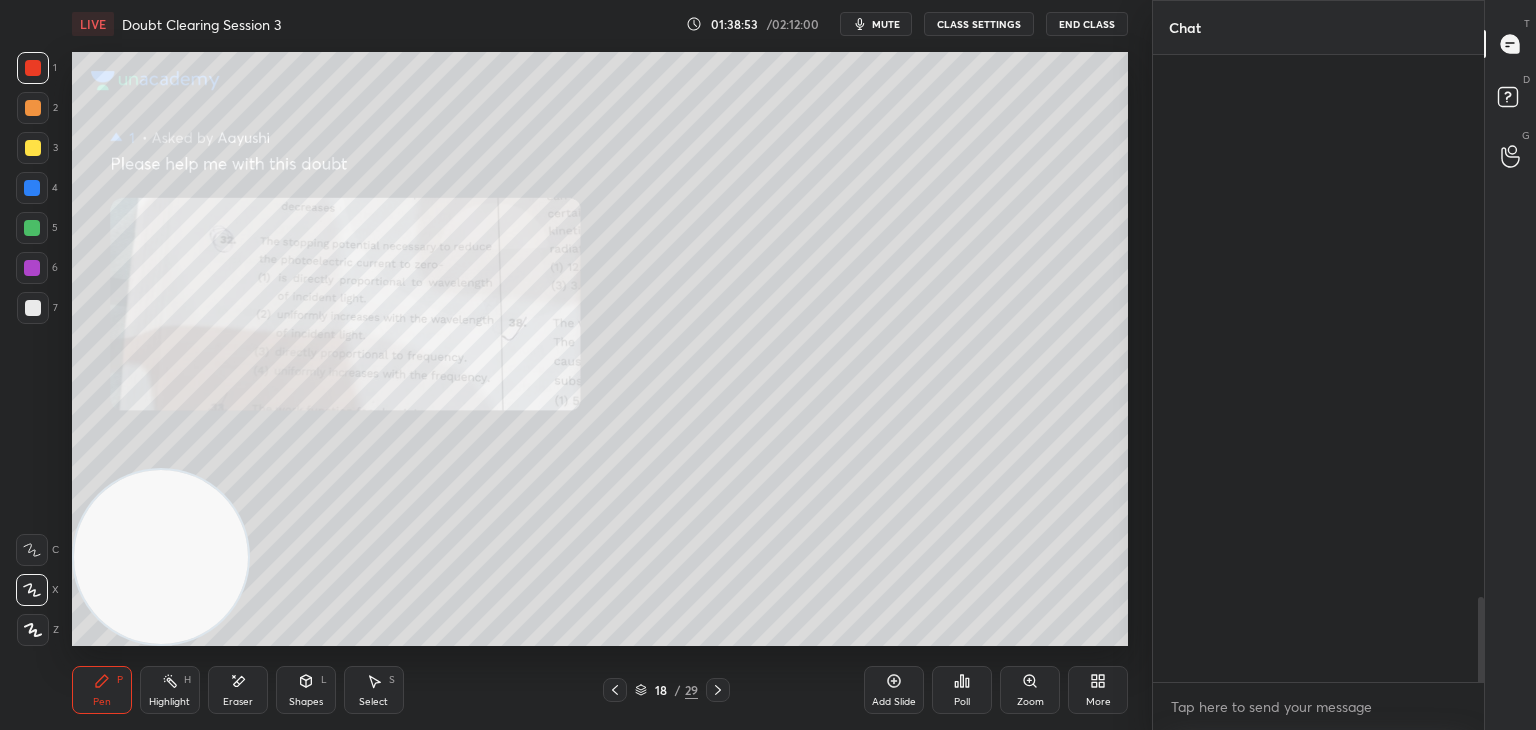 scroll, scrollTop: 4096, scrollLeft: 0, axis: vertical 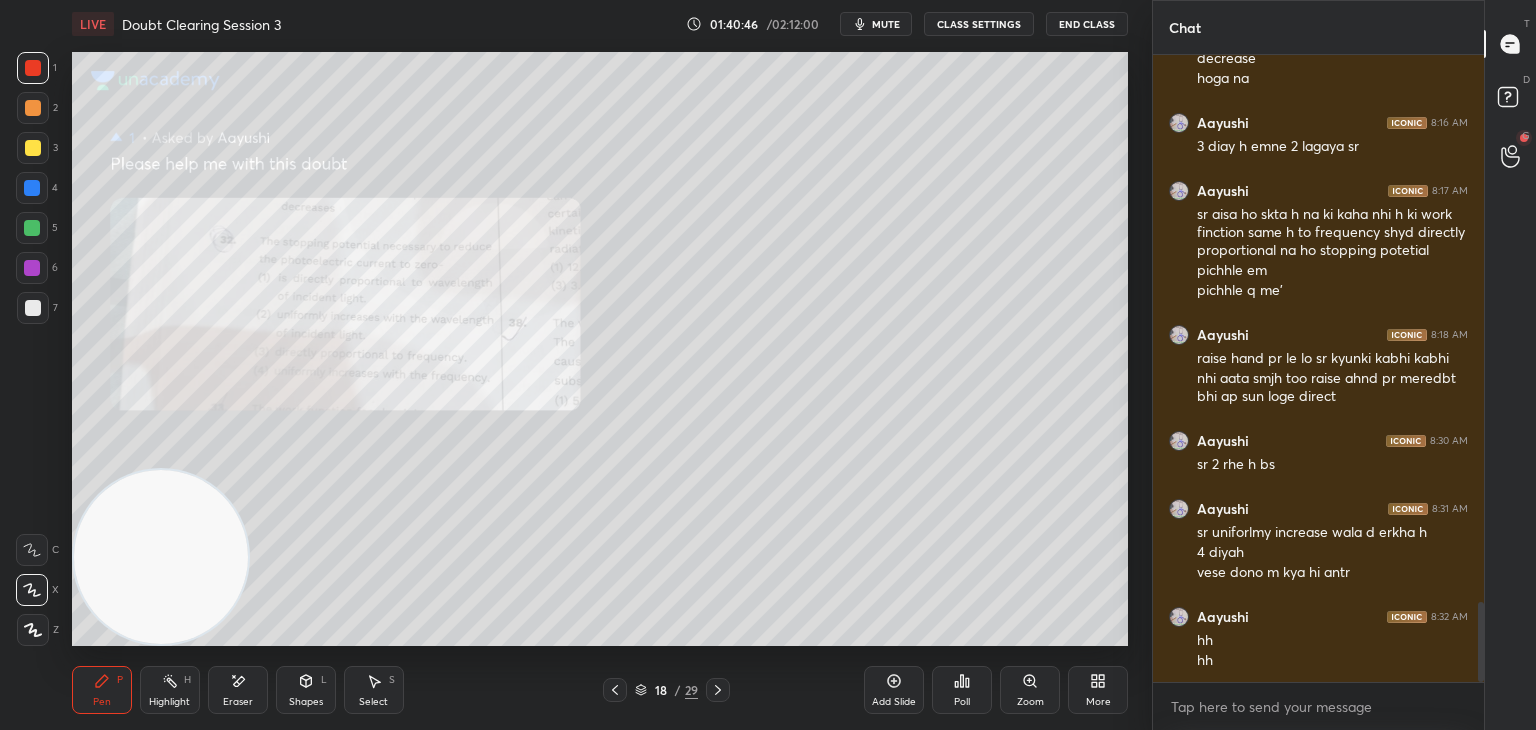 click on "G Raise Hand (G)" at bounding box center (1510, 156) 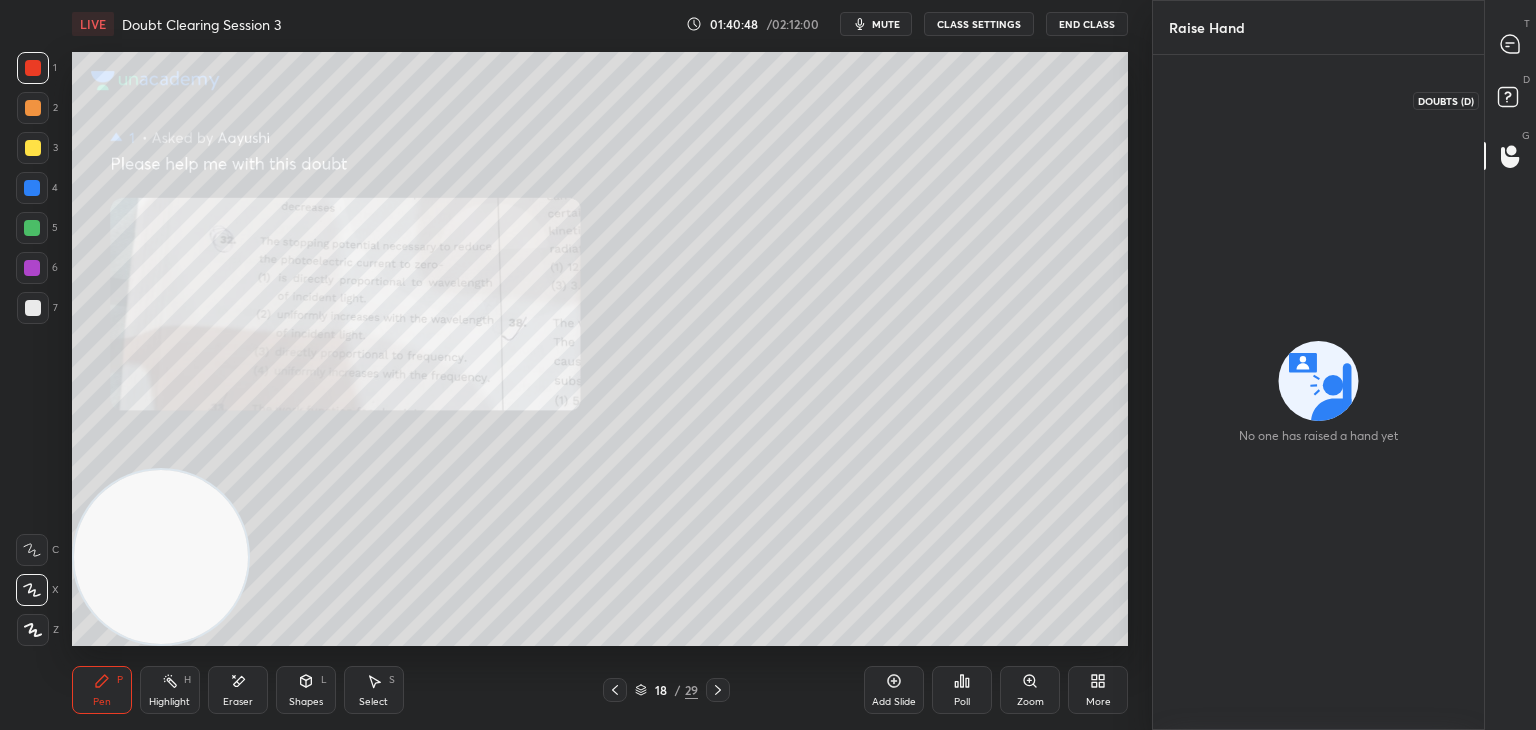 click 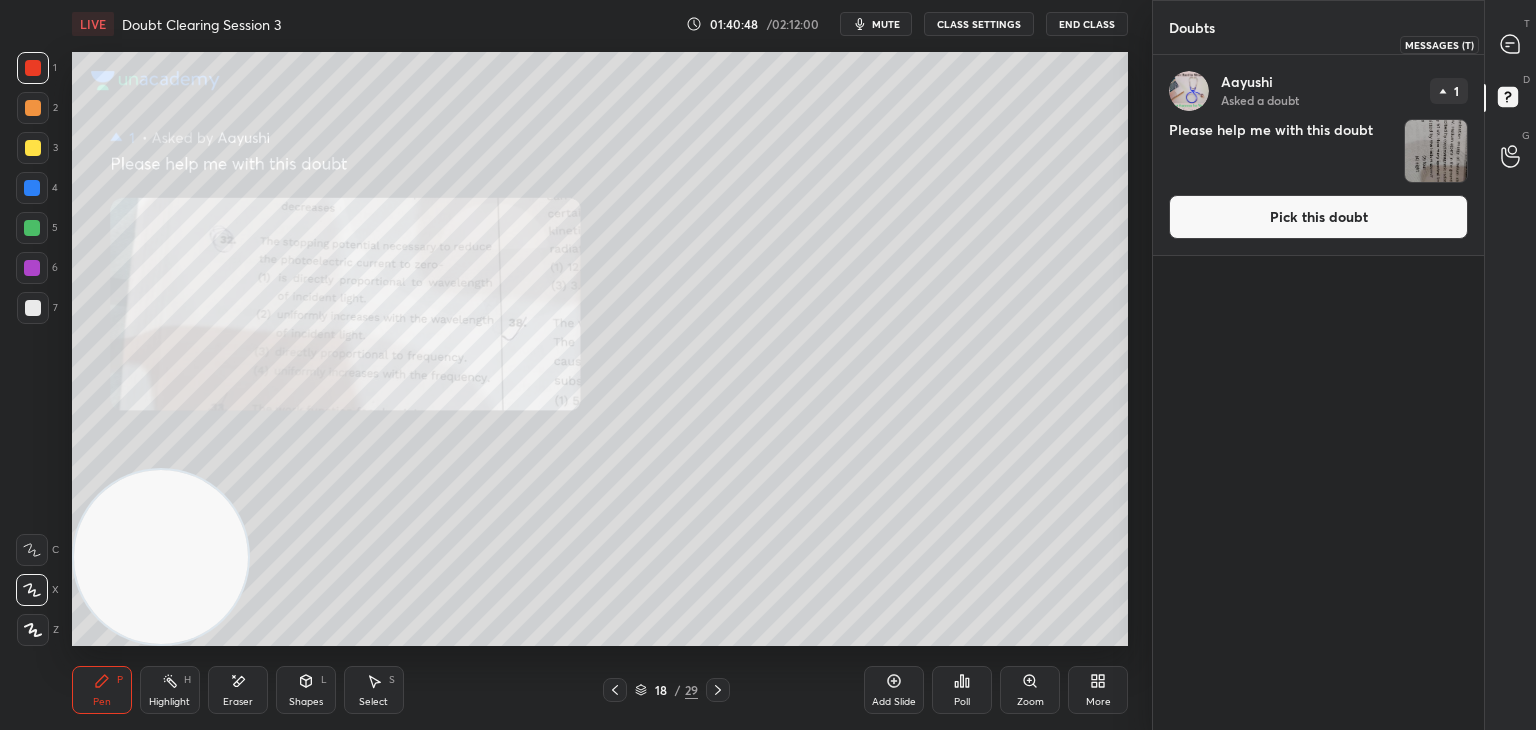 click at bounding box center [1511, 44] 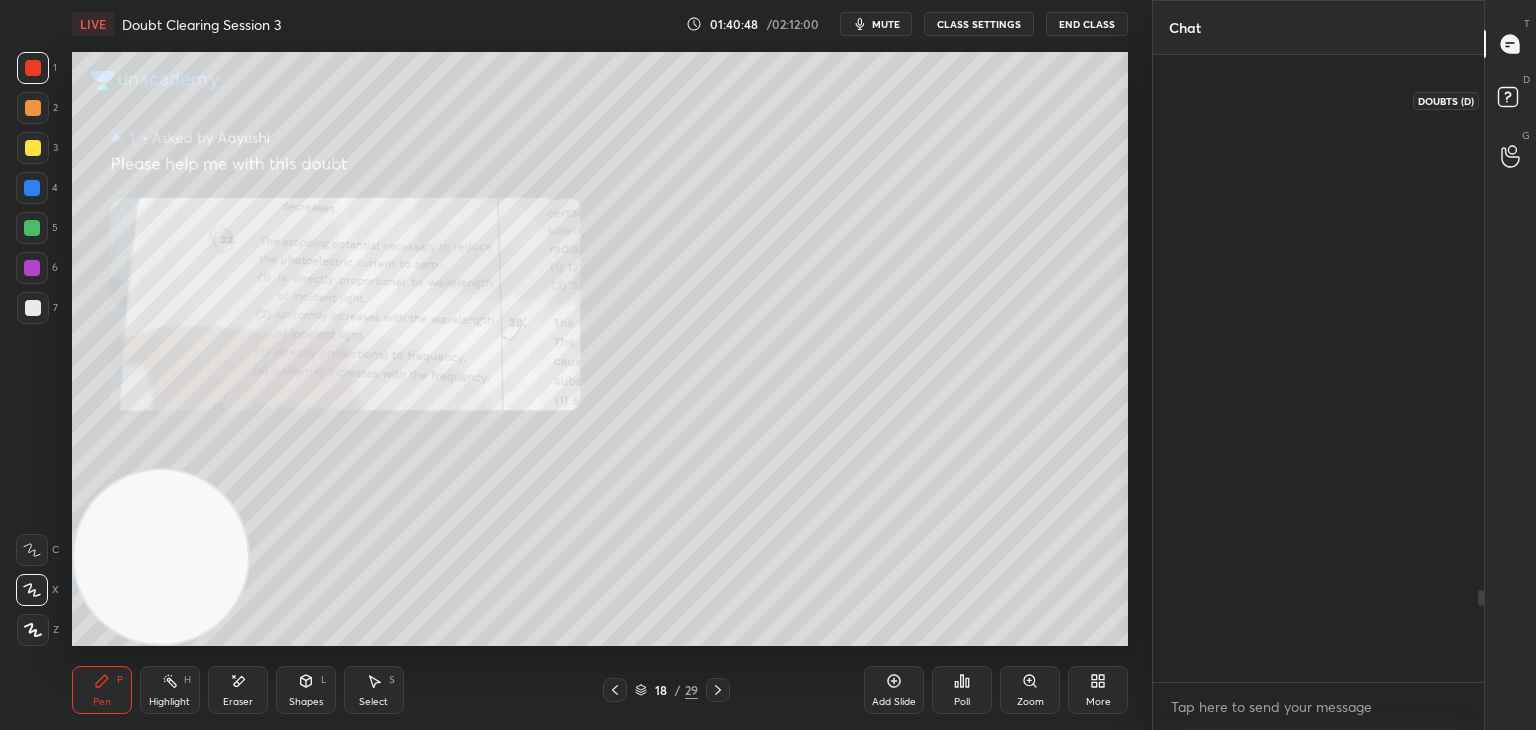 scroll, scrollTop: 3666, scrollLeft: 0, axis: vertical 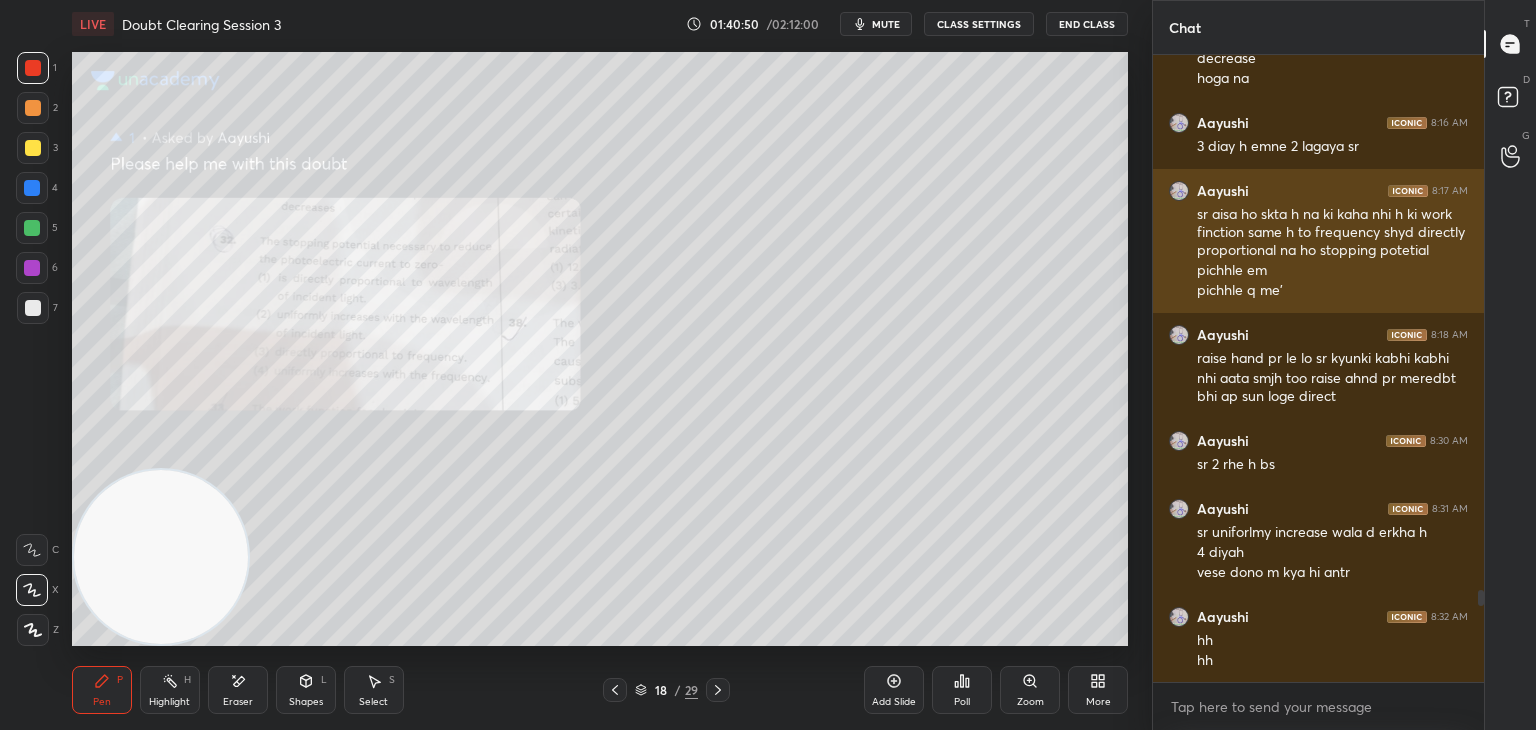 click at bounding box center (1478, 368) 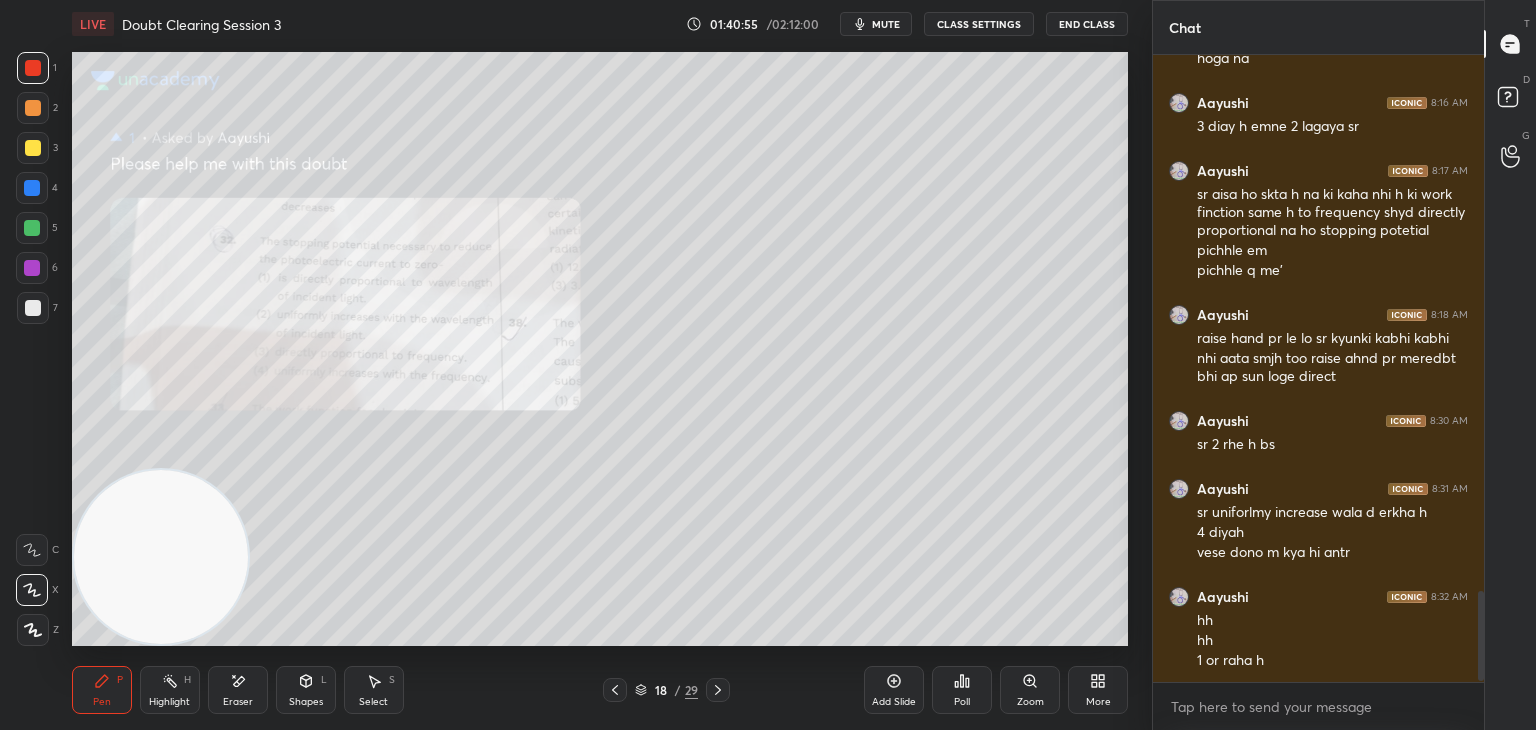 scroll, scrollTop: 3754, scrollLeft: 0, axis: vertical 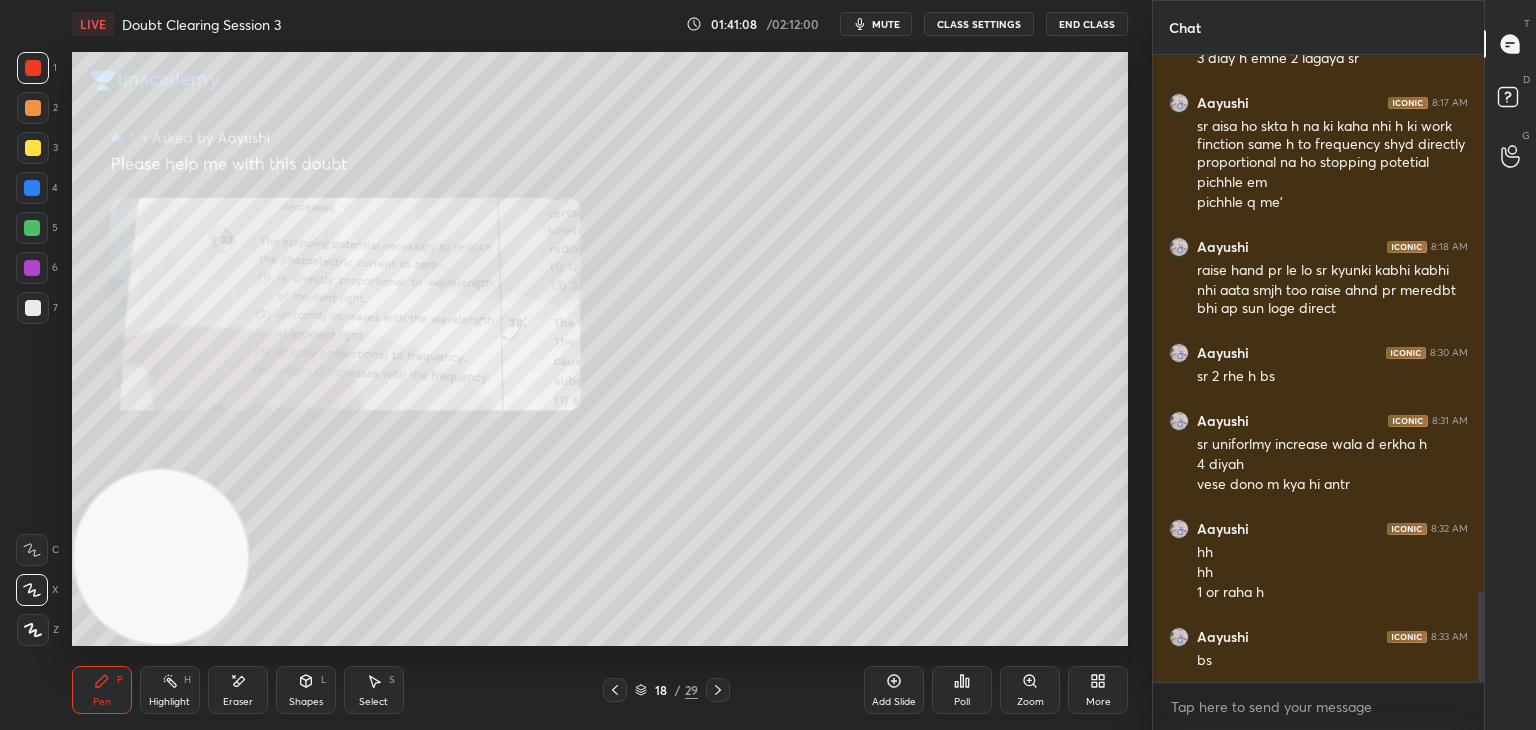 click on "Eraser" at bounding box center (238, 690) 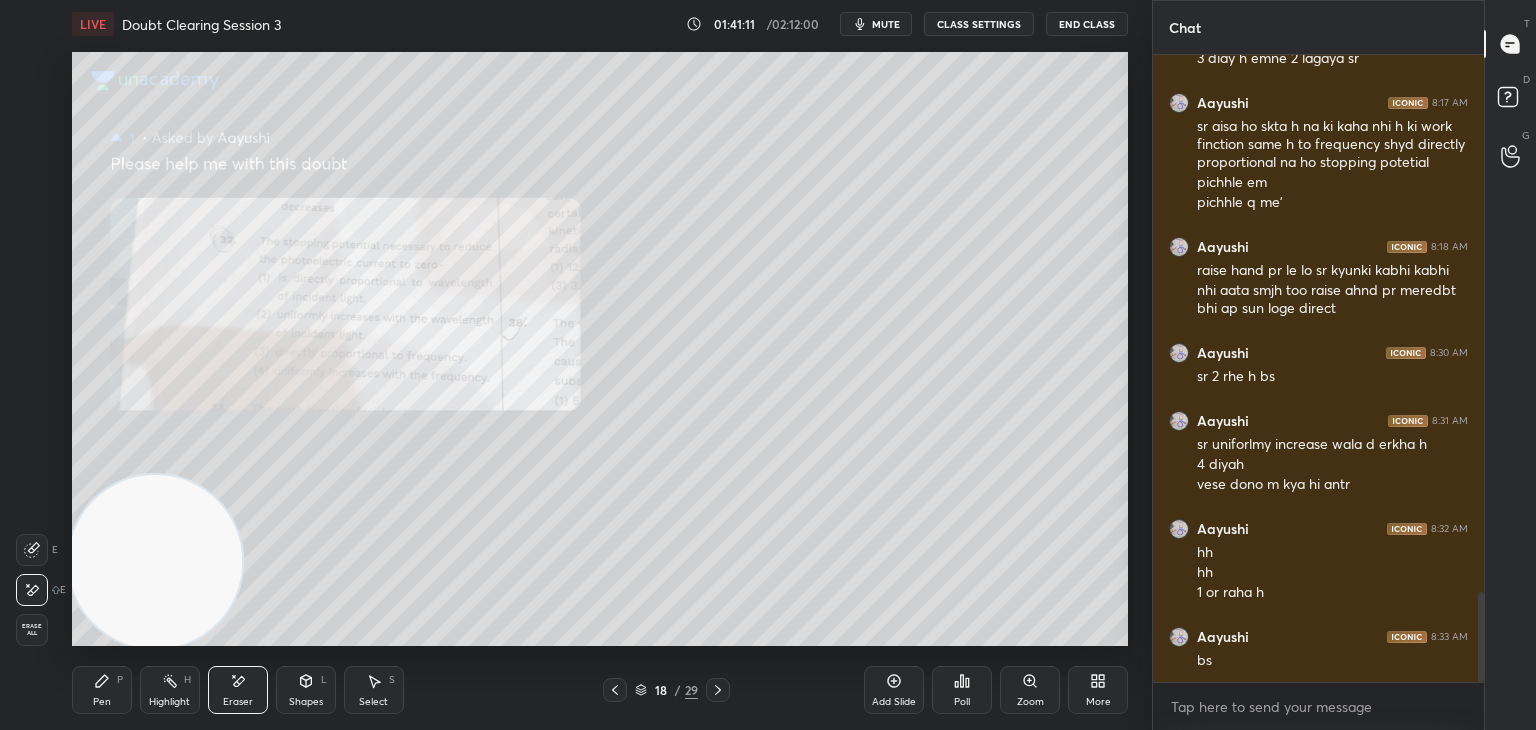 click on "Pen" at bounding box center [102, 702] 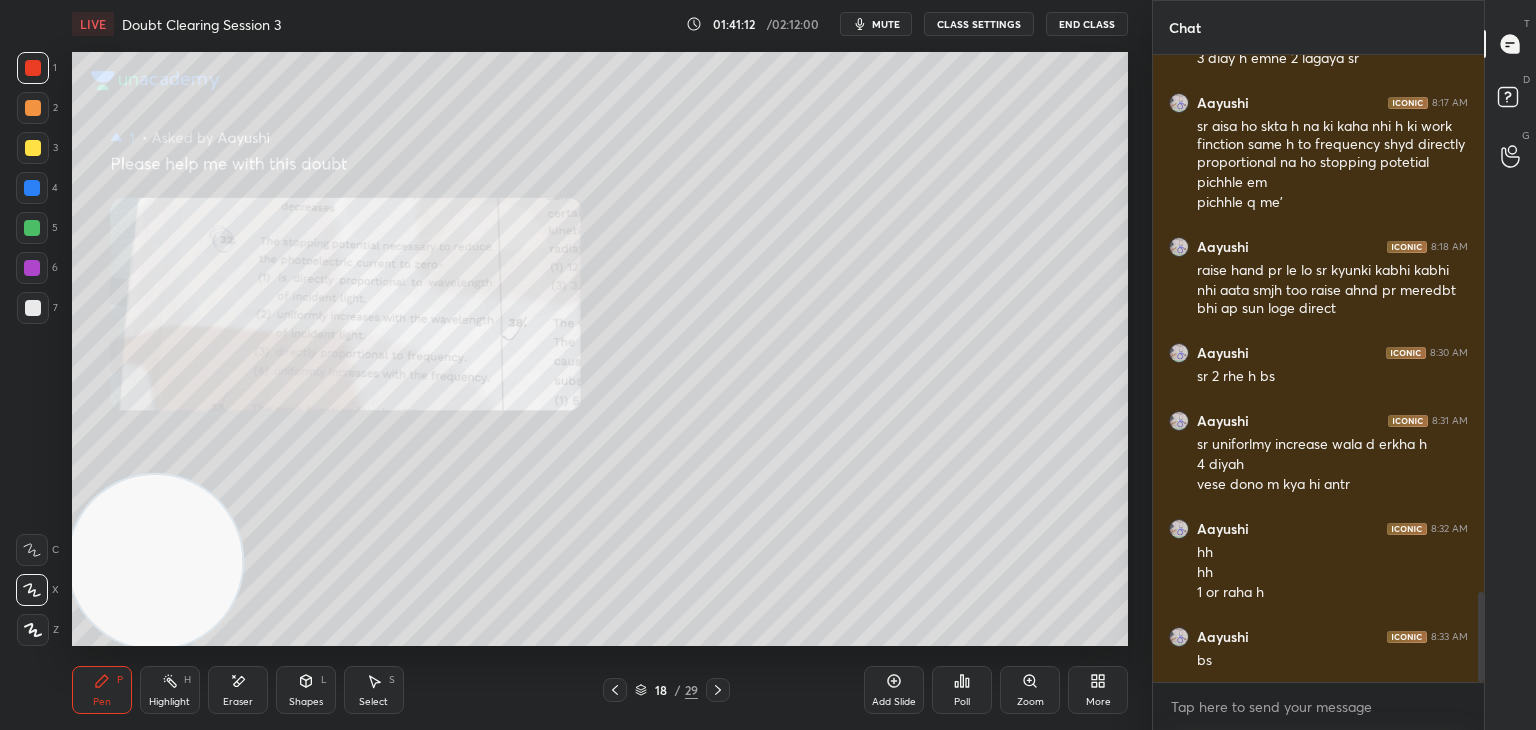 click 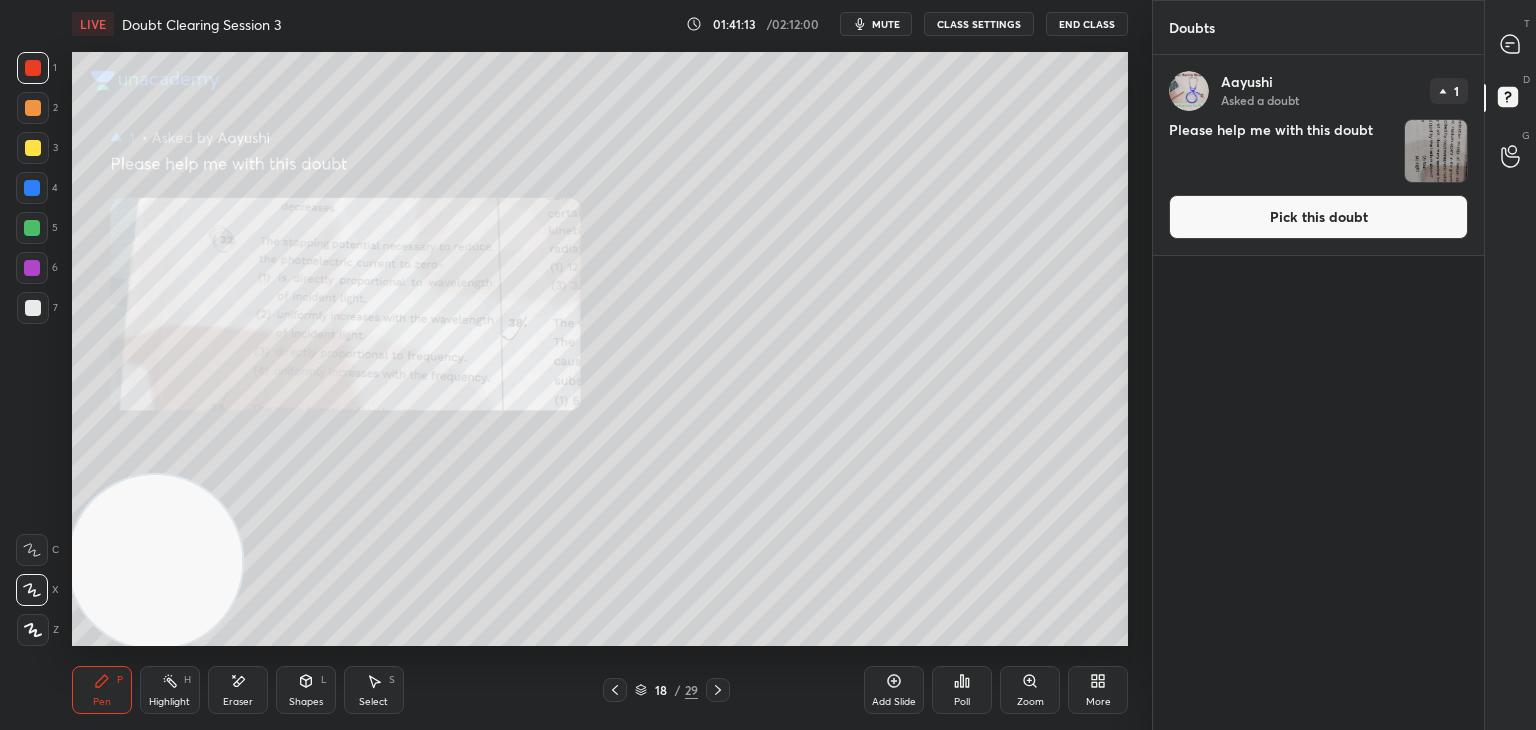 click at bounding box center (1436, 151) 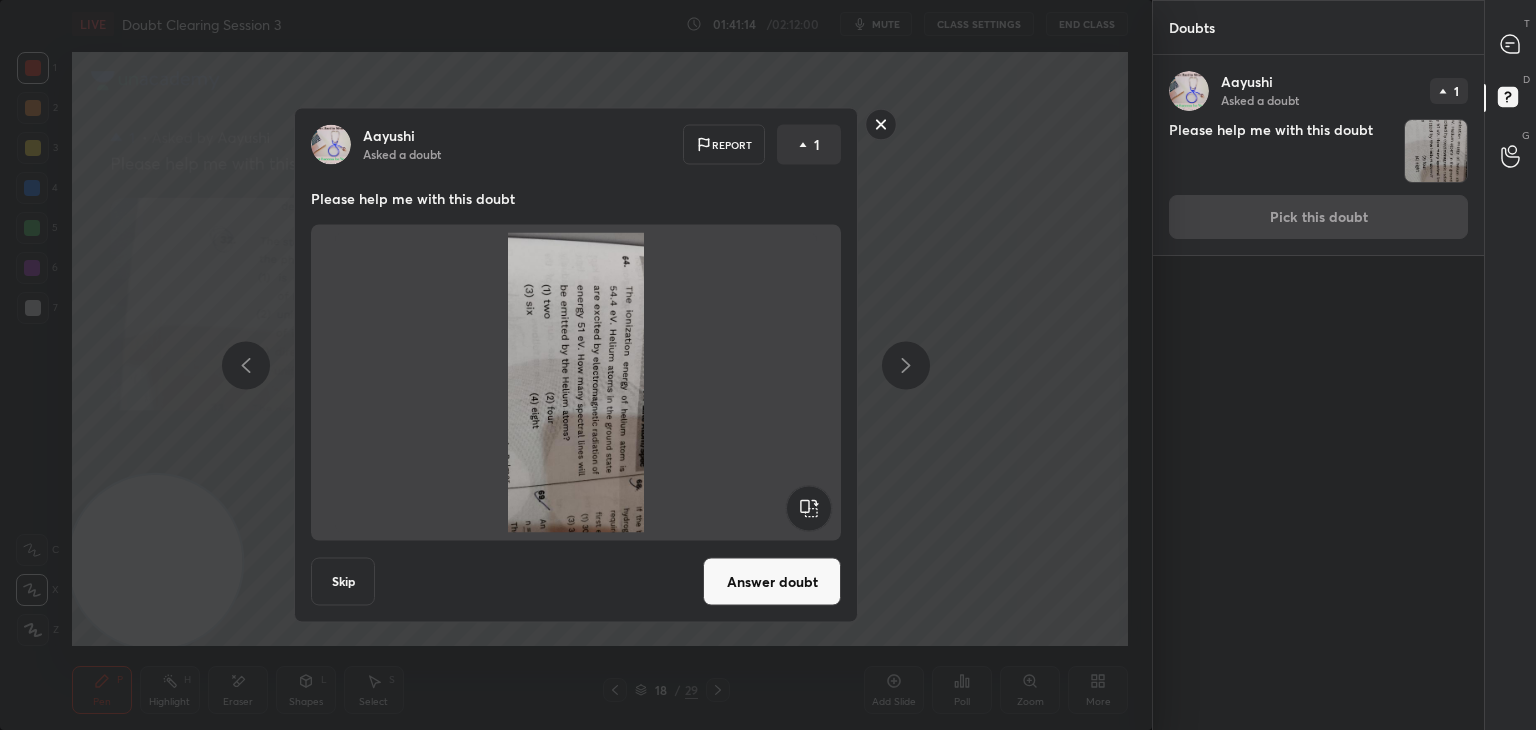 click 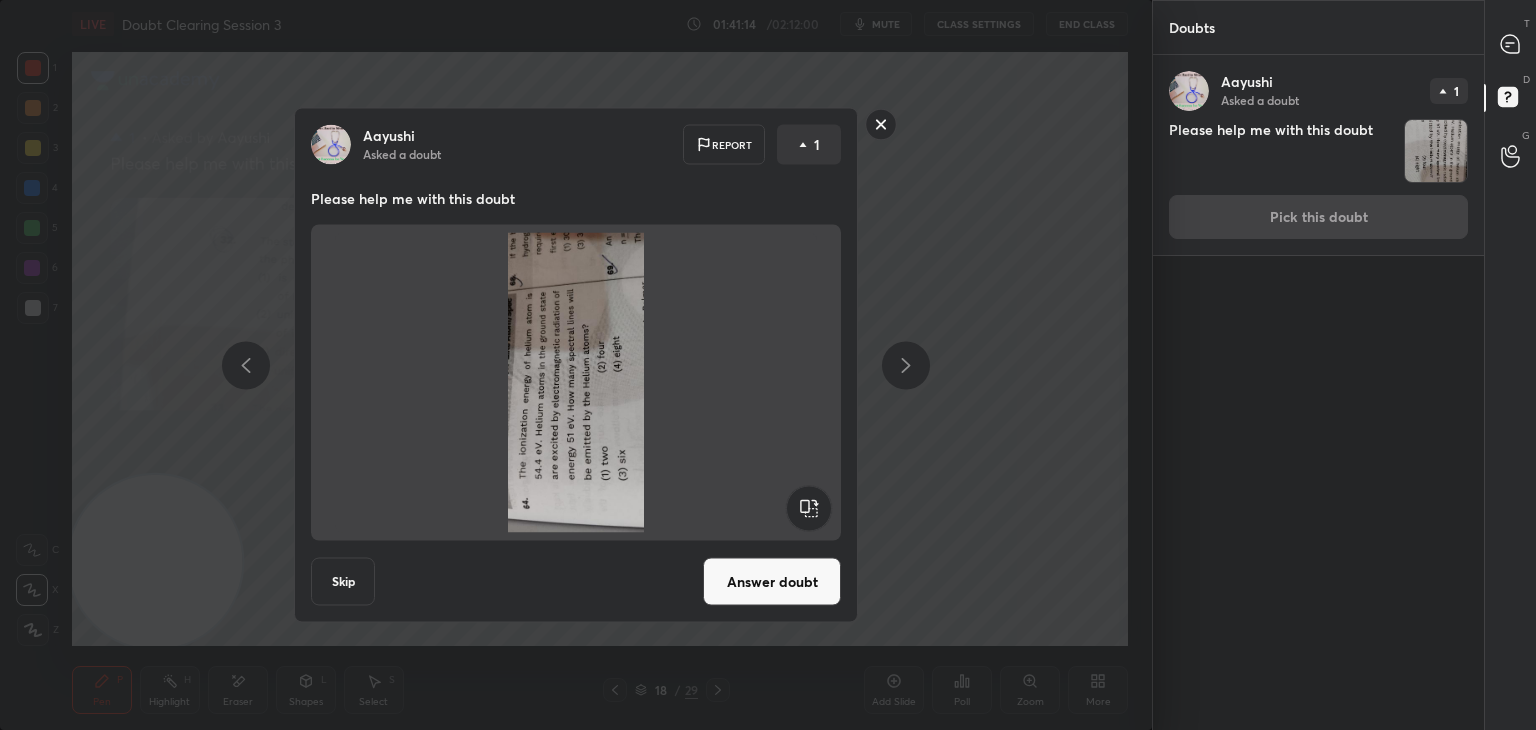 click 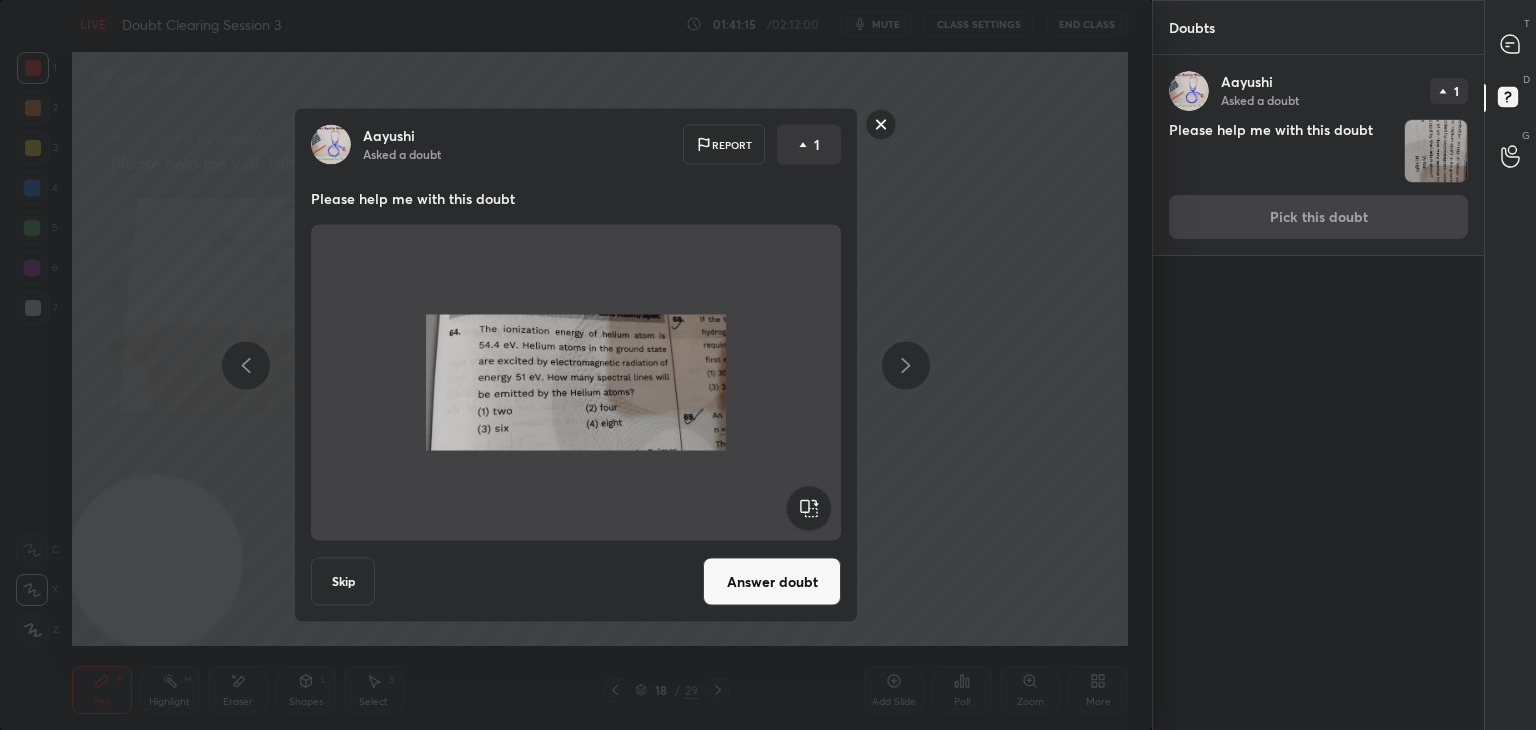 click on "Answer doubt" at bounding box center (772, 582) 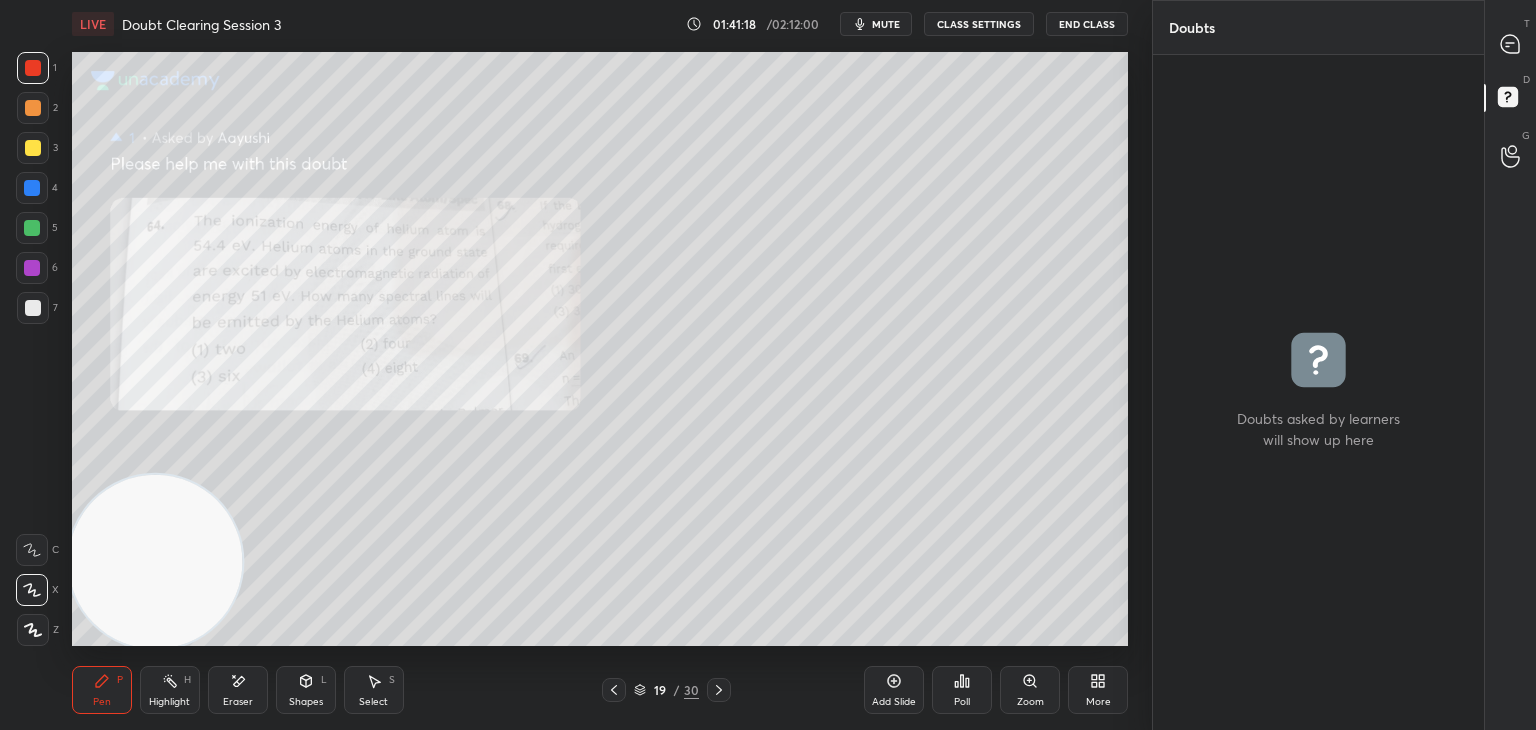 click 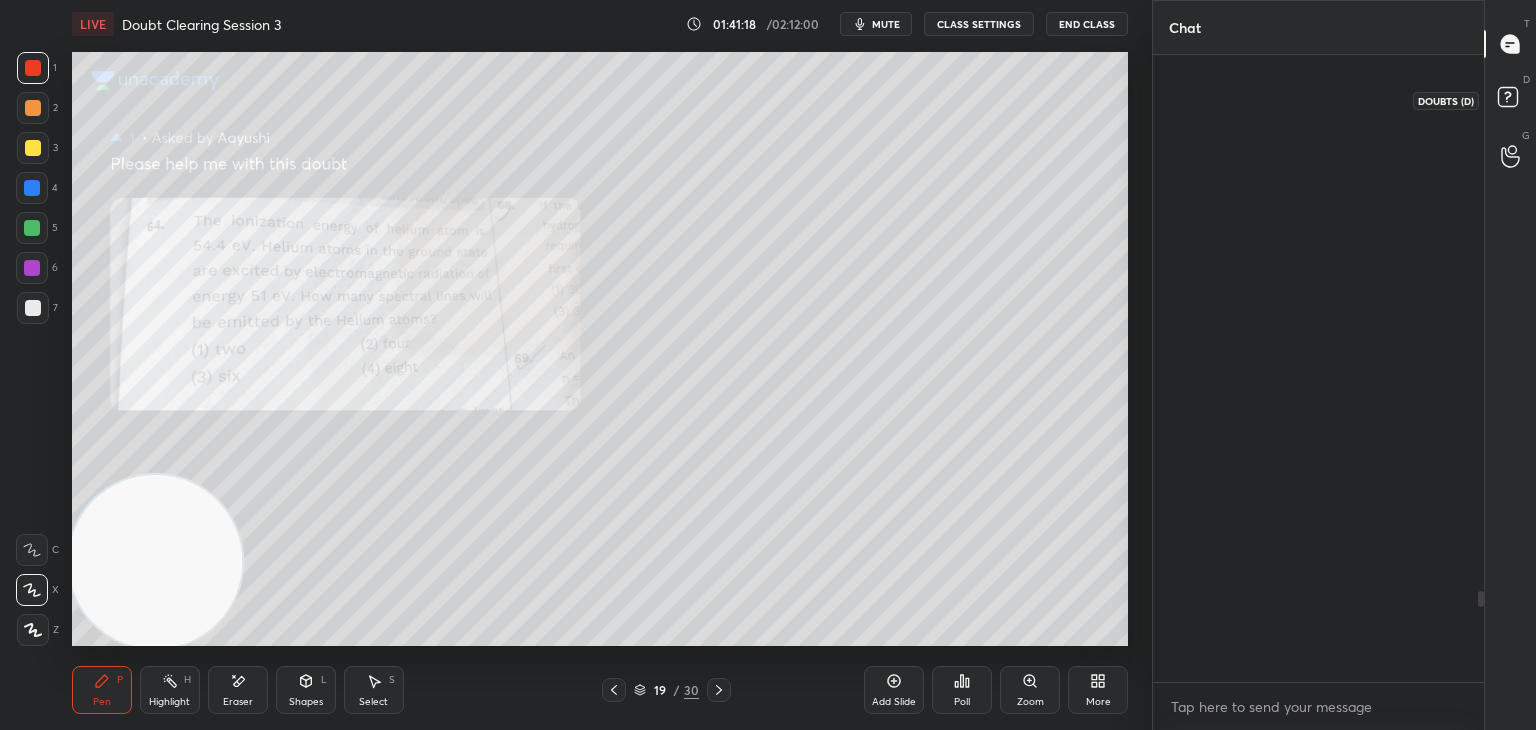 scroll, scrollTop: 3704, scrollLeft: 0, axis: vertical 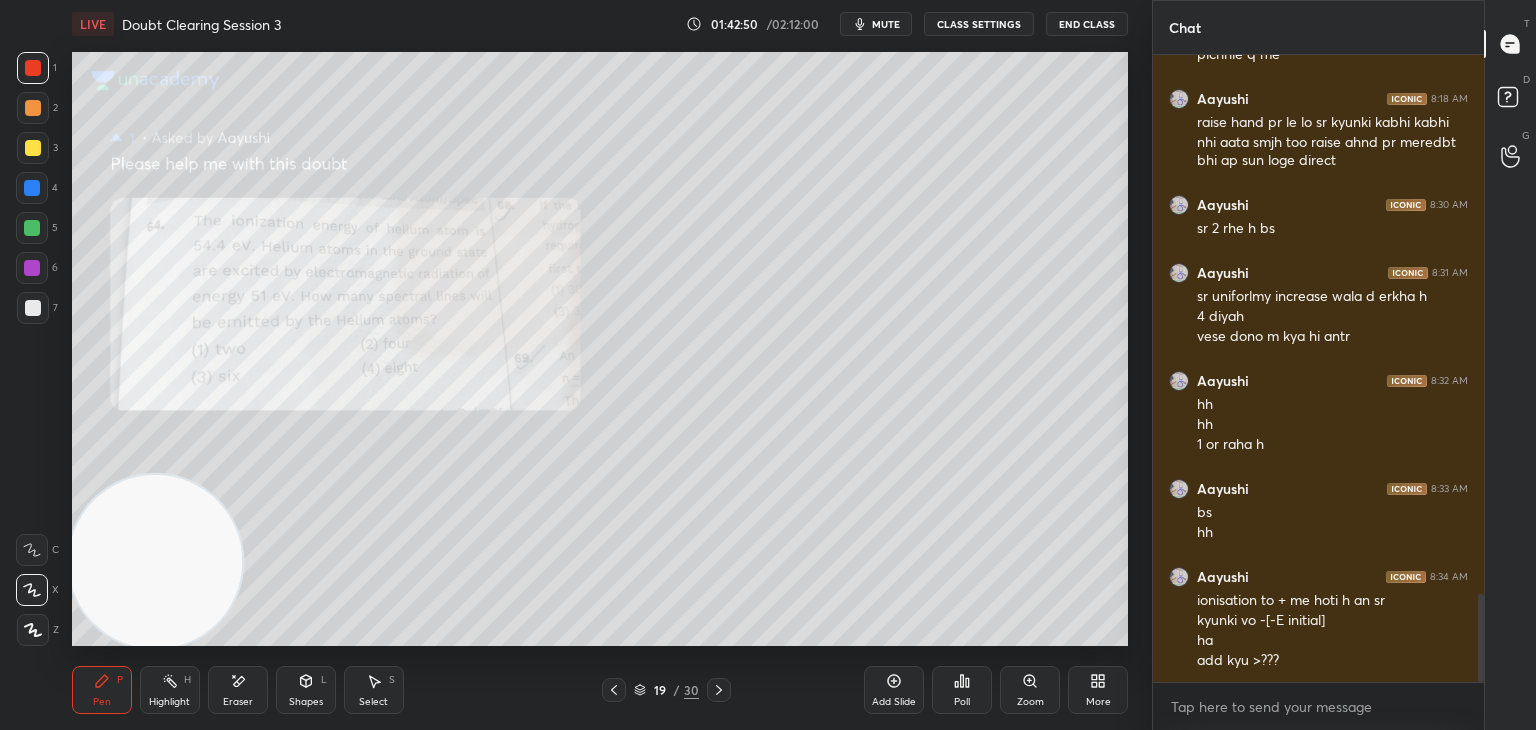 click at bounding box center [155, 562] 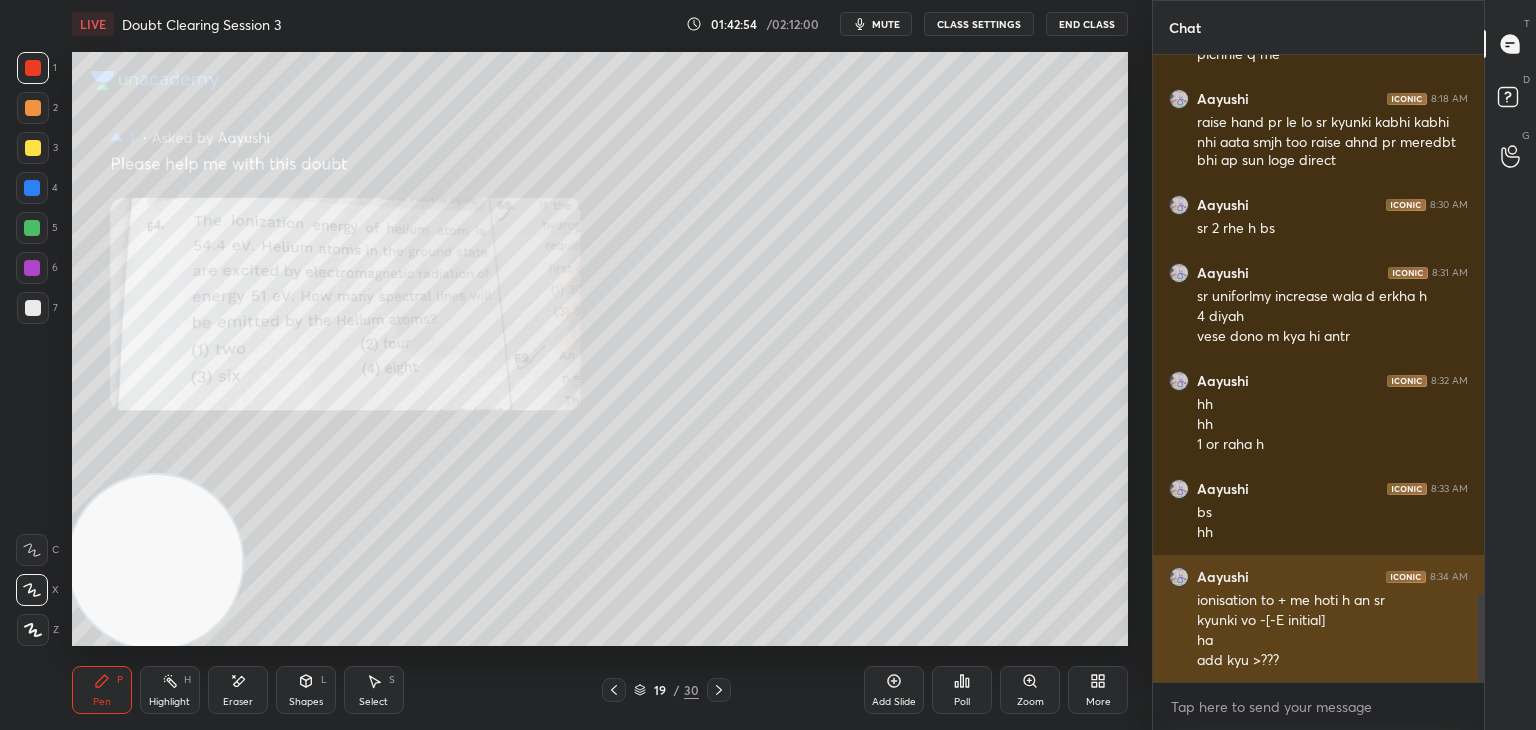 click on "kyunki vo -[-E initial]" at bounding box center (1332, 621) 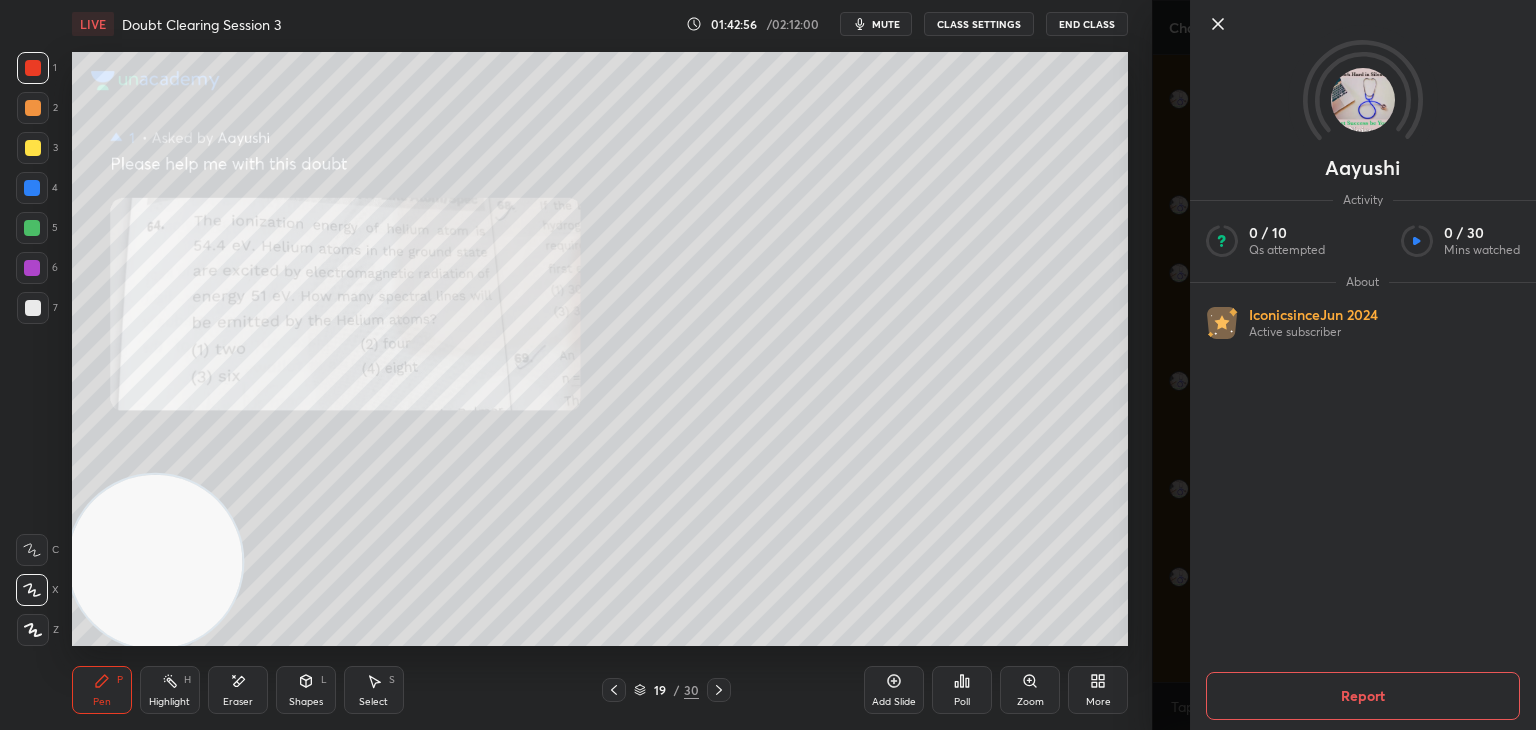 click 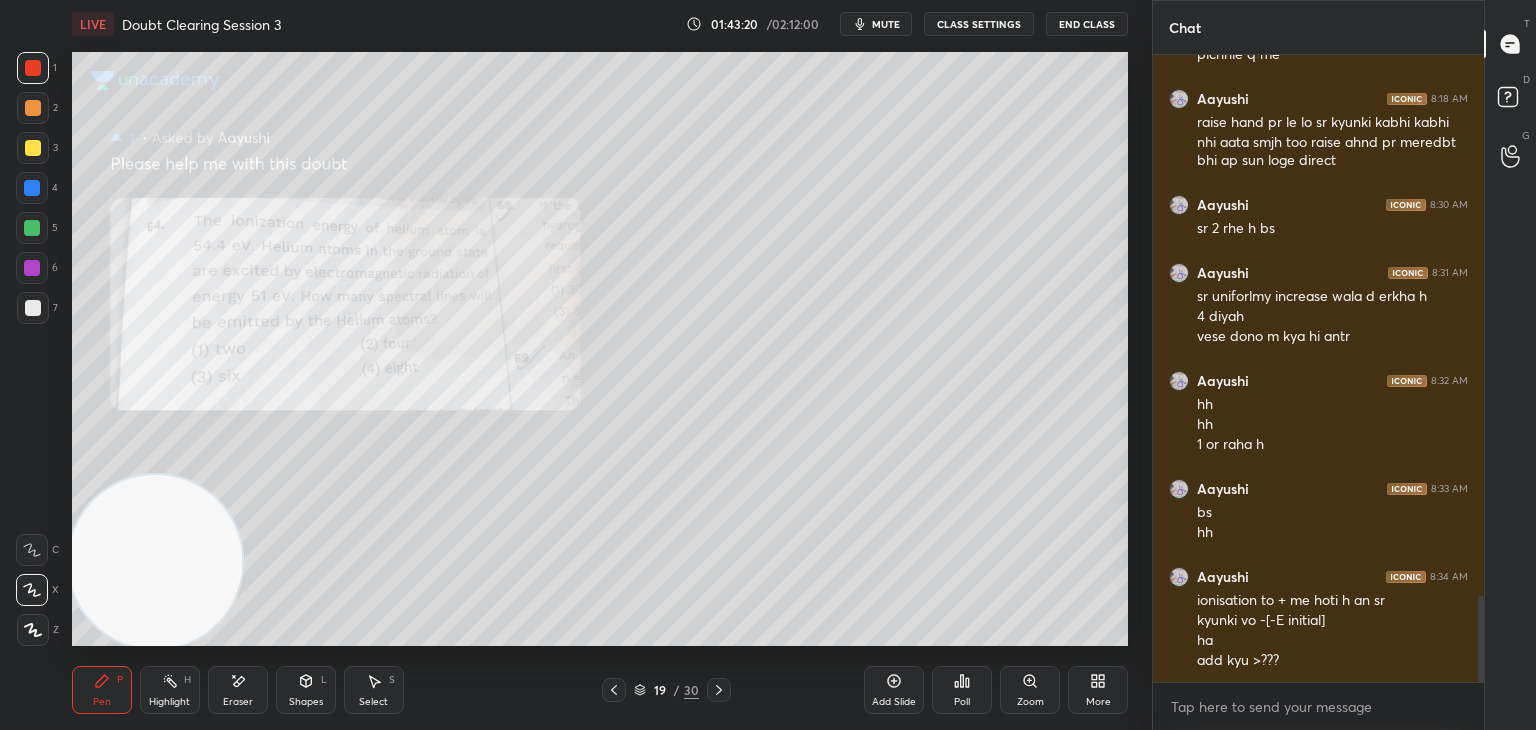 scroll, scrollTop: 3938, scrollLeft: 0, axis: vertical 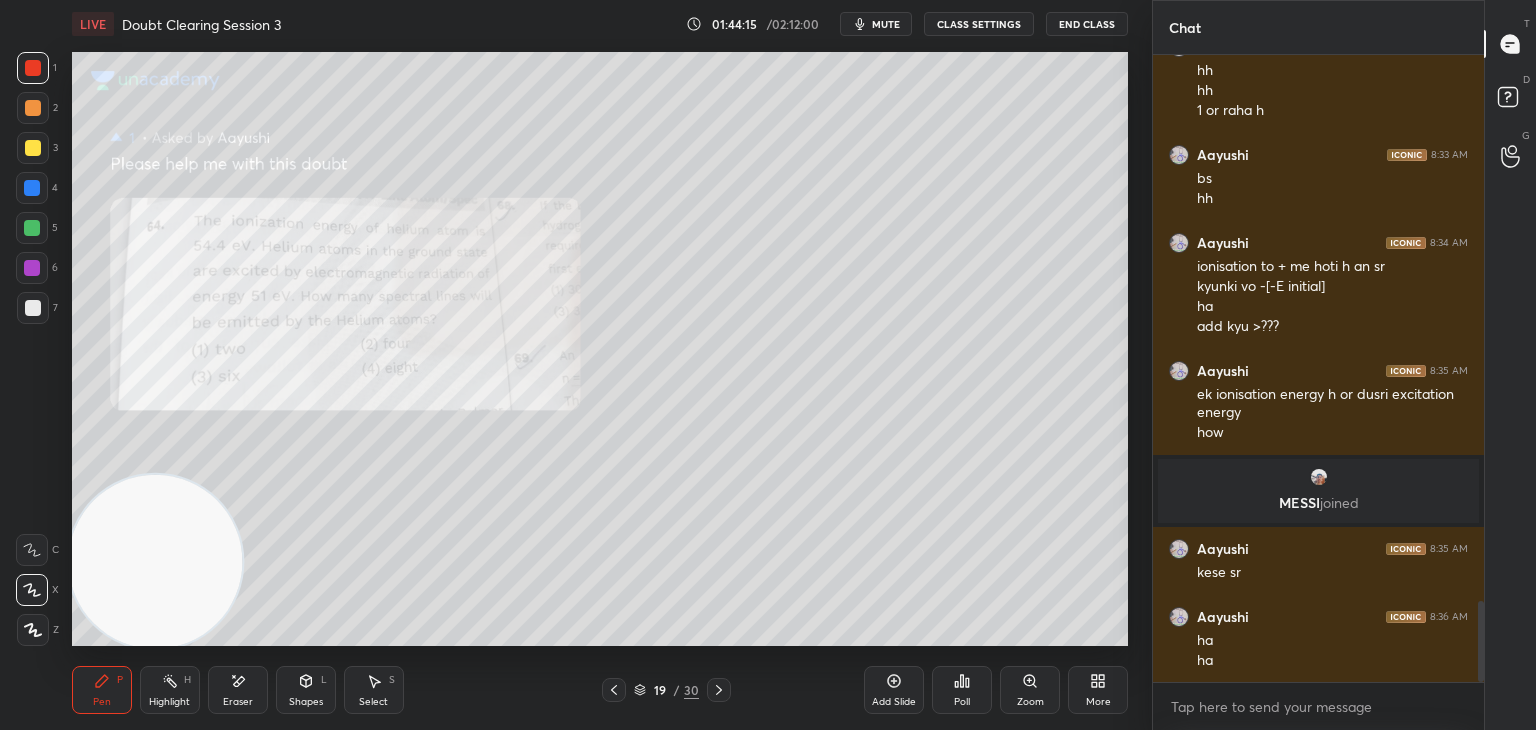 click on "Eraser" at bounding box center (238, 690) 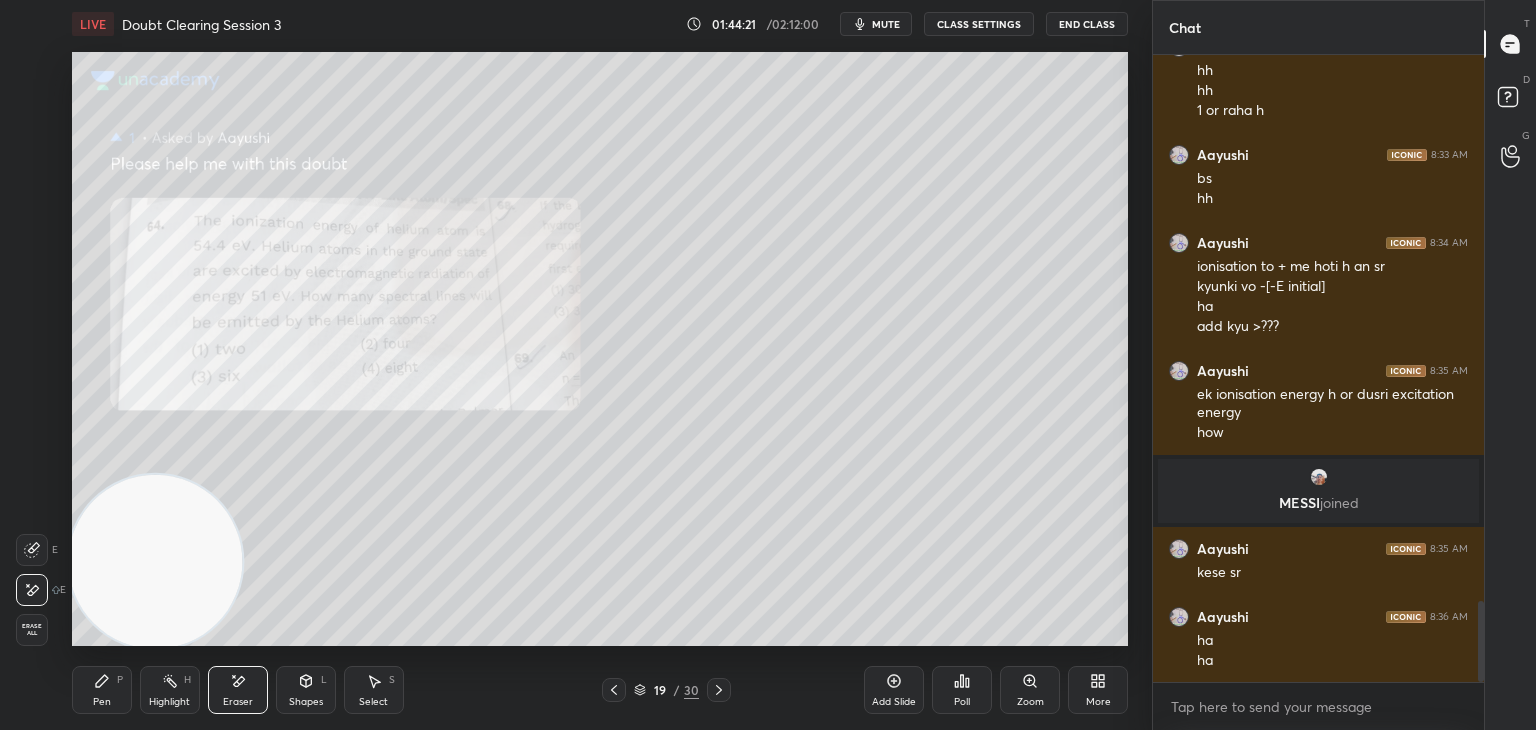click on "Pen P" at bounding box center [102, 690] 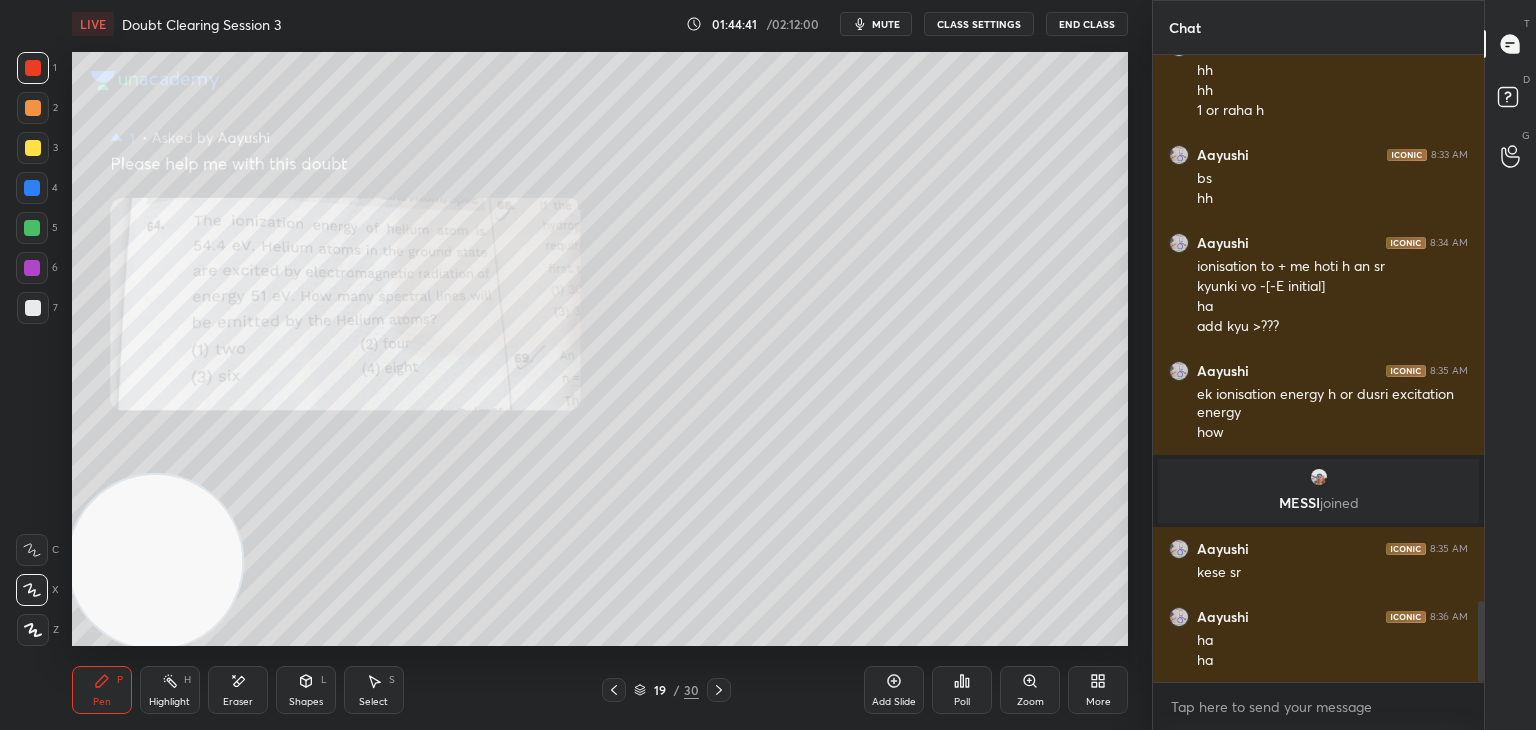 scroll, scrollTop: 4230, scrollLeft: 0, axis: vertical 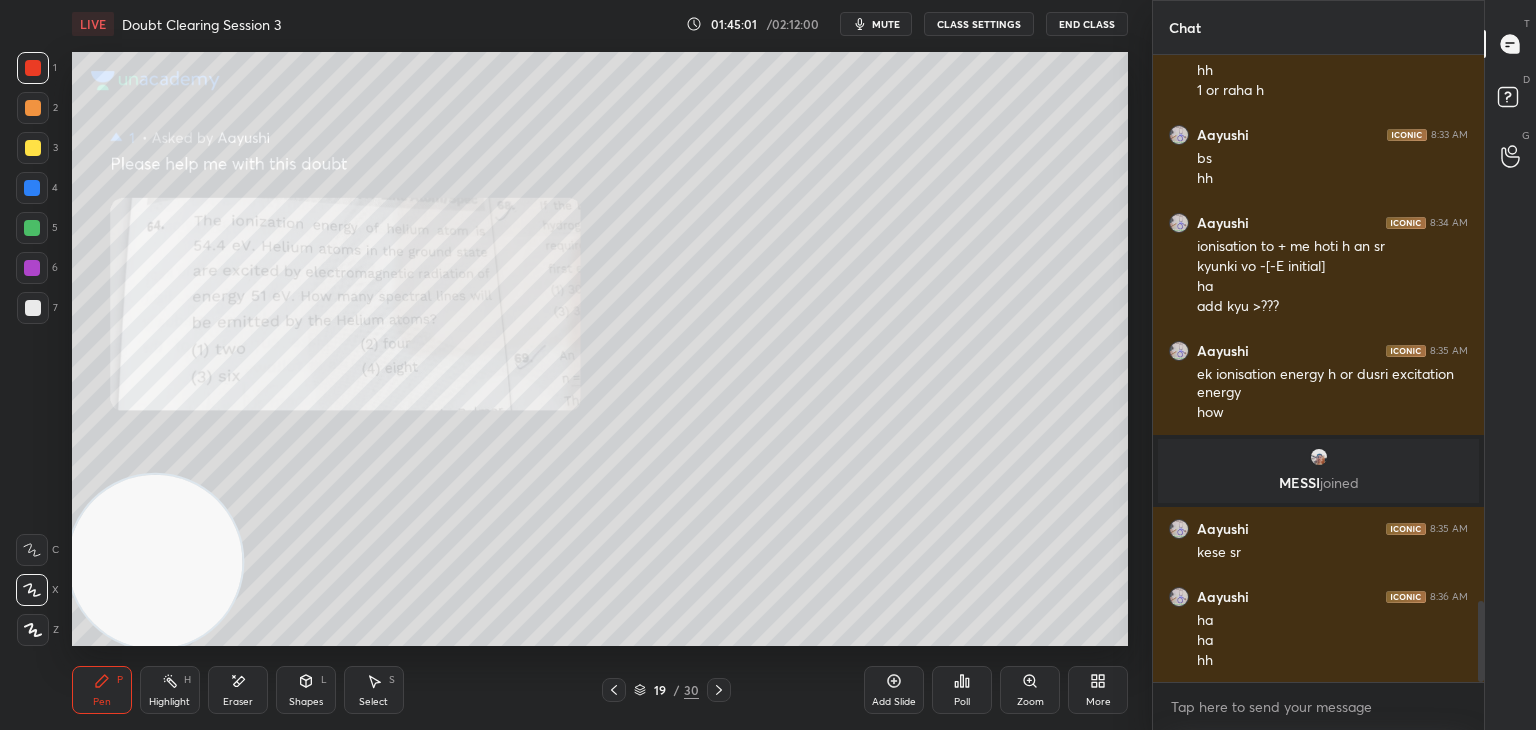 click at bounding box center (614, 690) 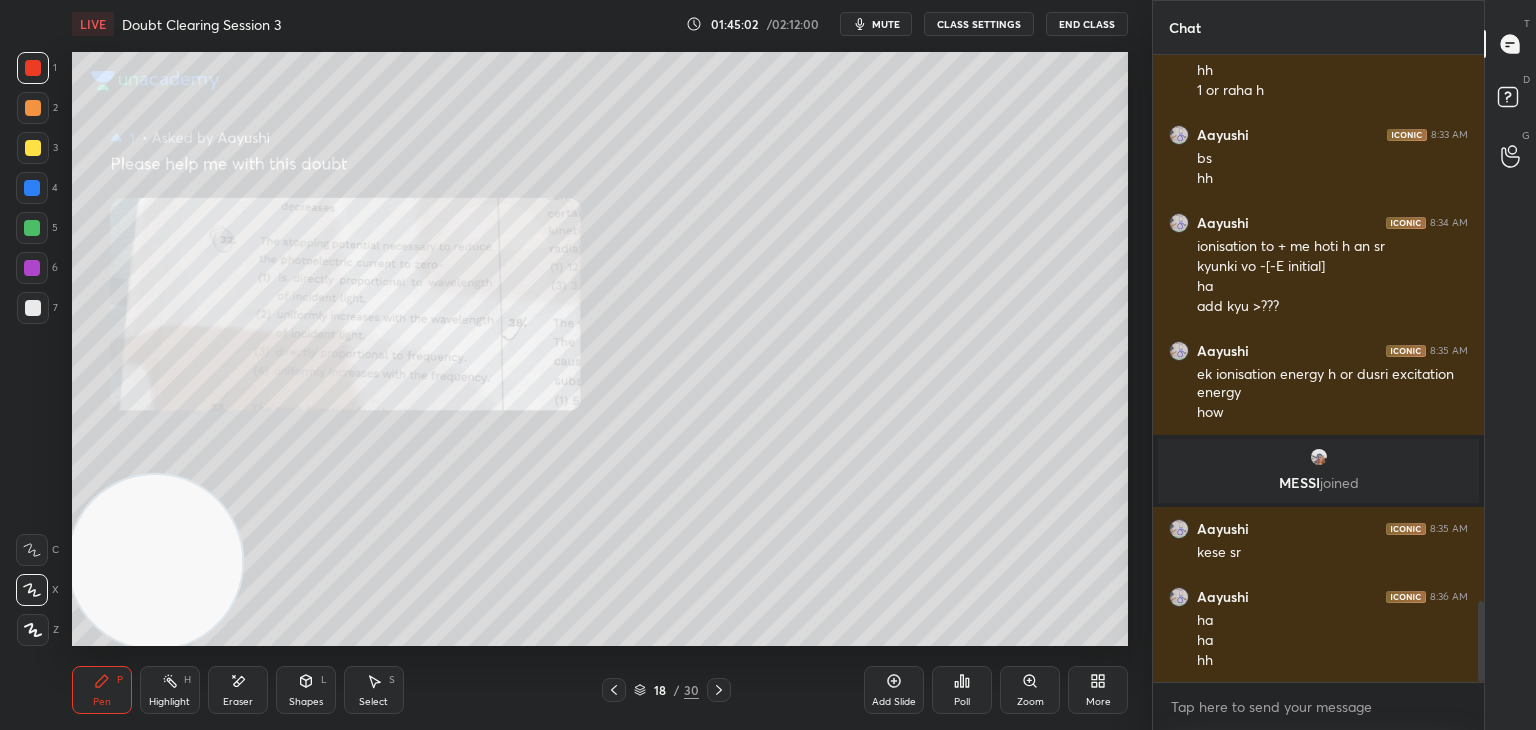 click 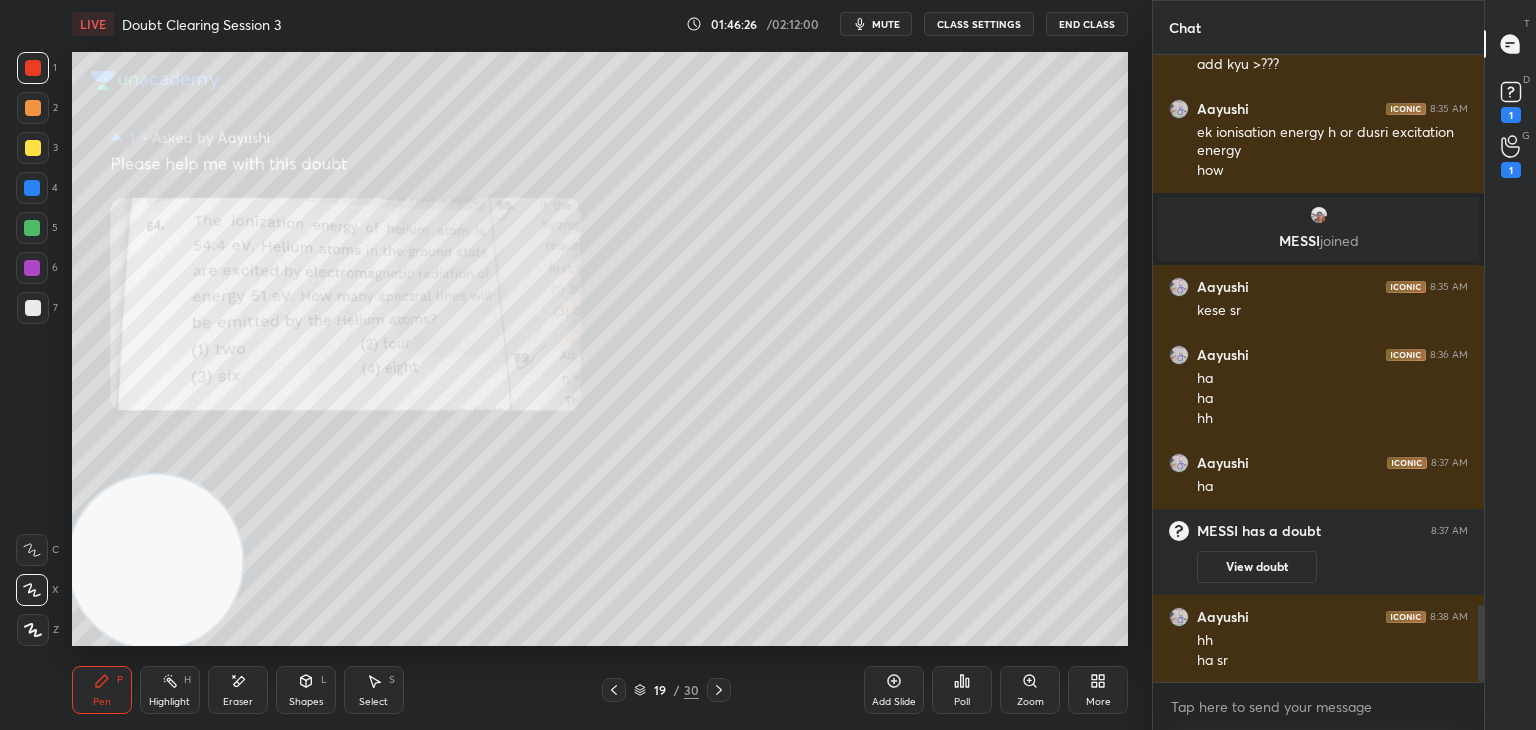 scroll, scrollTop: 4492, scrollLeft: 0, axis: vertical 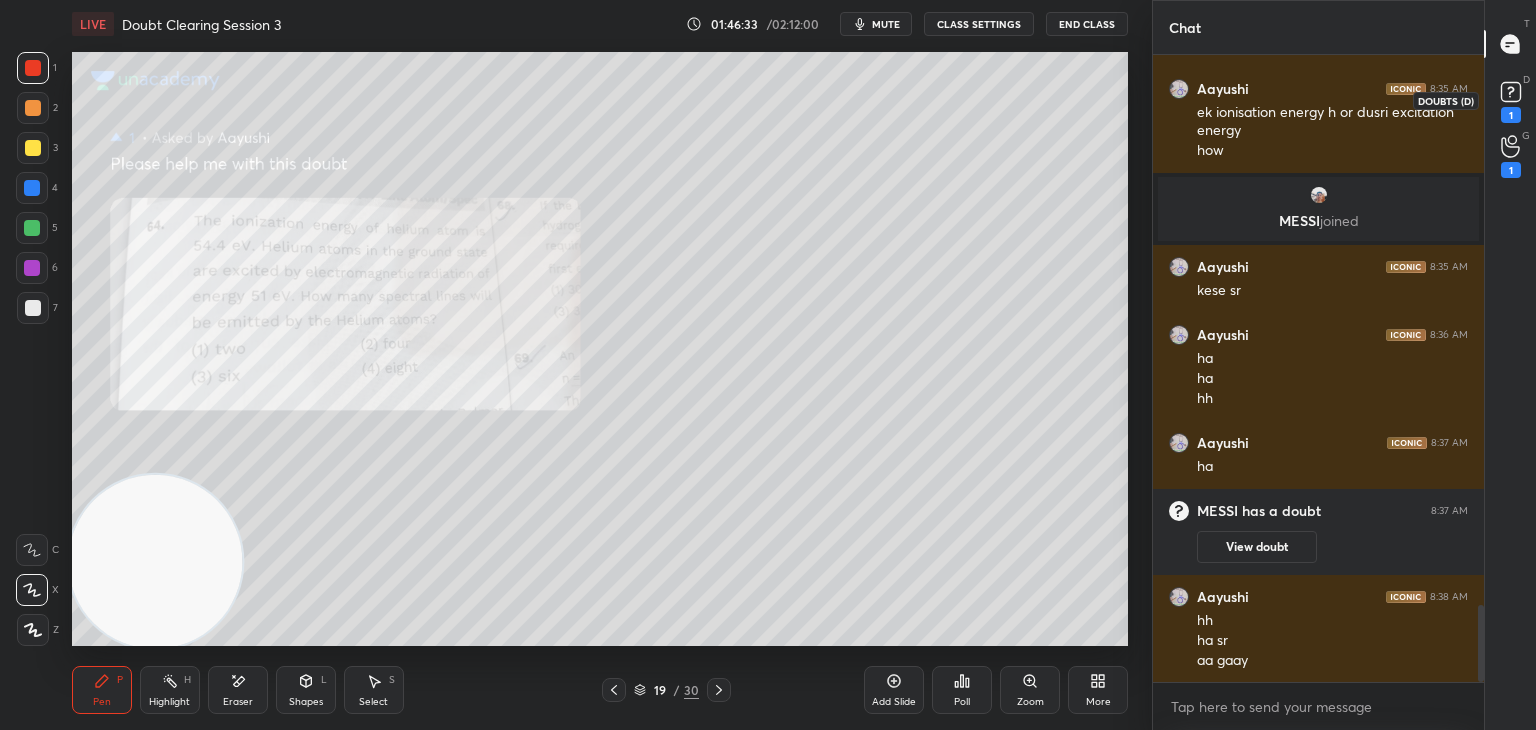 click 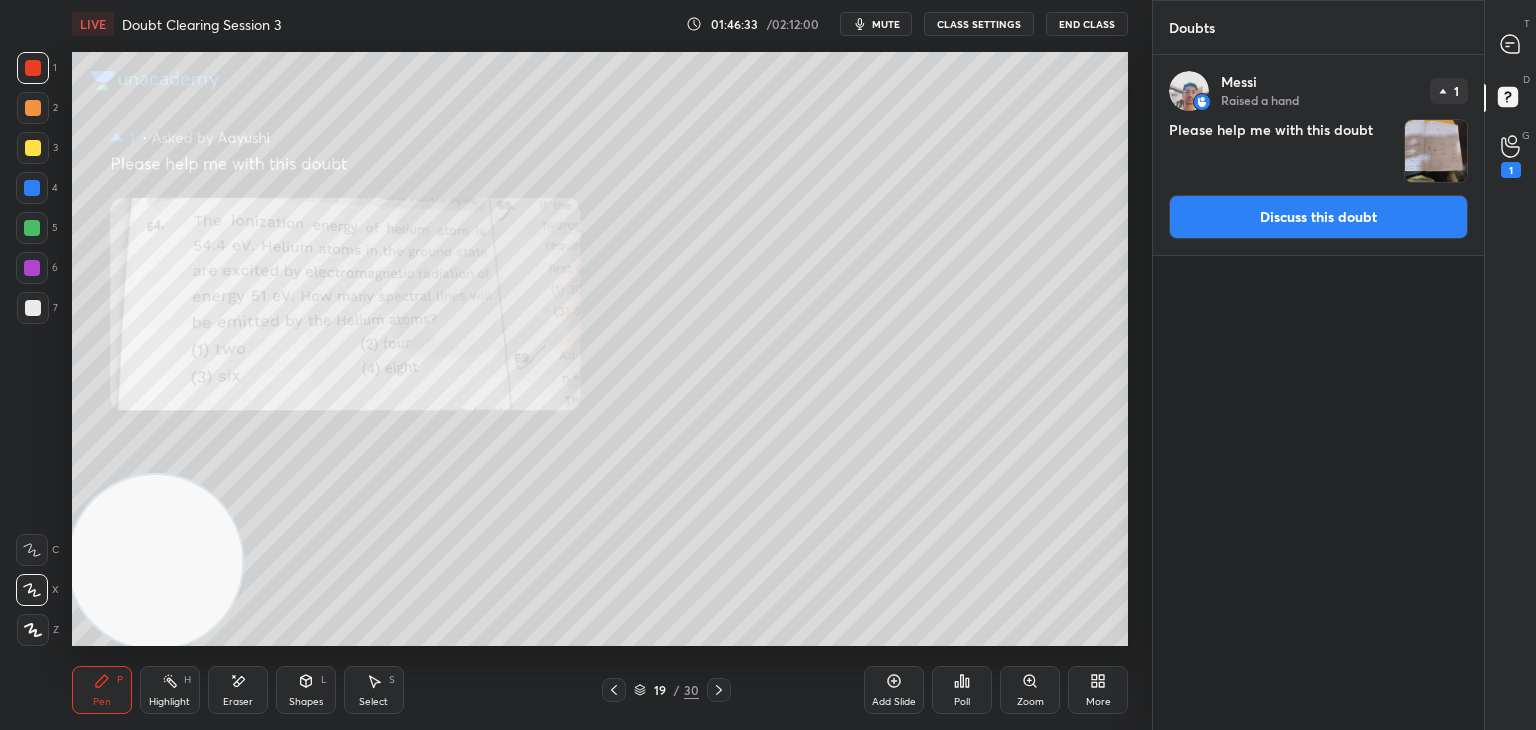 click at bounding box center [1436, 151] 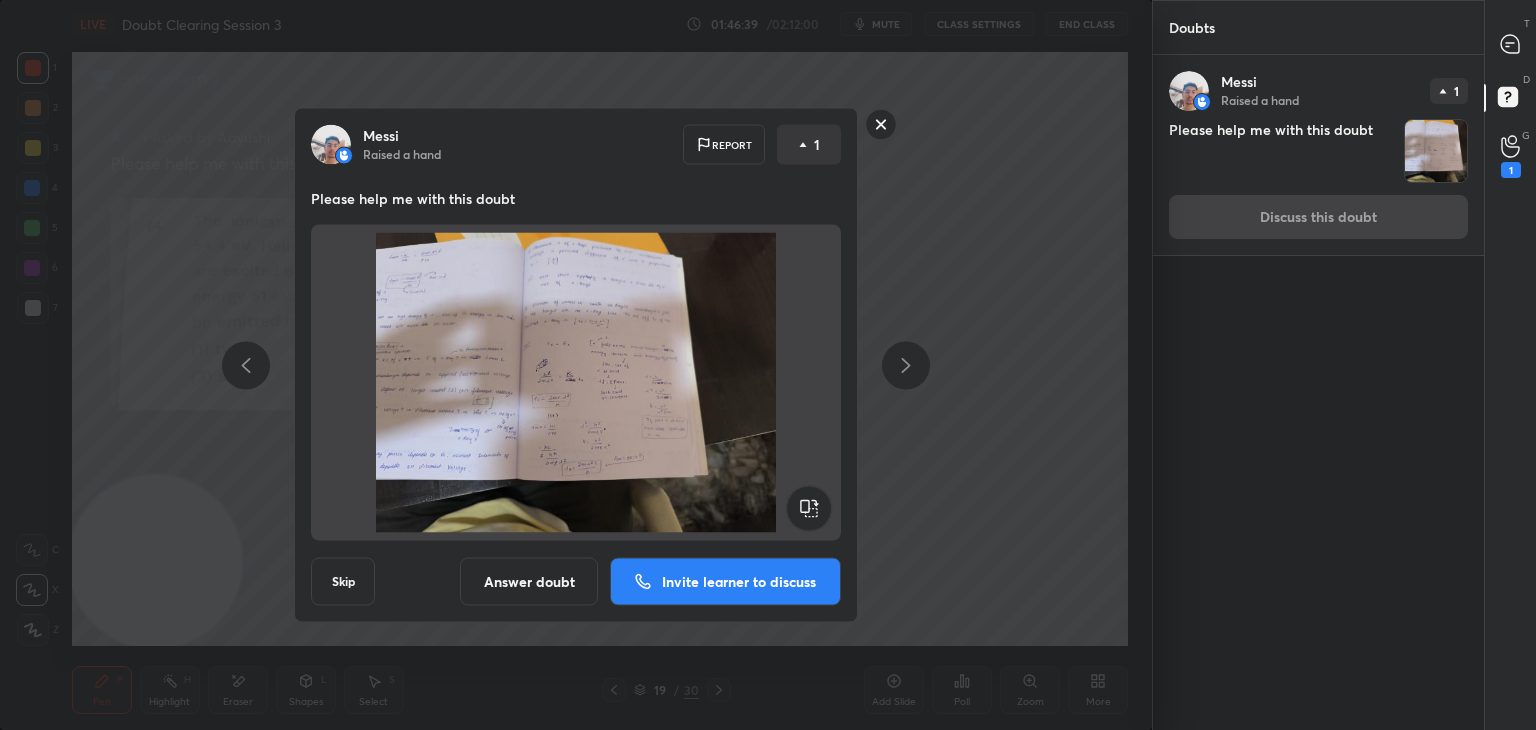 click on "Answer doubt" at bounding box center [529, 582] 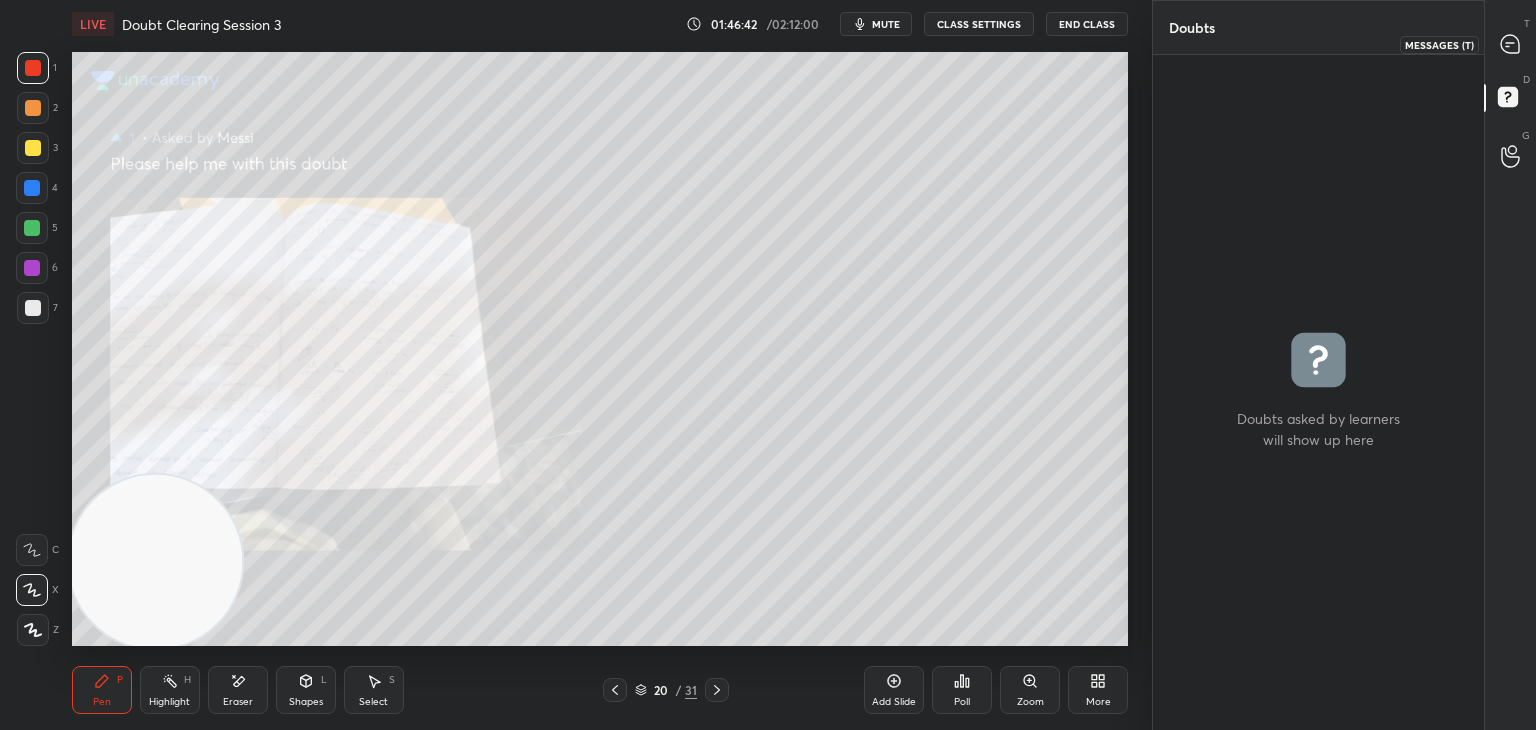 click at bounding box center (1511, 44) 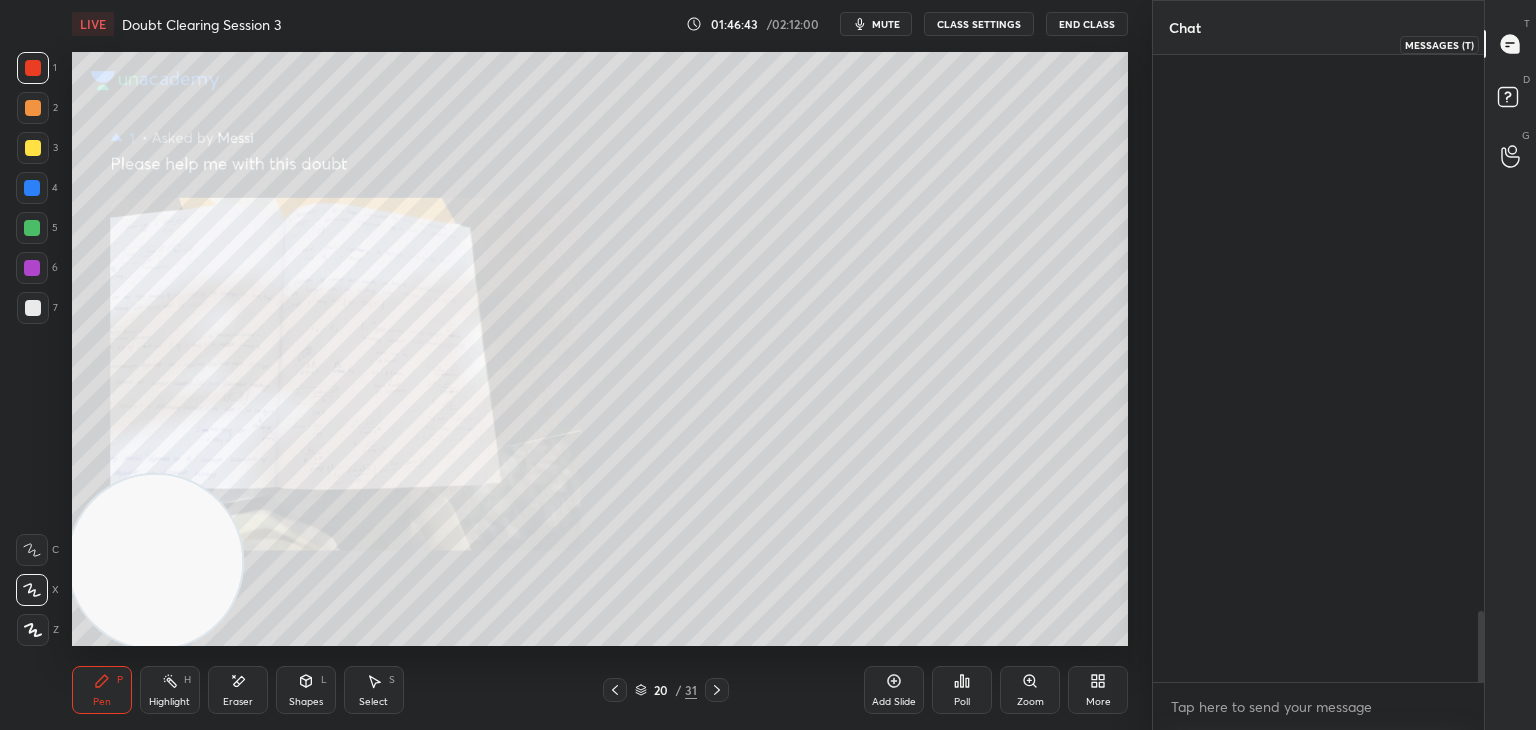scroll, scrollTop: 5076, scrollLeft: 0, axis: vertical 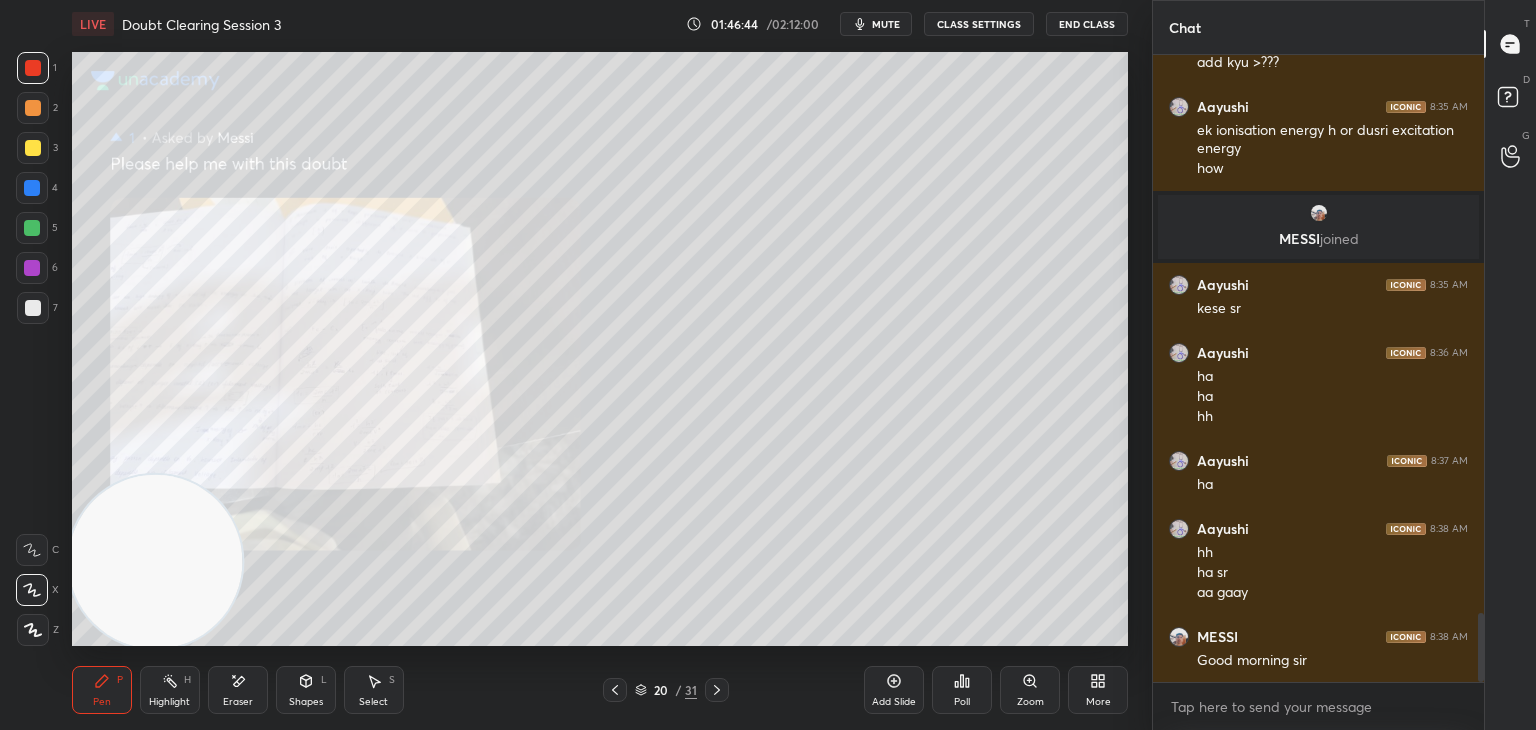 click 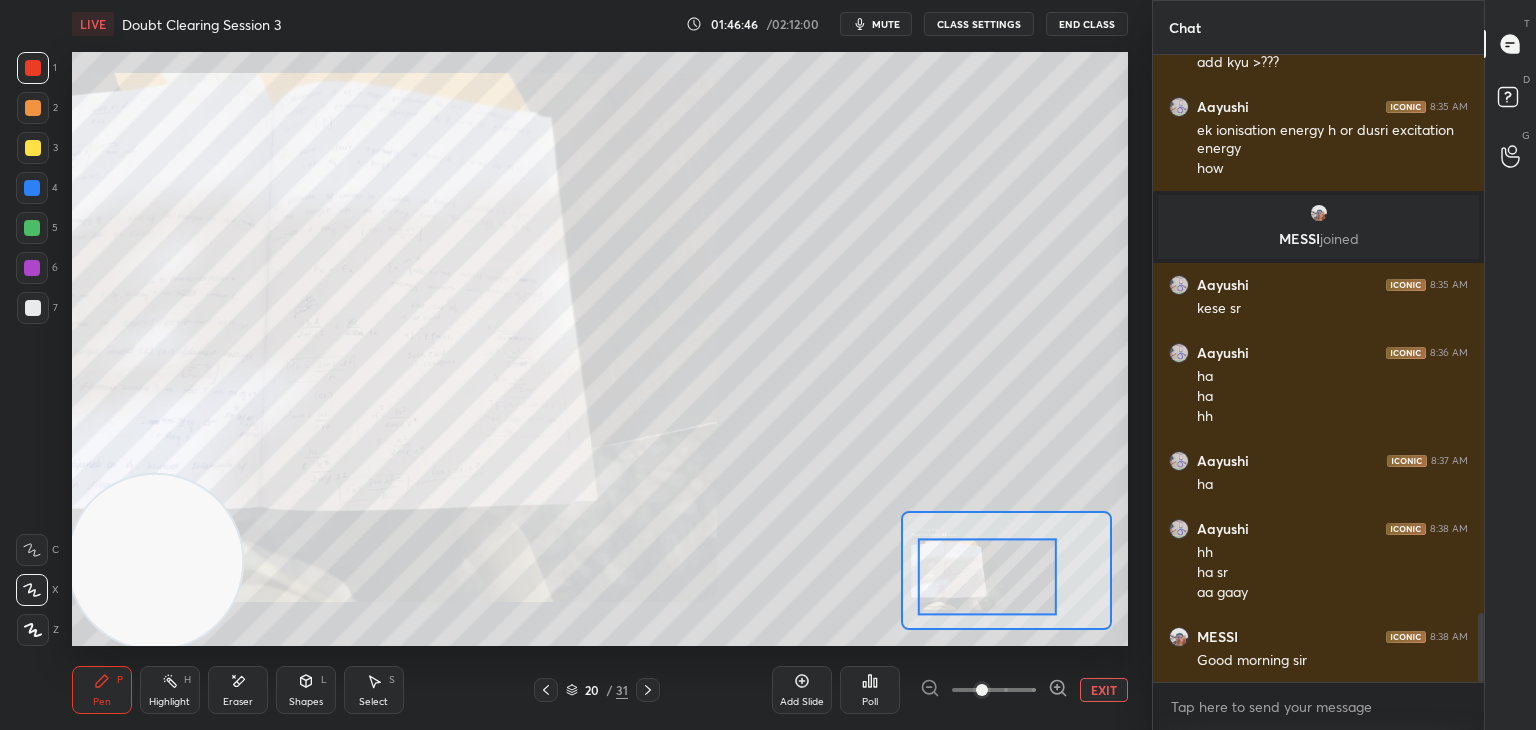 click 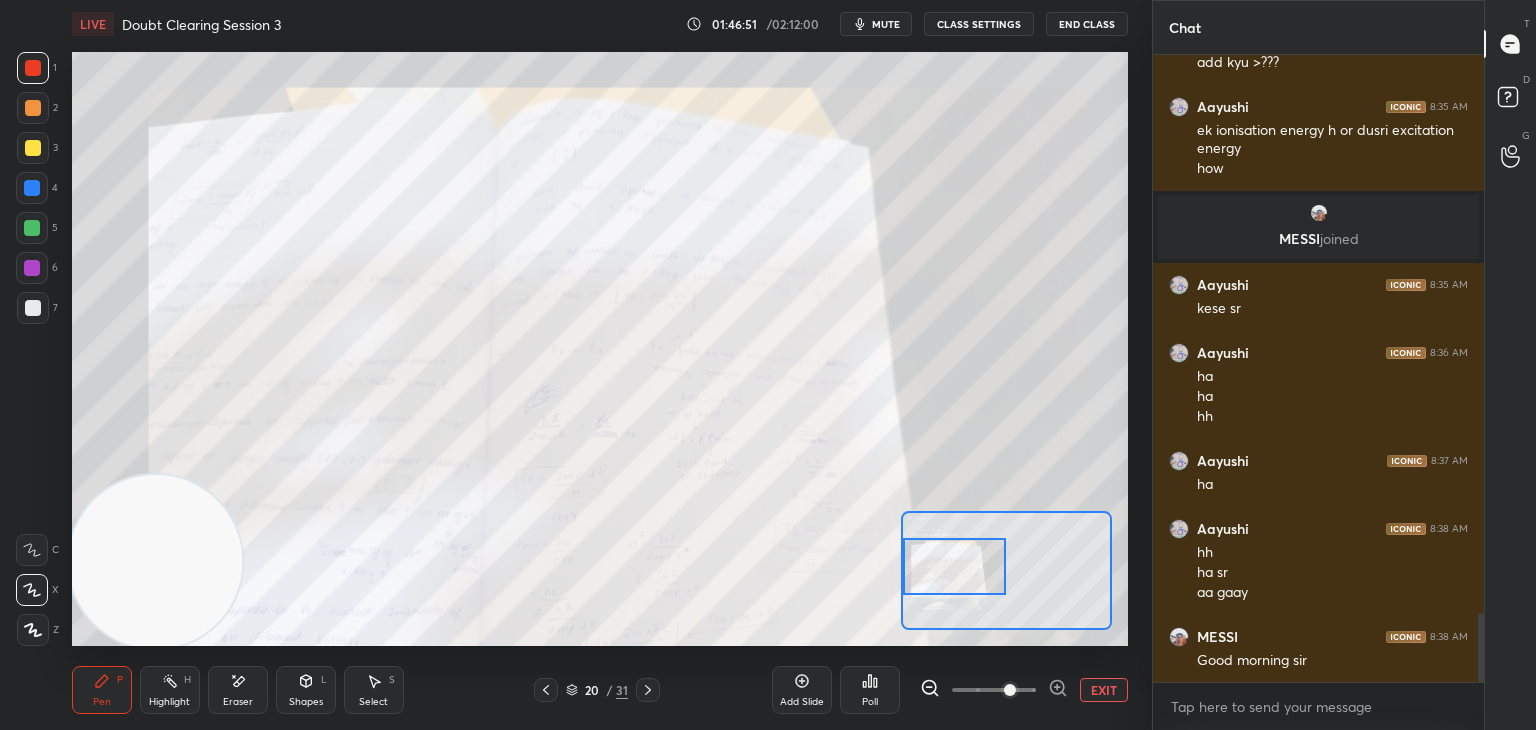 click at bounding box center (955, 566) 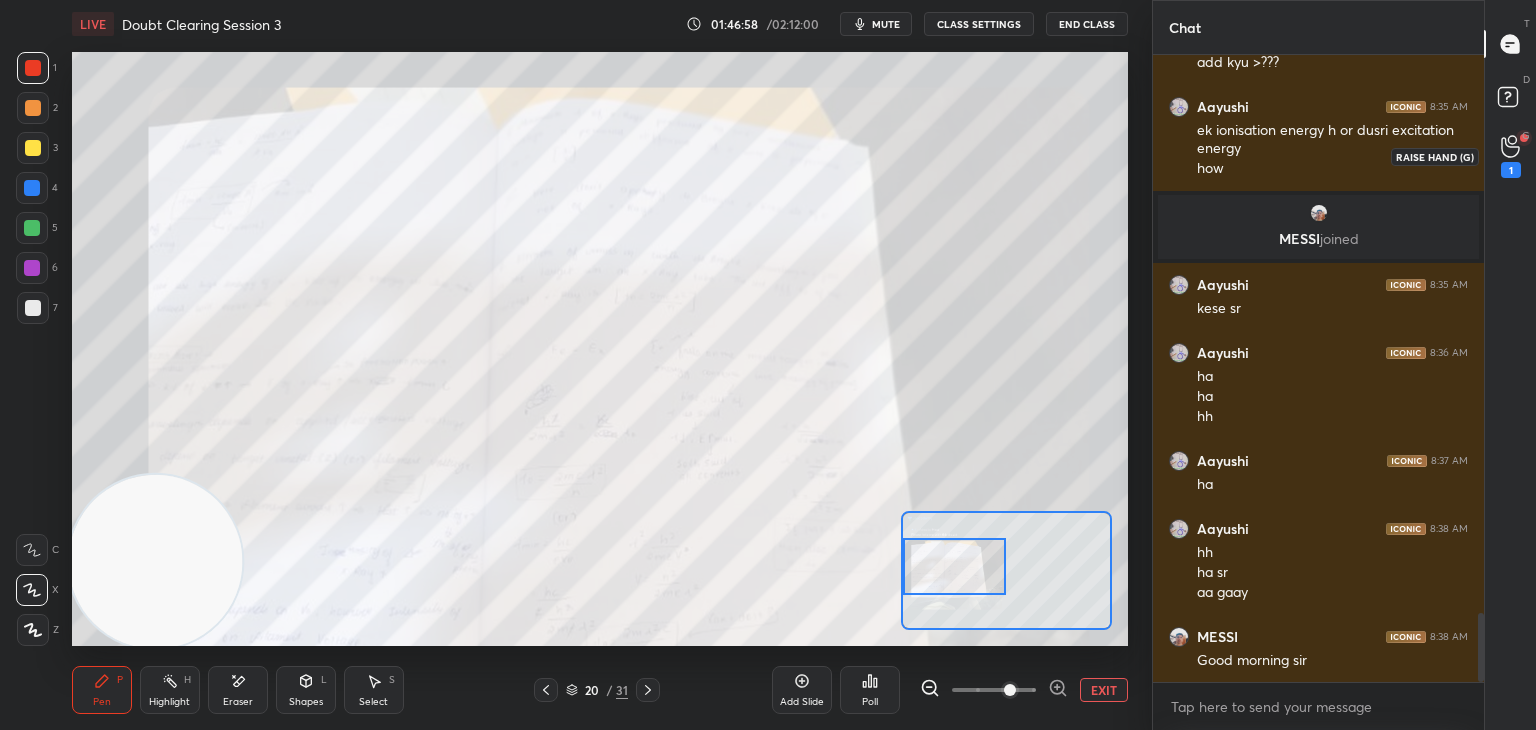 click on "1" at bounding box center [1511, 156] 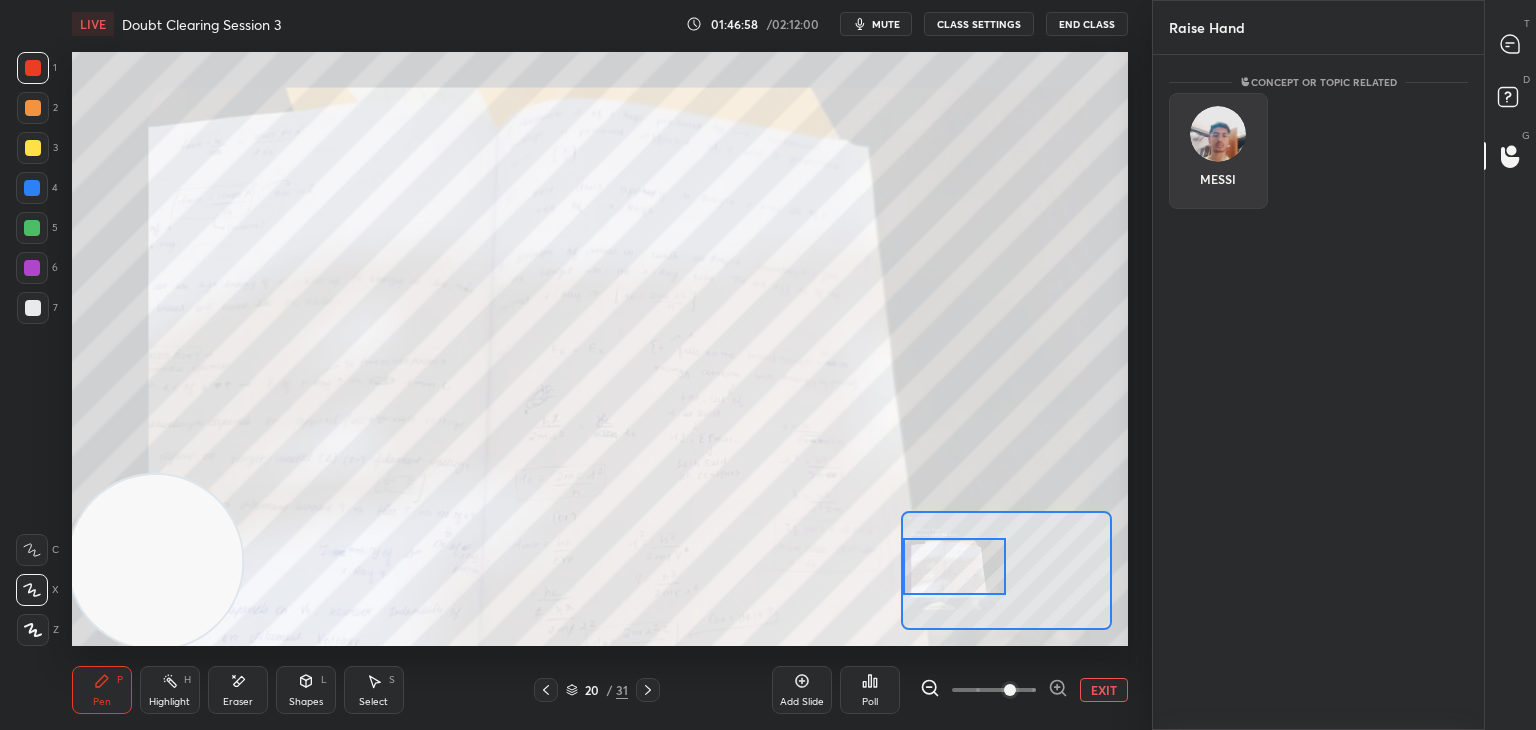 click at bounding box center [1218, 134] 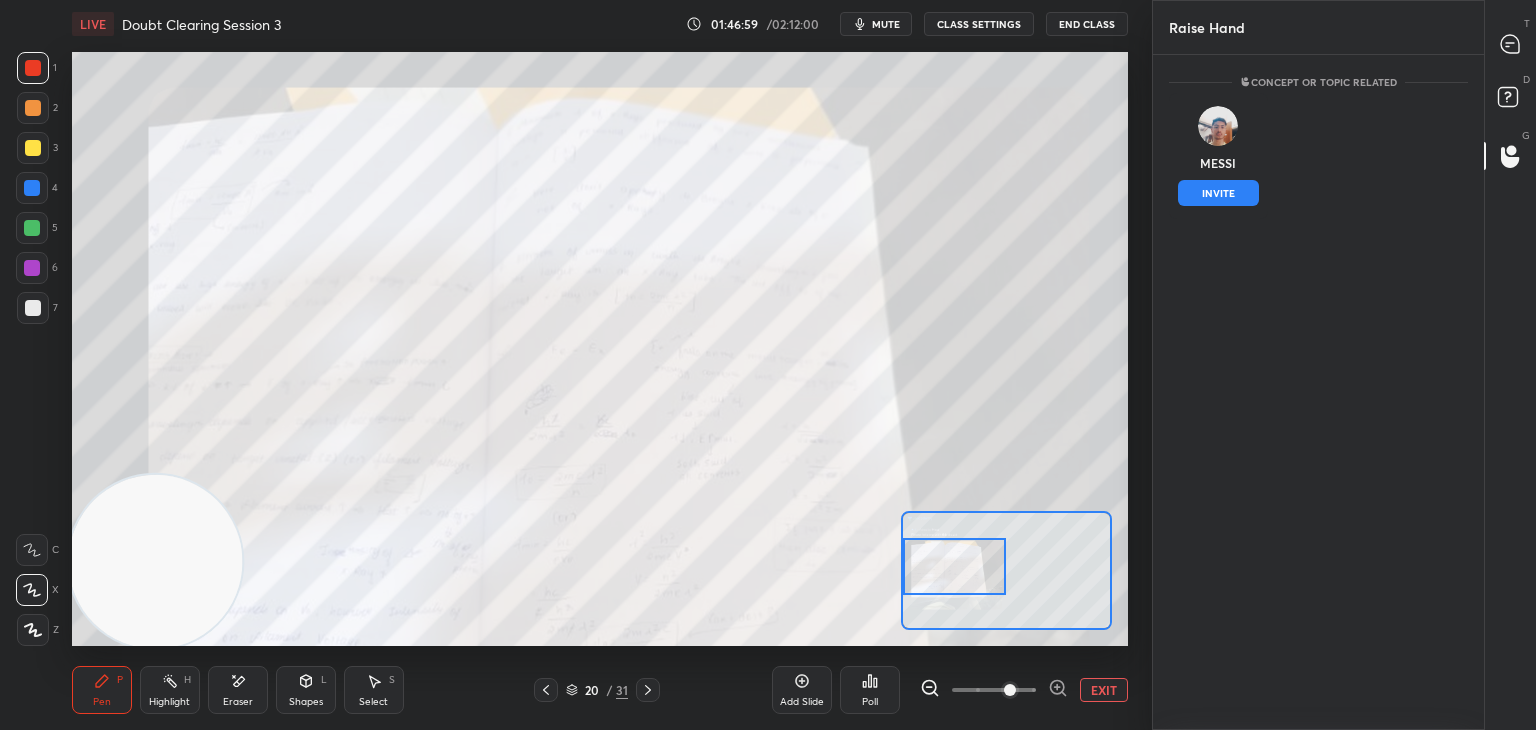 click on "INVITE" at bounding box center [1218, 193] 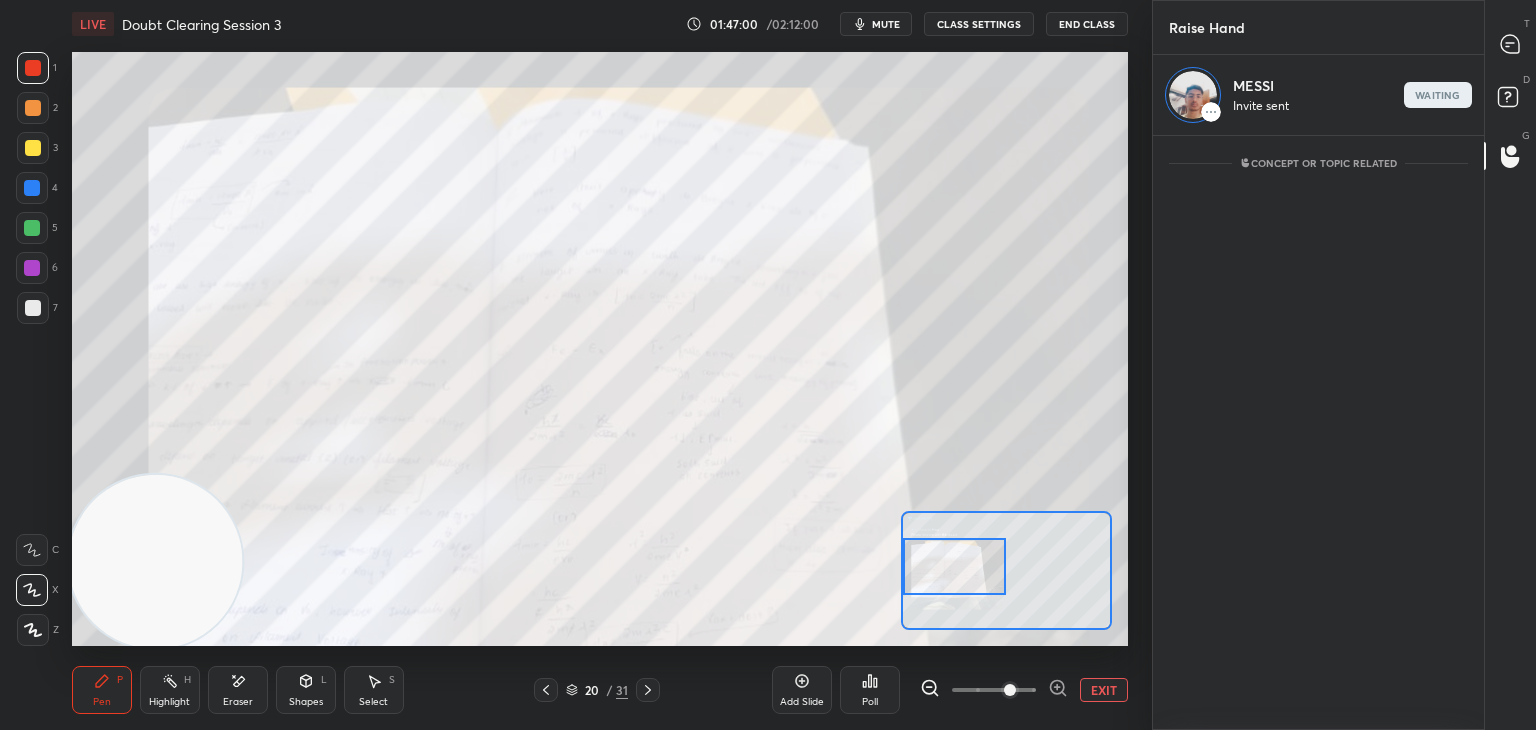 click 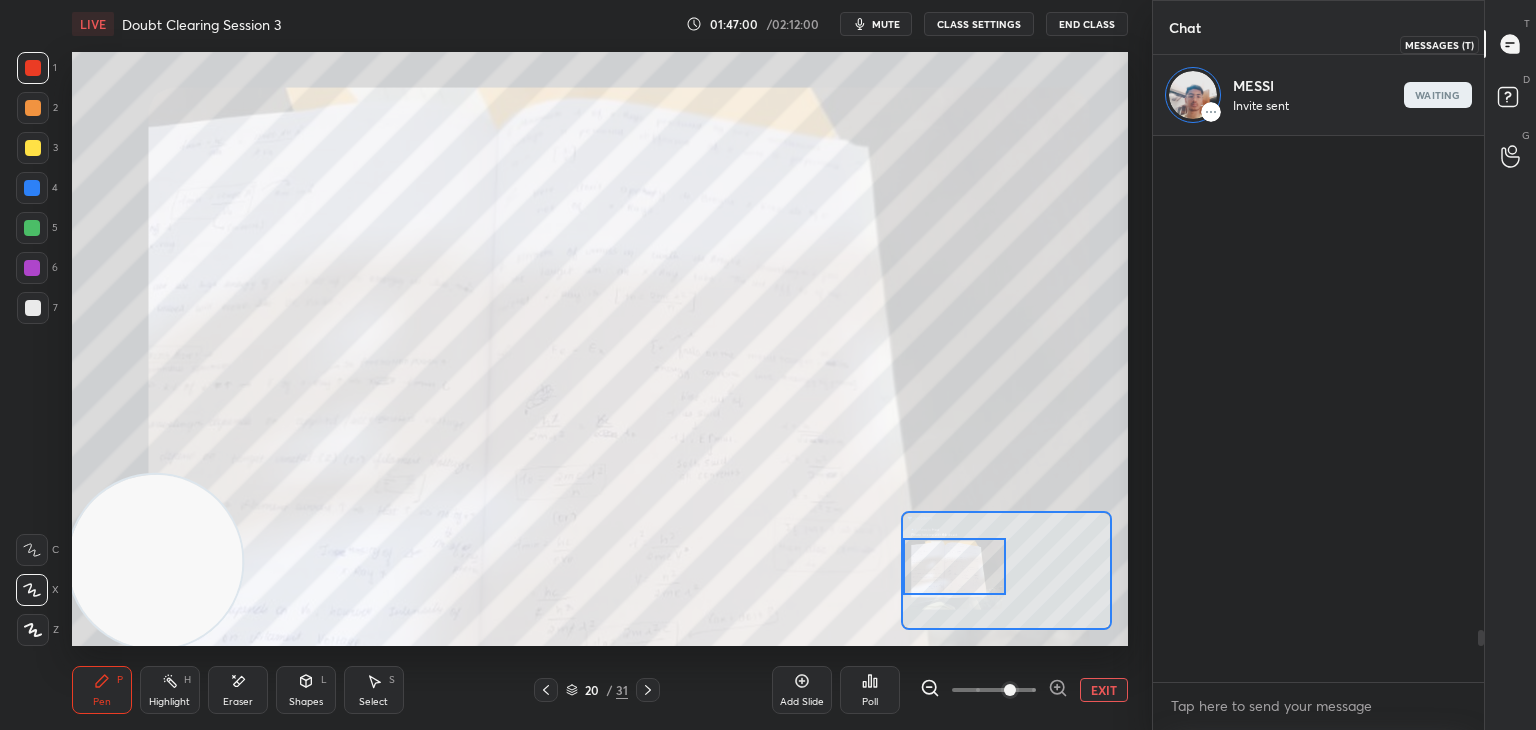 scroll, scrollTop: 588, scrollLeft: 325, axis: both 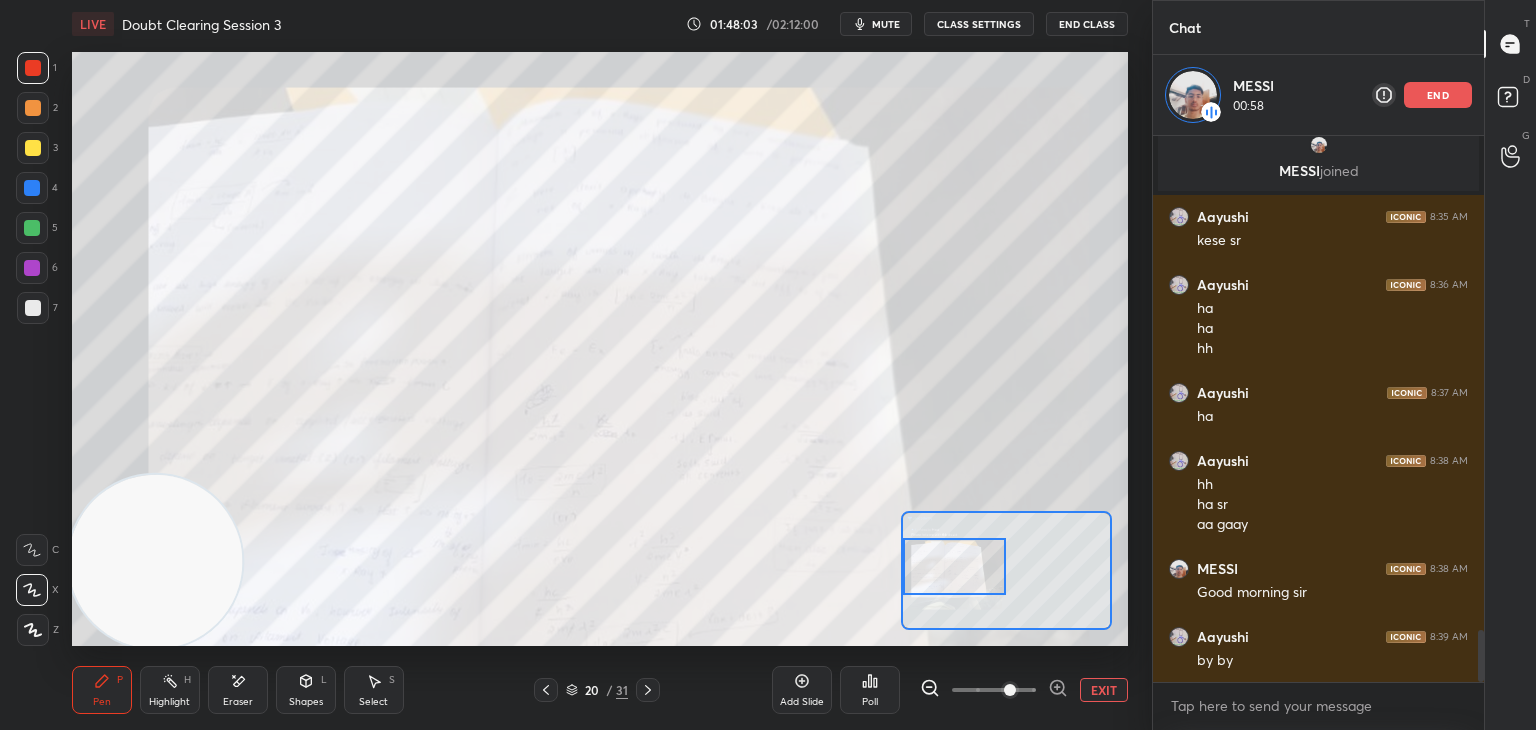click on "EXIT" at bounding box center [1104, 690] 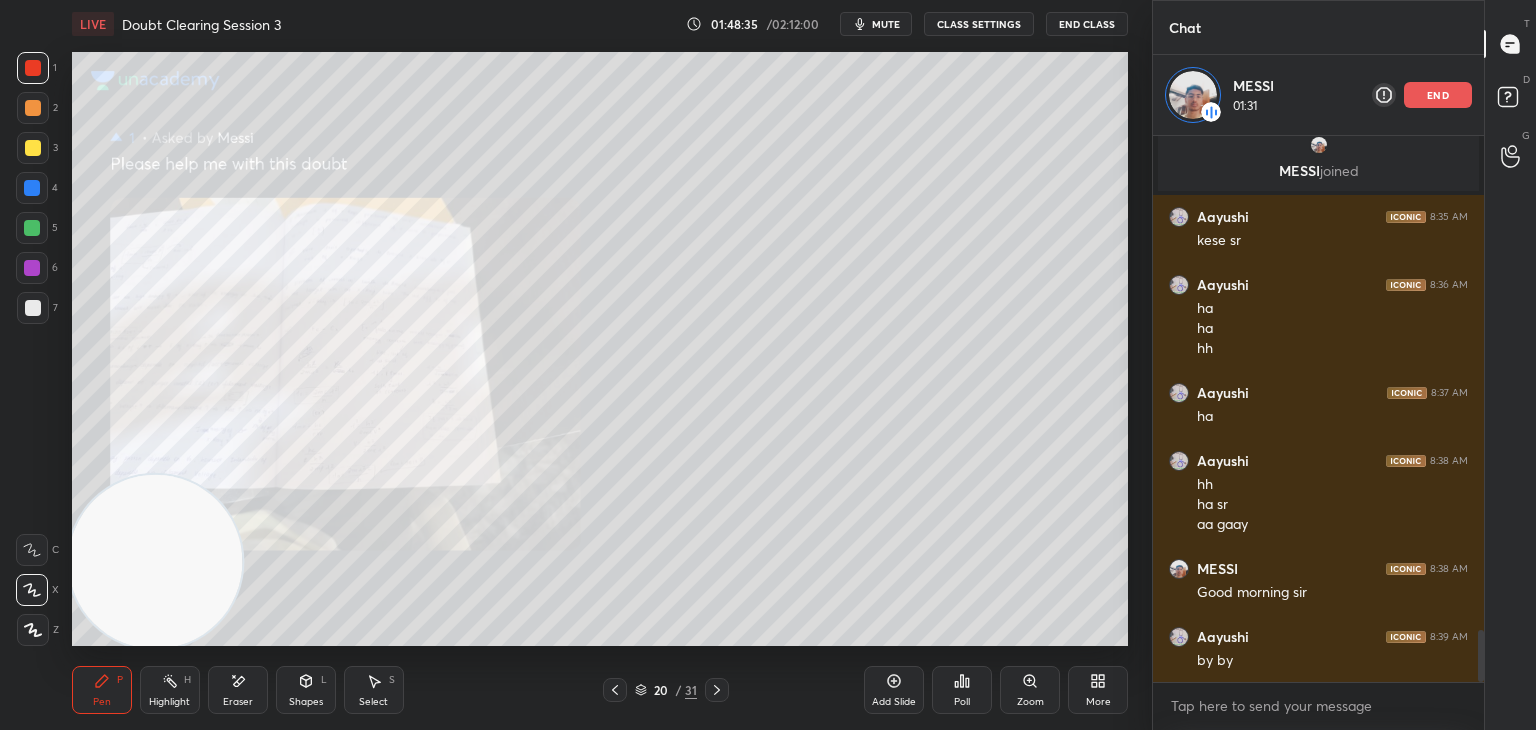 click on "[FIRST] [TIME] ek ionisation energy h or dusri excitation energy how MESSI  joined [FIRST] [TIME] kese sr [FIRST] [TIME] ha ha hh [FIRST] [TIME] ha [FIRST] [TIME] hh ha sr aa gaay MESSI [TIME] Good morning sir [FIRST] [TIME] by by" at bounding box center (1318, 409) 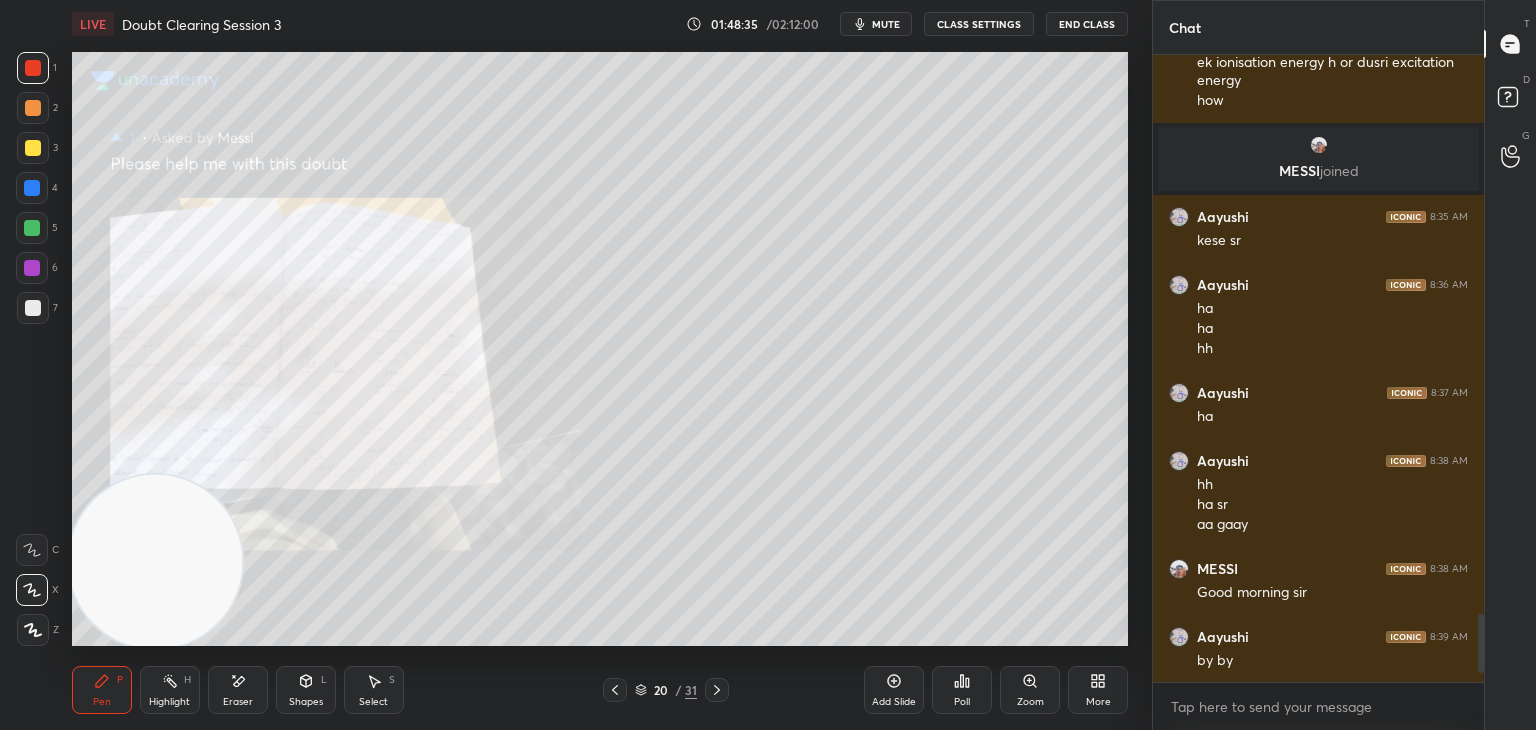scroll, scrollTop: 6, scrollLeft: 6, axis: both 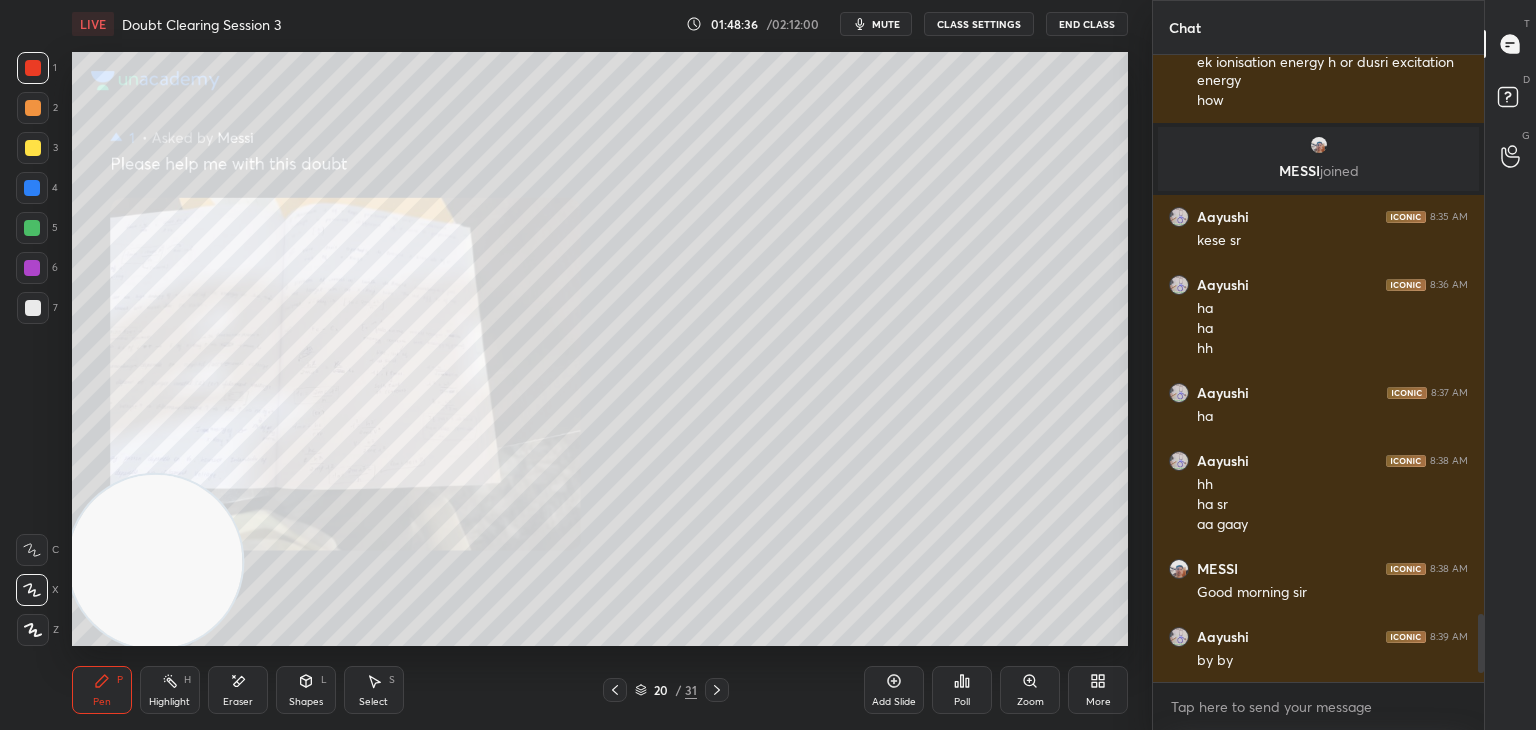 click on "mute" at bounding box center (886, 24) 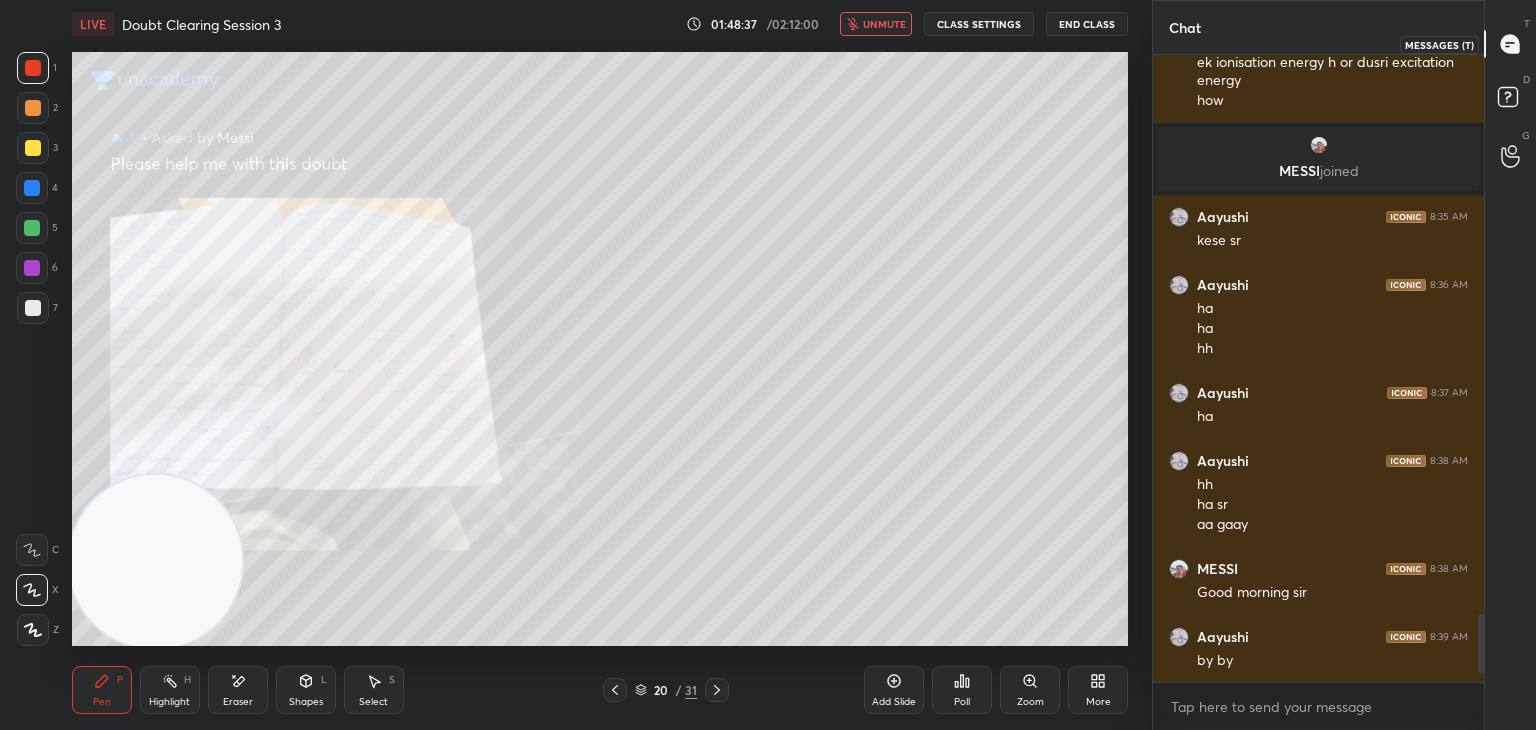 click 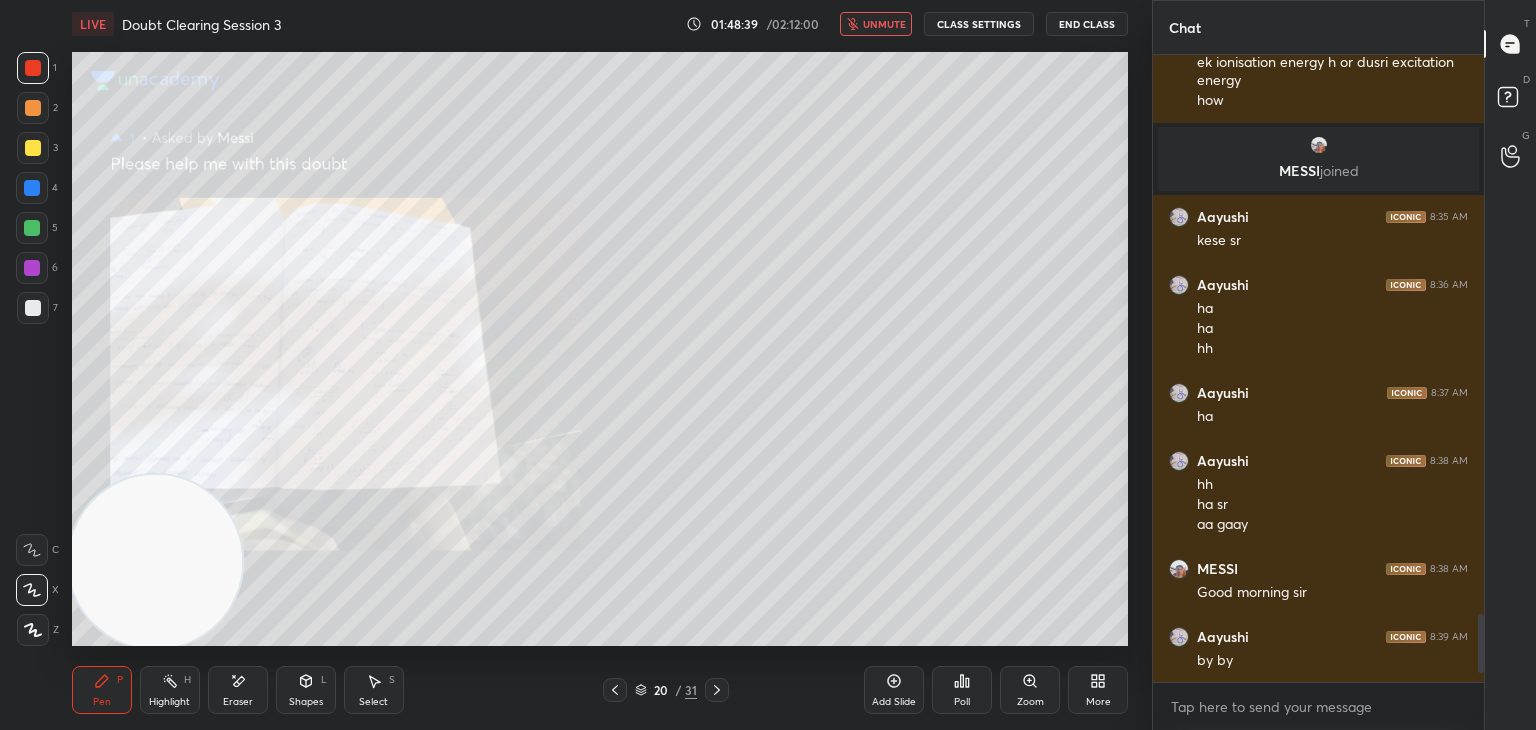 click 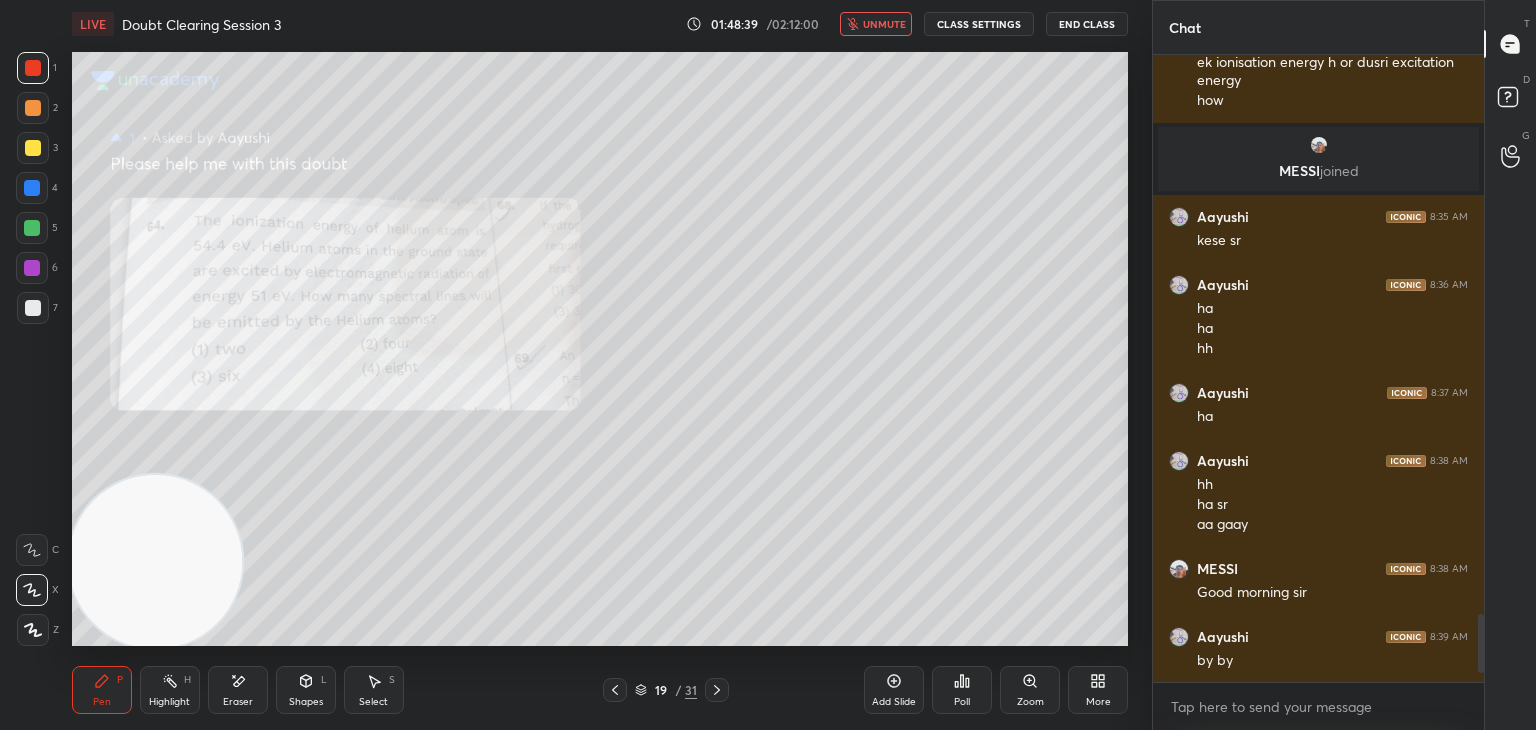 click 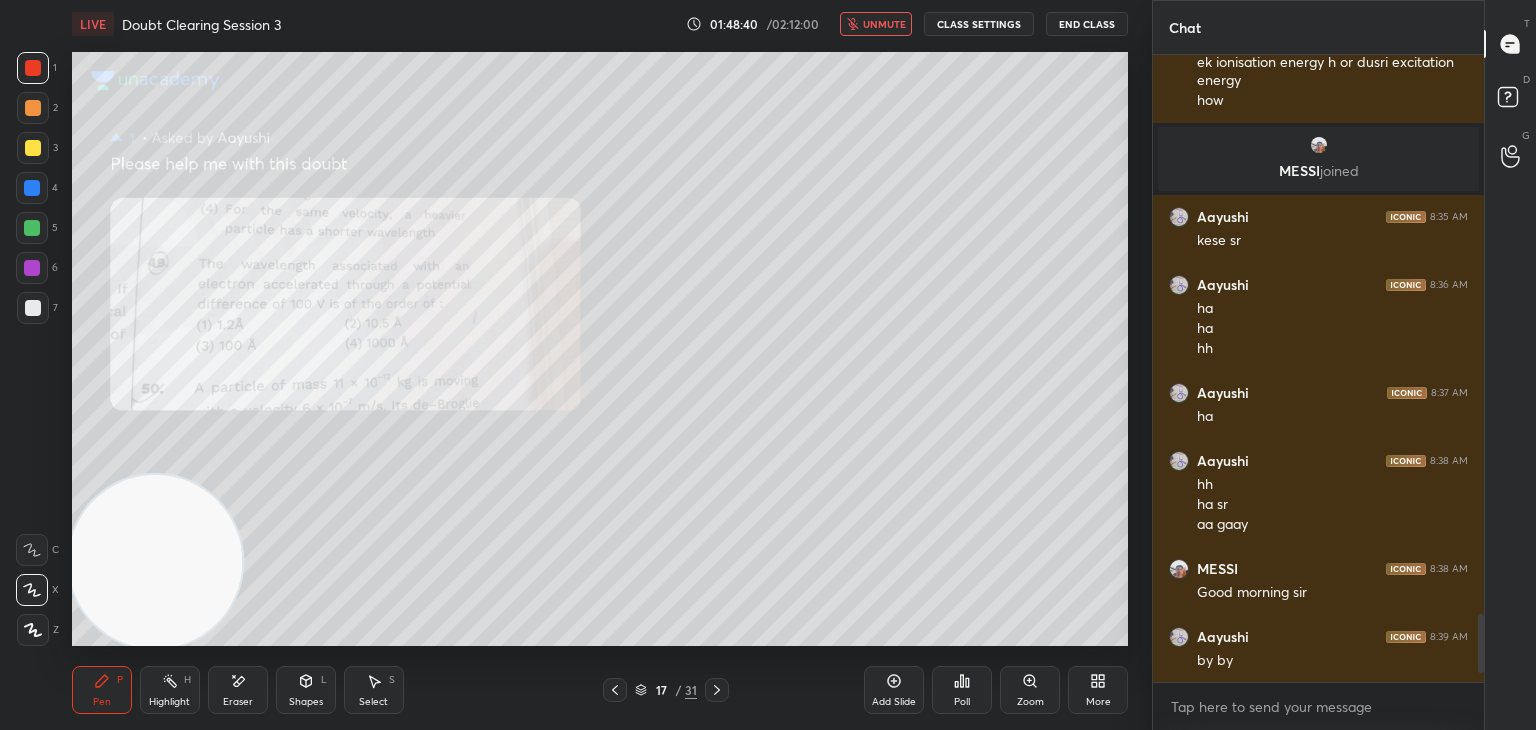 click 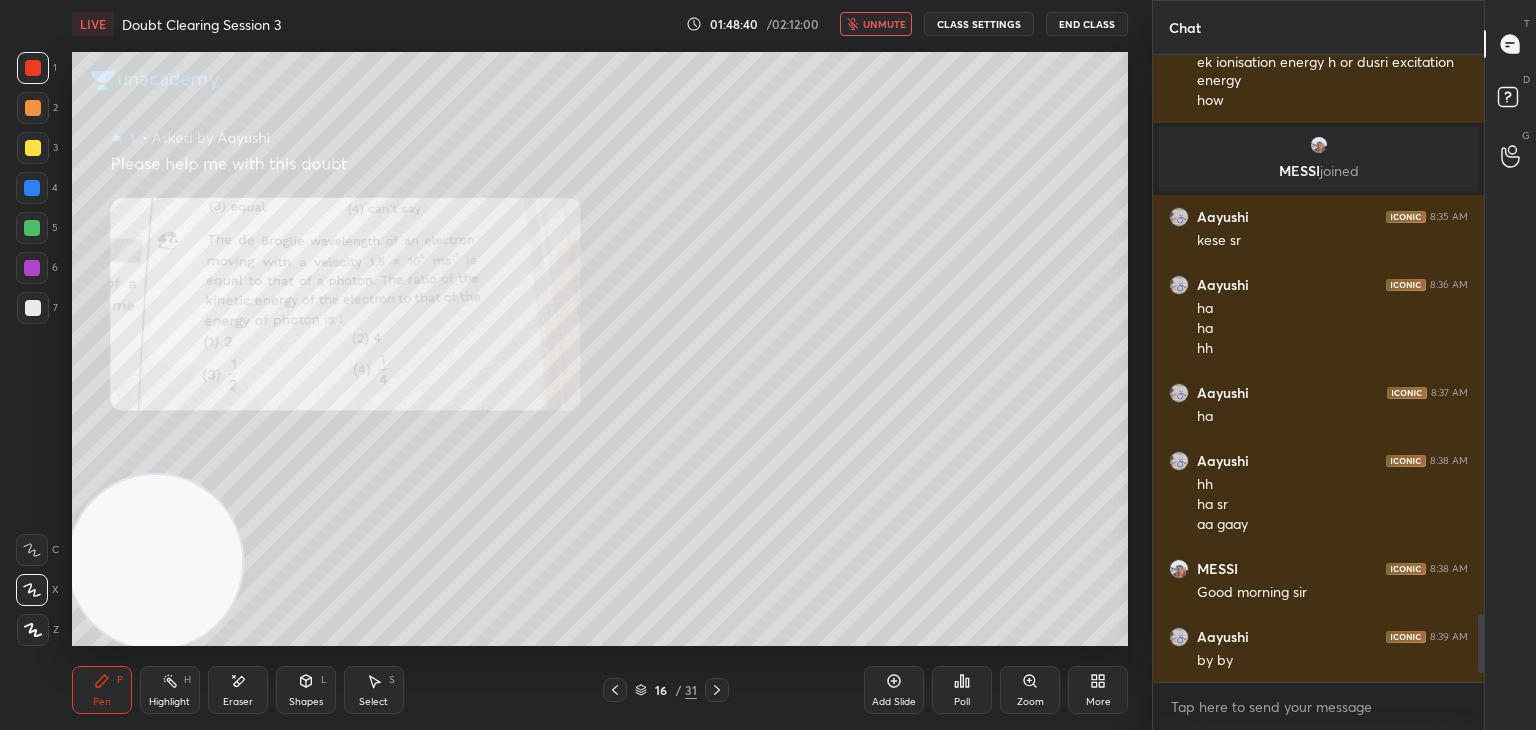 click 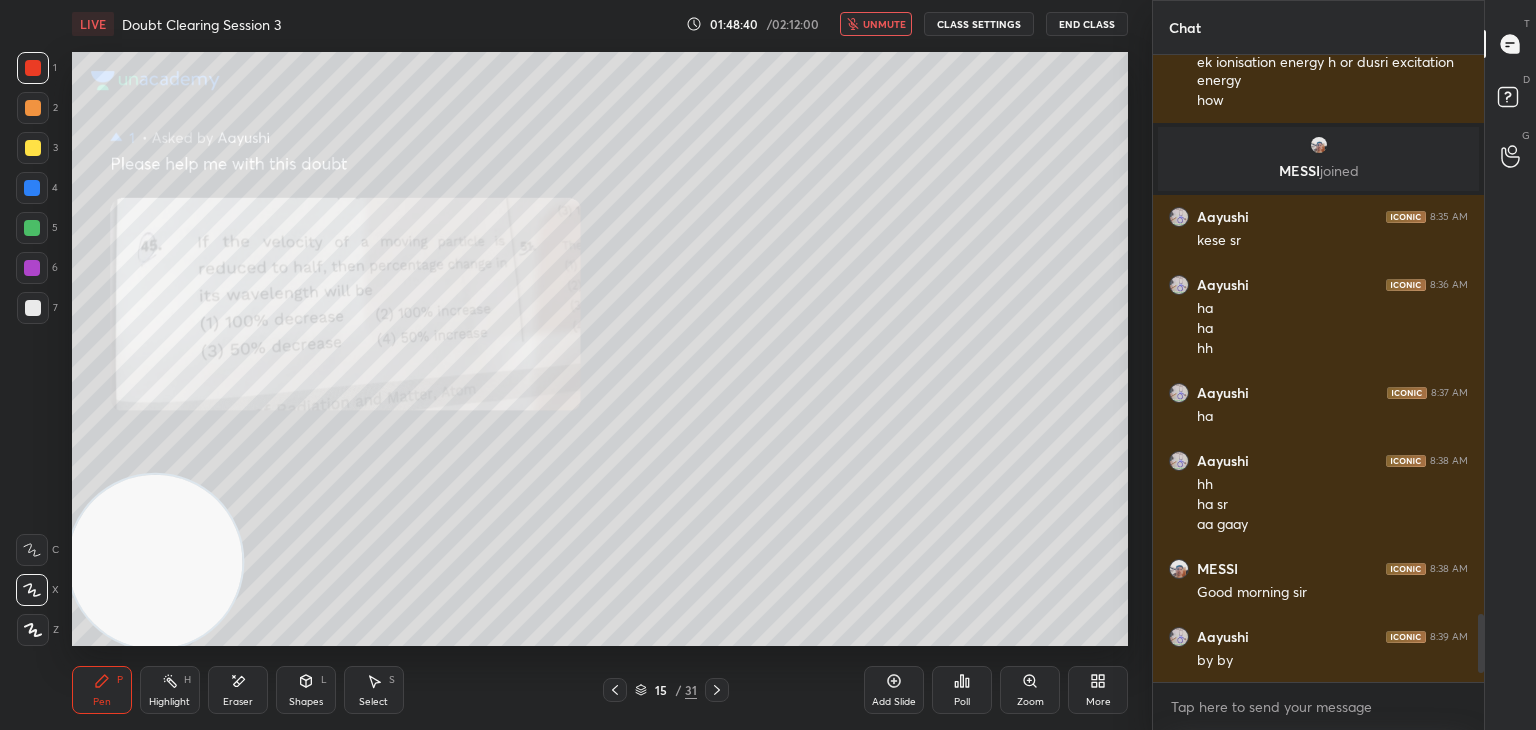 click 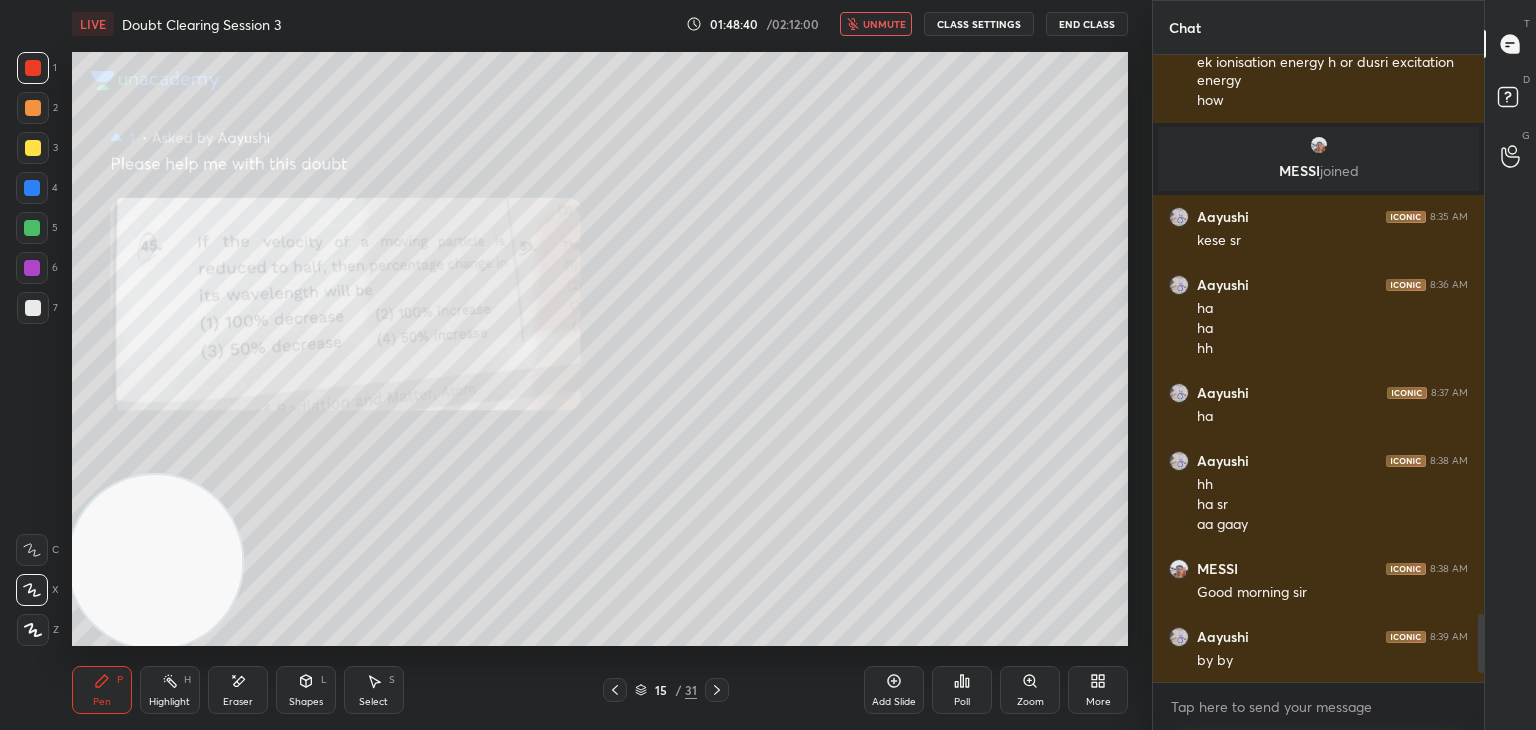 click 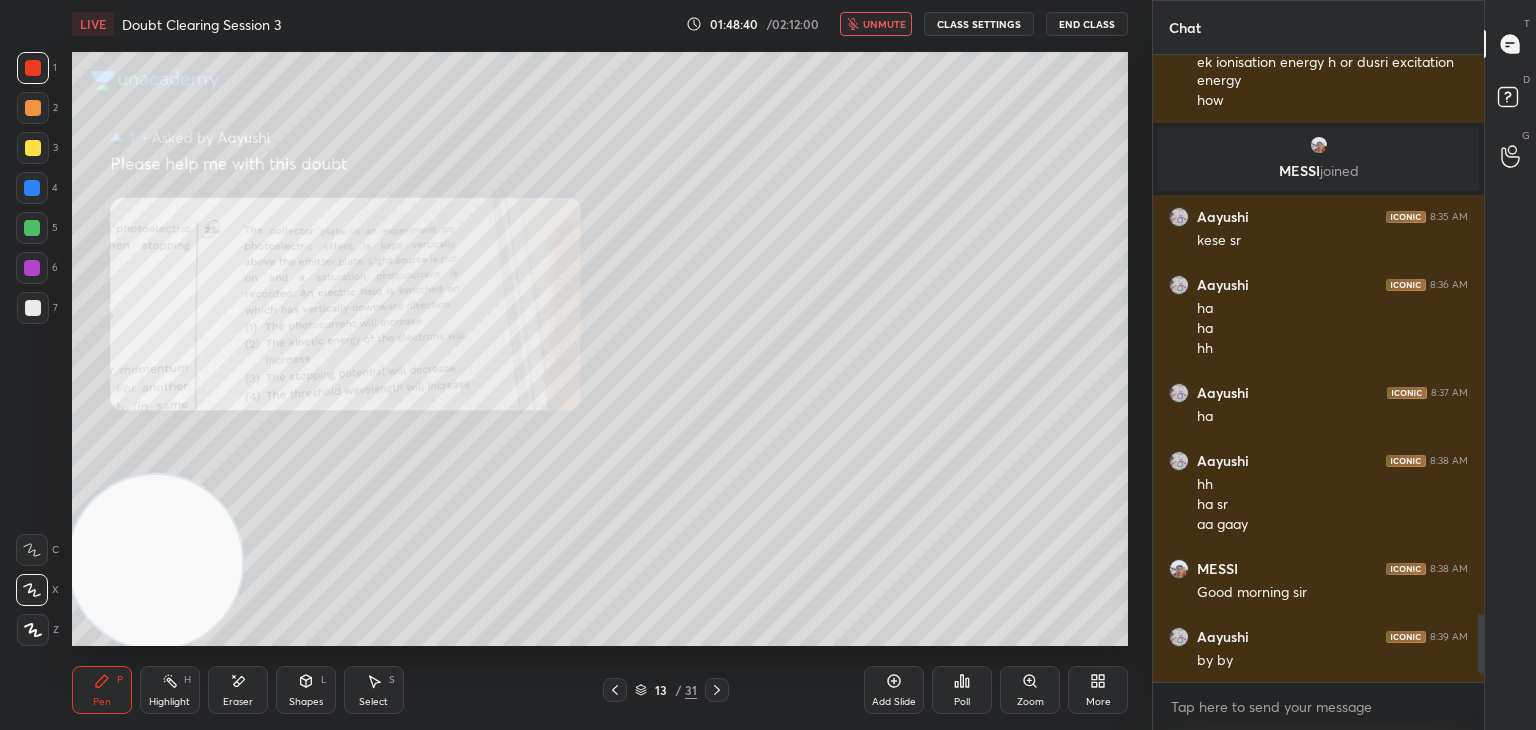 click 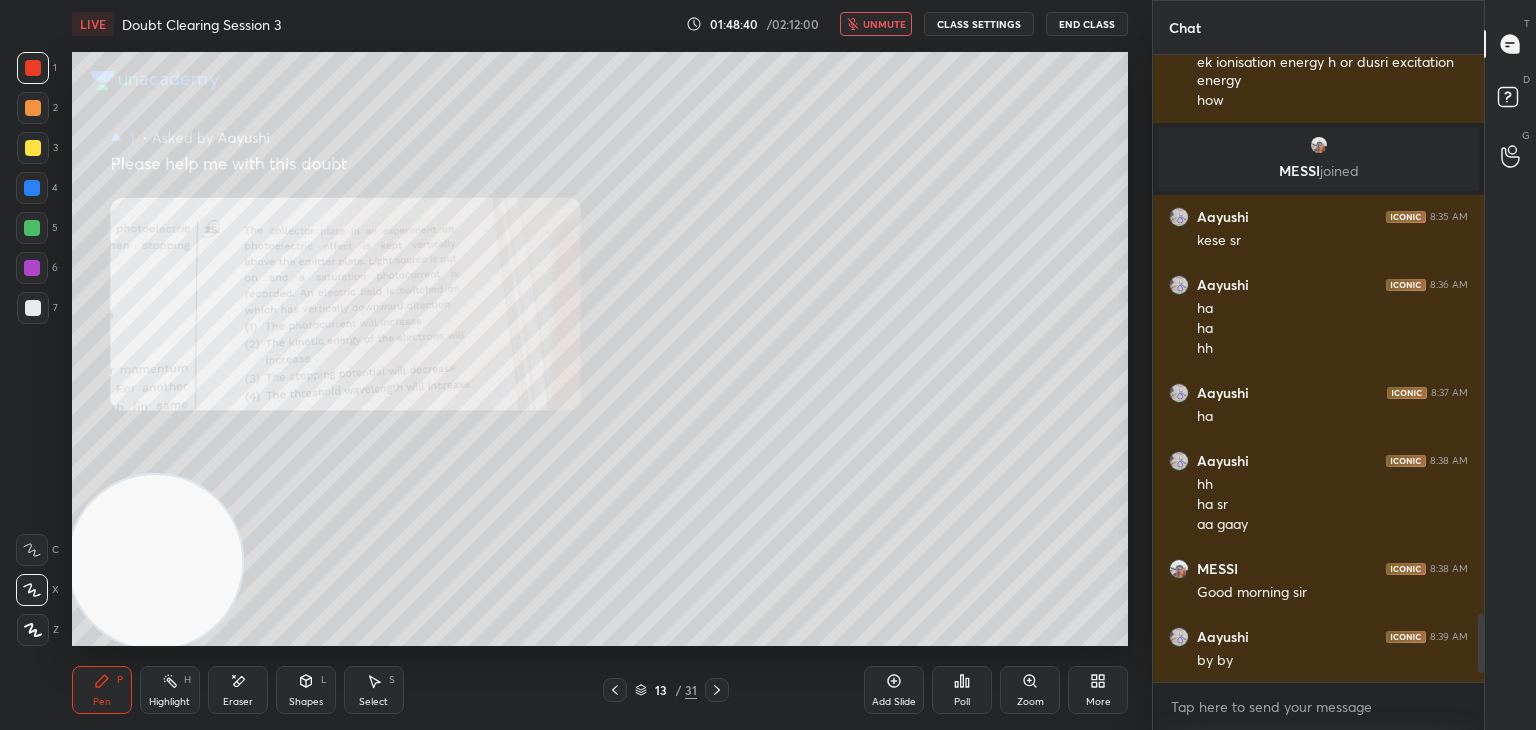 click 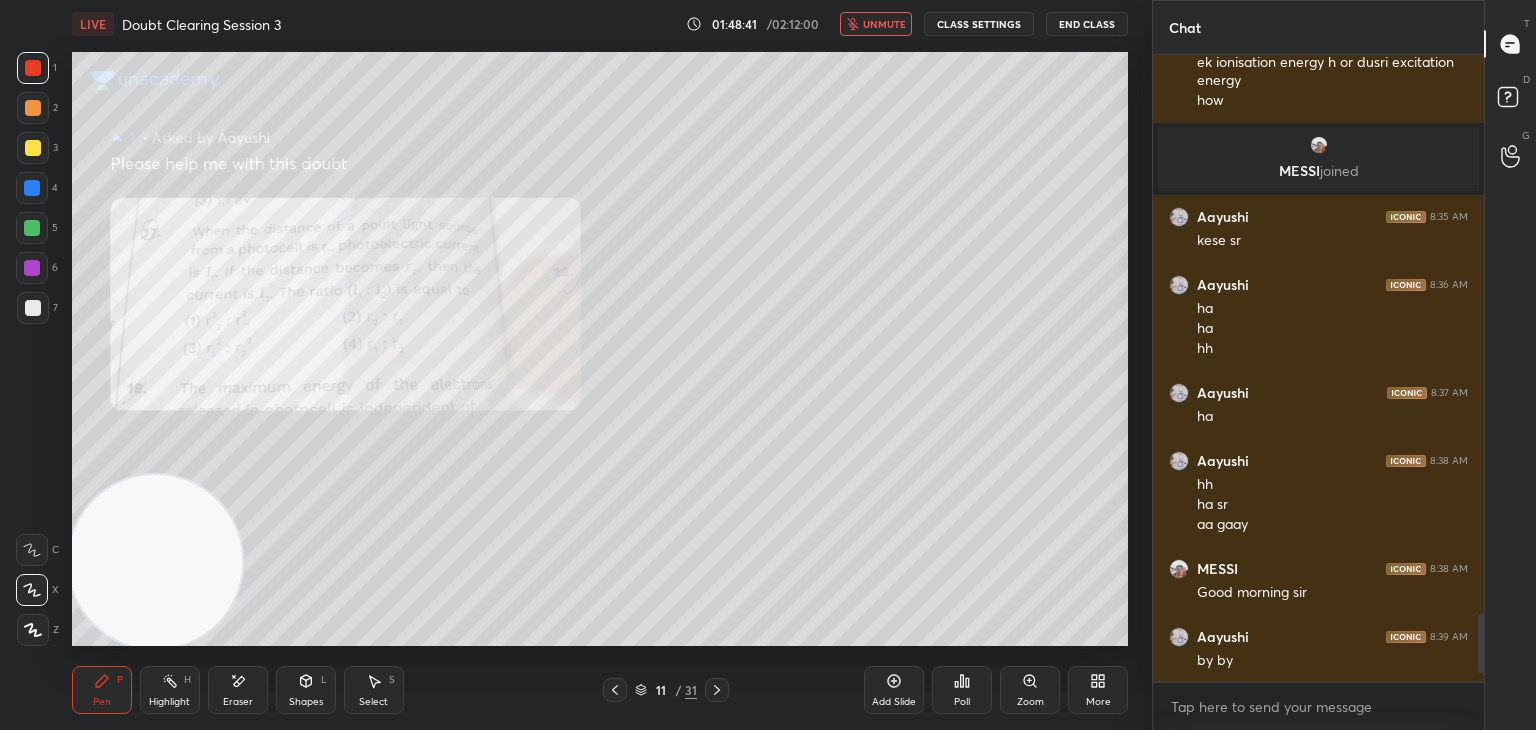 click 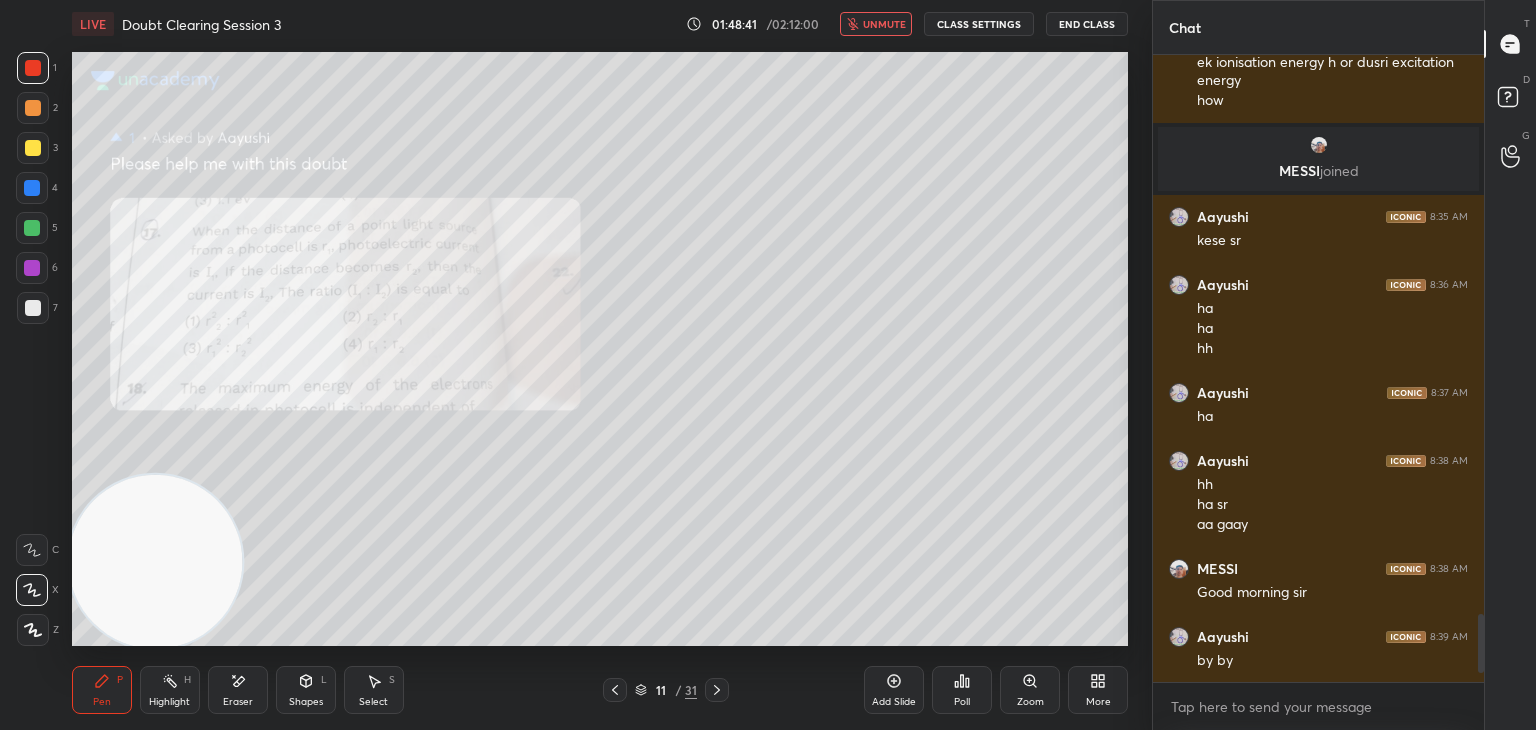 click 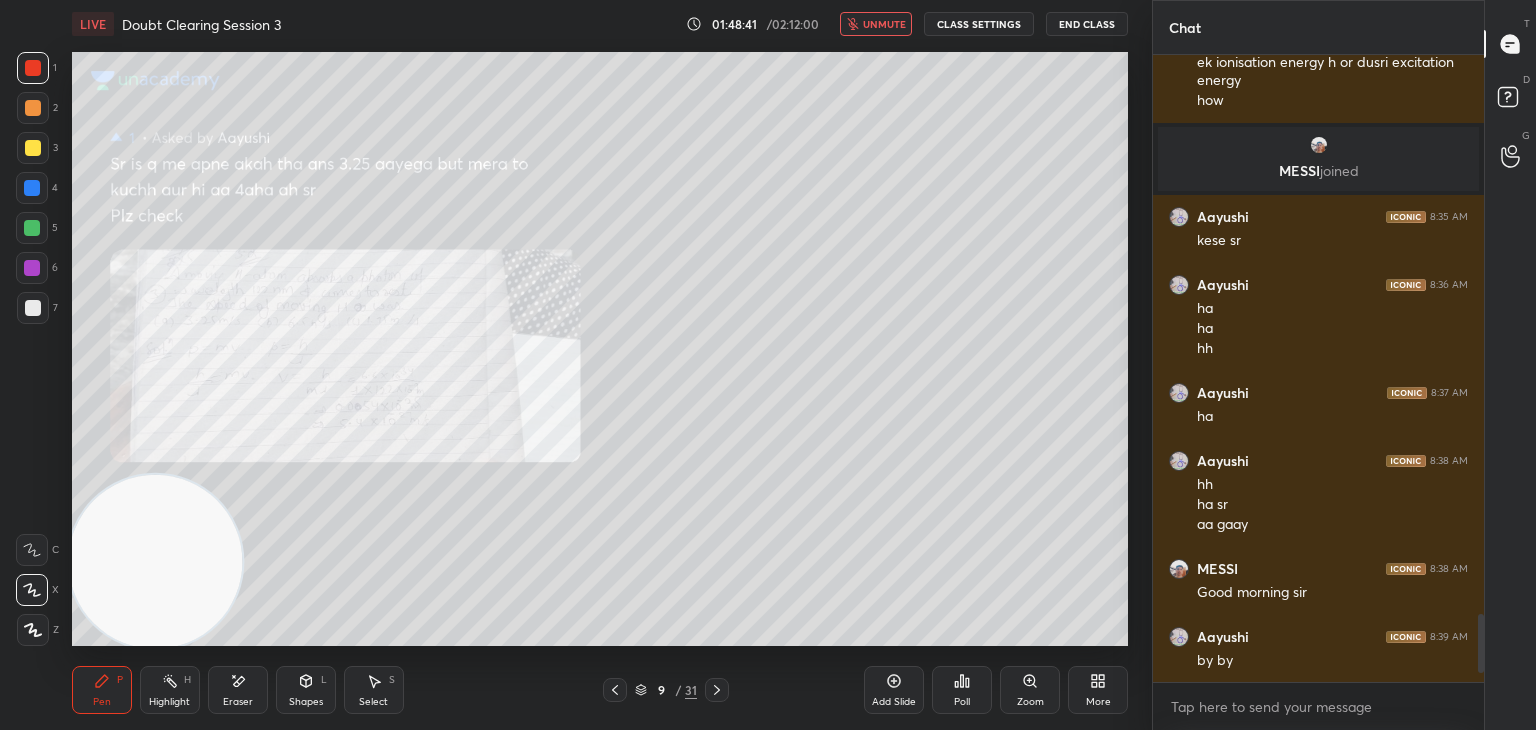 click 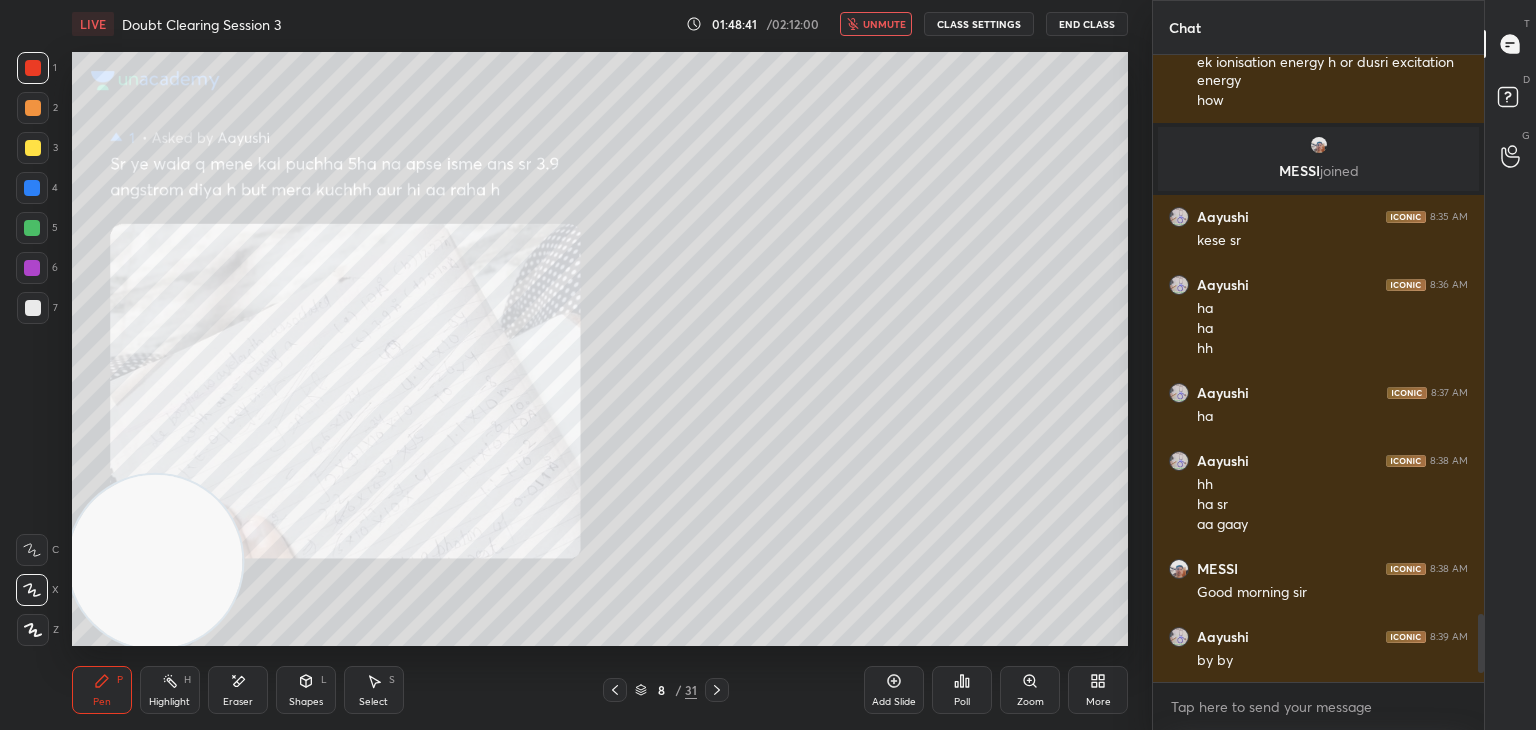 click 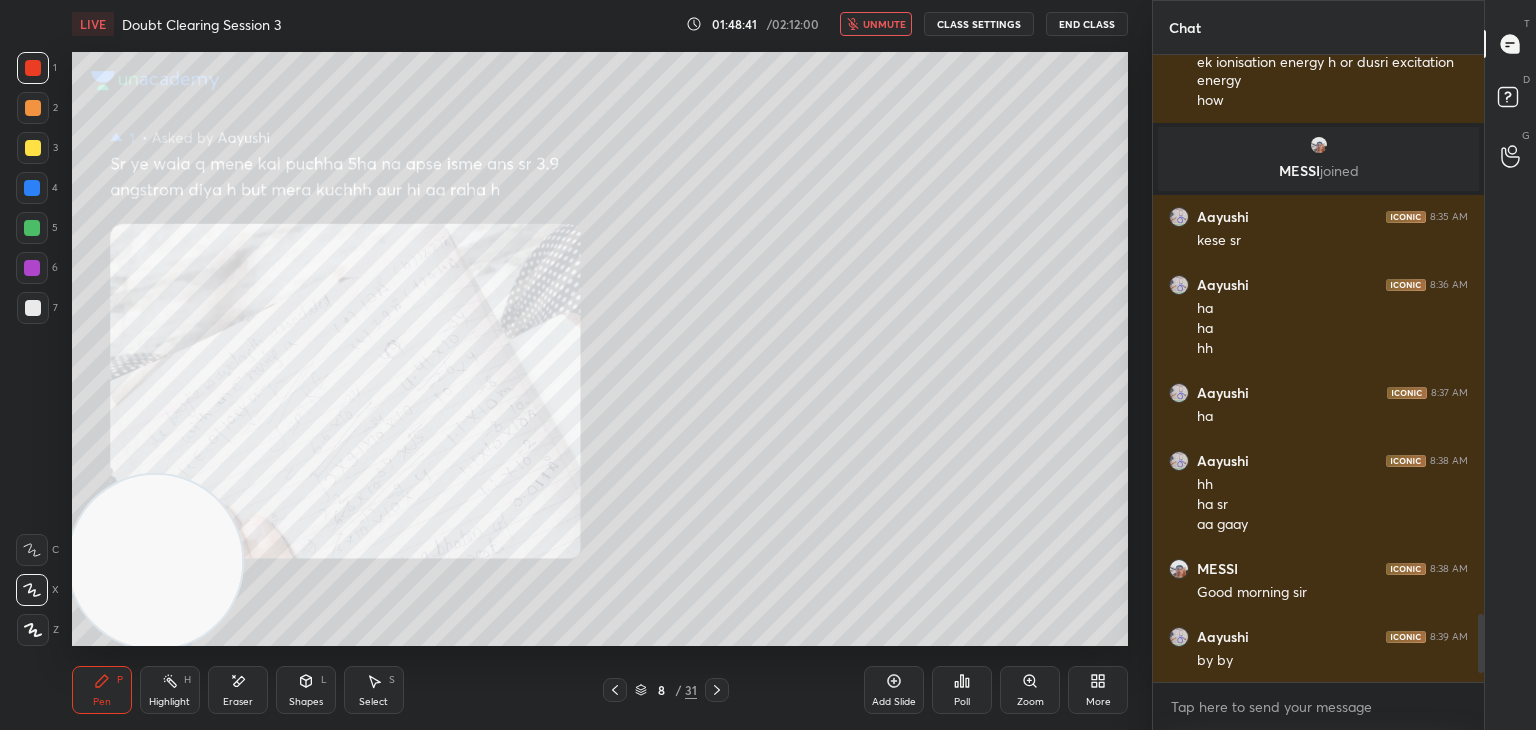 click 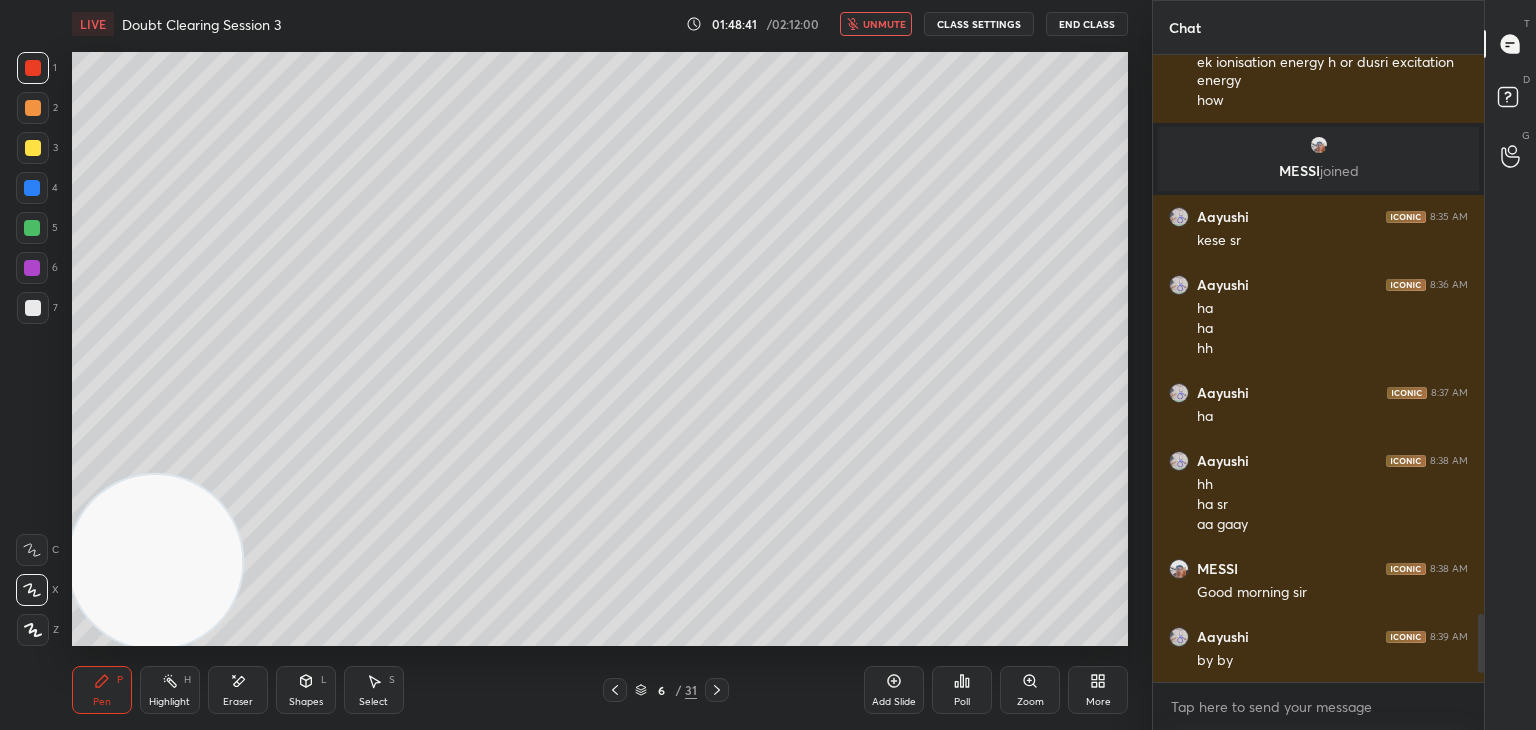 click 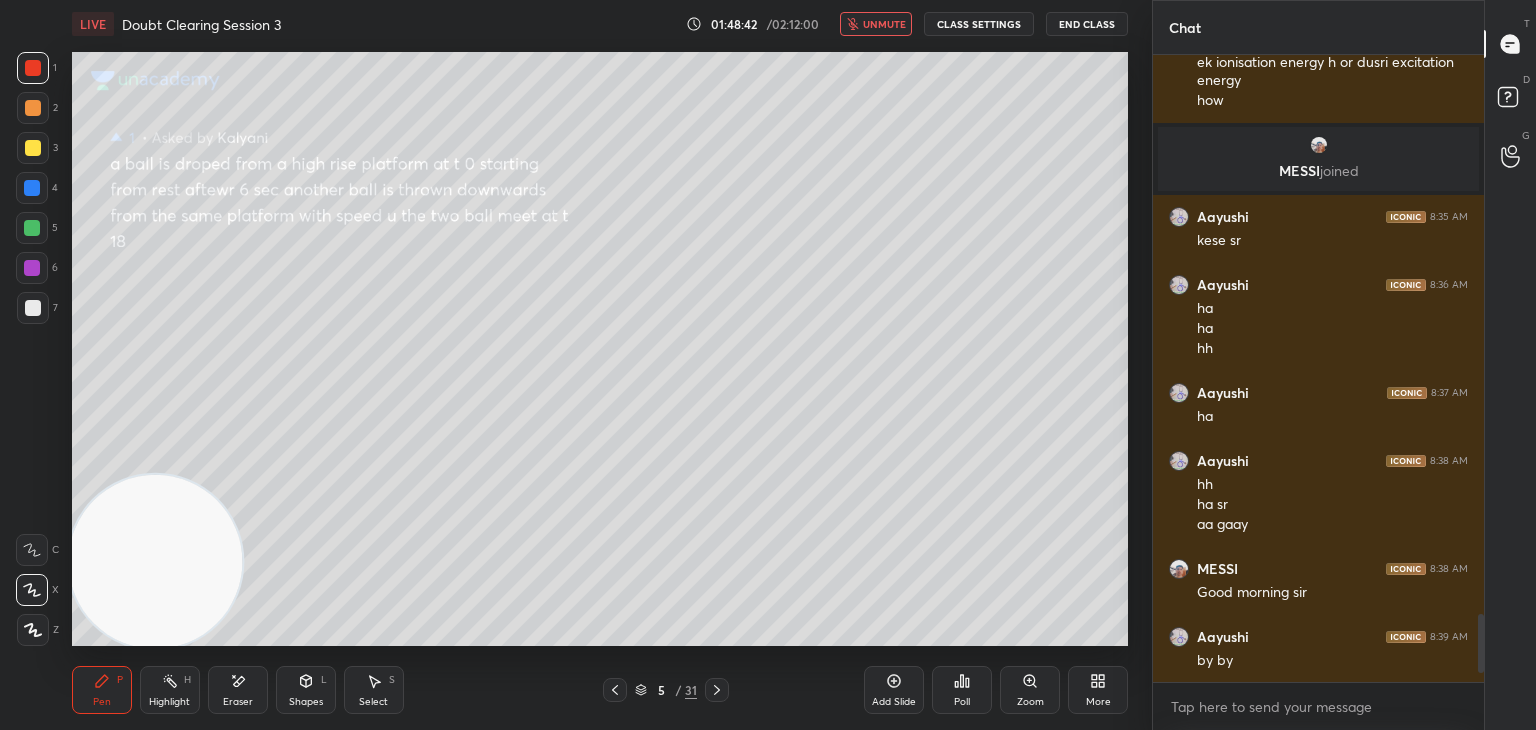 click 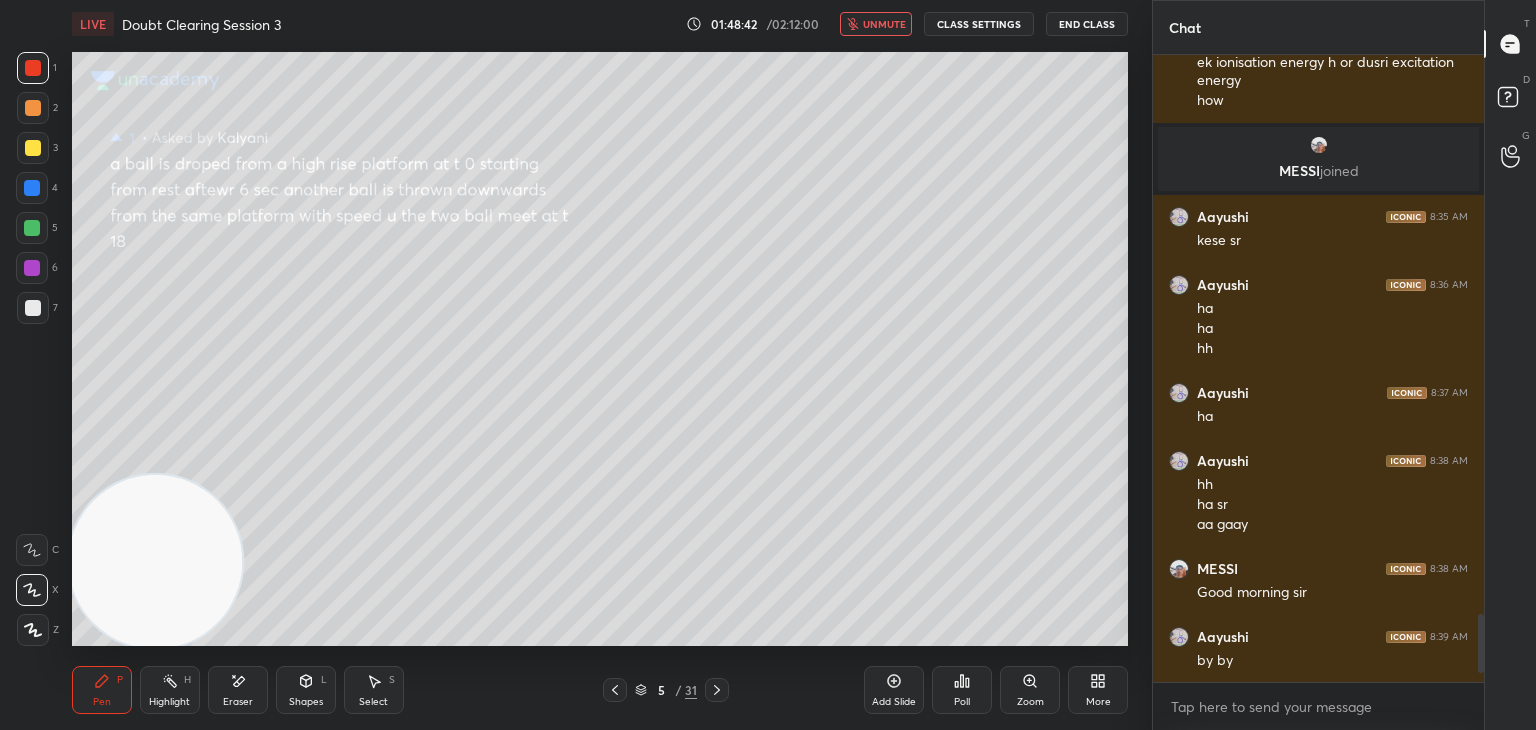click 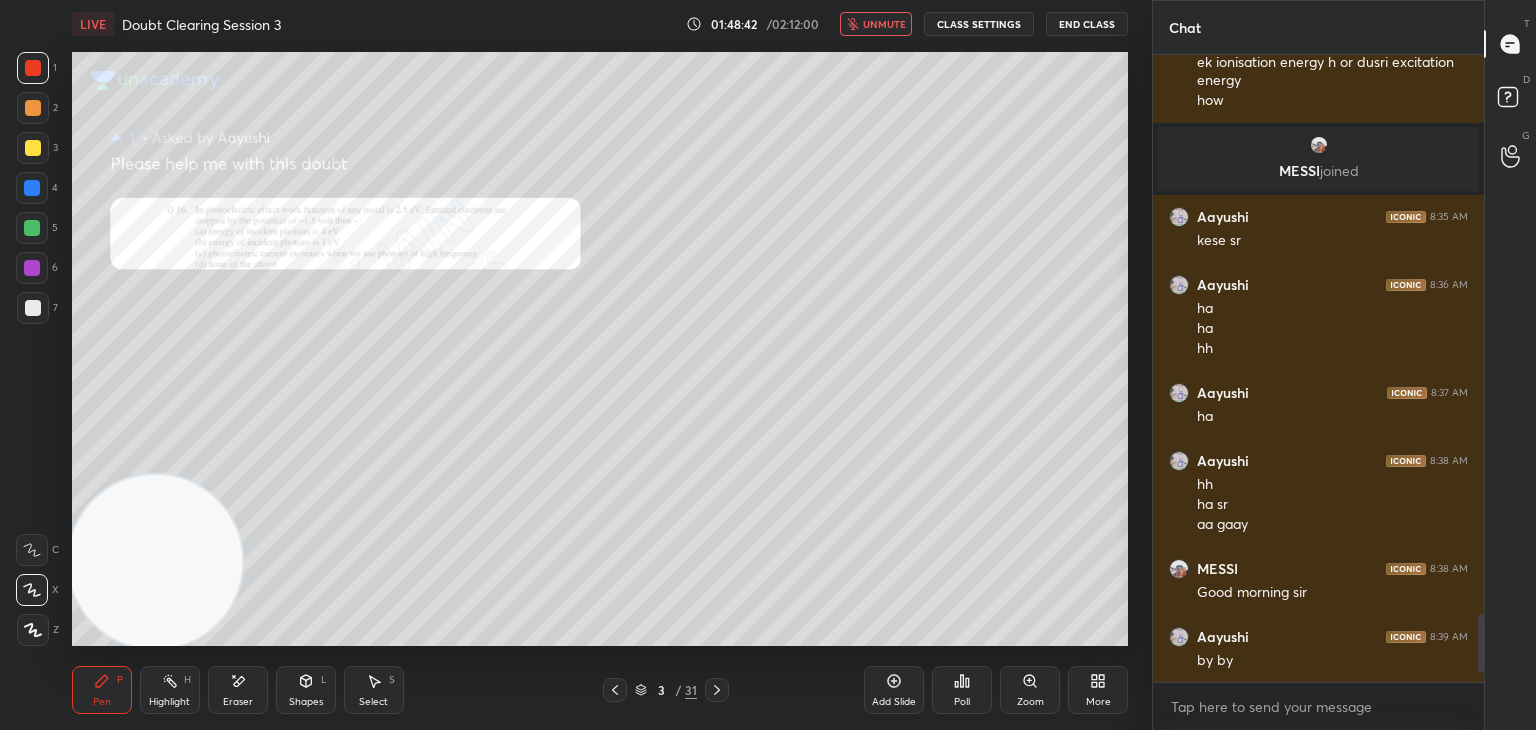 click 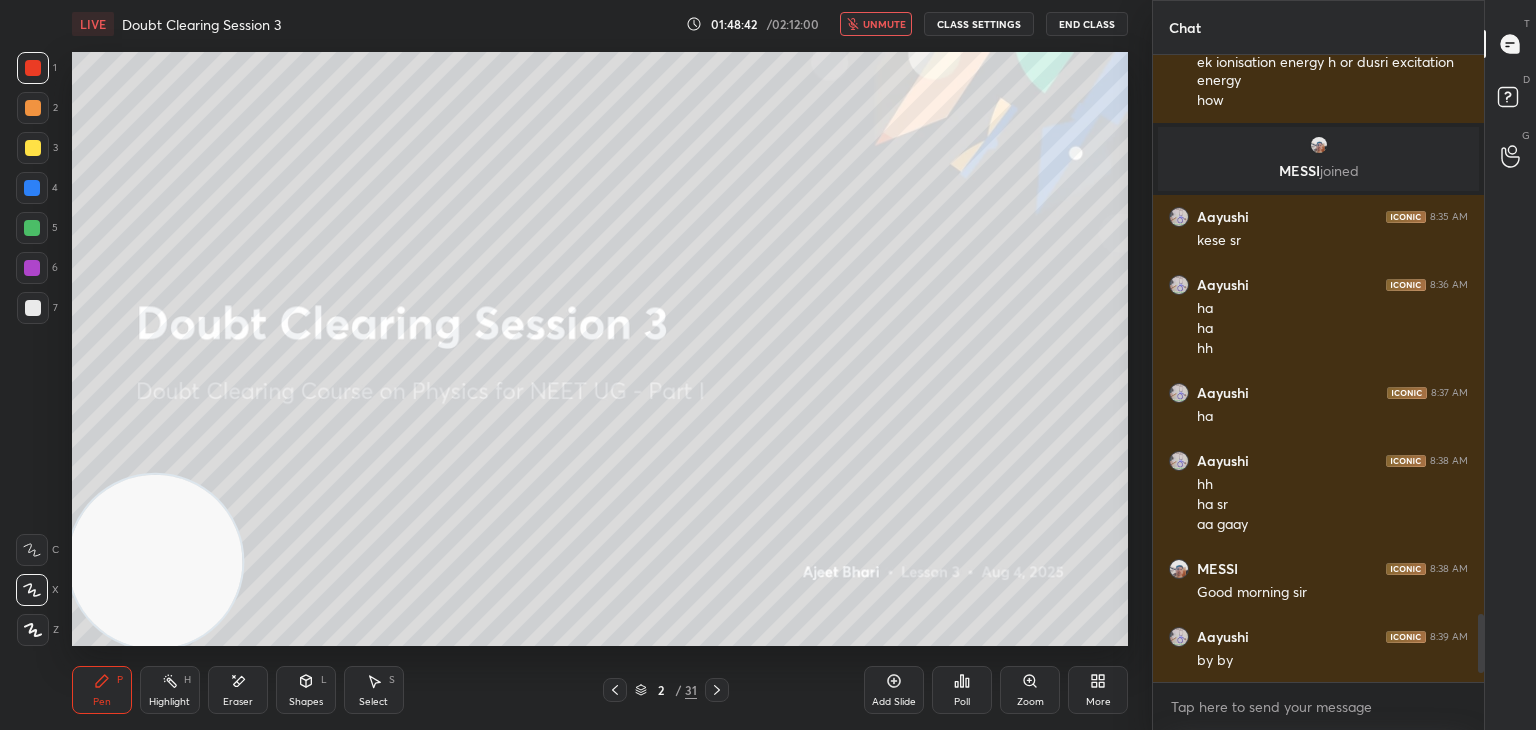 click 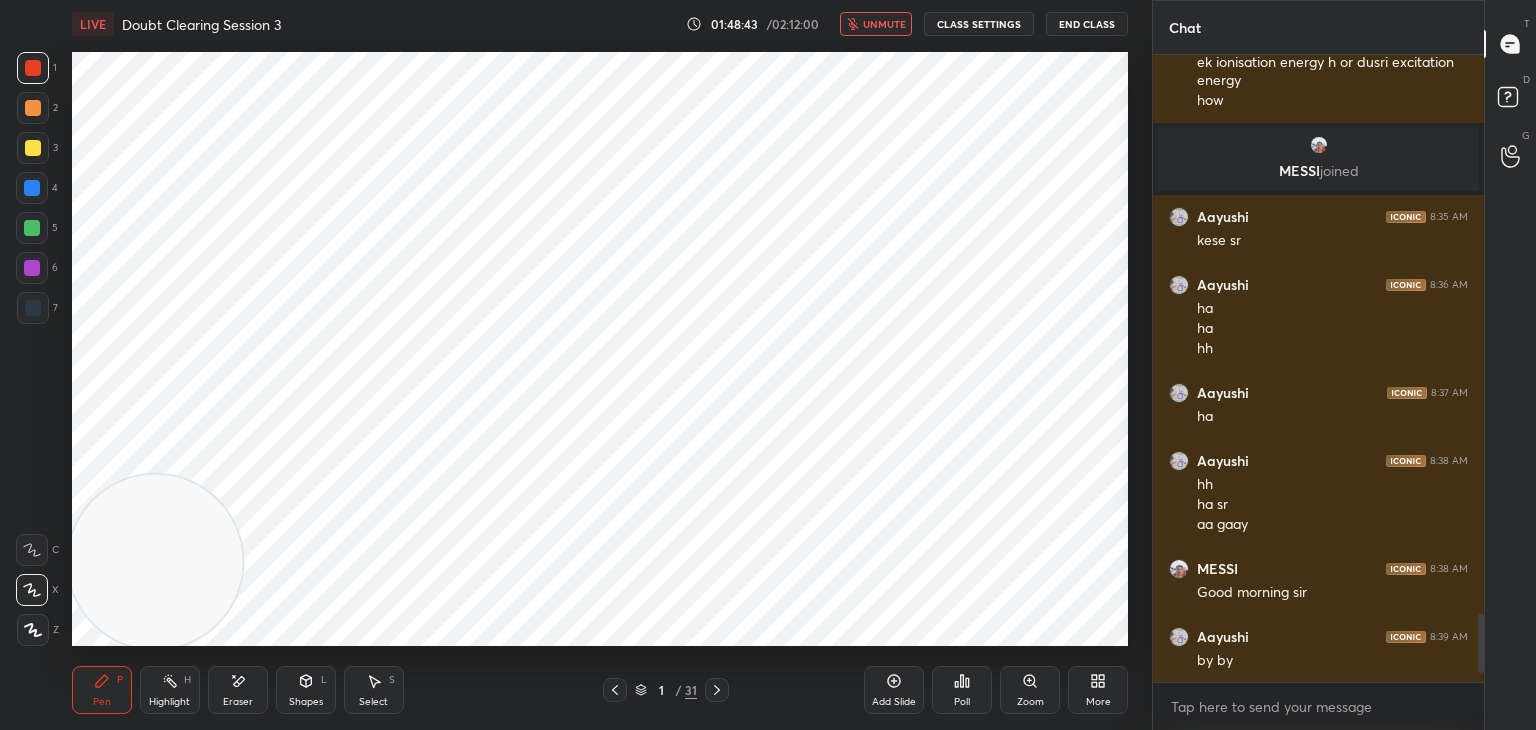 click 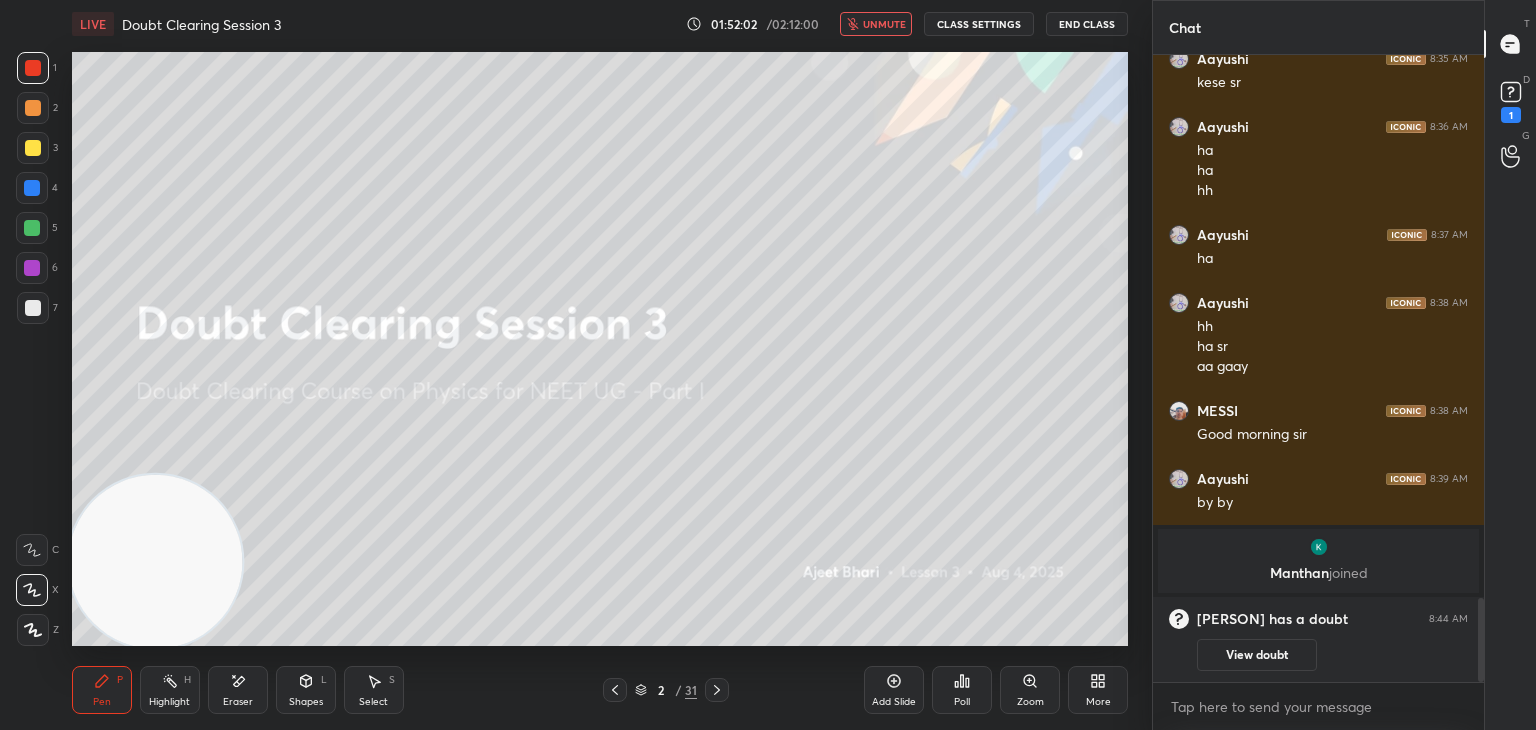 scroll, scrollTop: 4056, scrollLeft: 0, axis: vertical 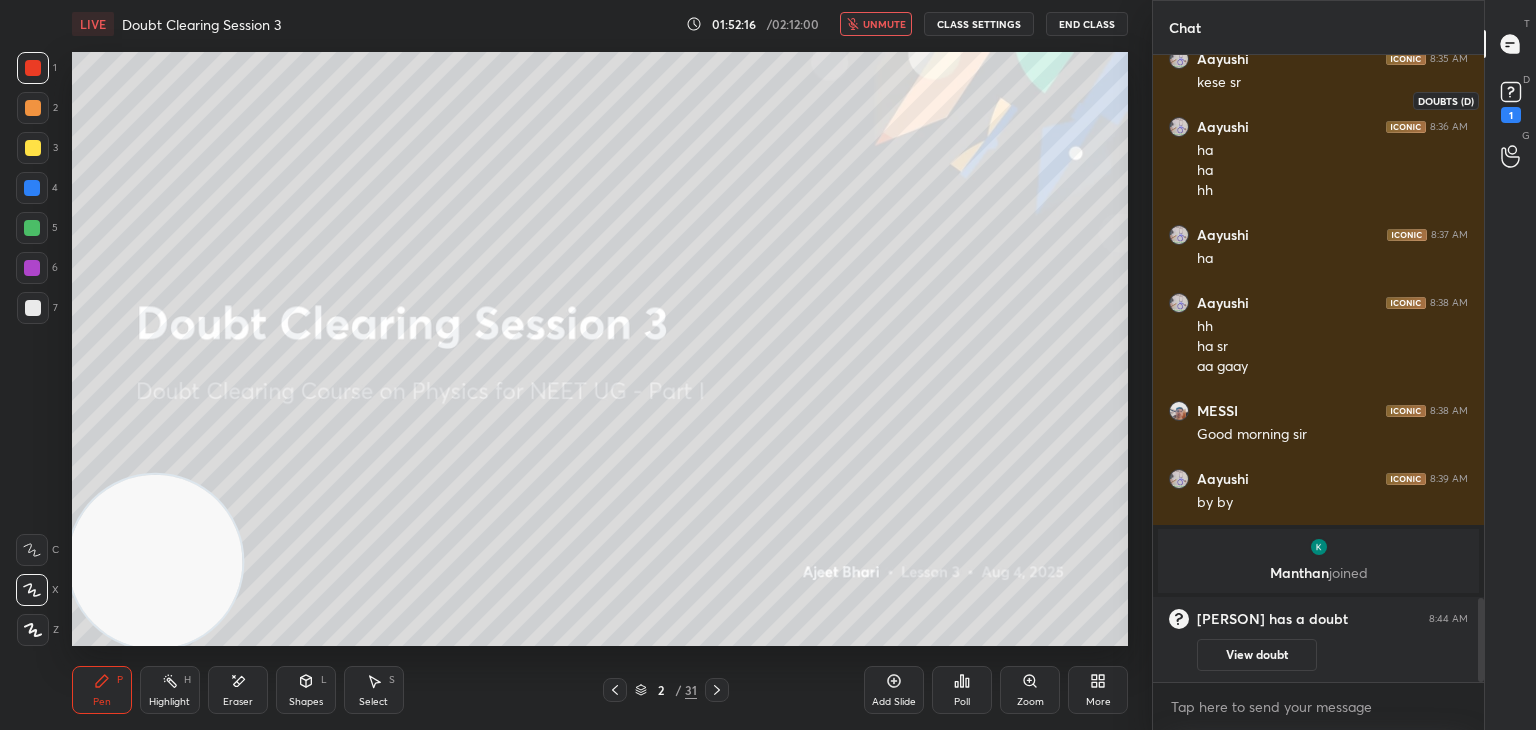 click 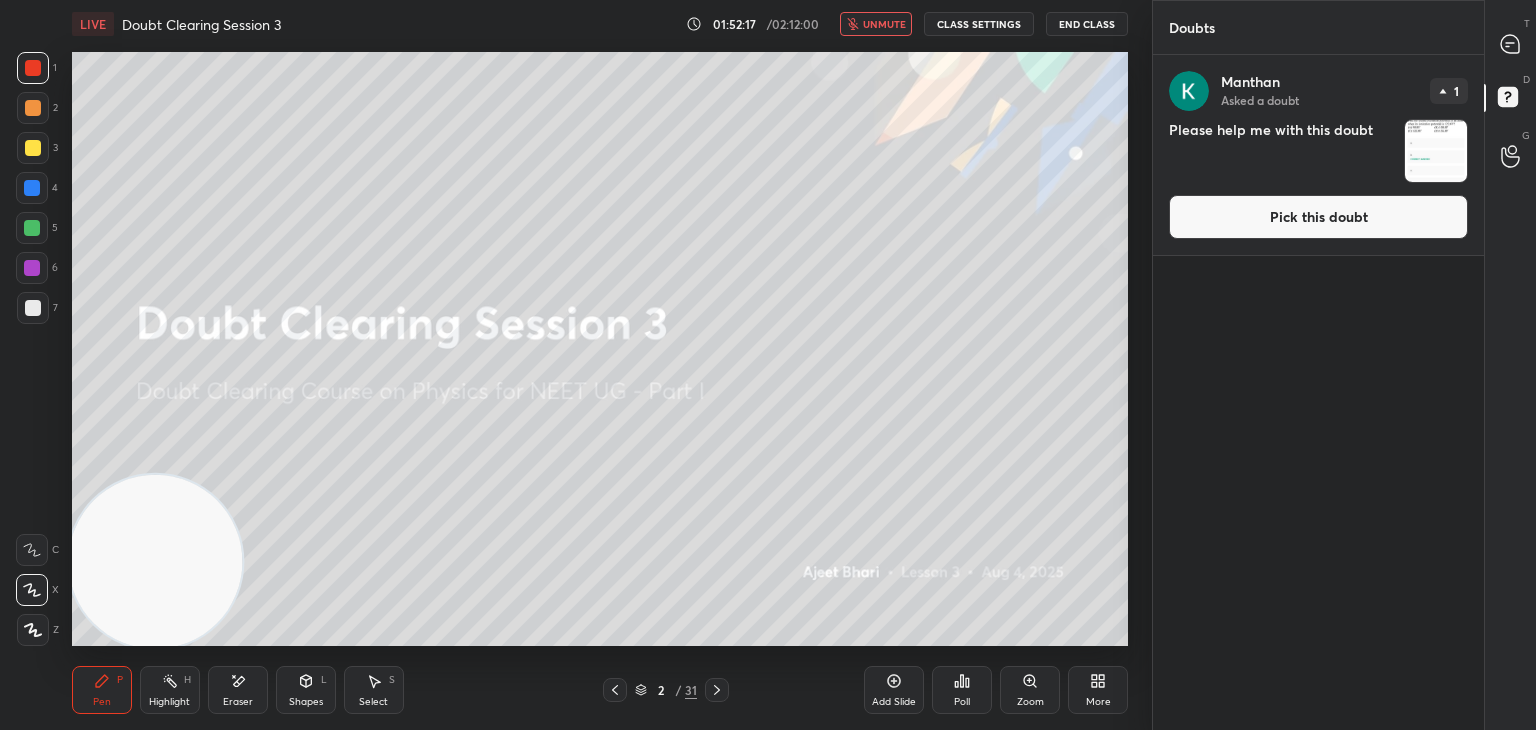 click at bounding box center [1436, 151] 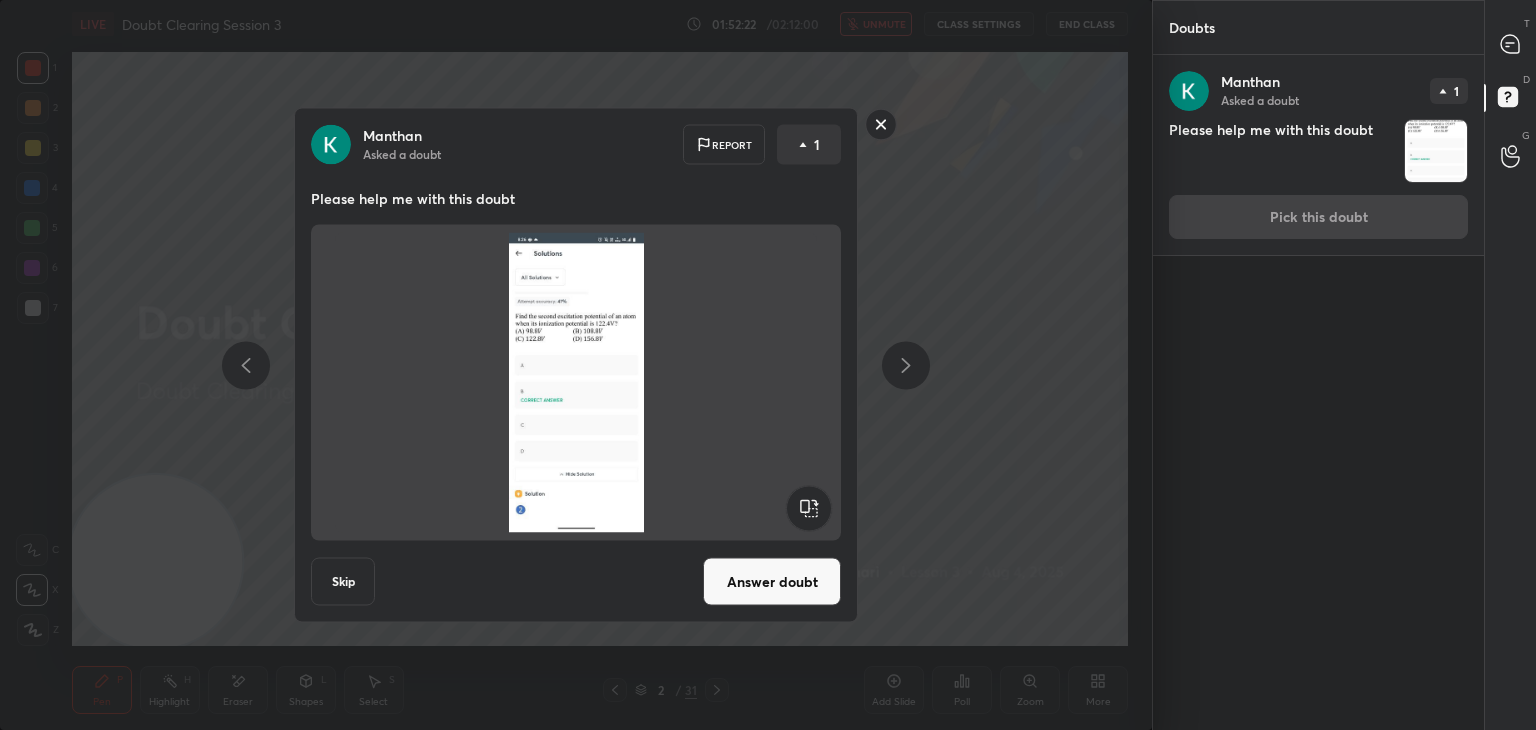click at bounding box center (576, 383) 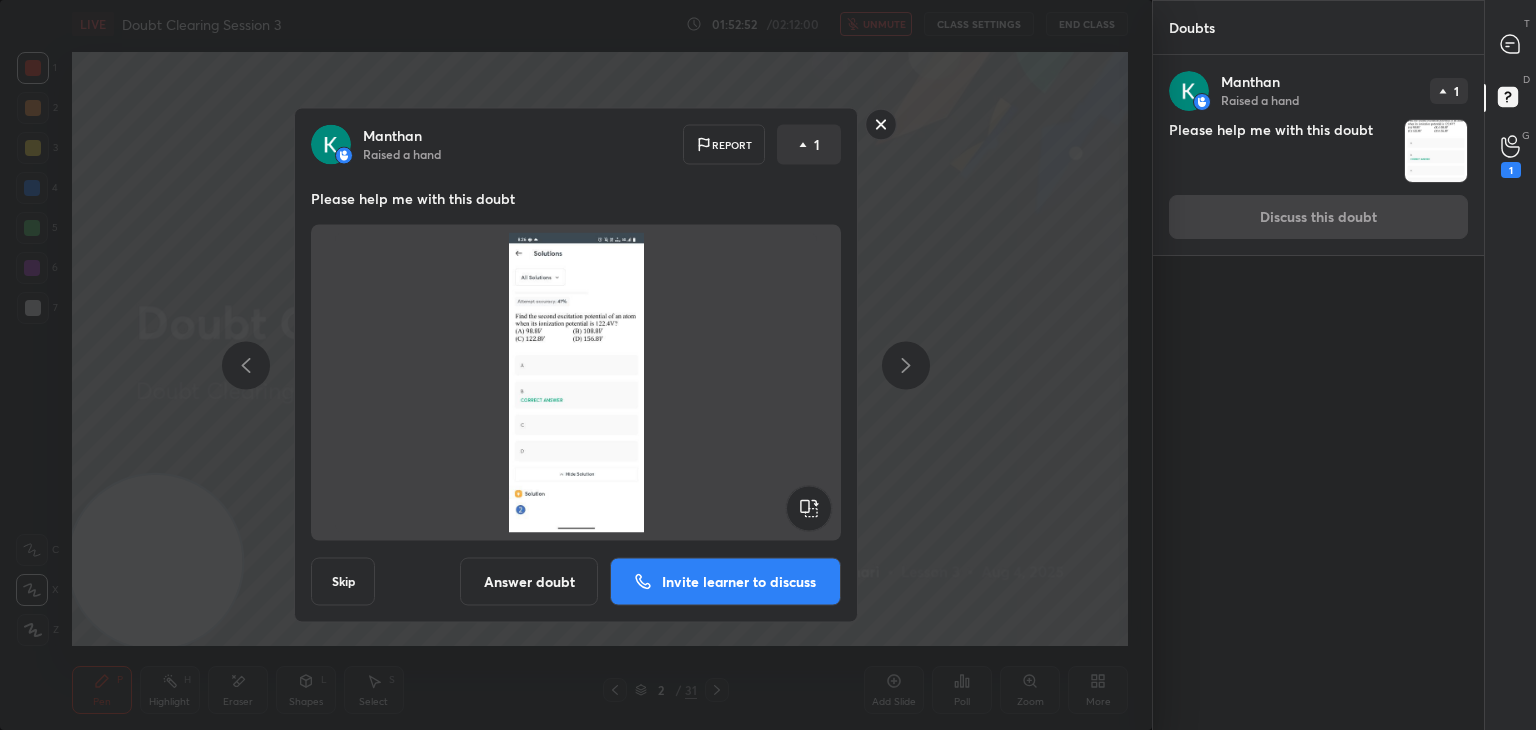 click at bounding box center [576, 383] 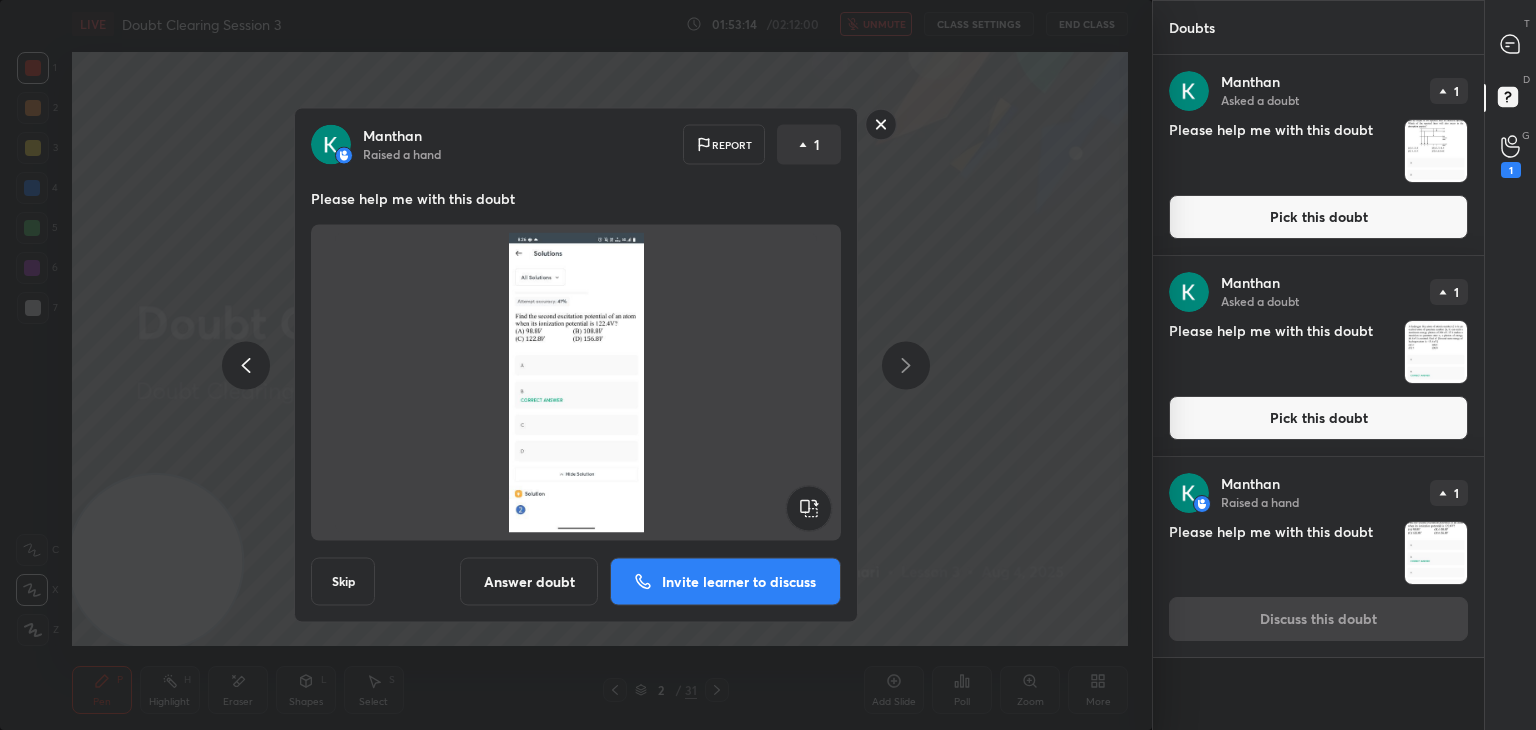 click at bounding box center (1436, 151) 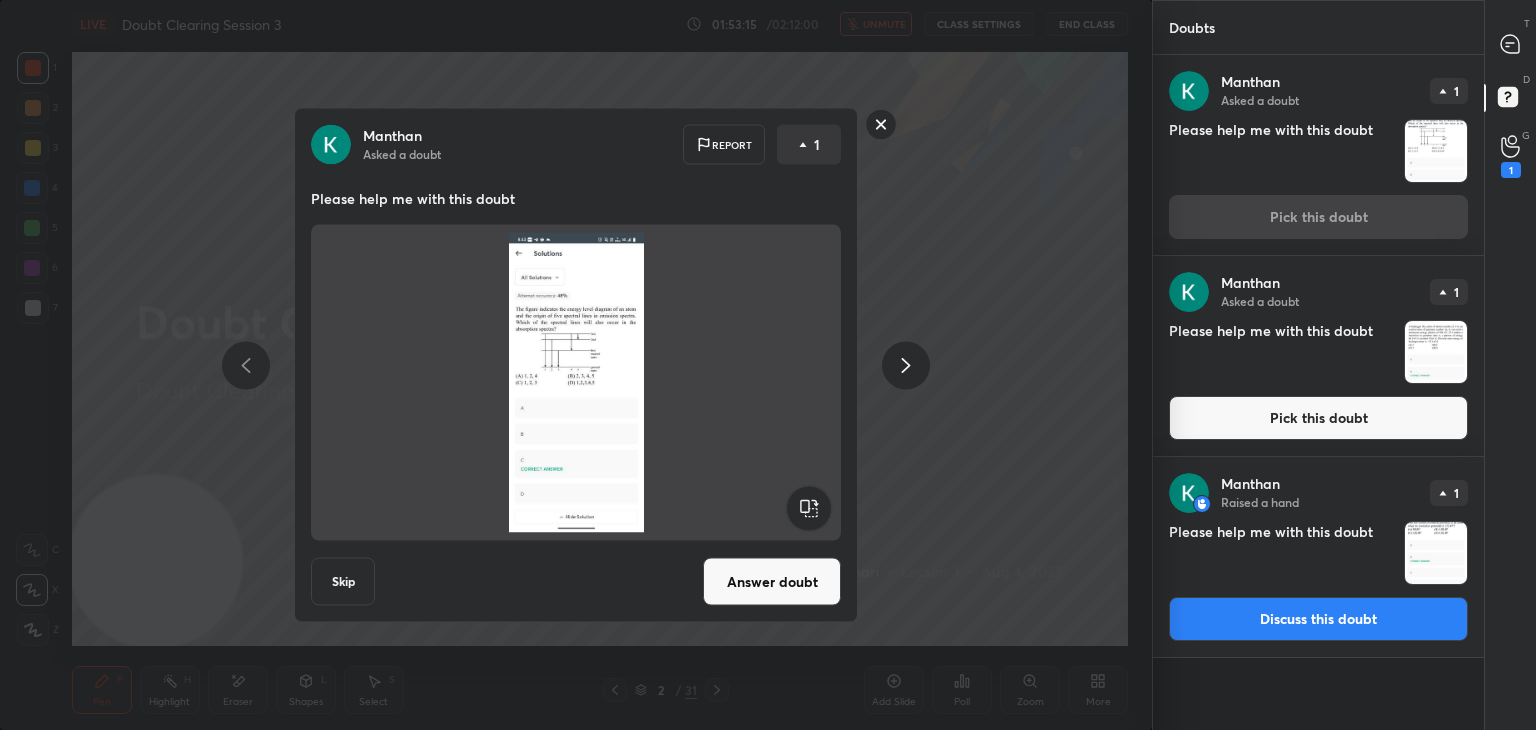 click at bounding box center (1436, 352) 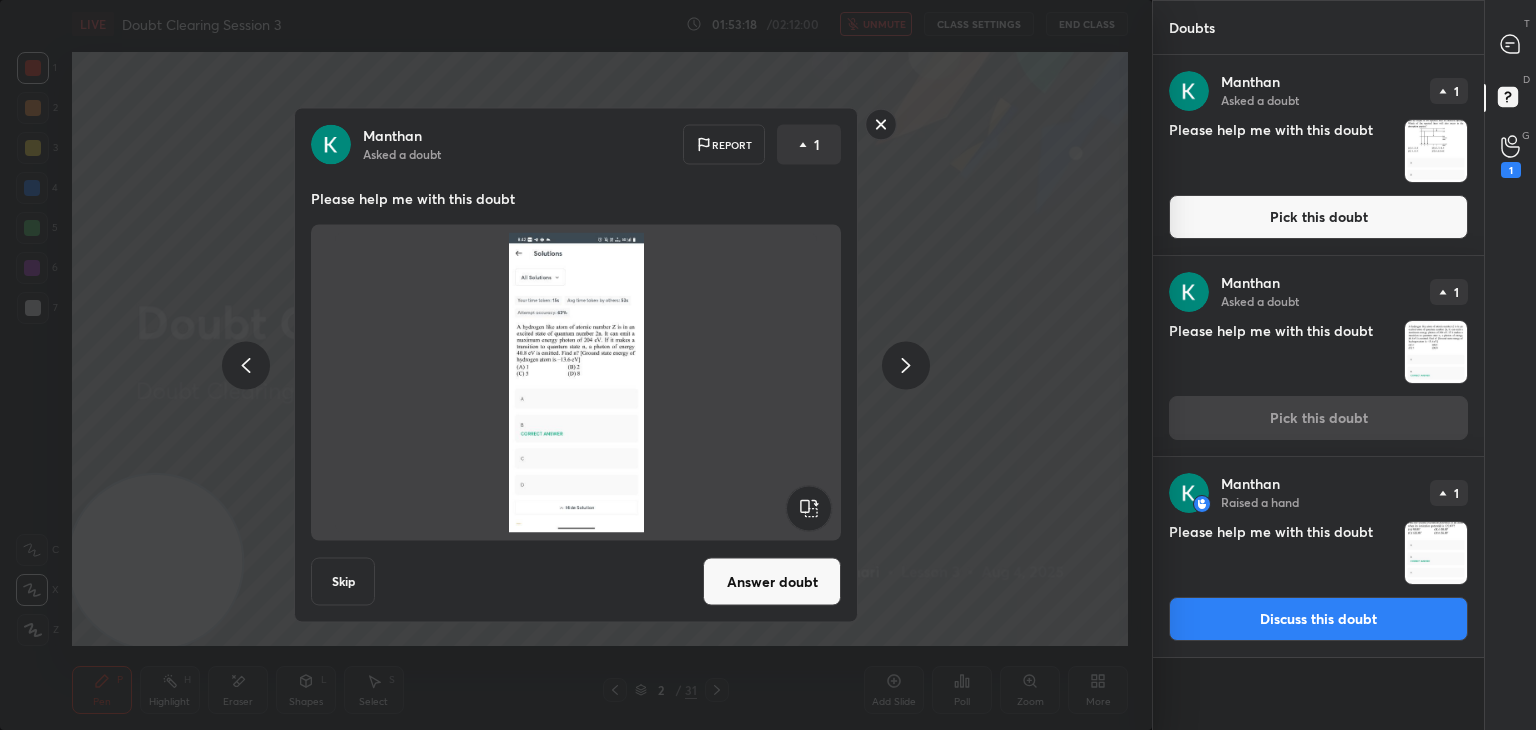 click 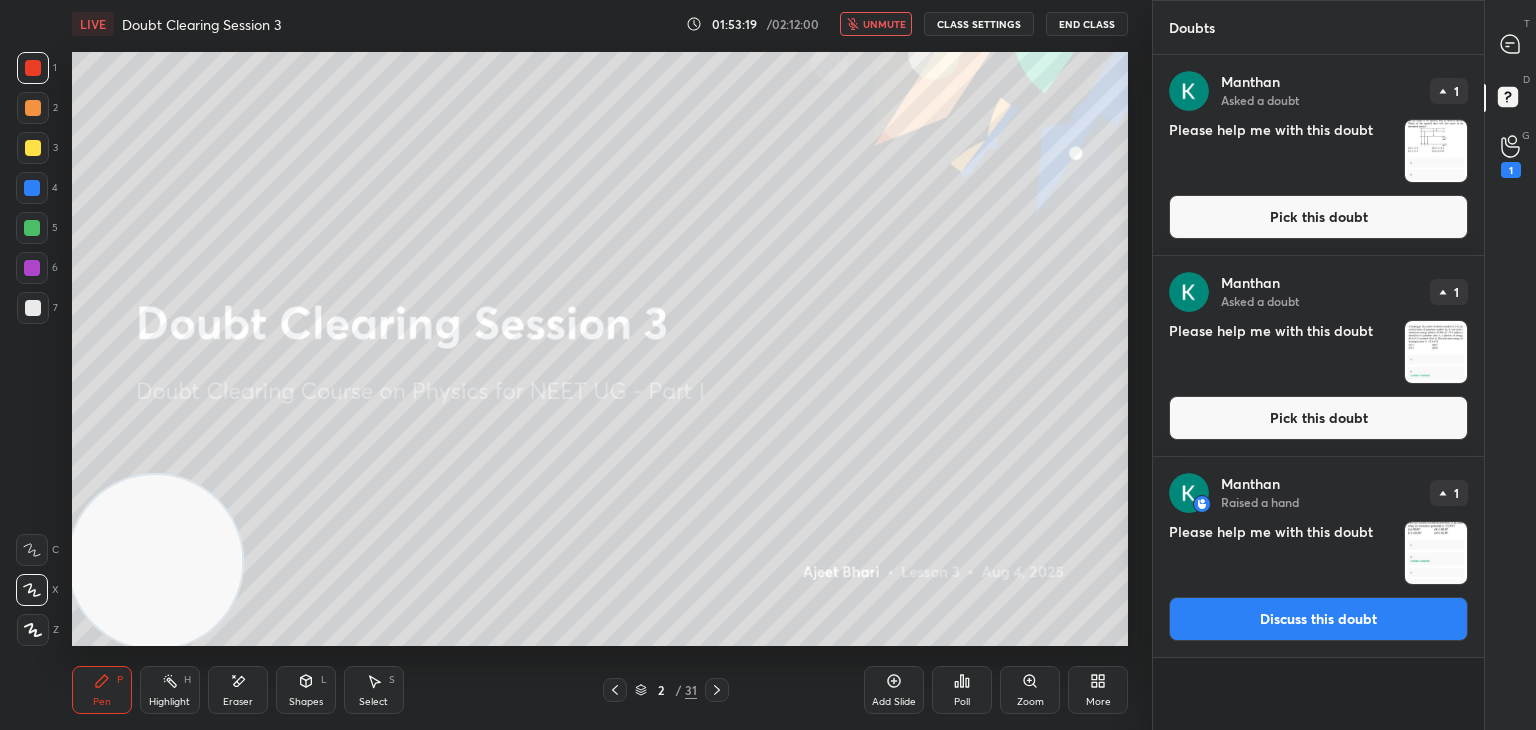 click on "End Class" at bounding box center [1087, 24] 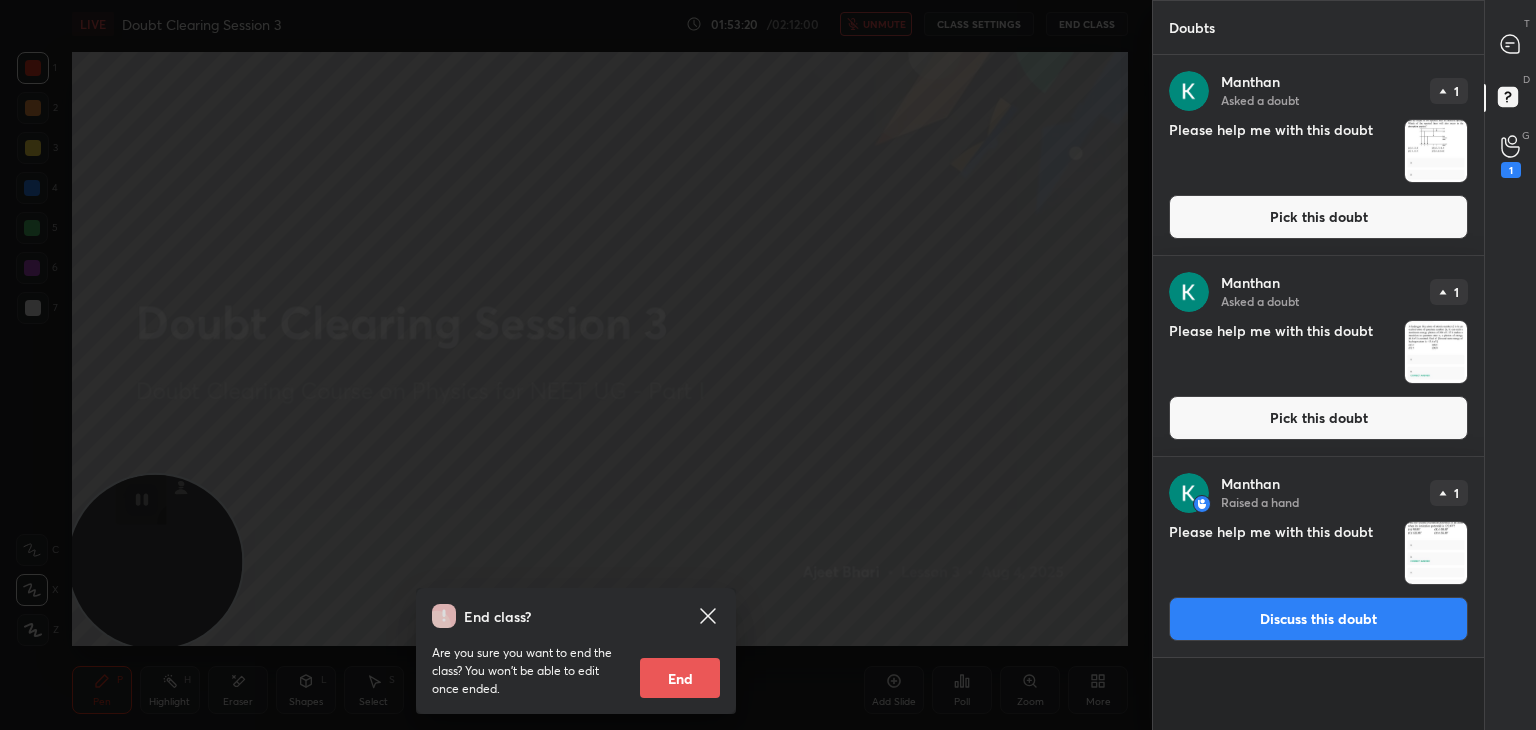 click on "End" at bounding box center [680, 678] 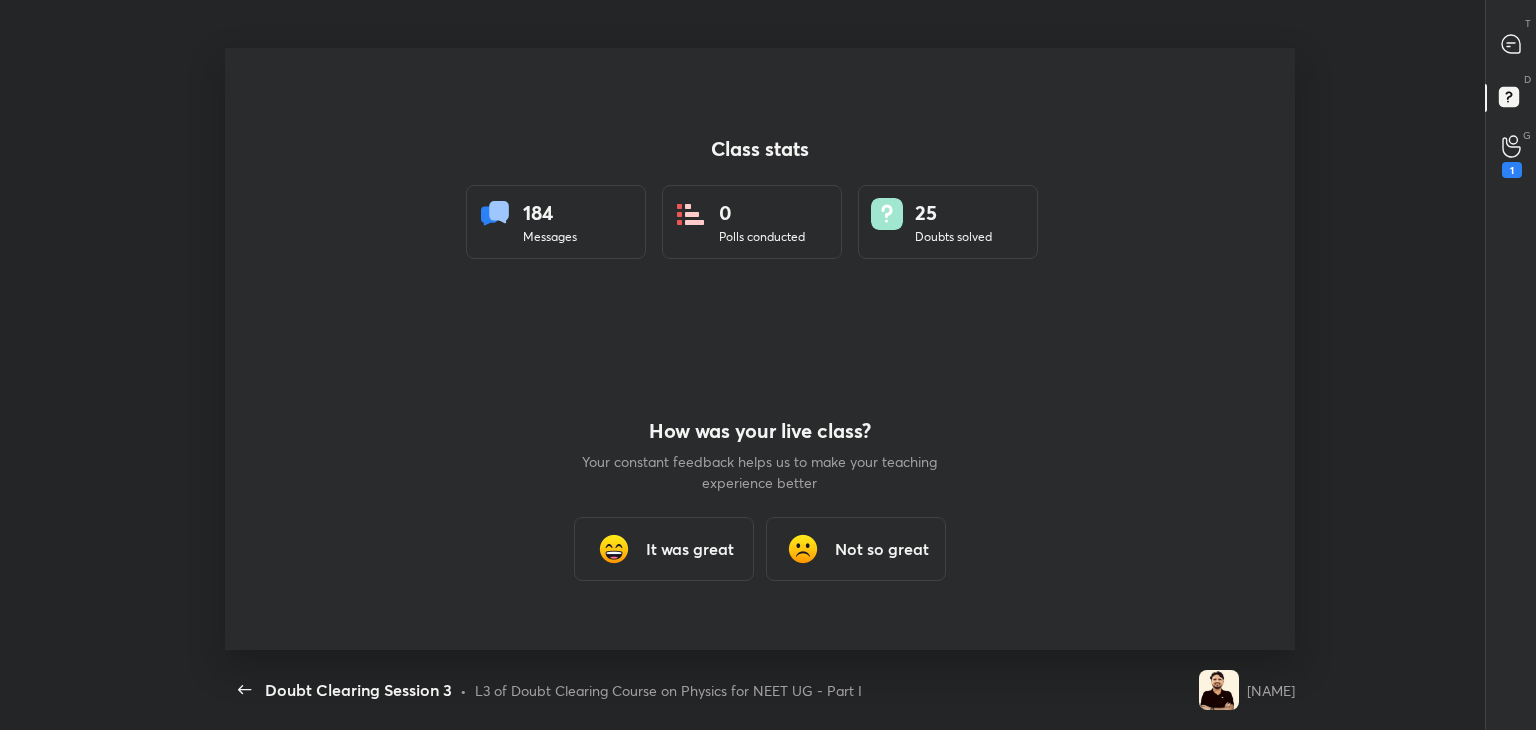scroll, scrollTop: 99397, scrollLeft: 98650, axis: both 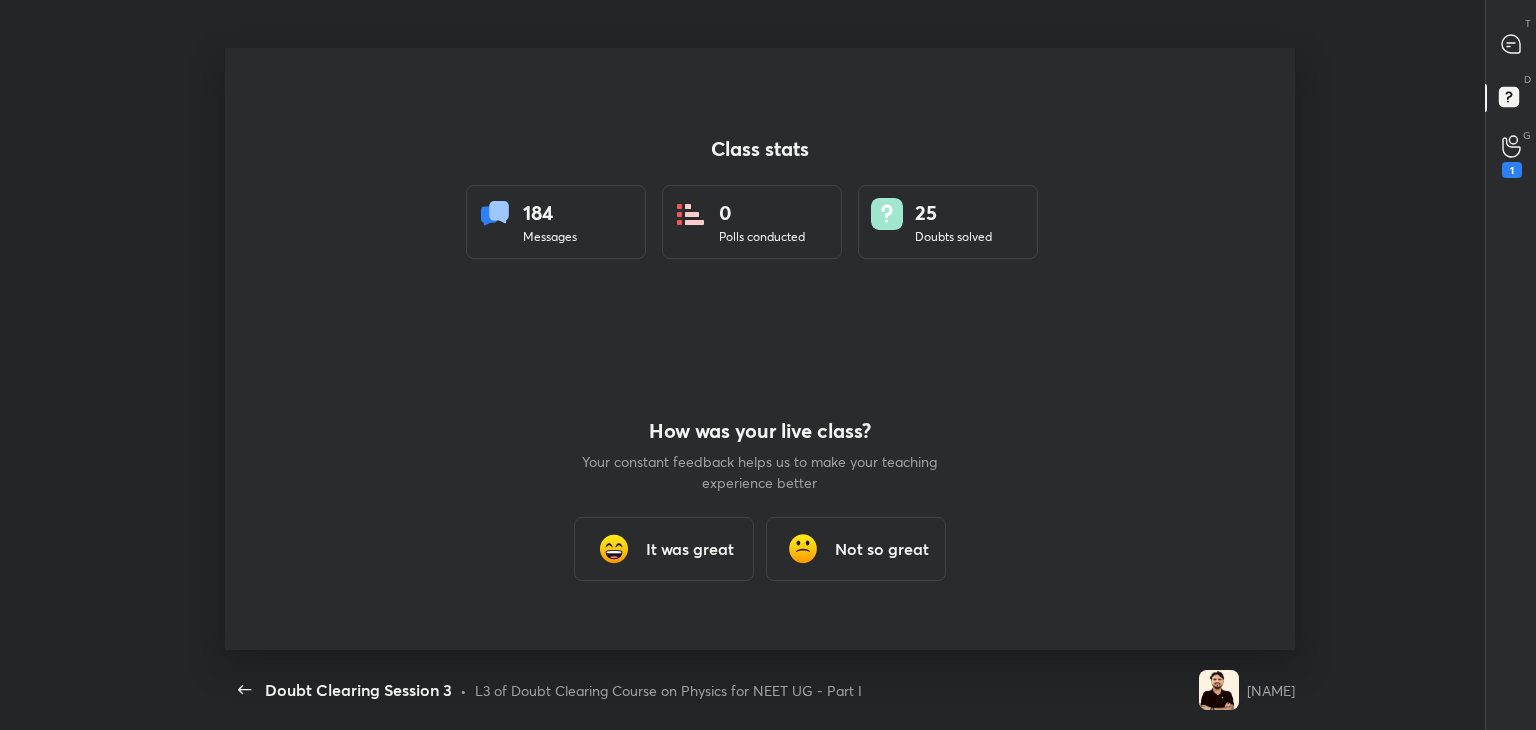 click 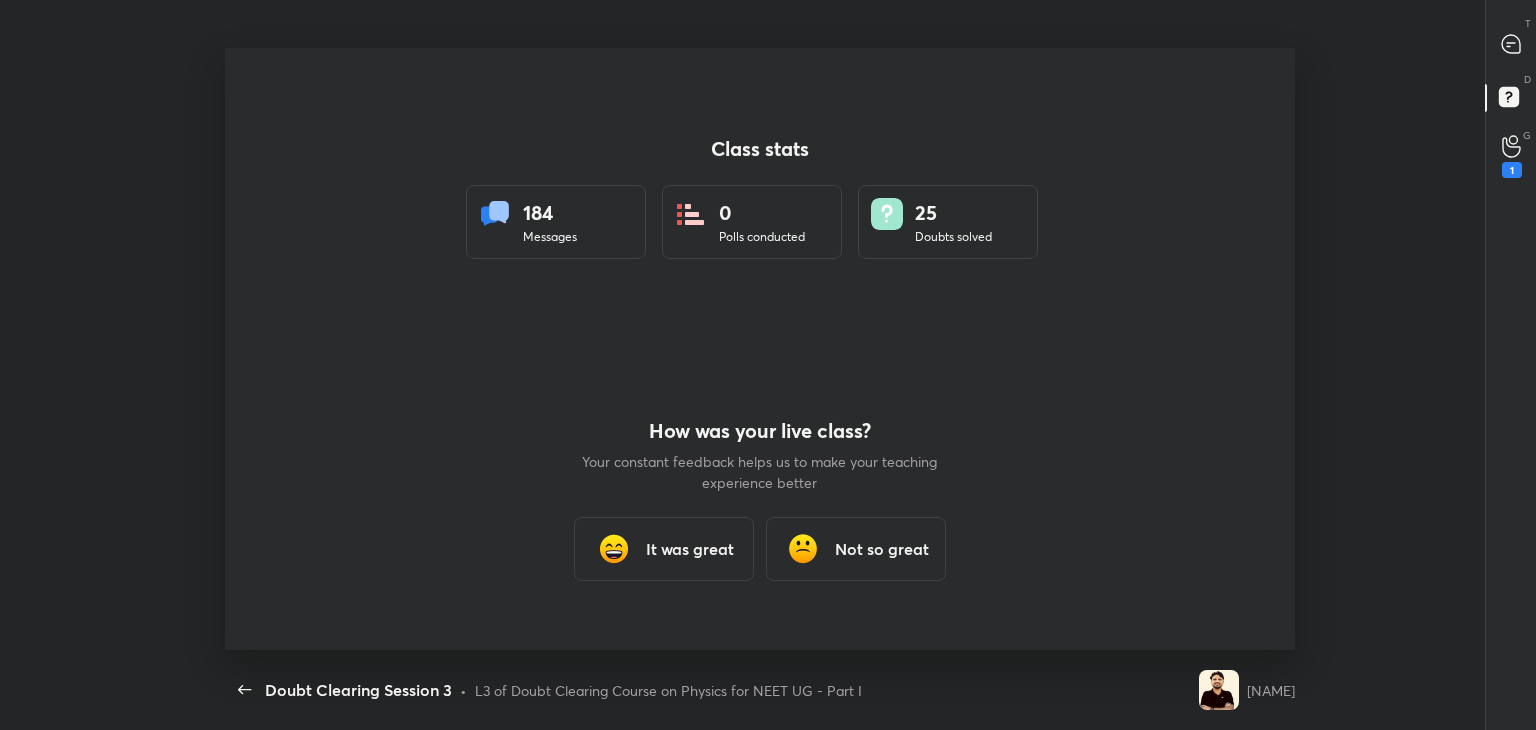 type on "x" 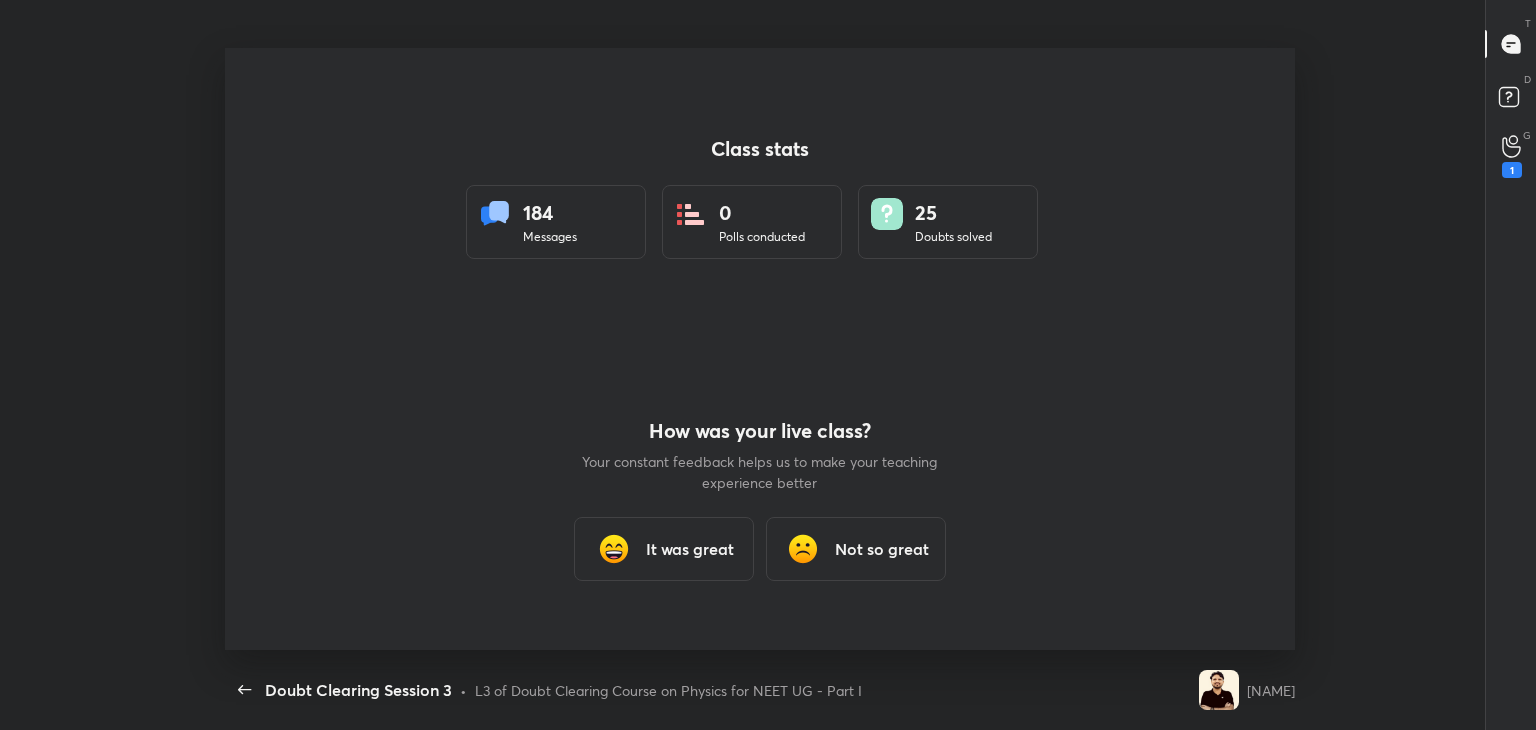scroll, scrollTop: 6, scrollLeft: 0, axis: vertical 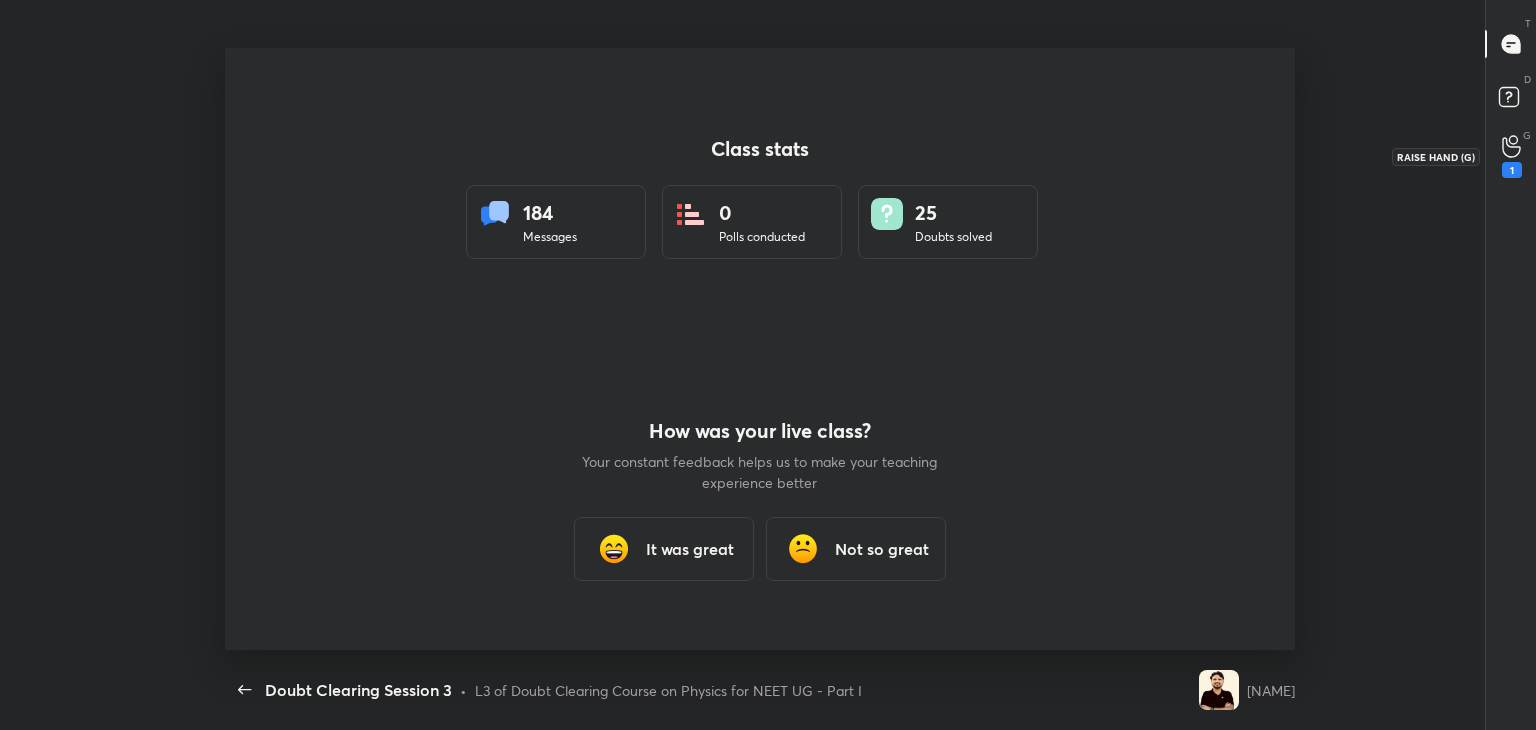 click 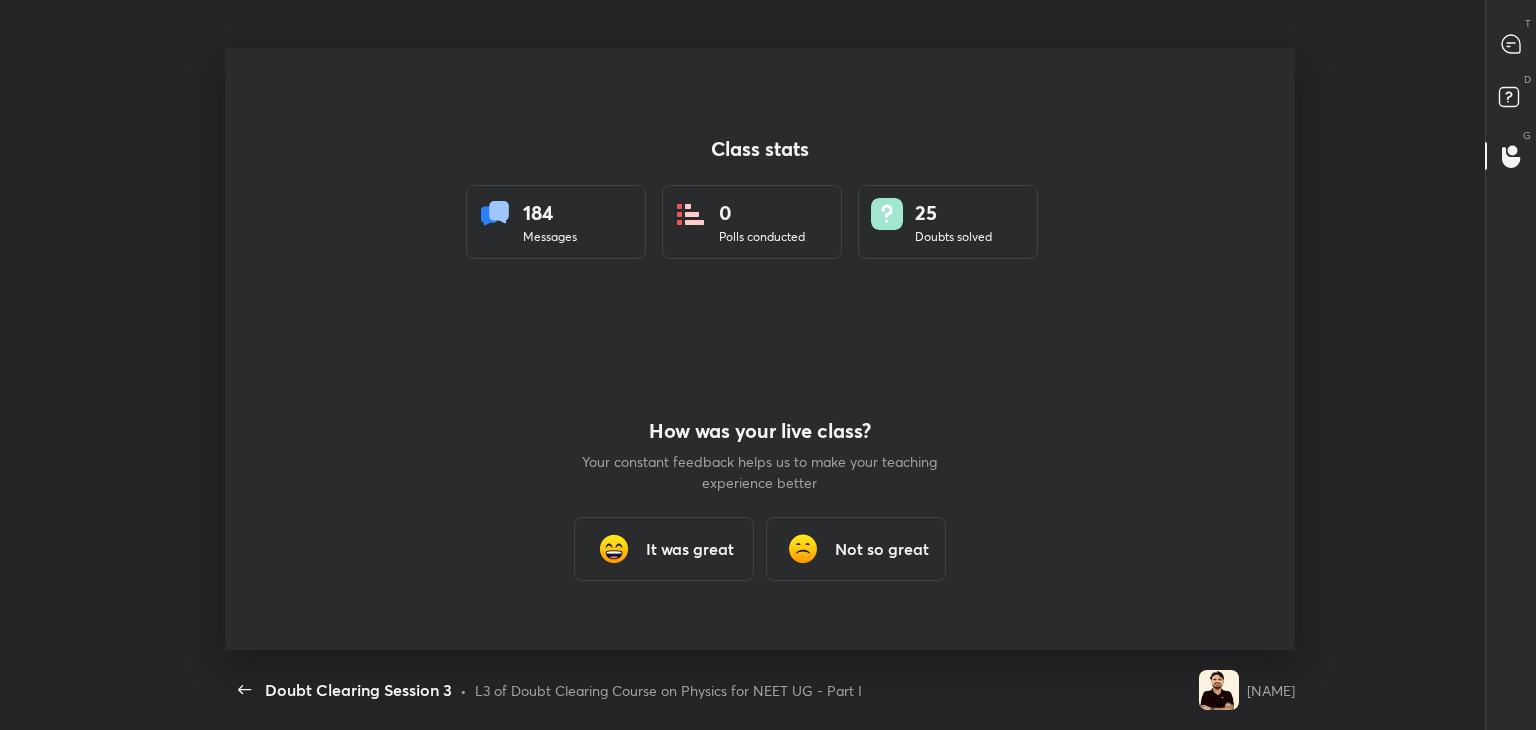 click on "It was great" at bounding box center [664, 549] 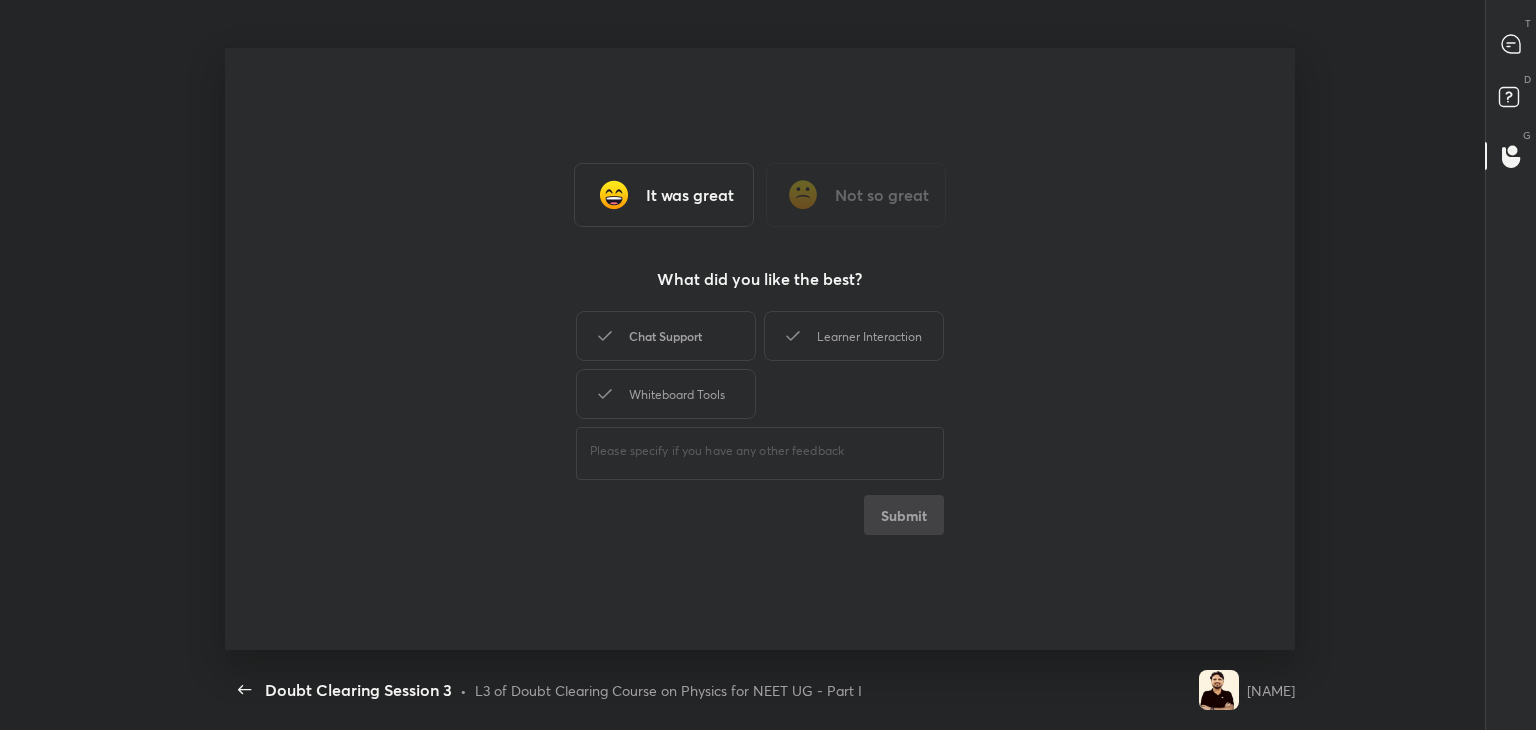click on "Chat Support" at bounding box center (666, 336) 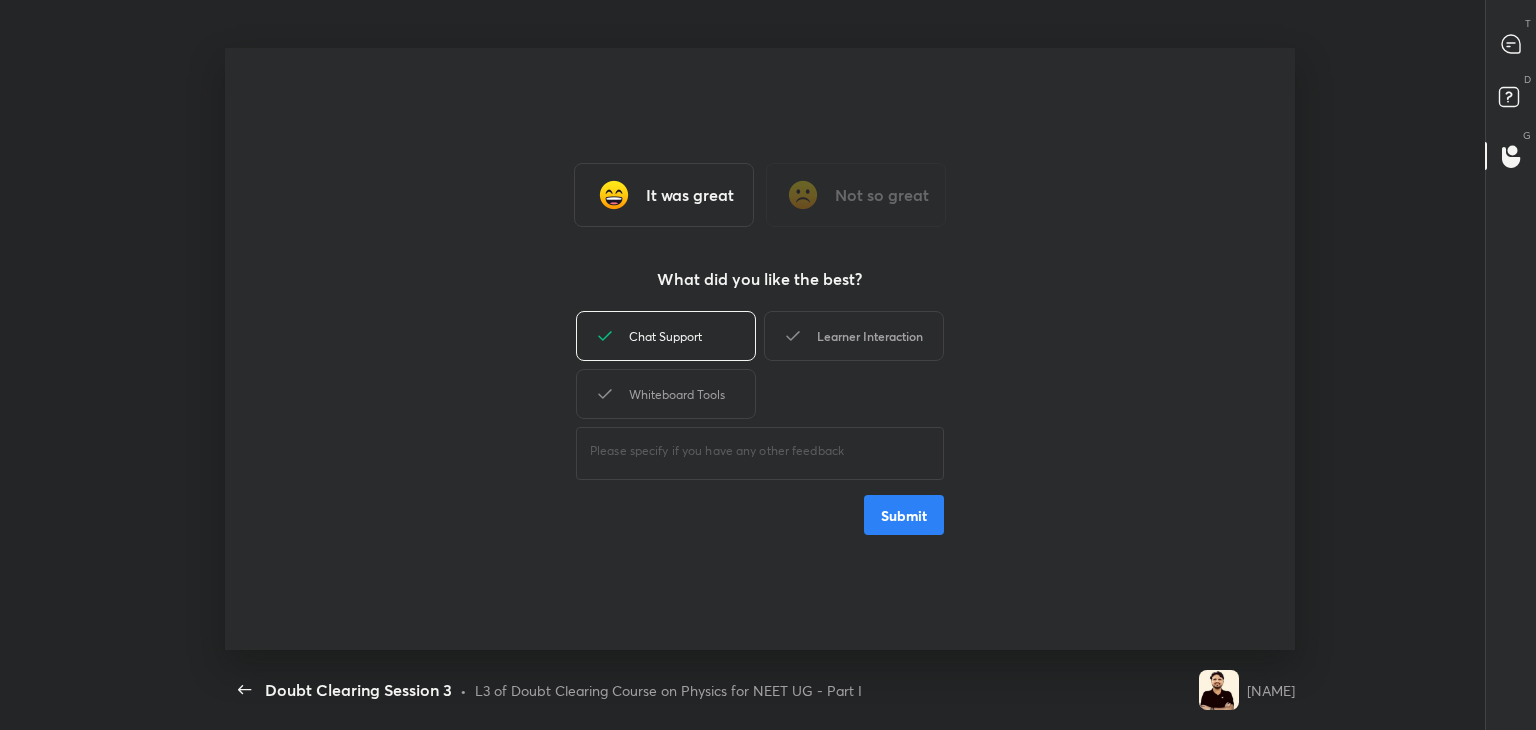 click 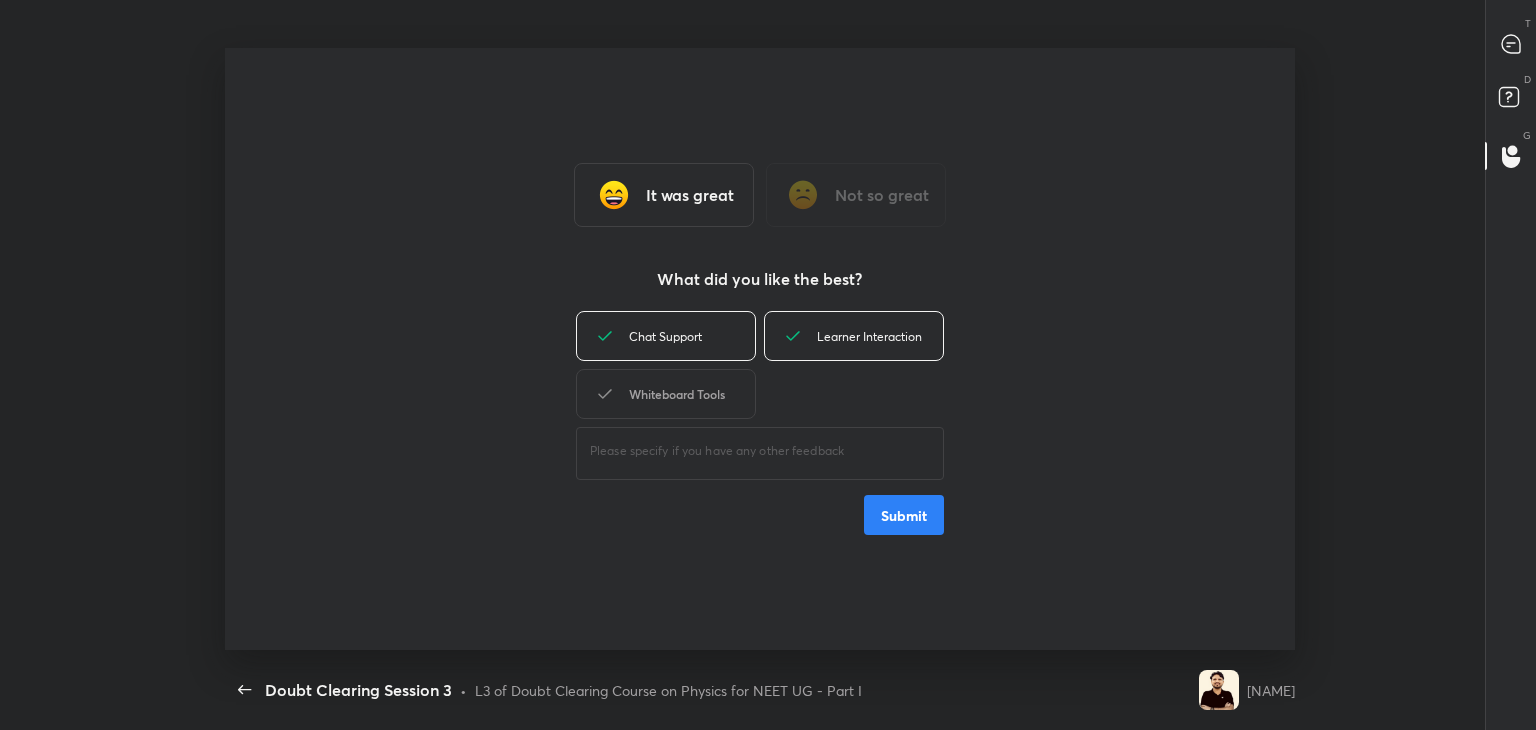 click on "Whiteboard Tools" at bounding box center (666, 394) 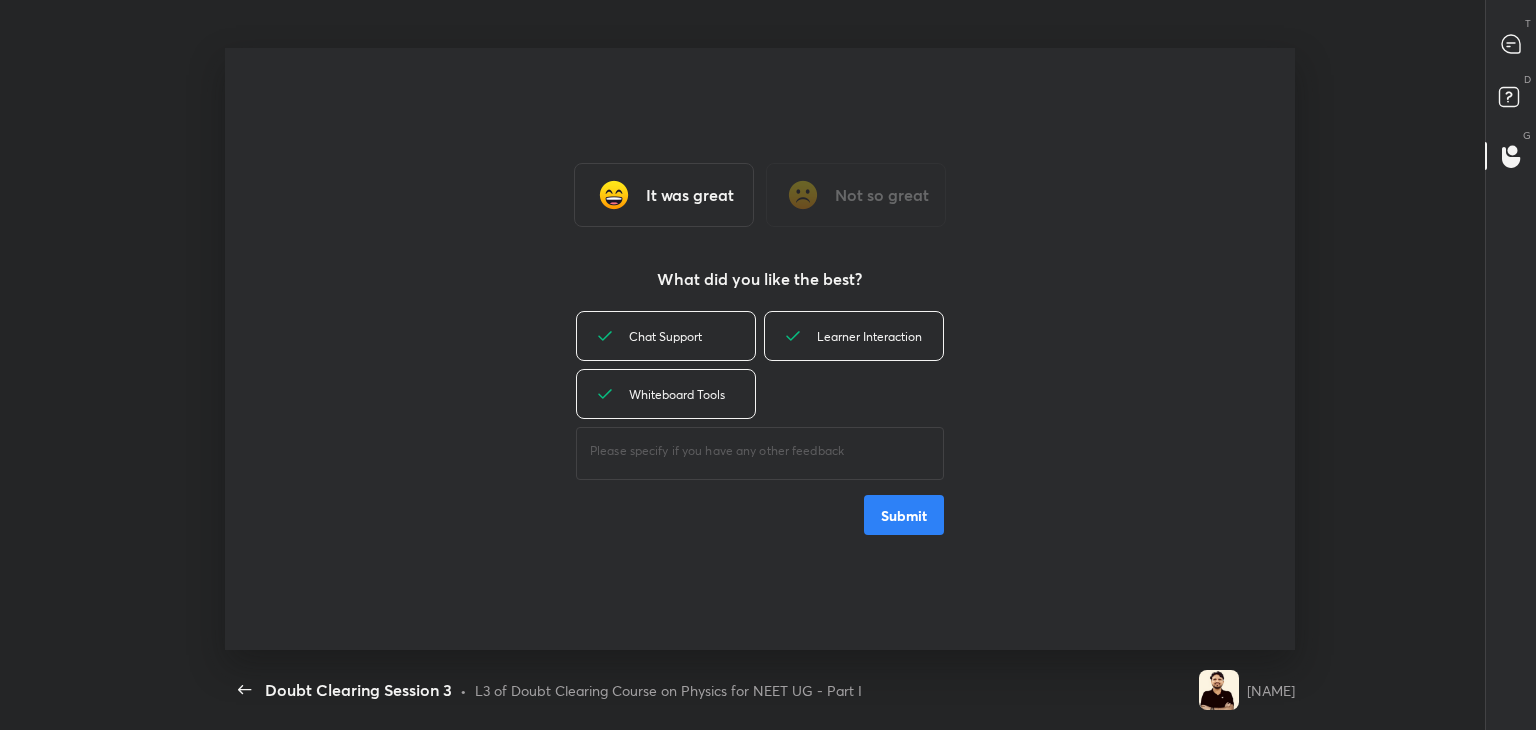 click on "Submit" at bounding box center (904, 515) 